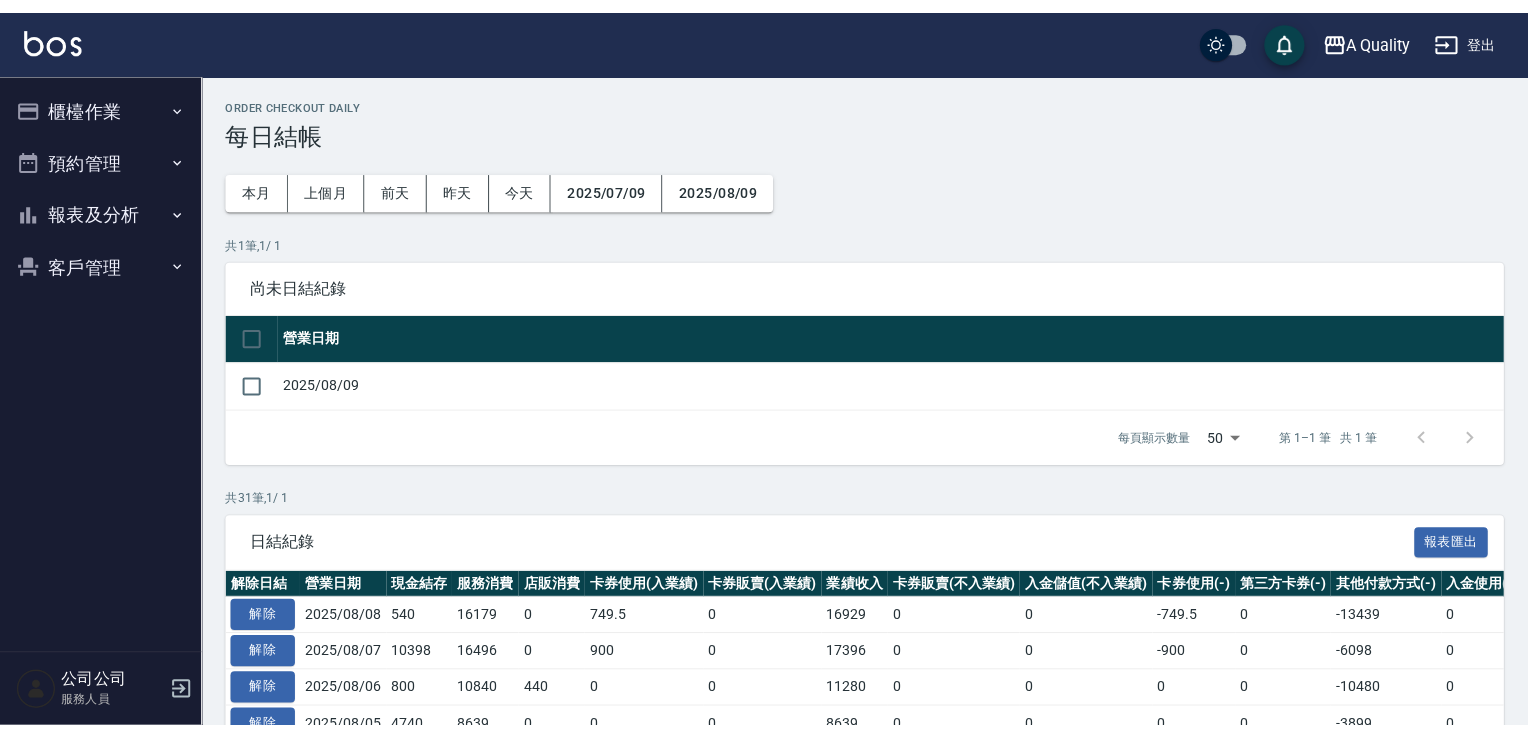 scroll, scrollTop: 0, scrollLeft: 0, axis: both 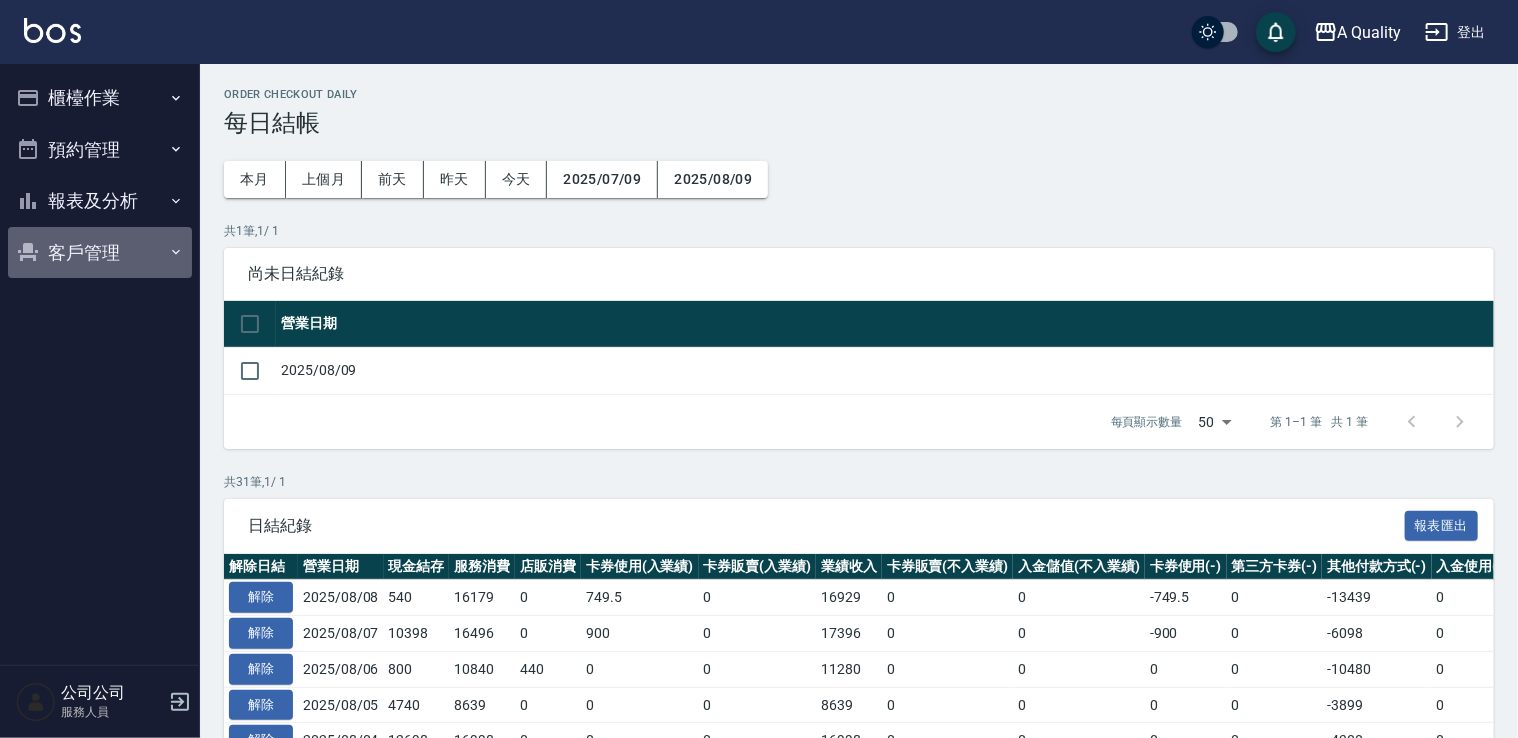 click on "客戶管理" at bounding box center (100, 253) 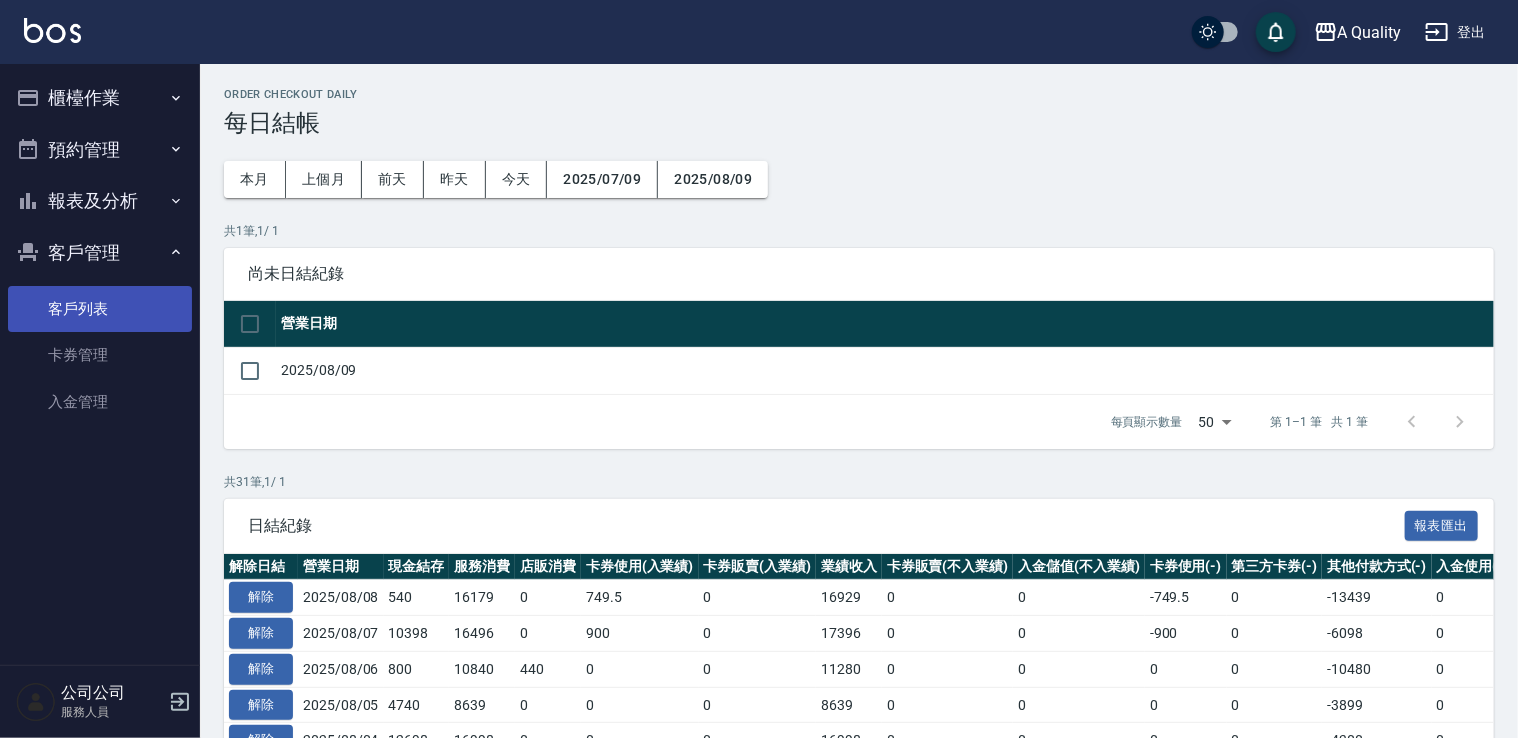 click on "客戶列表" at bounding box center (100, 309) 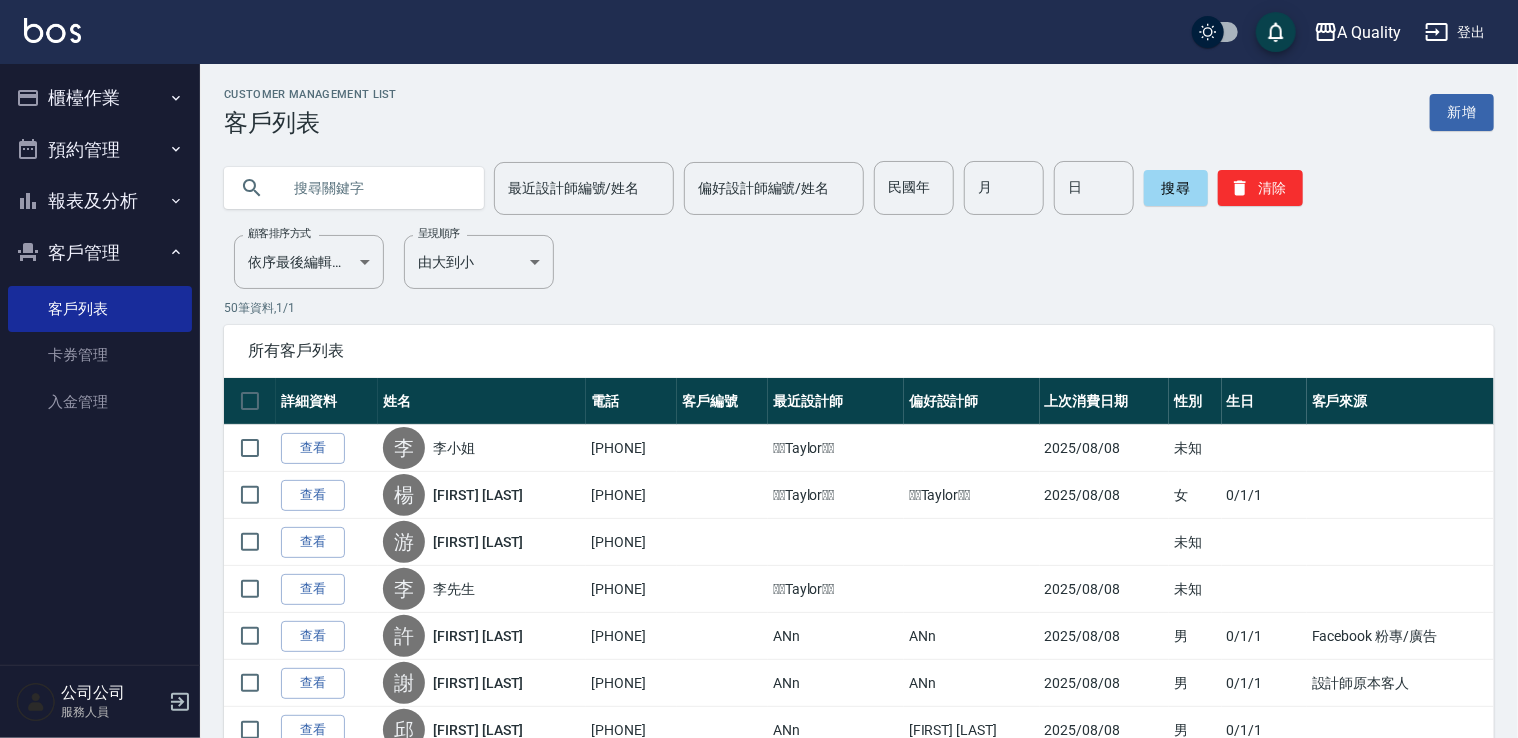 paste on "0975270275" 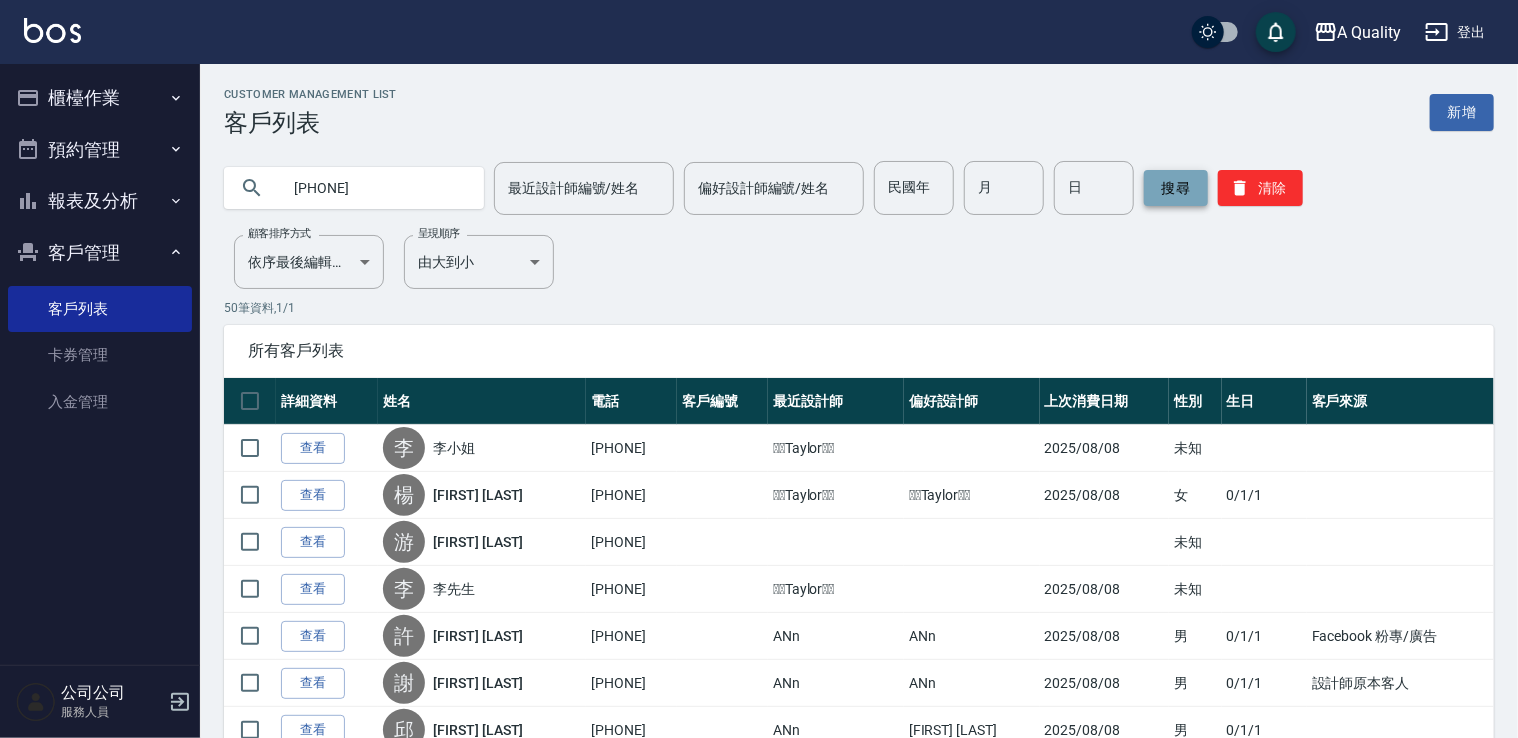 type on "0975270275" 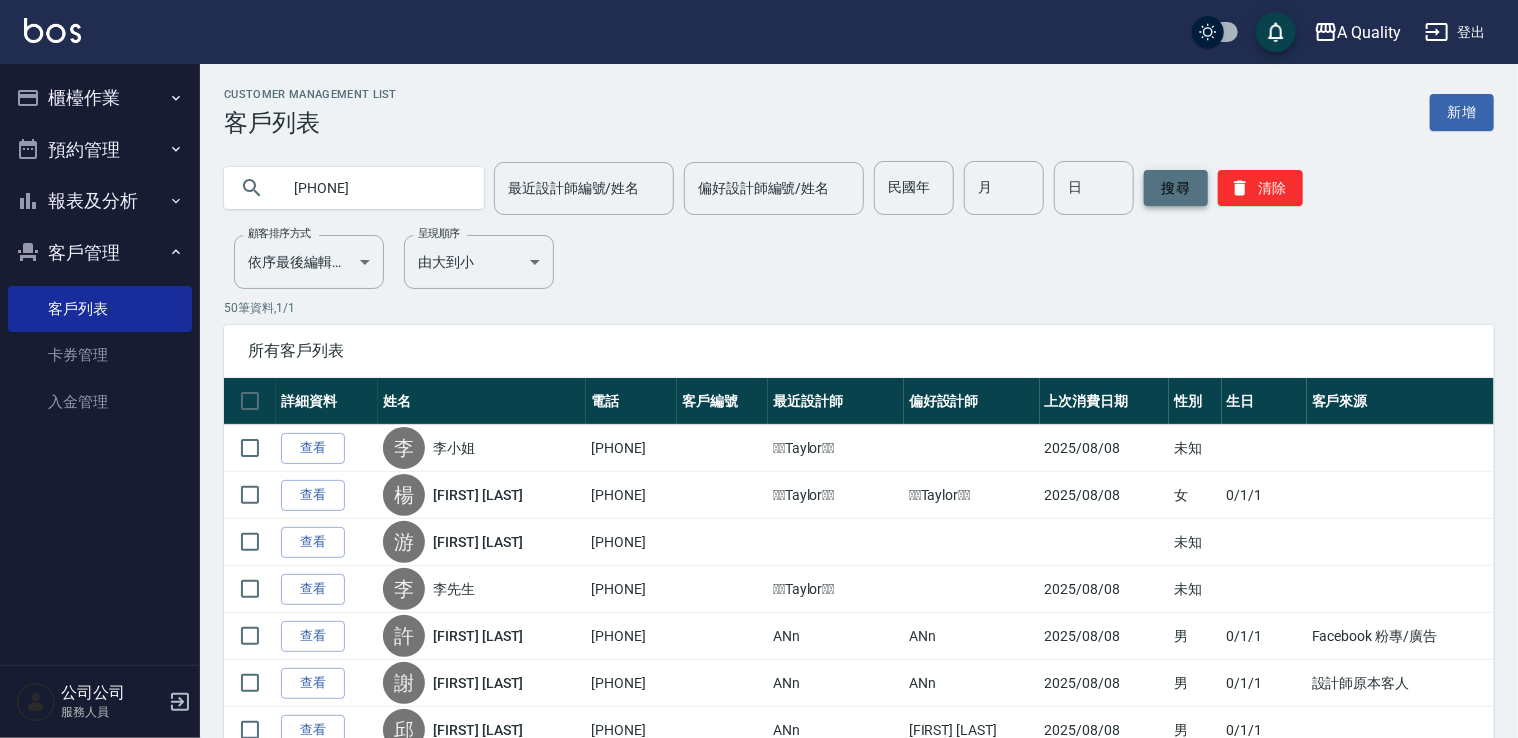click on "搜尋" at bounding box center [1176, 188] 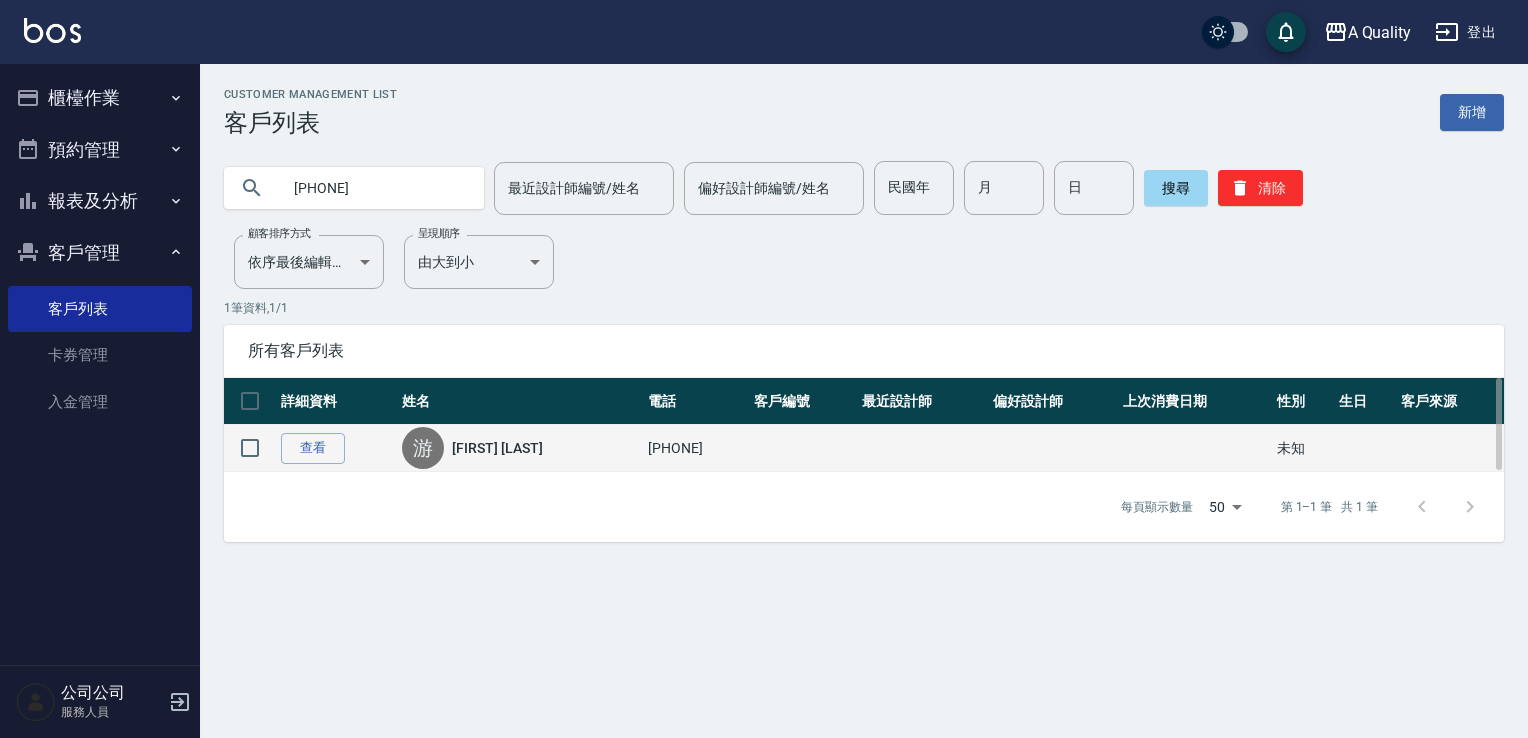 drag, startPoint x: 333, startPoint y: 430, endPoint x: 323, endPoint y: 449, distance: 21.470911 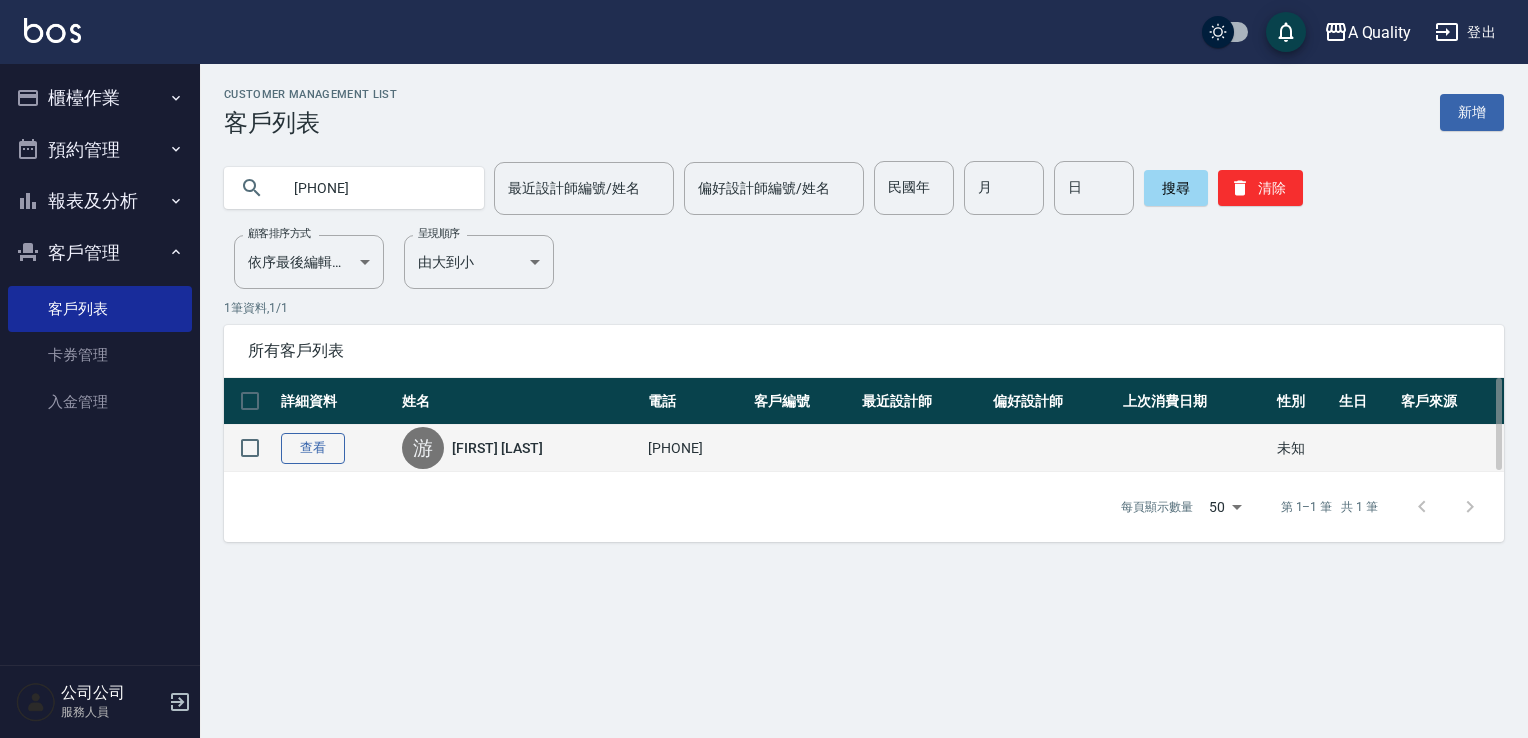 click on "查看" at bounding box center (313, 448) 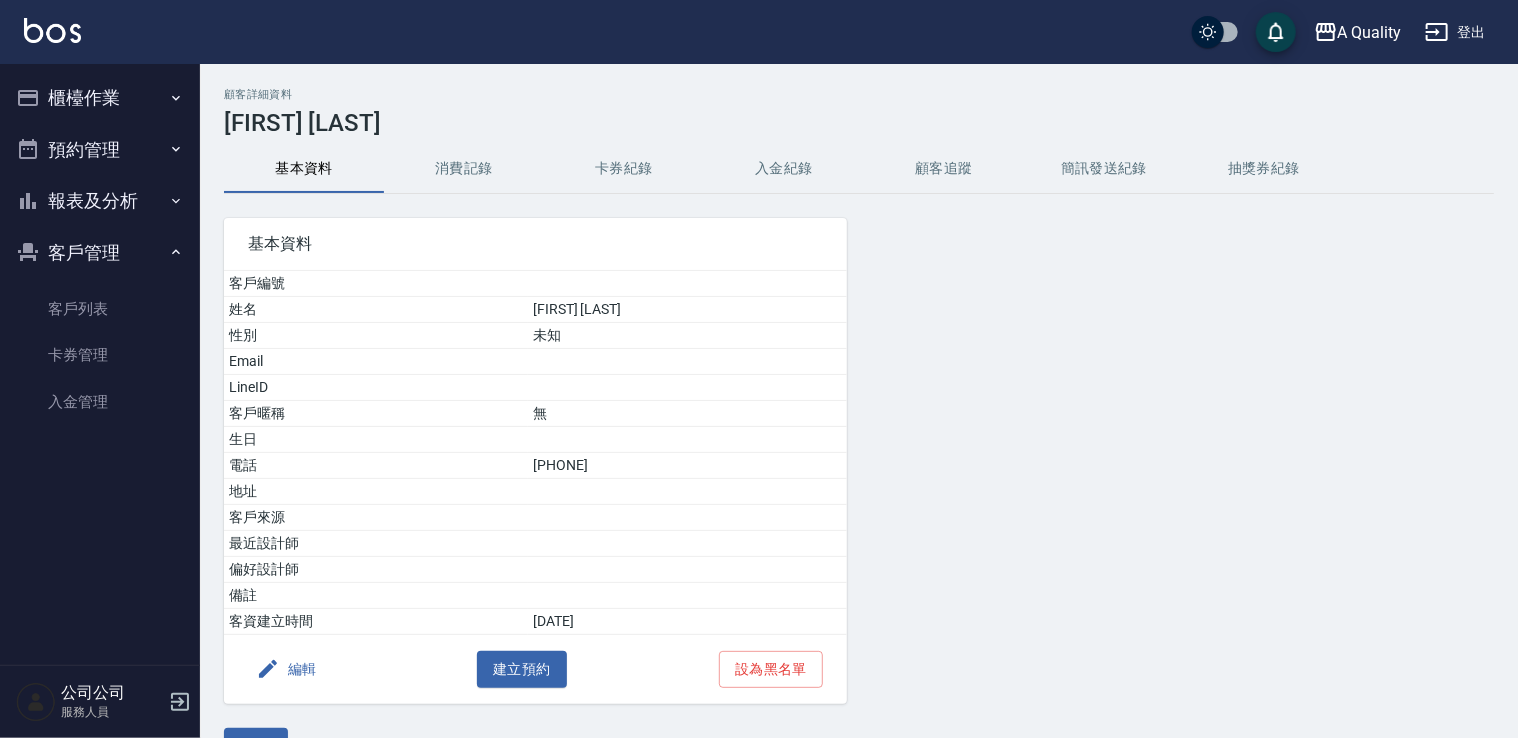 click on "消費記錄" at bounding box center (464, 169) 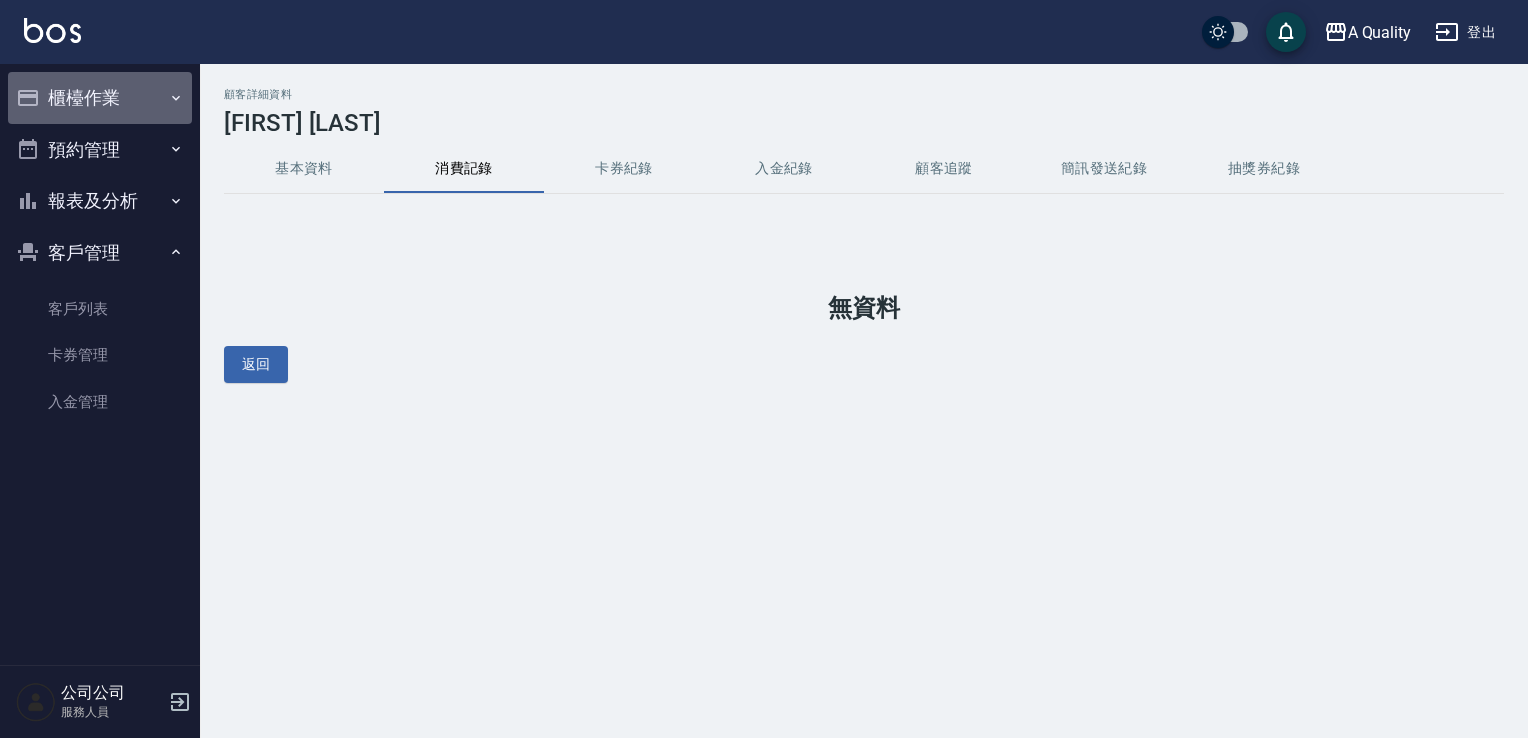 drag, startPoint x: 69, startPoint y: 106, endPoint x: 77, endPoint y: 127, distance: 22.472204 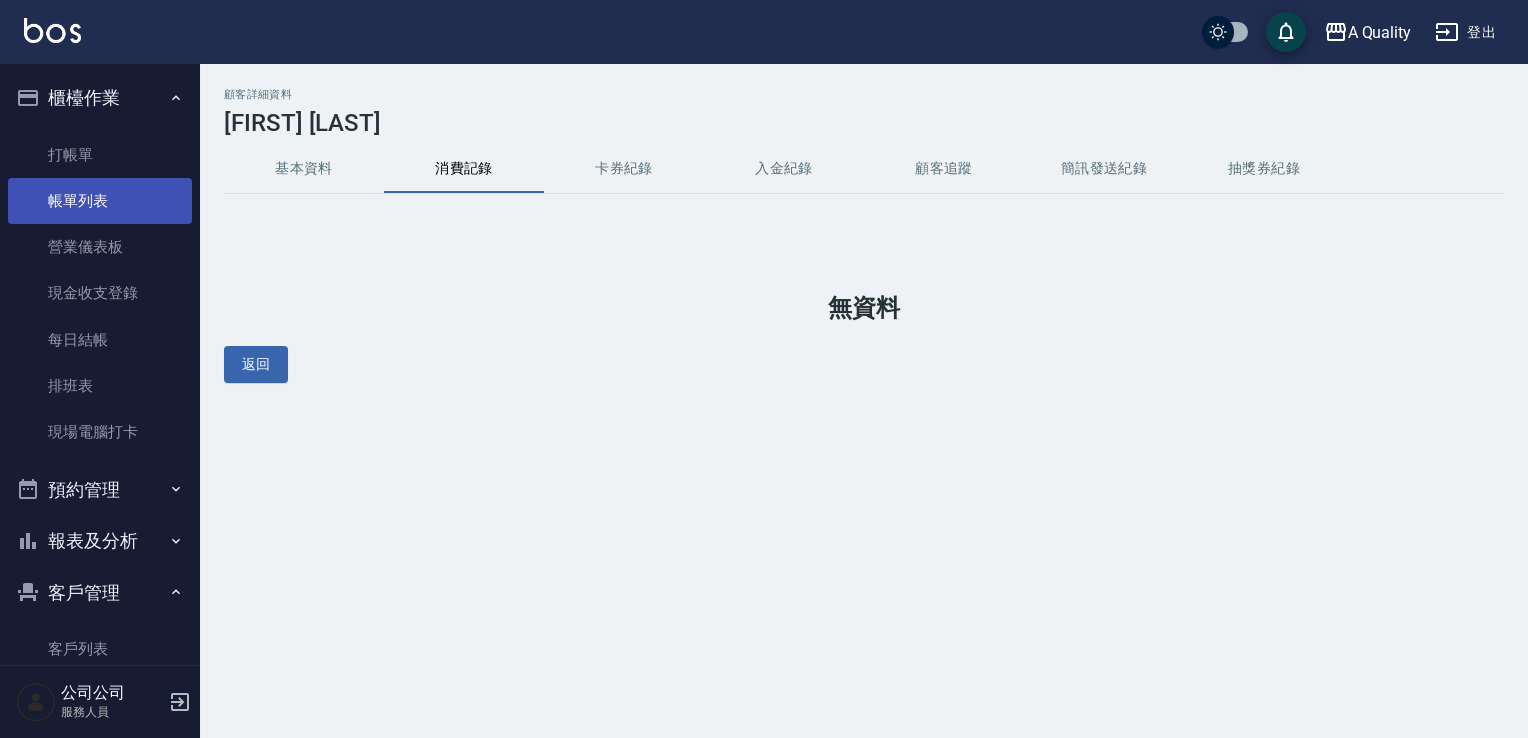 click on "帳單列表" at bounding box center (100, 201) 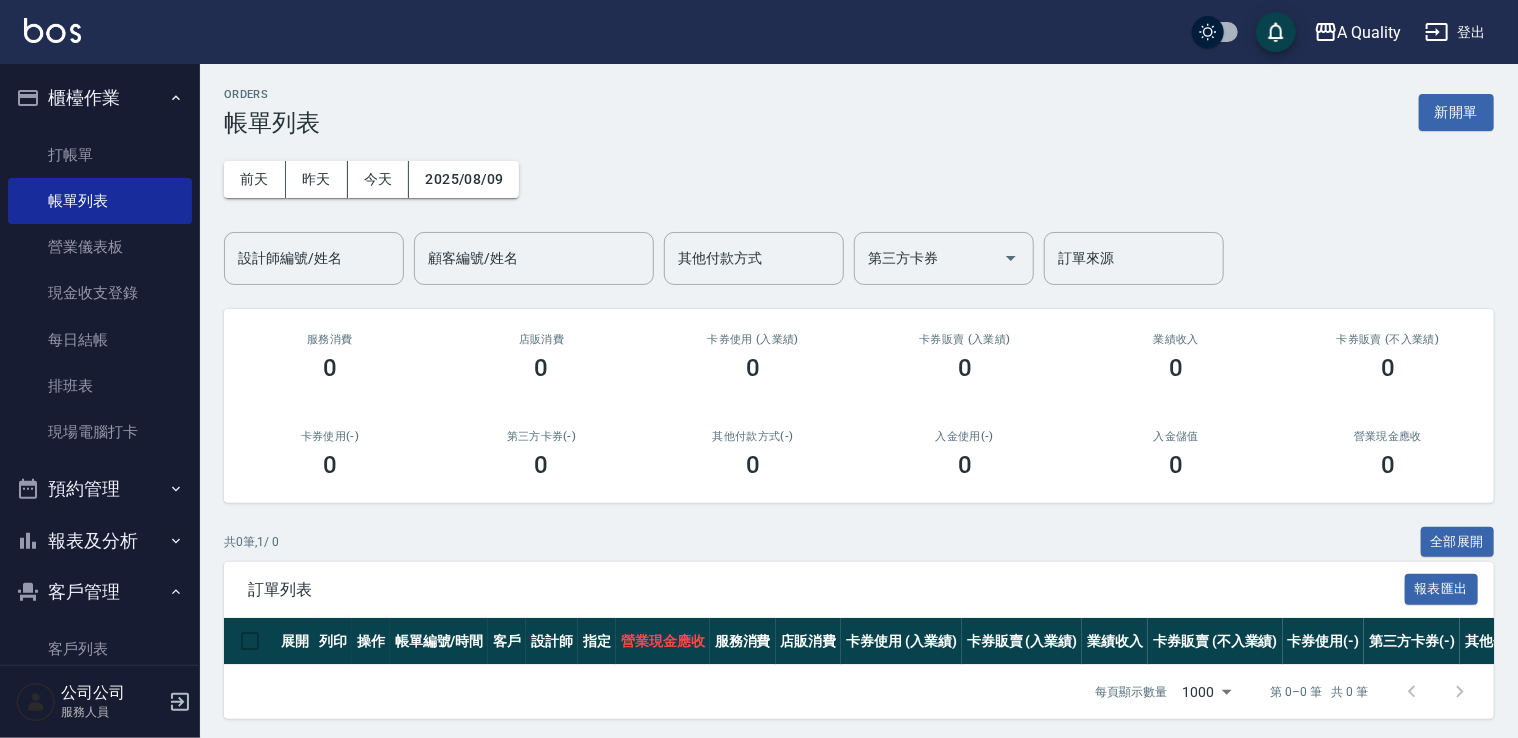 click on "報表及分析" at bounding box center (100, 541) 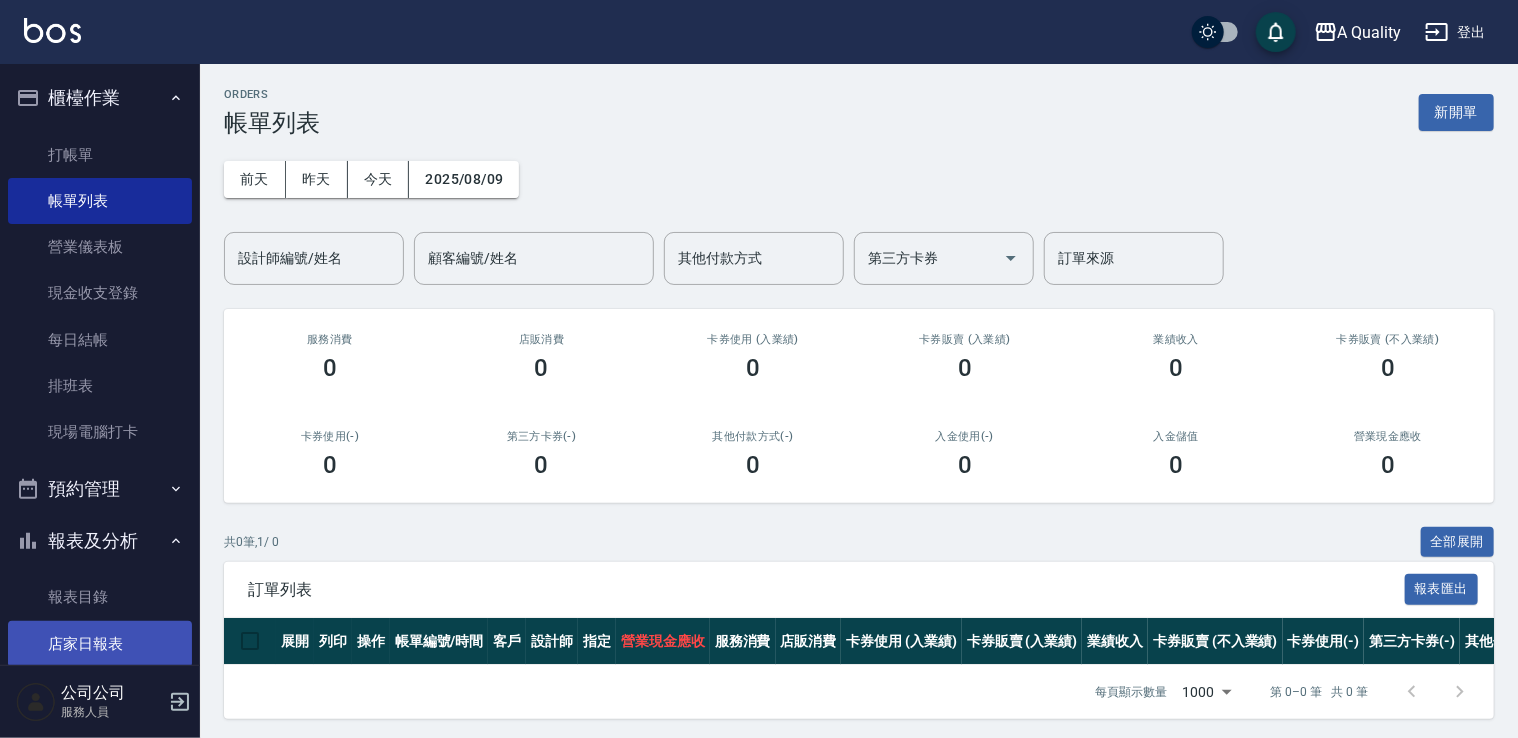 click on "店家日報表" at bounding box center (100, 644) 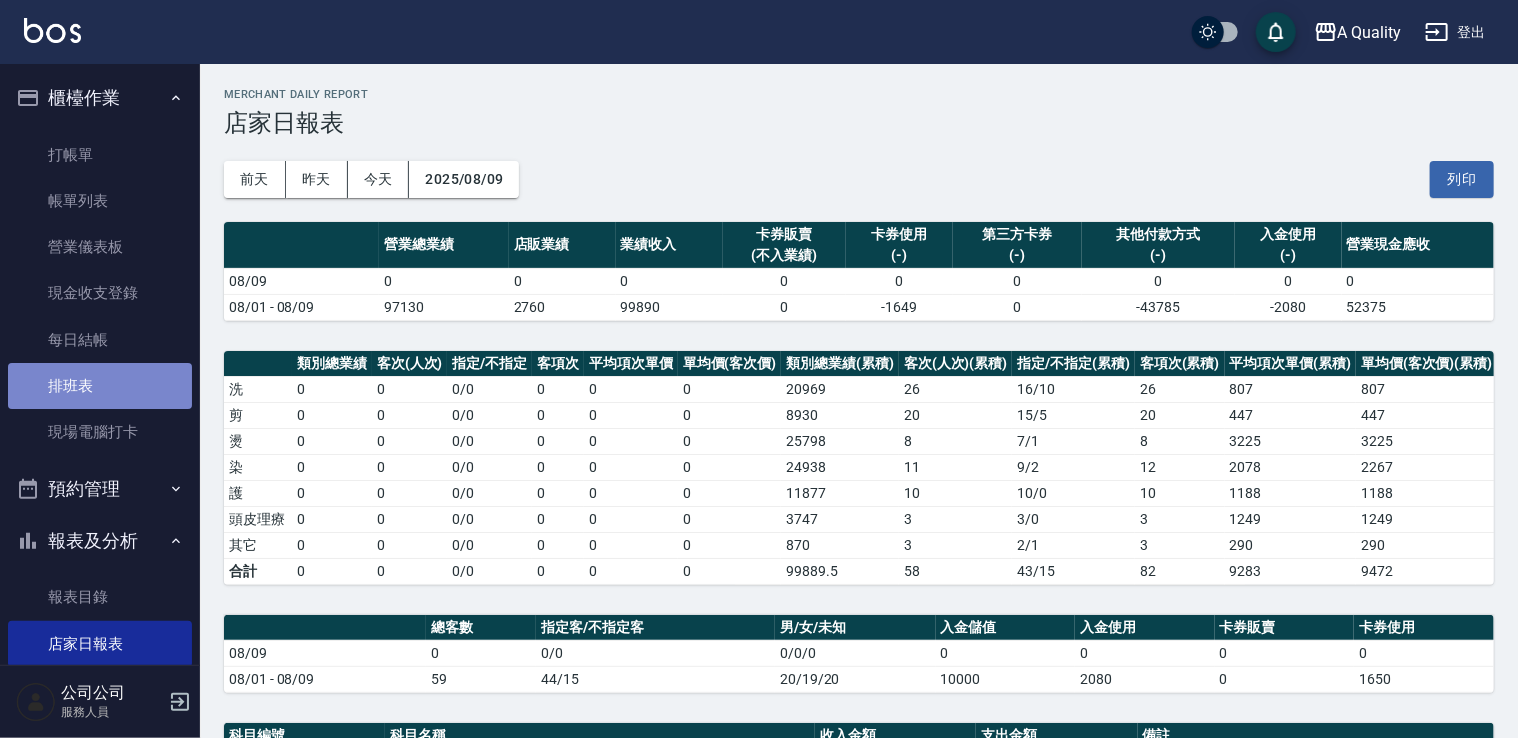 drag, startPoint x: 100, startPoint y: 390, endPoint x: 99, endPoint y: 406, distance: 16.03122 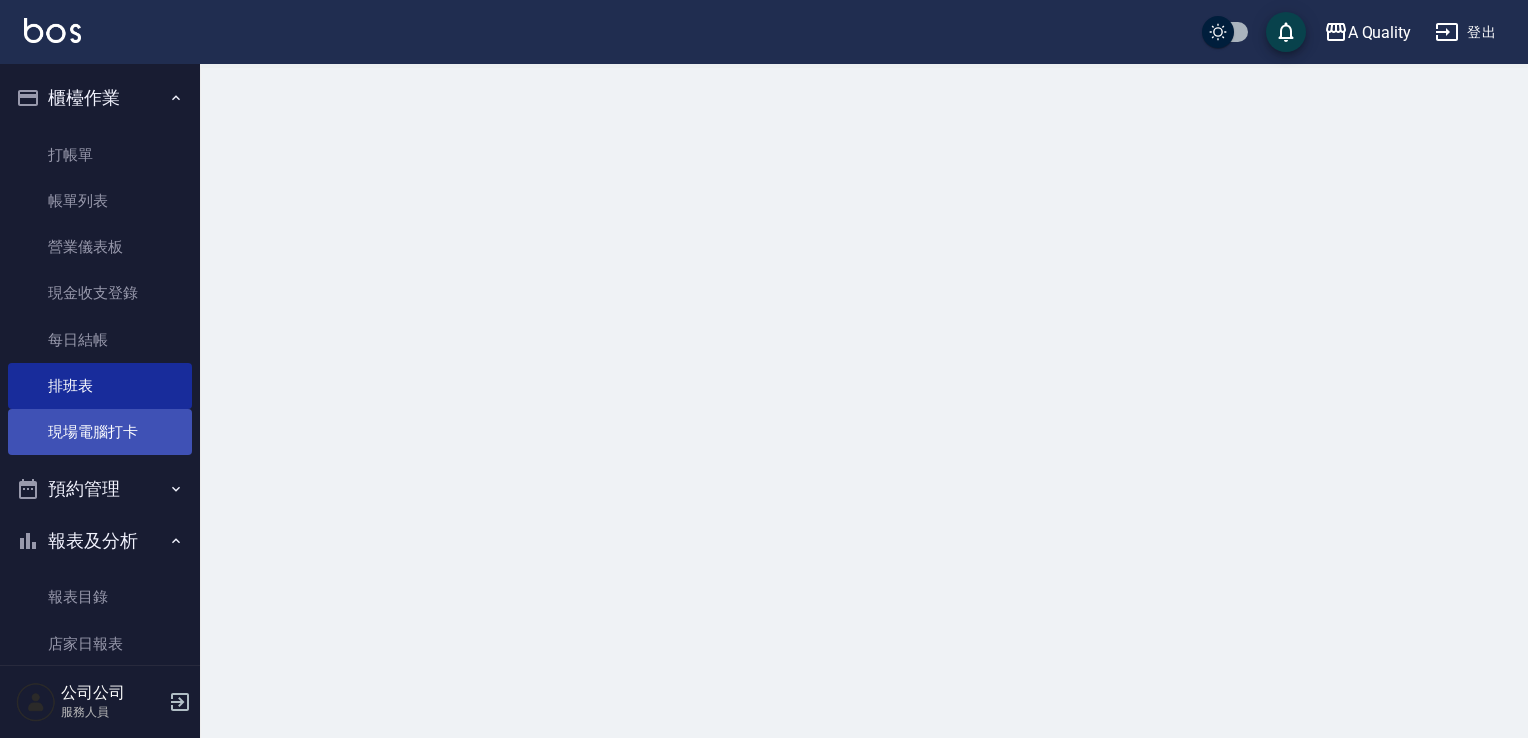 click on "現場電腦打卡" at bounding box center (100, 432) 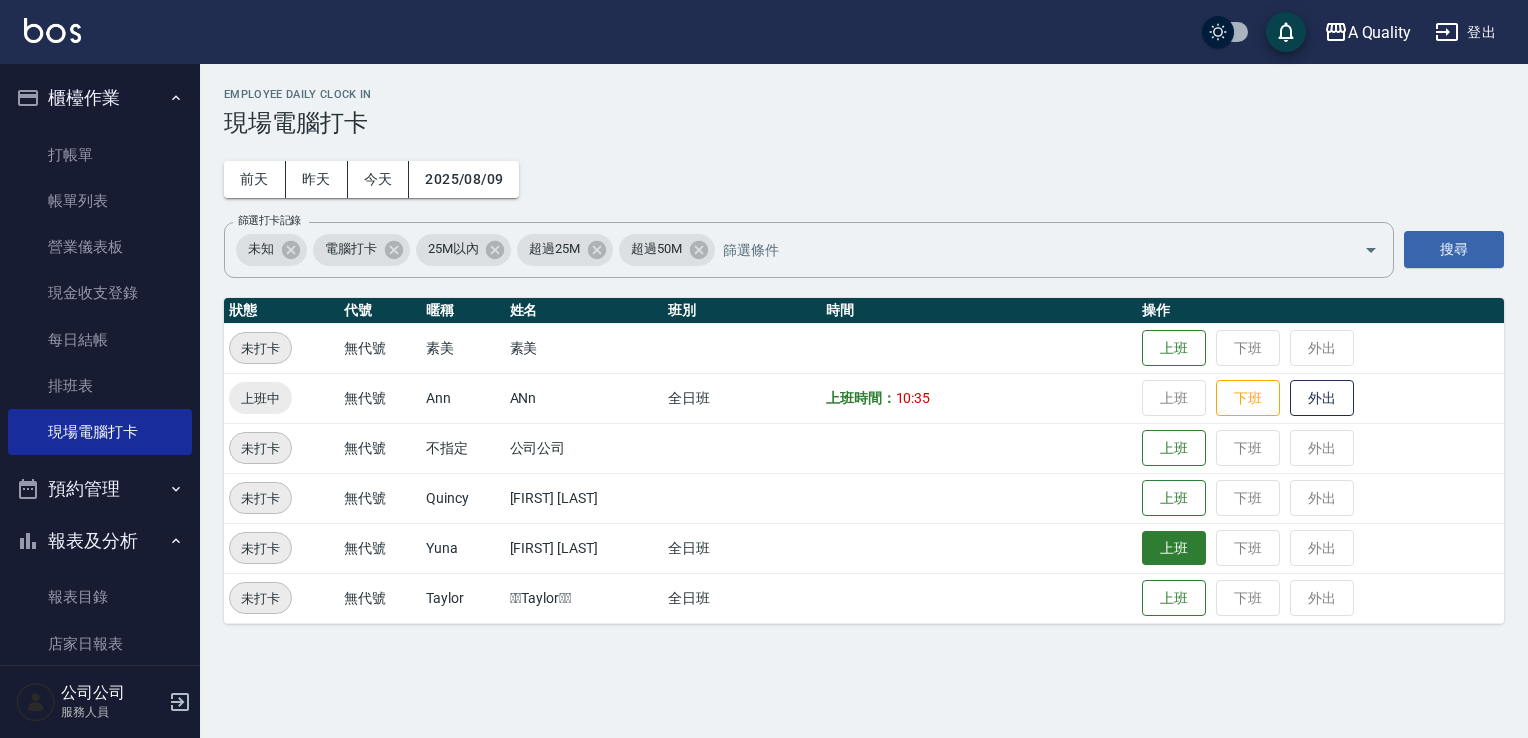 click on "上班" at bounding box center (1174, 548) 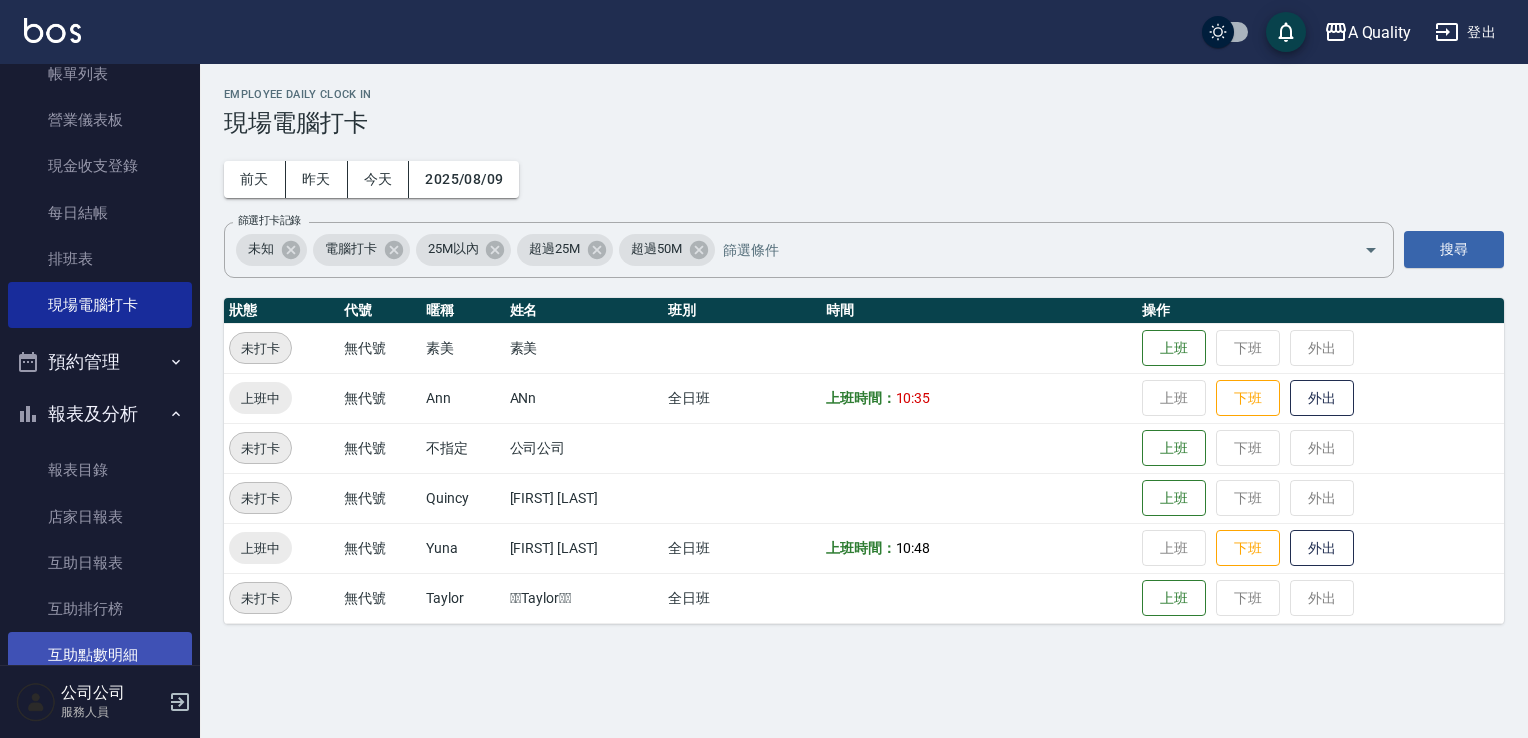 scroll, scrollTop: 200, scrollLeft: 0, axis: vertical 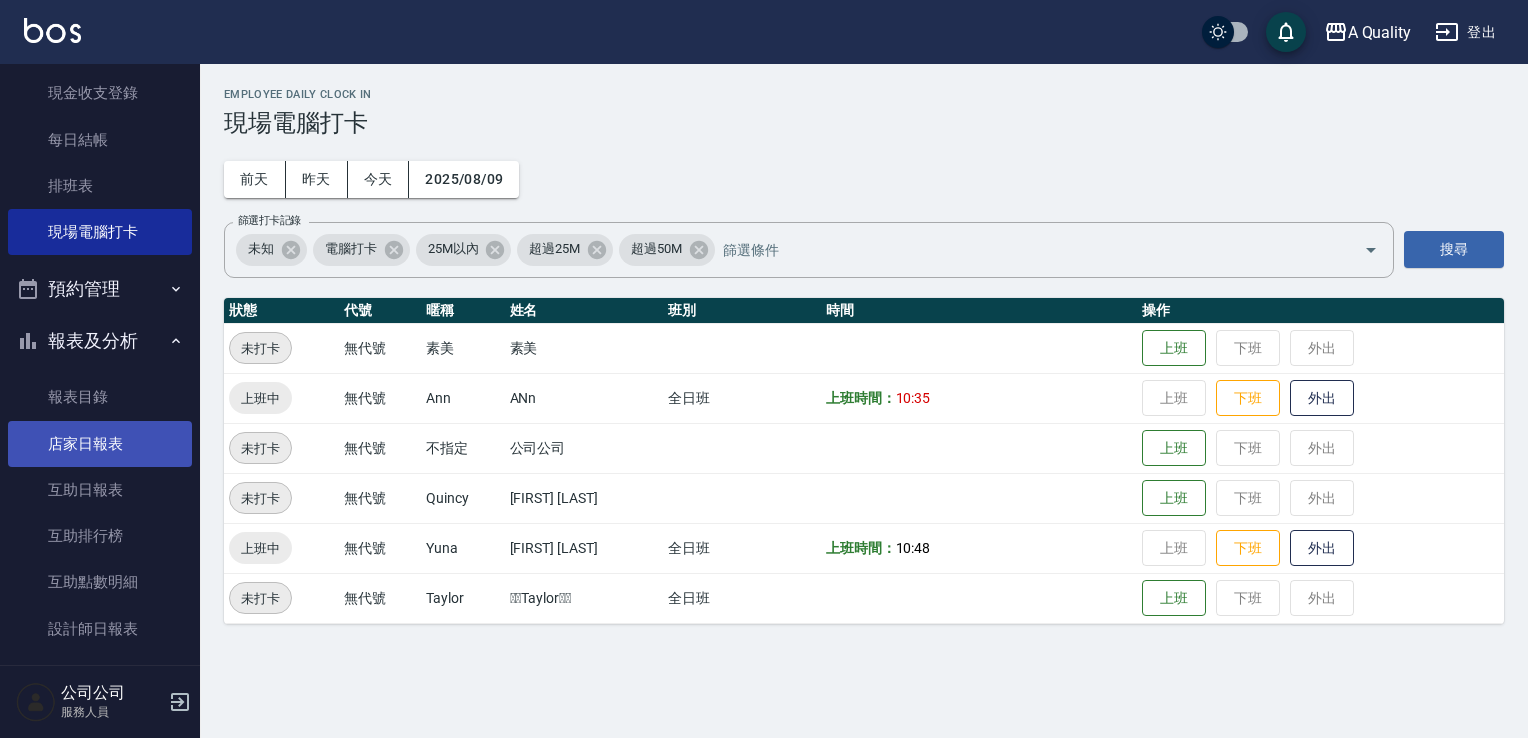 click on "店家日報表" at bounding box center [100, 444] 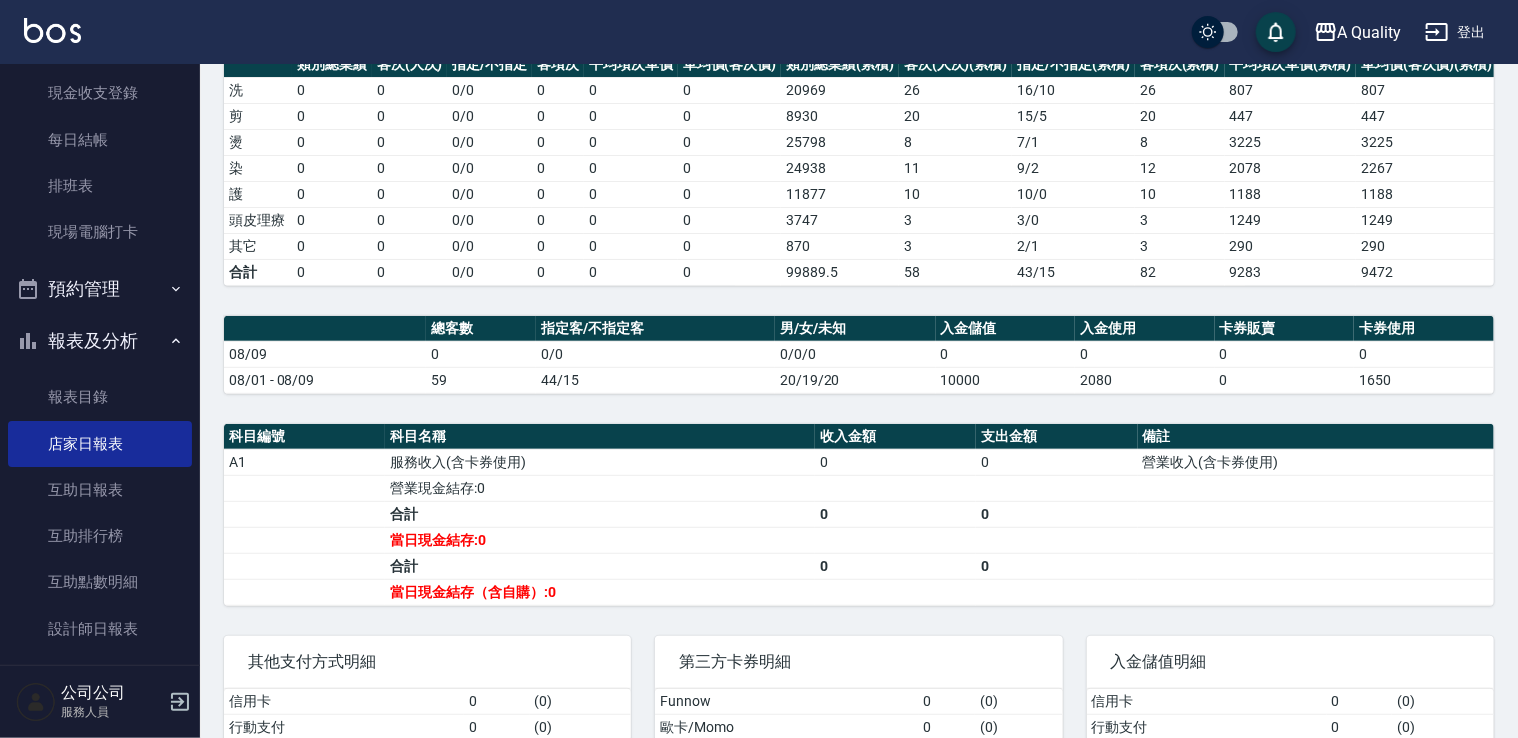 scroll, scrollTop: 300, scrollLeft: 0, axis: vertical 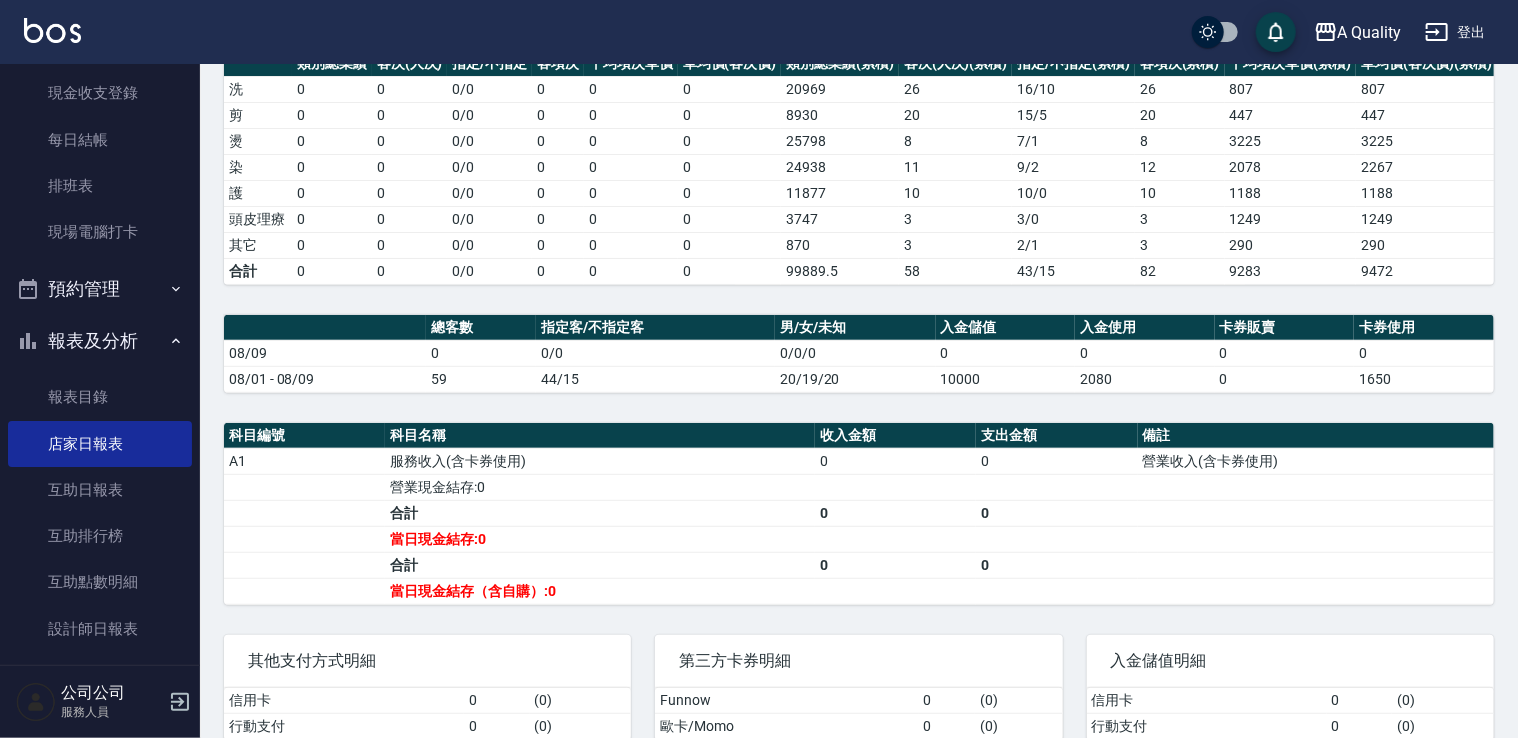 click on "預約管理" at bounding box center [100, 289] 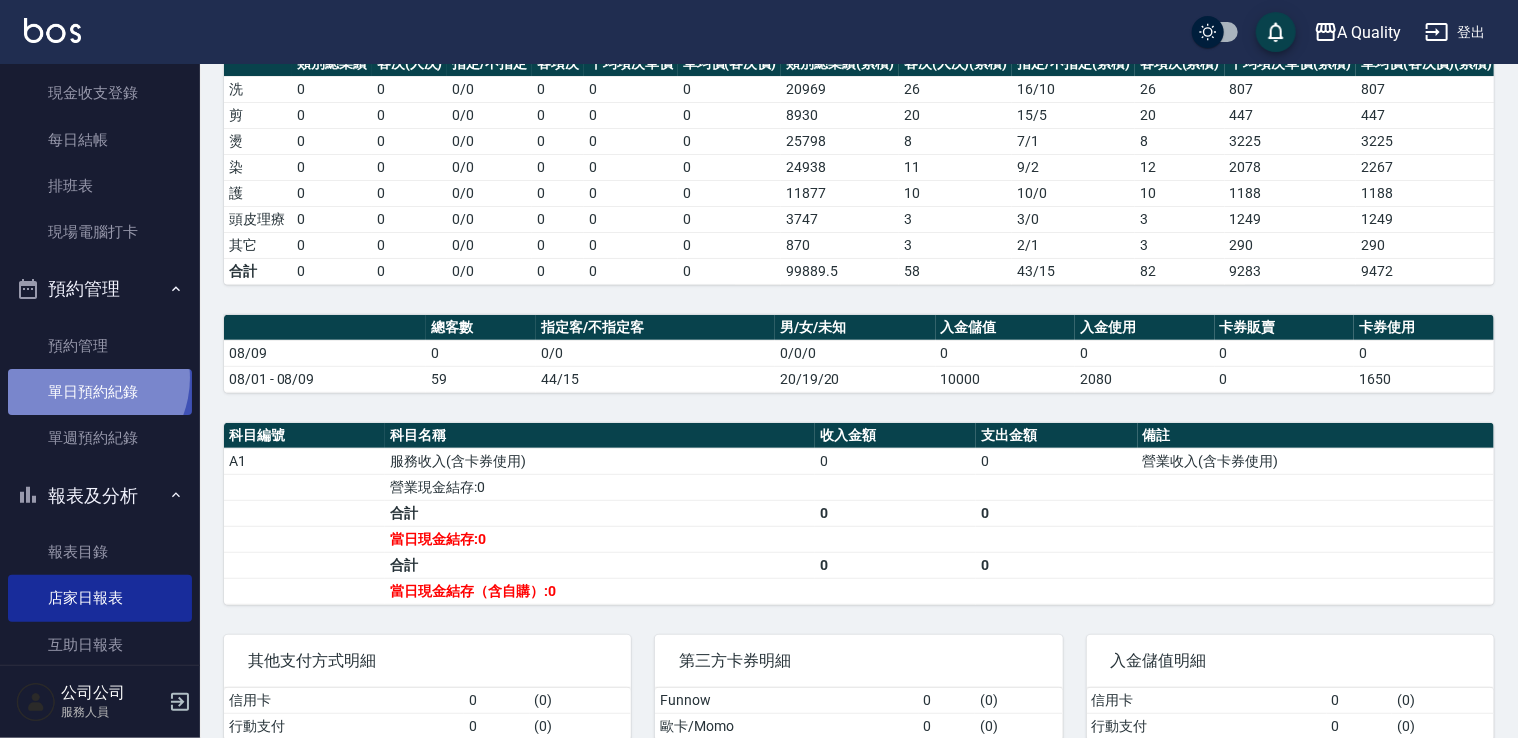 click on "單日預約紀錄" at bounding box center [100, 392] 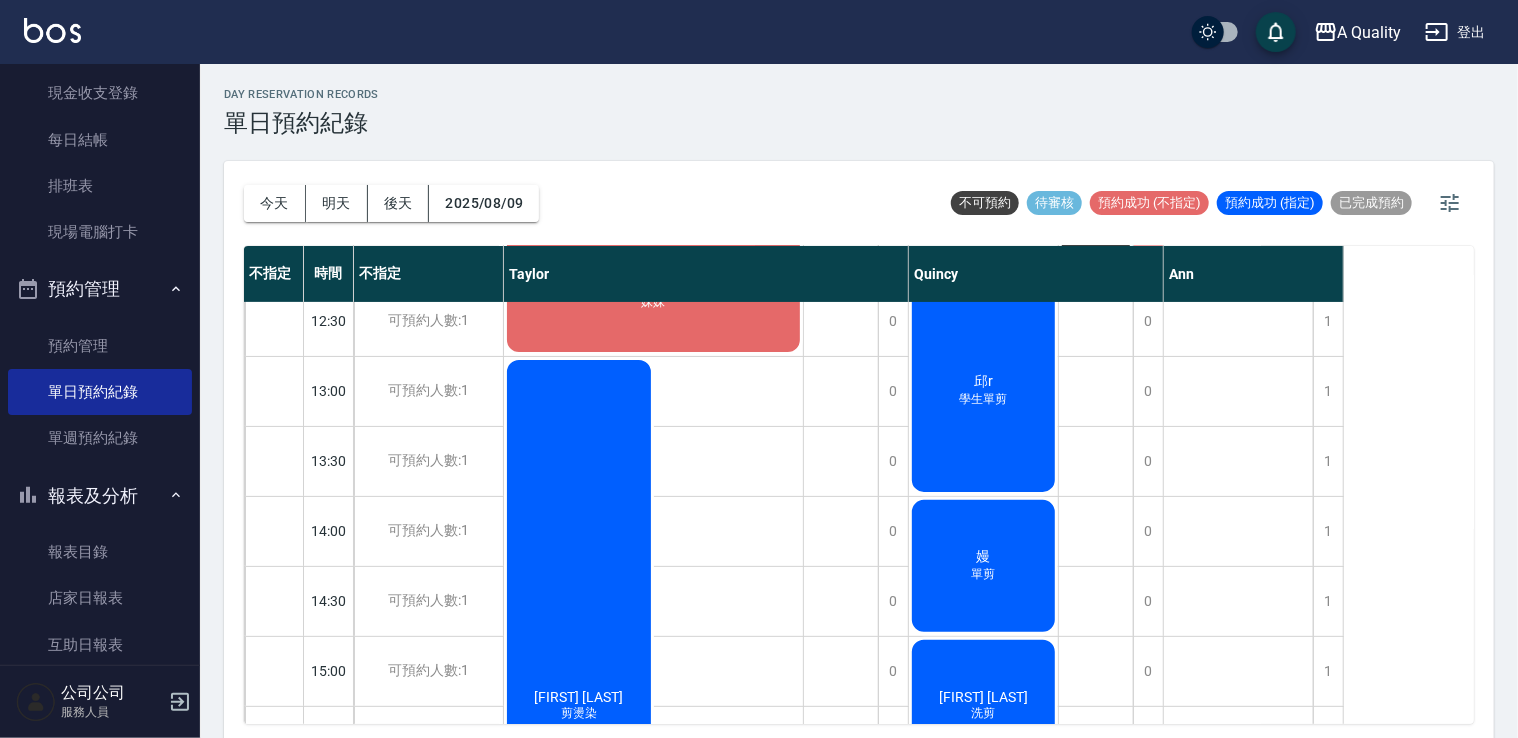 scroll, scrollTop: 53, scrollLeft: 0, axis: vertical 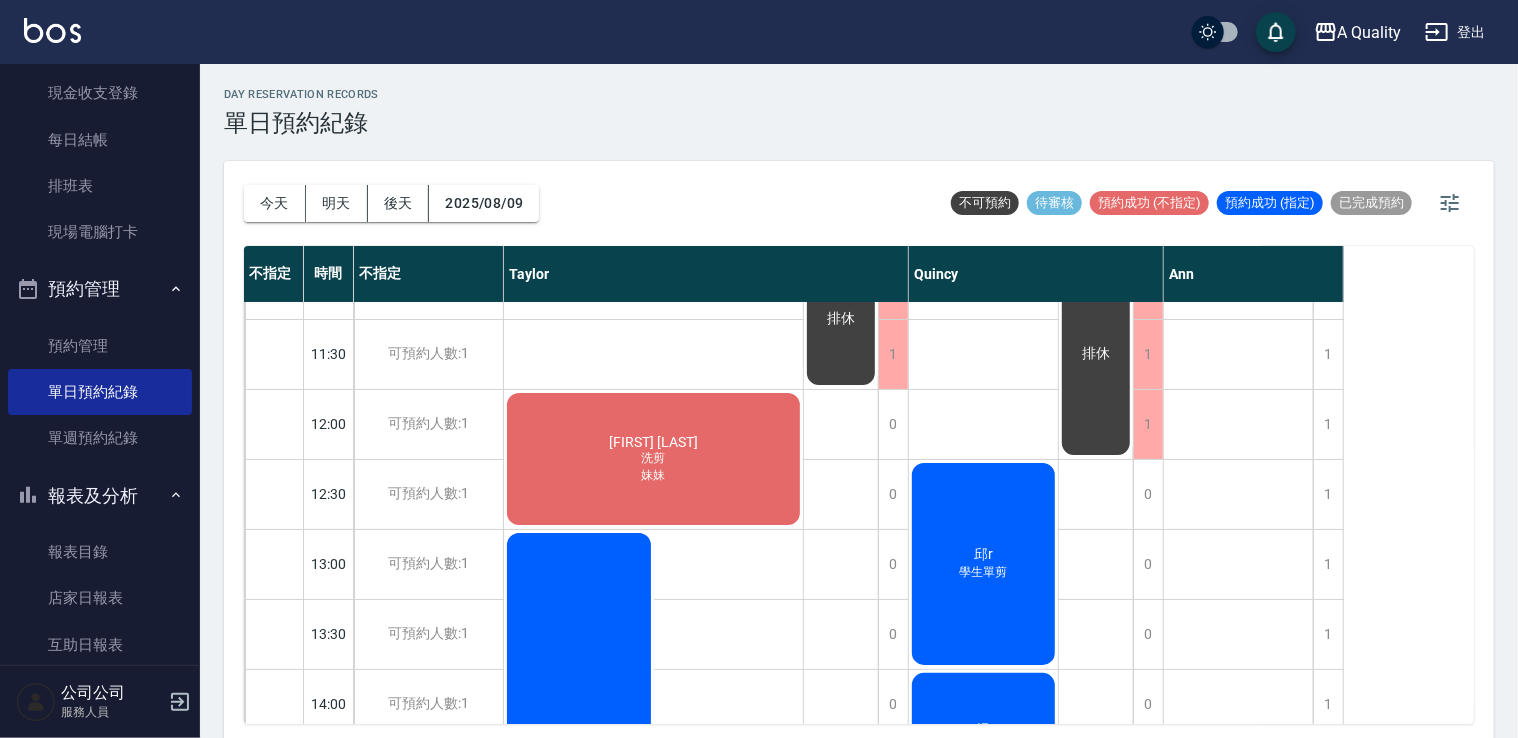 click on "吳育綾 洗剪  妹妹" at bounding box center (653, 459) 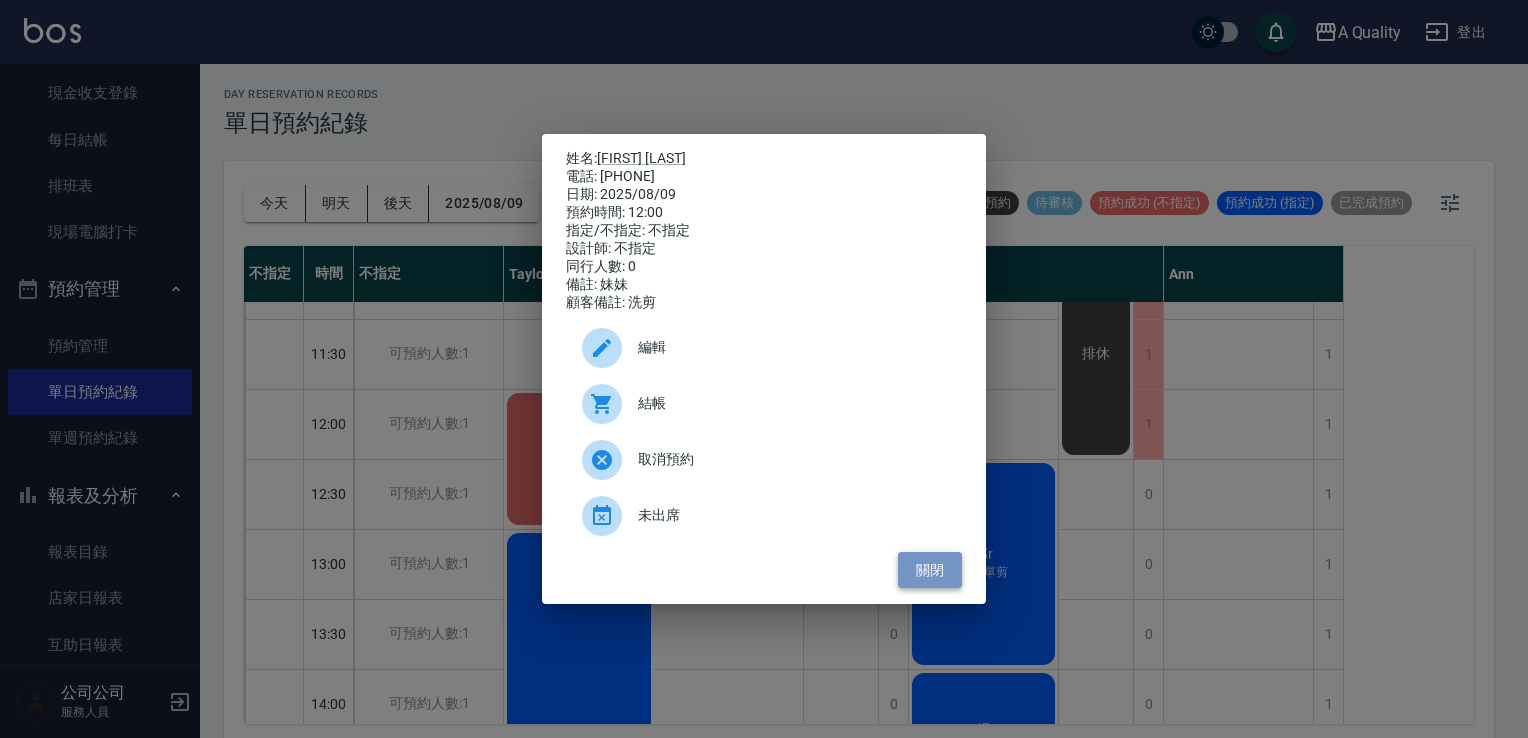 click on "關閉" at bounding box center (930, 570) 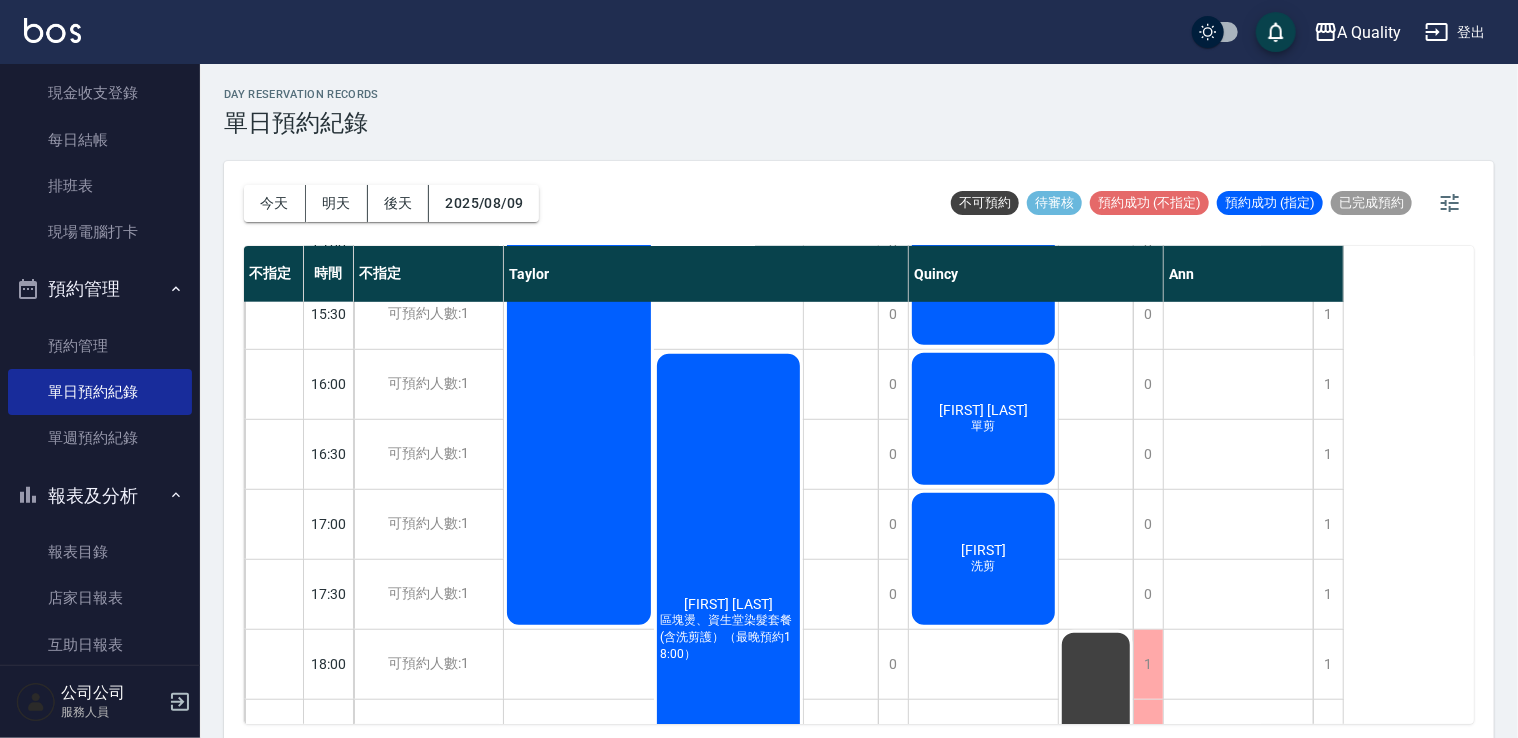 scroll, scrollTop: 353, scrollLeft: 0, axis: vertical 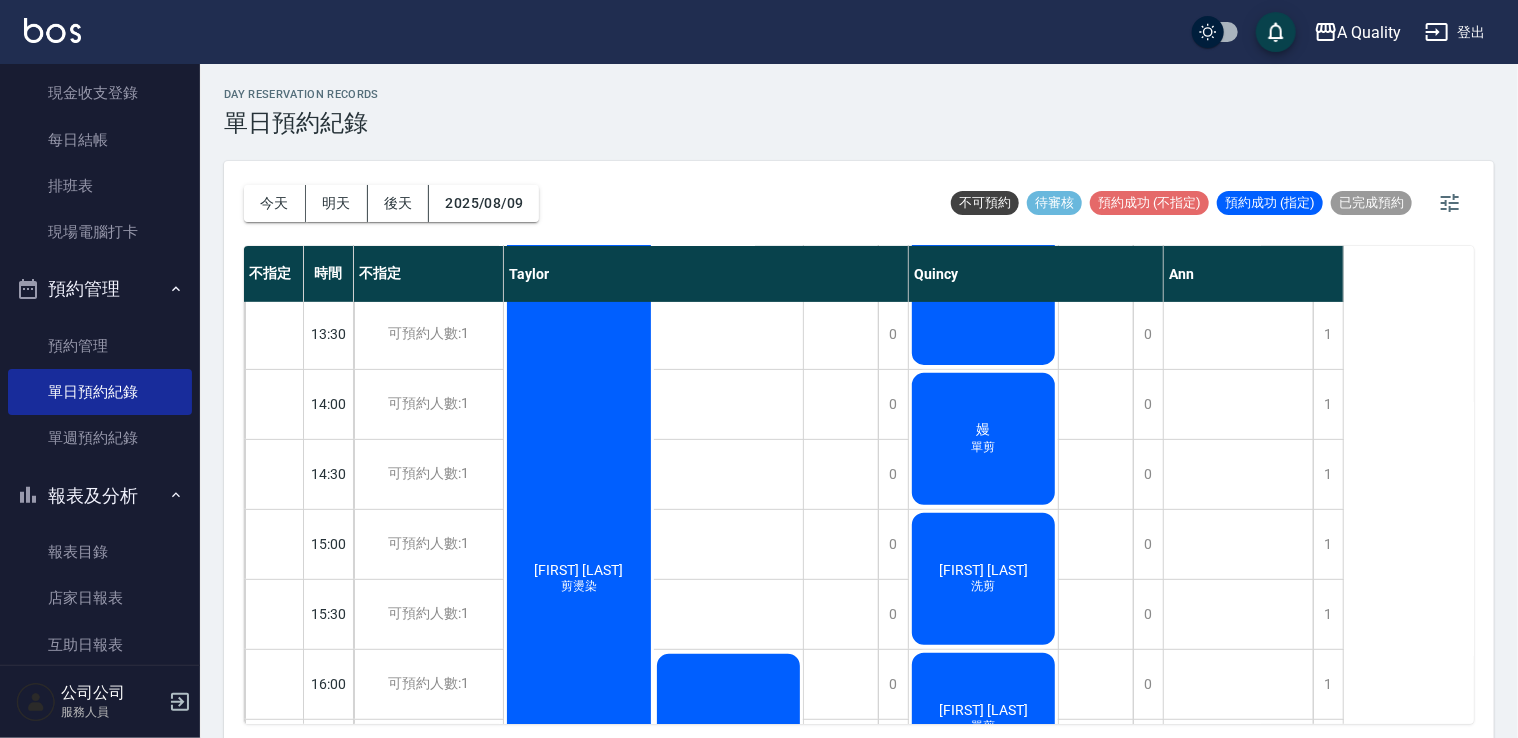 click on "劉斑菲 剪燙染" at bounding box center [653, 159] 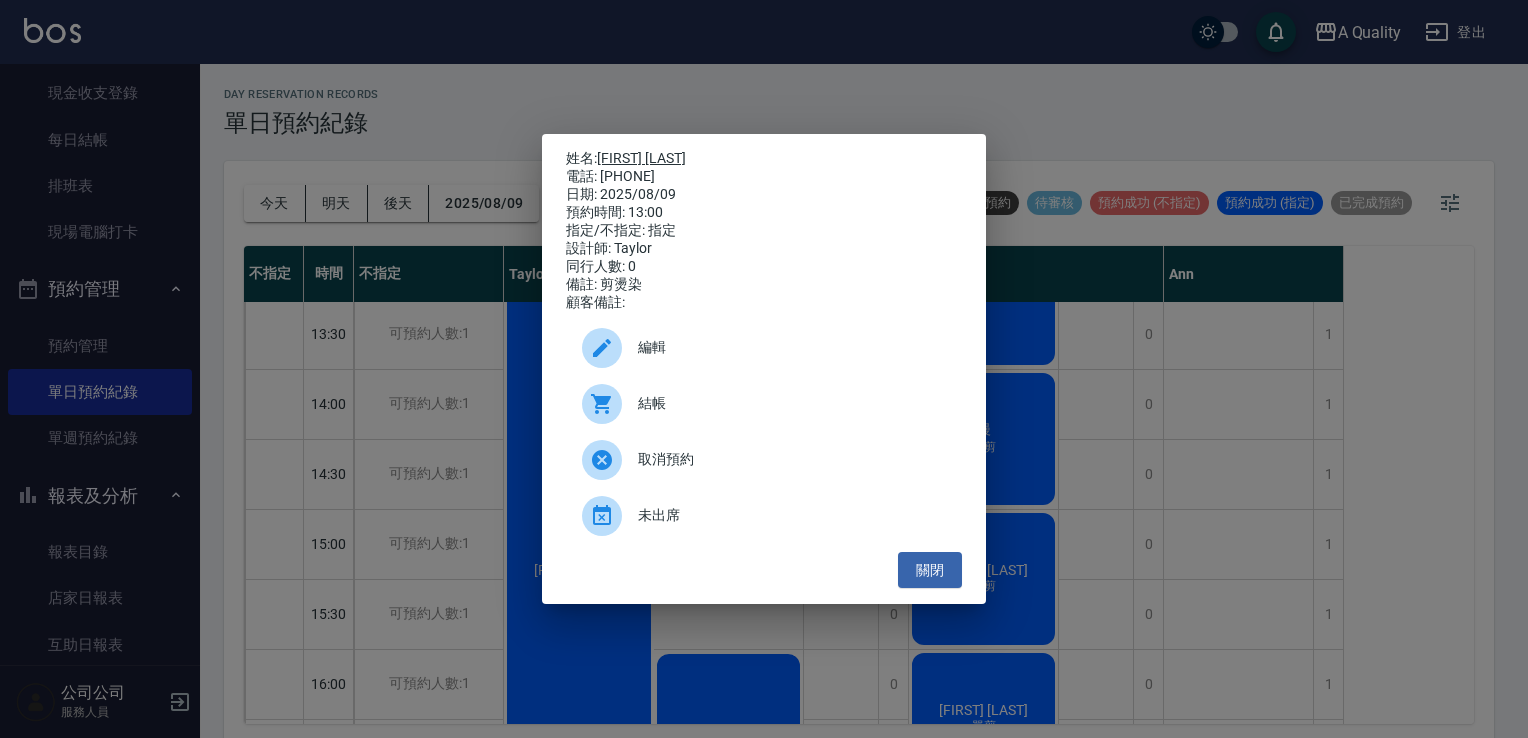 click on "劉斑菲" at bounding box center (641, 158) 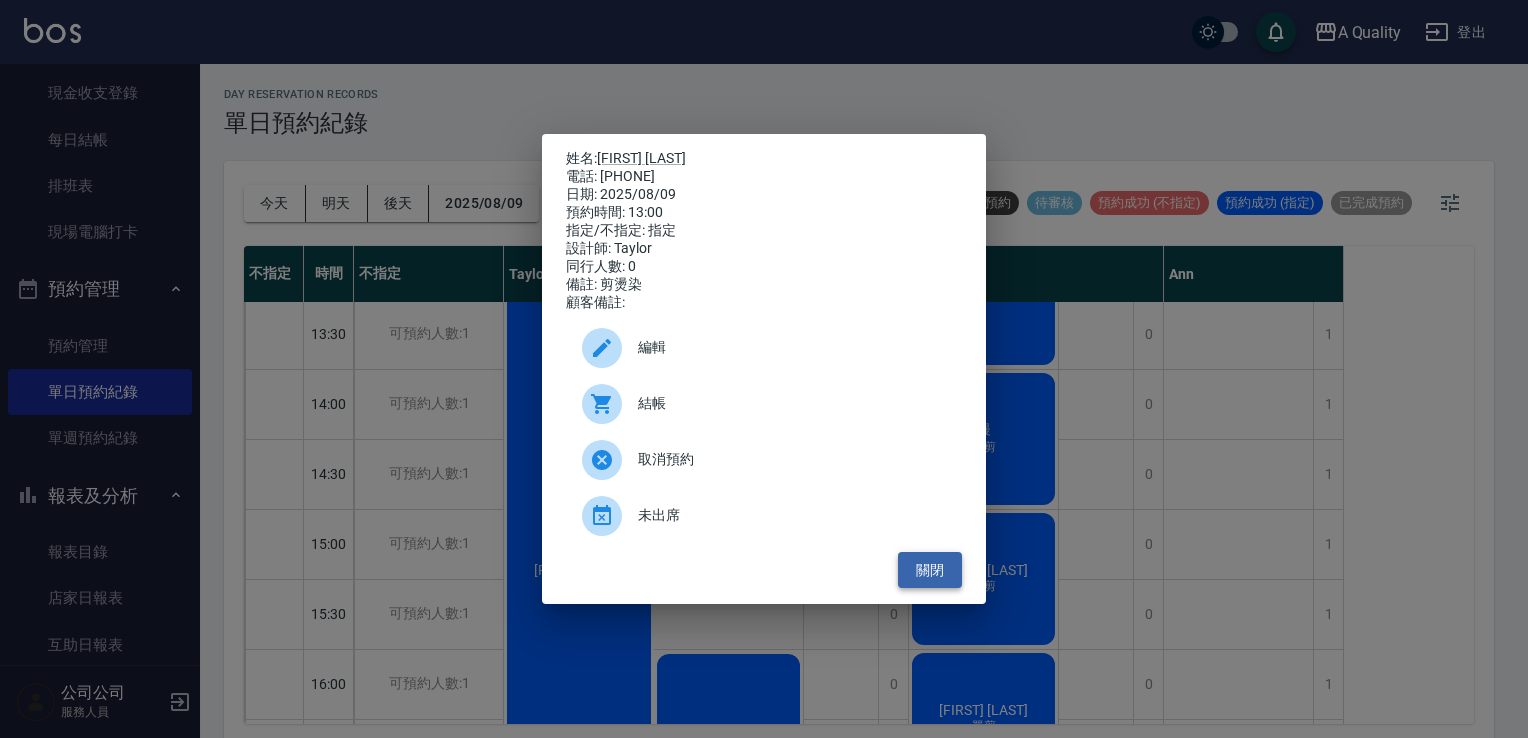 click on "關閉" at bounding box center (930, 570) 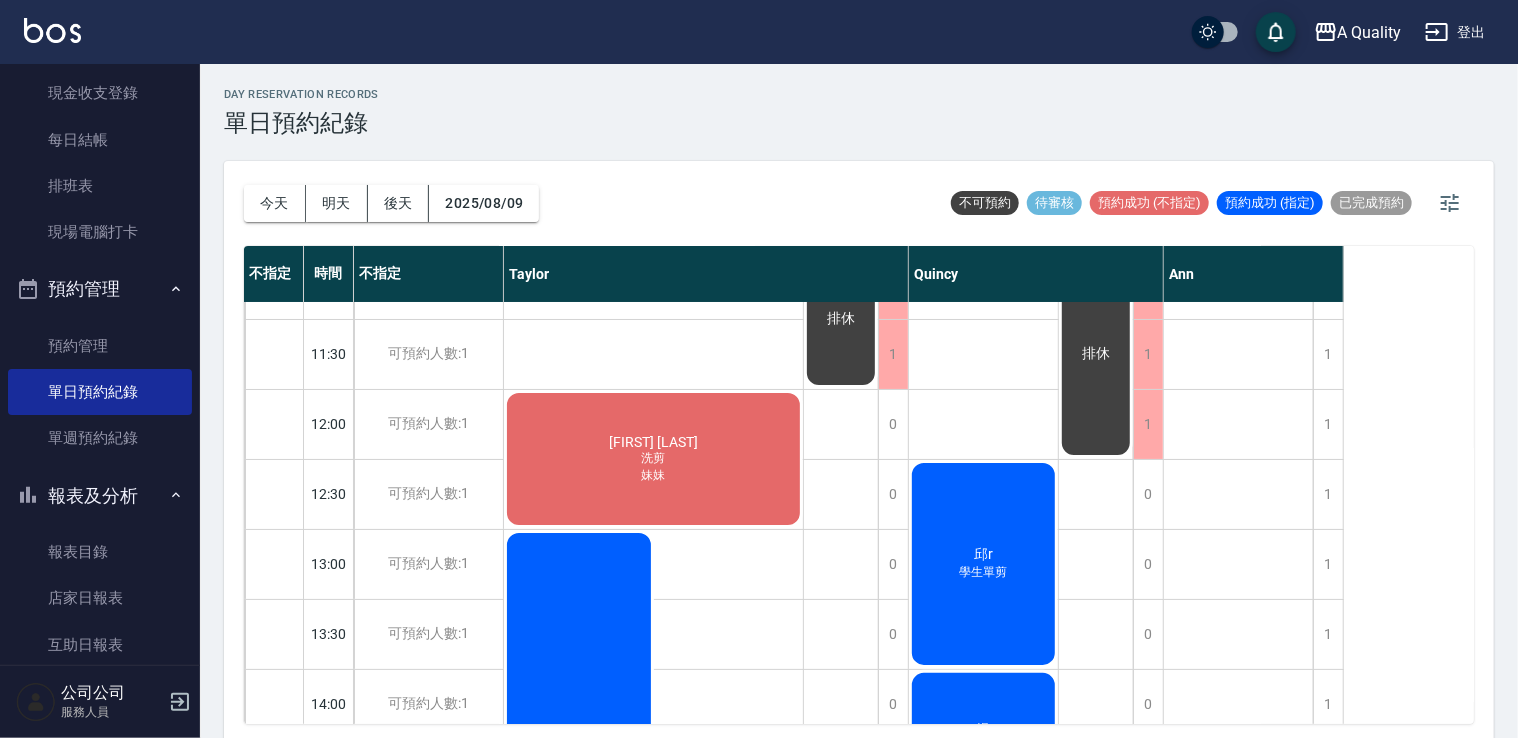 scroll, scrollTop: 153, scrollLeft: 0, axis: vertical 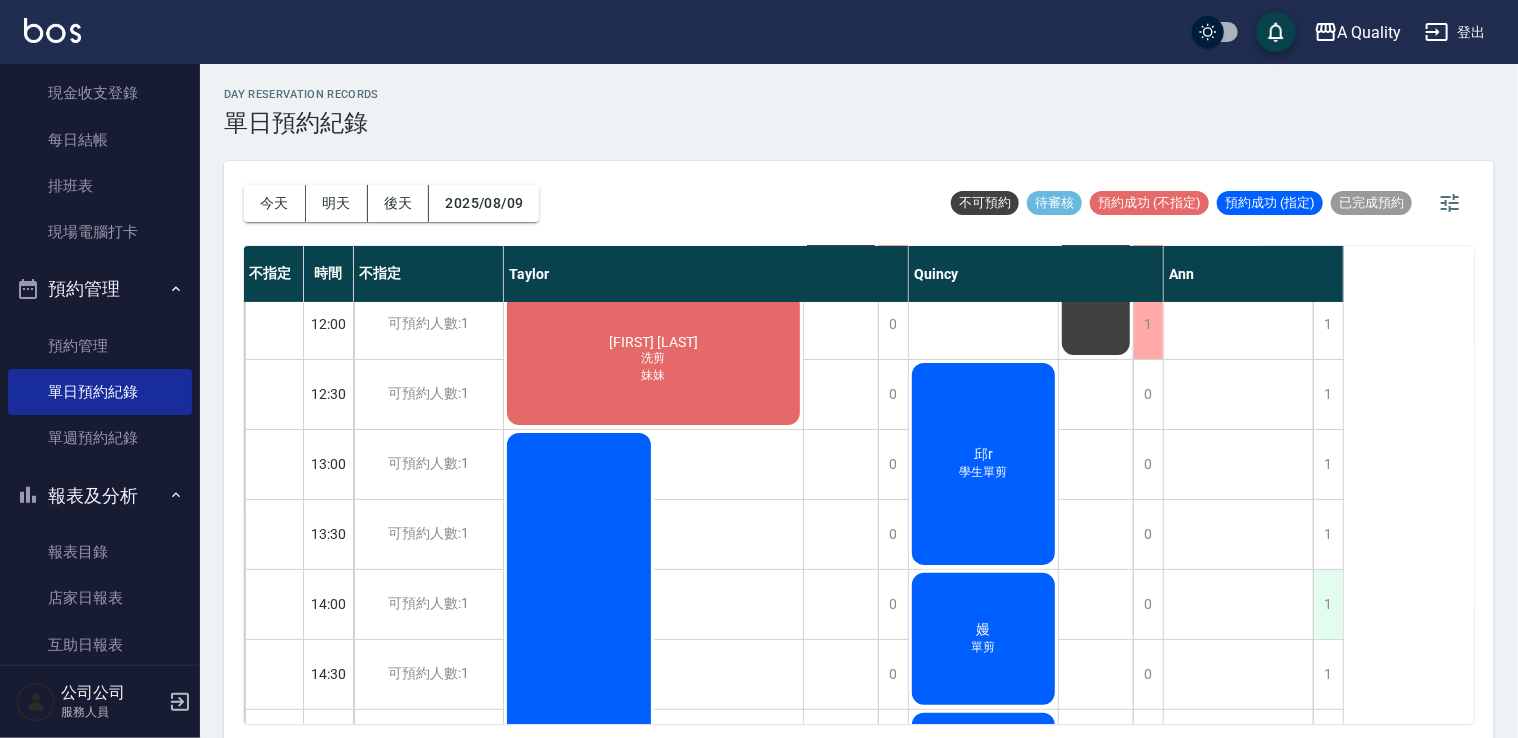 click on "1" at bounding box center (1328, 604) 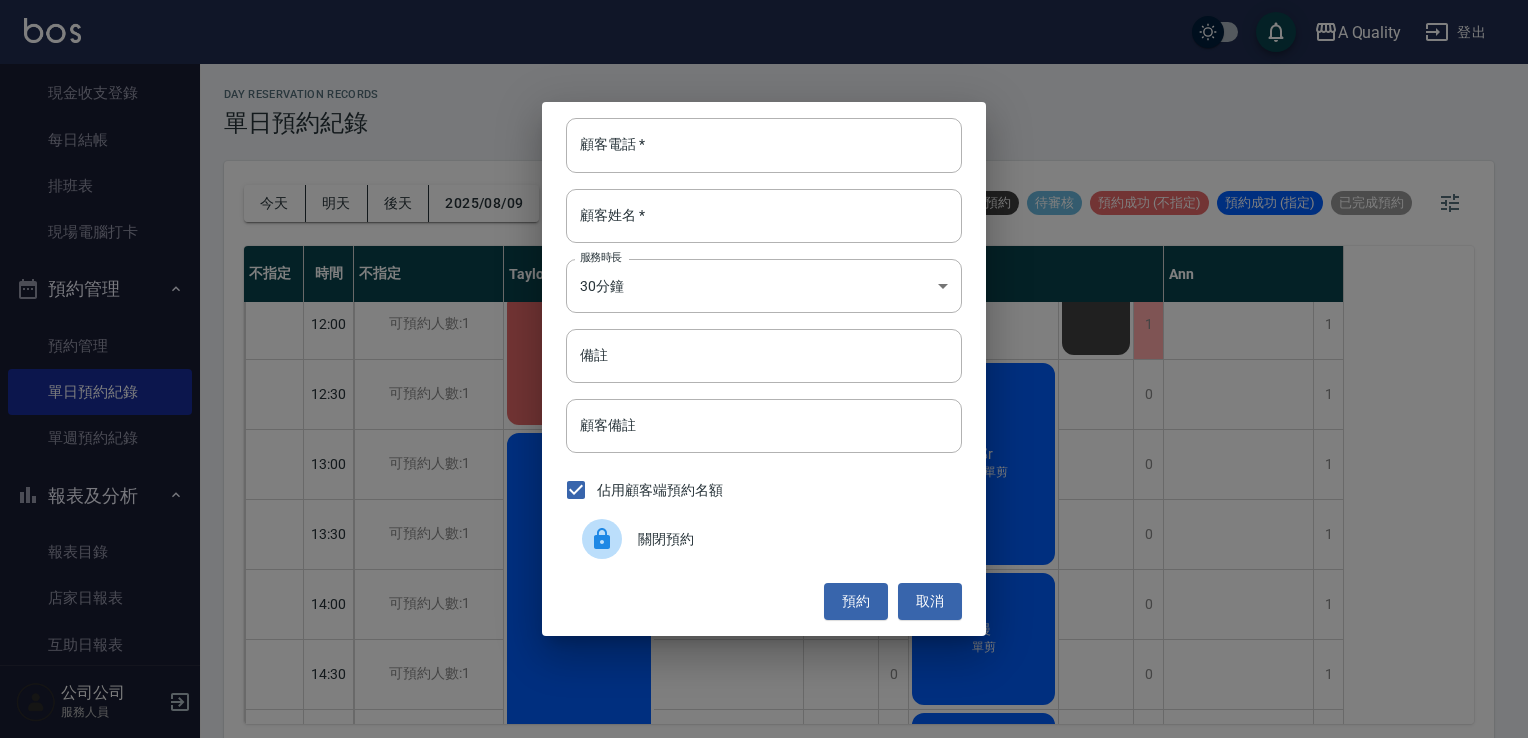 drag, startPoint x: 924, startPoint y: 593, endPoint x: 916, endPoint y: 566, distance: 28.160255 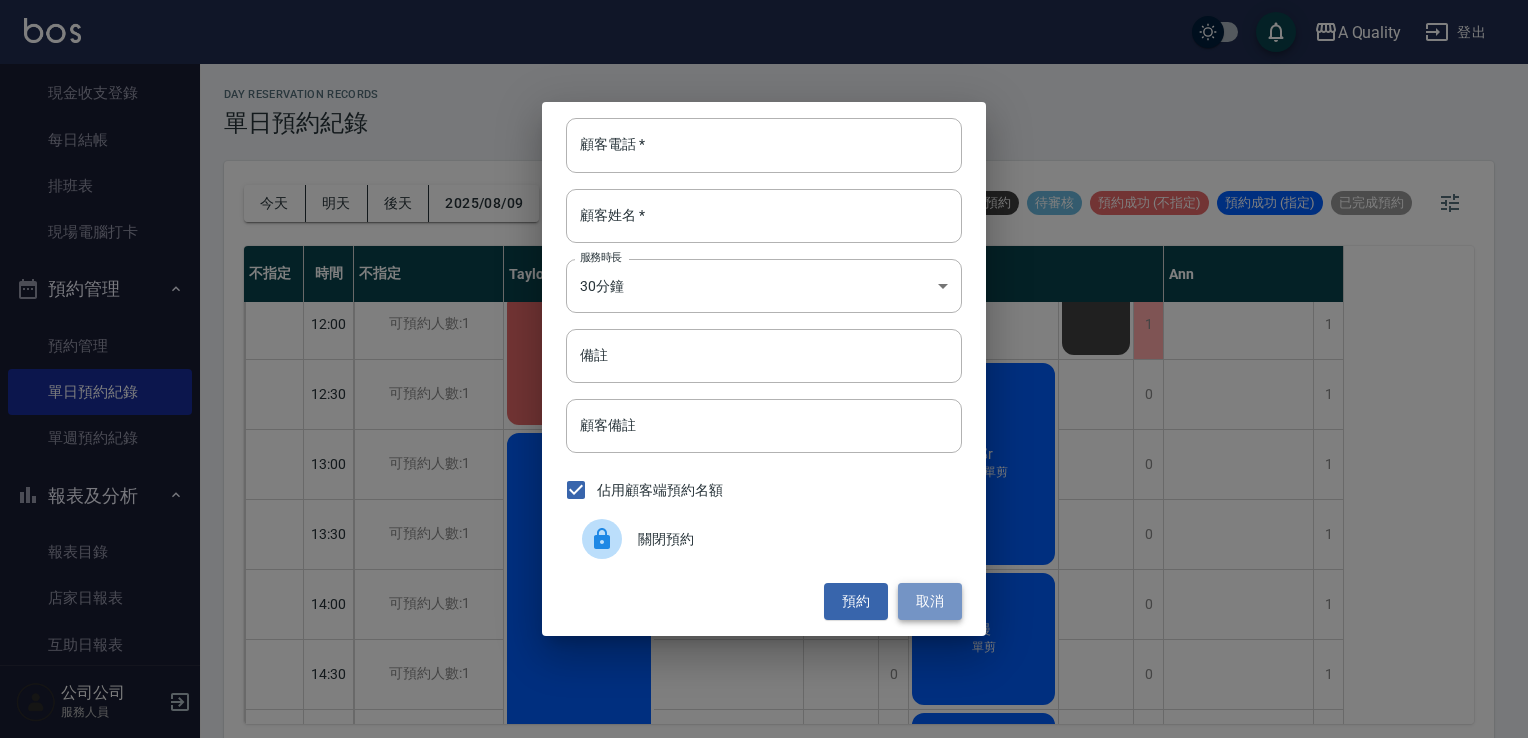 click on "取消" at bounding box center (930, 601) 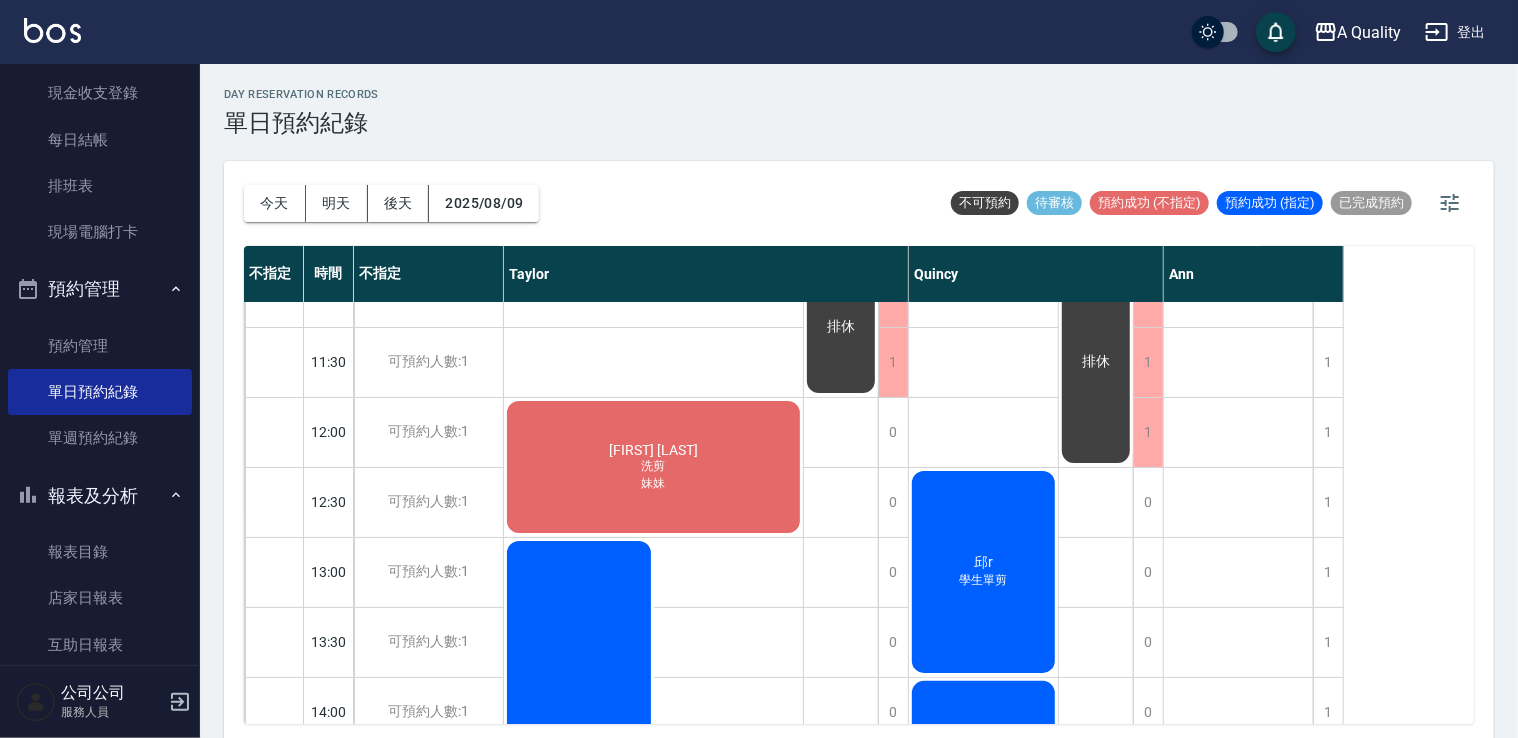 scroll, scrollTop: 0, scrollLeft: 0, axis: both 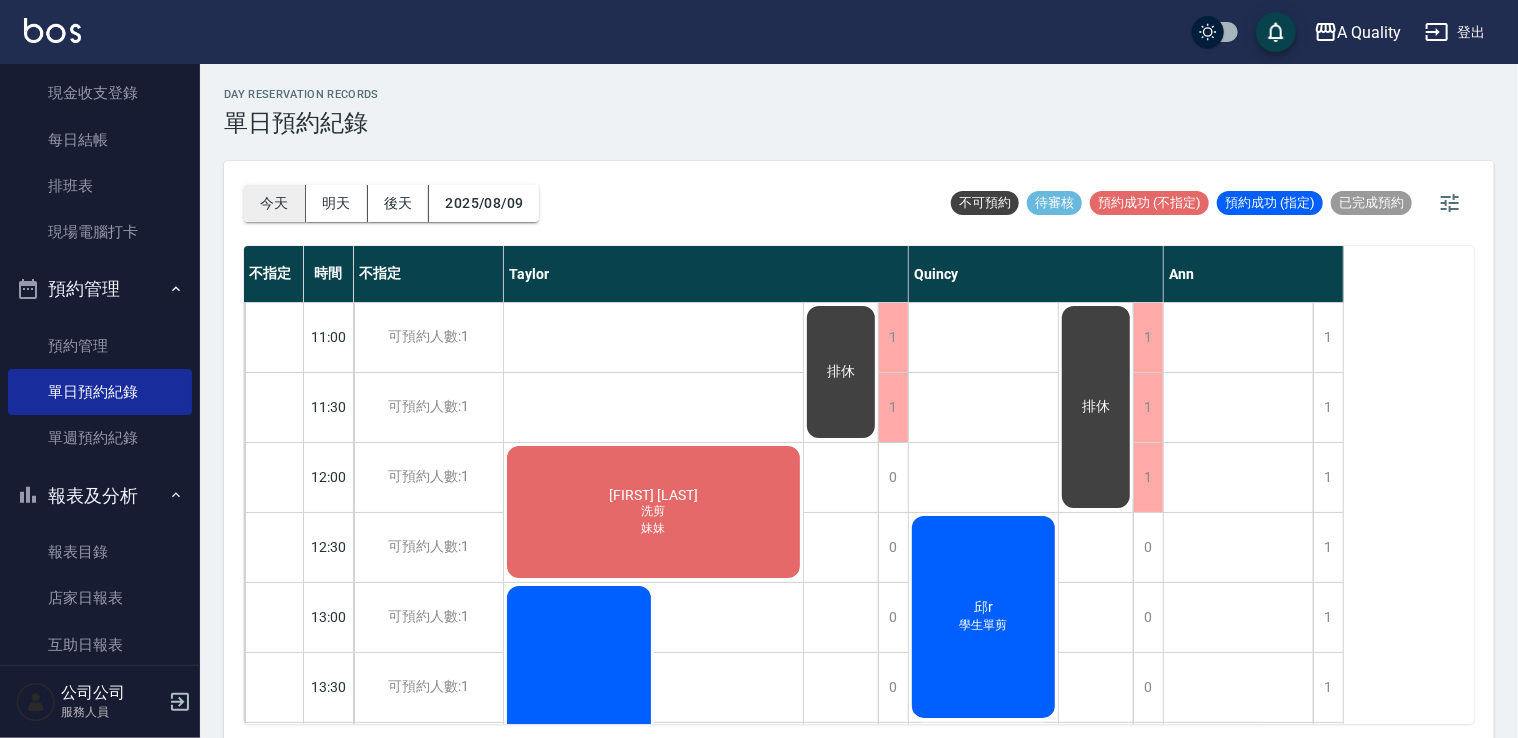 click on "今天" at bounding box center [275, 203] 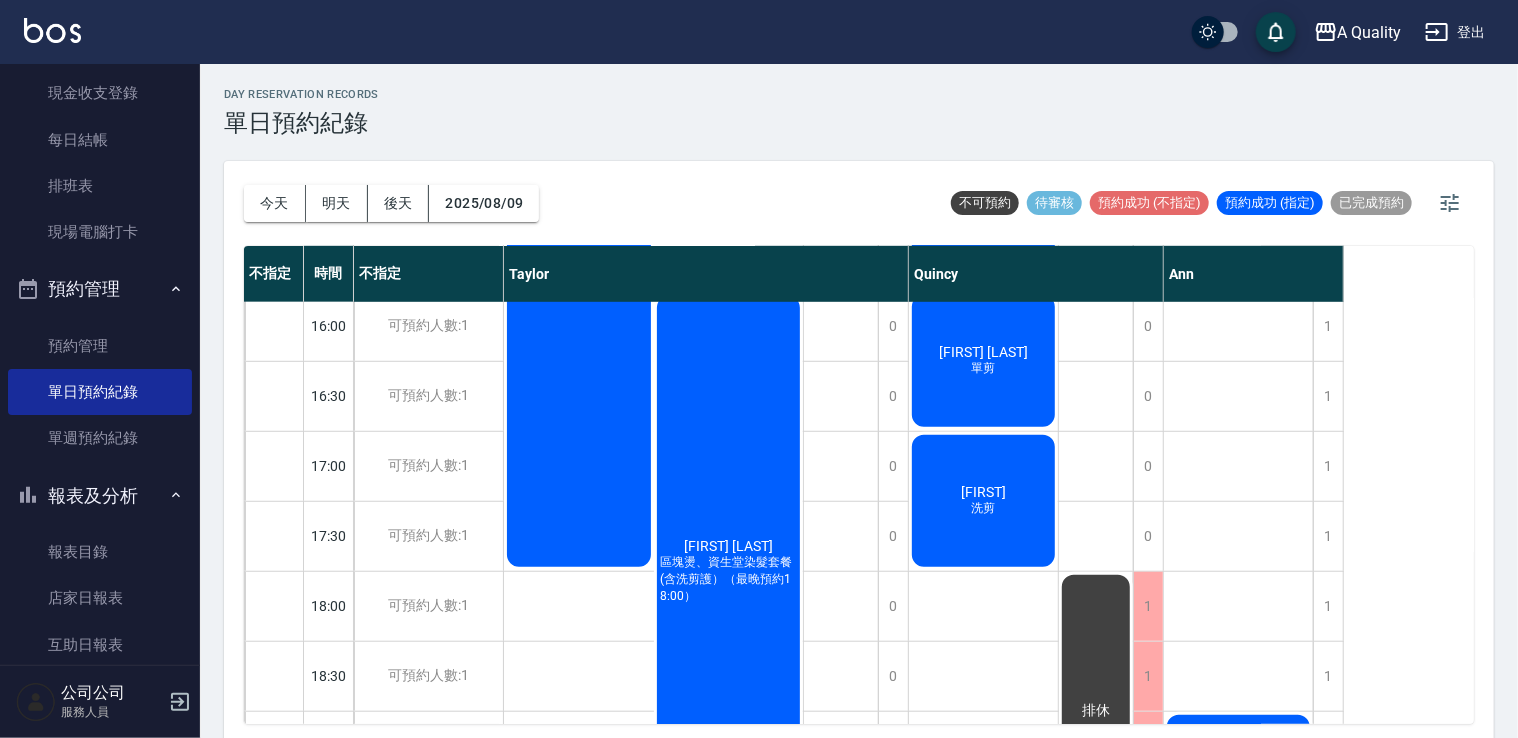 scroll, scrollTop: 853, scrollLeft: 0, axis: vertical 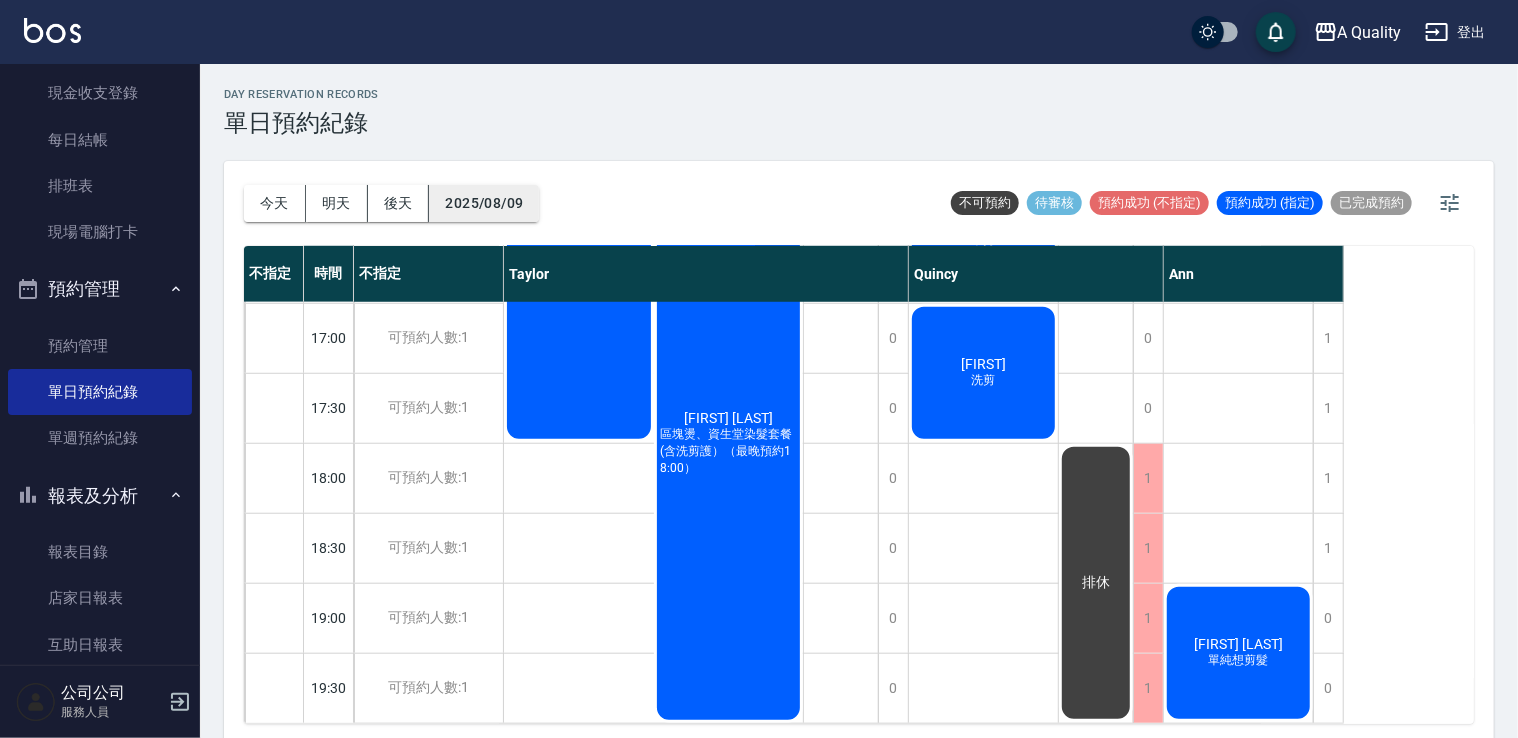 click on "2025/08/09" at bounding box center [484, 203] 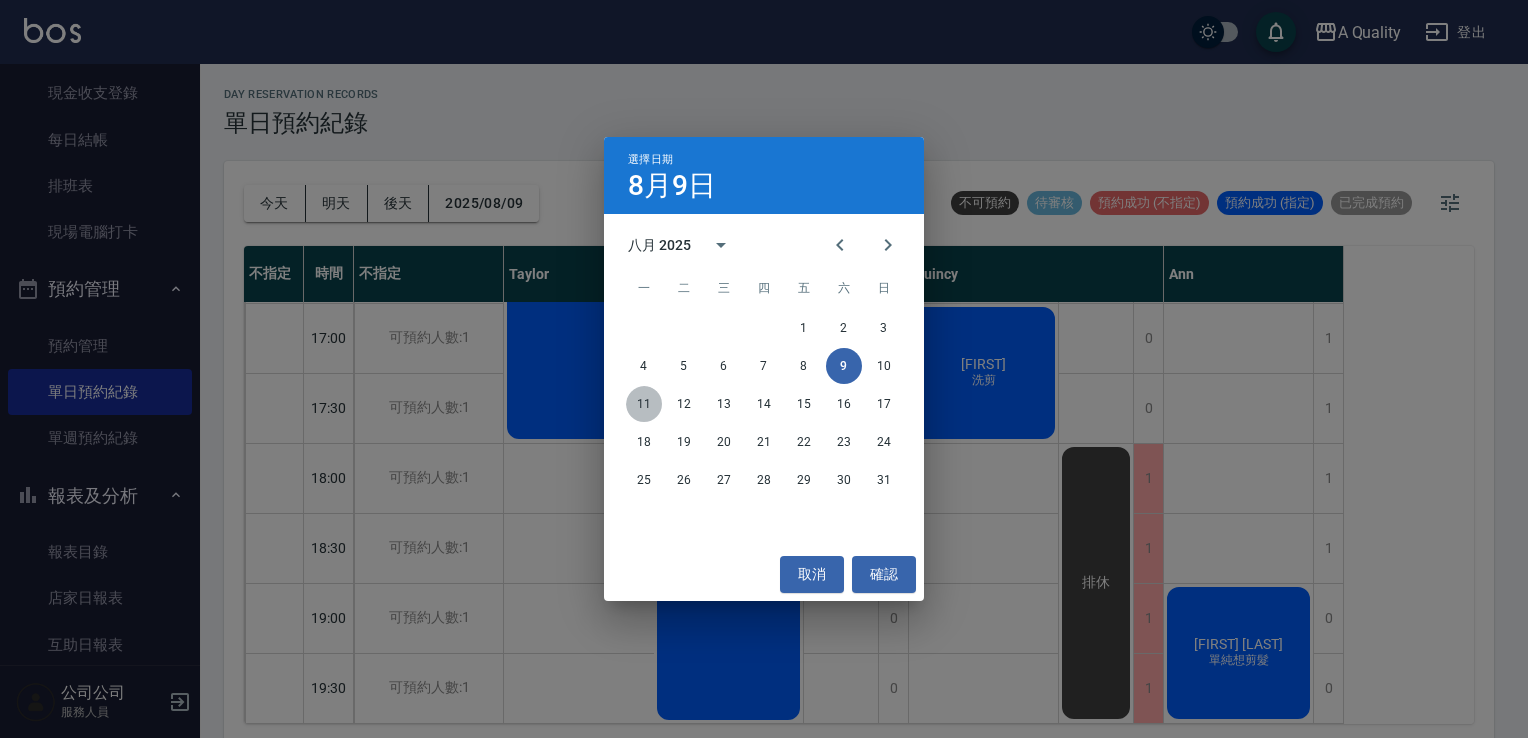 click on "11" at bounding box center (644, 404) 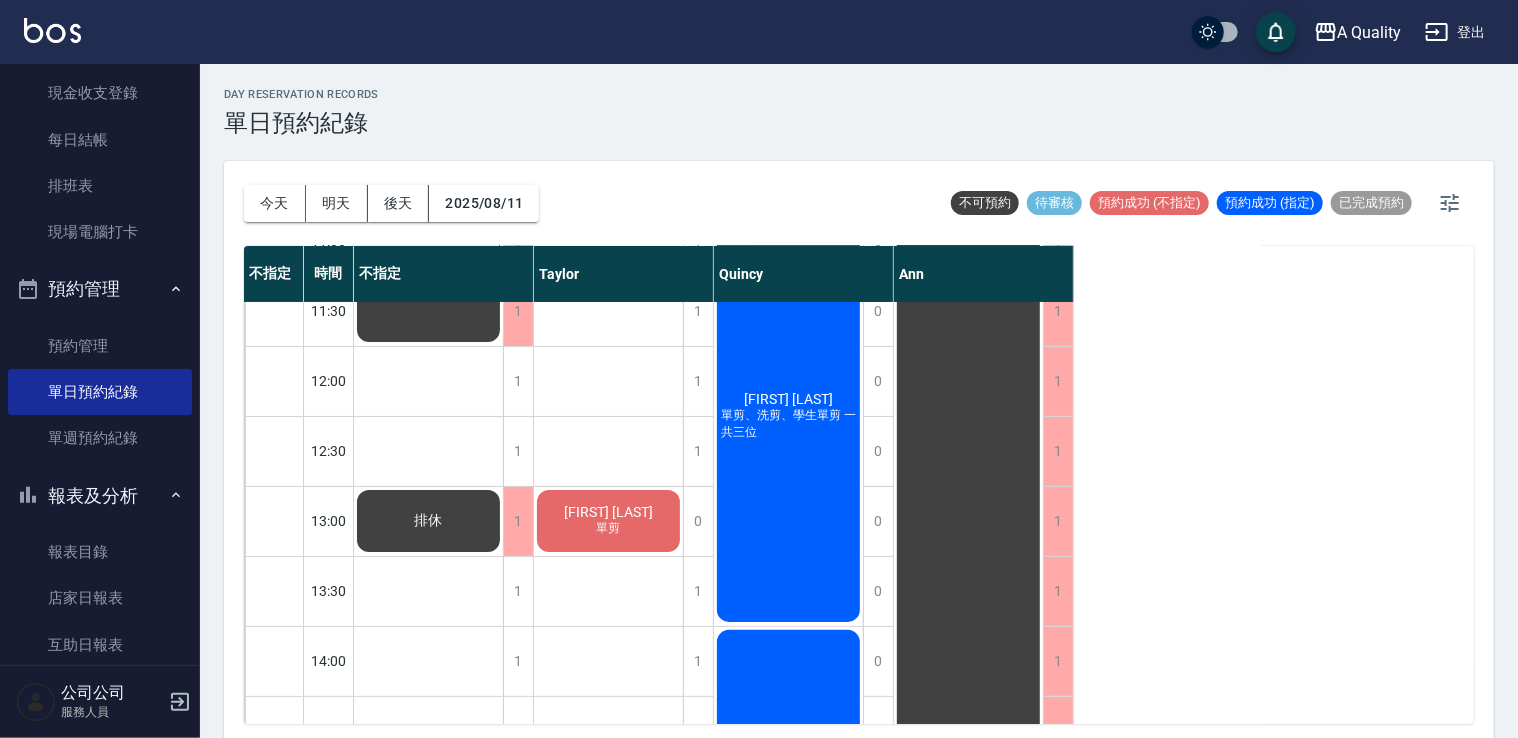 scroll, scrollTop: 0, scrollLeft: 0, axis: both 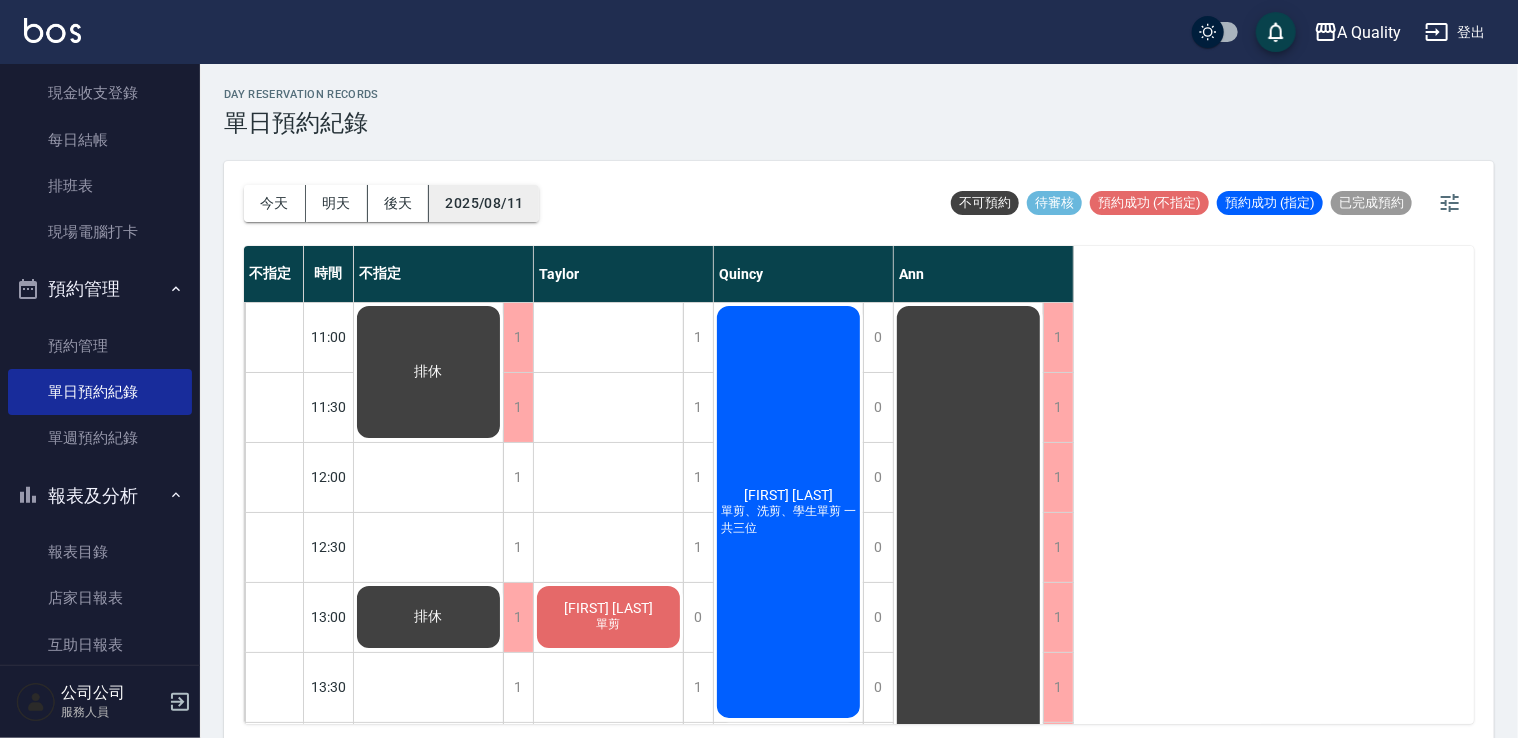click on "2025/08/11" at bounding box center (484, 203) 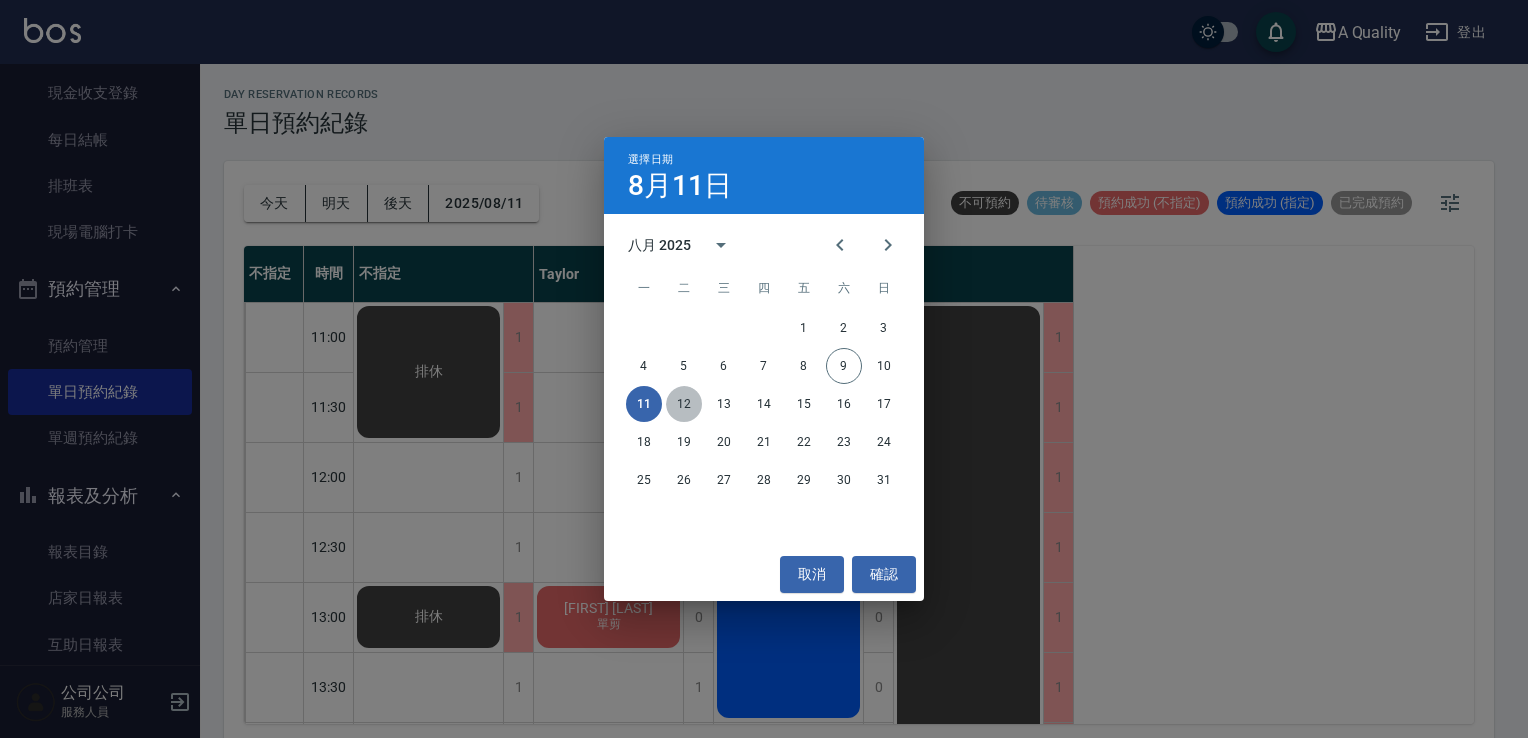 click on "12" at bounding box center [684, 404] 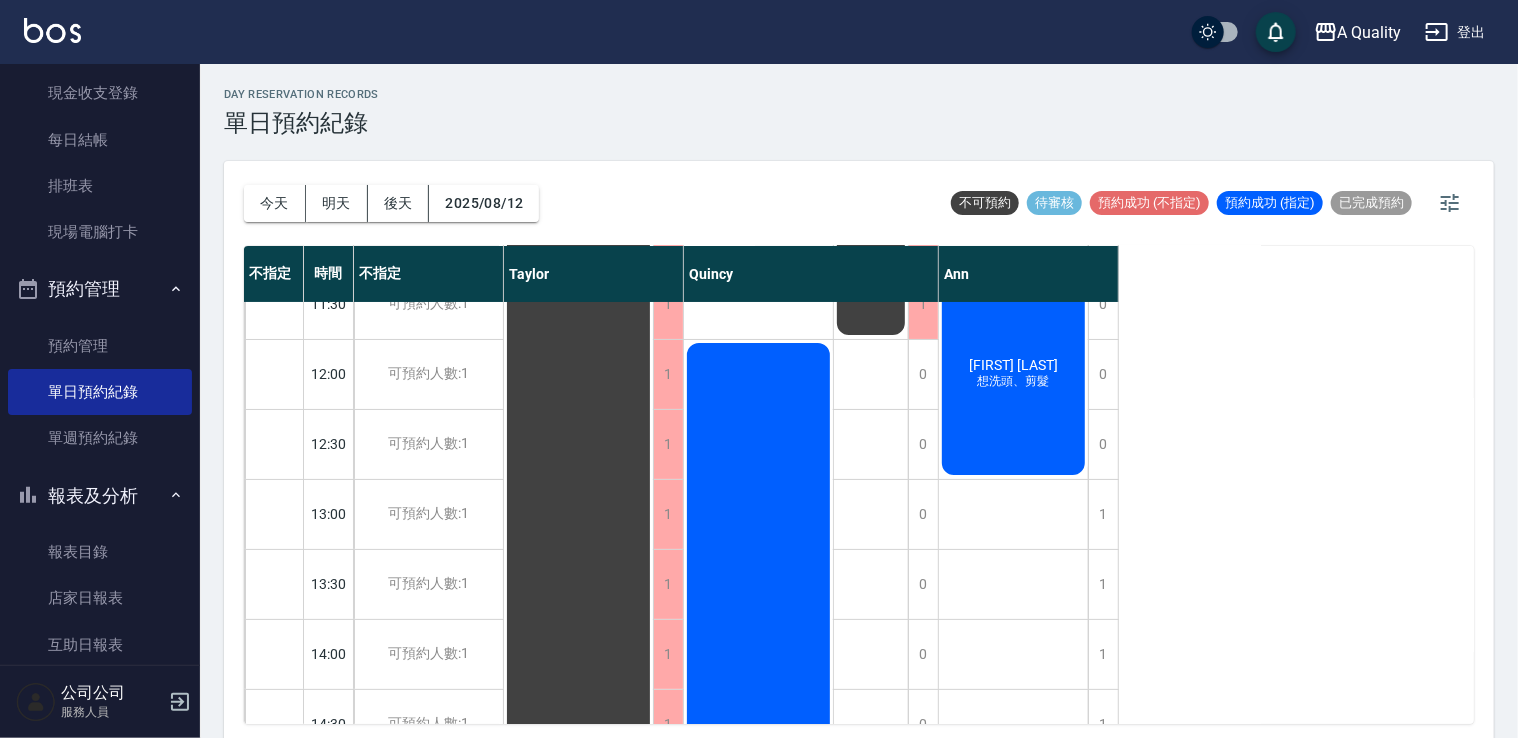 scroll, scrollTop: 0, scrollLeft: 0, axis: both 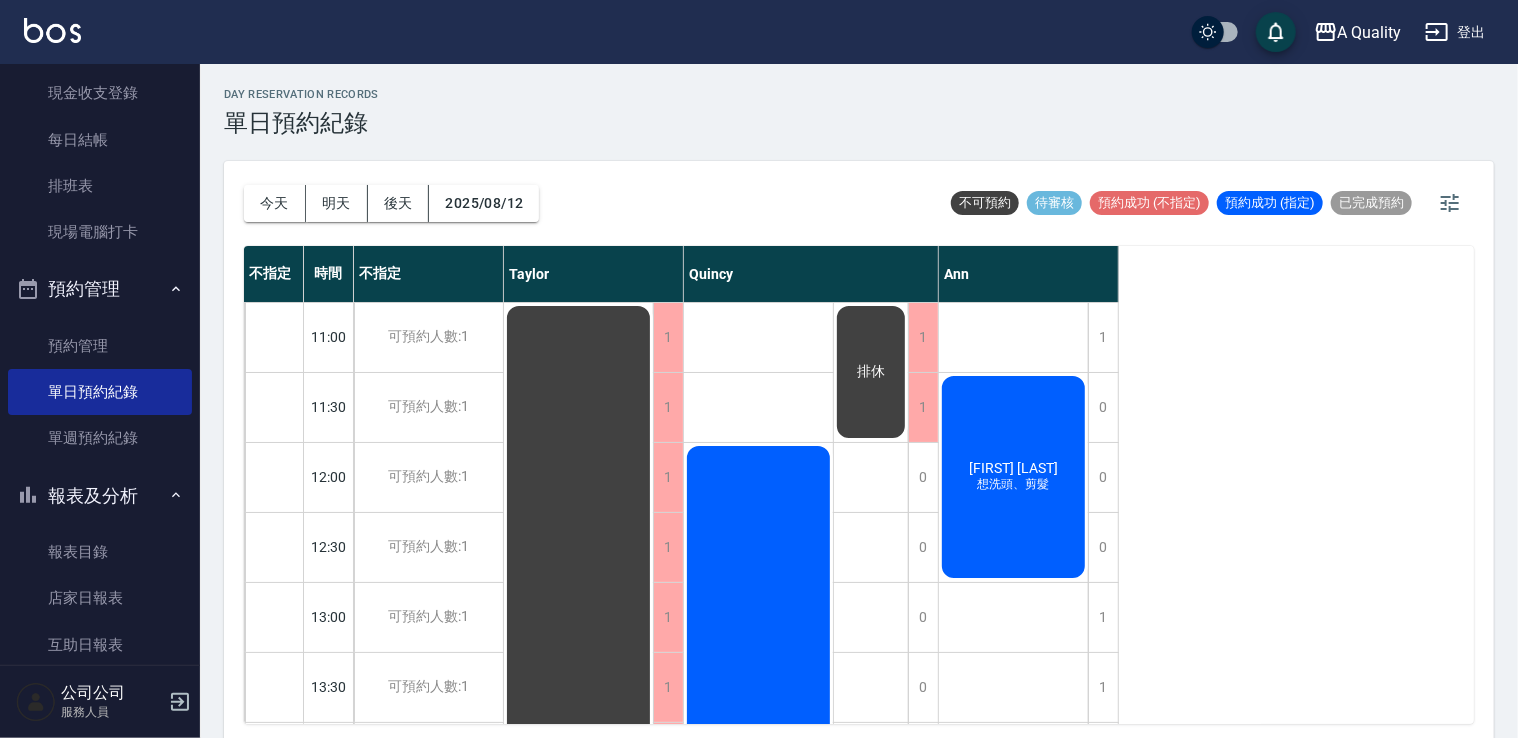 drag, startPoint x: 236, startPoint y: 198, endPoint x: 264, endPoint y: 198, distance: 28 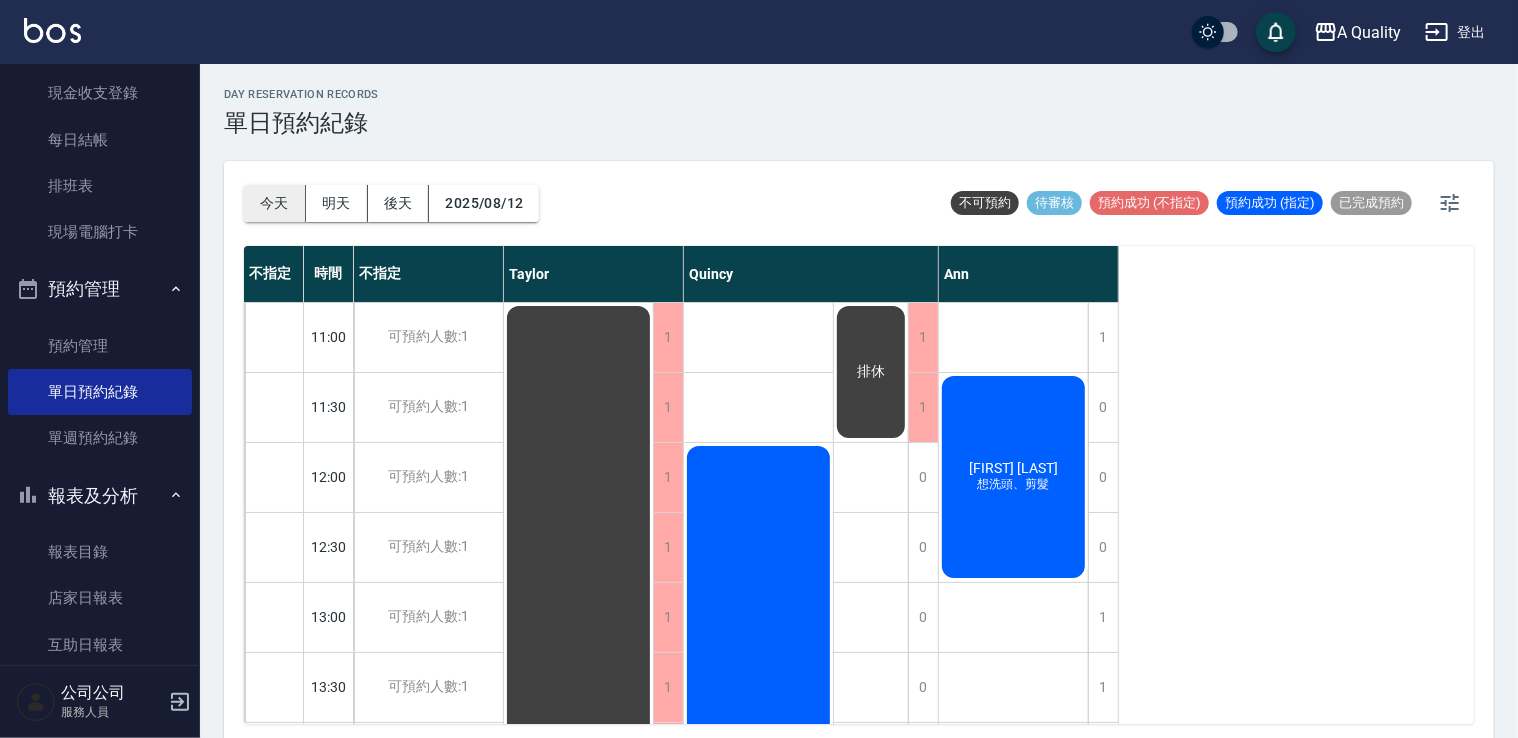 click on "今天" at bounding box center [275, 203] 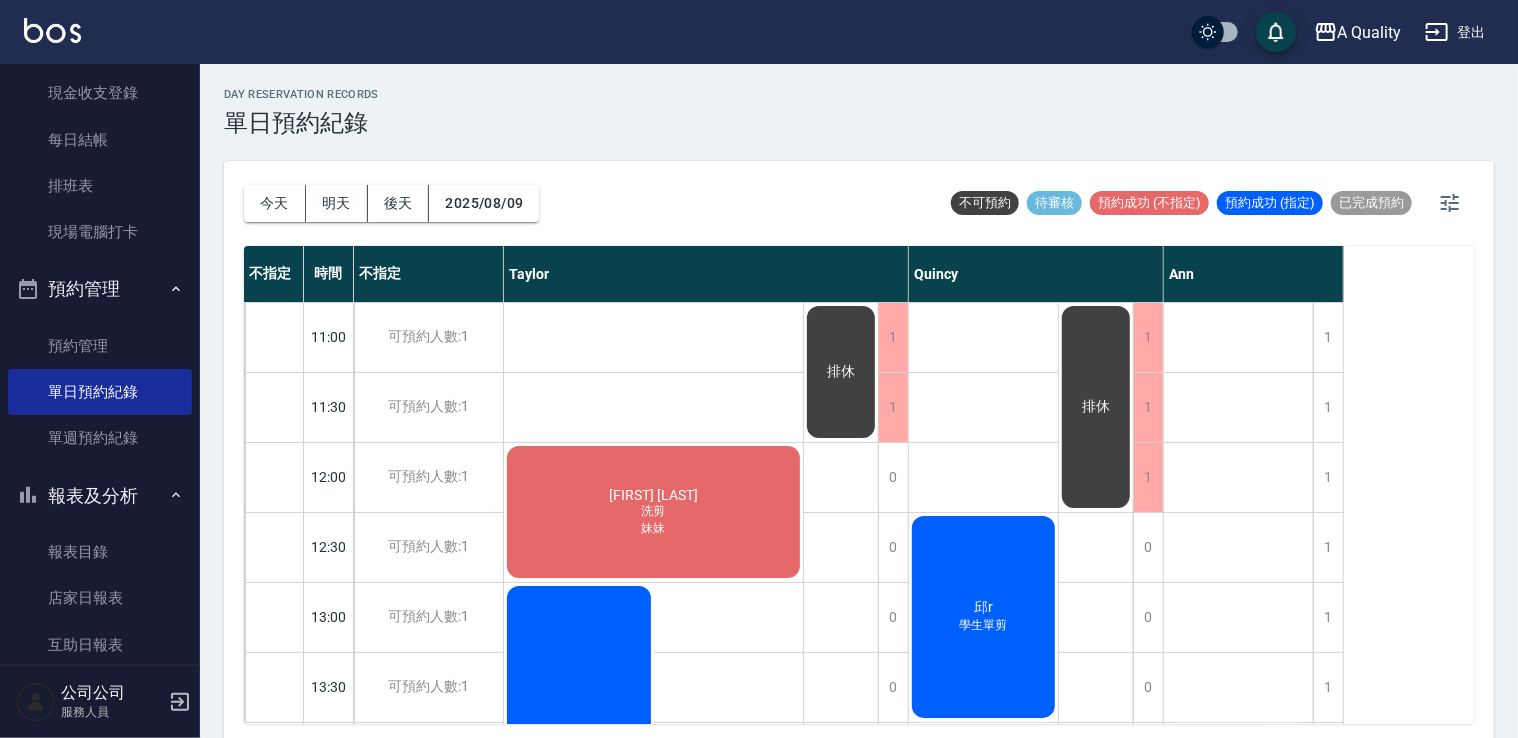 scroll, scrollTop: 100, scrollLeft: 0, axis: vertical 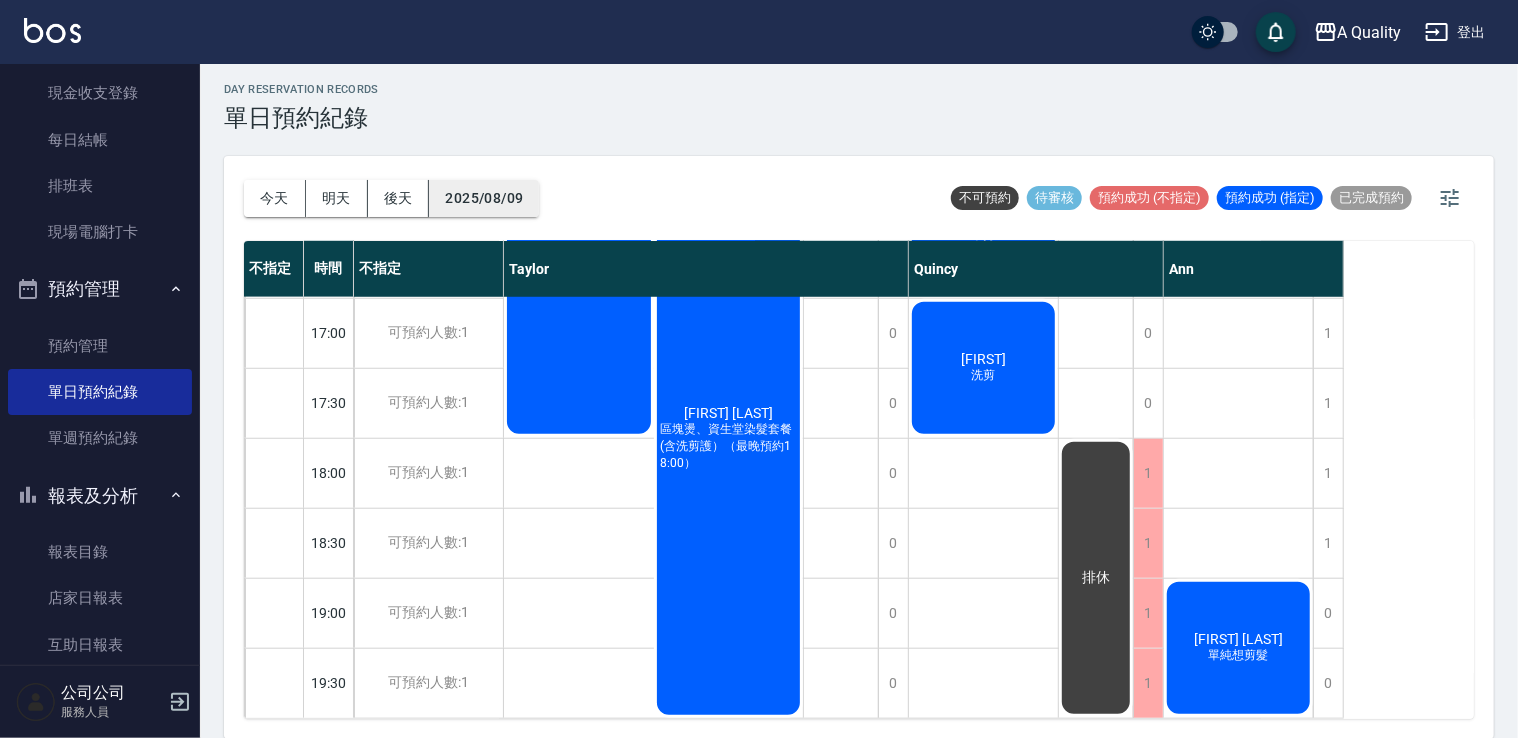 click on "2025/08/09" at bounding box center [484, 198] 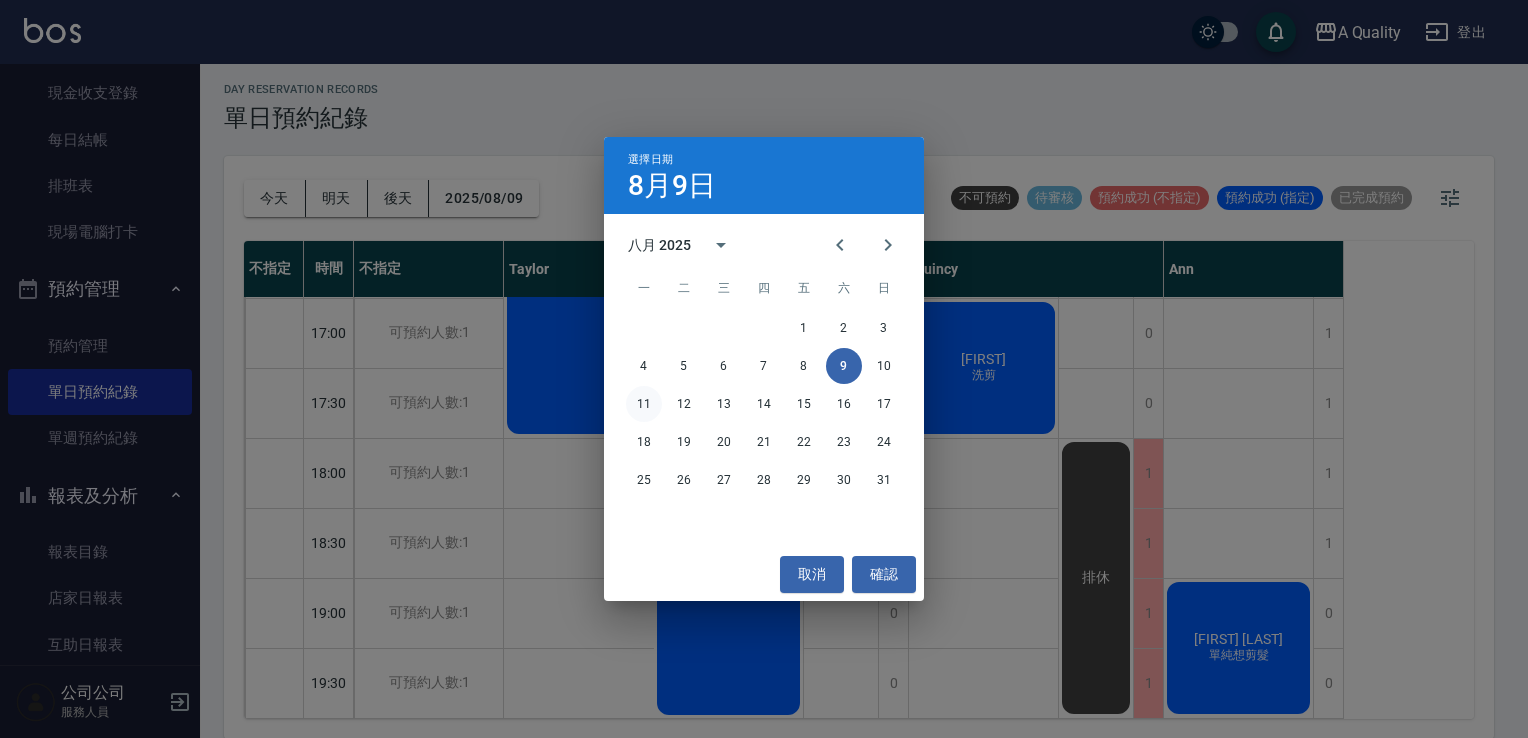 click on "11" at bounding box center (644, 404) 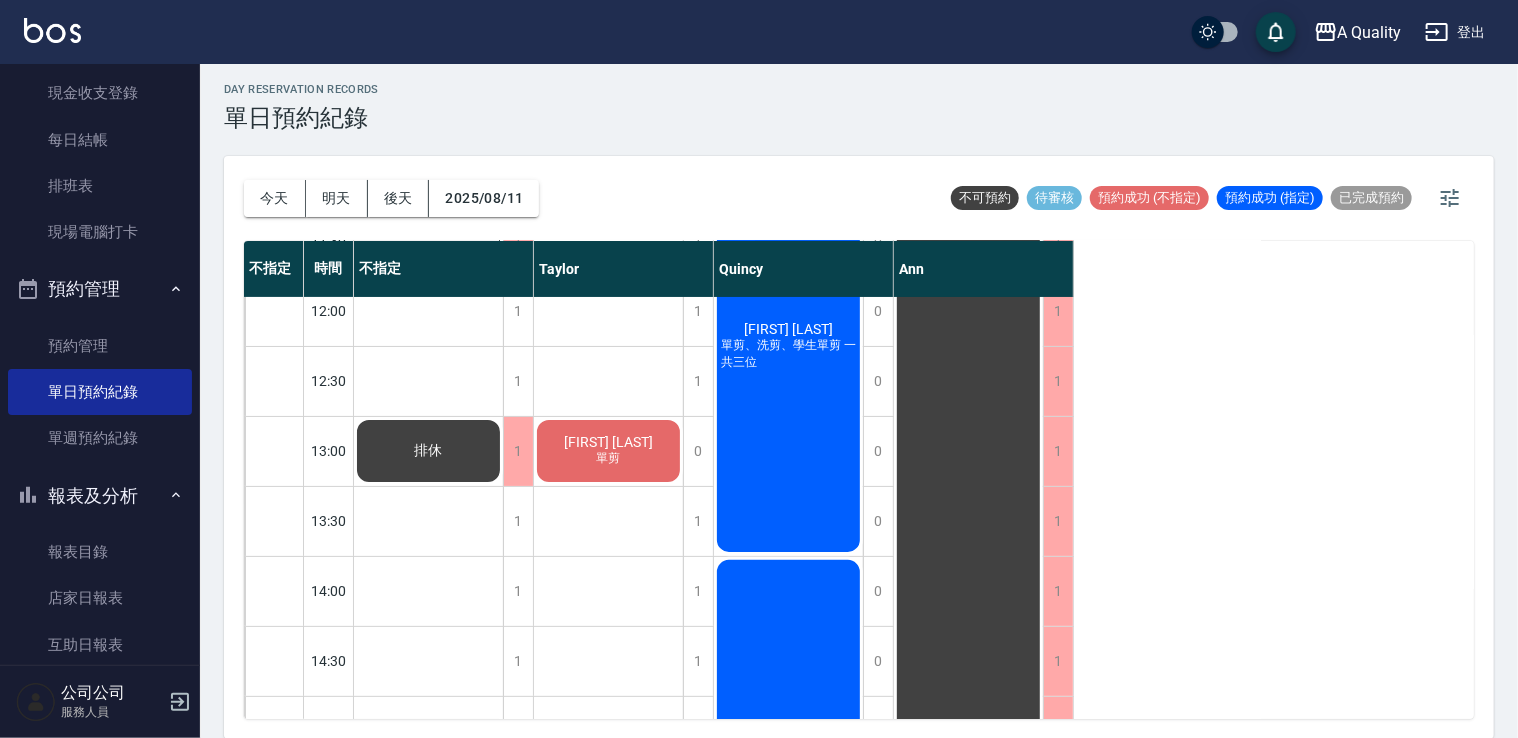 scroll, scrollTop: 153, scrollLeft: 0, axis: vertical 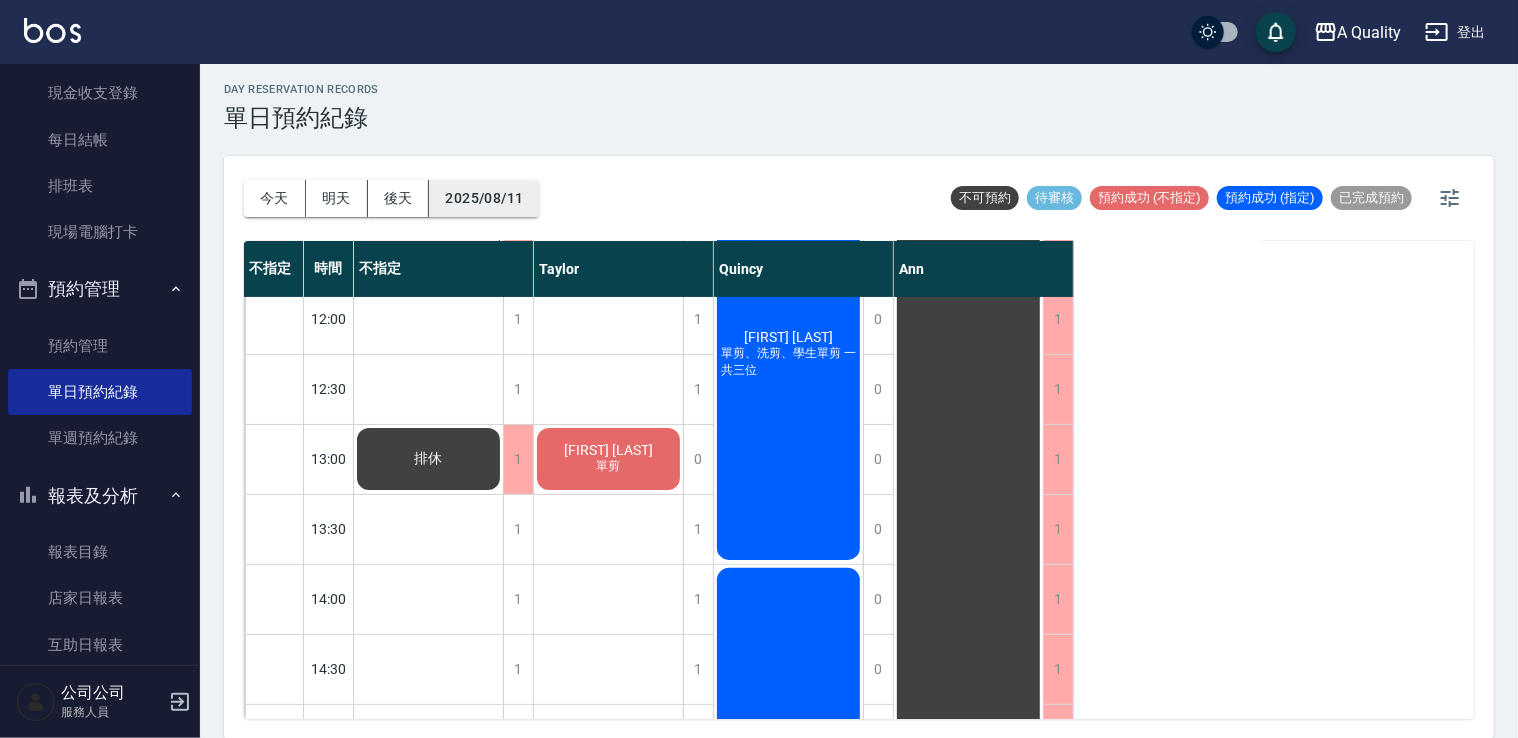 click on "2025/08/11" at bounding box center (484, 198) 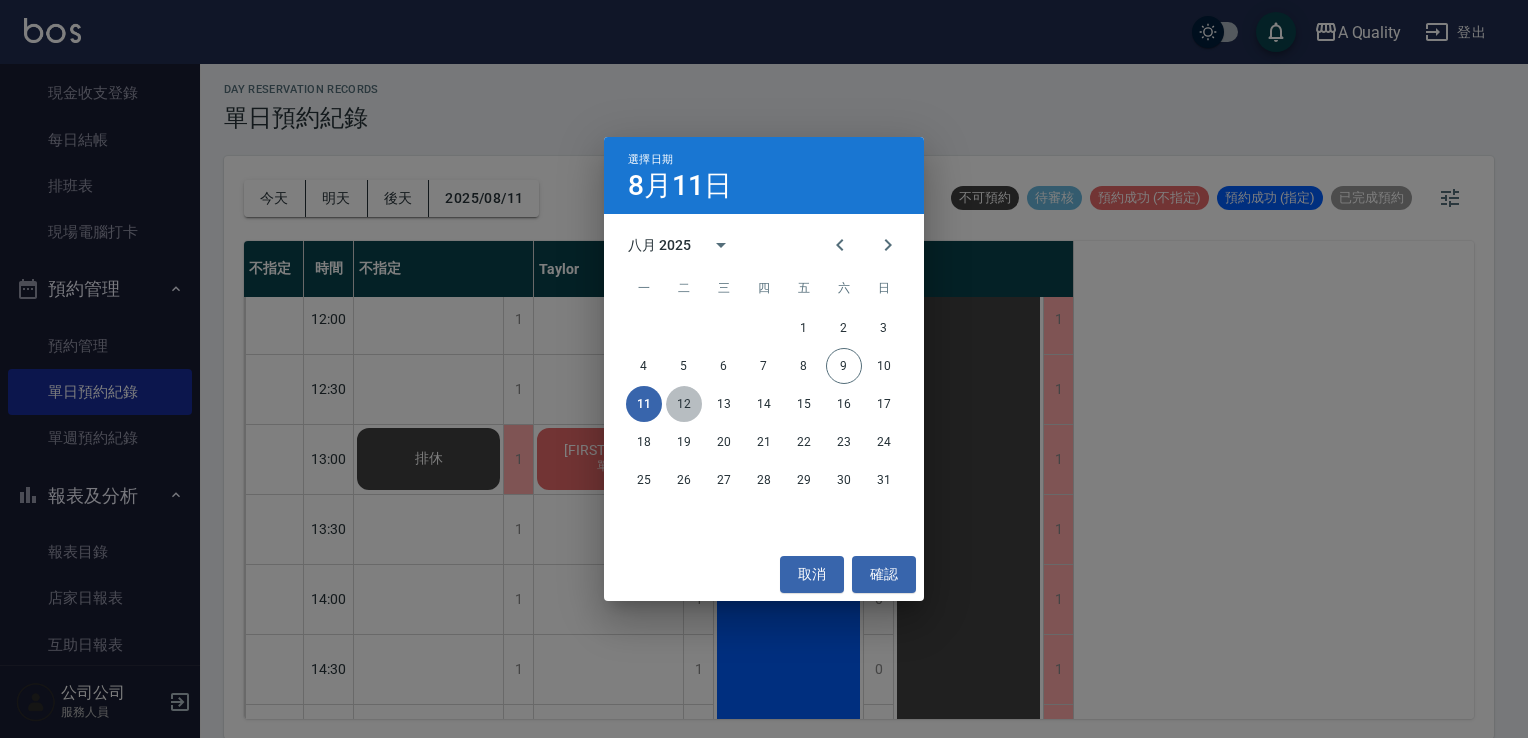 click on "12" at bounding box center (684, 404) 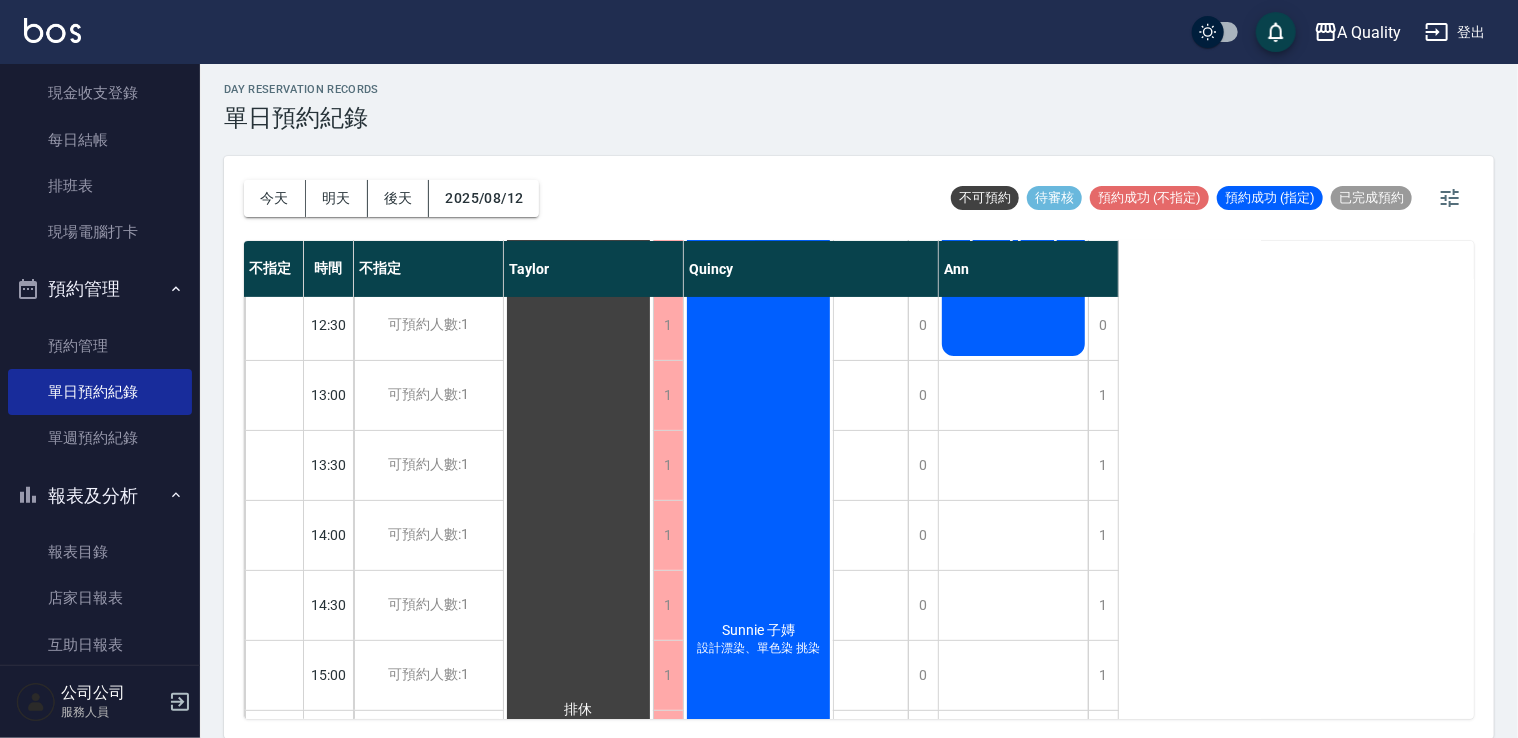 scroll, scrollTop: 300, scrollLeft: 0, axis: vertical 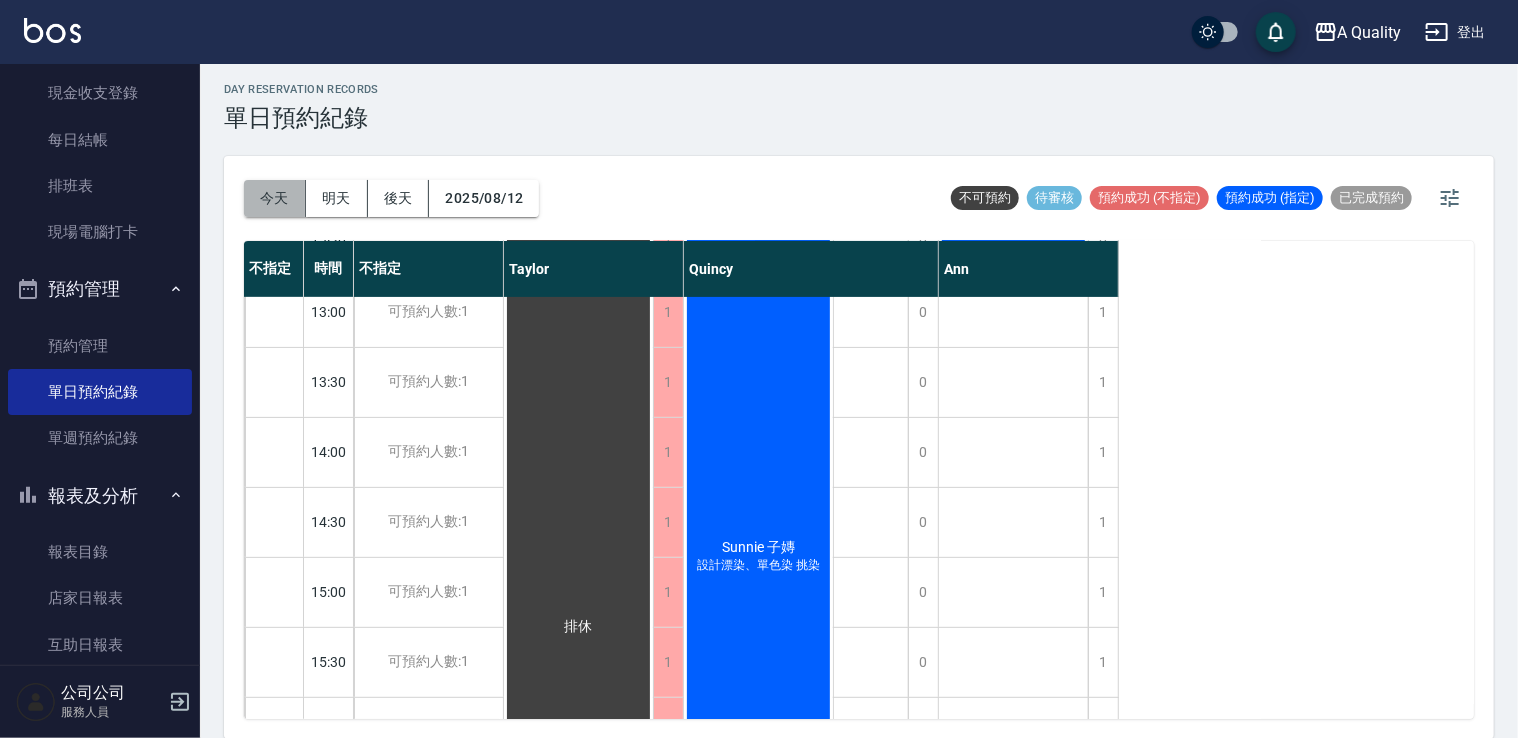 click on "今天" at bounding box center [275, 198] 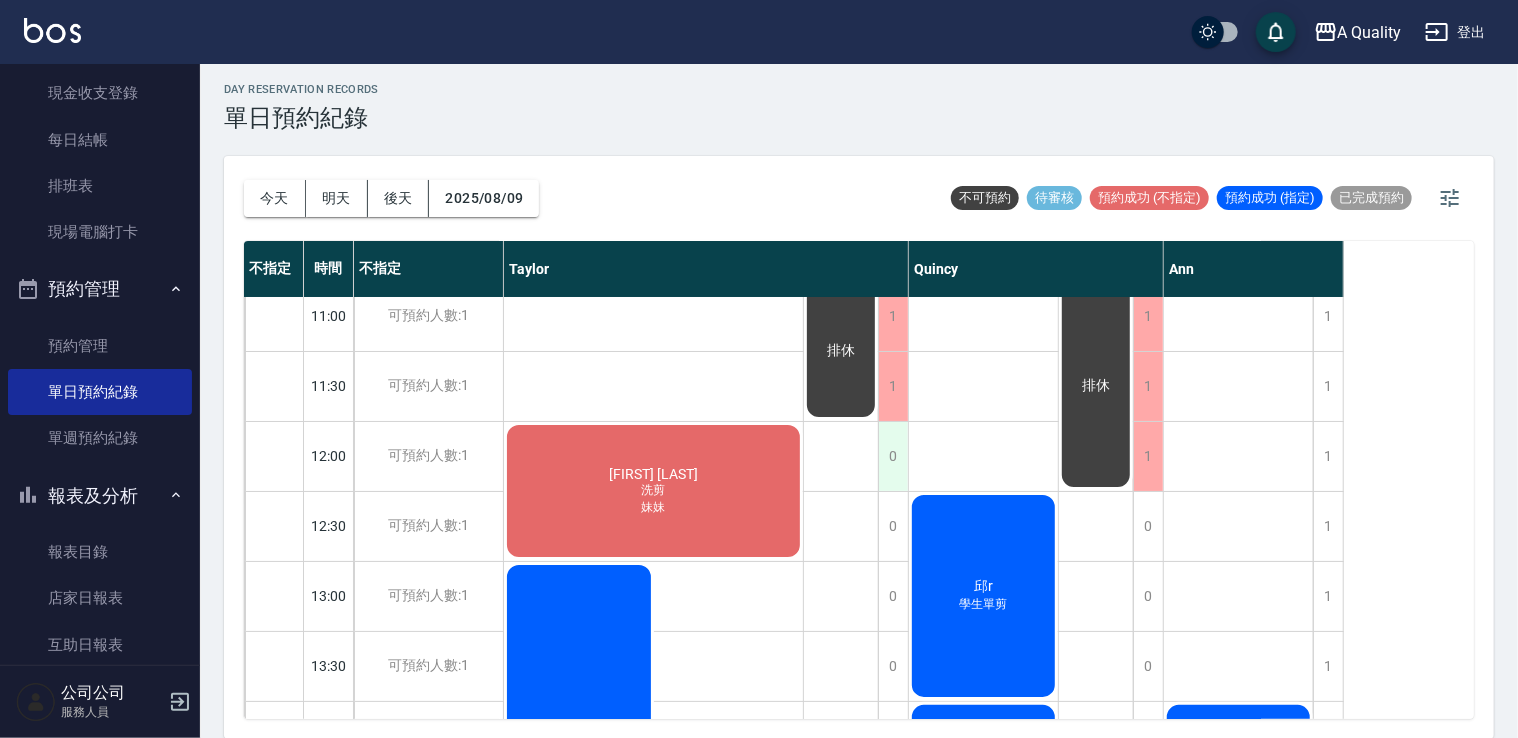 scroll, scrollTop: 0, scrollLeft: 0, axis: both 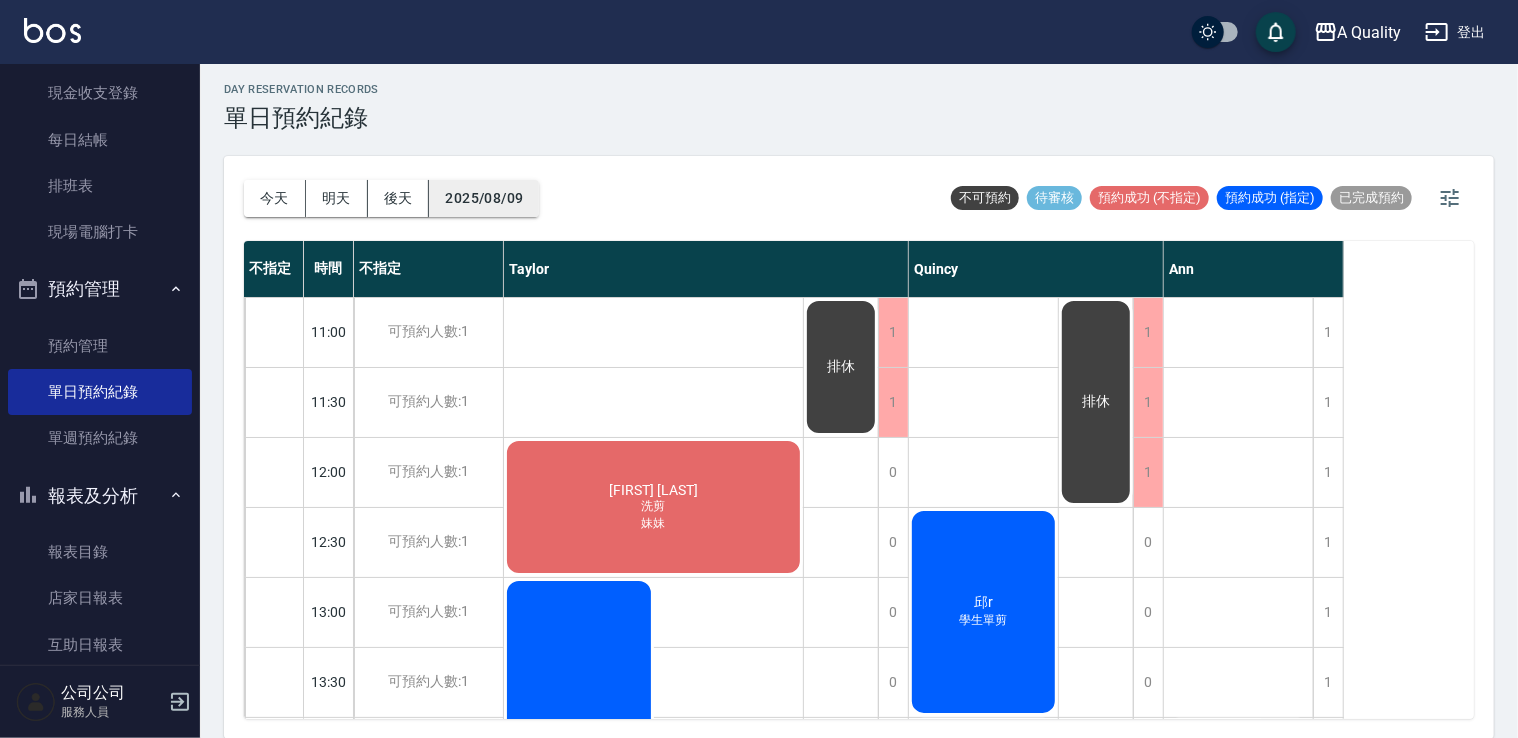 click on "2025/08/09" at bounding box center [484, 198] 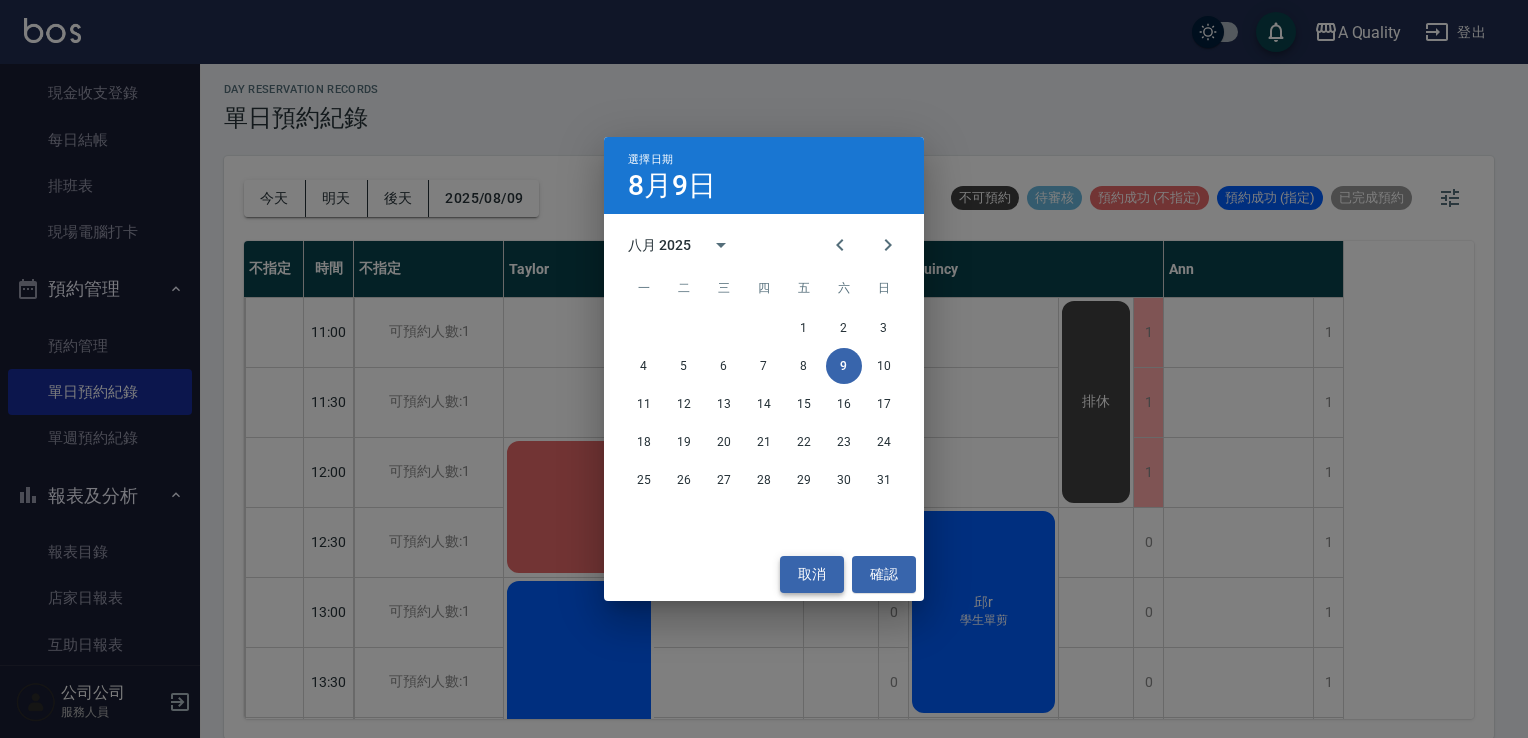 click on "取消" at bounding box center [812, 574] 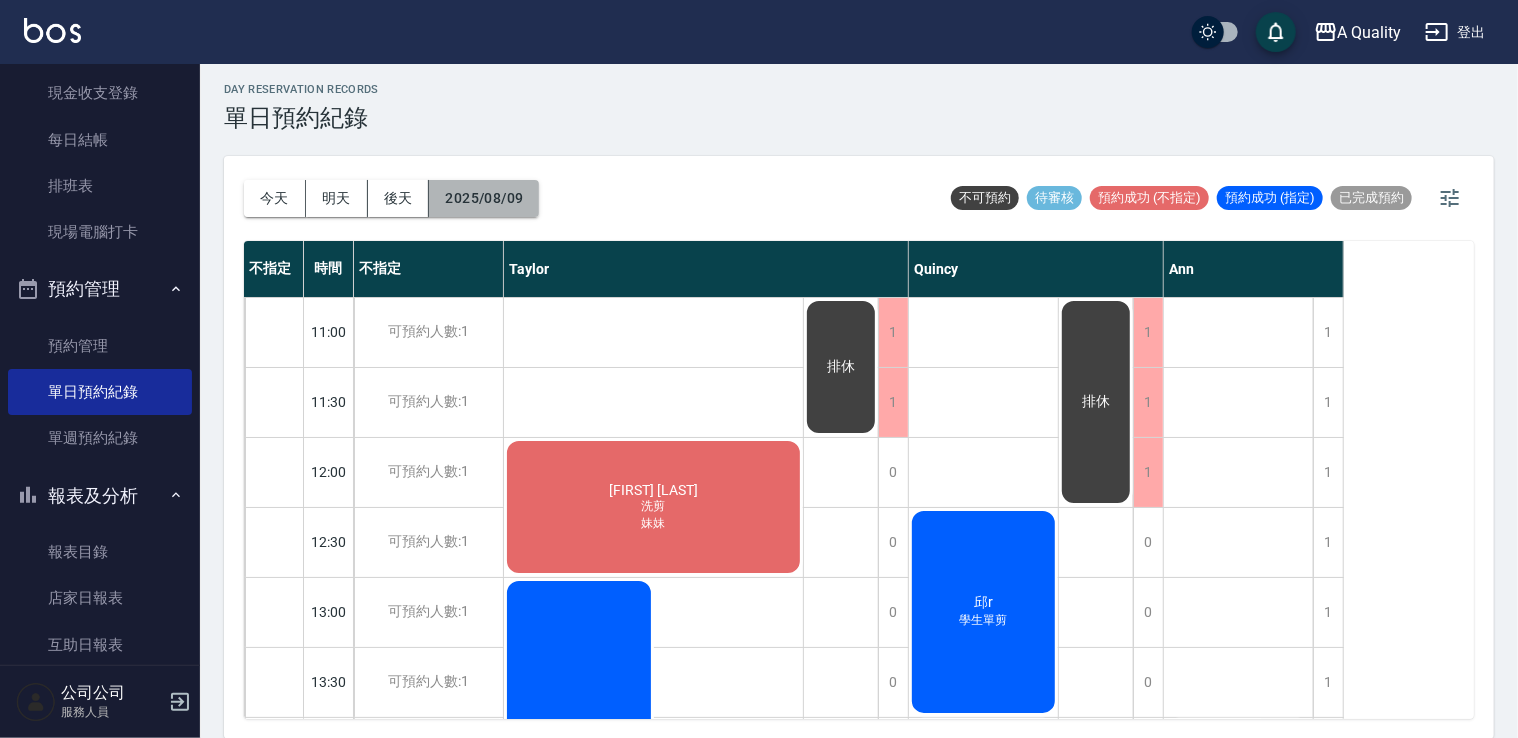 click on "2025/08/09" at bounding box center [484, 198] 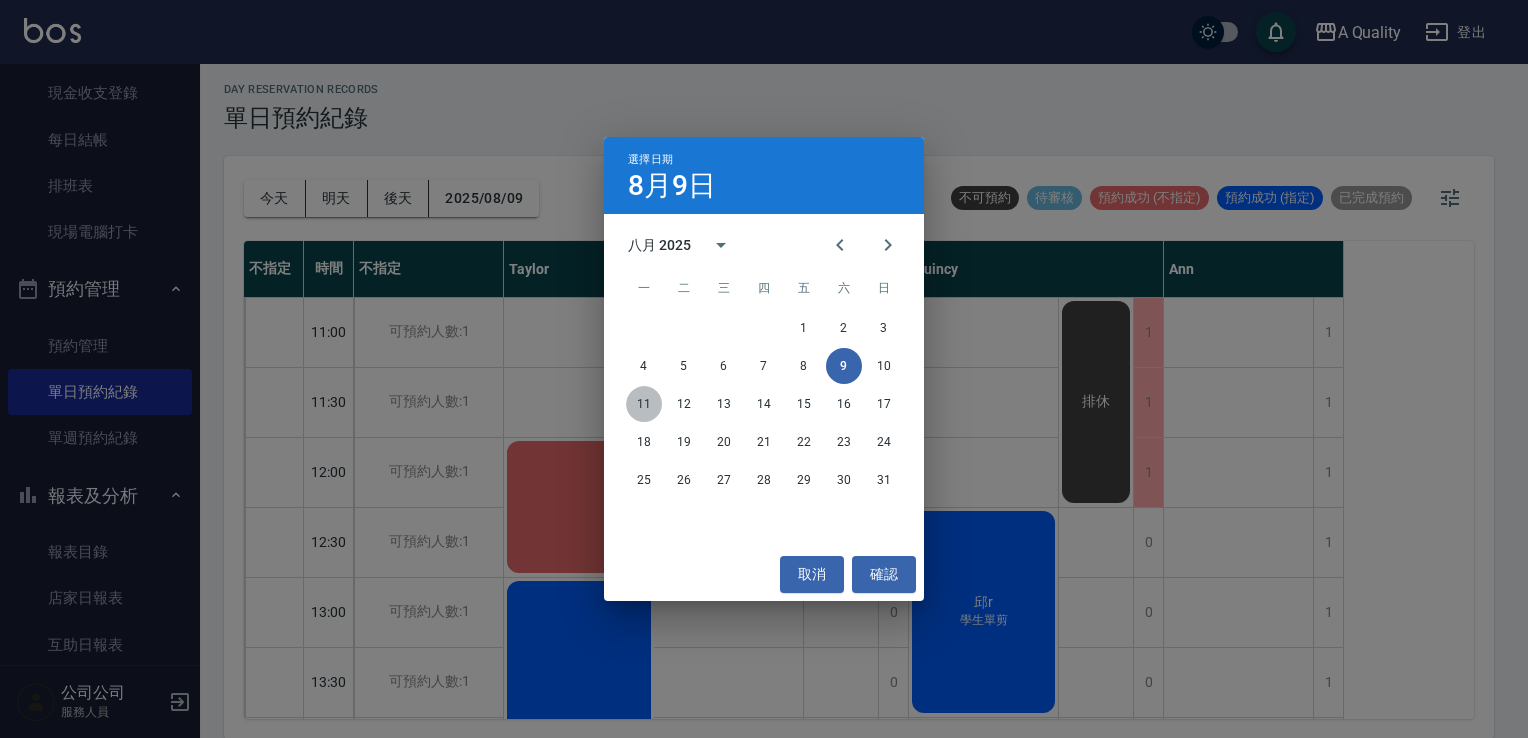 click on "11" at bounding box center [644, 404] 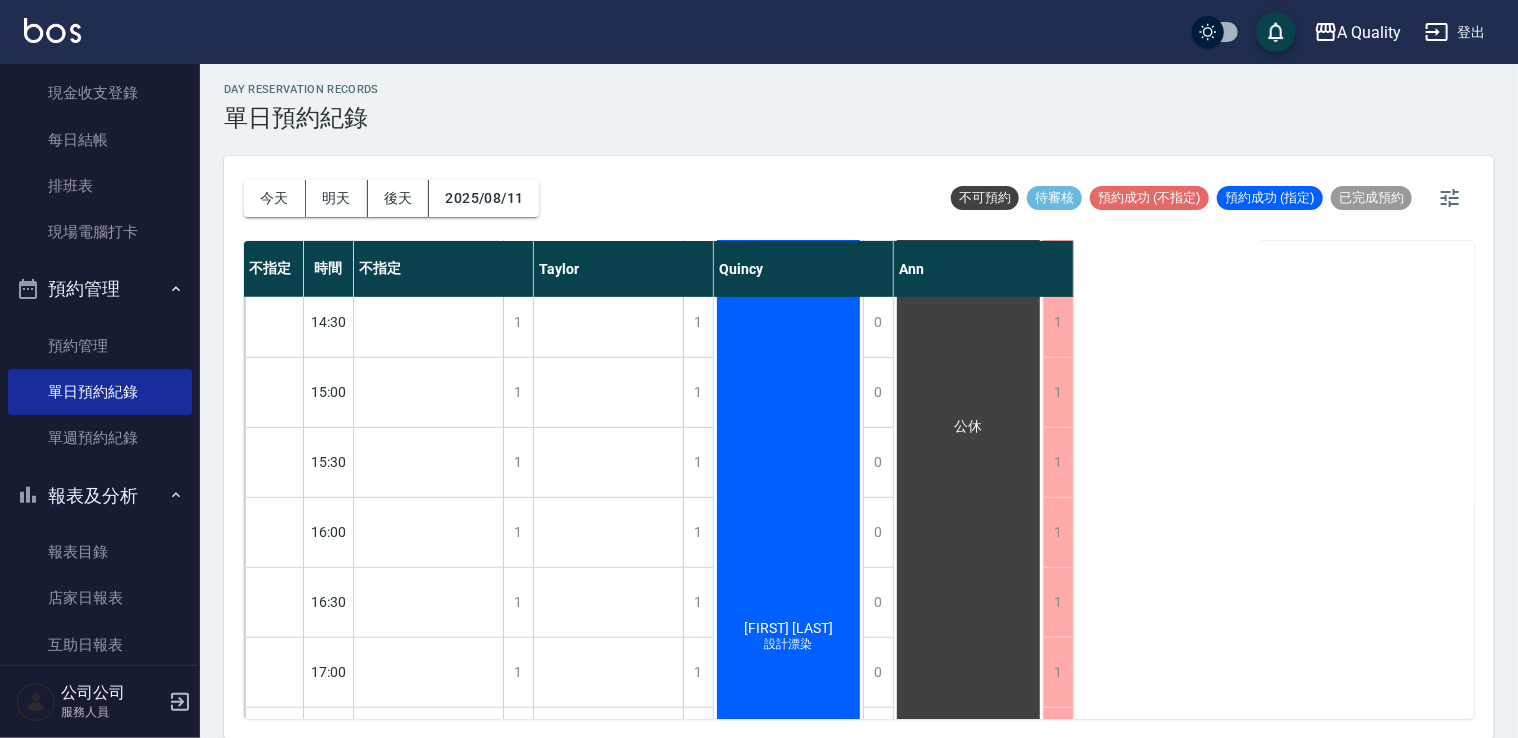 scroll, scrollTop: 453, scrollLeft: 0, axis: vertical 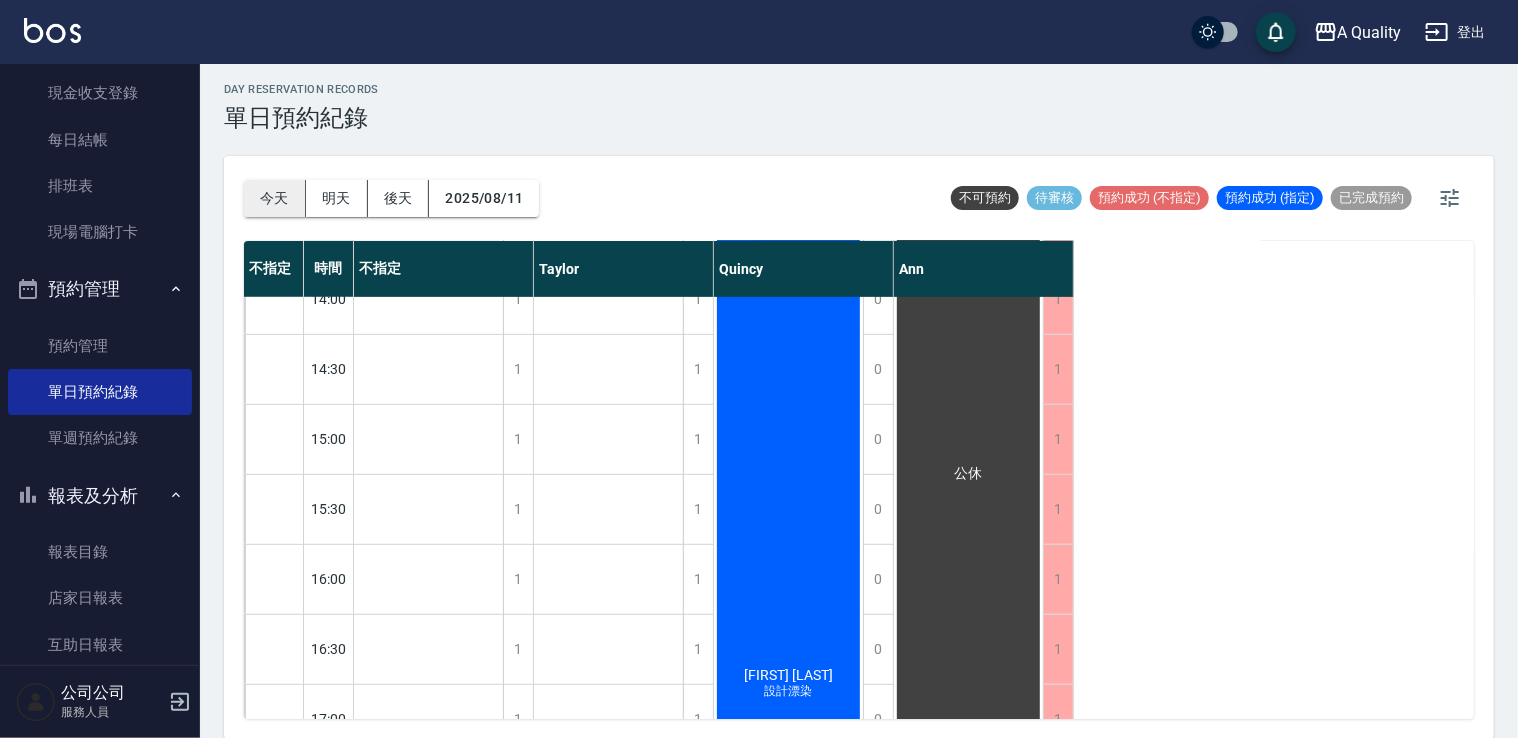 click on "今天" at bounding box center [275, 198] 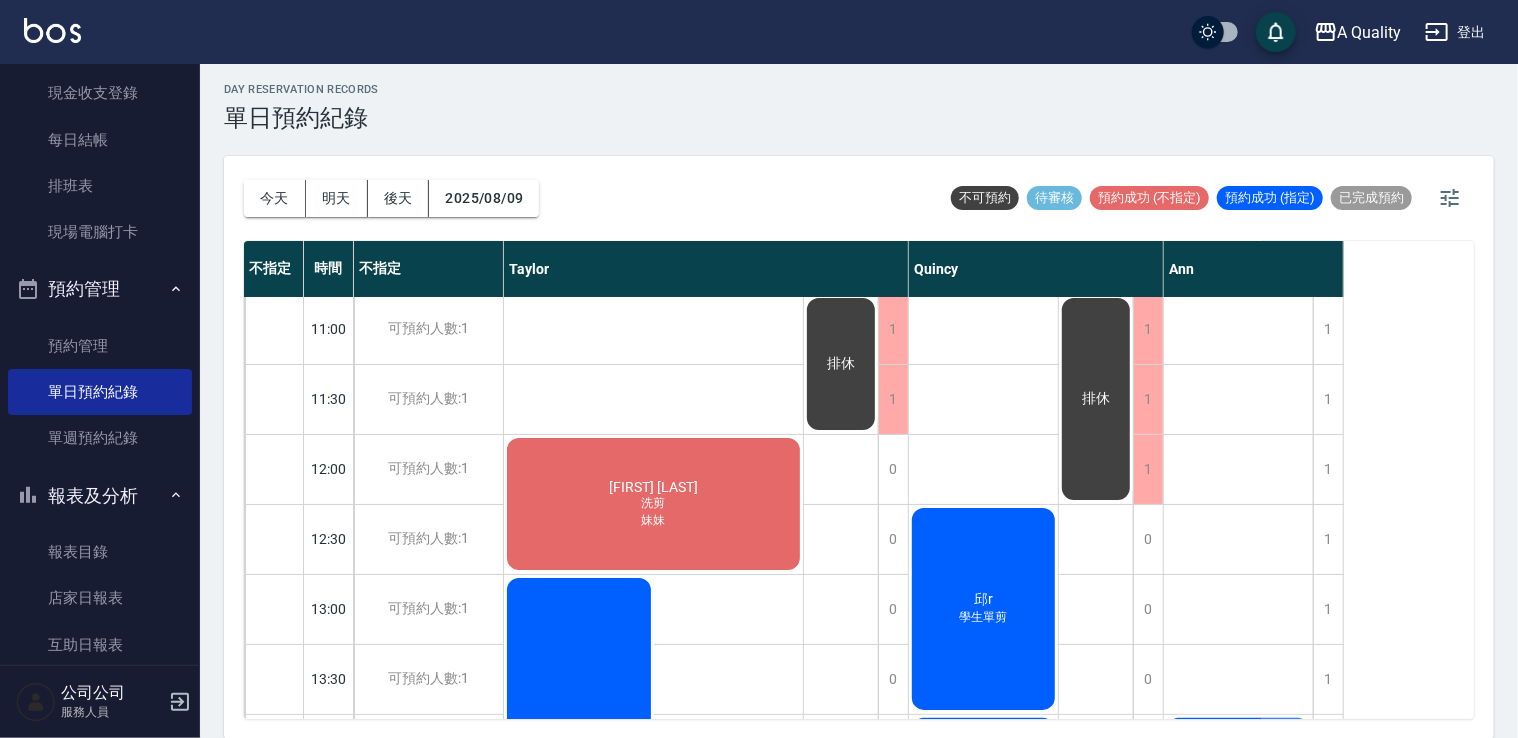 scroll, scrollTop: 0, scrollLeft: 0, axis: both 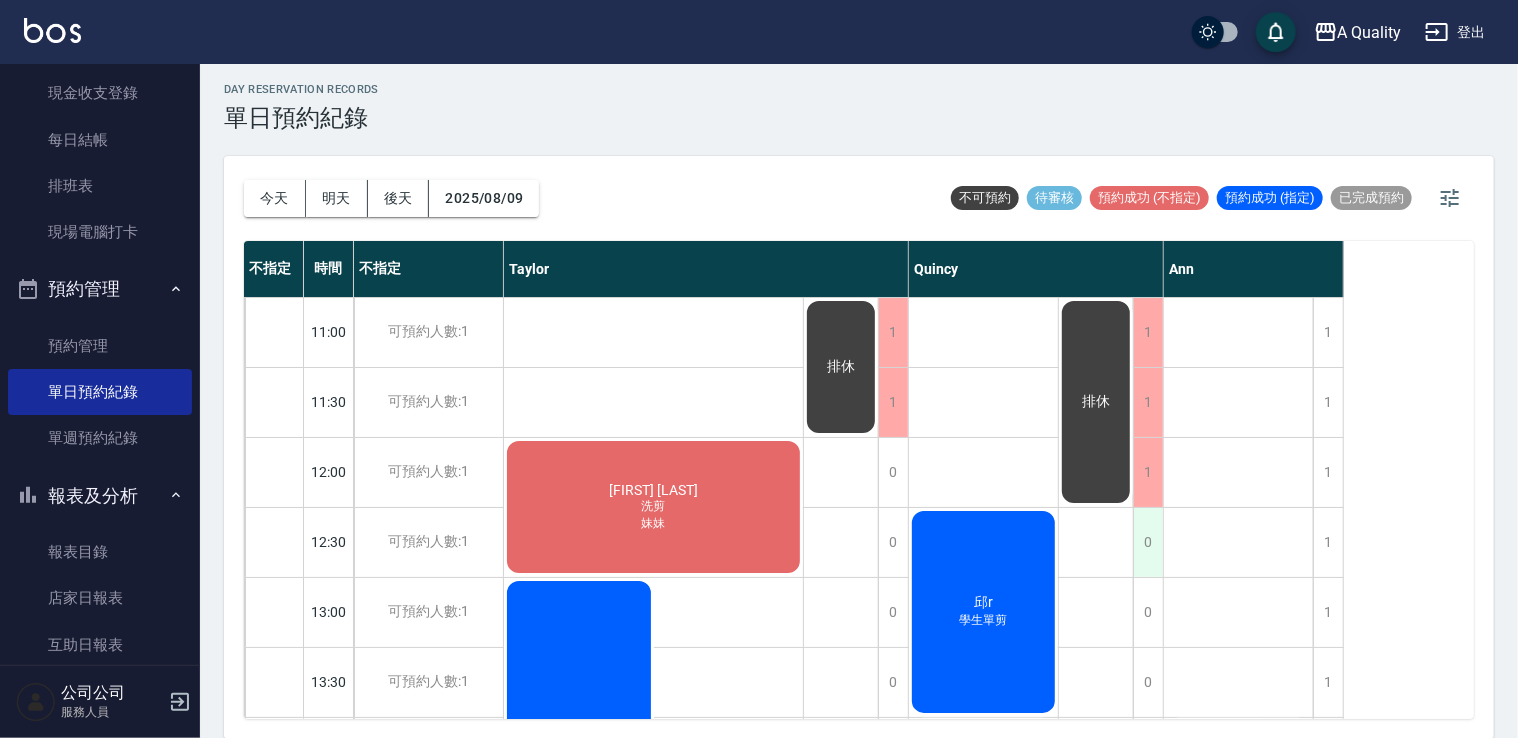 click on "0" at bounding box center (1148, 542) 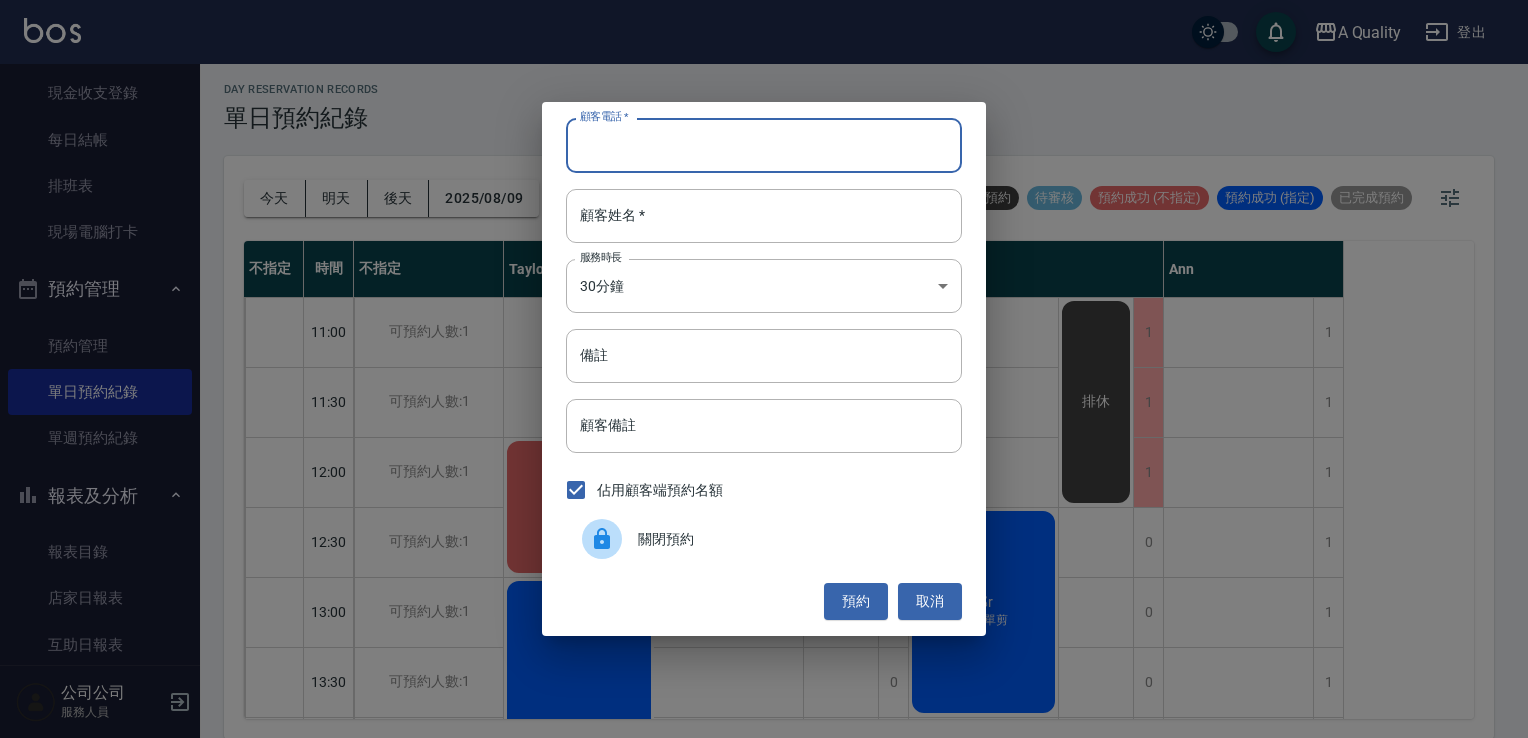 paste on "0921800605" 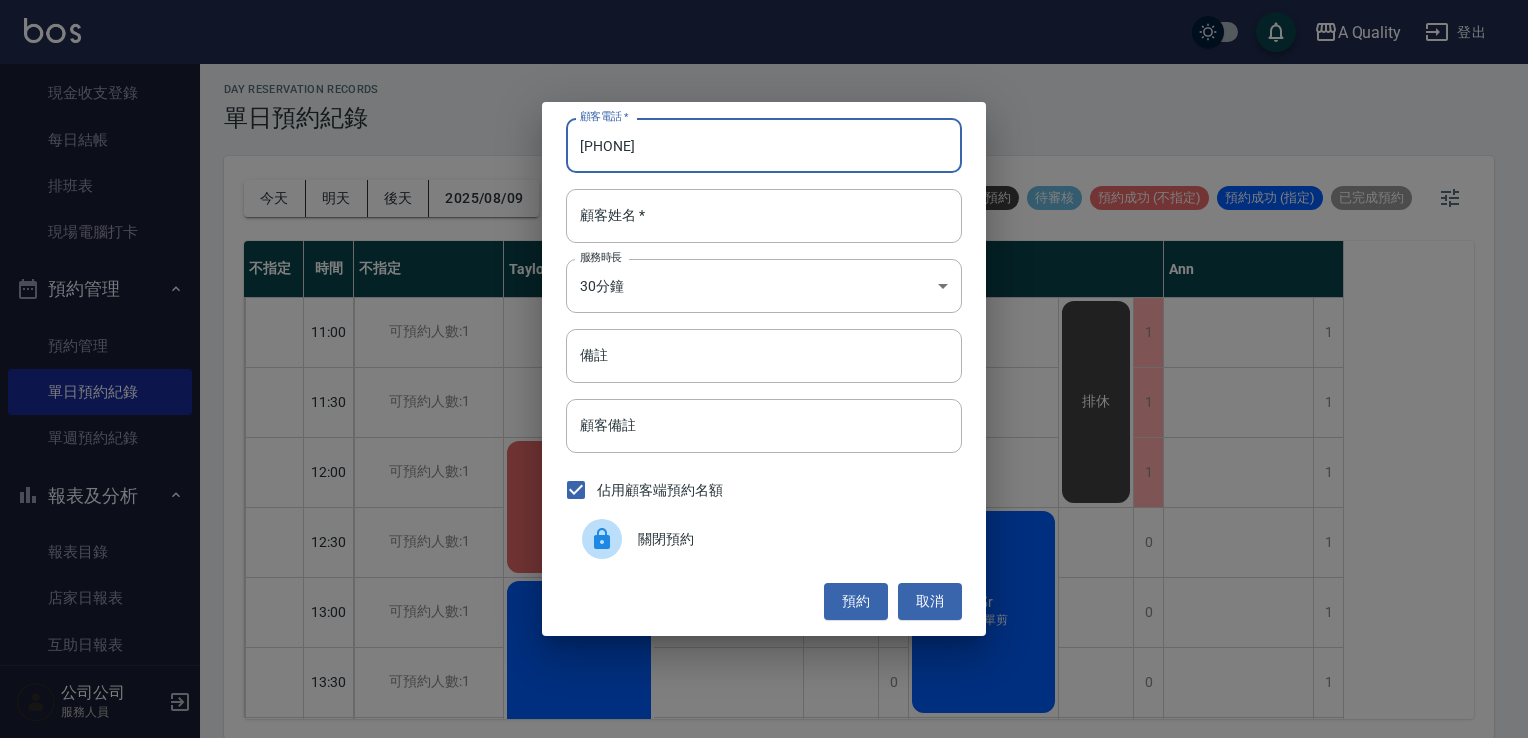 type on "0921800605" 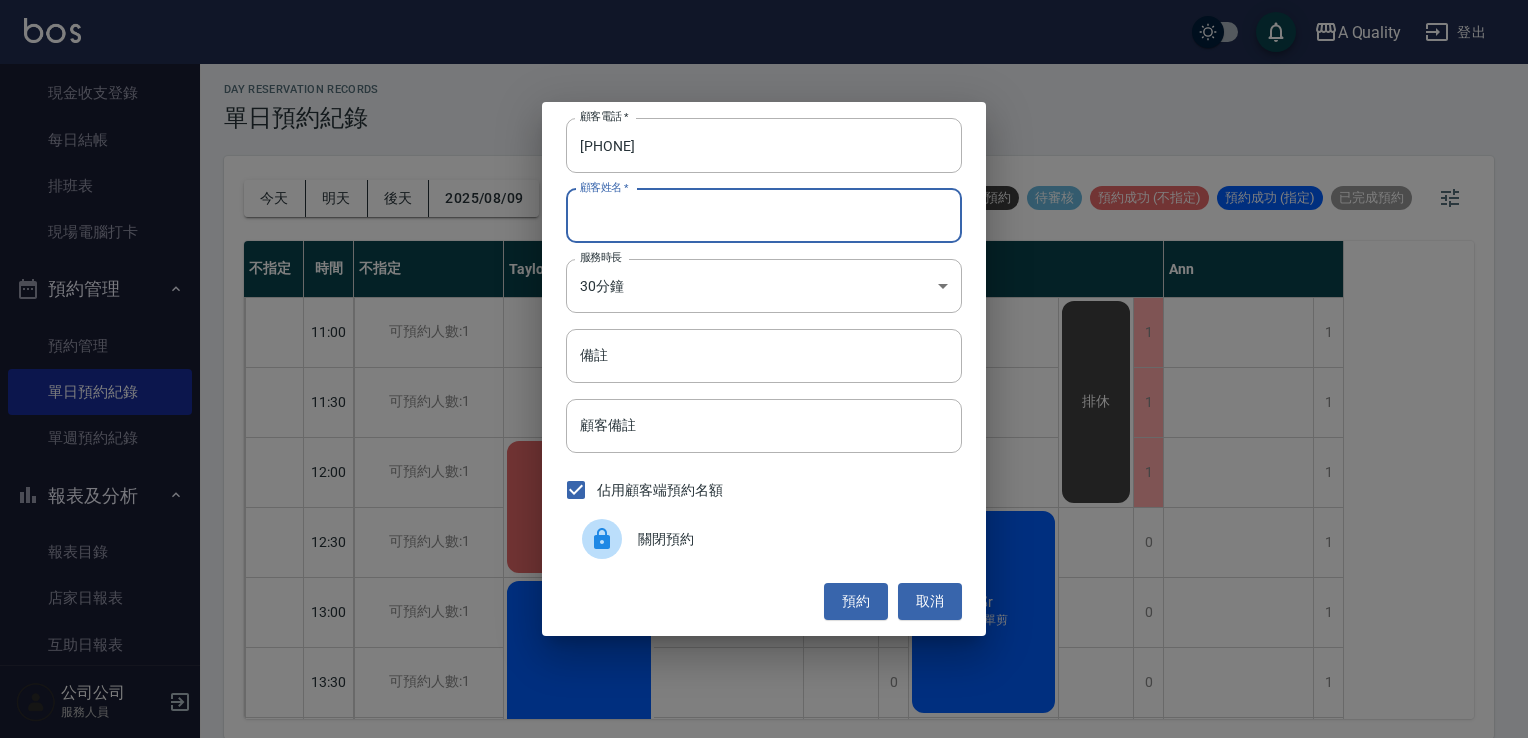 paste on "[LAST] [FIRST]" 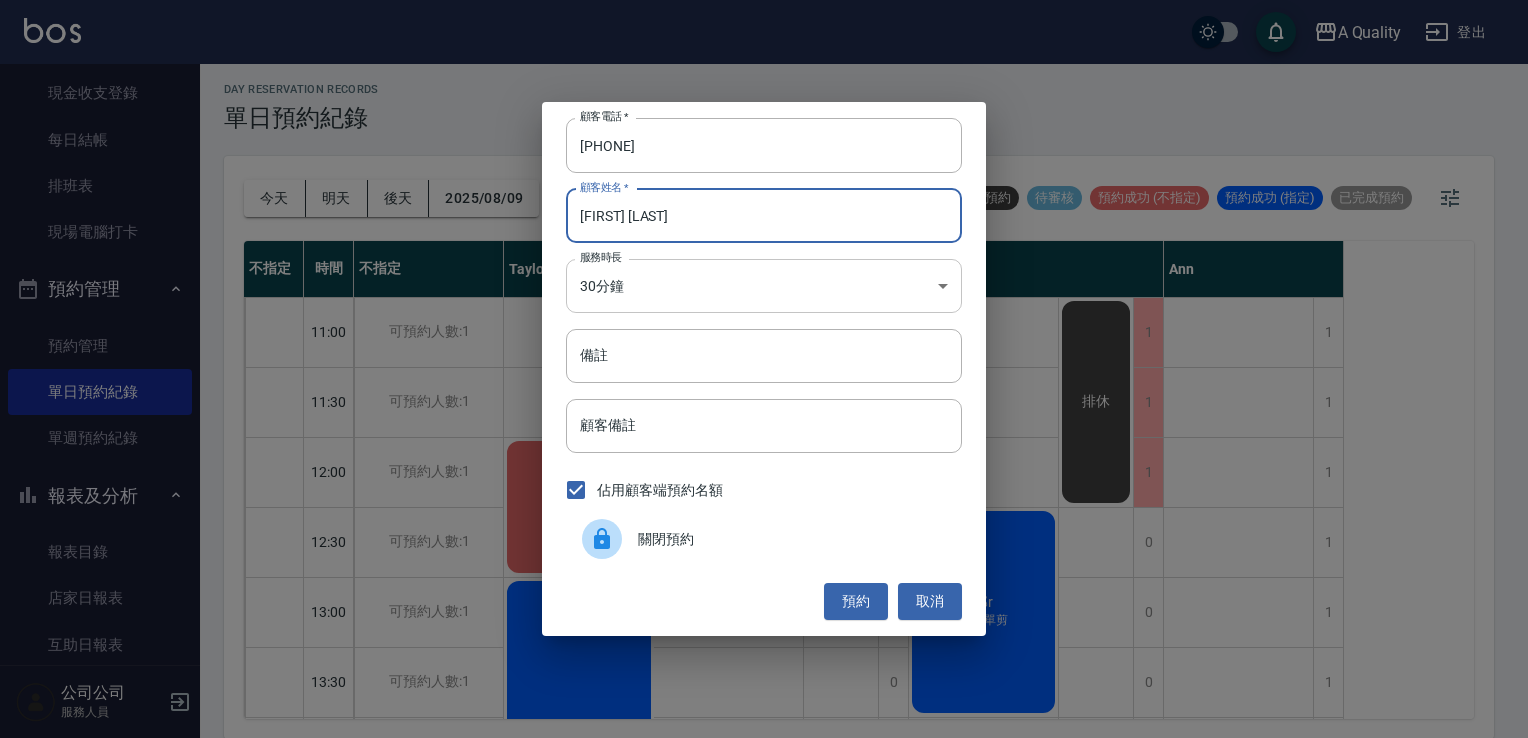 type on "[LAST] [FIRST]" 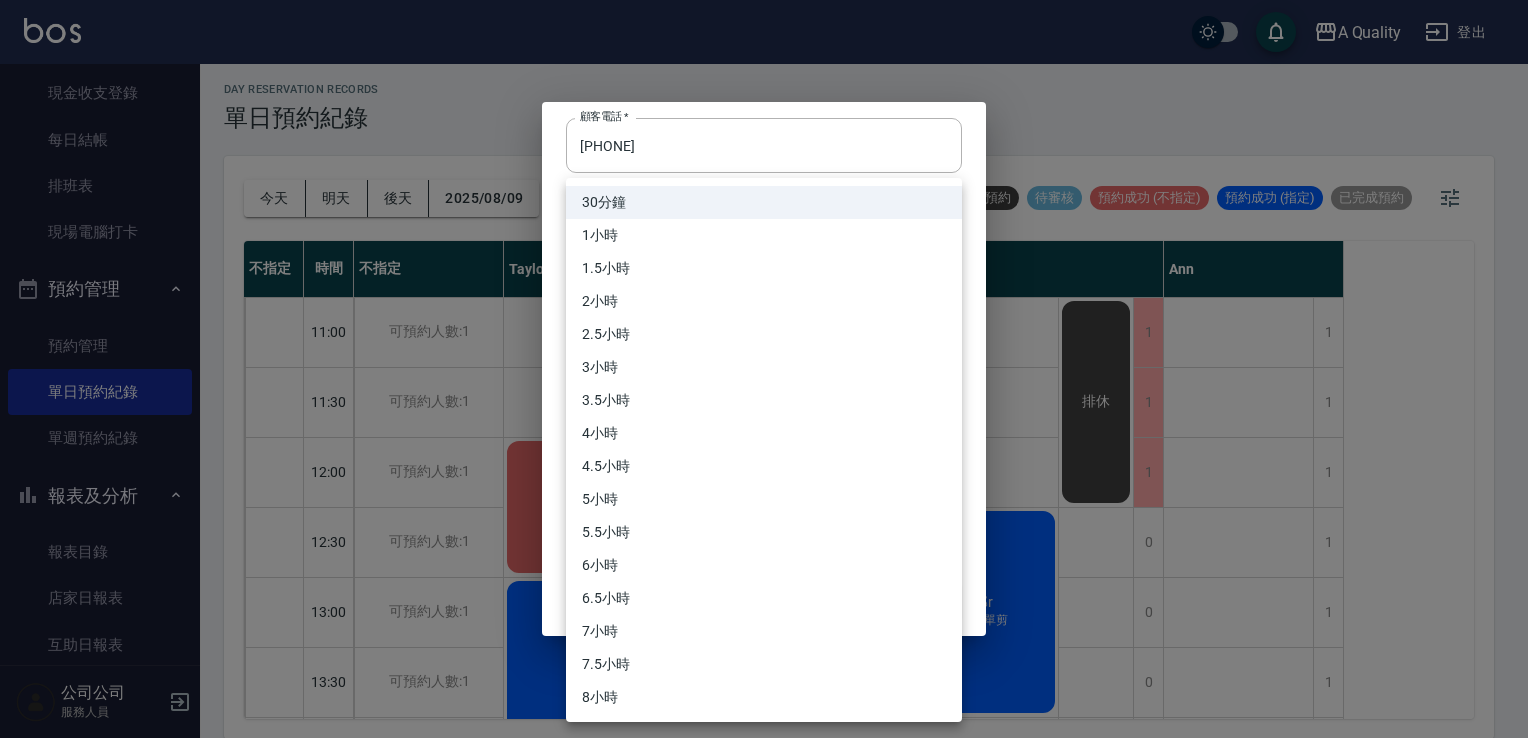 click on "2.5小時" at bounding box center [764, 334] 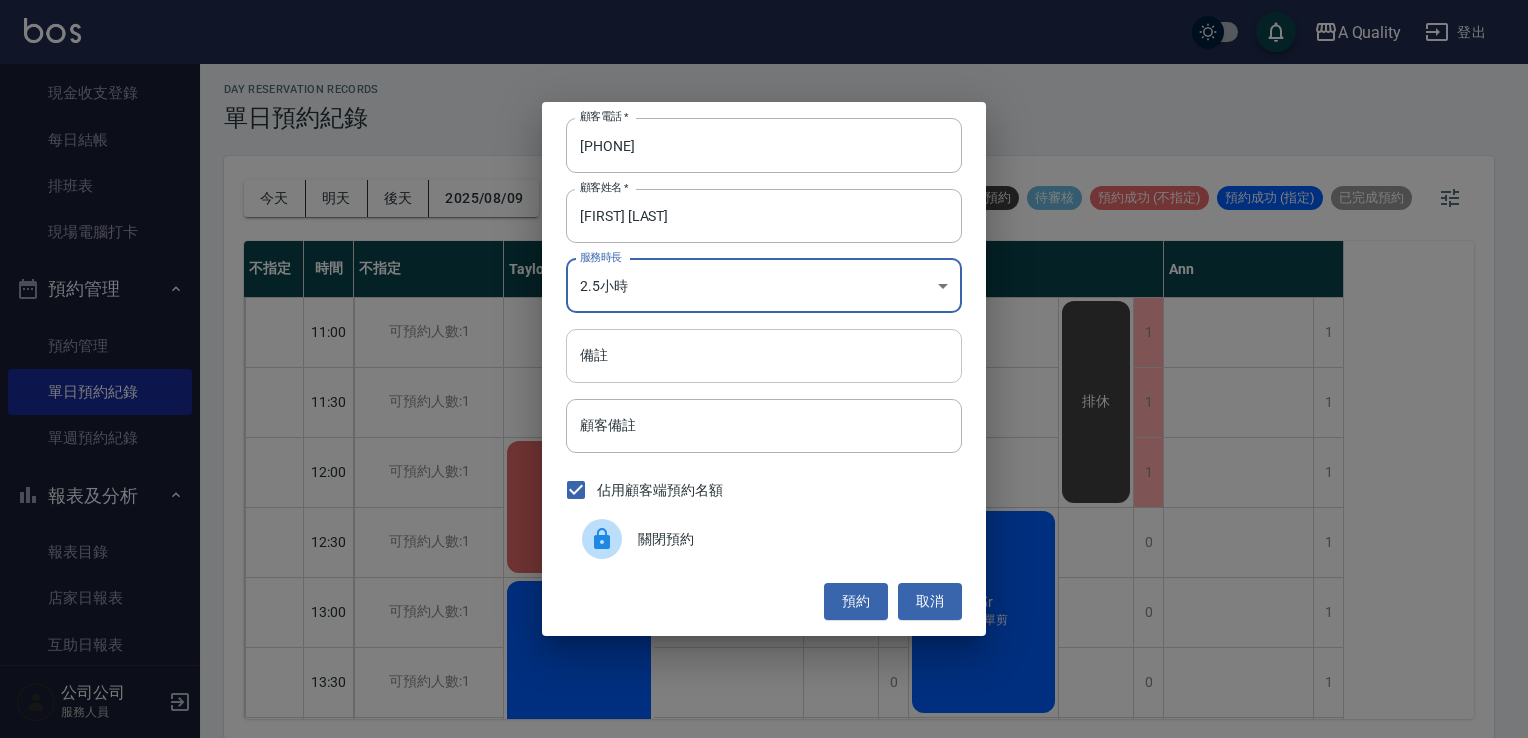 click on "備註" at bounding box center [764, 356] 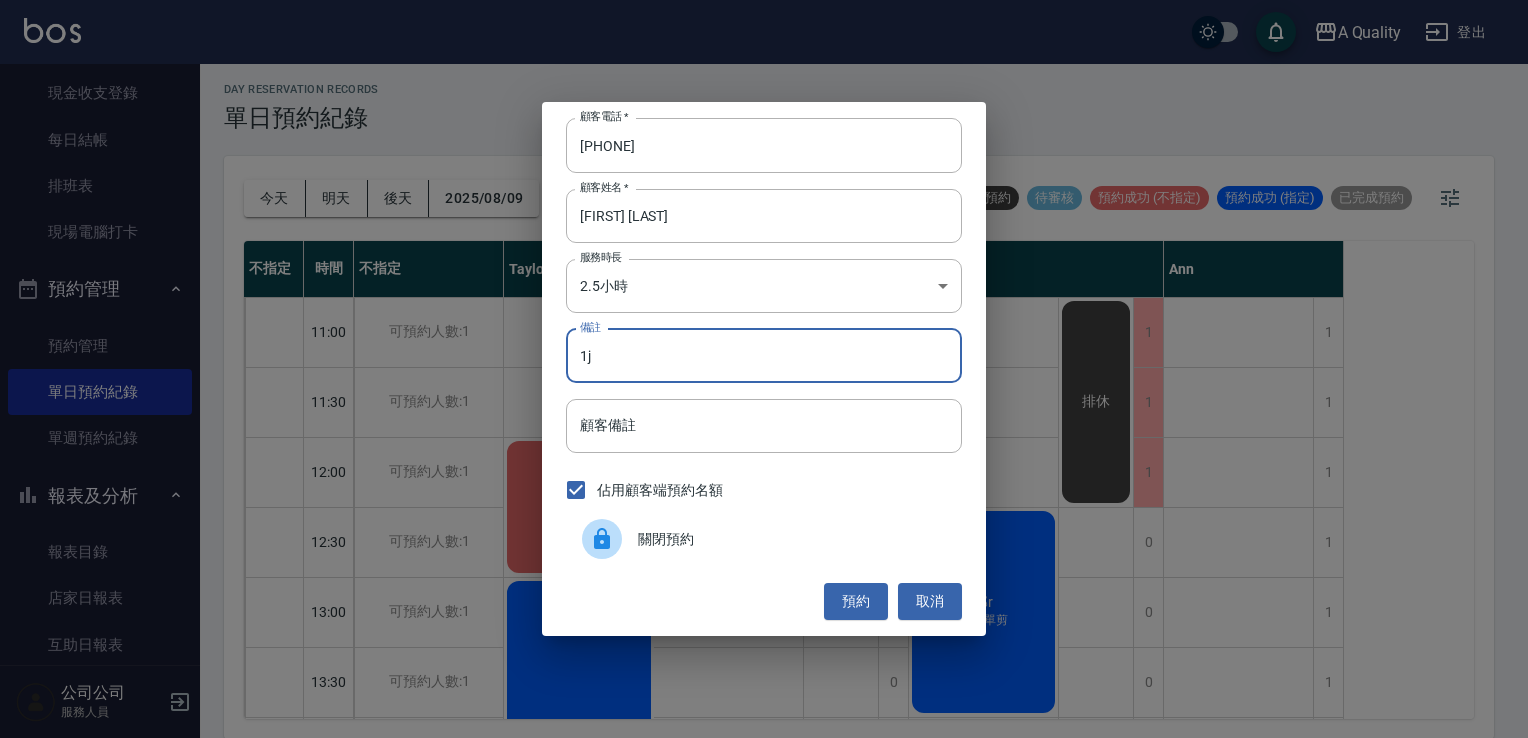 type on "1" 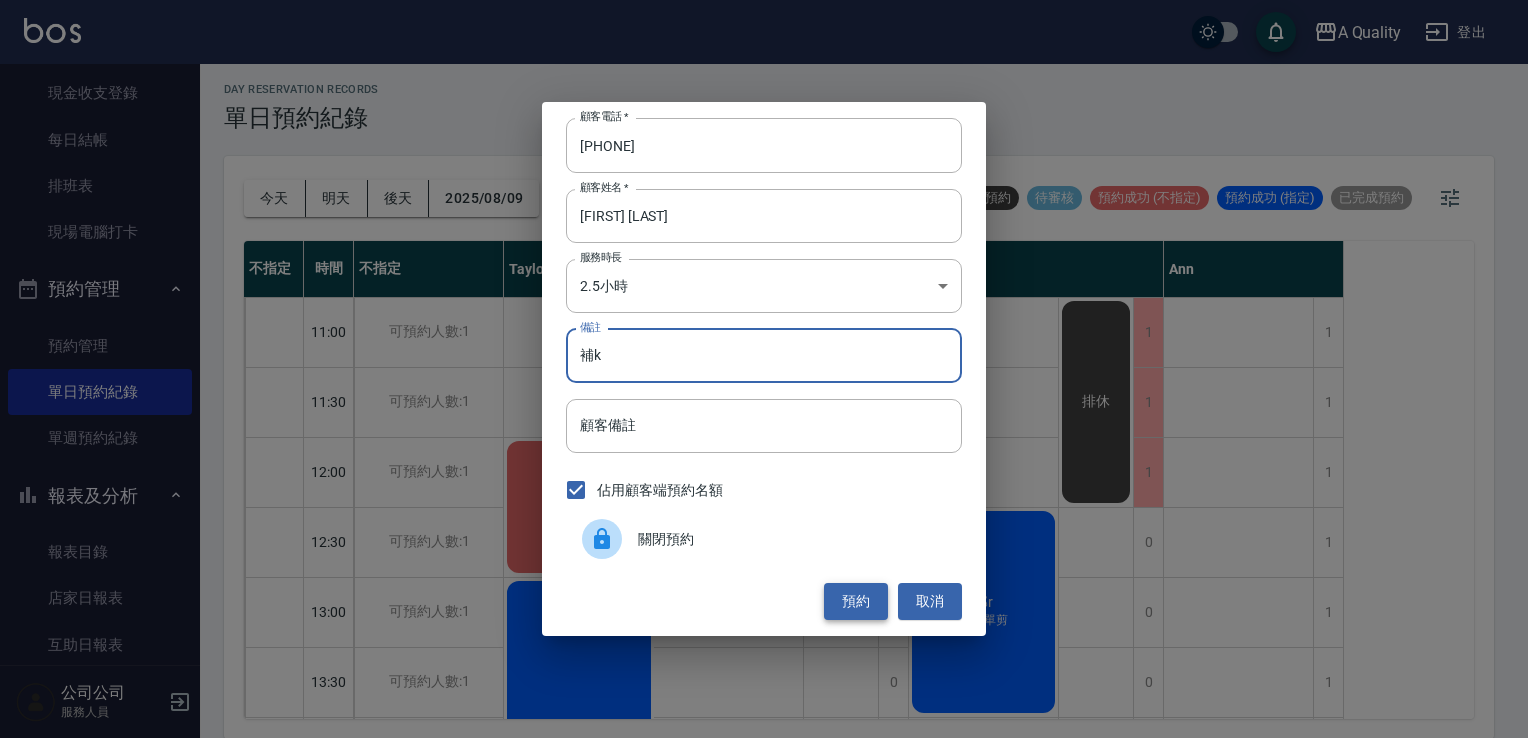 type on "補k" 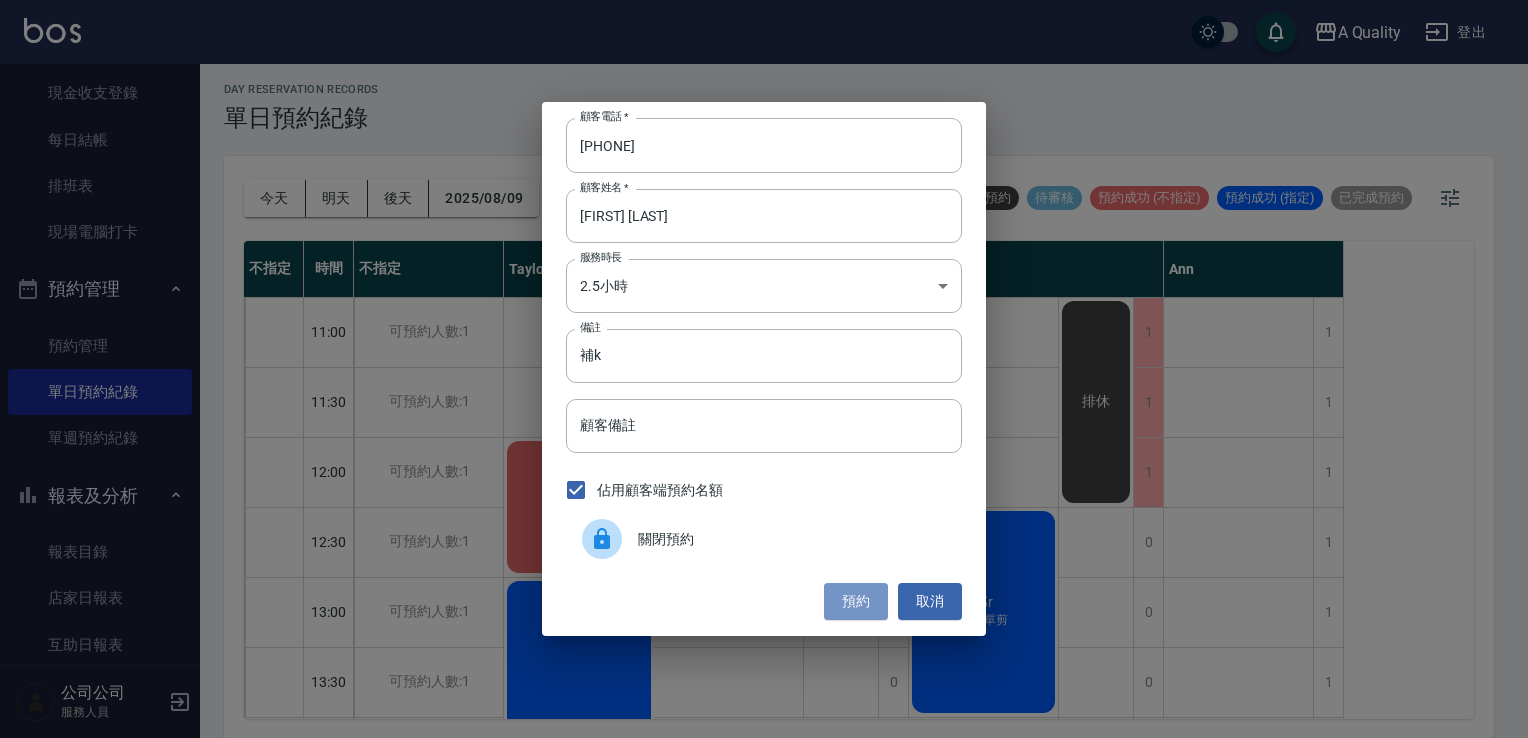 click on "預約" at bounding box center (856, 601) 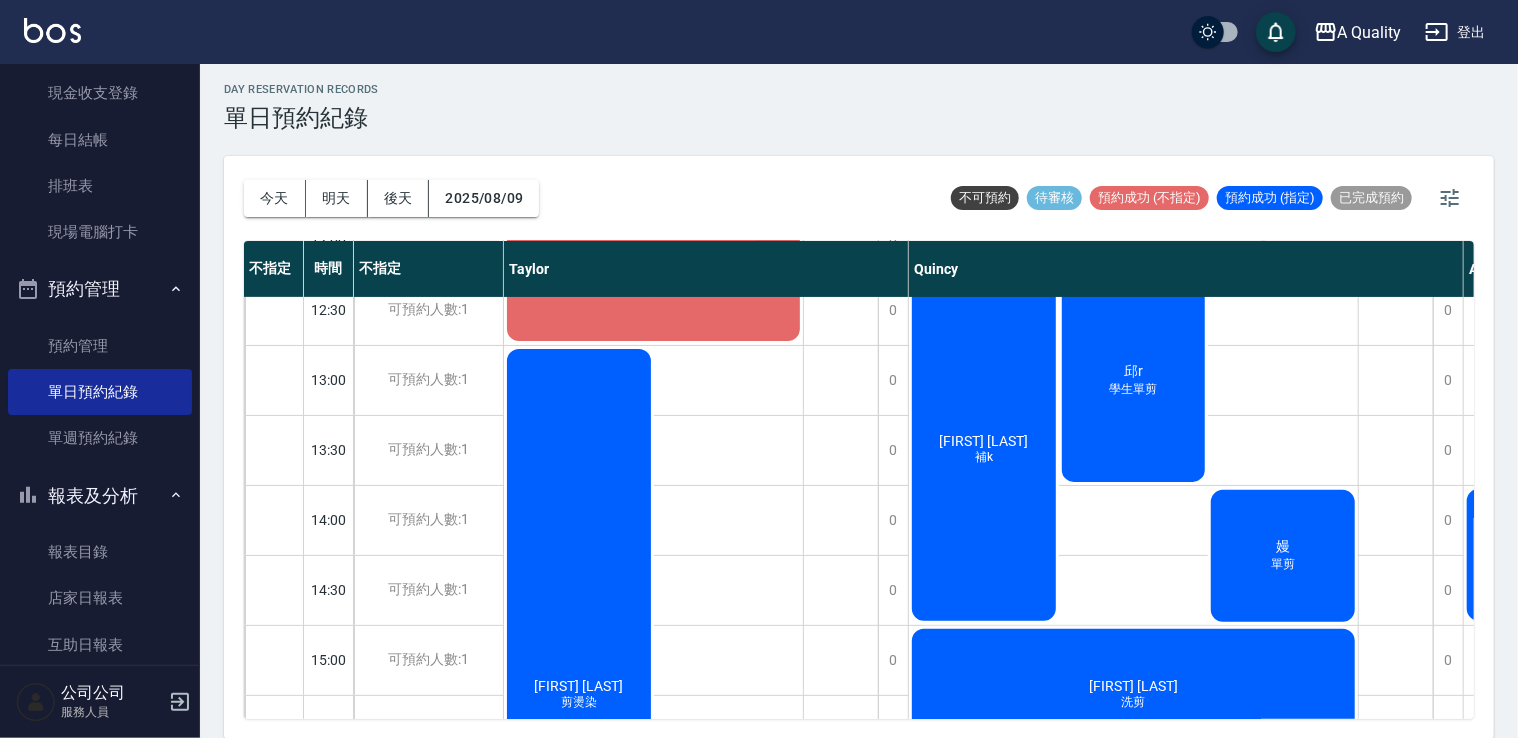 scroll, scrollTop: 100, scrollLeft: 0, axis: vertical 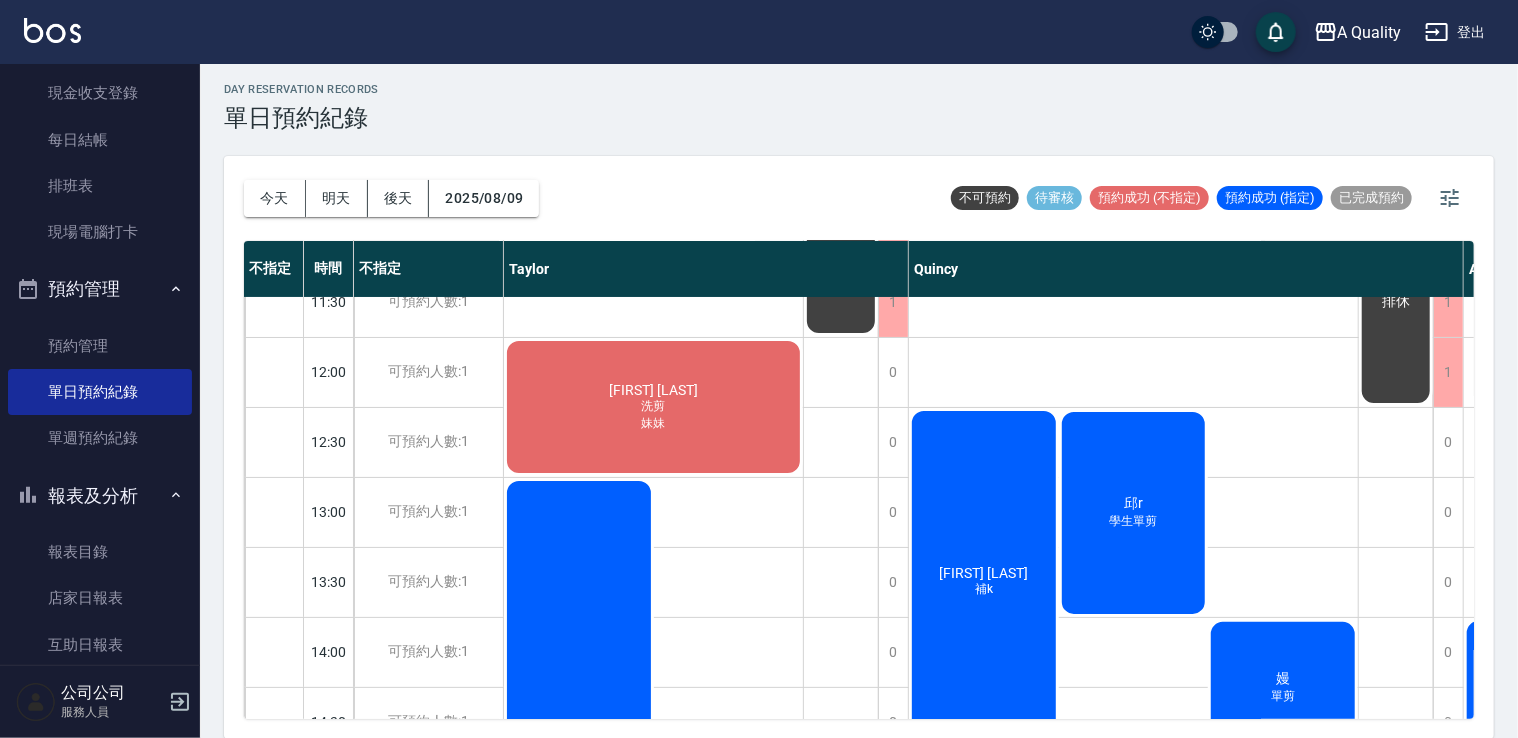 click on "劉宜家 補k" at bounding box center (653, 407) 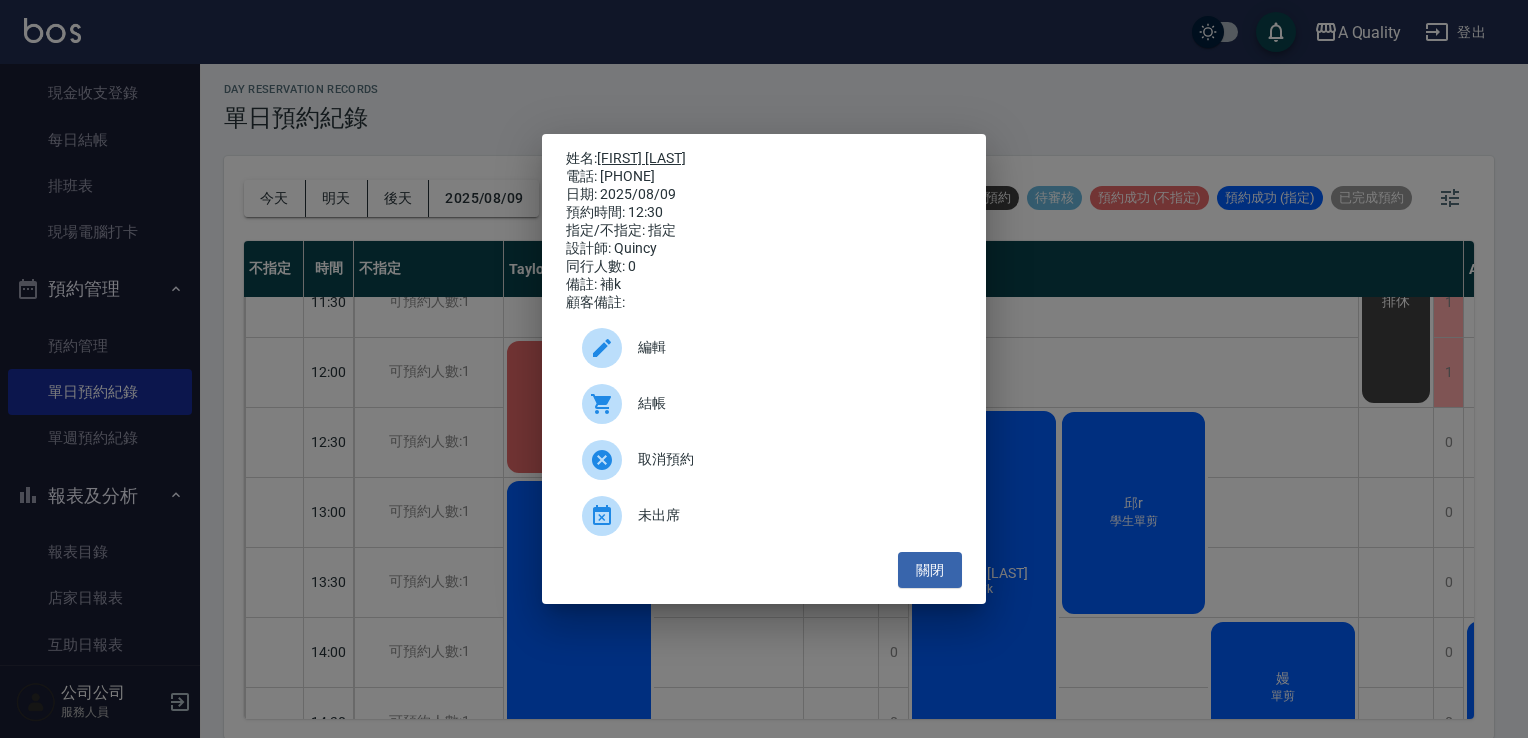 click on "[FIRST] [LAST]" at bounding box center (641, 158) 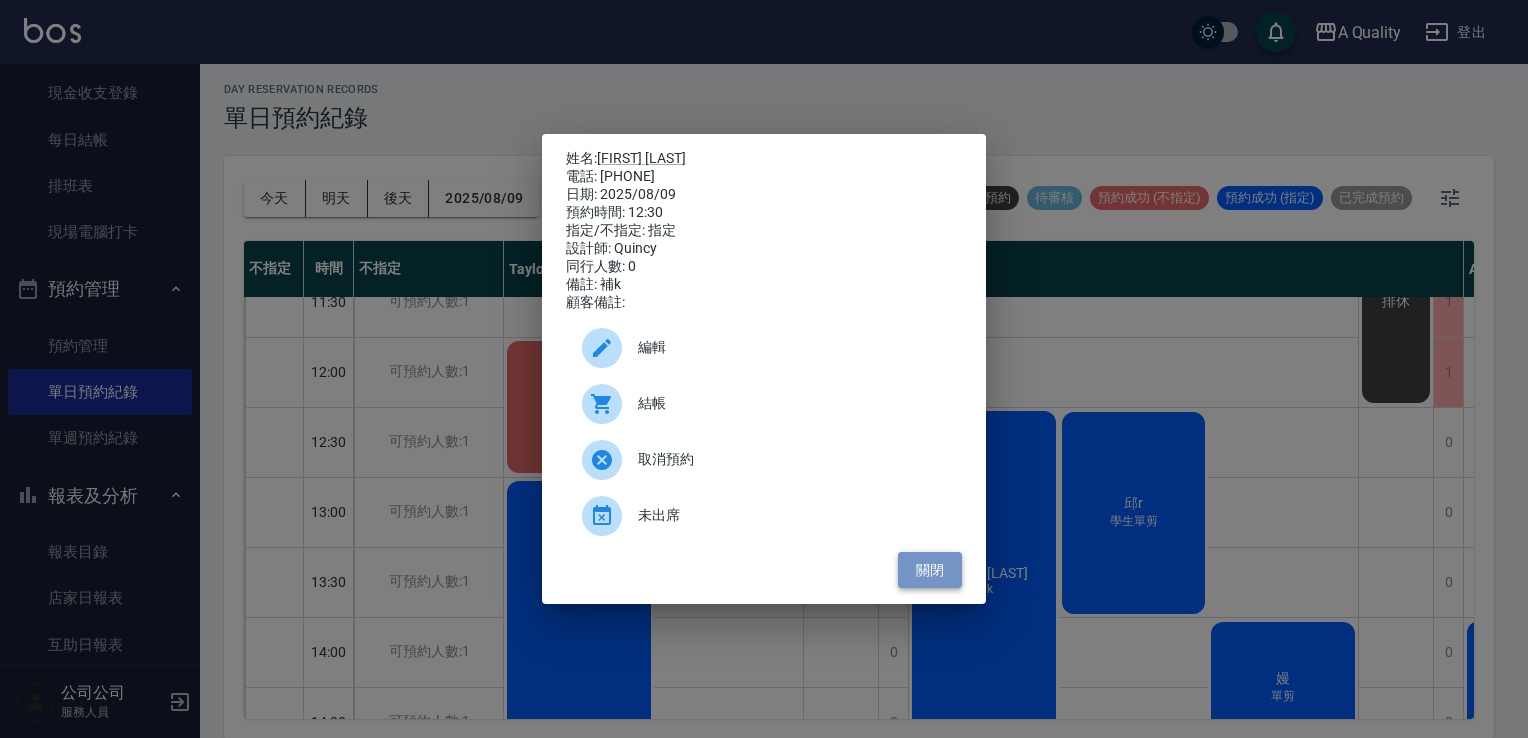click on "關閉" at bounding box center [930, 570] 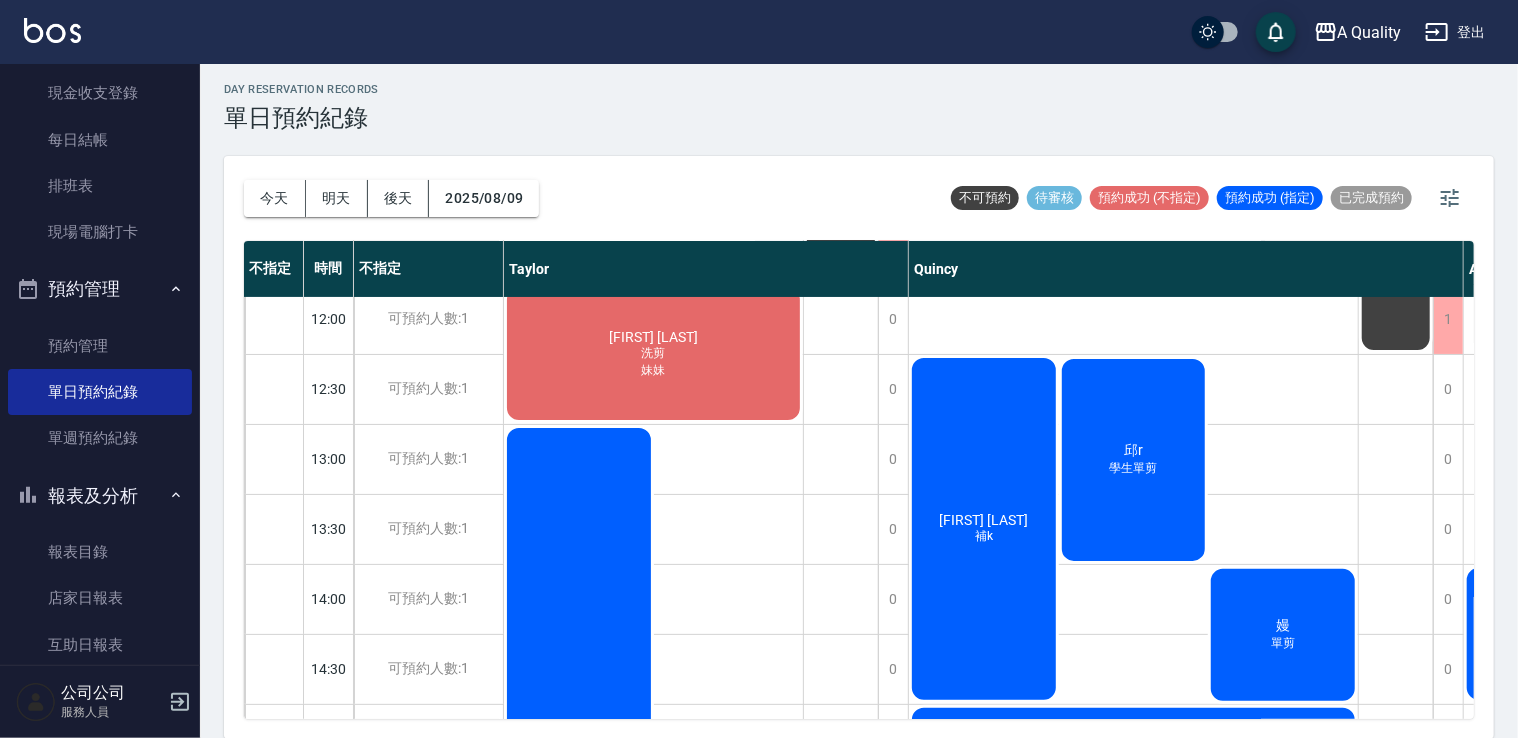 scroll, scrollTop: 300, scrollLeft: 0, axis: vertical 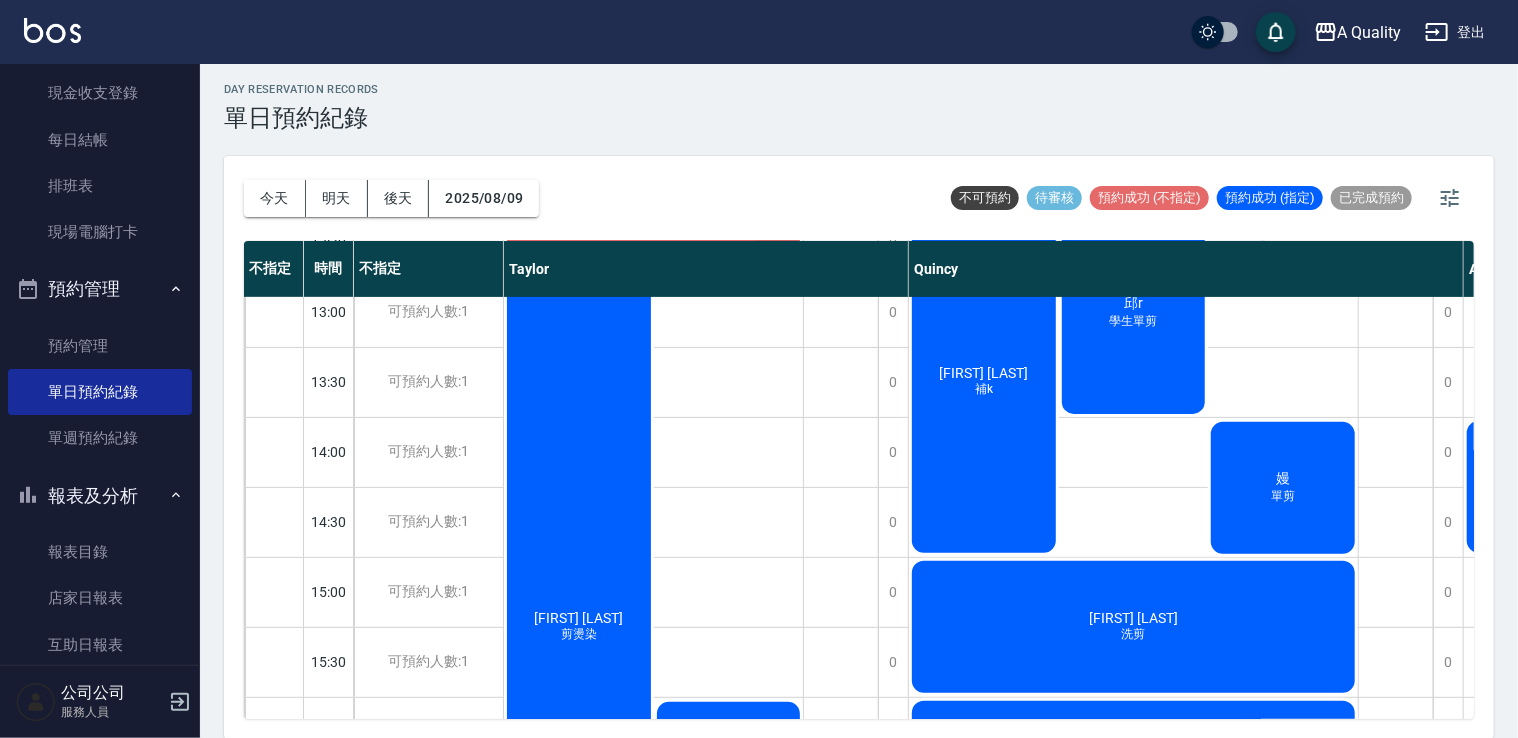 click on "劉宜家 補k" at bounding box center (653, 207) 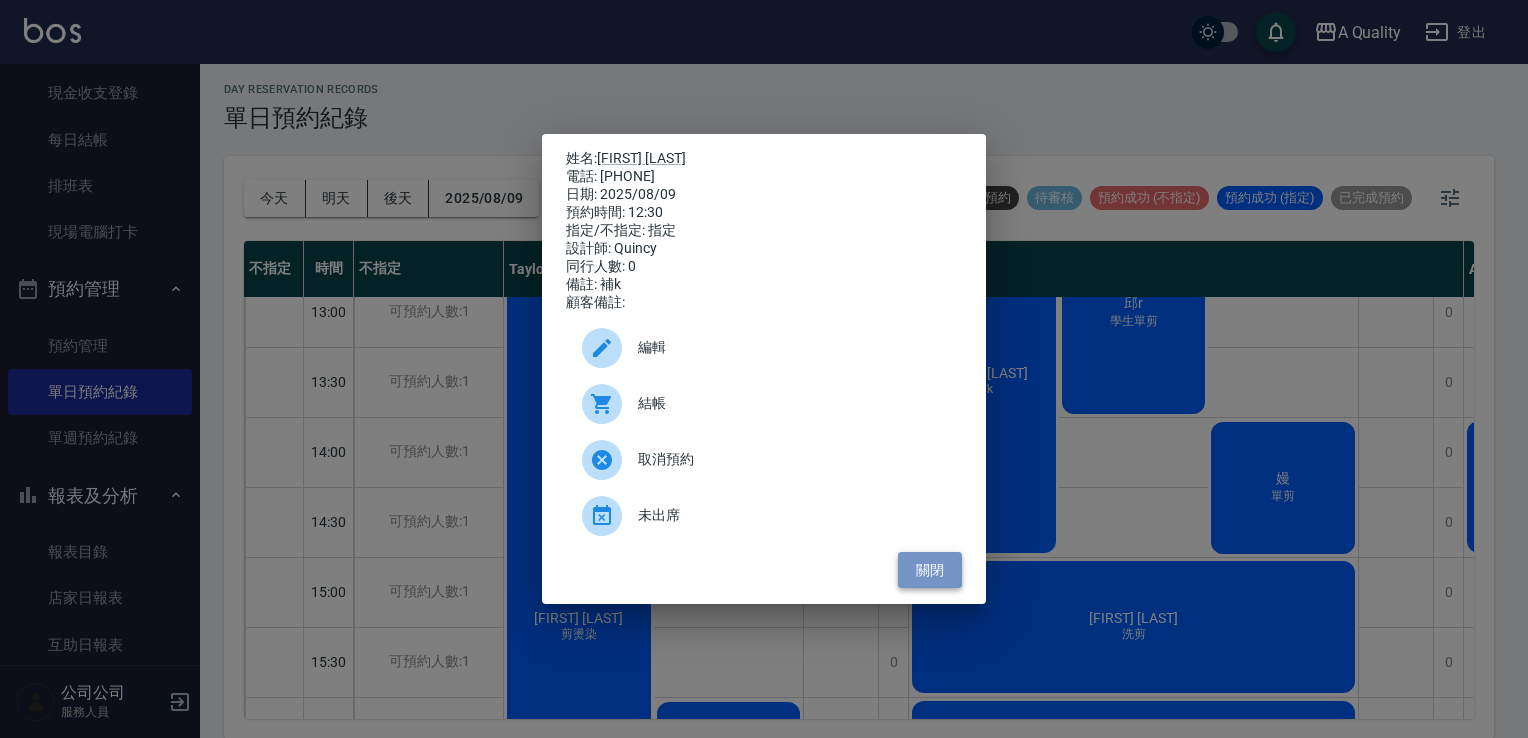 click on "關閉" at bounding box center (930, 570) 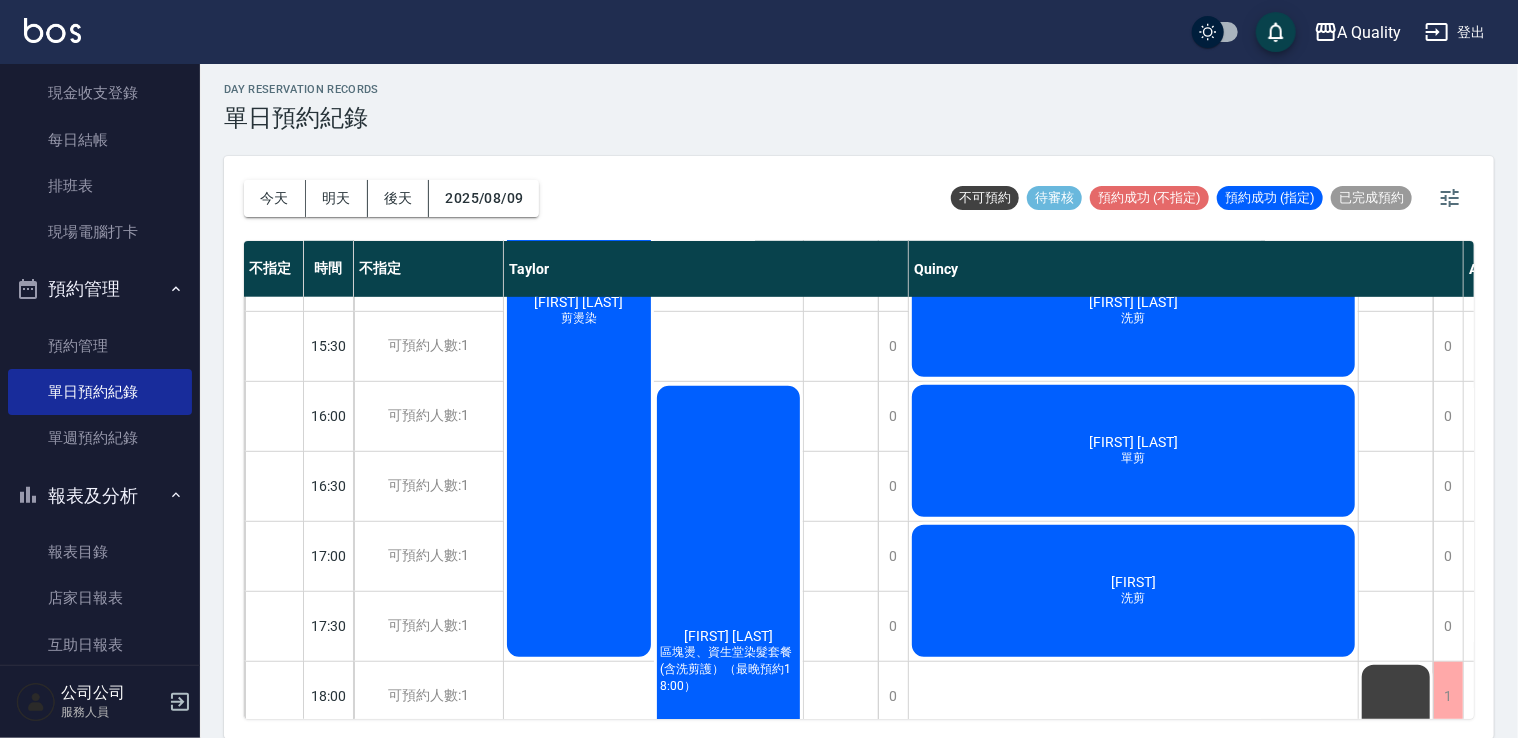scroll, scrollTop: 500, scrollLeft: 0, axis: vertical 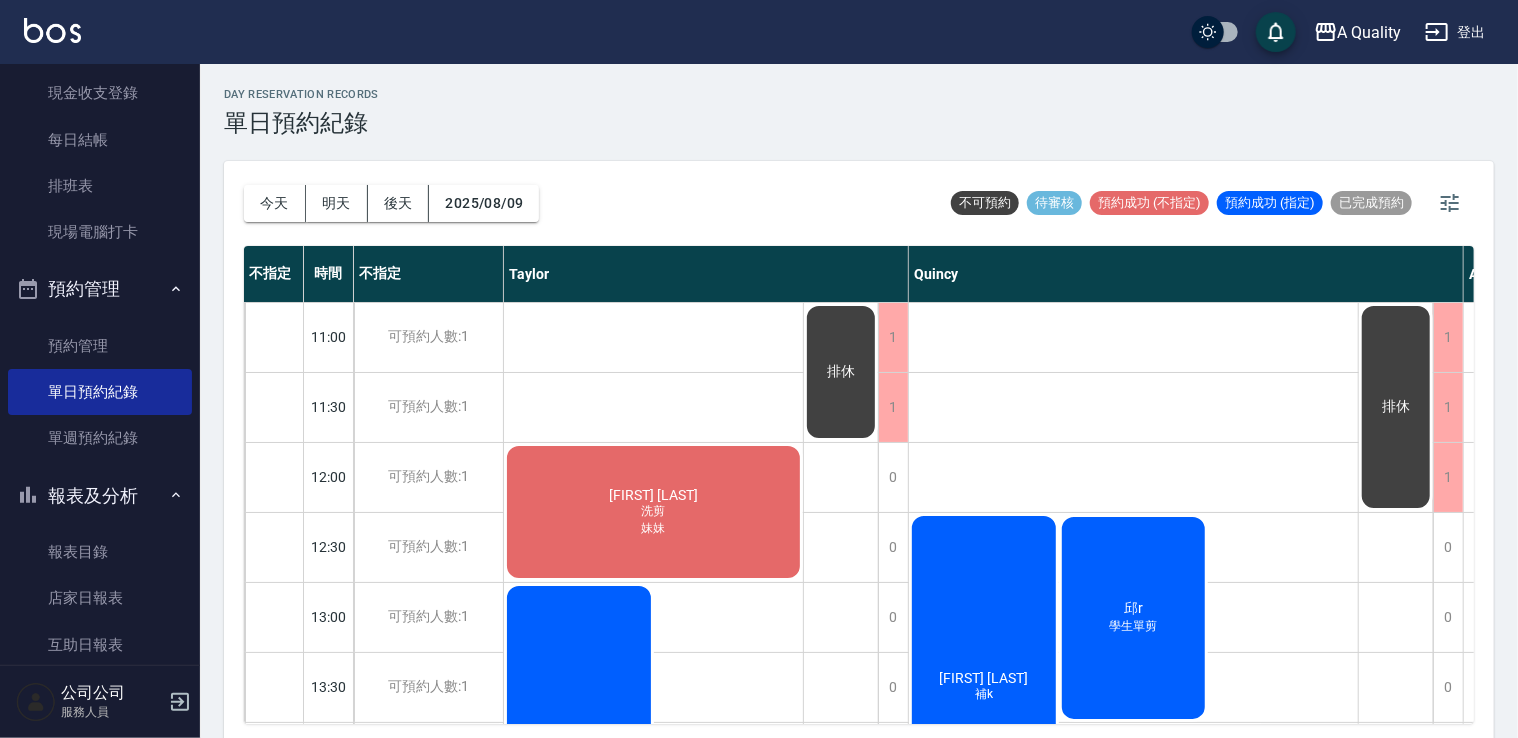 click on "吳育綾 洗剪  妹妹" at bounding box center [653, 512] 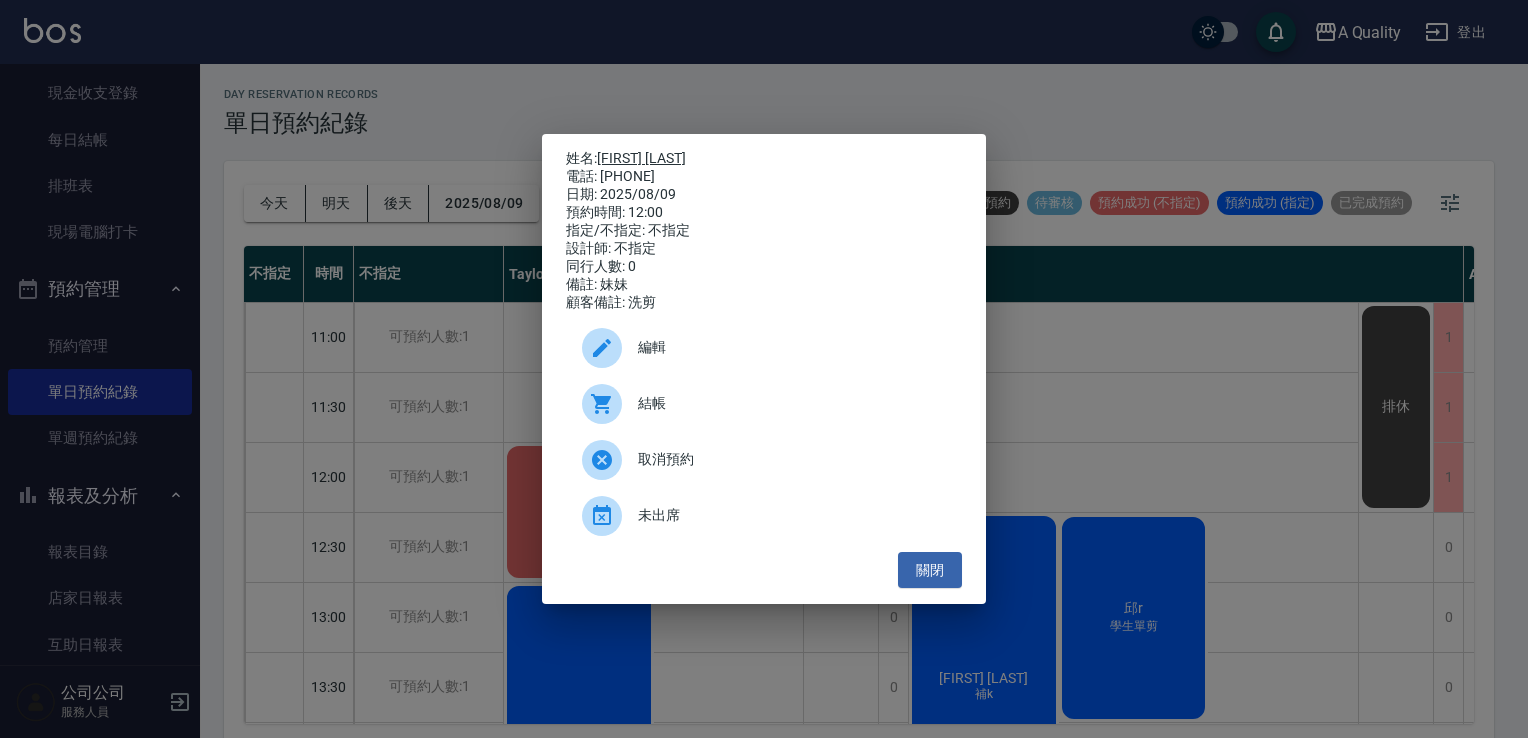 click on "[FIRST] [LAST]" at bounding box center (641, 158) 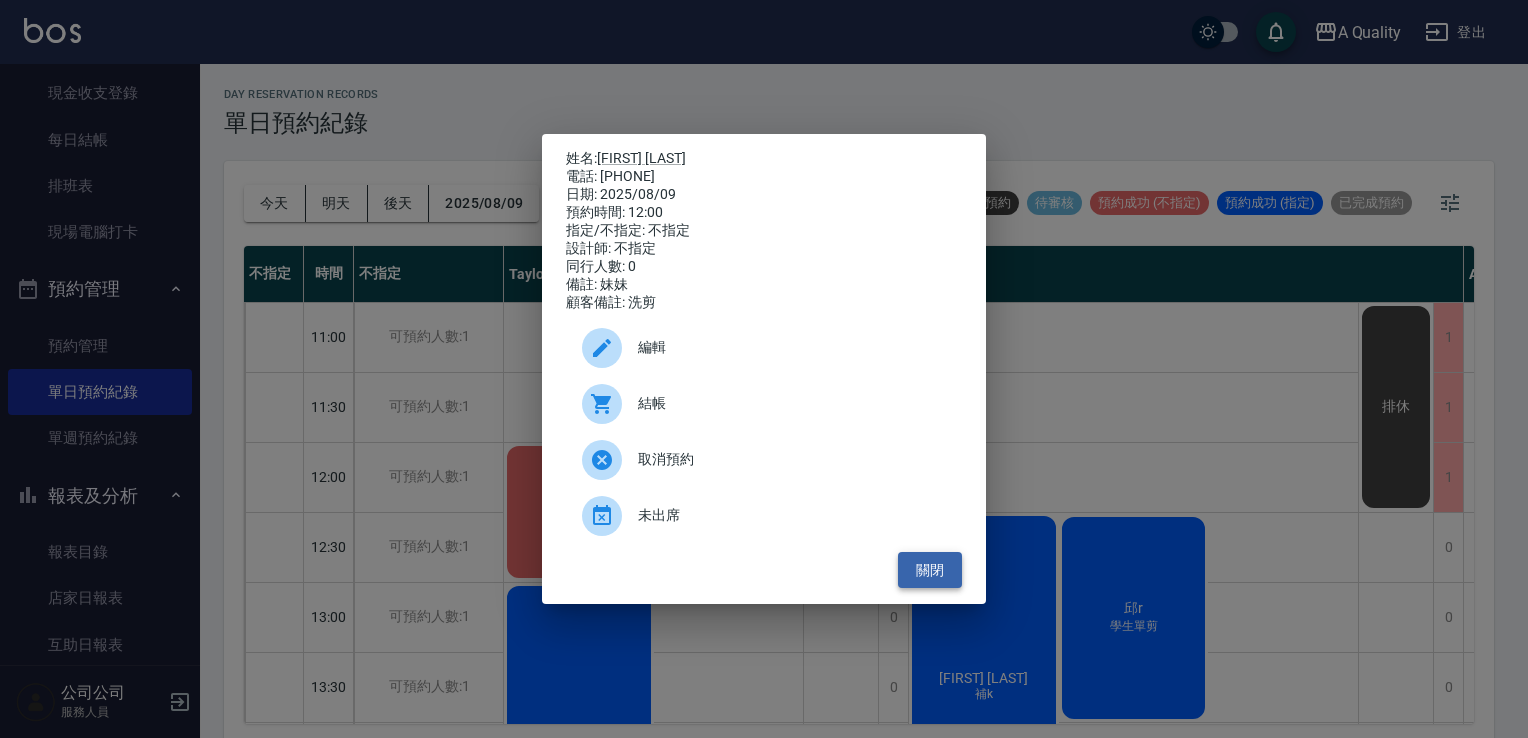 click on "關閉" at bounding box center [930, 570] 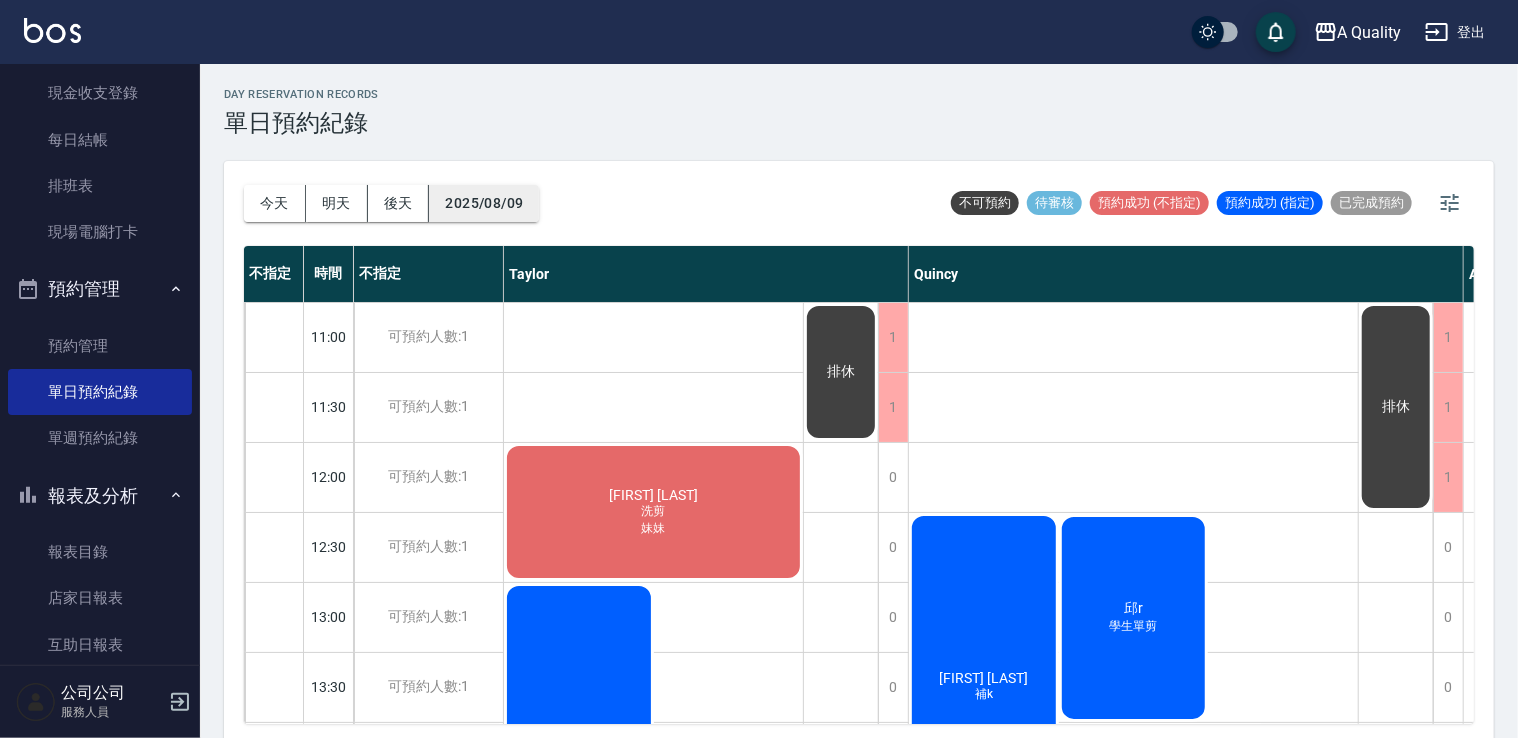 drag, startPoint x: 507, startPoint y: 169, endPoint x: 510, endPoint y: 191, distance: 22.203604 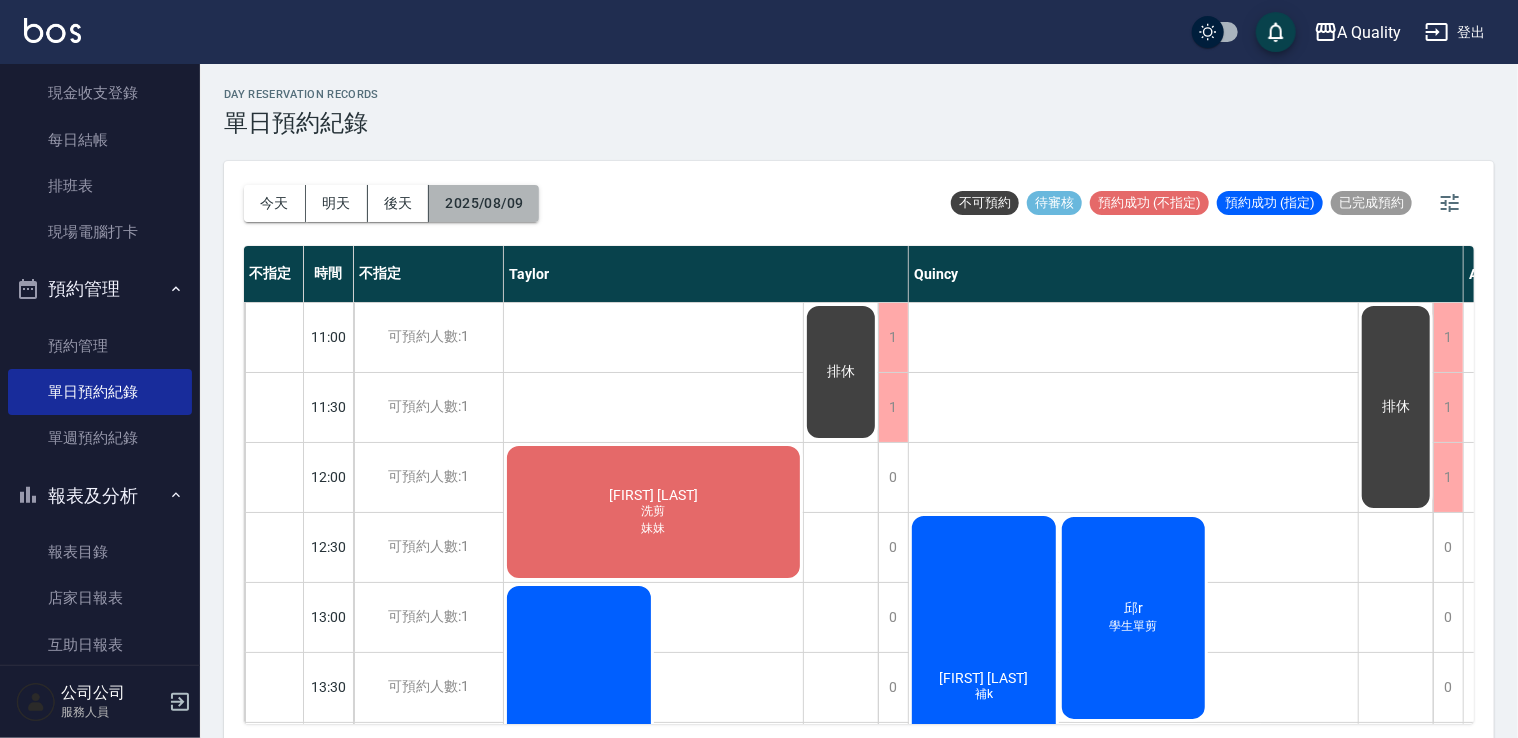 click on "2025/08/09" at bounding box center [484, 203] 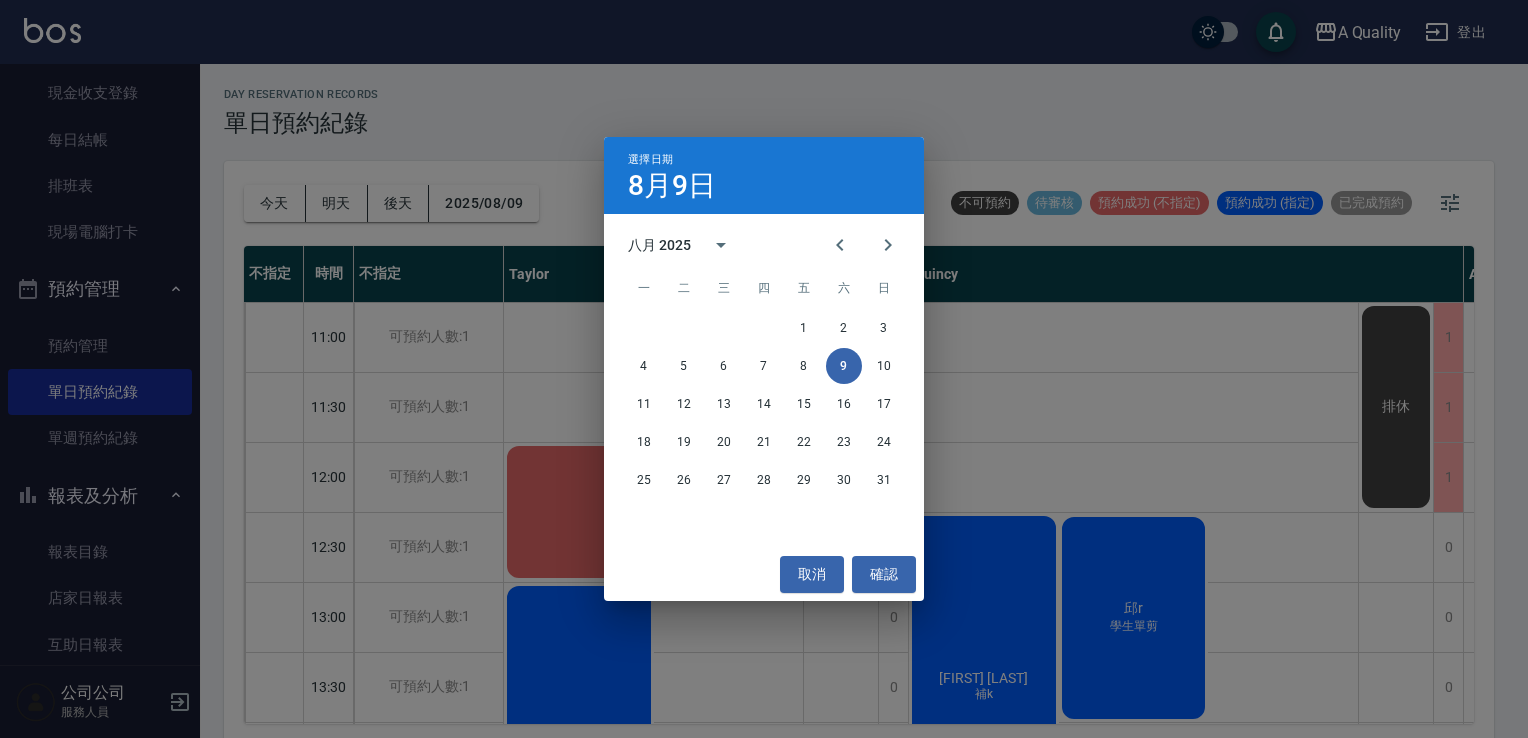 click on "取消 確認" at bounding box center [764, 574] 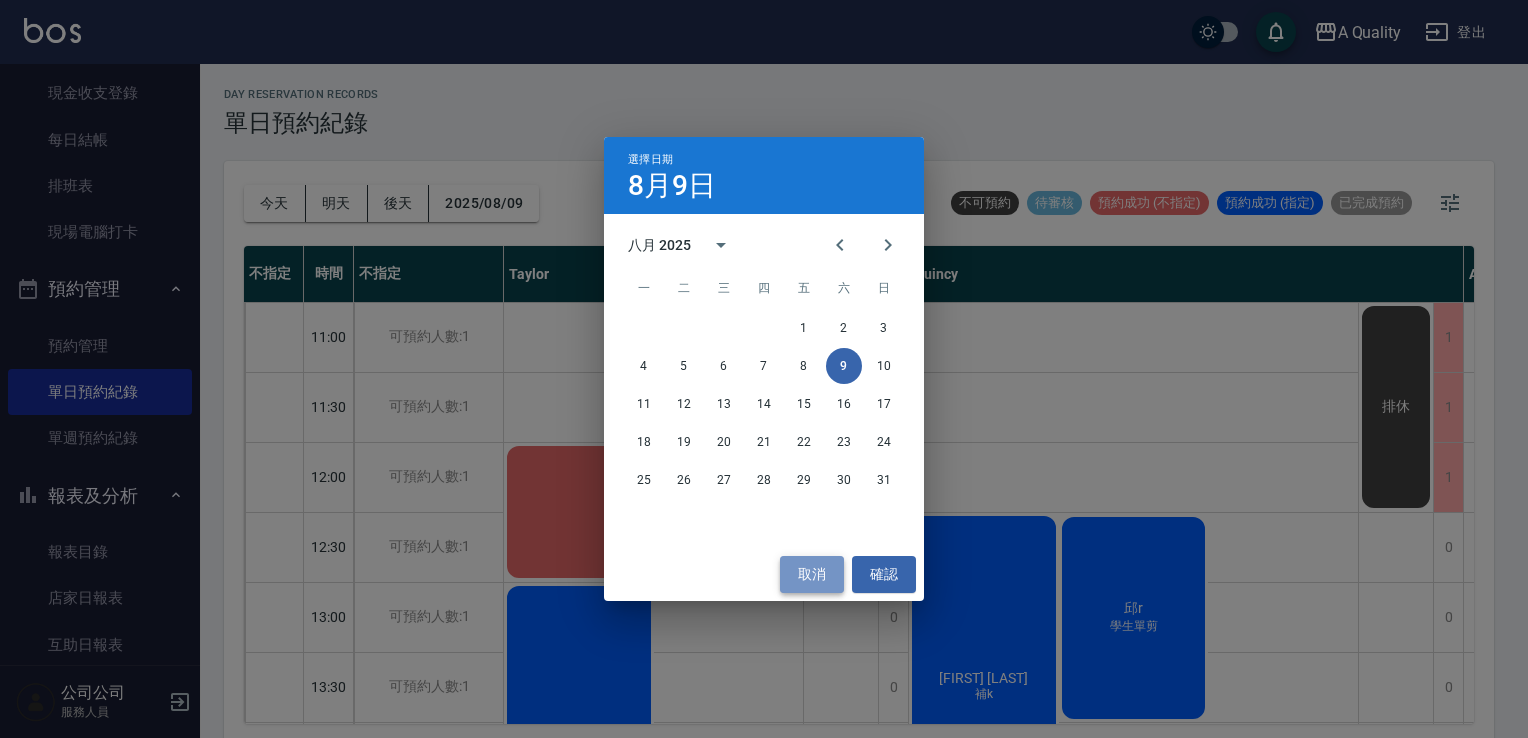 click on "取消" at bounding box center (812, 574) 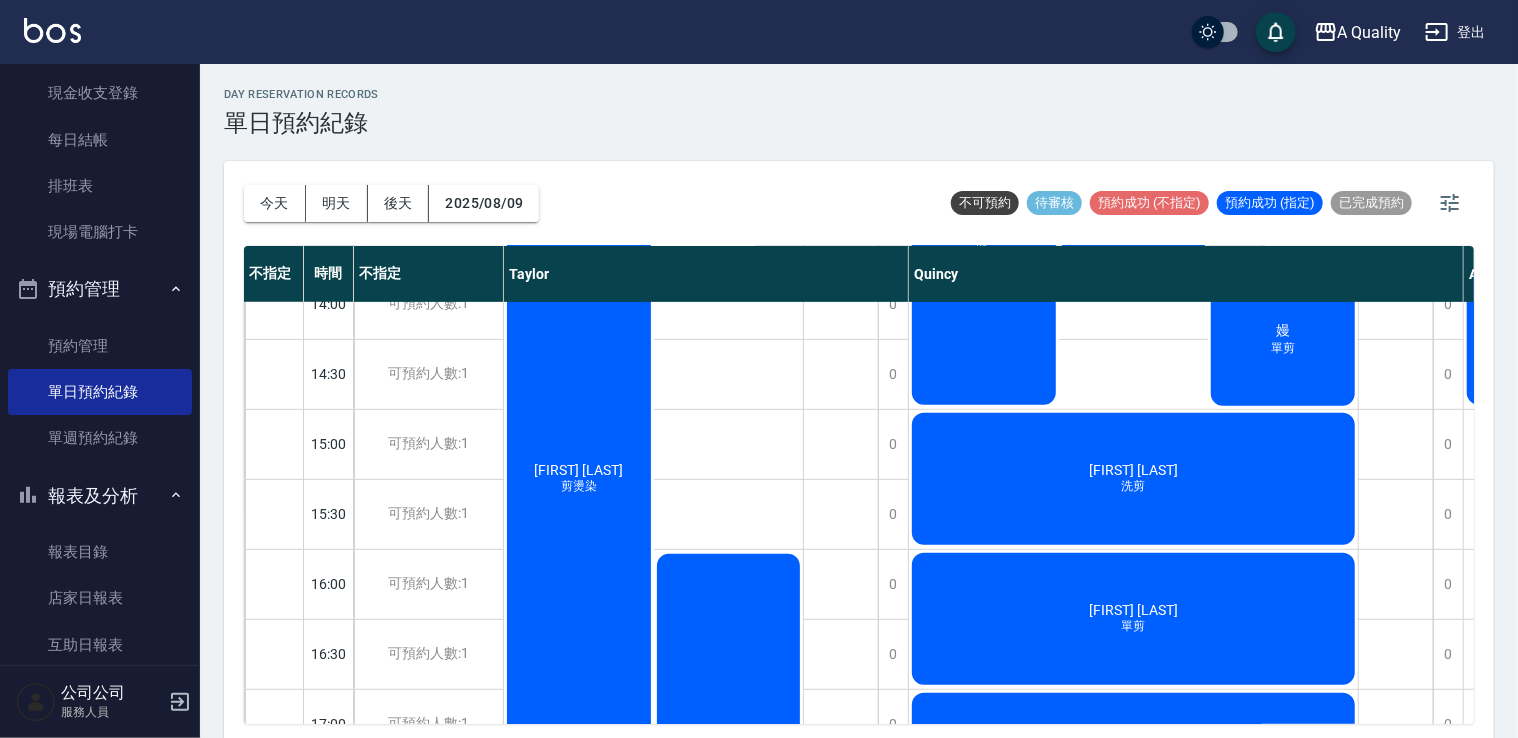 scroll, scrollTop: 453, scrollLeft: 0, axis: vertical 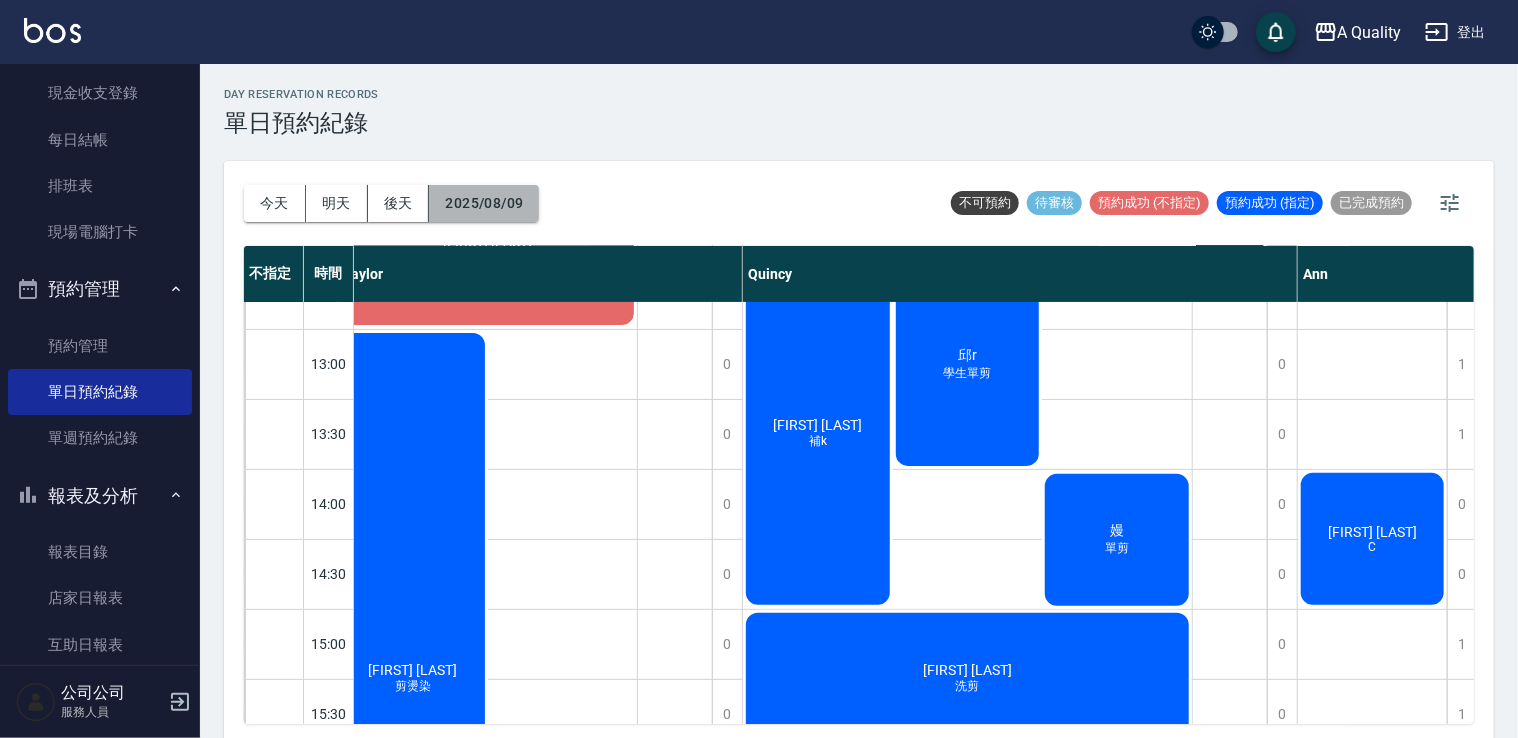 click on "2025/08/09" at bounding box center [484, 203] 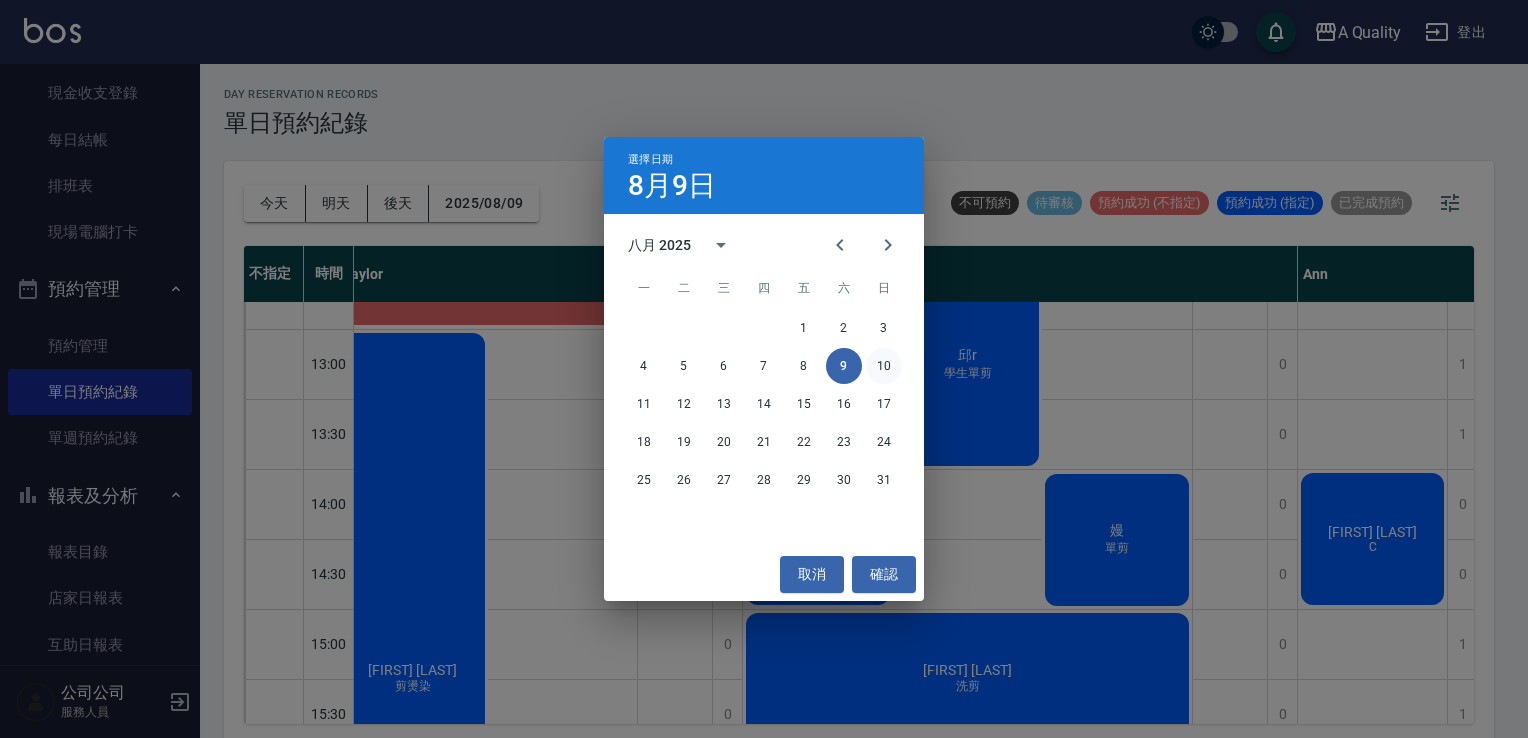 click on "10" at bounding box center (884, 366) 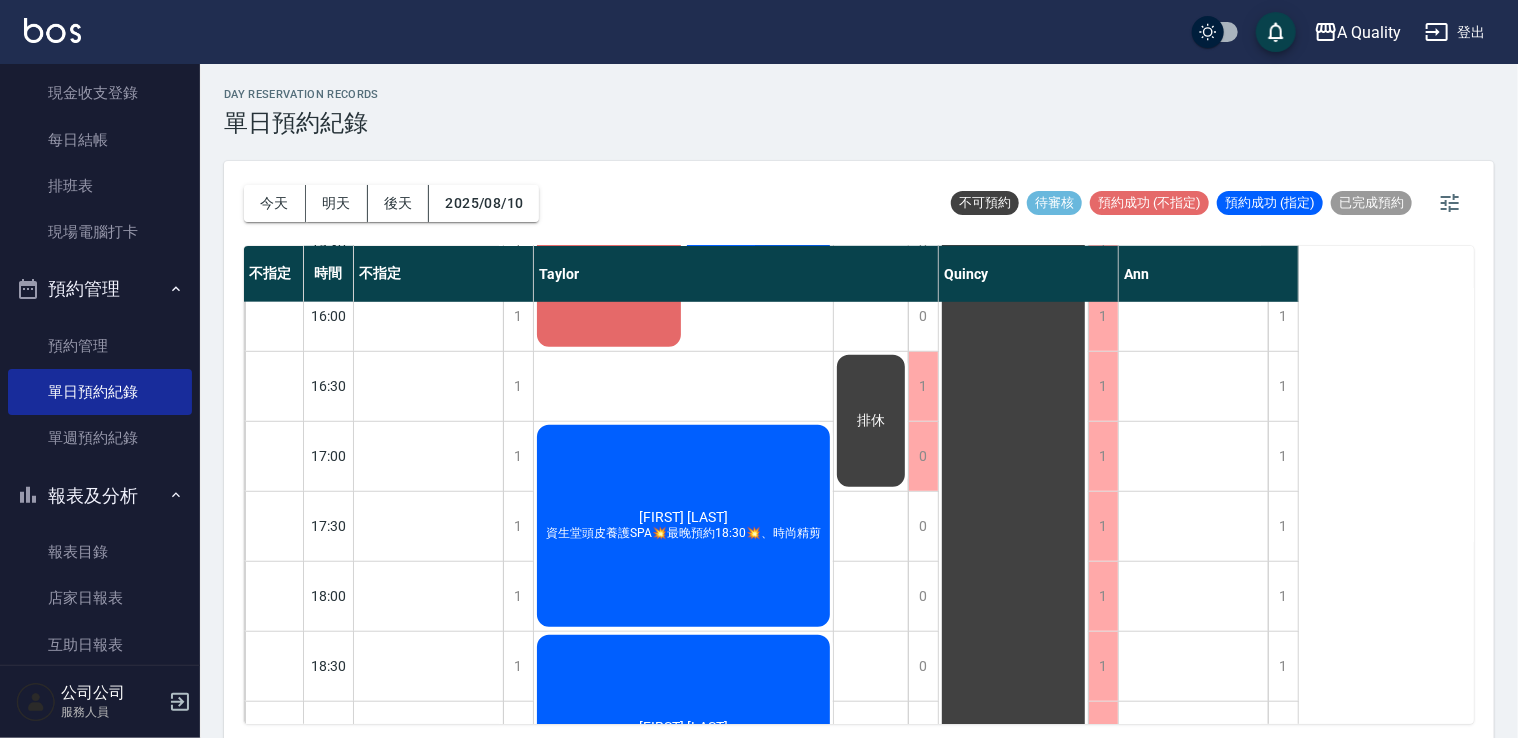scroll, scrollTop: 853, scrollLeft: 0, axis: vertical 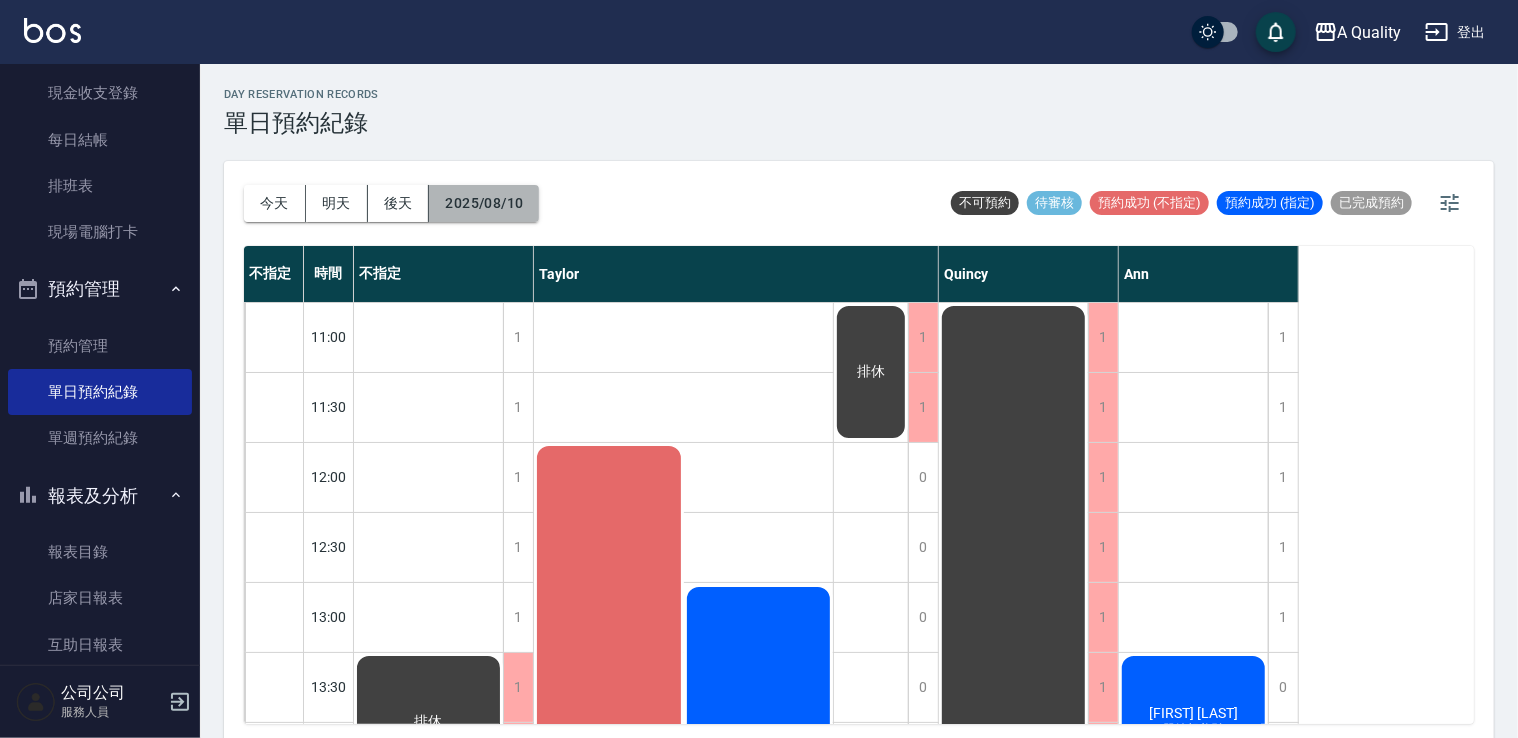 click on "2025/08/10" at bounding box center (484, 203) 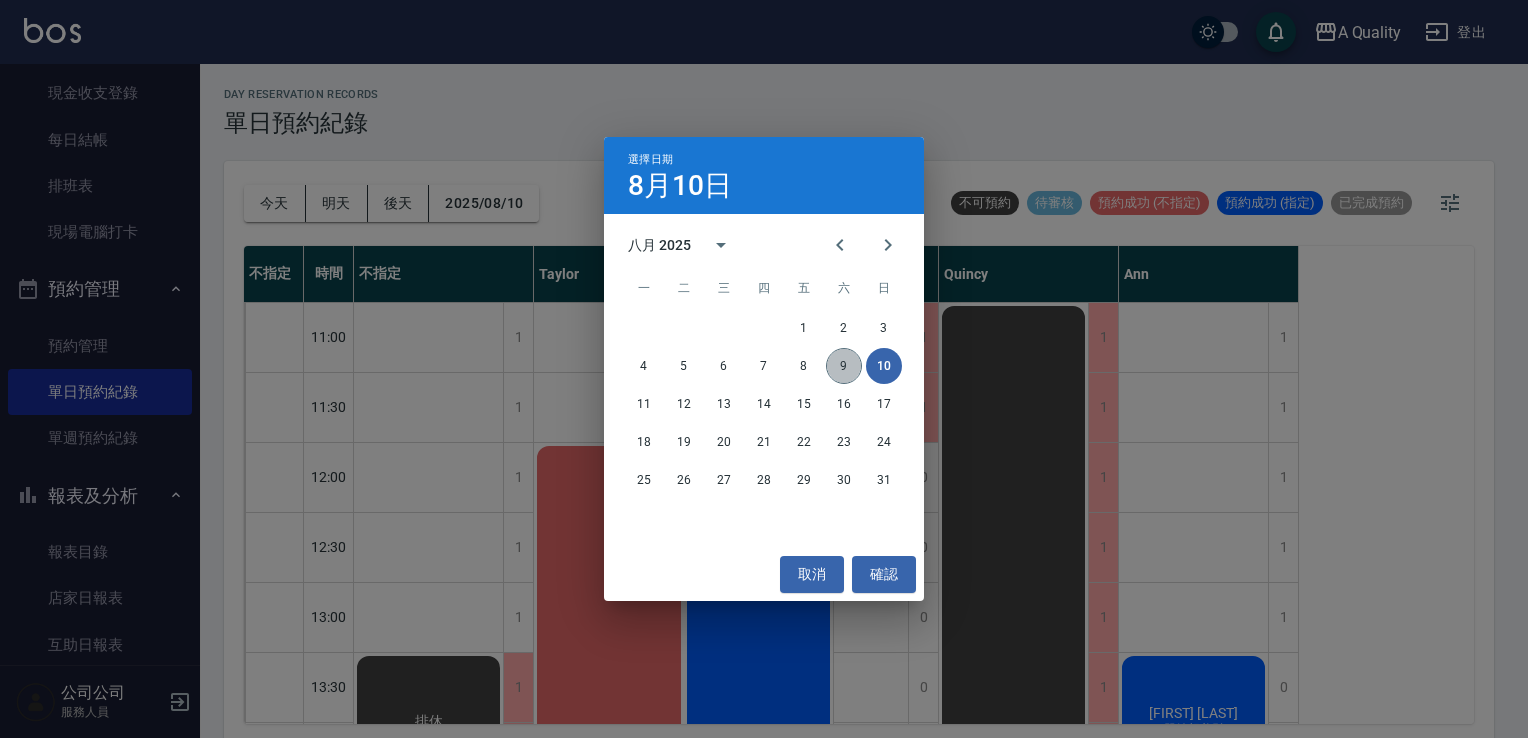 click on "9" at bounding box center [844, 366] 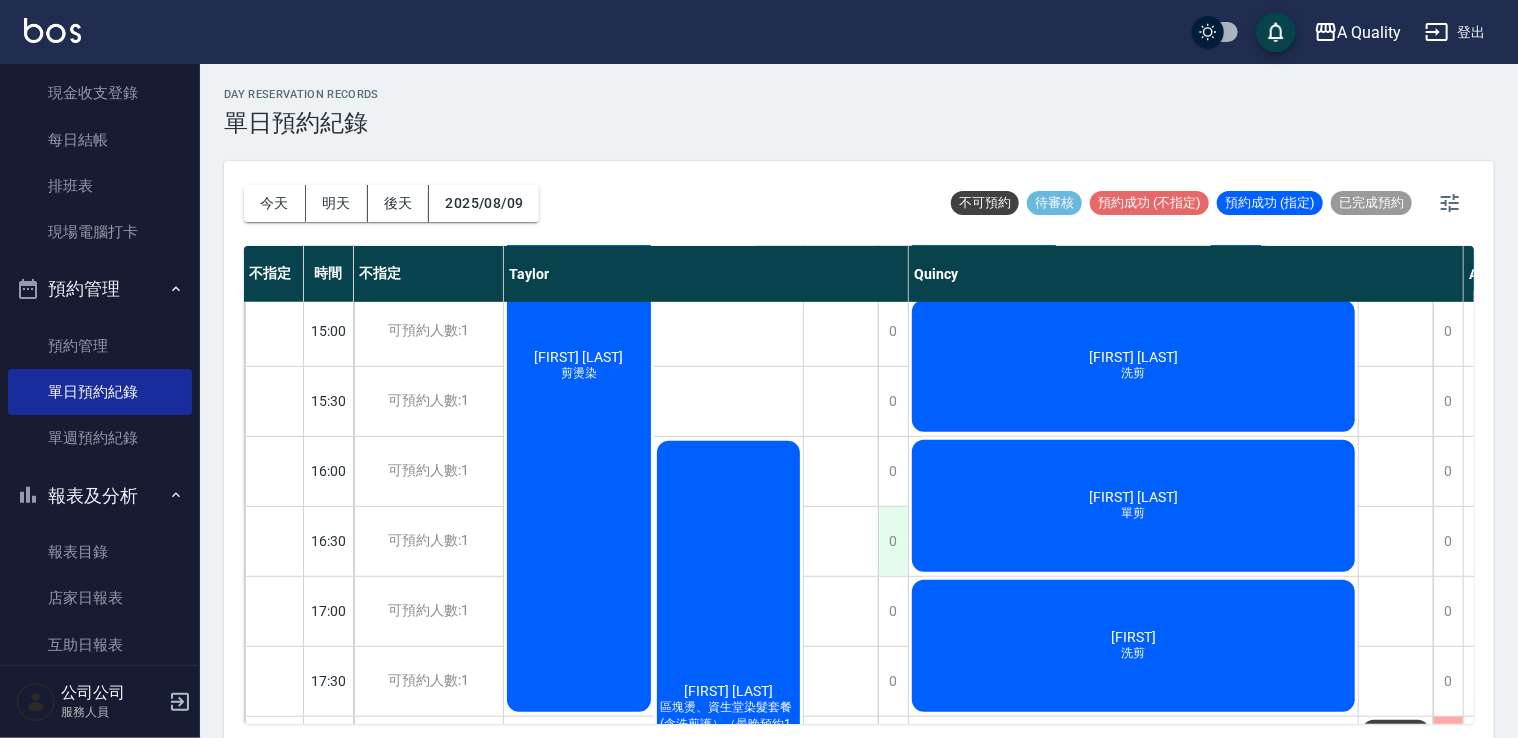 scroll, scrollTop: 600, scrollLeft: 0, axis: vertical 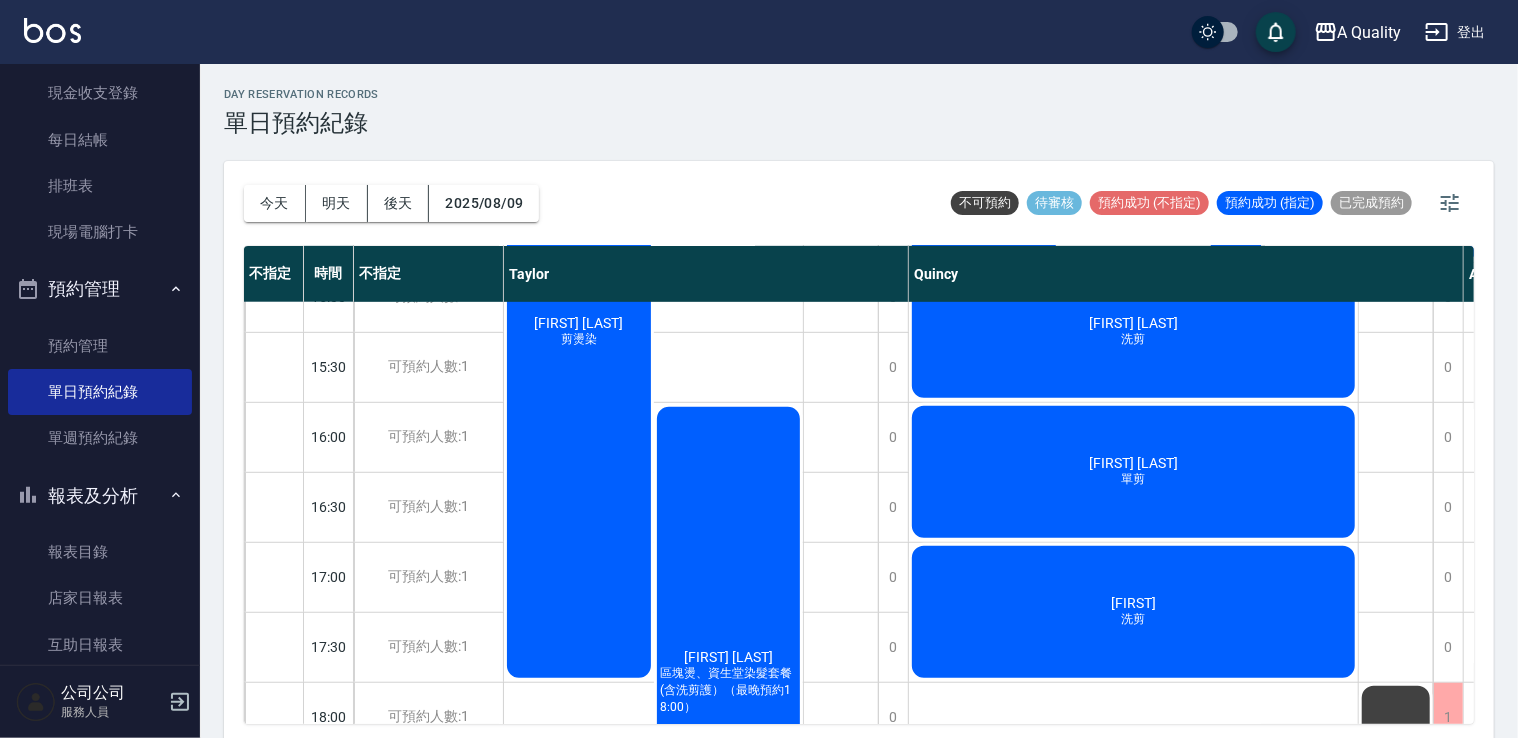 click on "承佑 洗剪" at bounding box center (653, -88) 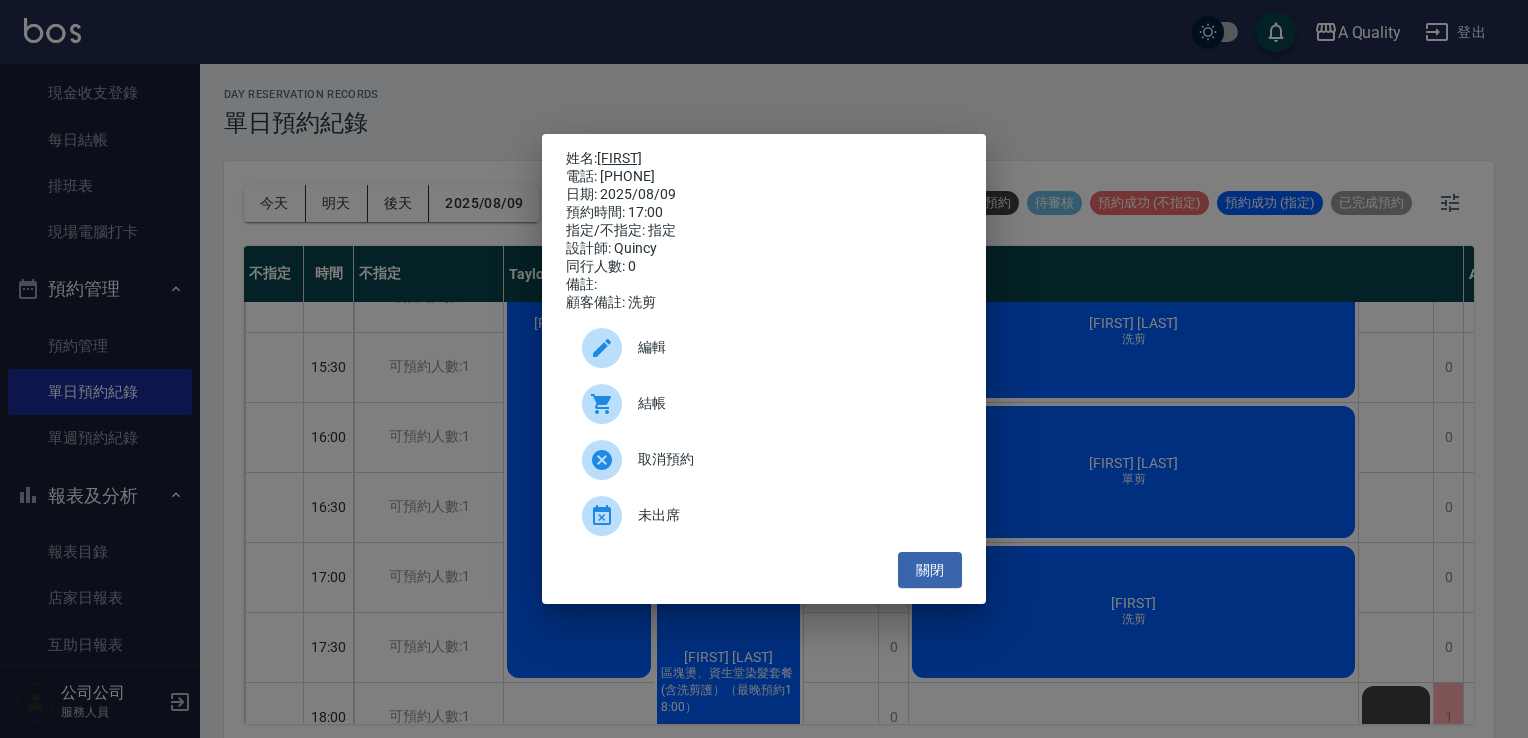 click on "承佑" at bounding box center [619, 158] 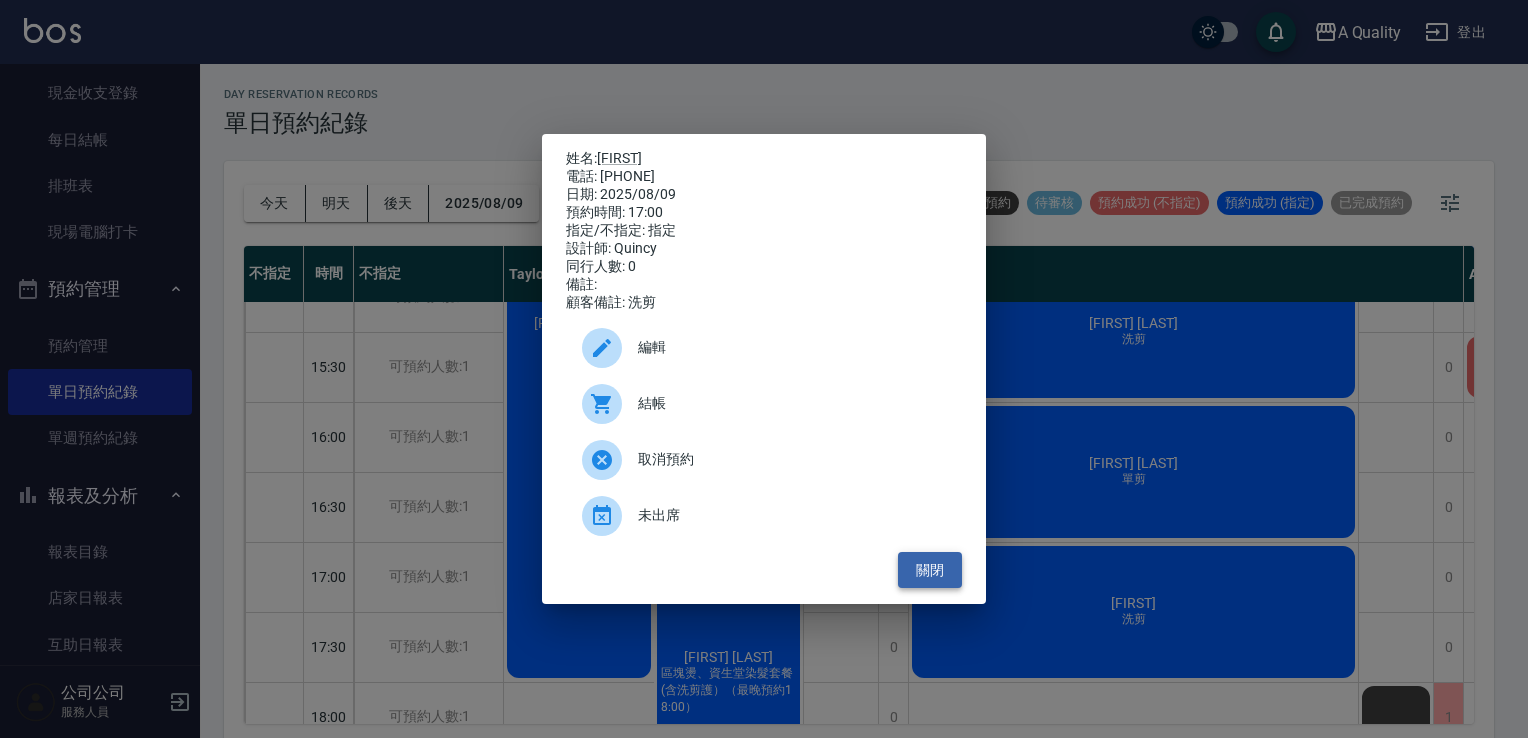 click on "關閉" at bounding box center [930, 570] 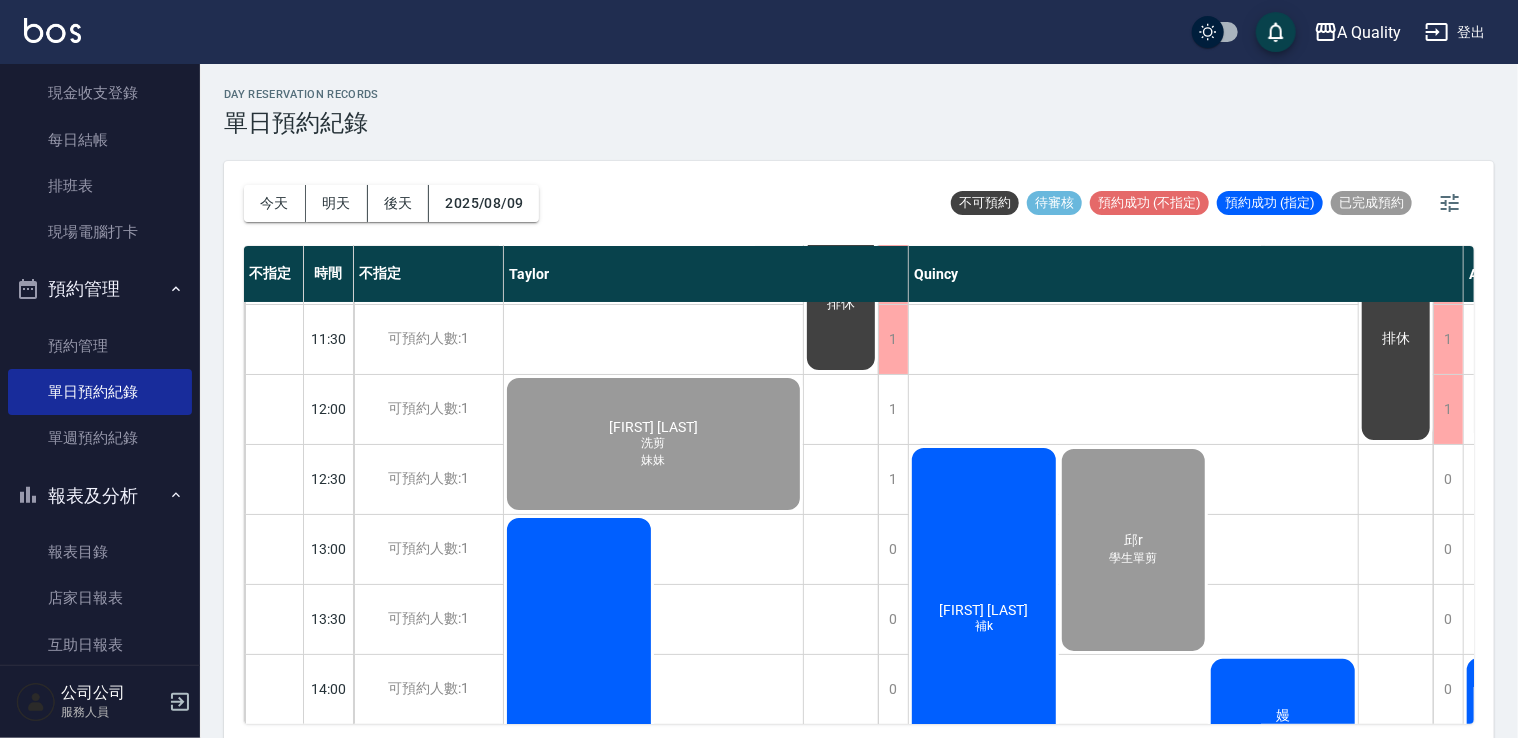 scroll, scrollTop: 100, scrollLeft: 0, axis: vertical 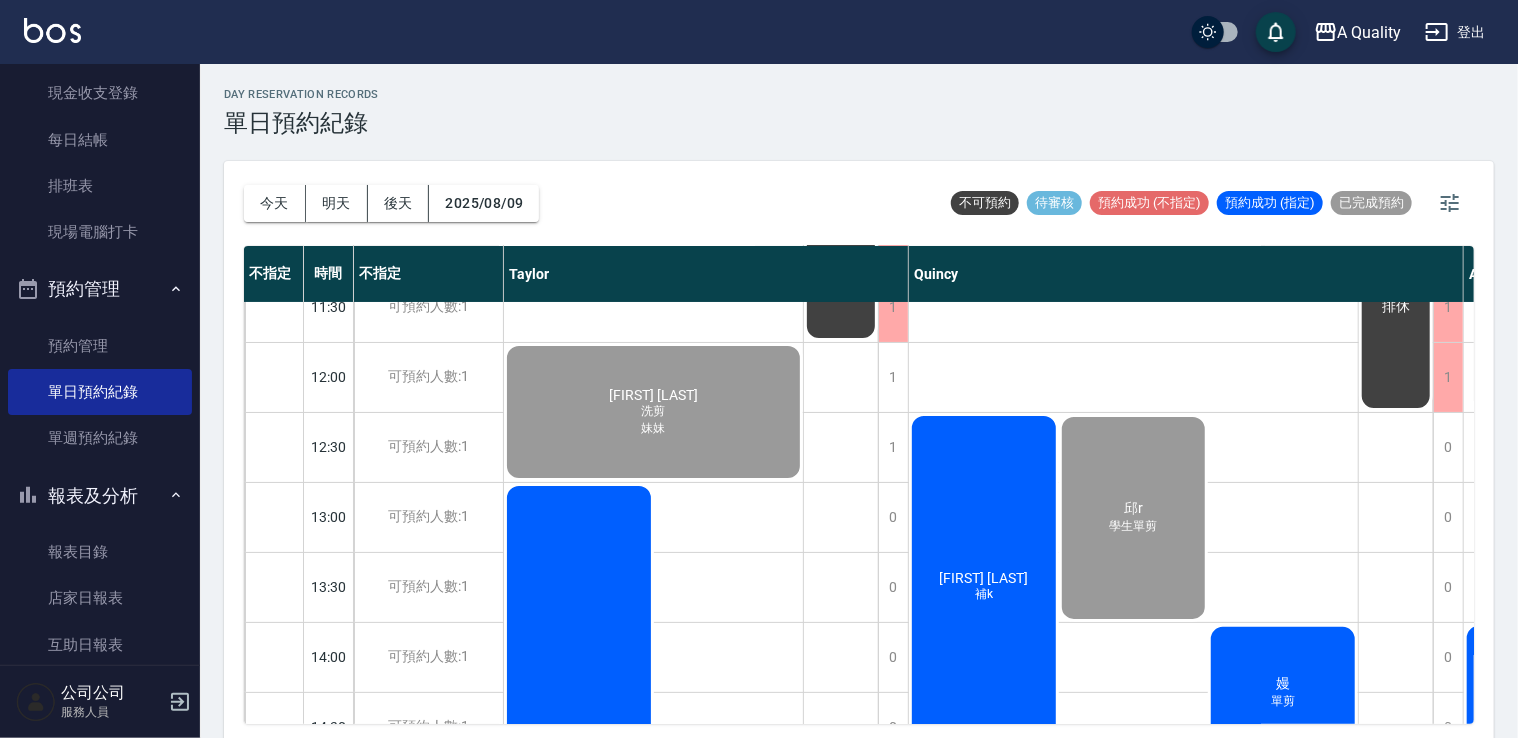 click on "劉宜家 補k" at bounding box center (653, 412) 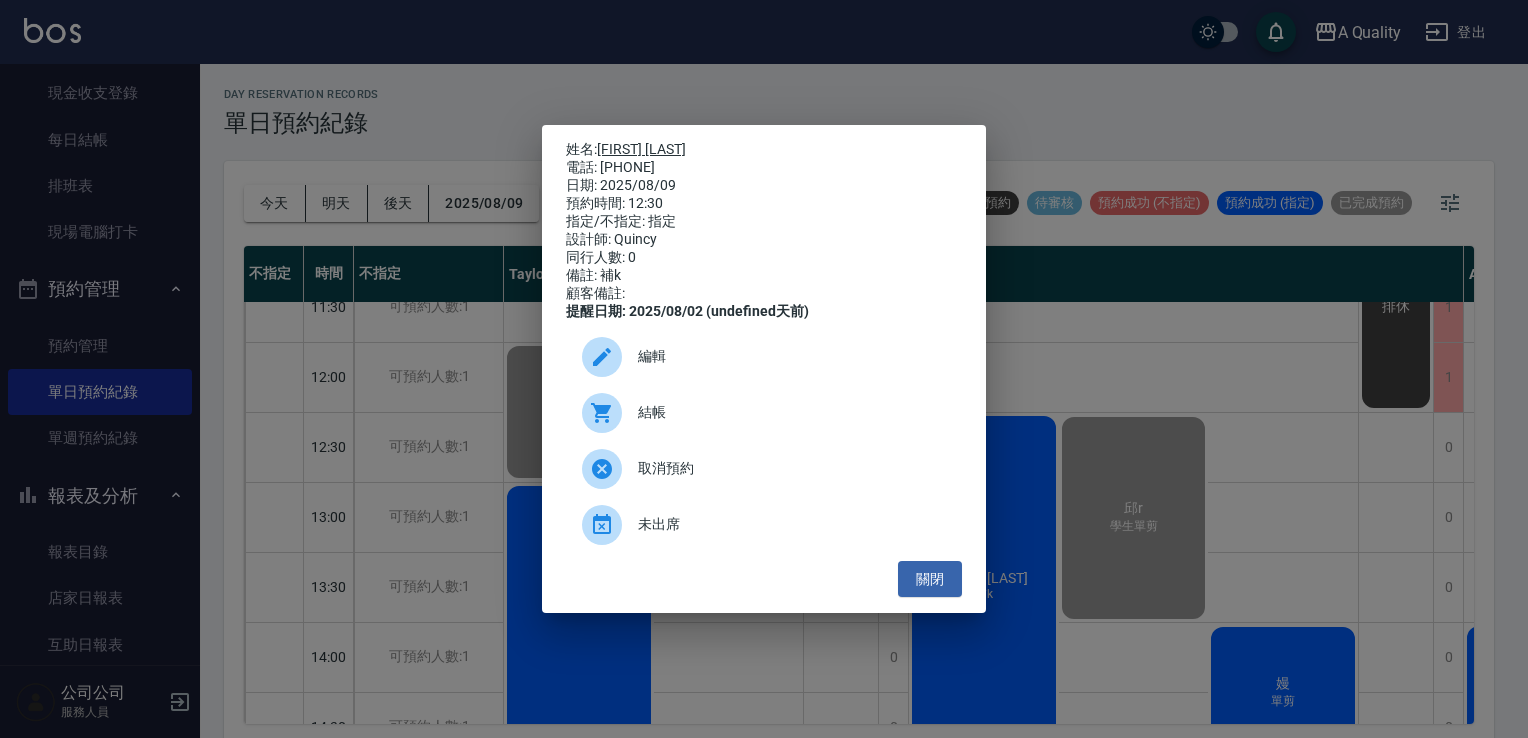 click on "[FIRST] [LAST]" at bounding box center [641, 149] 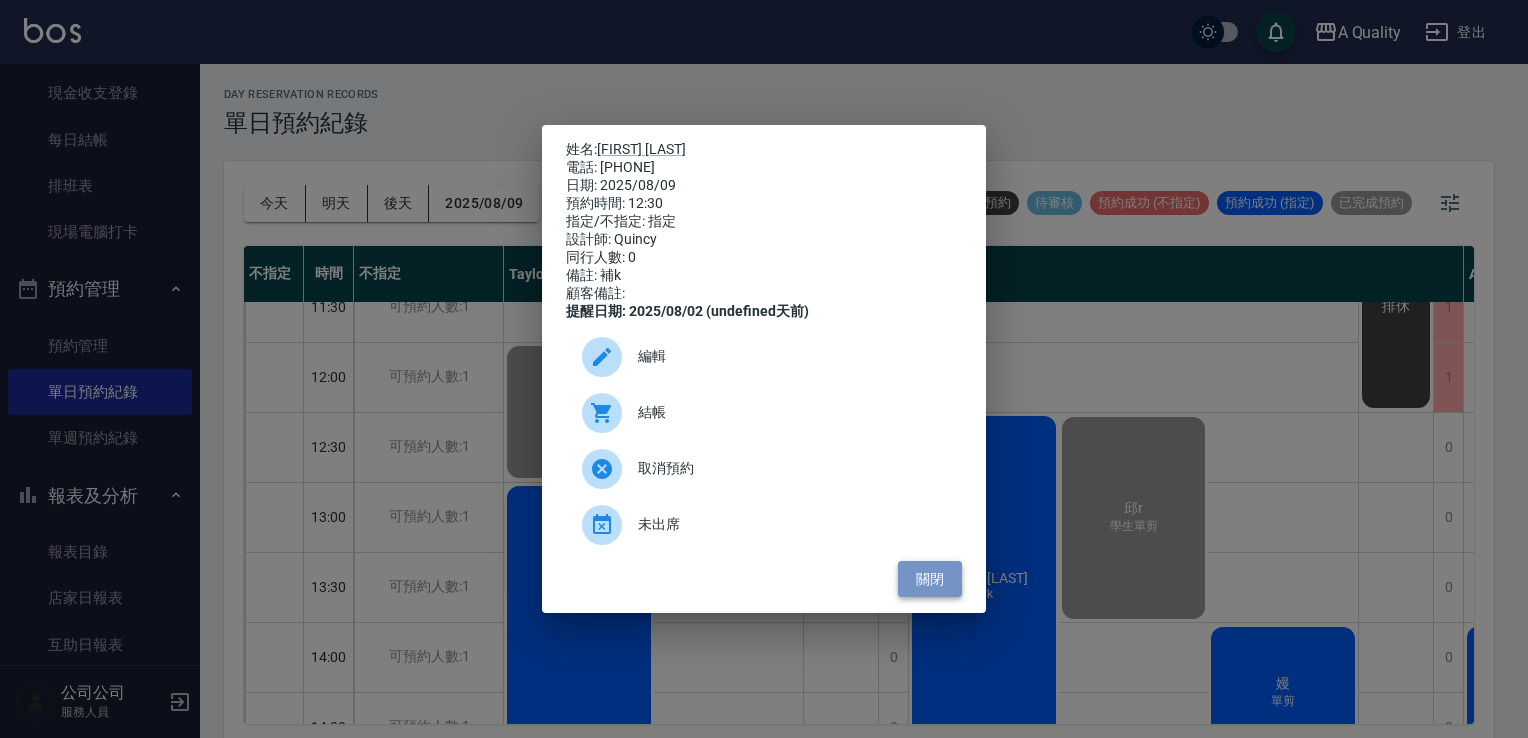 click on "關閉" at bounding box center [930, 579] 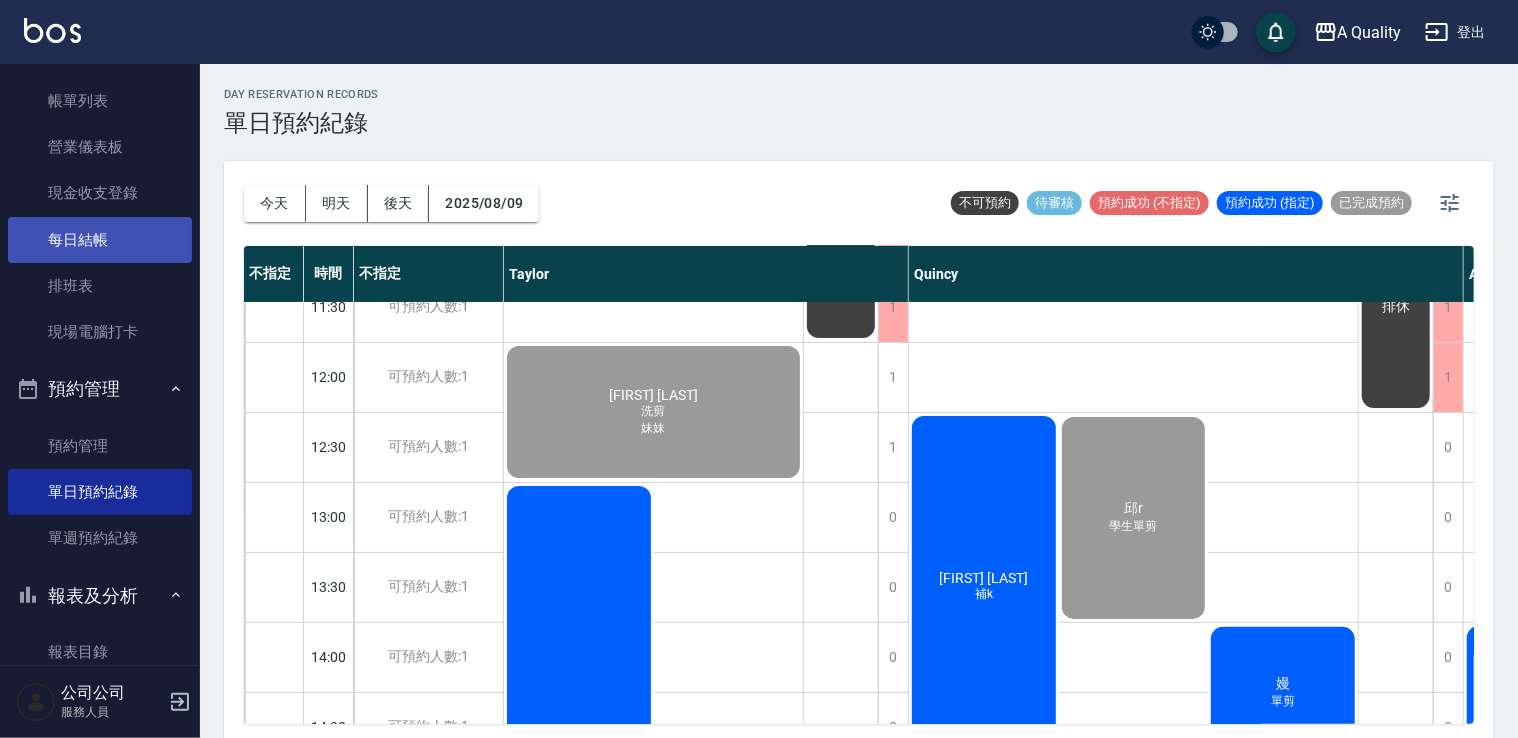 scroll, scrollTop: 0, scrollLeft: 0, axis: both 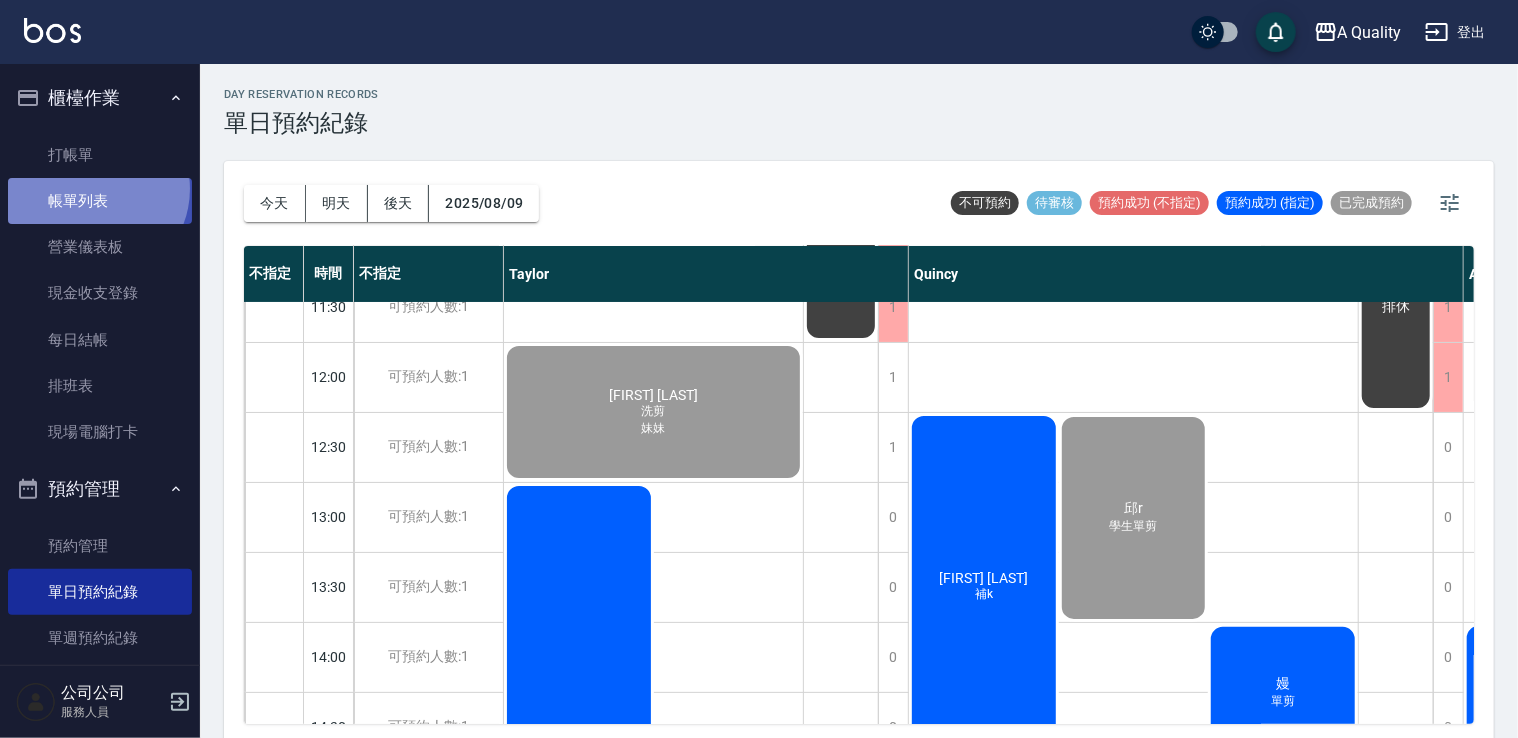click on "帳單列表" at bounding box center (100, 201) 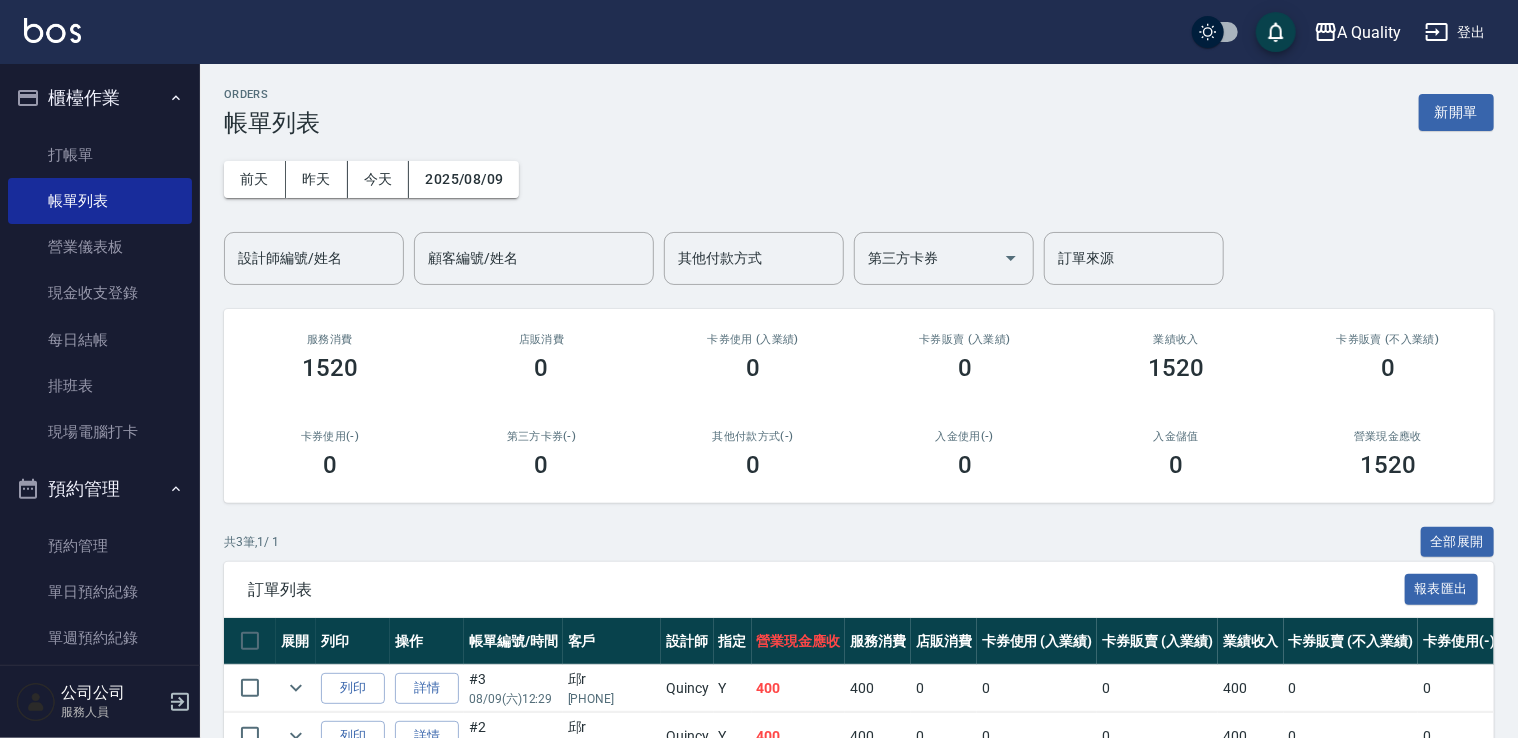 scroll, scrollTop: 162, scrollLeft: 0, axis: vertical 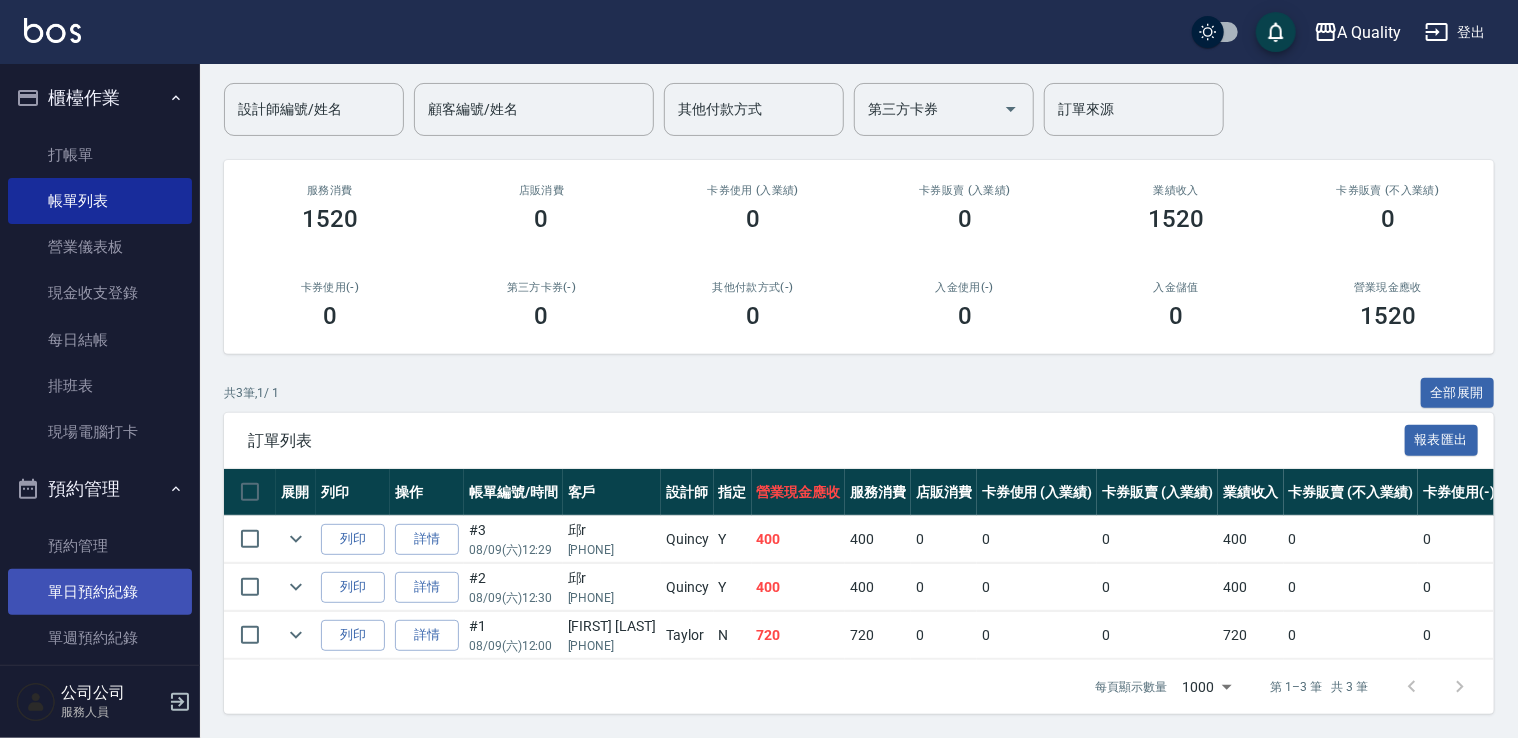 click on "單日預約紀錄" at bounding box center (100, 592) 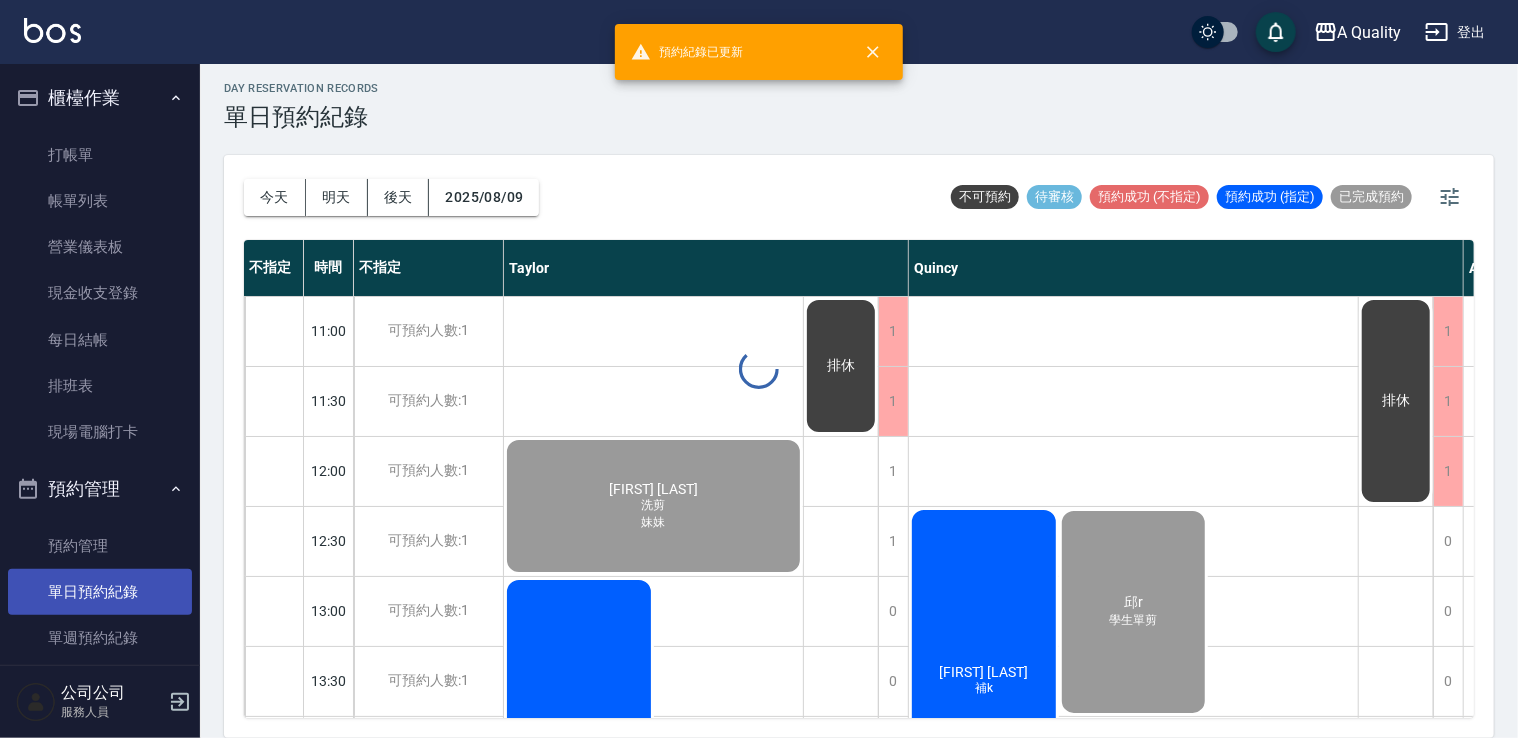 scroll, scrollTop: 0, scrollLeft: 0, axis: both 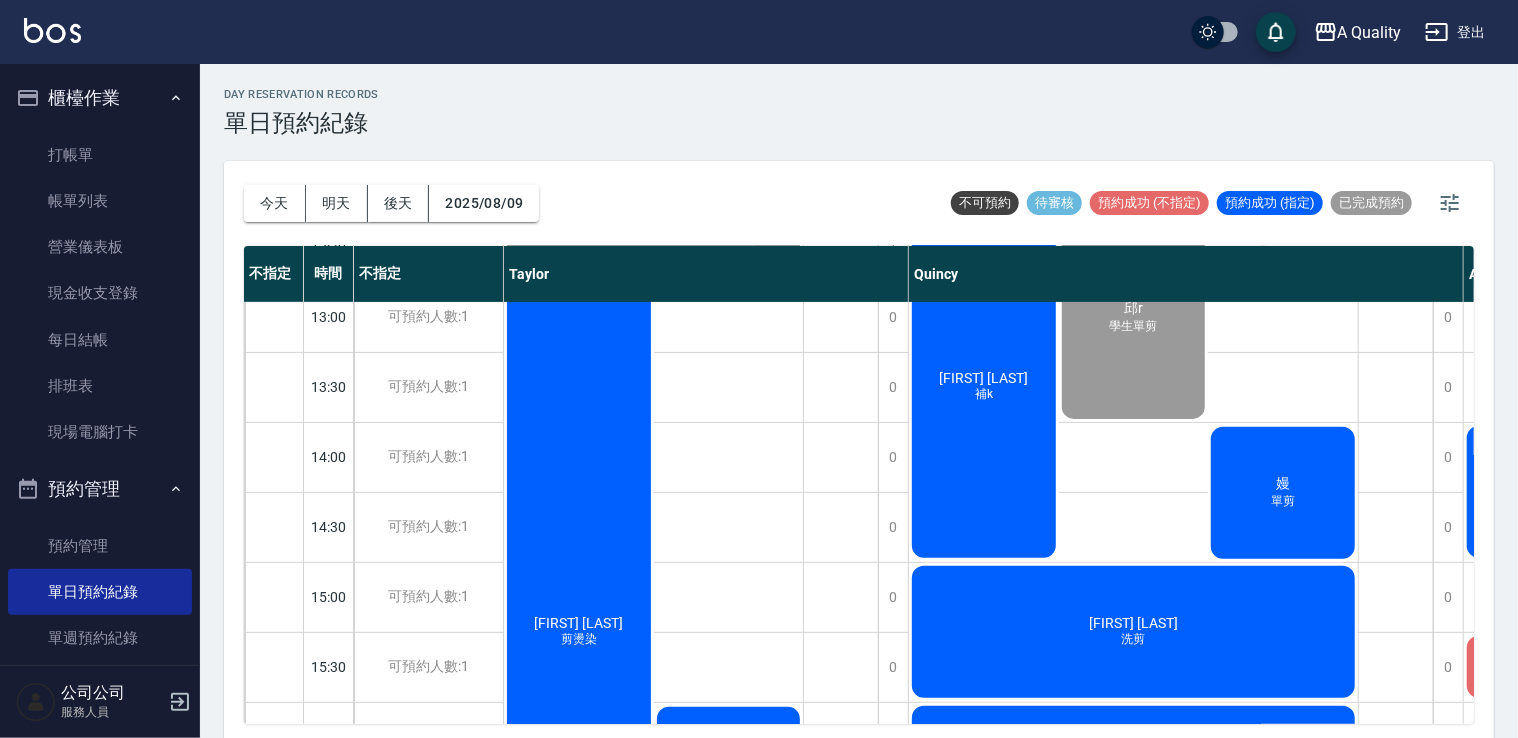 click on "劉宜家 補k" at bounding box center [653, 212] 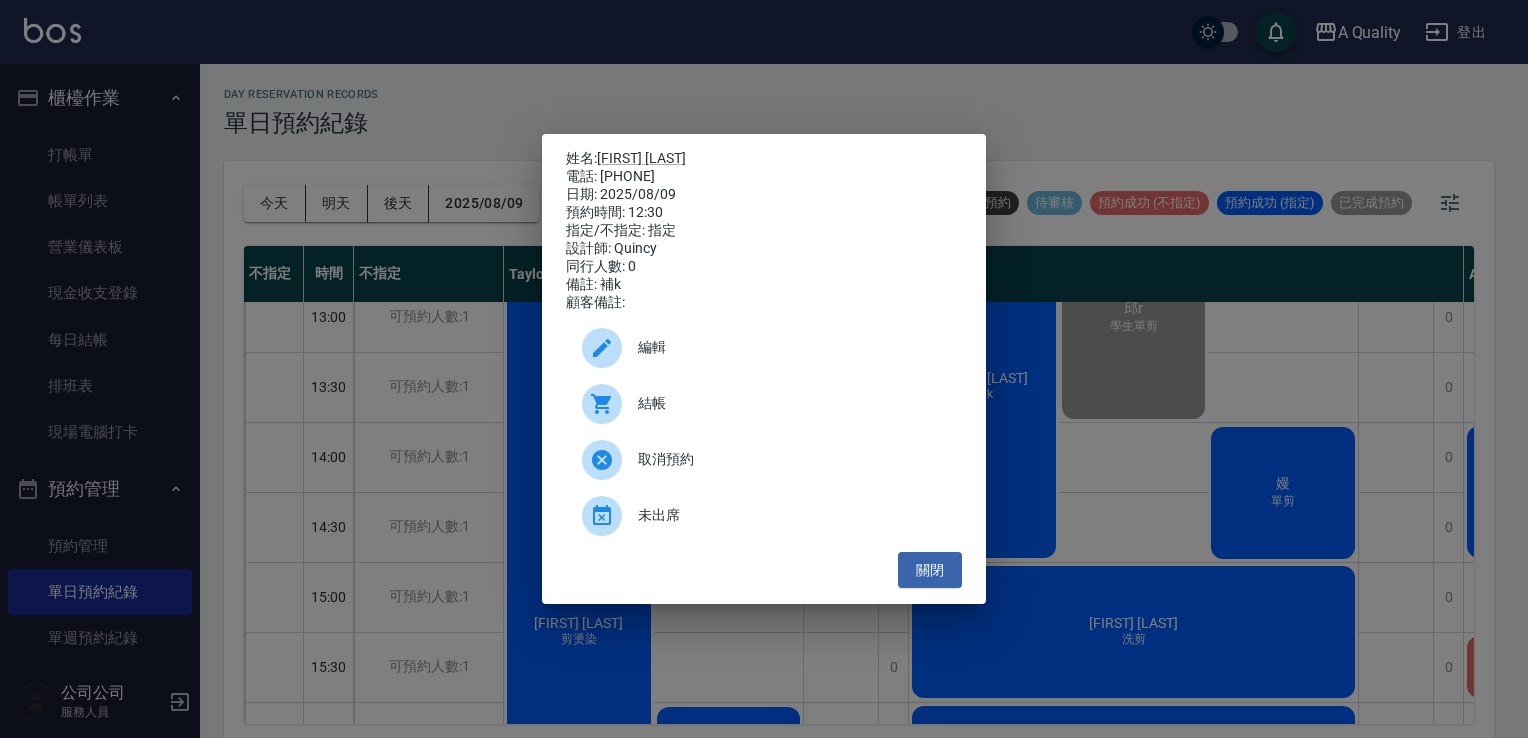 click on "結帳" at bounding box center (792, 403) 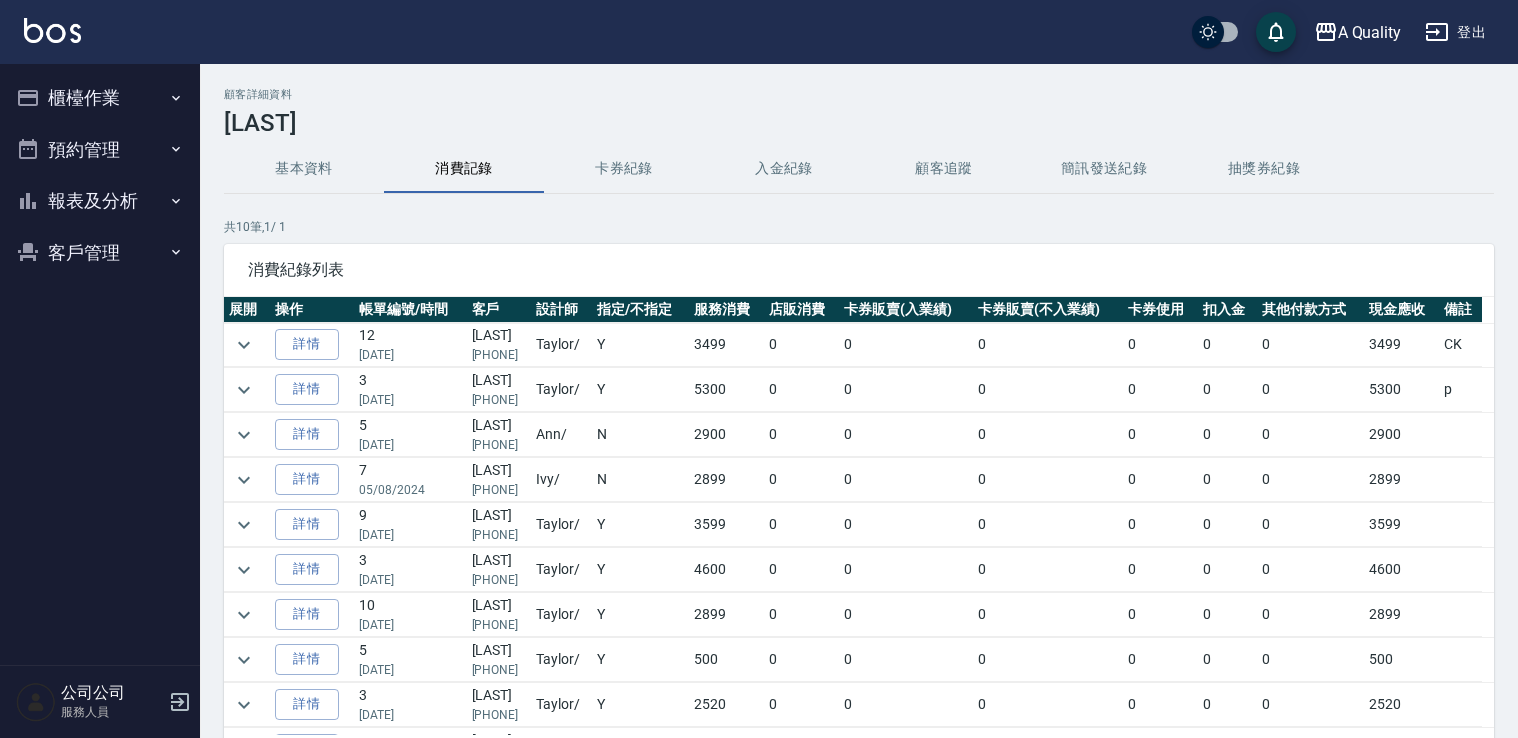 scroll, scrollTop: 0, scrollLeft: 0, axis: both 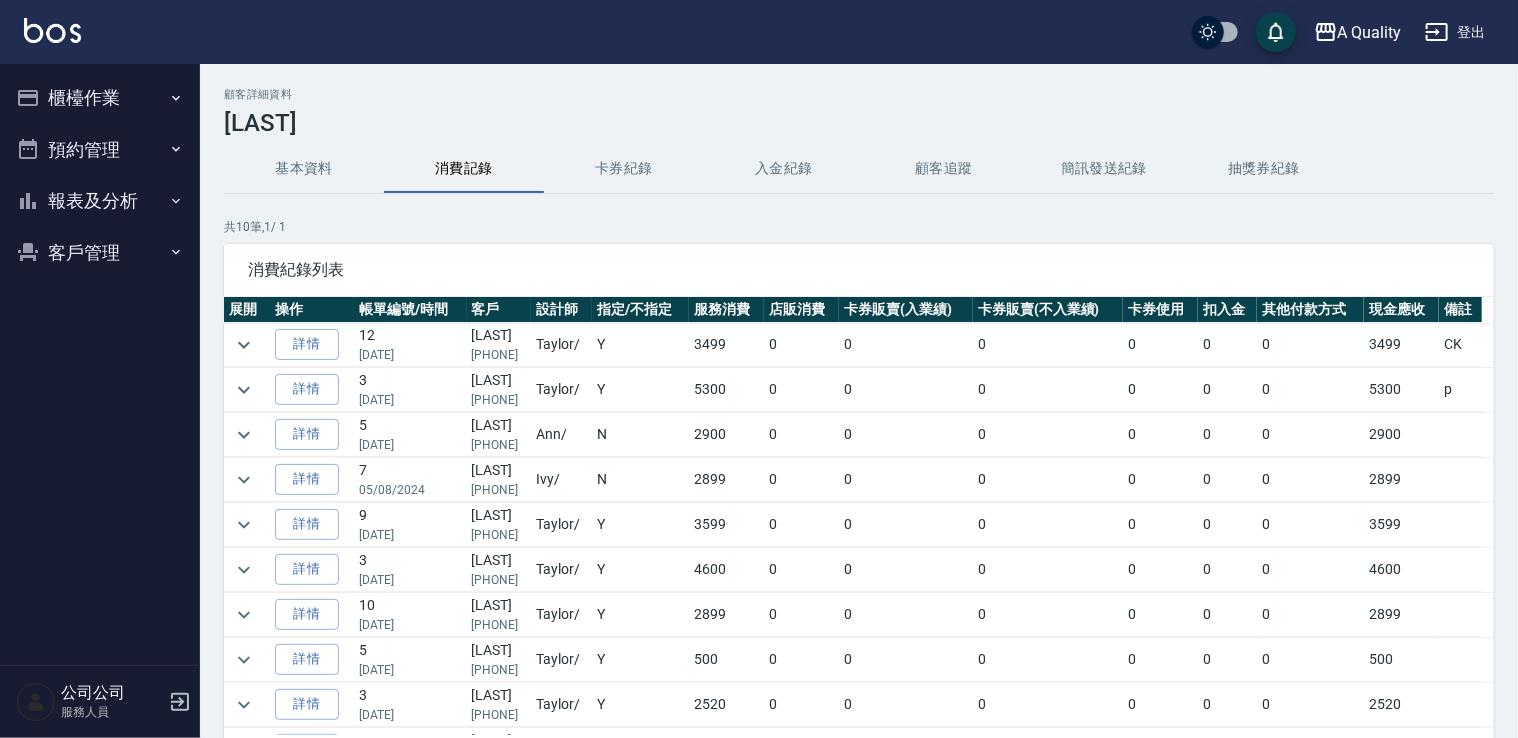 click on "預約管理" at bounding box center (100, 150) 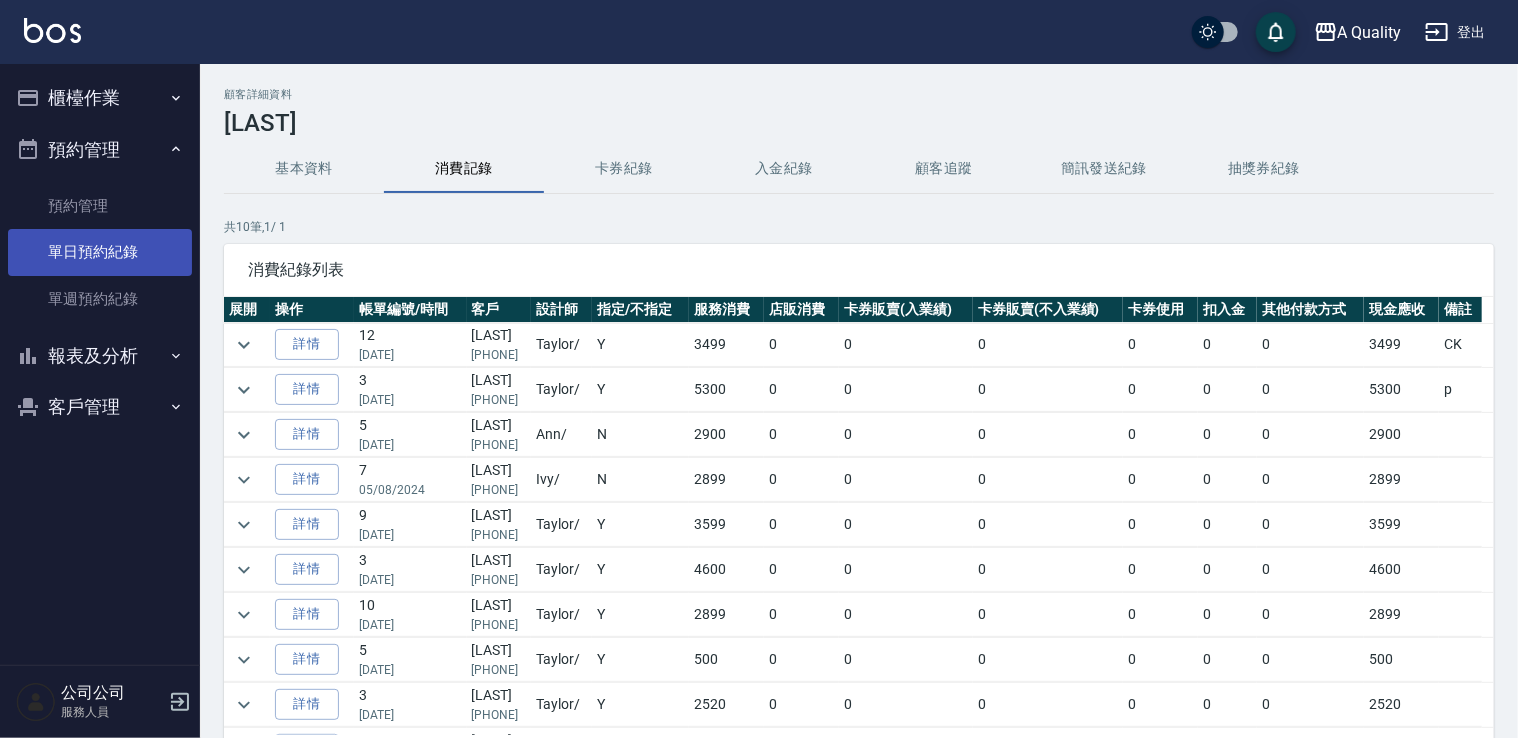 click on "單日預約紀錄" at bounding box center (100, 252) 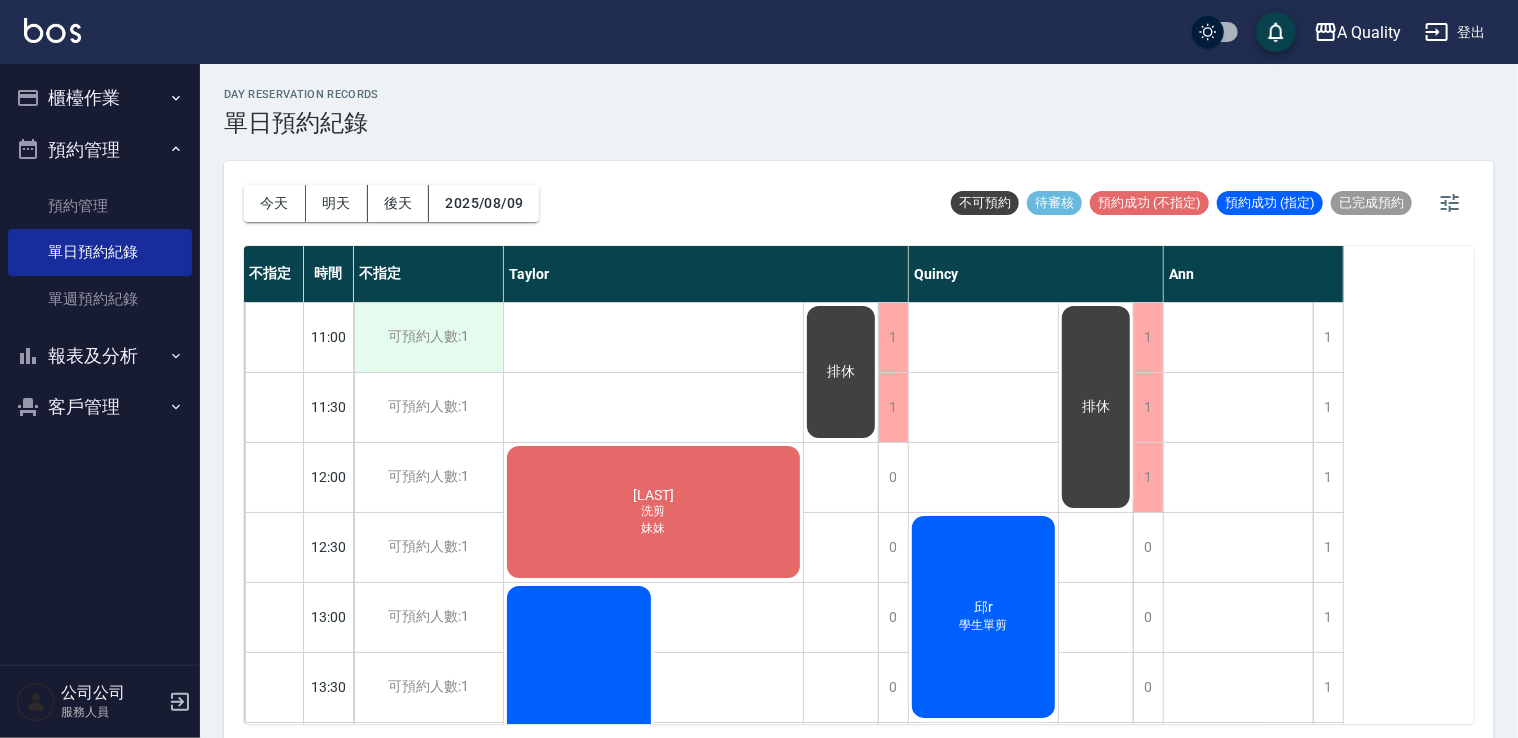 click on "可預約人數:1" at bounding box center [428, 337] 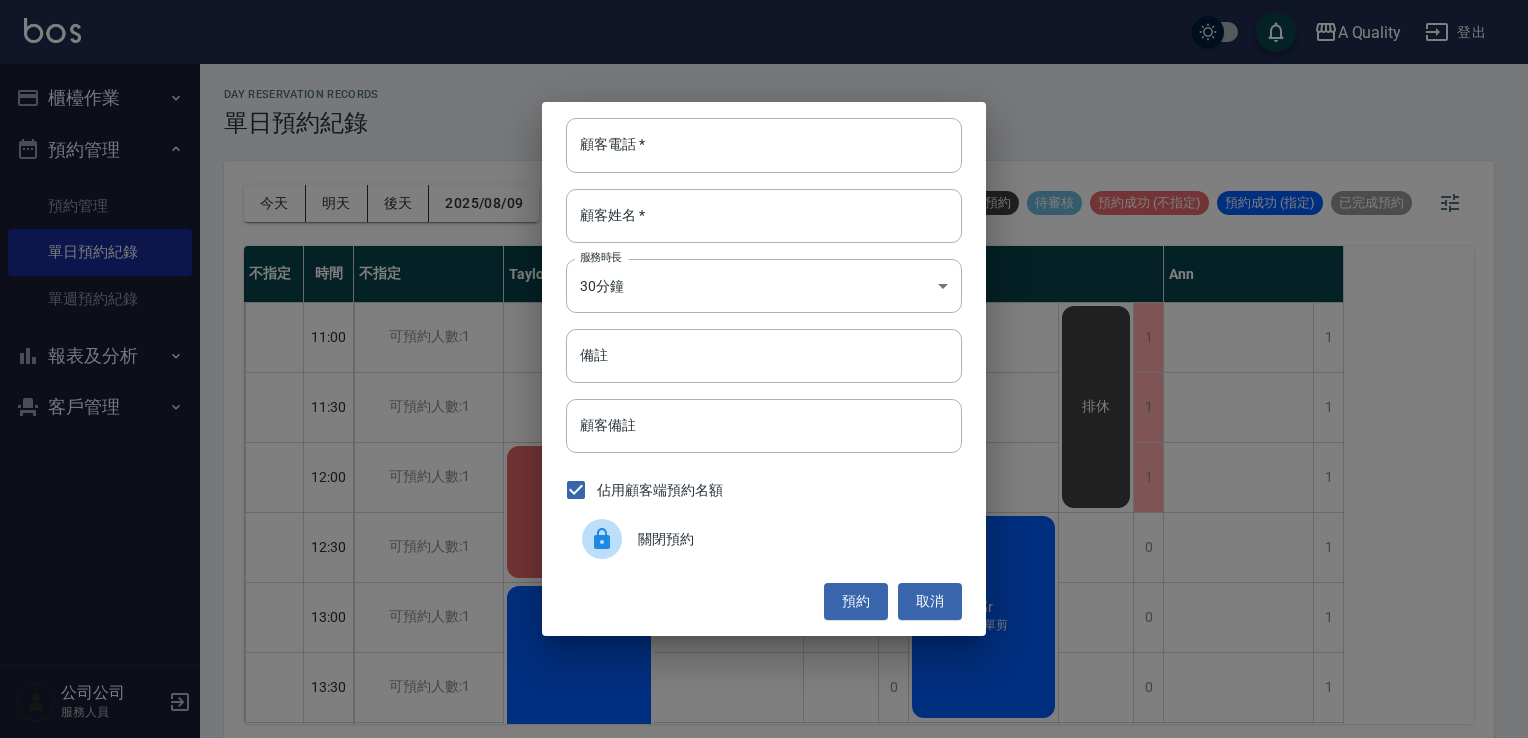 click on "顧客電話   * 顧客電話   * 顧客姓名   * 顧客姓名   * 服務時長 30分鐘 1 服務時長 備註 備註 顧客備註 顧客備註 佔用顧客端預約名額 關閉預約 預約 取消" at bounding box center [764, 369] 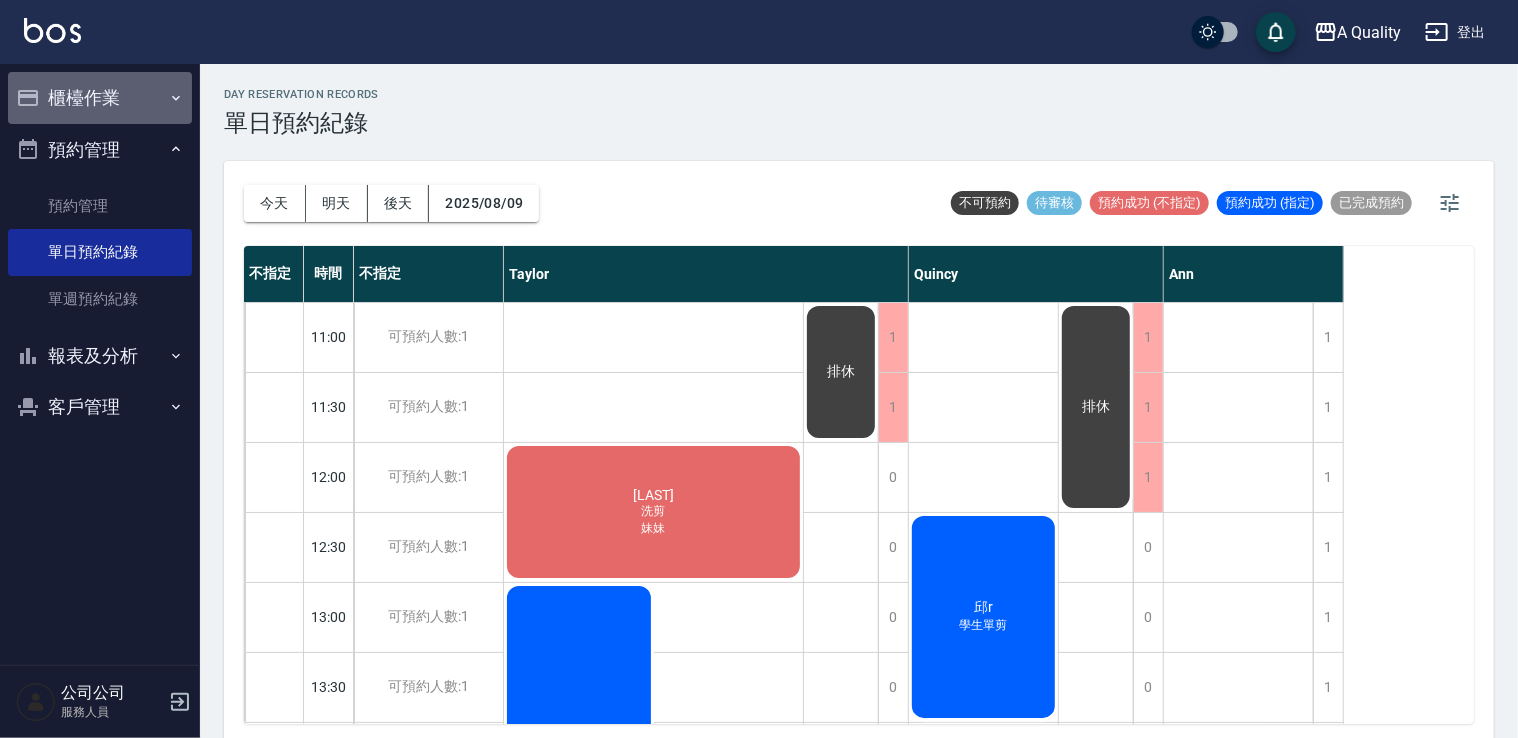 click on "櫃檯作業" at bounding box center (100, 98) 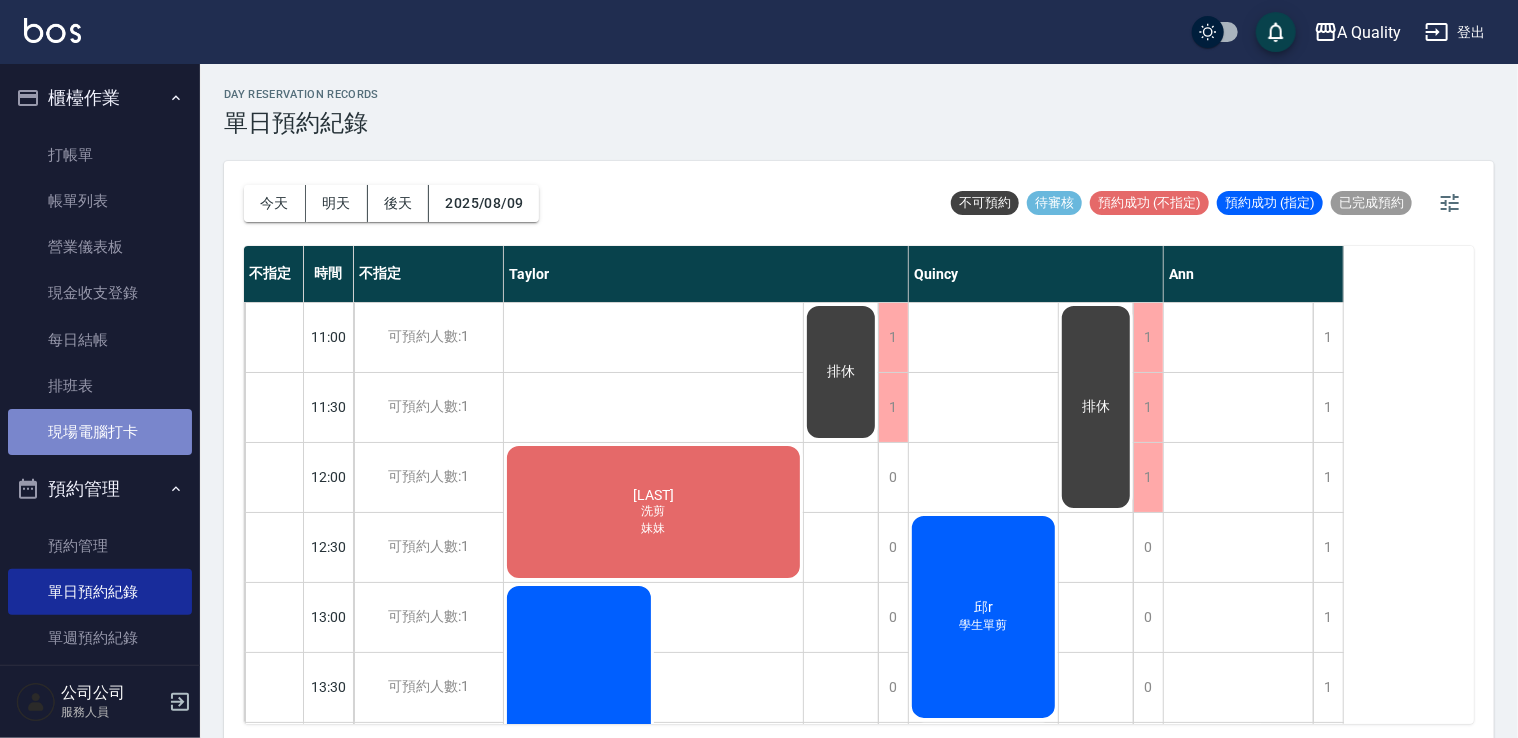 click on "現場電腦打卡" at bounding box center [100, 432] 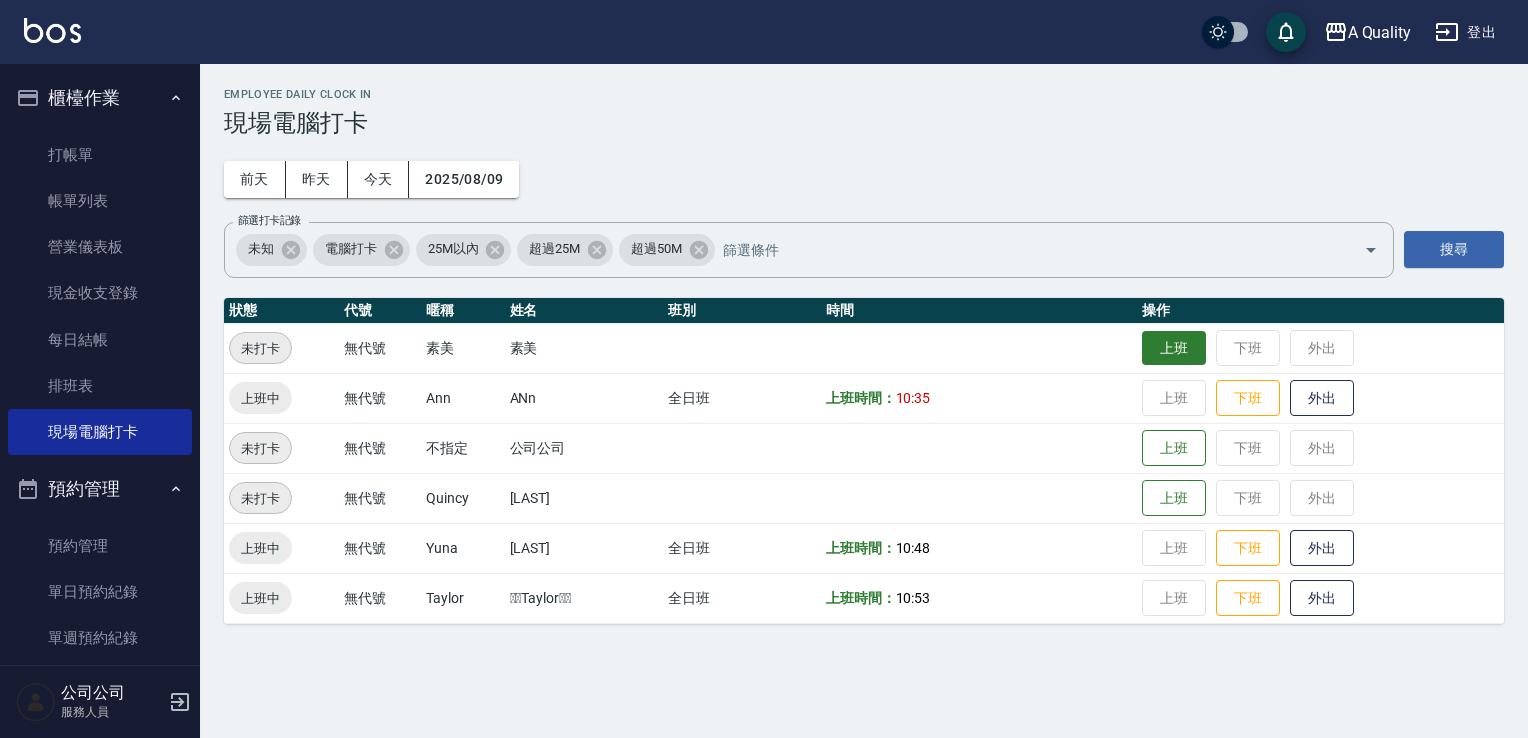 click on "上班" at bounding box center [1174, 348] 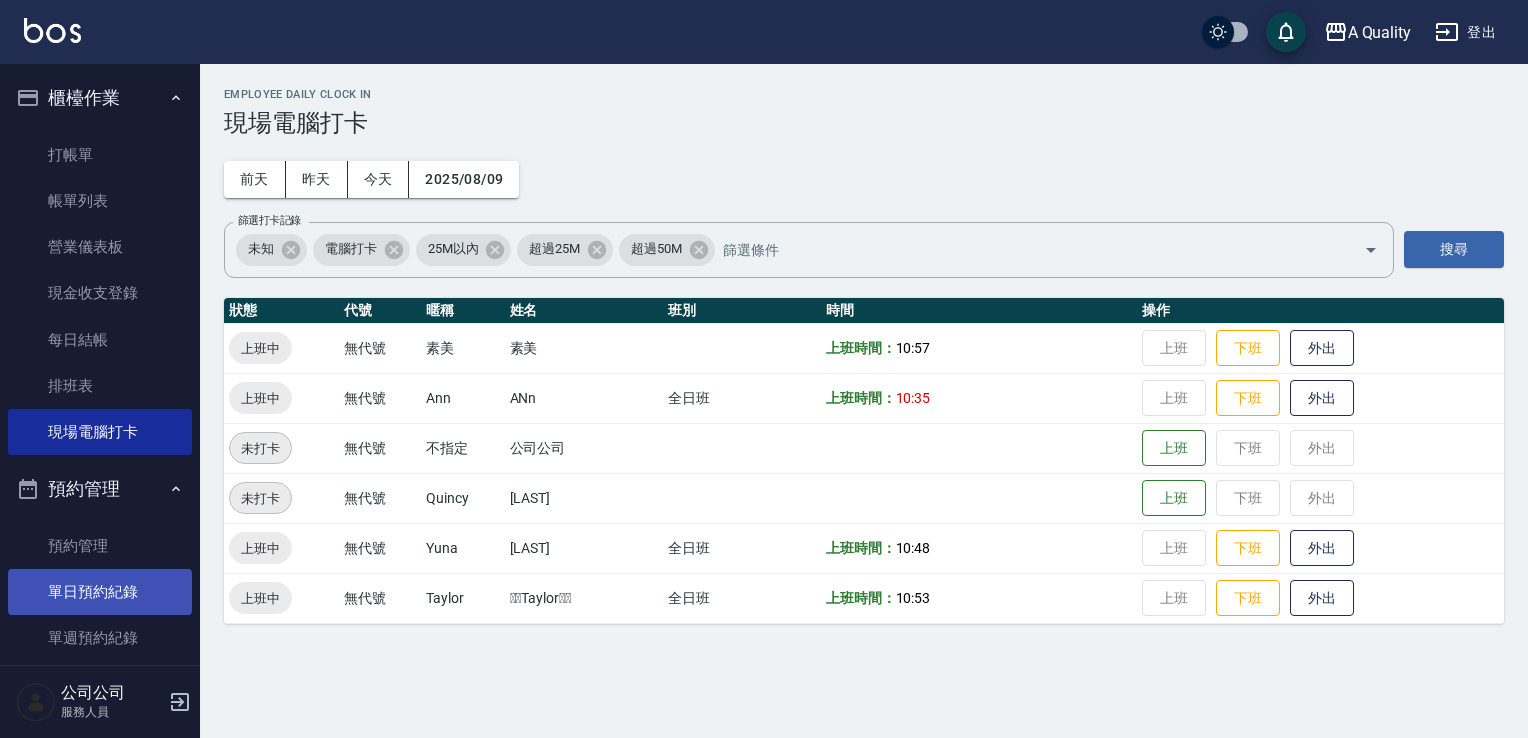 drag, startPoint x: 94, startPoint y: 588, endPoint x: 140, endPoint y: 574, distance: 48.08326 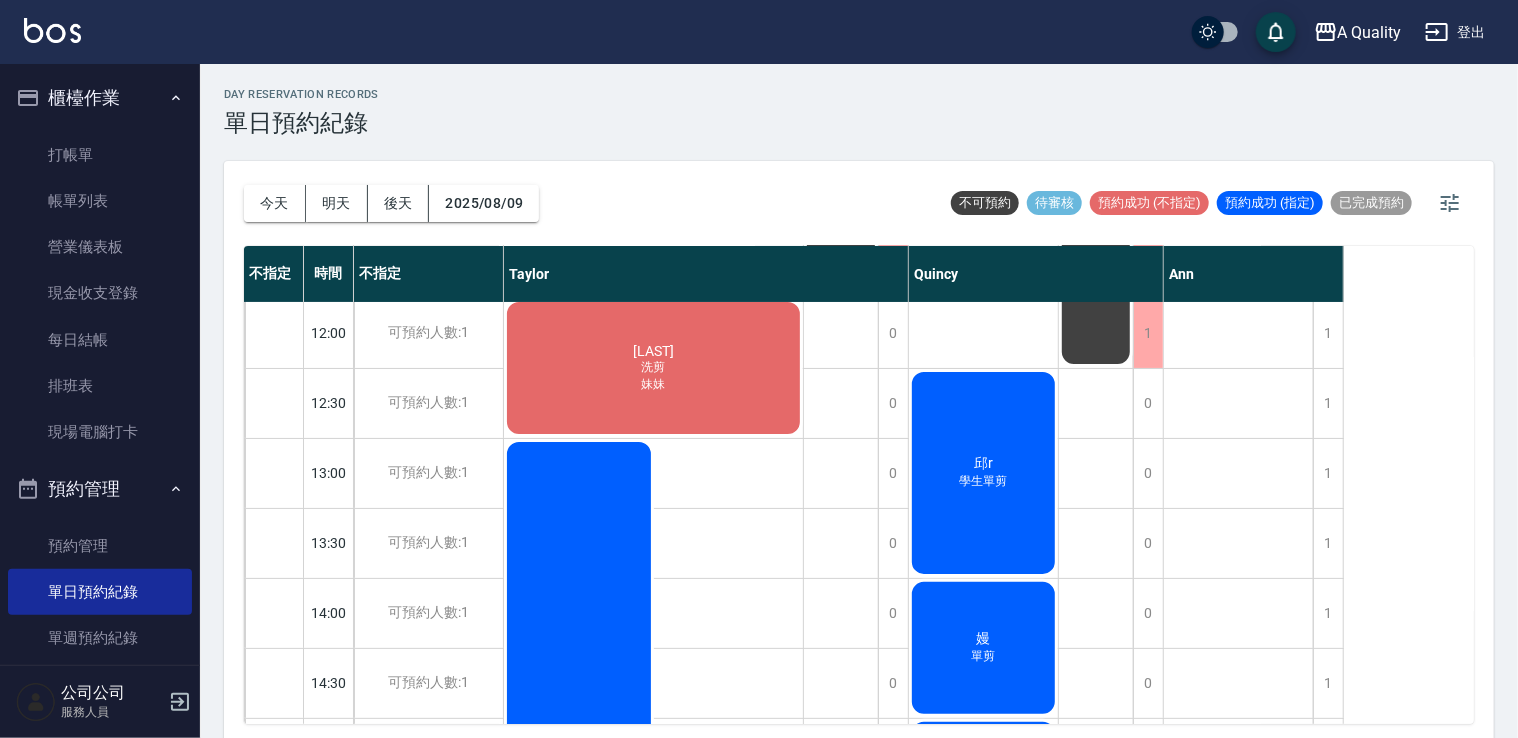 scroll, scrollTop: 200, scrollLeft: 0, axis: vertical 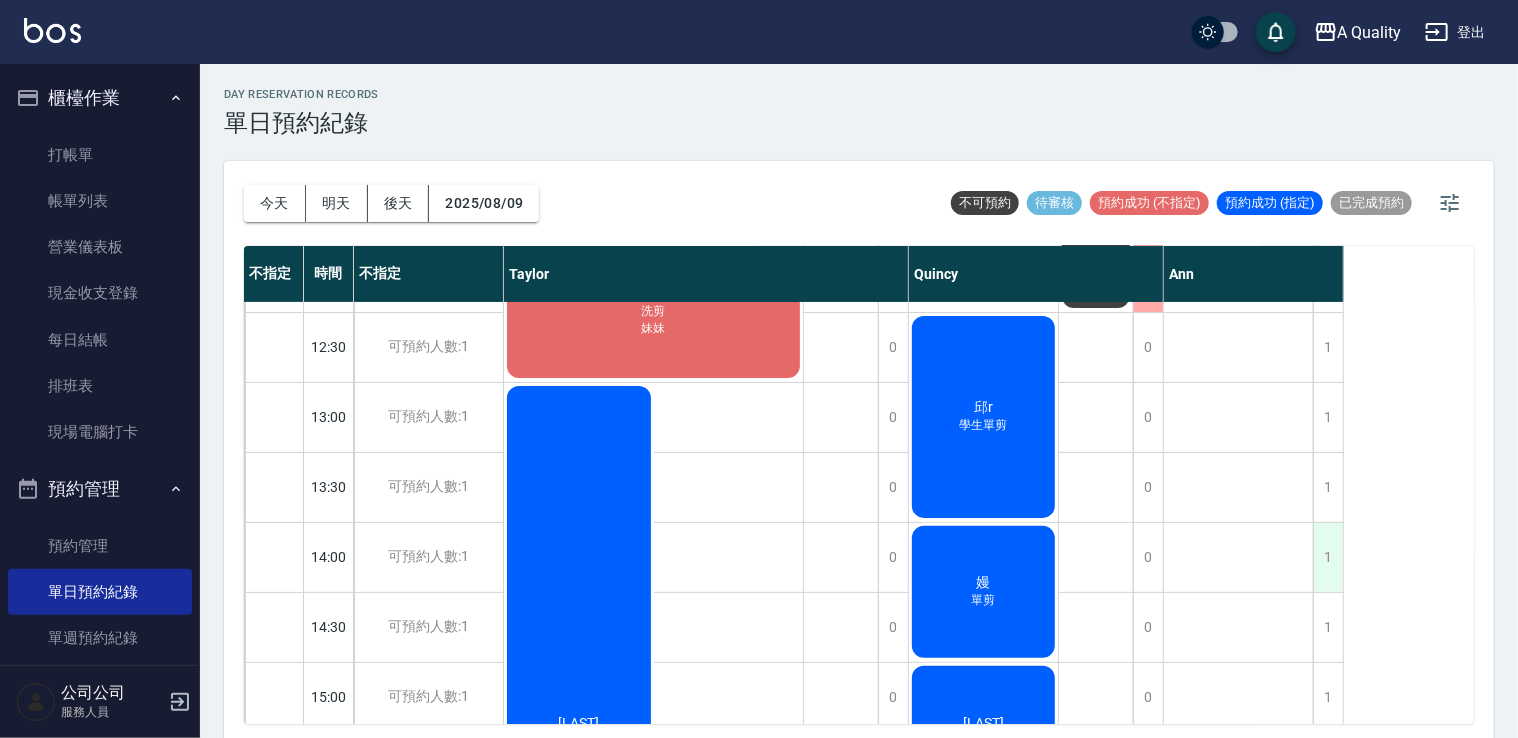 click on "1" at bounding box center [1328, 557] 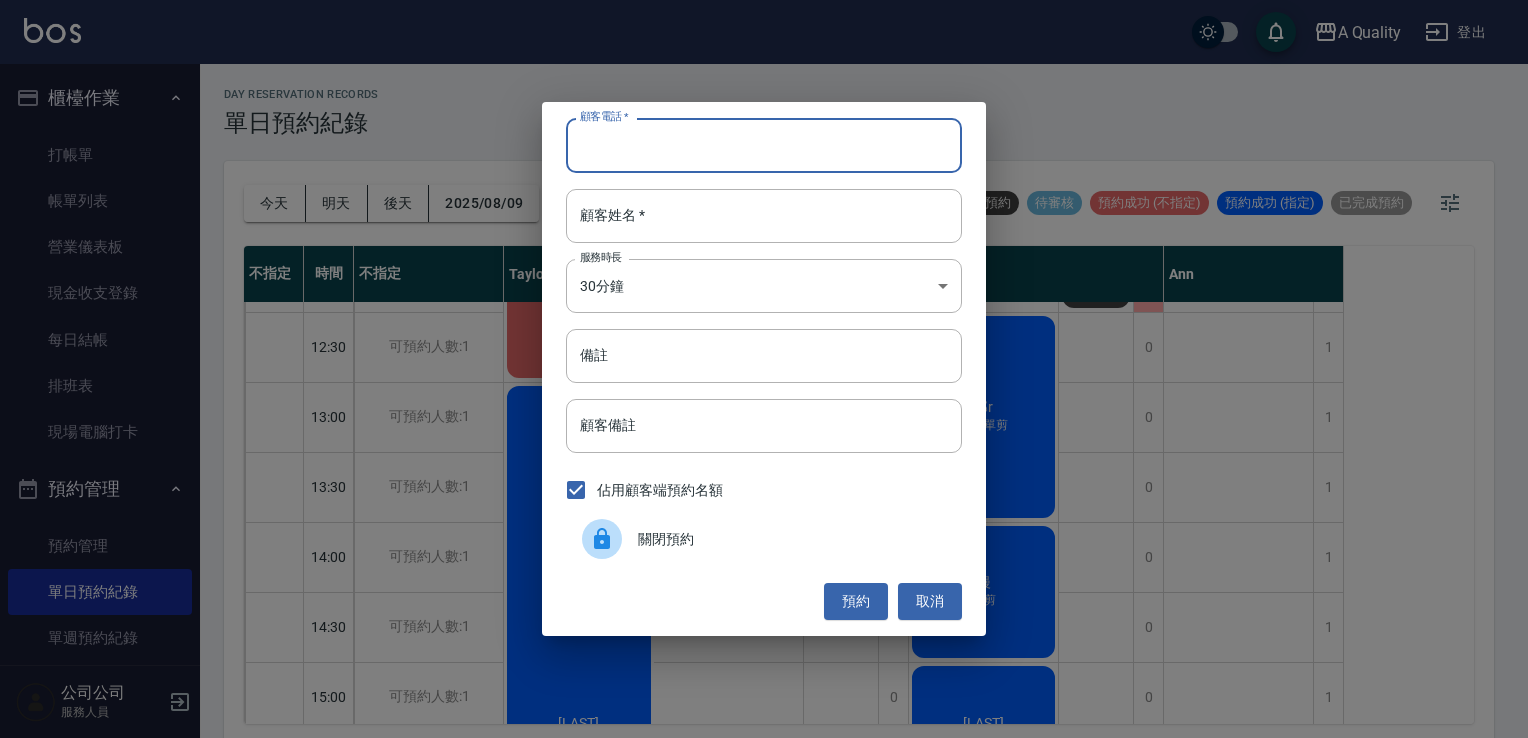 paste on "0937521092" 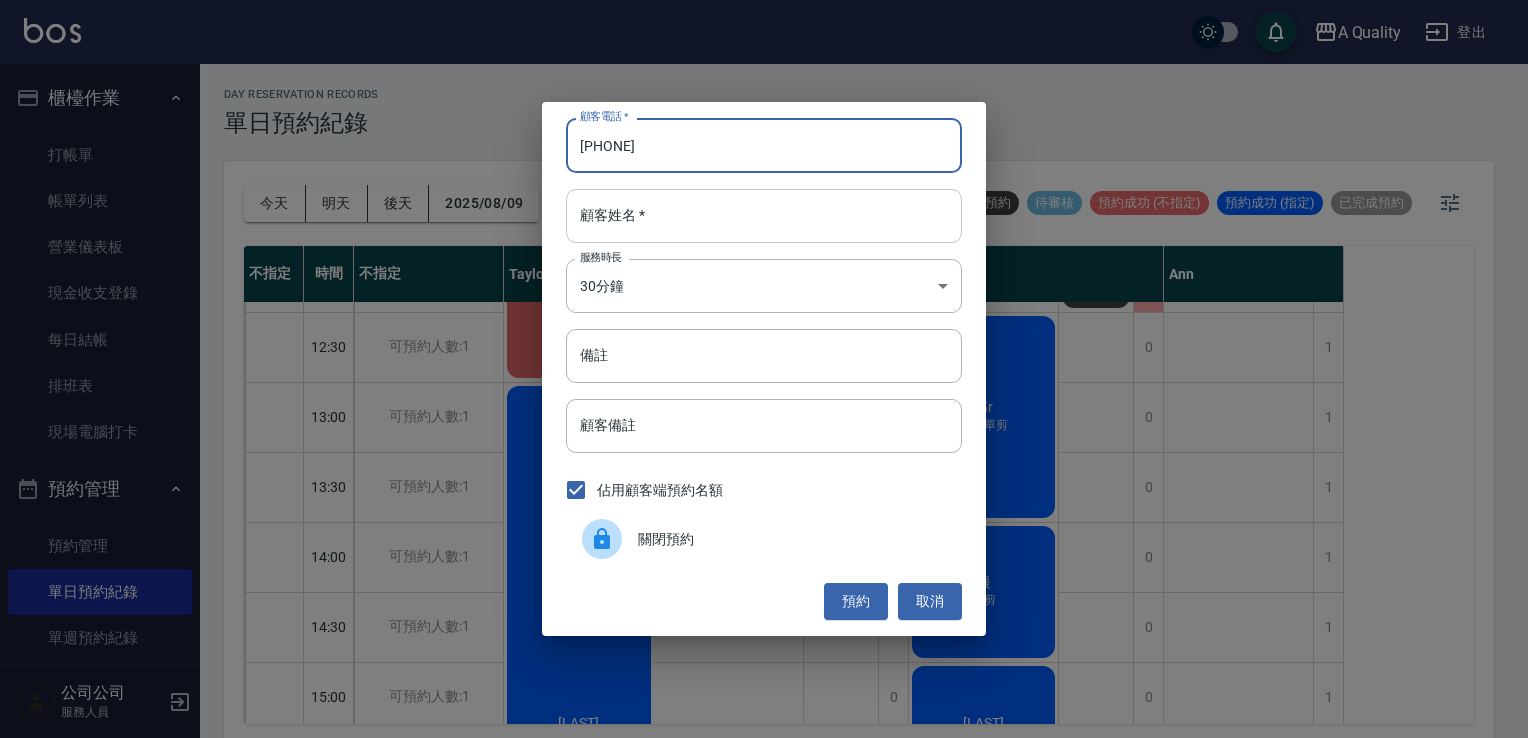 type on "0937521092" 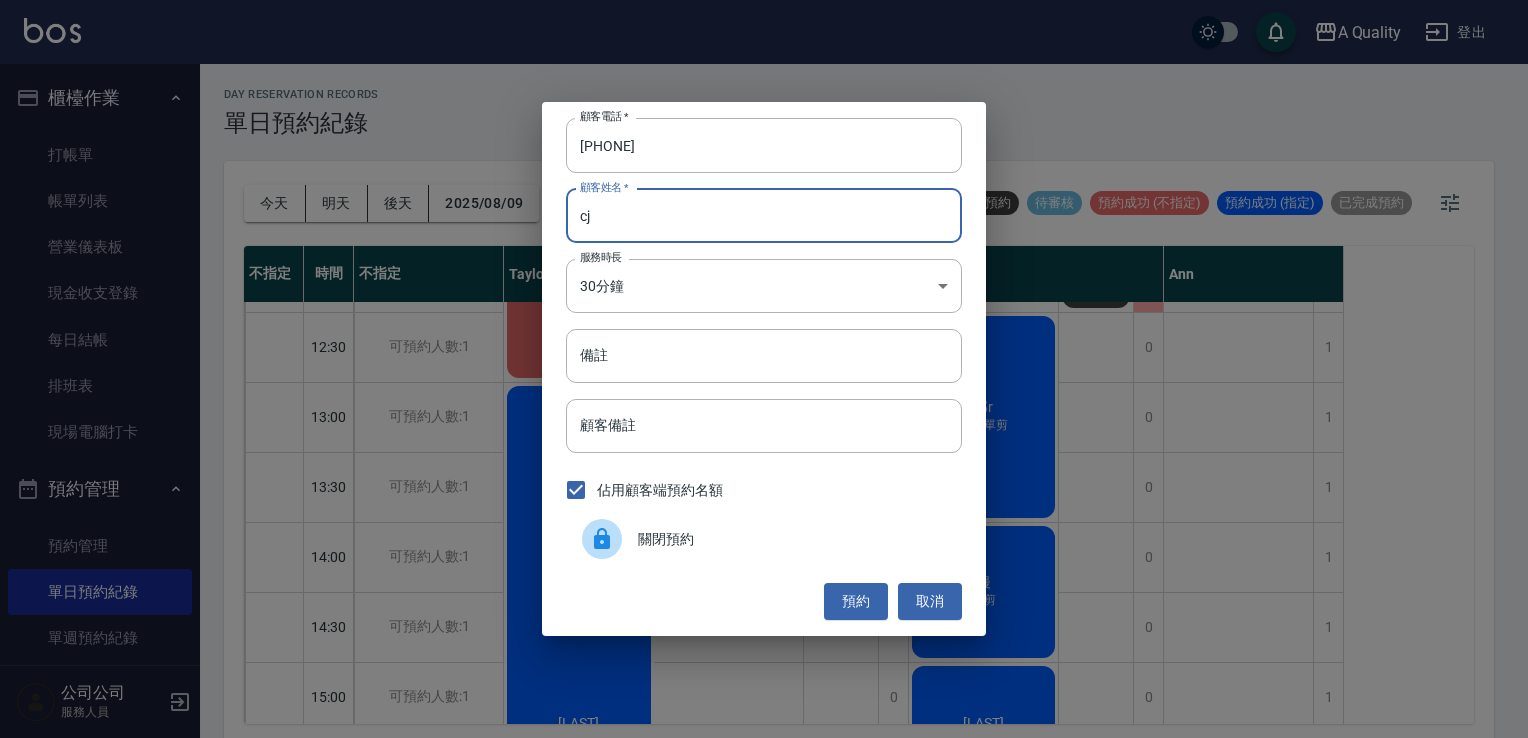 type on "c" 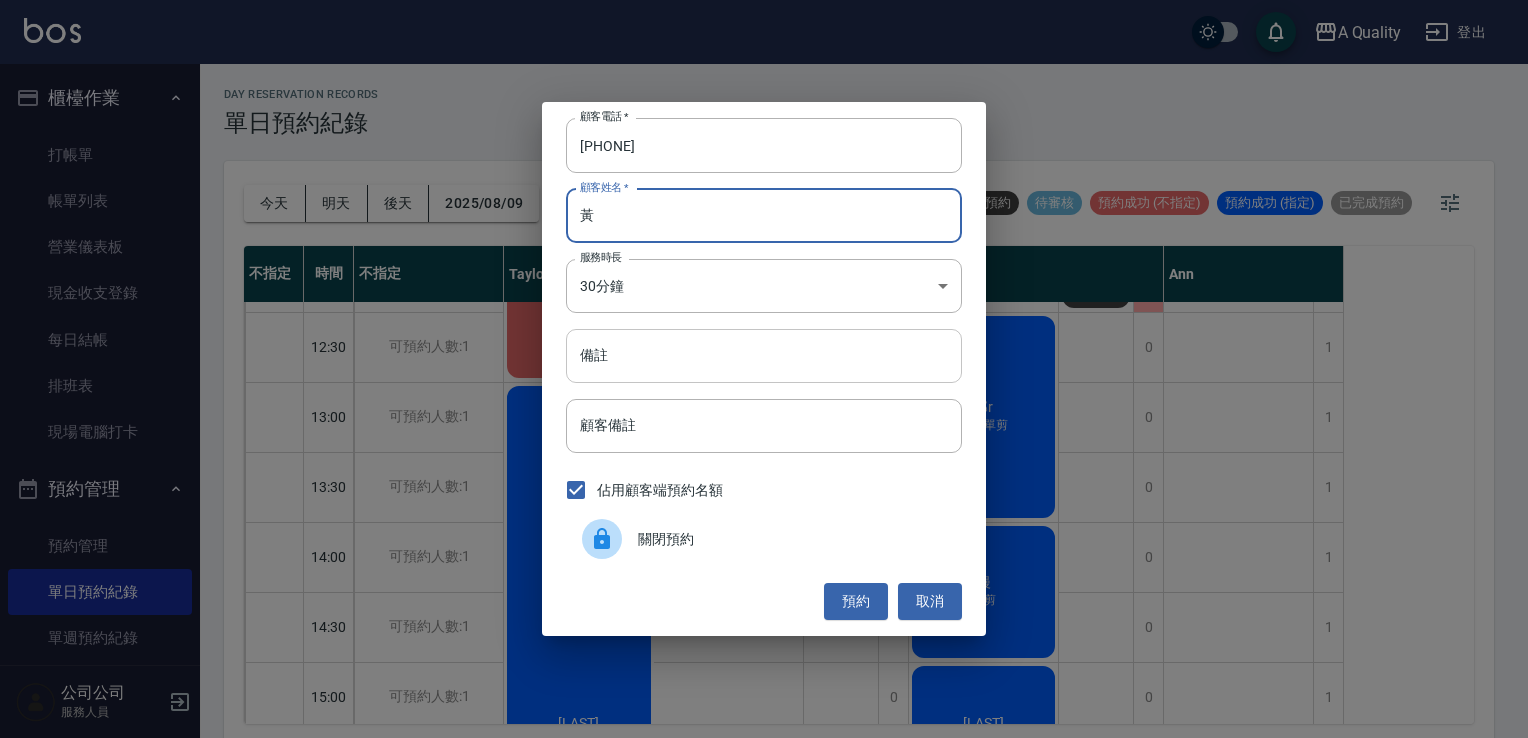 type on "黃" 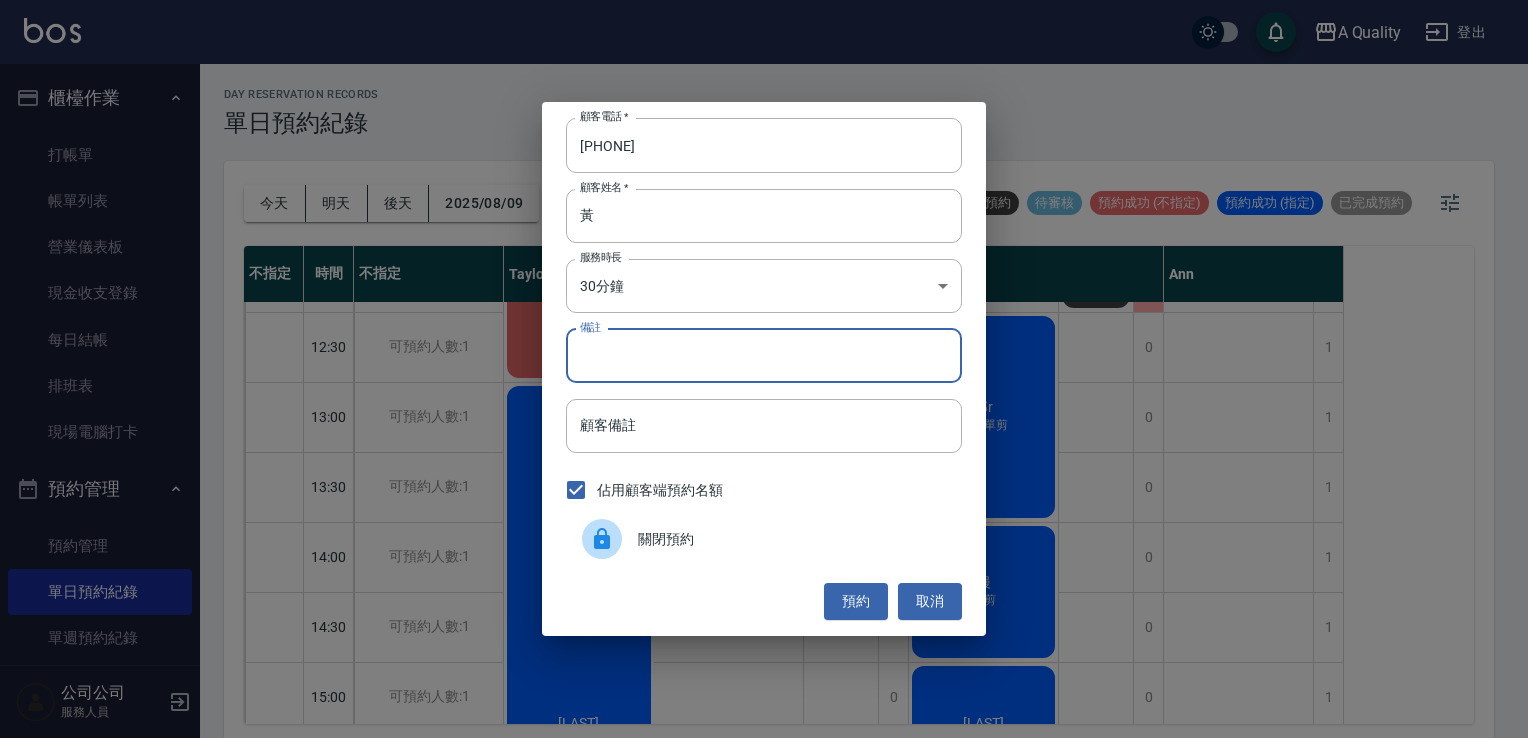 click on "備註" at bounding box center (764, 356) 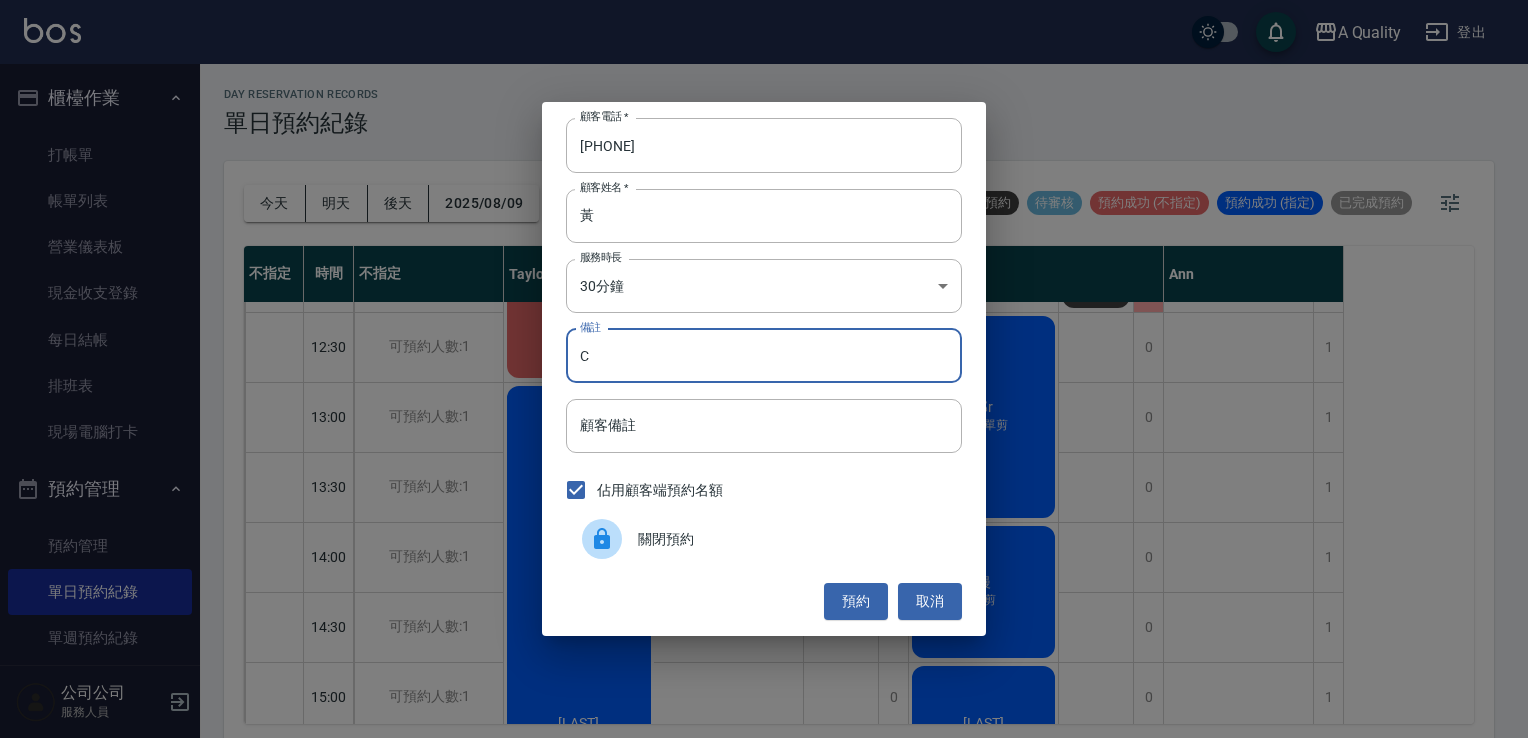 type on "C" 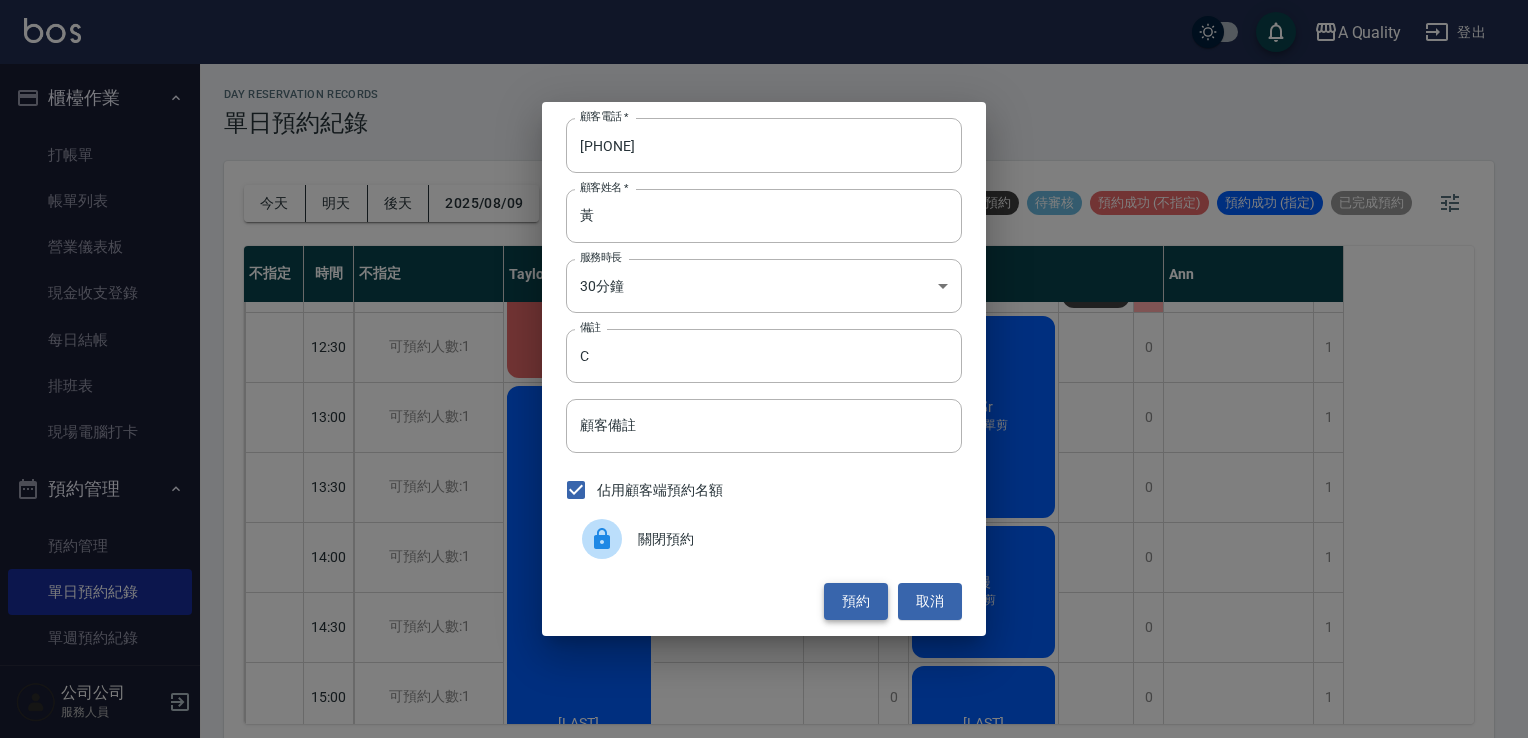drag, startPoint x: 866, startPoint y: 652, endPoint x: 872, endPoint y: 608, distance: 44.407207 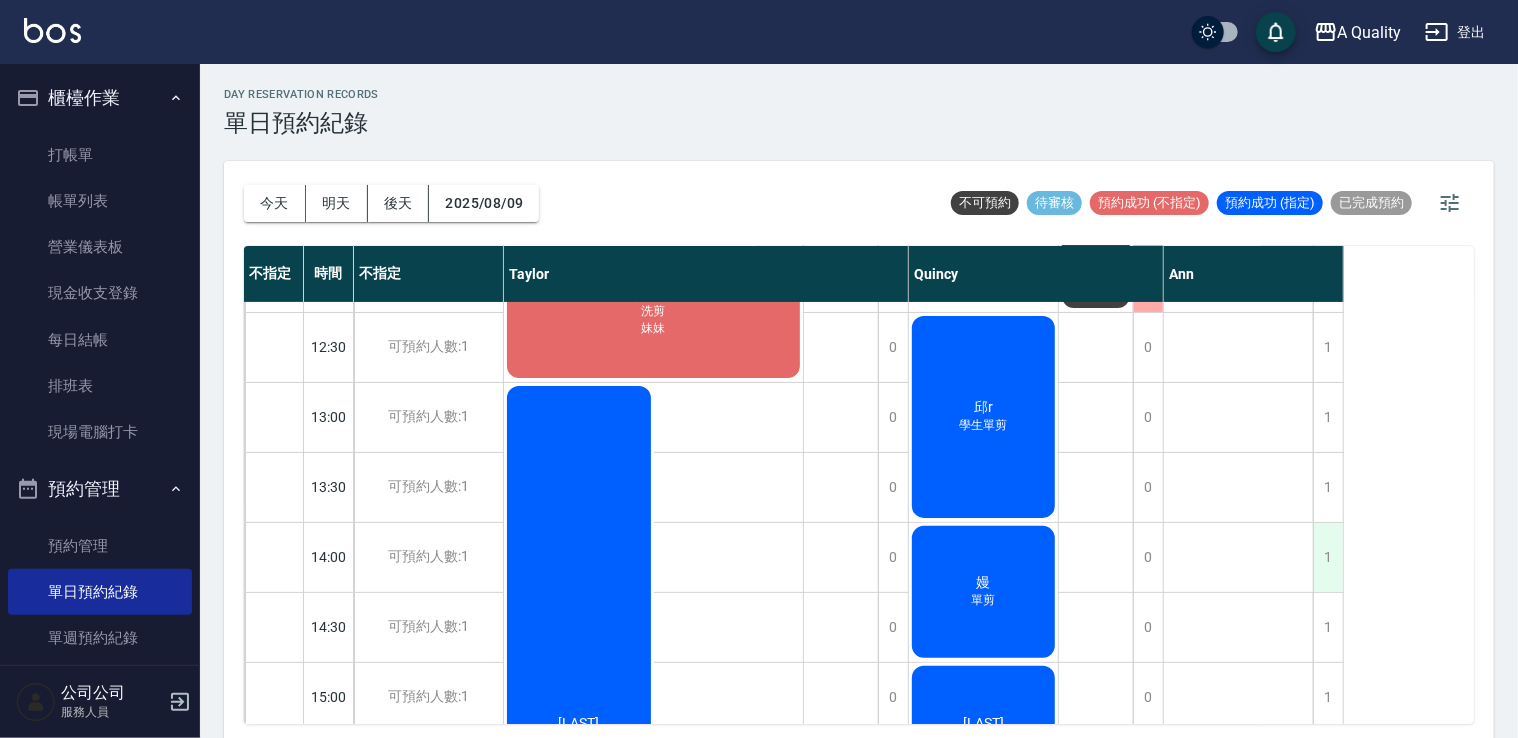 click on "1" at bounding box center [1328, 557] 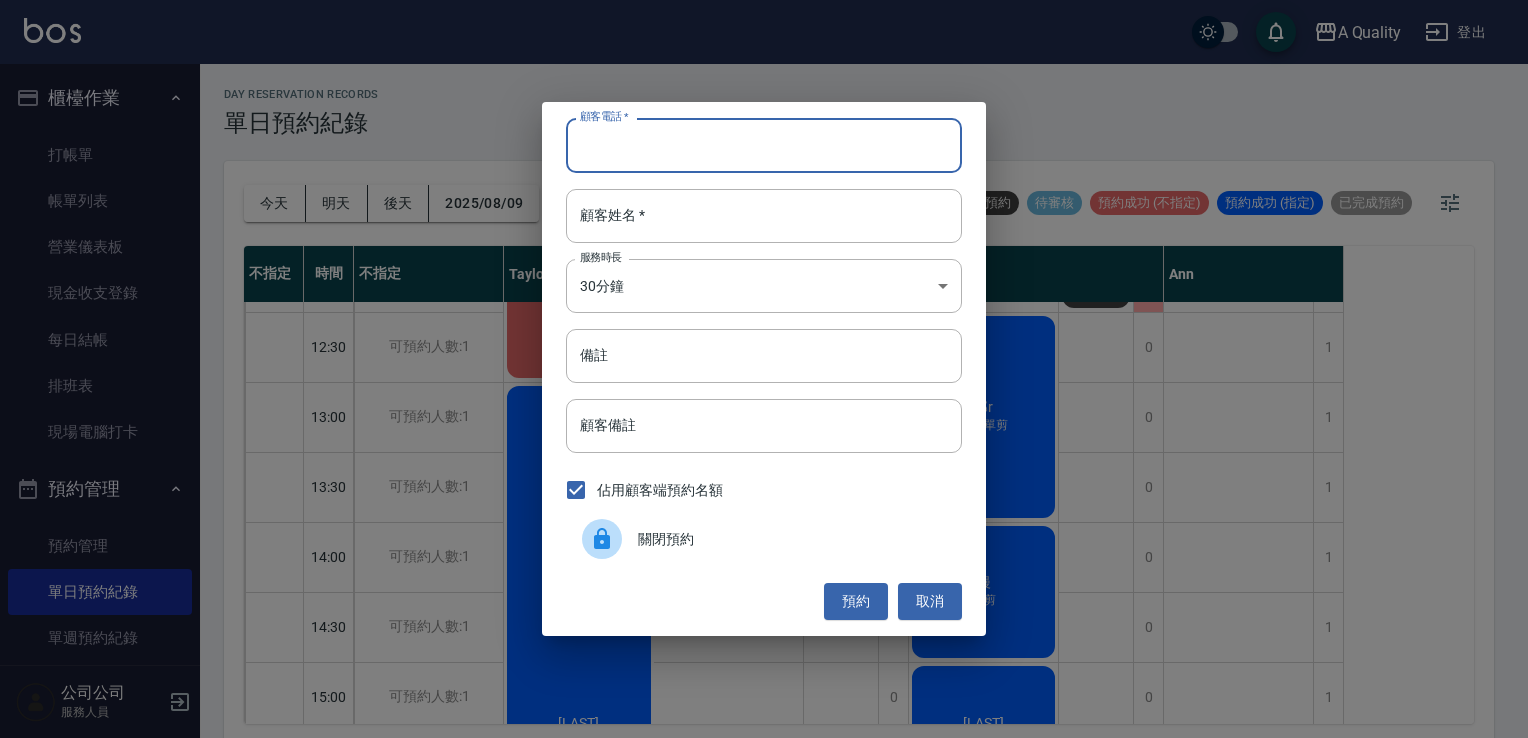 paste on "0937521092" 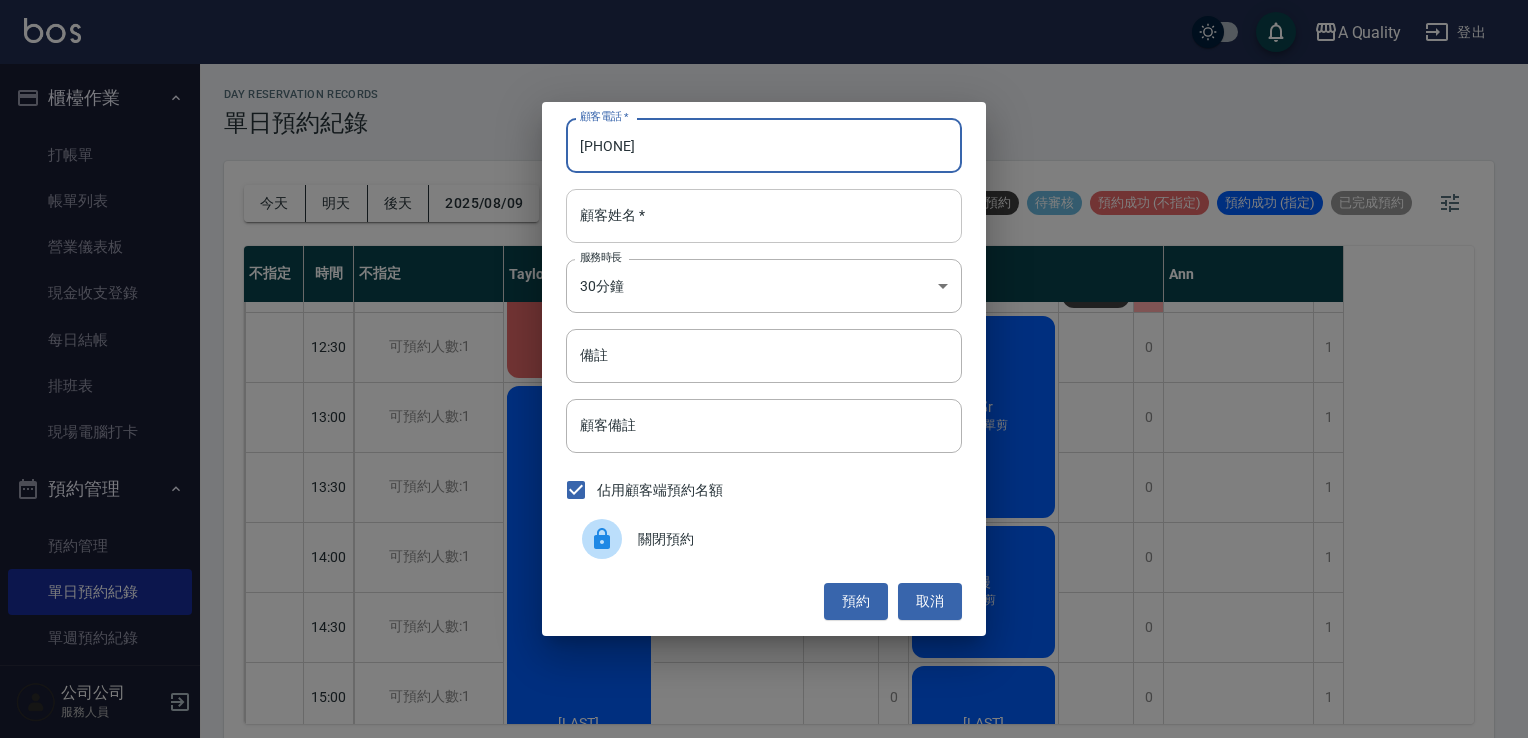 type on "0937521092" 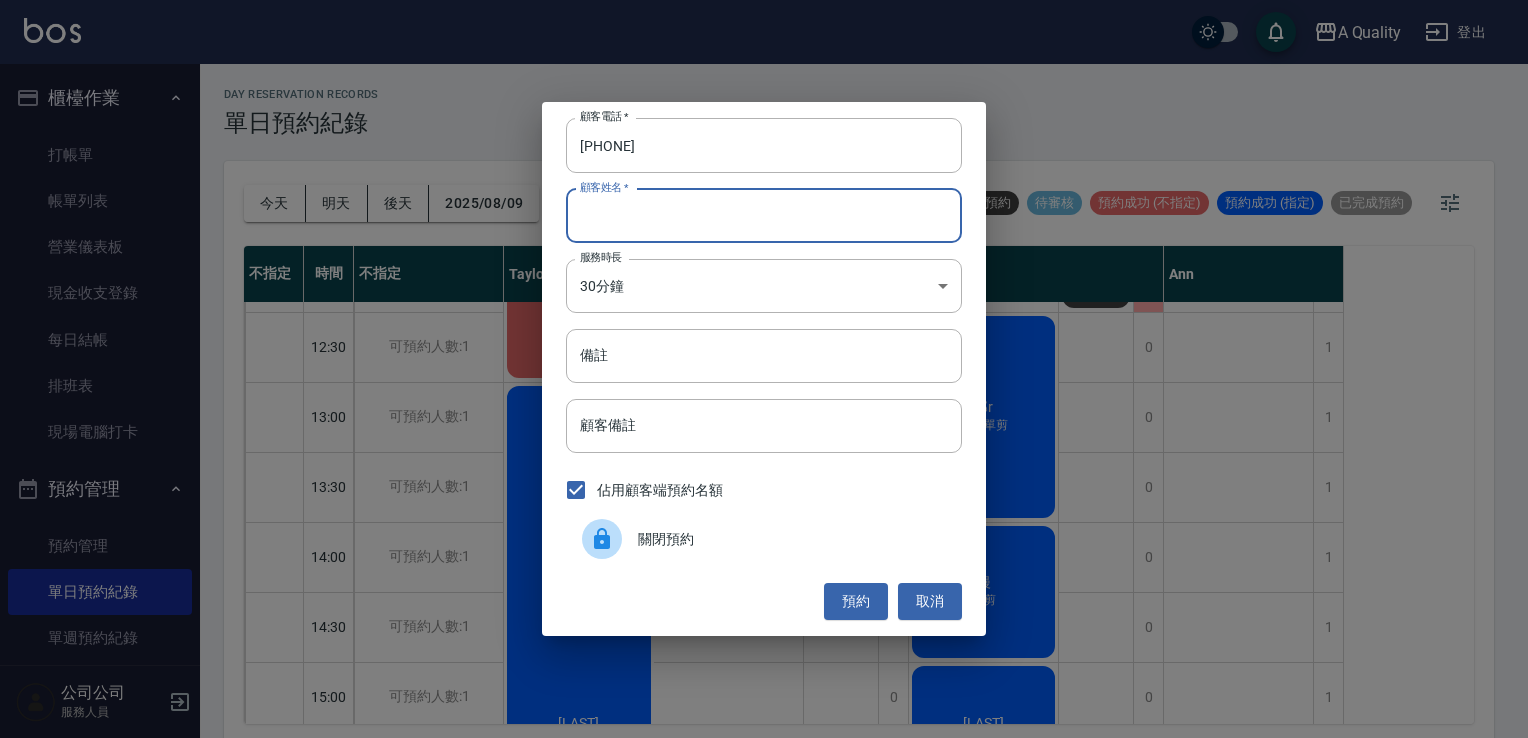 type on "黃" 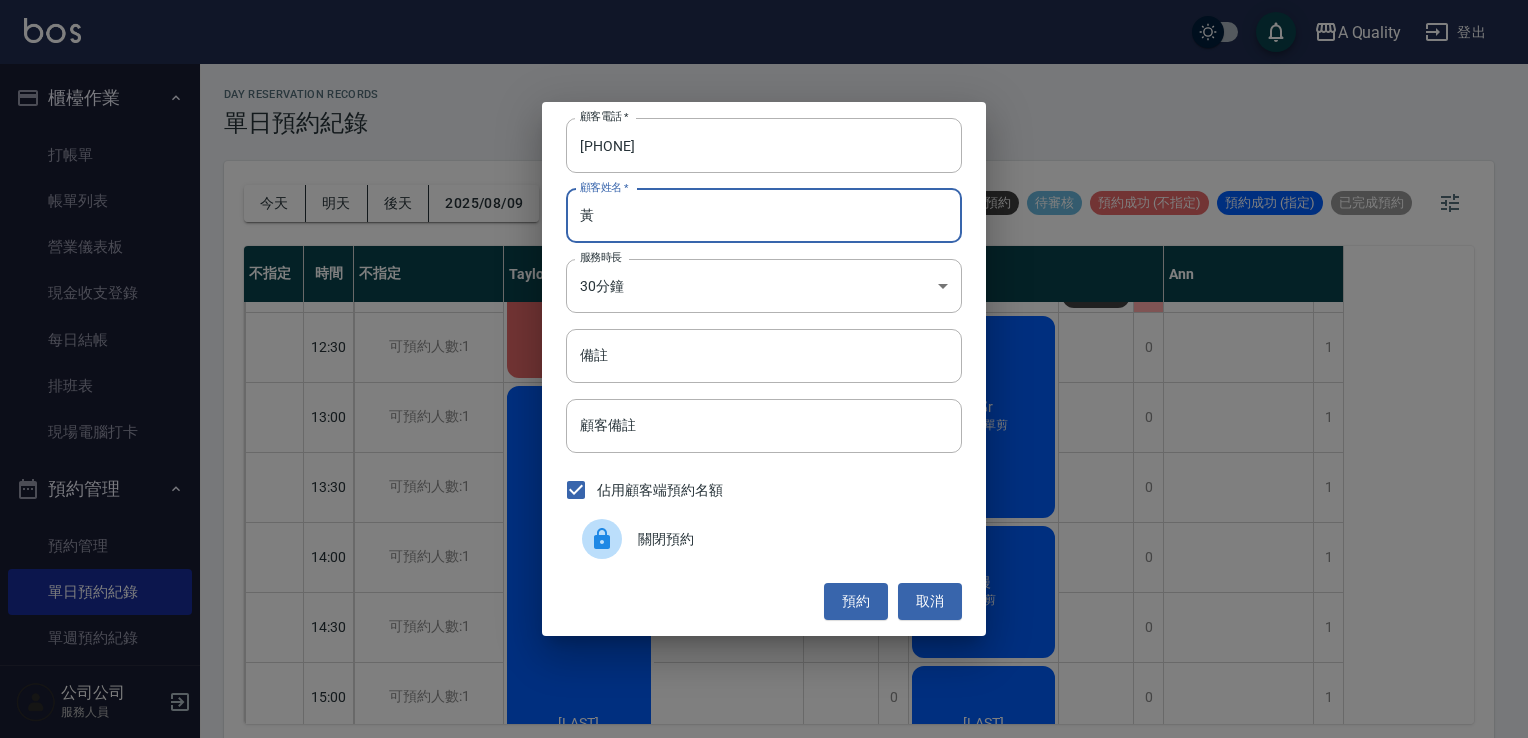 type on "C" 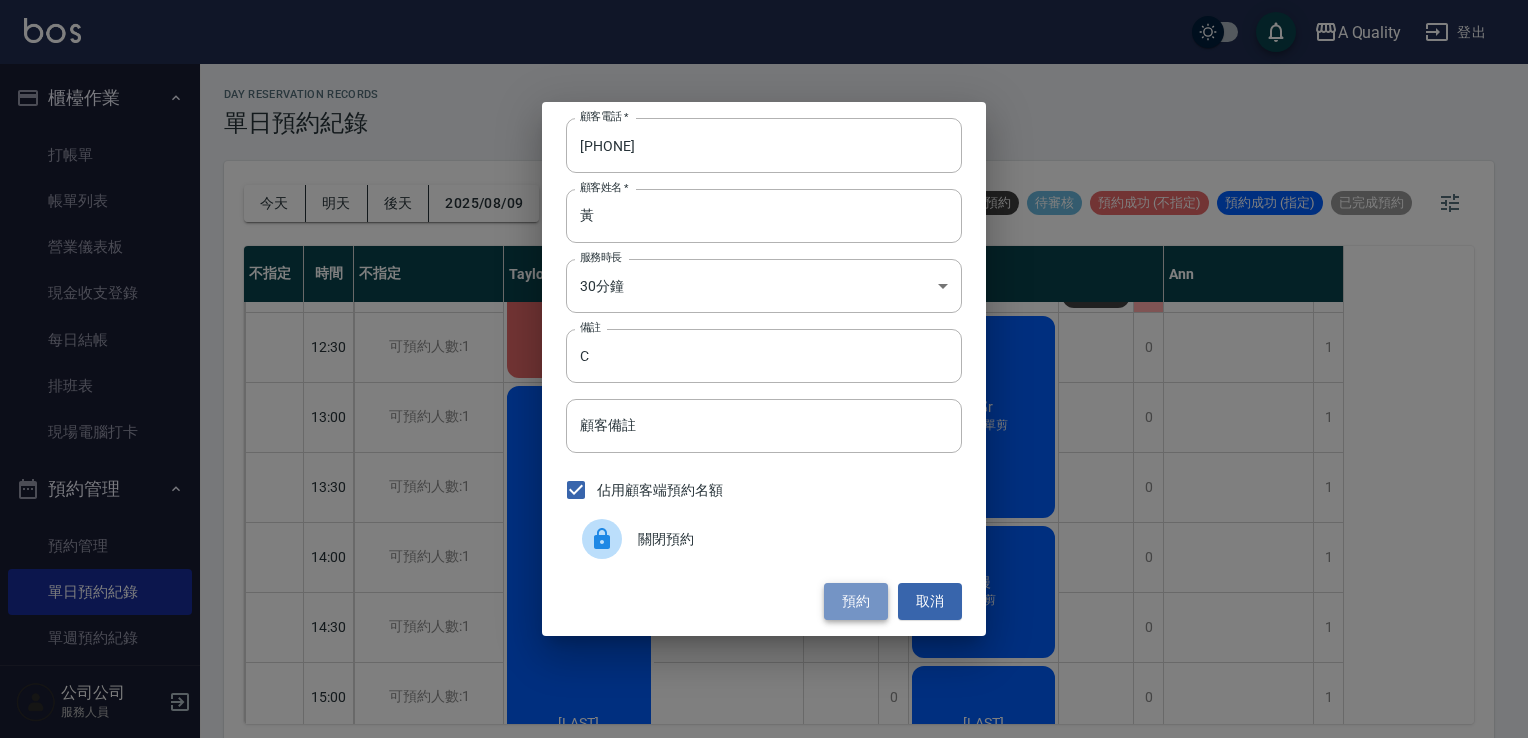 click on "預約" at bounding box center [856, 601] 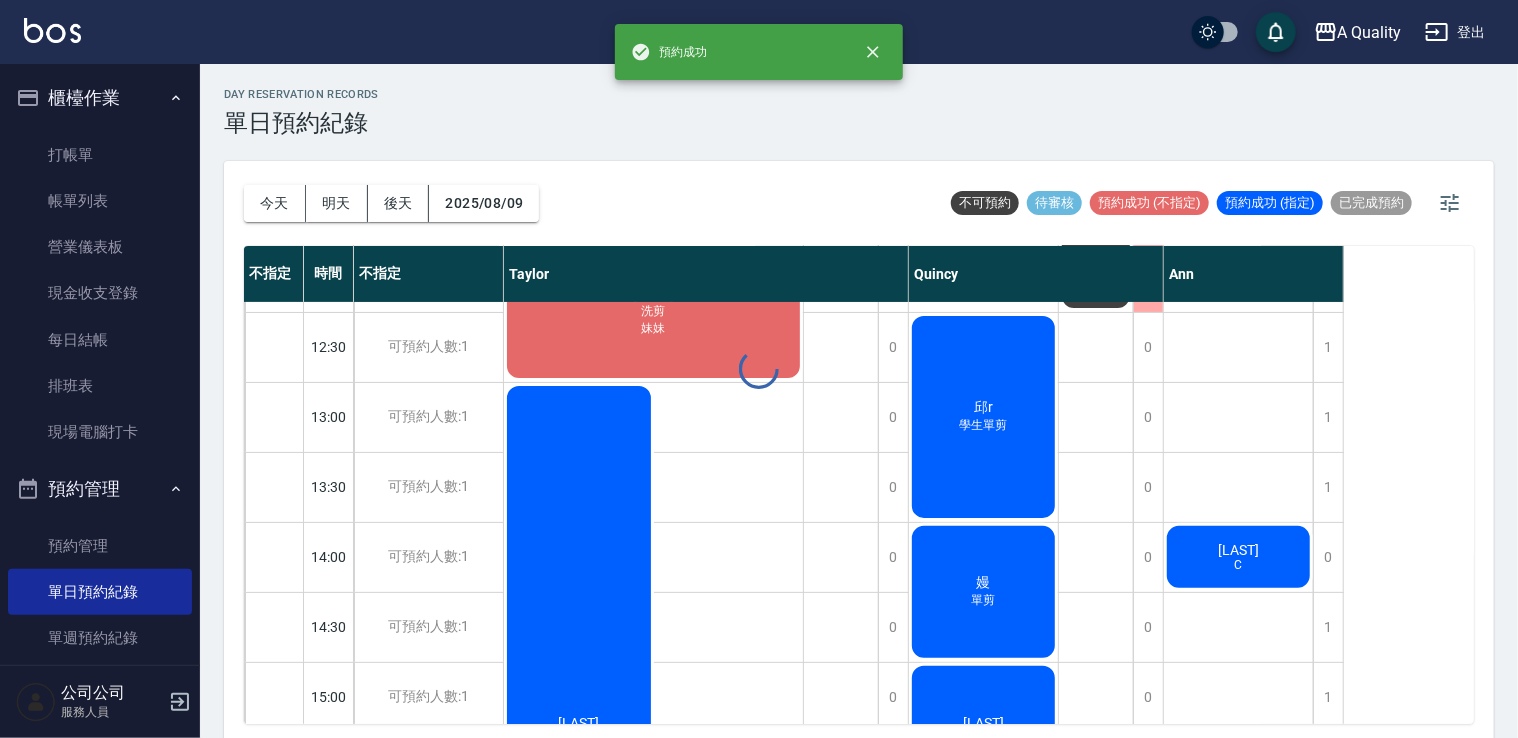 click on "黃庭碩 C" at bounding box center [653, 312] 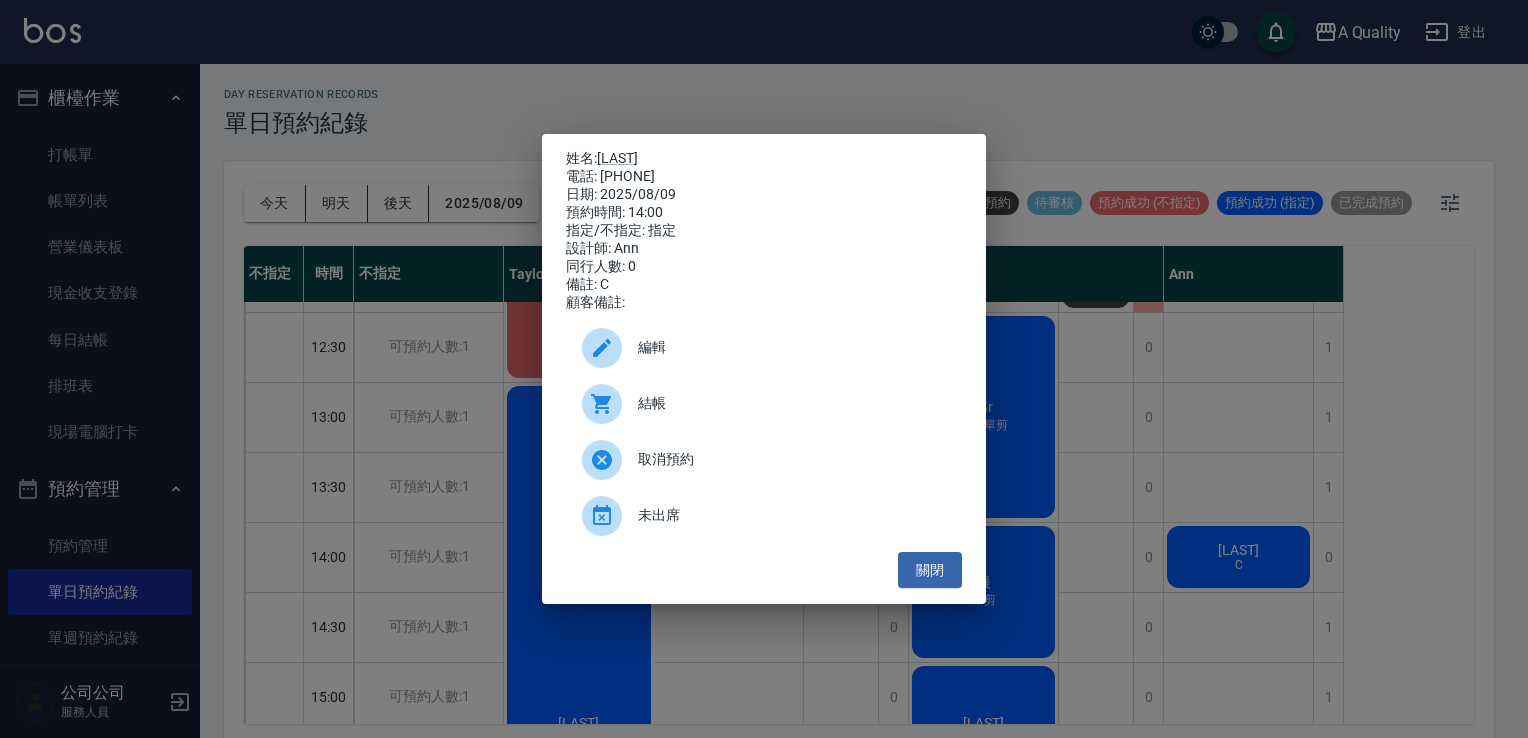 click on "編輯" at bounding box center [792, 347] 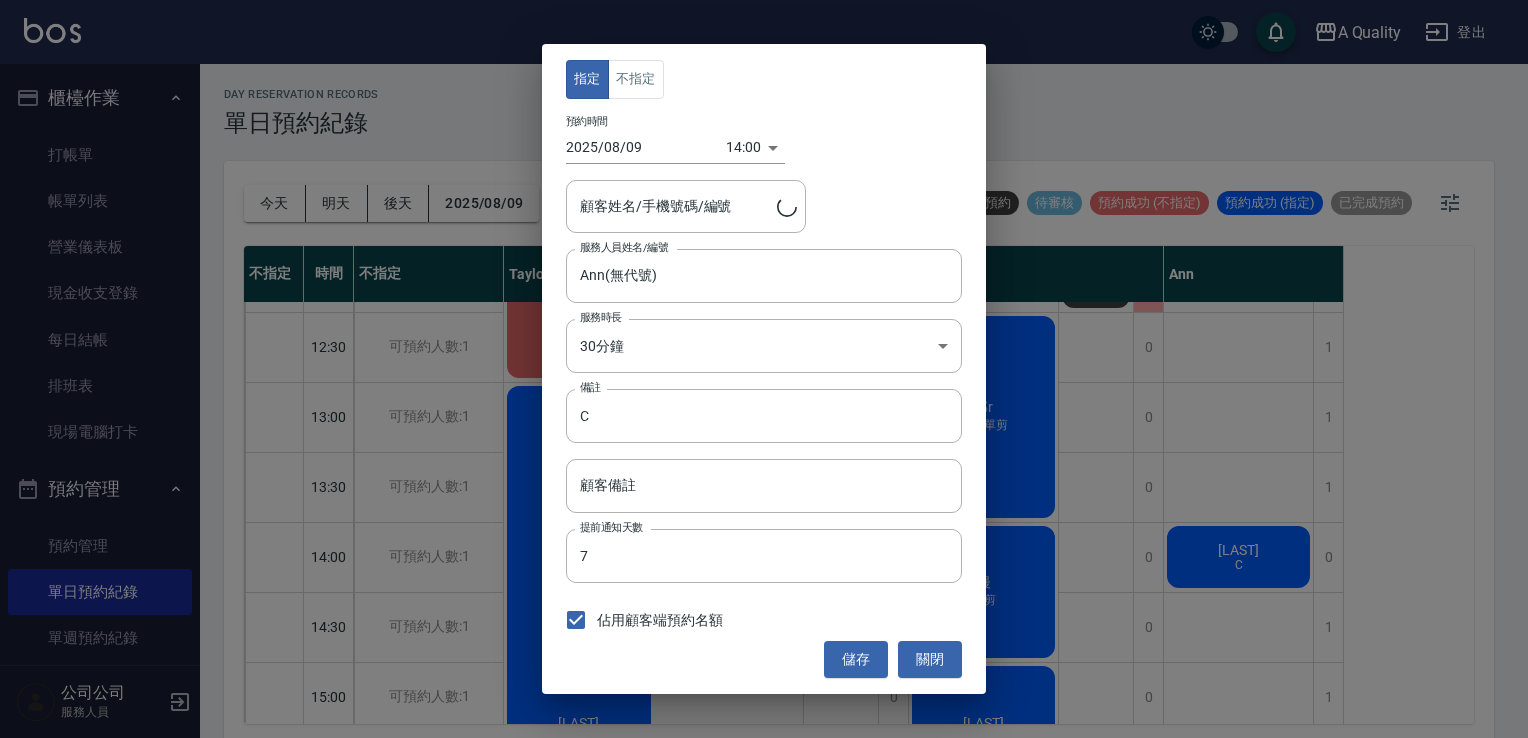 type on "黃庭碩/0937521092/" 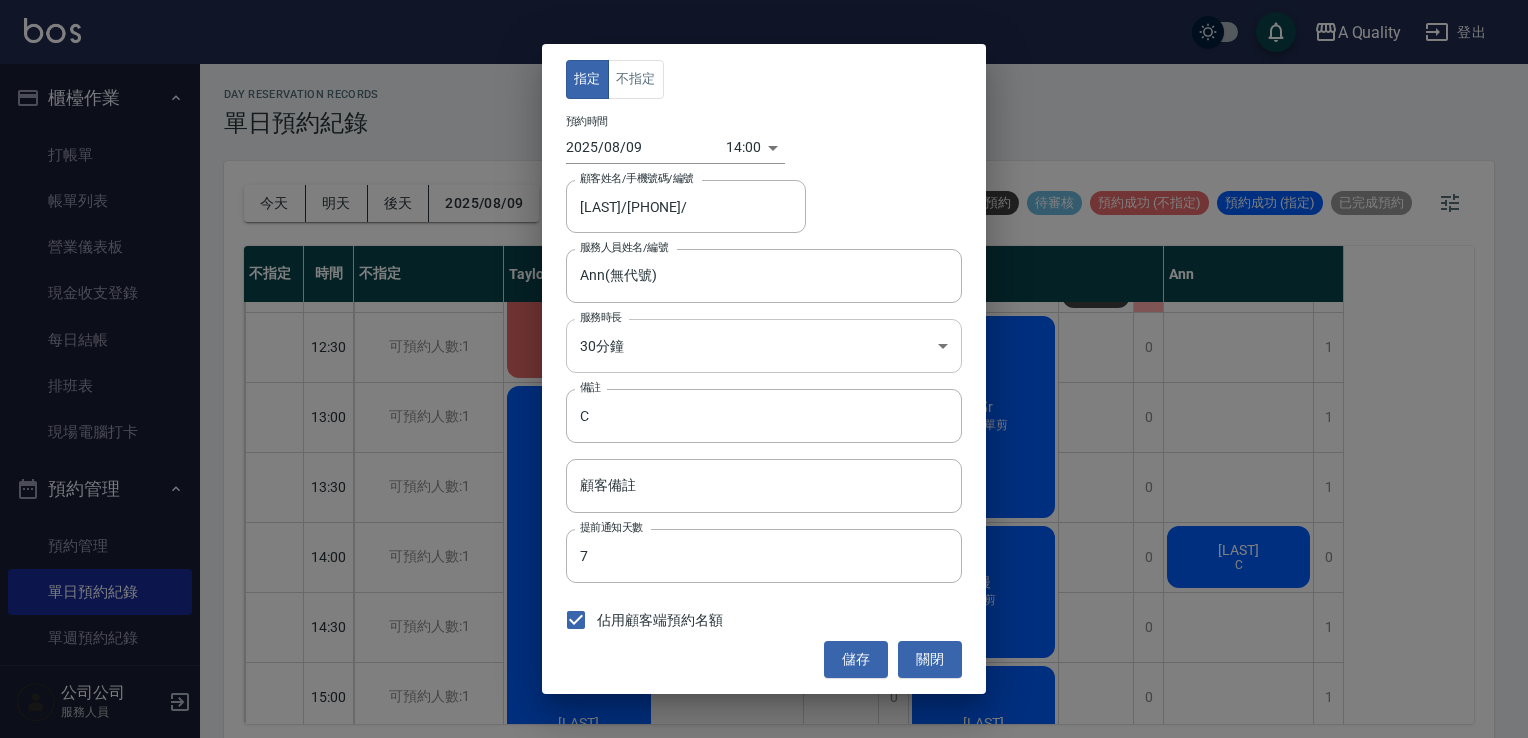 click on "A Quality 登出 櫃檯作業 打帳單 帳單列表 營業儀表板 現金收支登錄 每日結帳 排班表 現場電腦打卡 預約管理 預約管理 單日預約紀錄 單週預約紀錄 報表及分析 報表目錄 店家日報表 互助日報表 互助排行榜 互助點數明細 設計師日報表 設計師業績分析表 設計師排行榜 店販抽成明細 每日非現金明細 客戶管理 客戶列表 卡券管理 入金管理 公司公司 服務人員 day Reservation records 單日預約紀錄 今天 明天 後天 2025/08/09 不可預約 待審核 預約成功 (不指定) 預約成功 (指定) 已完成預約 不指定 時間 不指定 Taylor Quincy Ann 11:00 11:30 12:00 12:30 13:00 13:30 14:00 14:30 15:00 15:30 16:00 16:30 17:00 17:30 18:00 18:30 19:00 19:30 可預約人數:1 可預約人數:1 可預約人數:1 可預約人數:1 可預約人數:1 可預約人數:1 可預約人數:1 可預約人數:1 可預約人數:1 可預約人數:1 可預約人數:1 可預約人數:1 可預約人數:1 1 1" at bounding box center [764, 372] 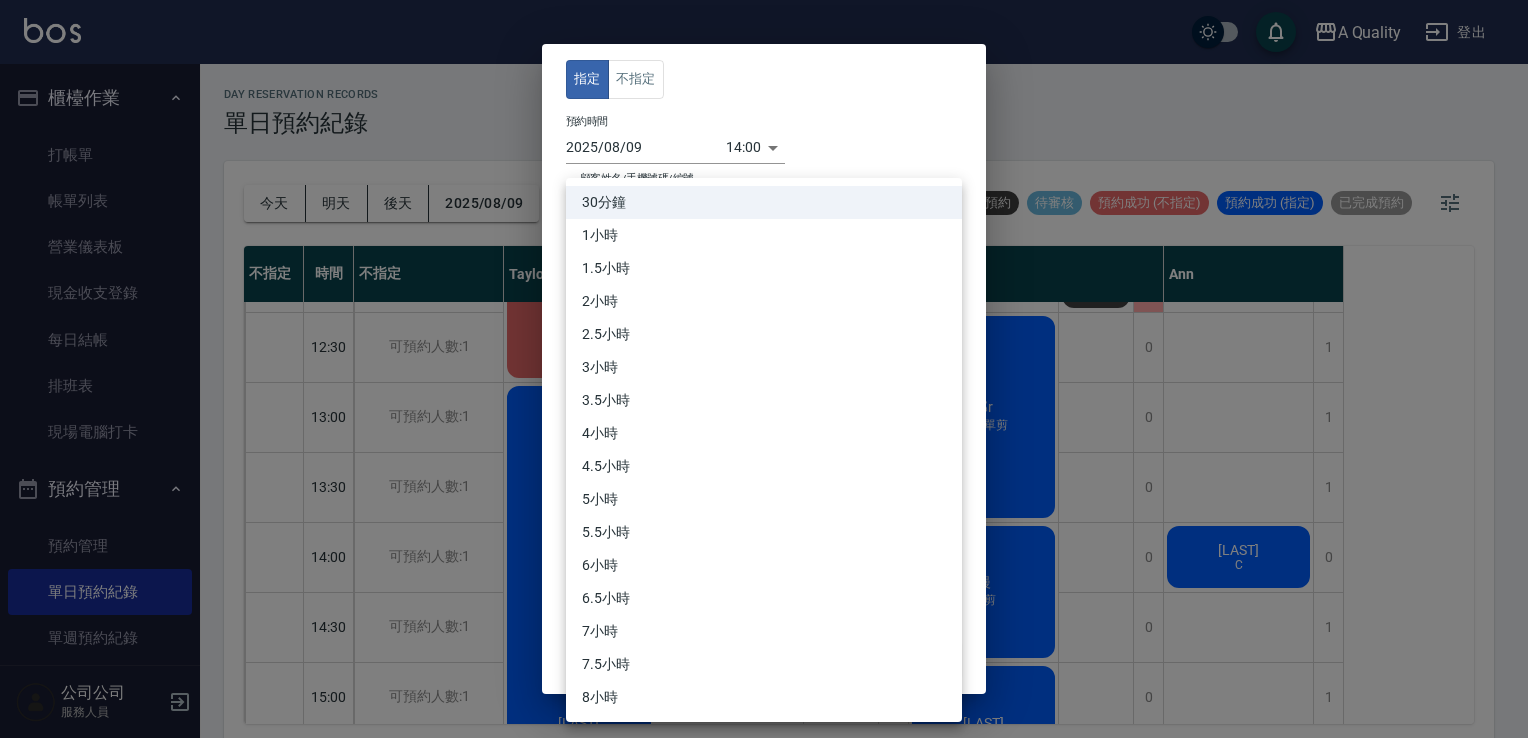 click on "1小時" at bounding box center [764, 235] 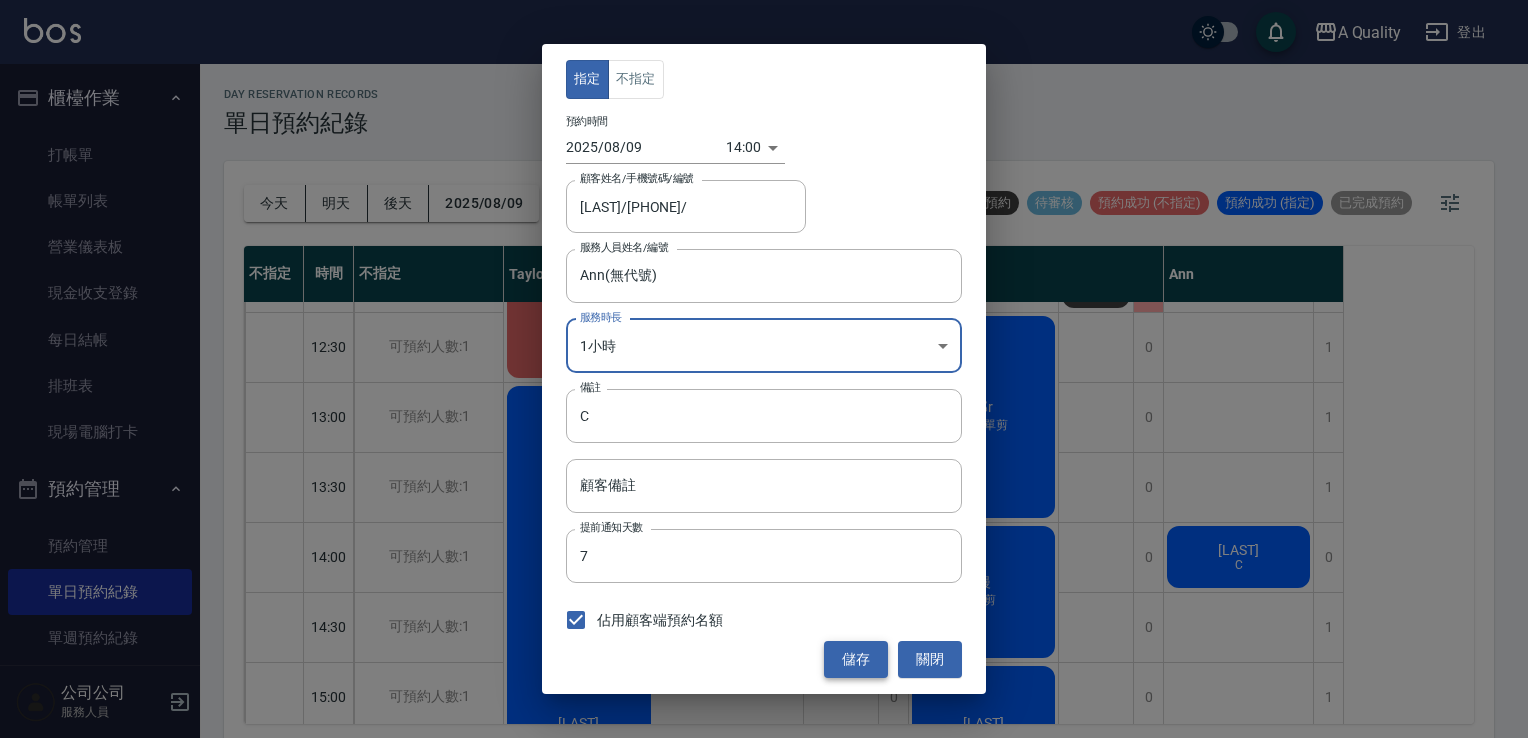 click on "儲存" at bounding box center (856, 659) 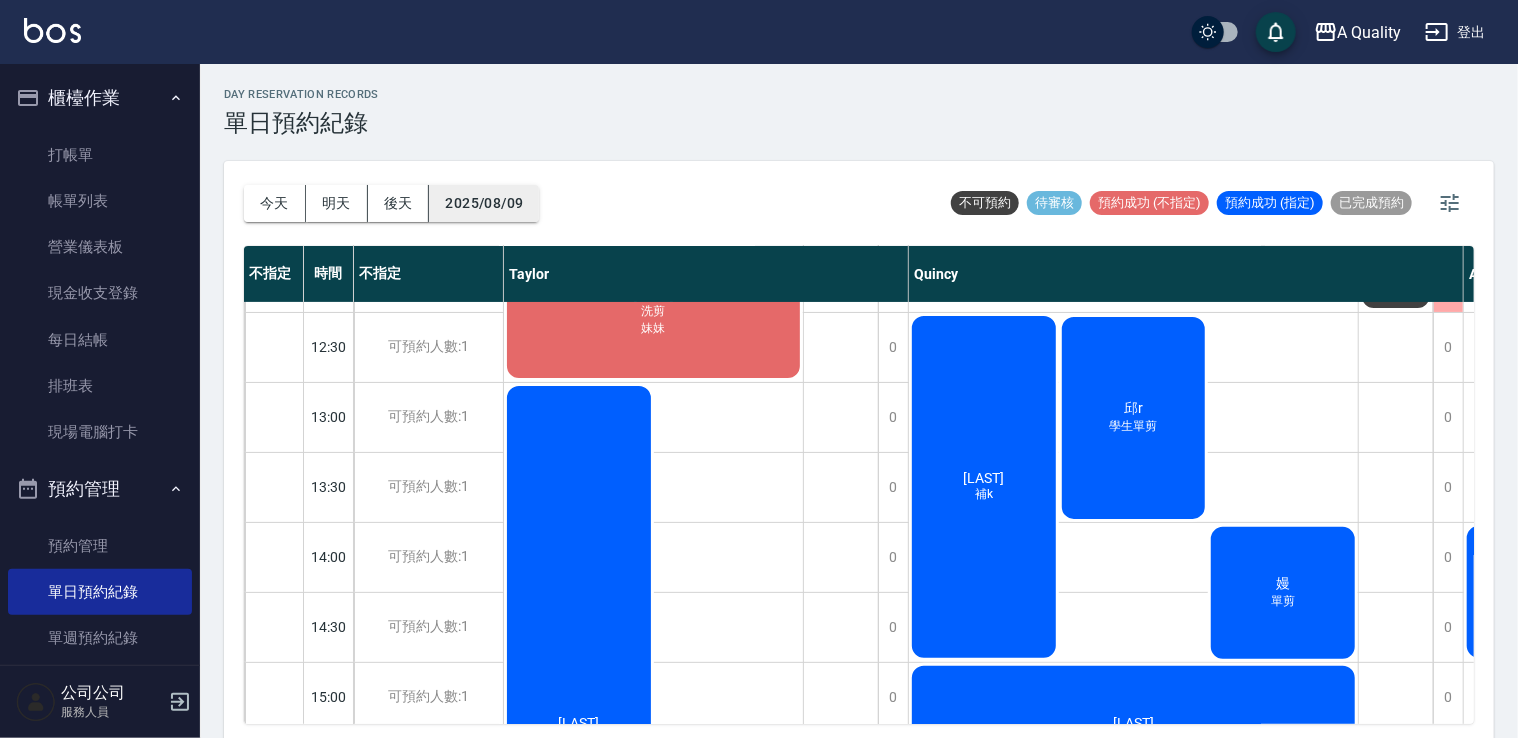 click on "2025/08/09" at bounding box center [484, 203] 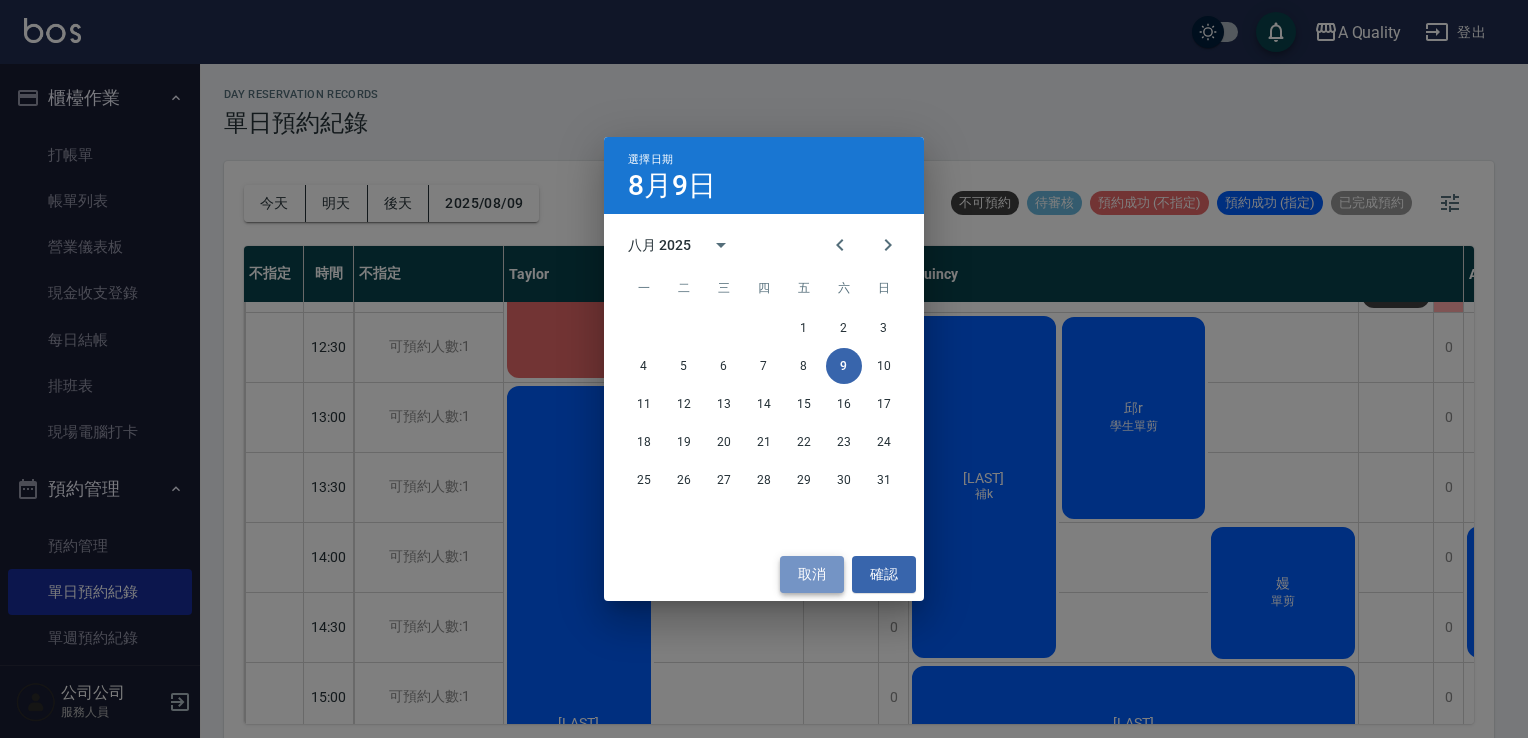 click on "取消" at bounding box center (812, 574) 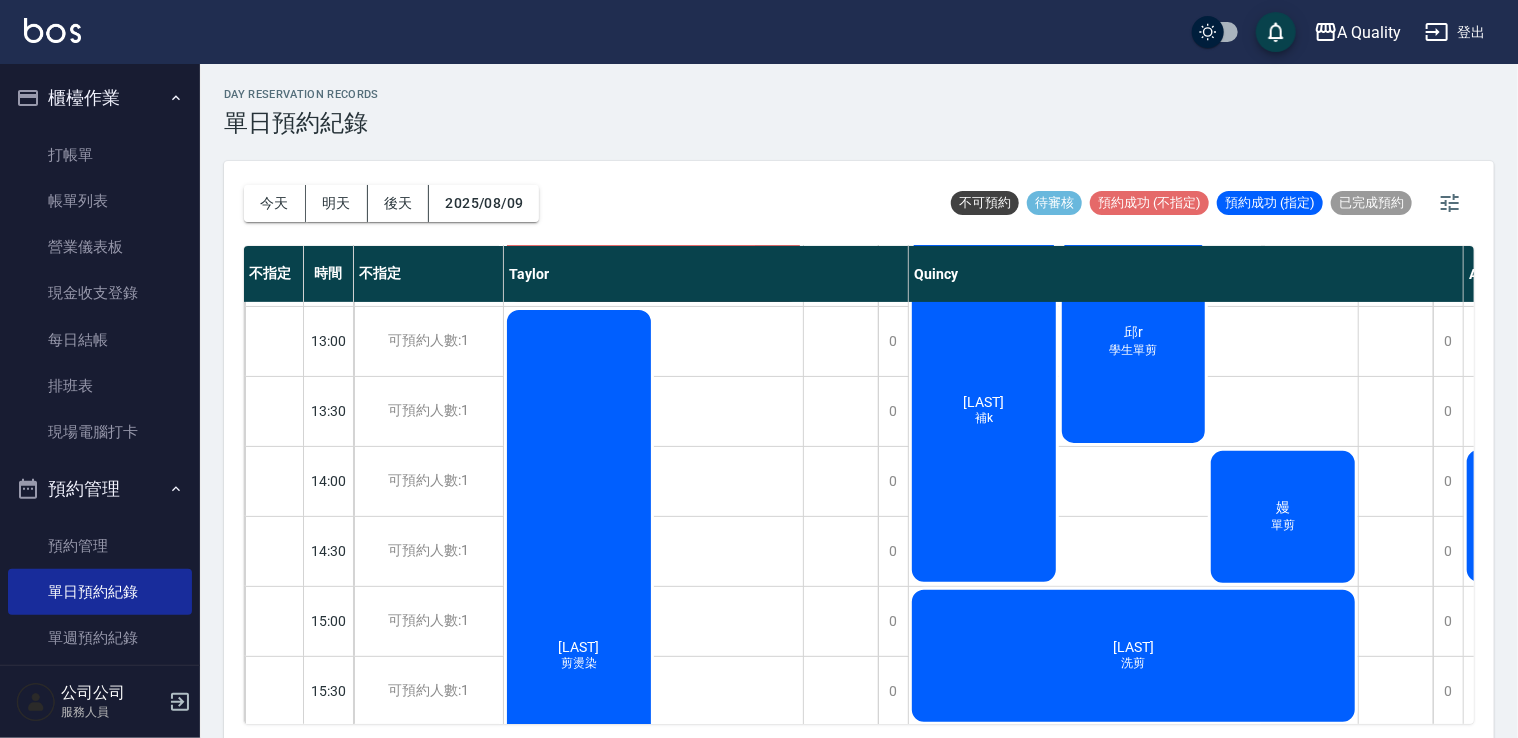 scroll, scrollTop: 400, scrollLeft: 0, axis: vertical 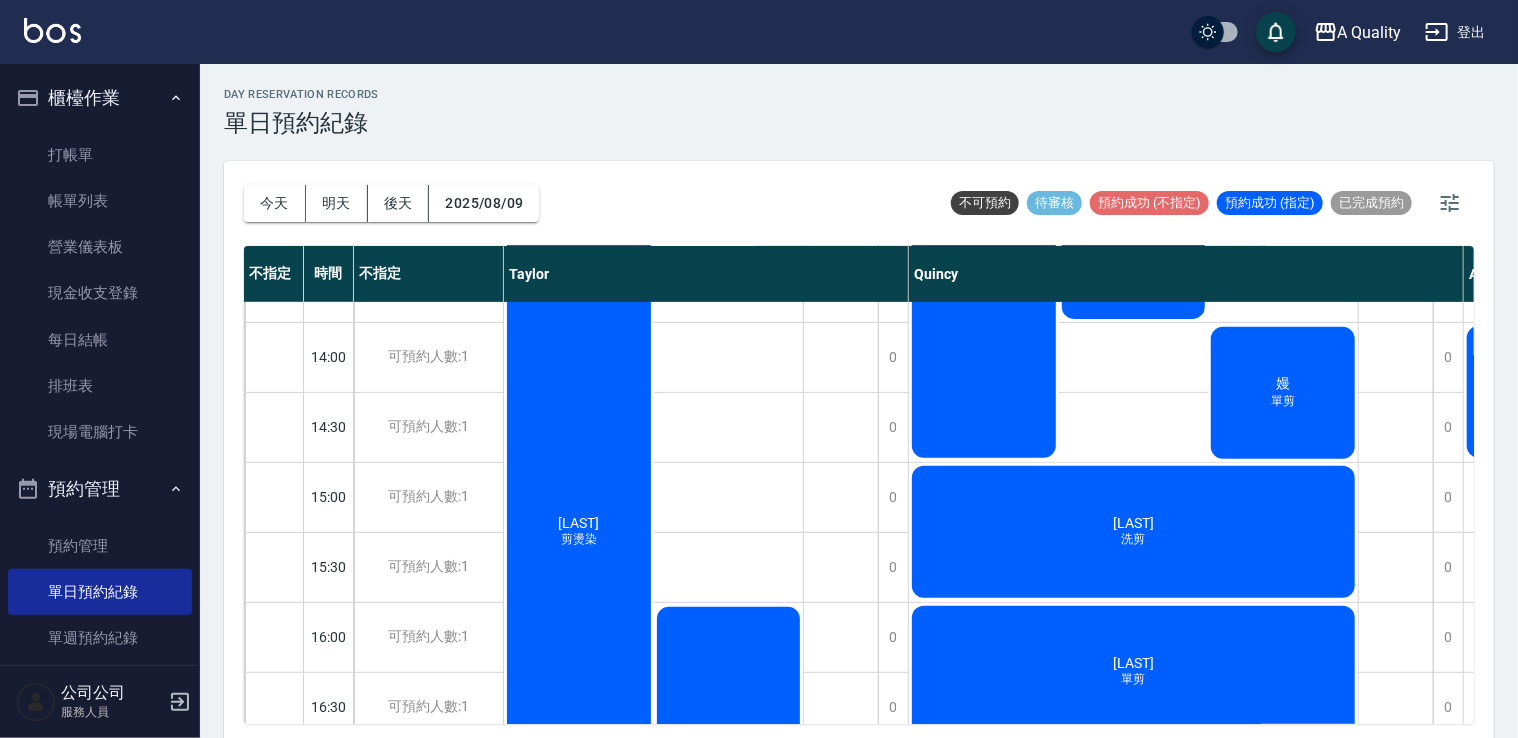 click on "劉宜家 補k" at bounding box center (653, 112) 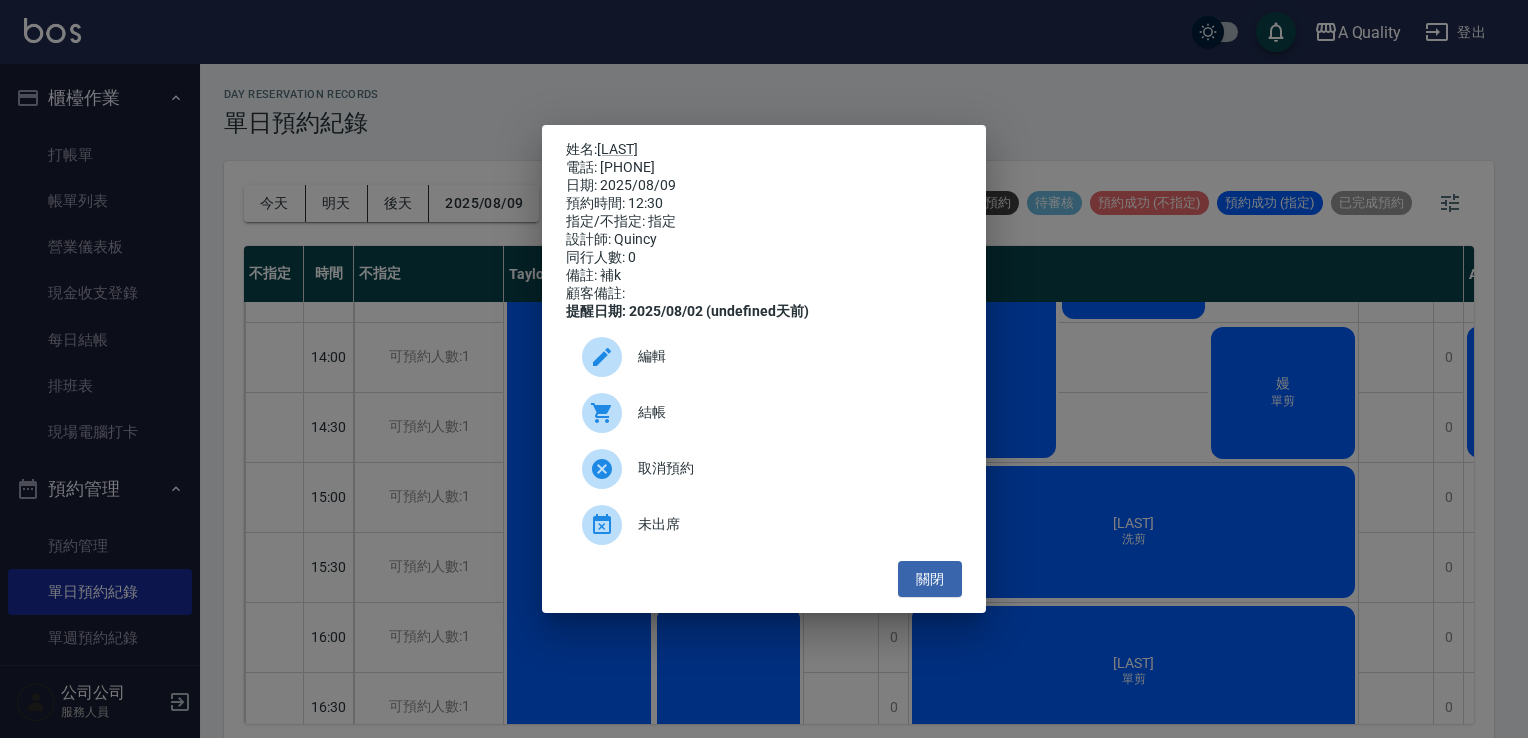 click on "編輯" at bounding box center [792, 356] 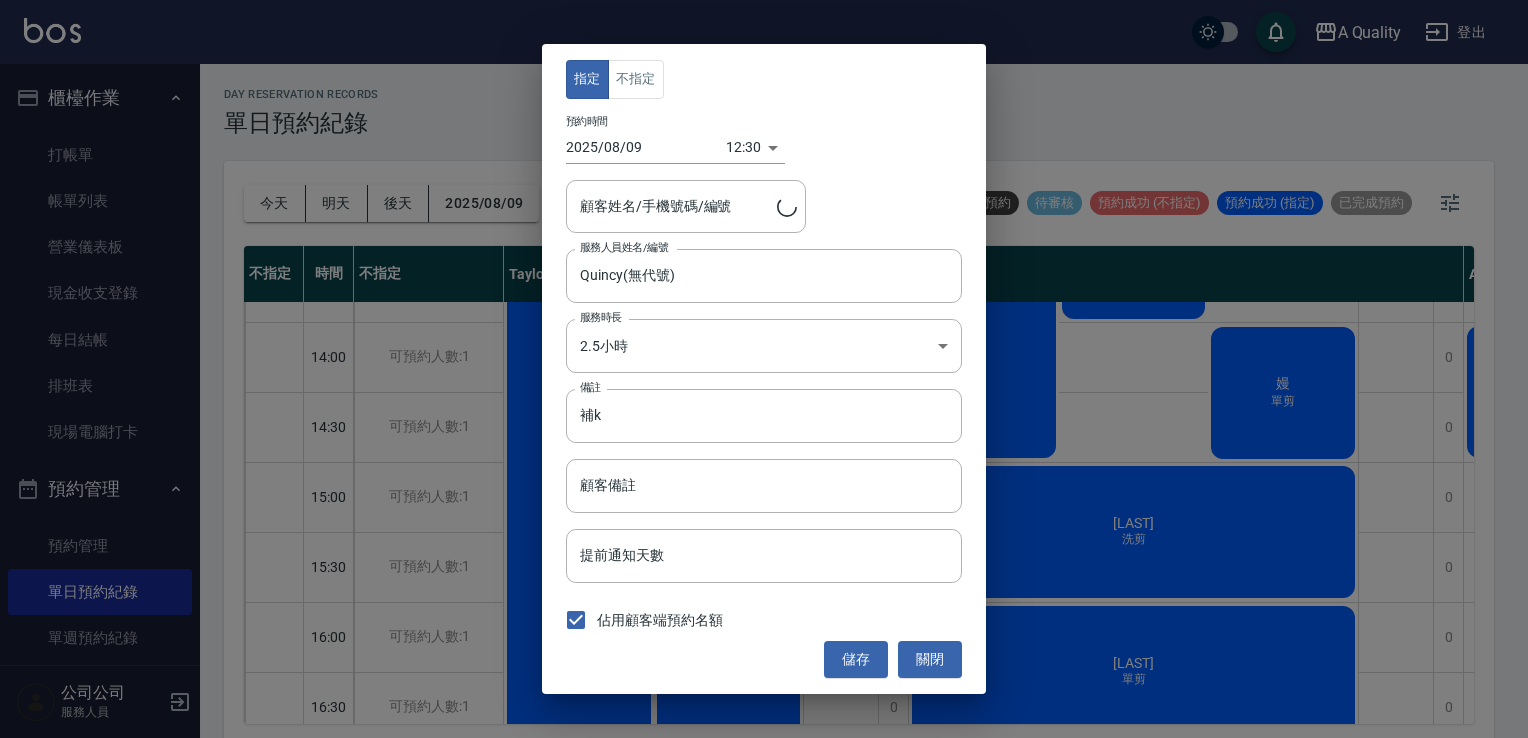 type on "劉宜家/0921800605/" 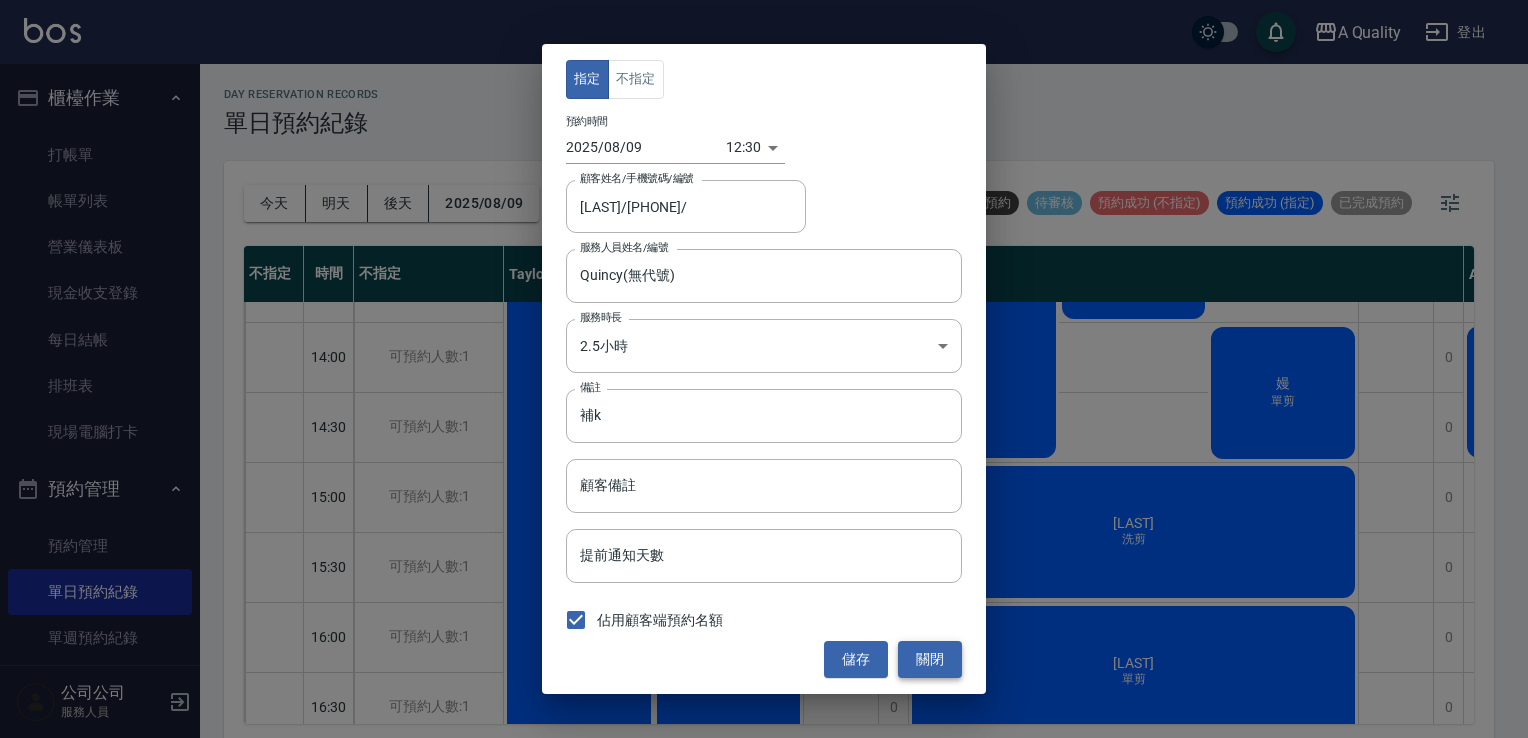 click on "關閉" at bounding box center [930, 659] 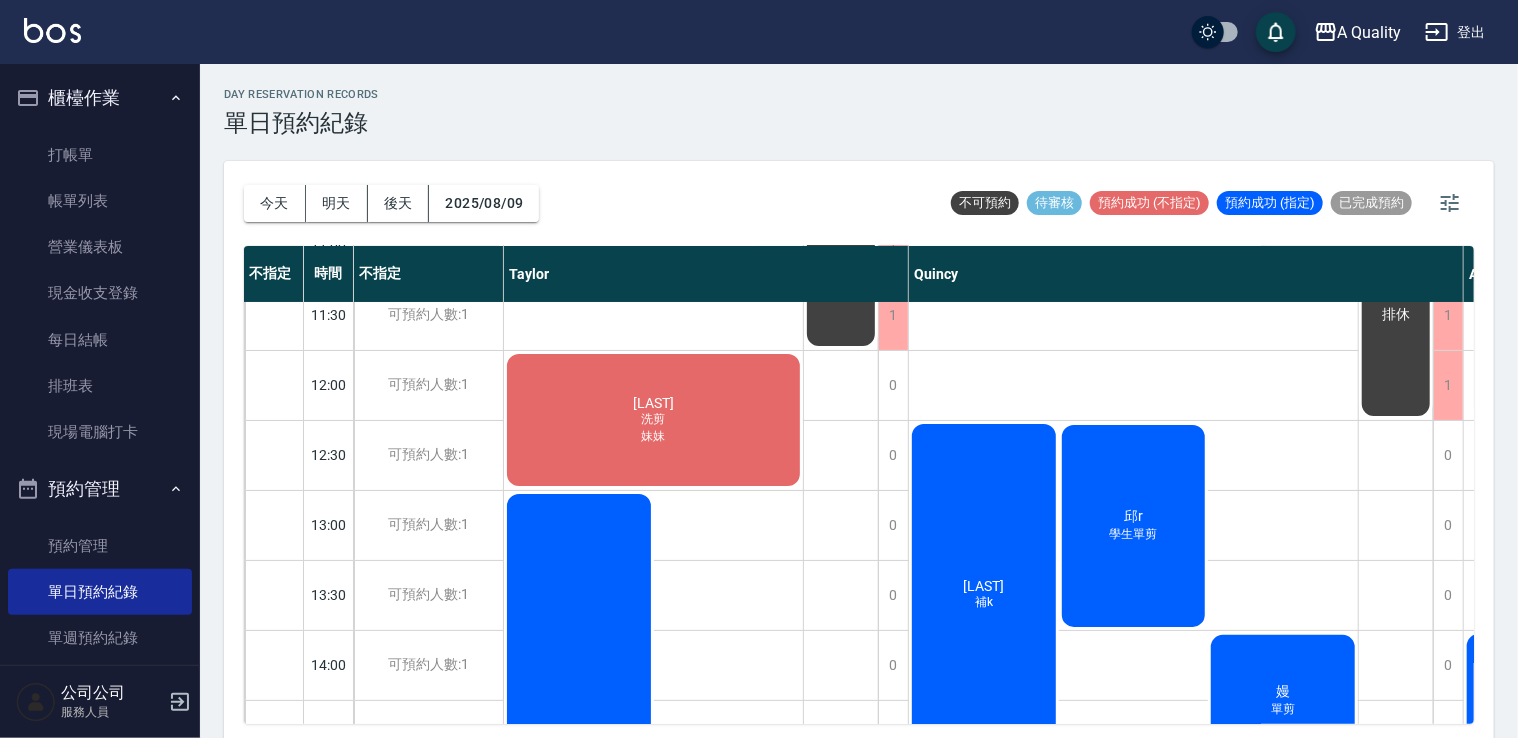 scroll, scrollTop: 0, scrollLeft: 0, axis: both 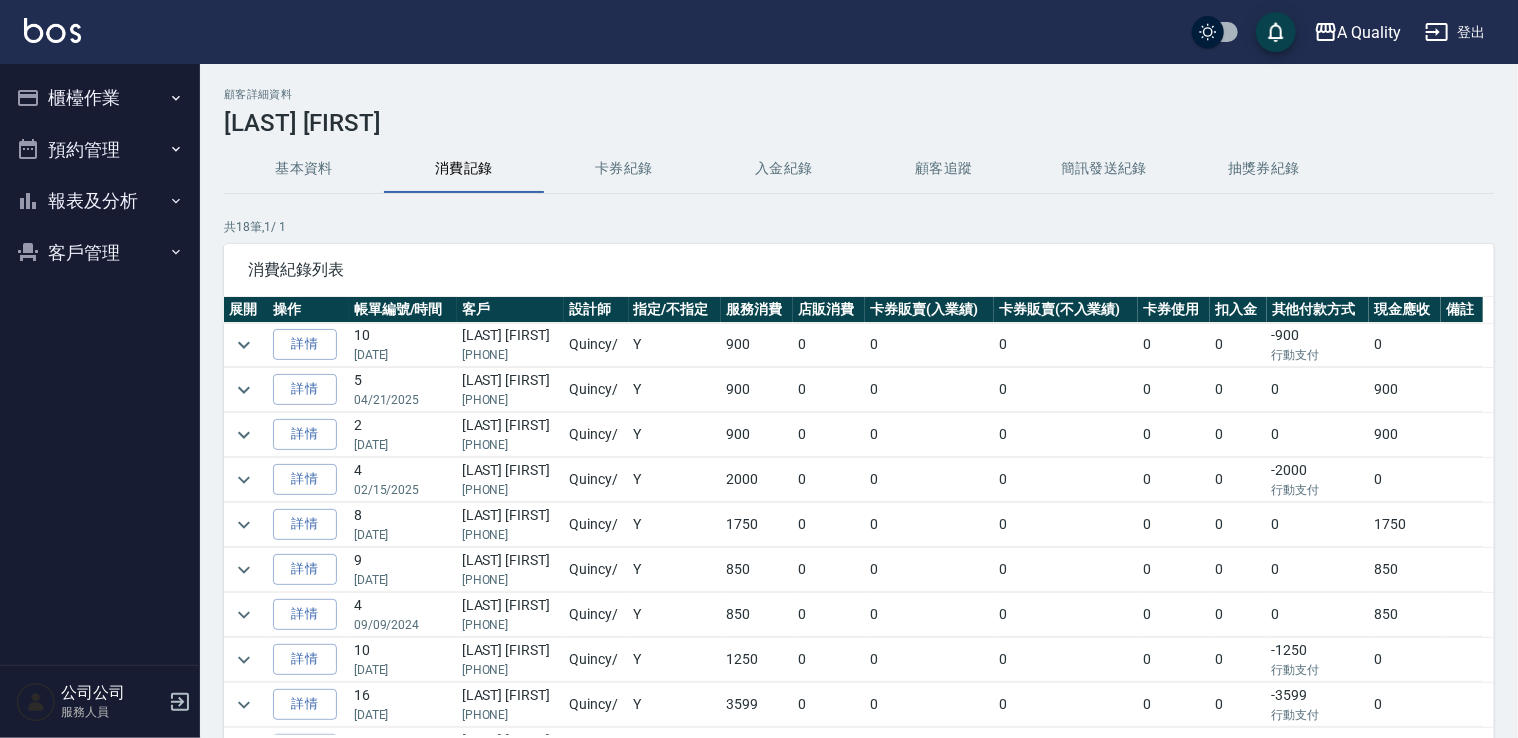 click on "預約管理" at bounding box center [100, 150] 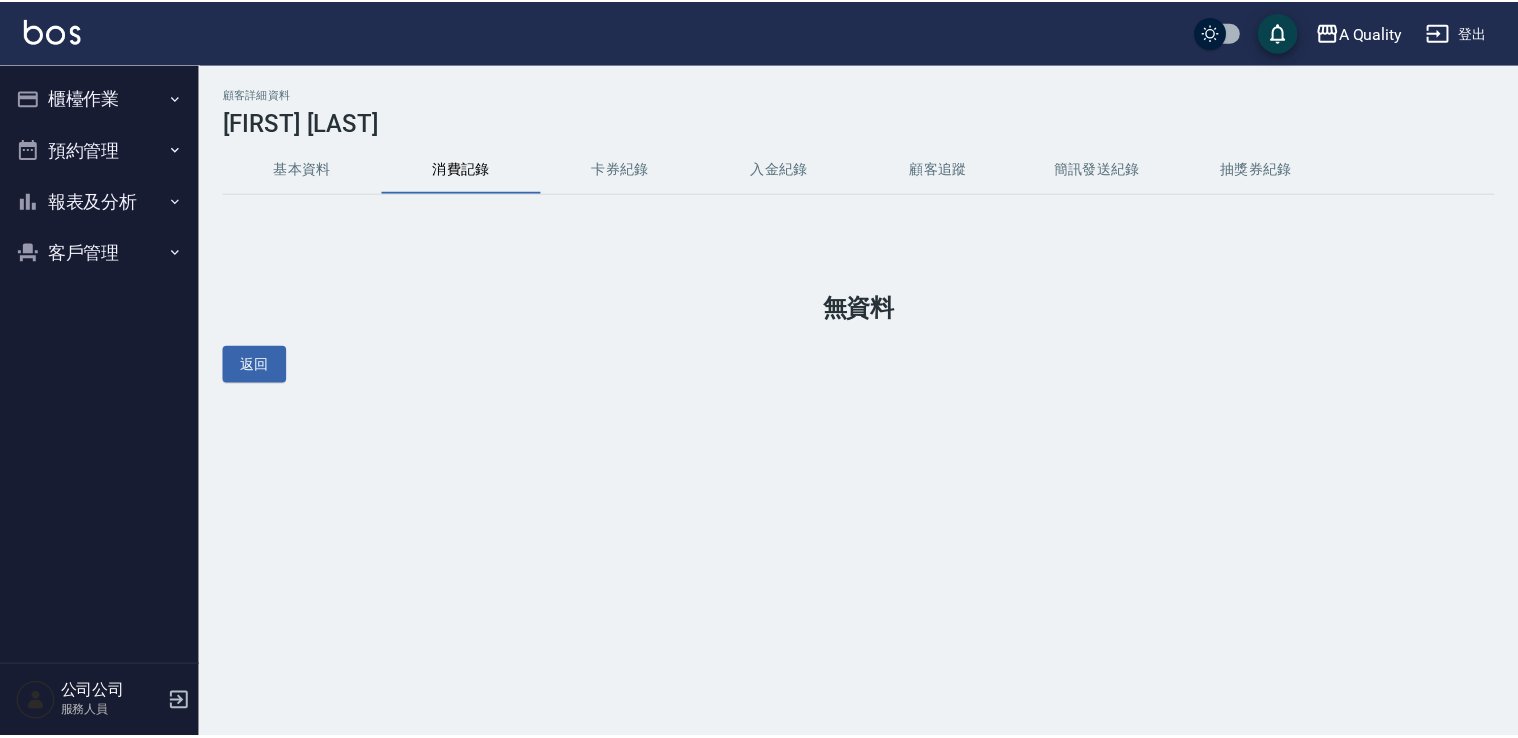 scroll, scrollTop: 0, scrollLeft: 0, axis: both 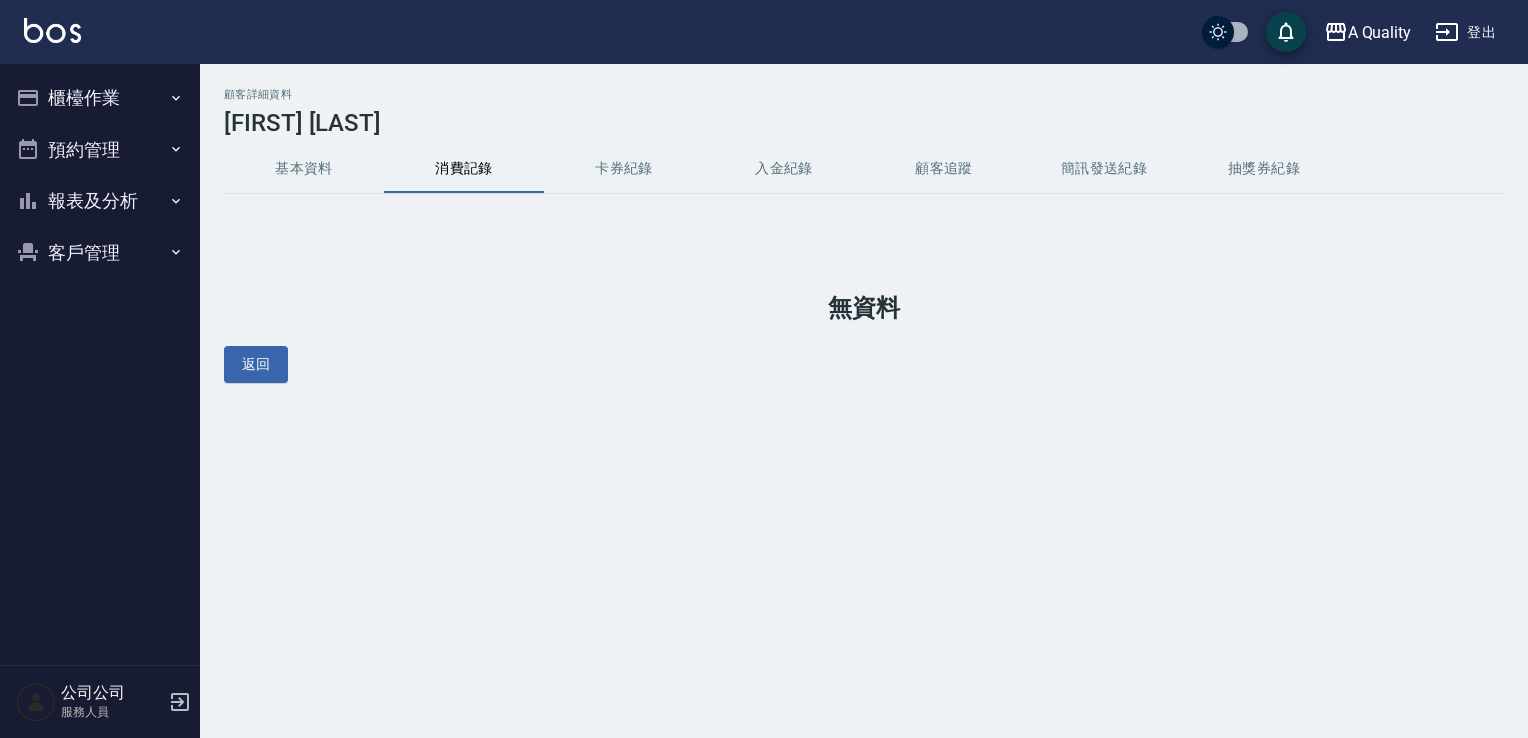 click on "基本資料" at bounding box center (304, 169) 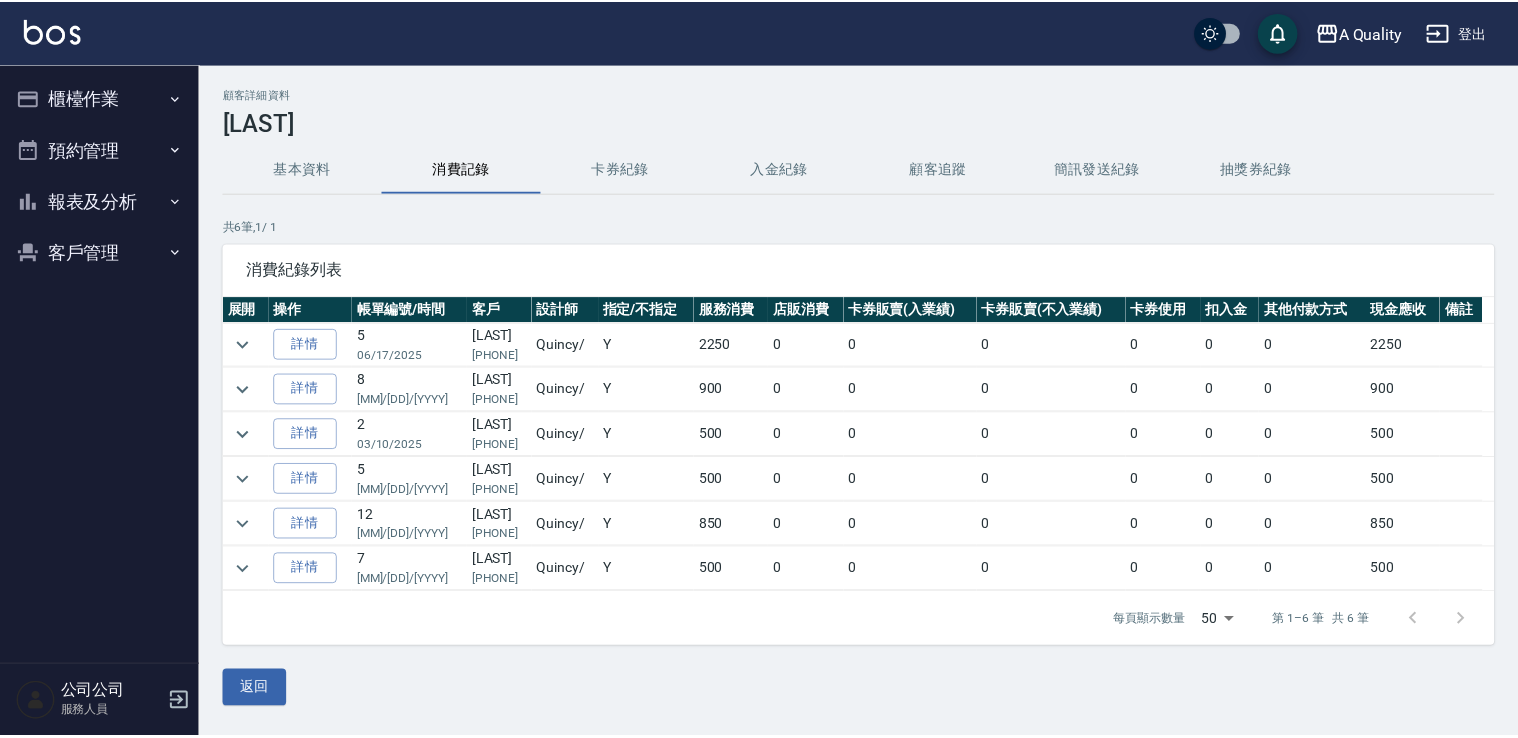 scroll, scrollTop: 0, scrollLeft: 0, axis: both 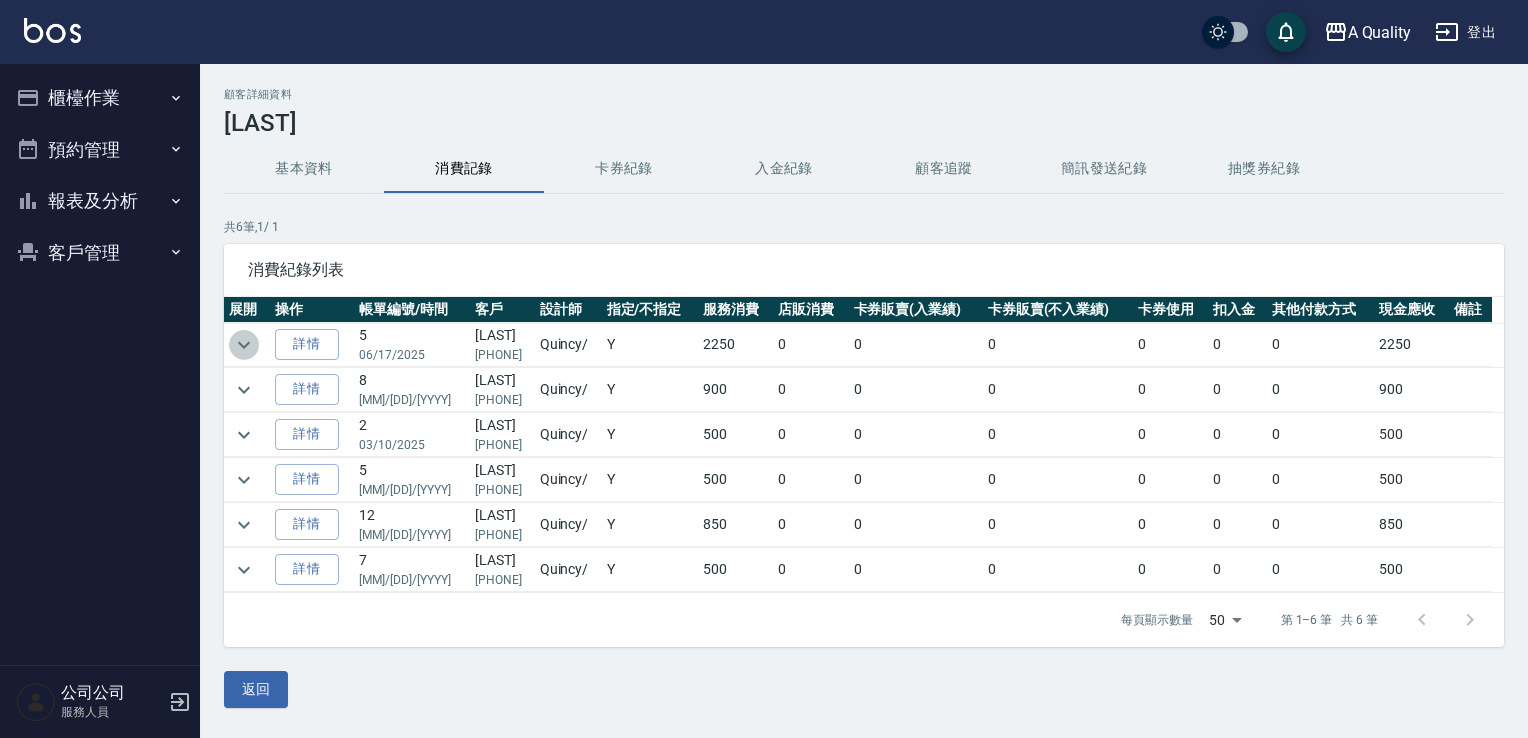 click 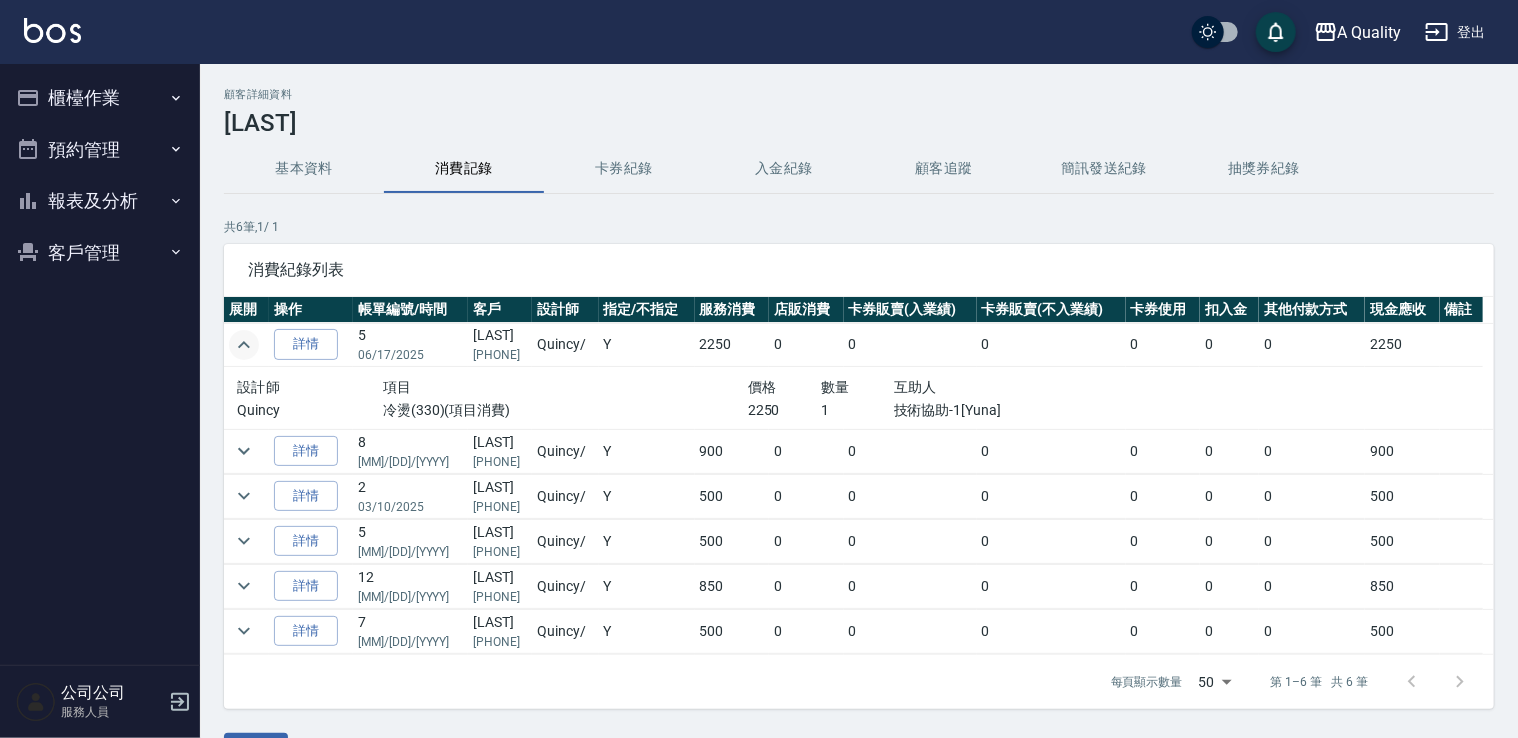 drag, startPoint x: 92, startPoint y: 250, endPoint x: 92, endPoint y: 265, distance: 15 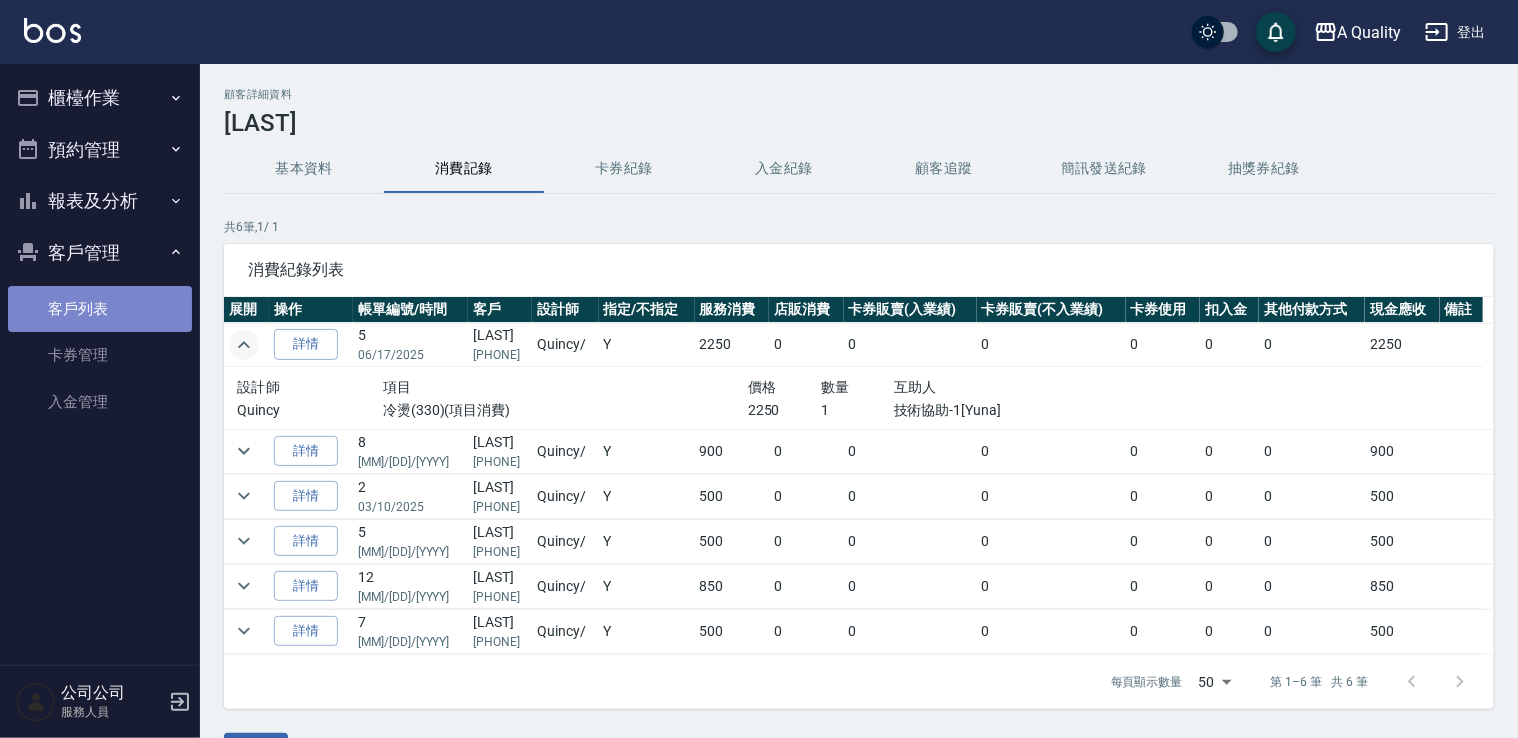 click on "客戶列表" at bounding box center [100, 309] 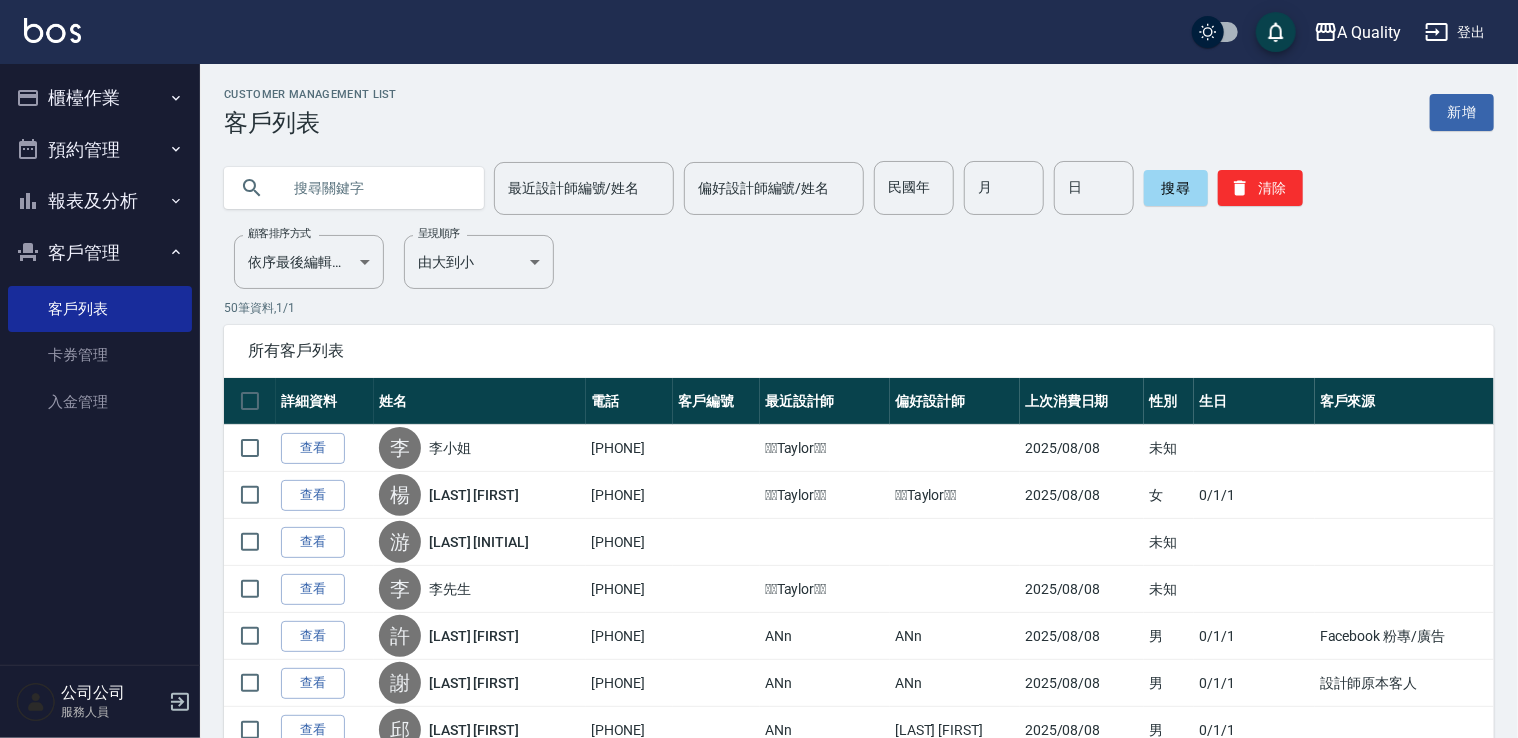 click at bounding box center [374, 188] 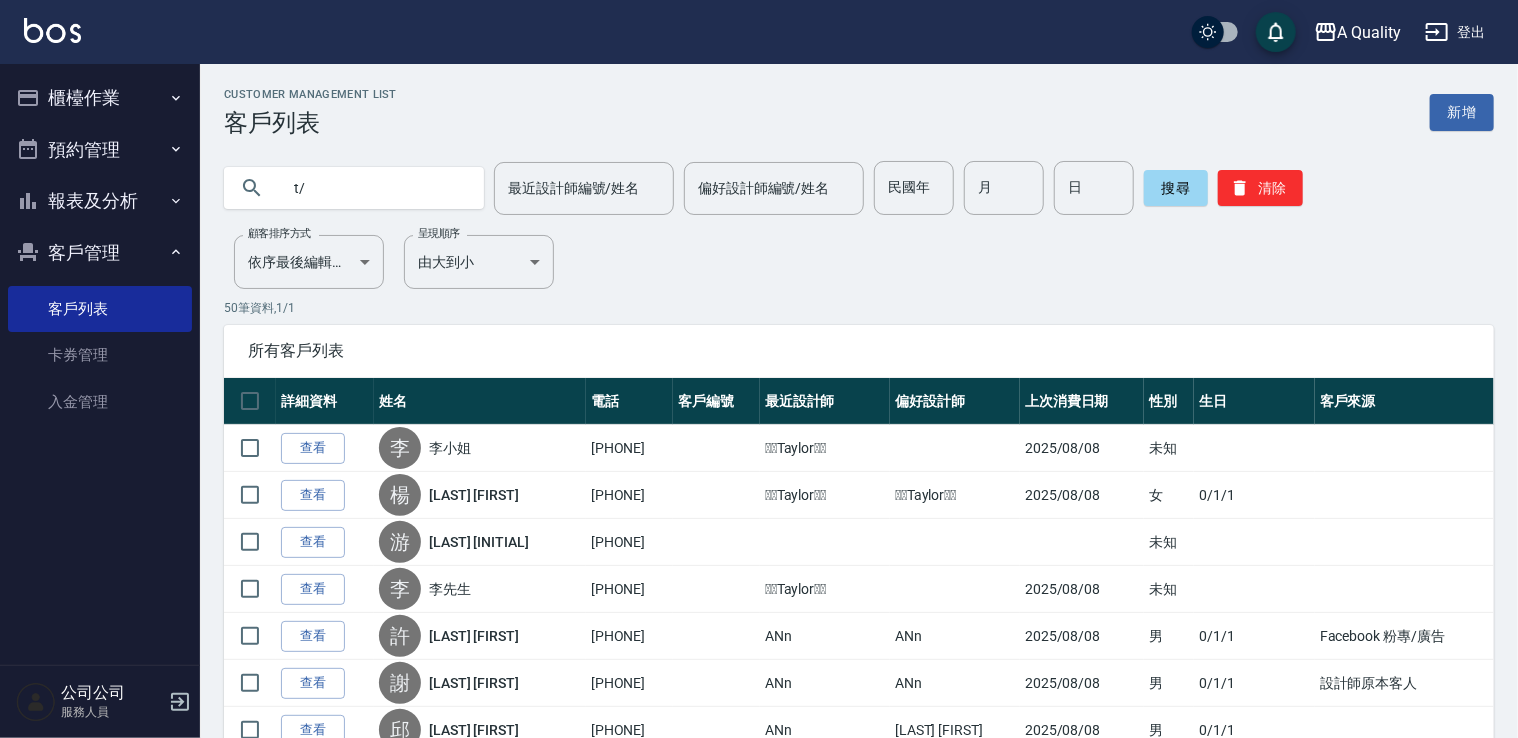 type on "t" 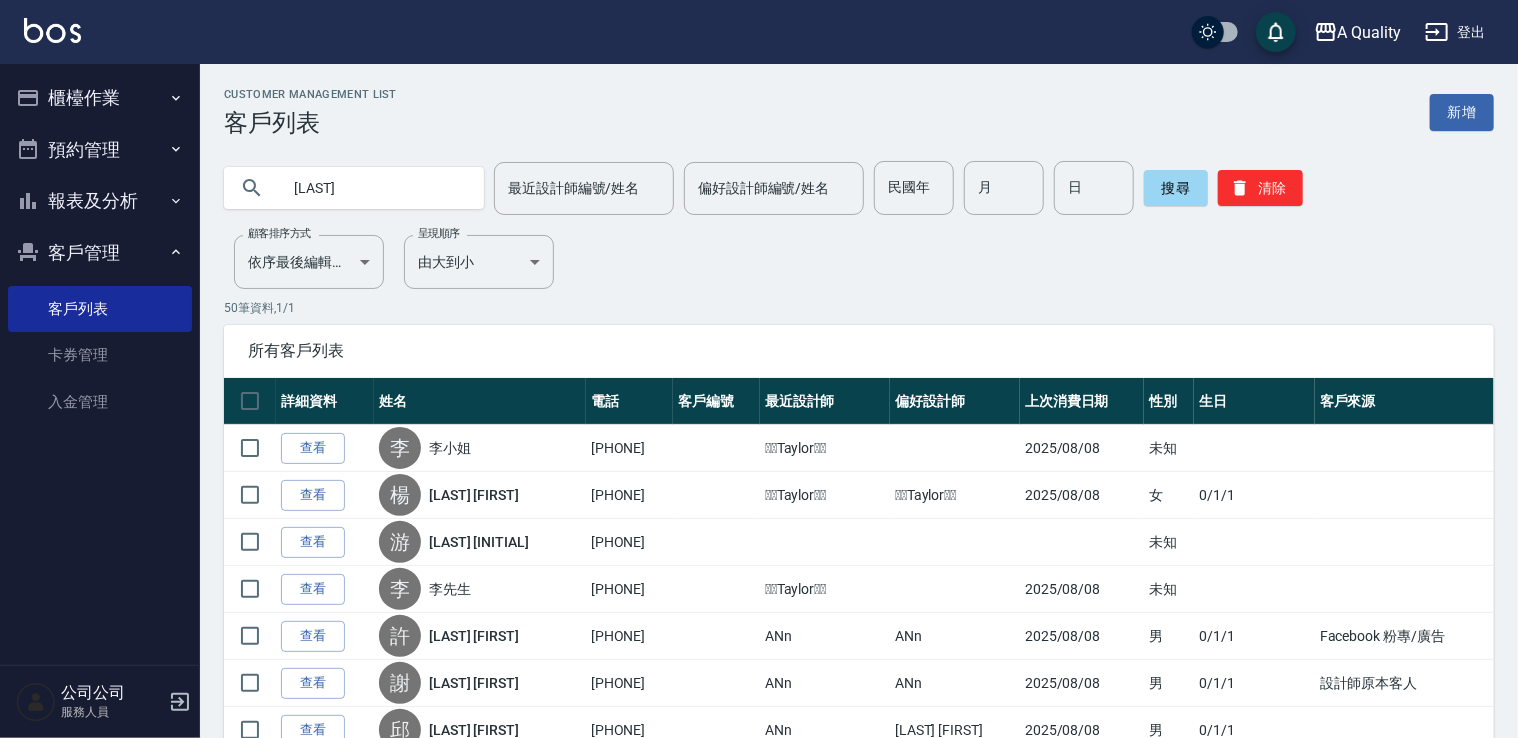 type on "[LAST]" 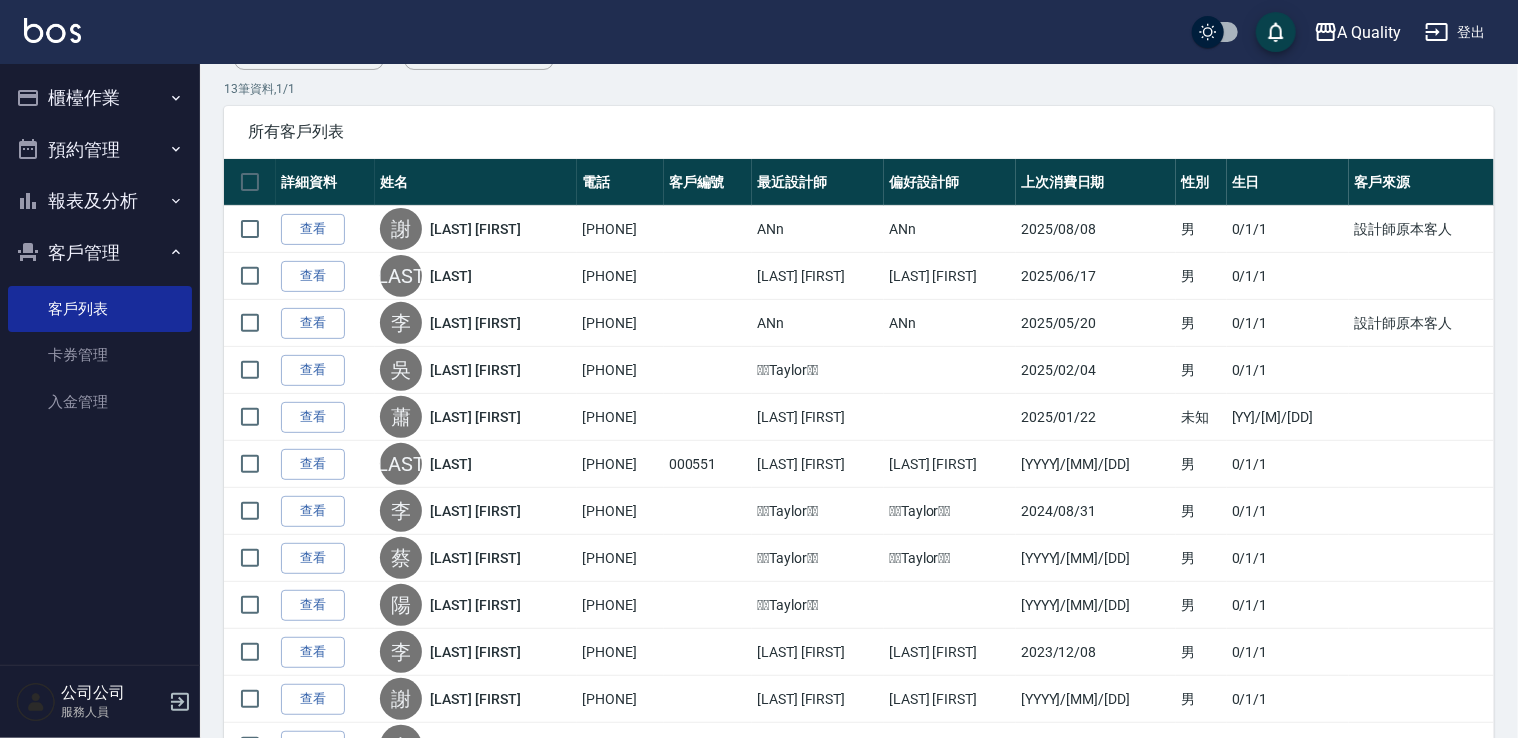 scroll, scrollTop: 388, scrollLeft: 0, axis: vertical 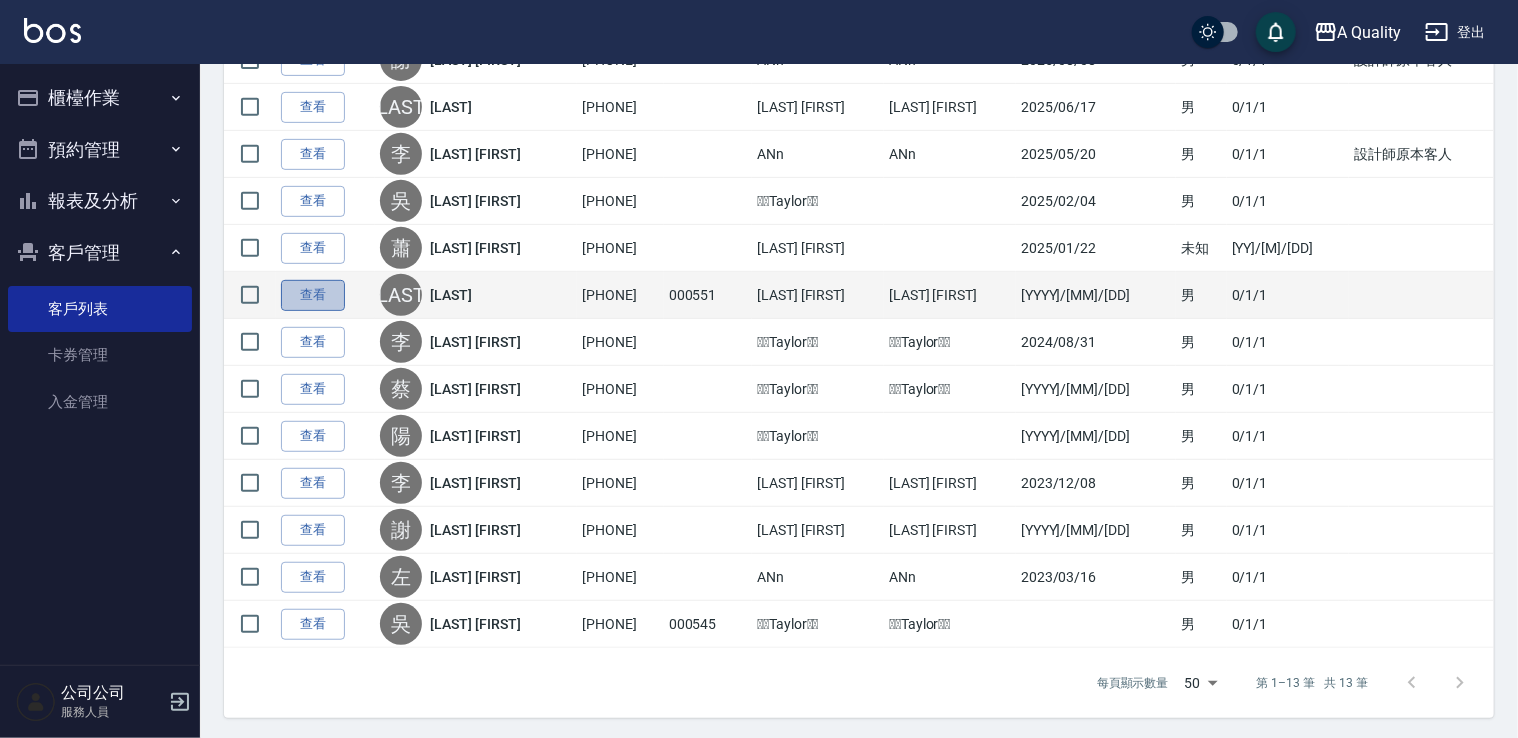 click on "查看" at bounding box center (313, 295) 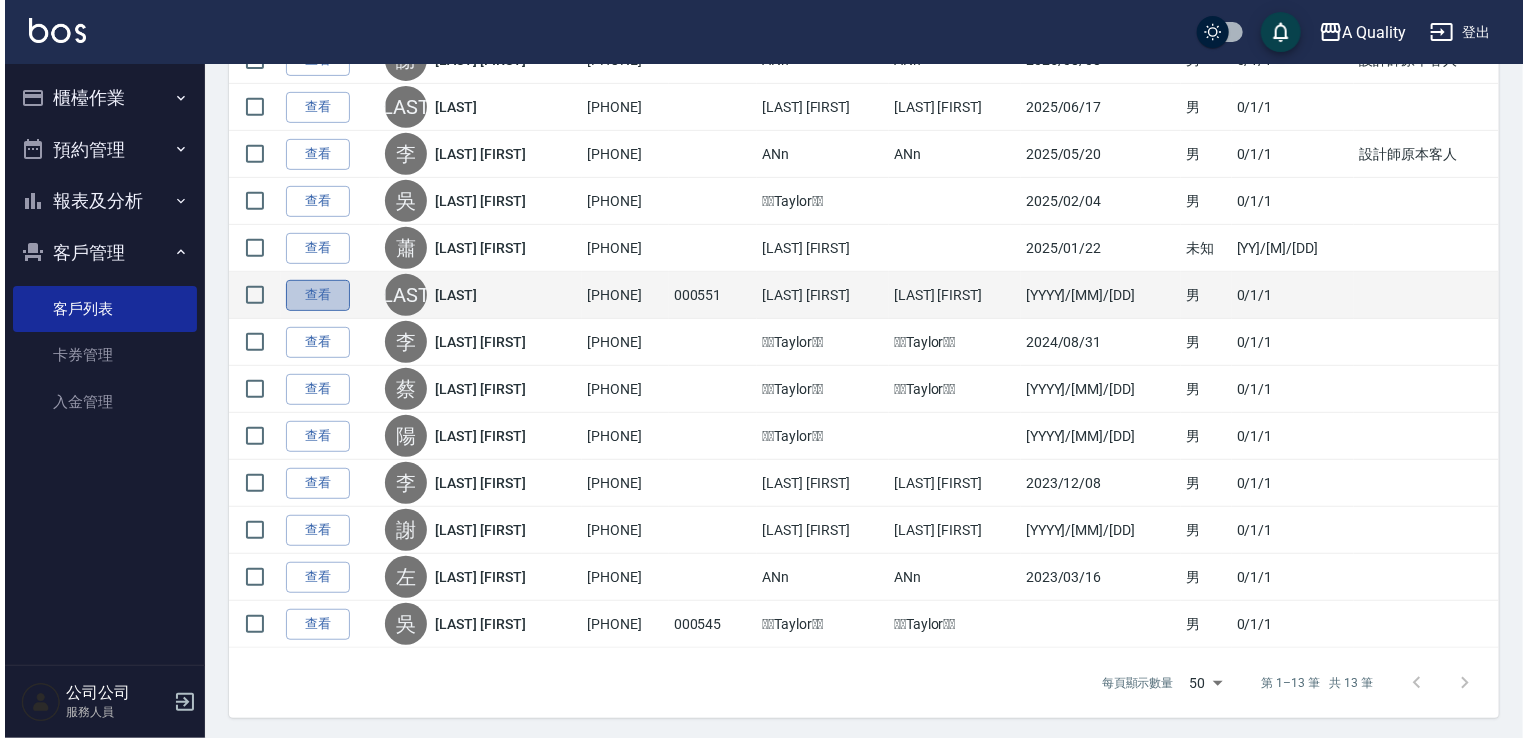 scroll, scrollTop: 0, scrollLeft: 0, axis: both 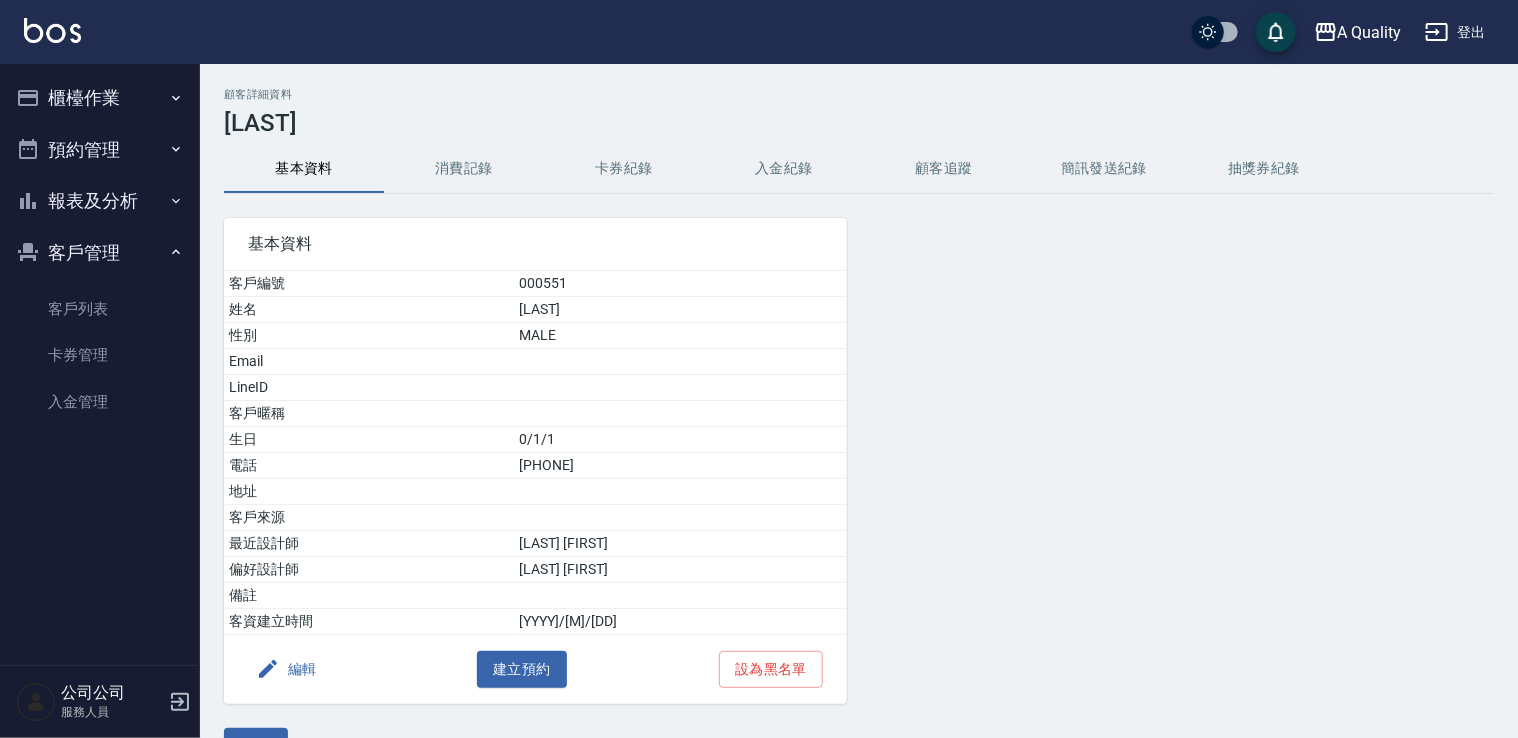 click on "消費記錄" at bounding box center [464, 169] 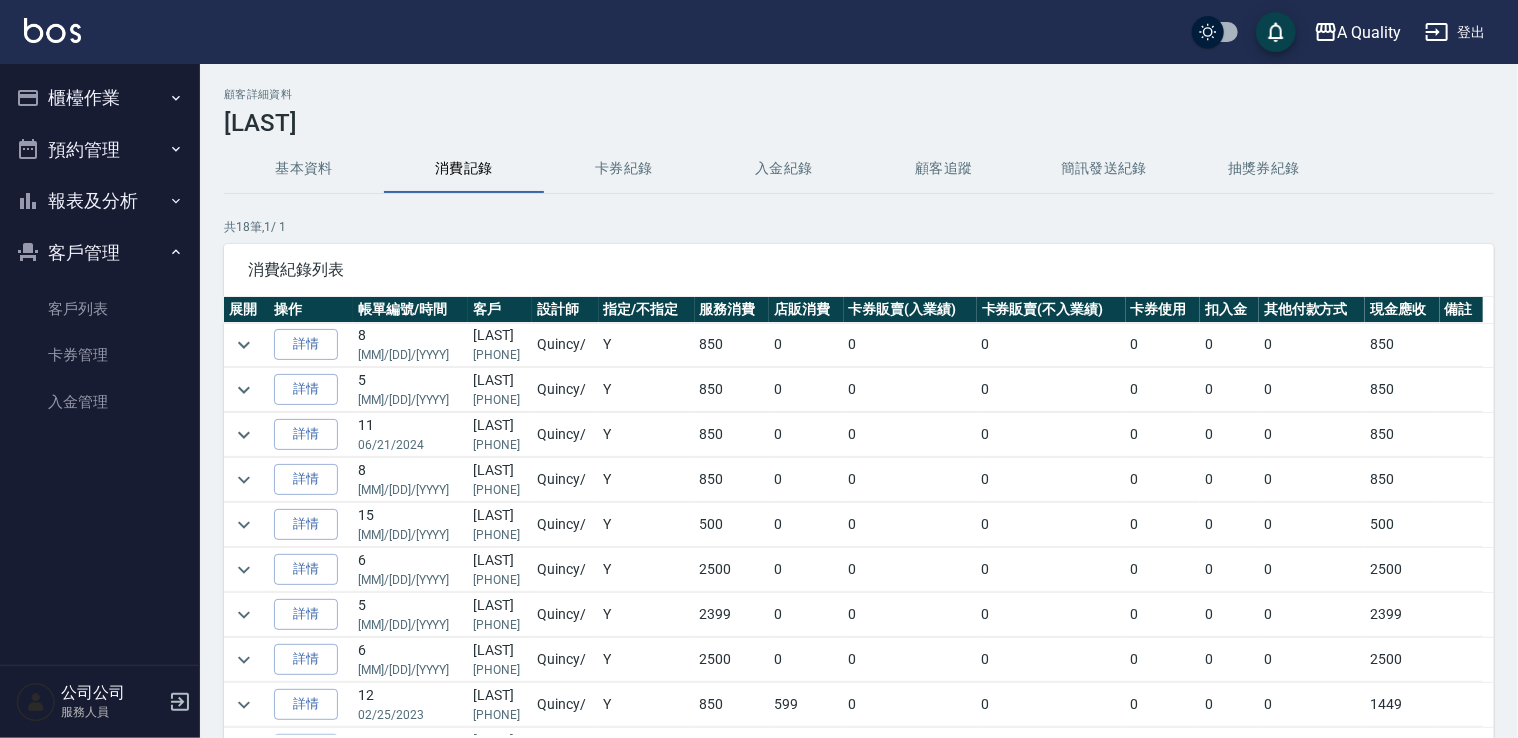 click on "預約管理" at bounding box center [100, 150] 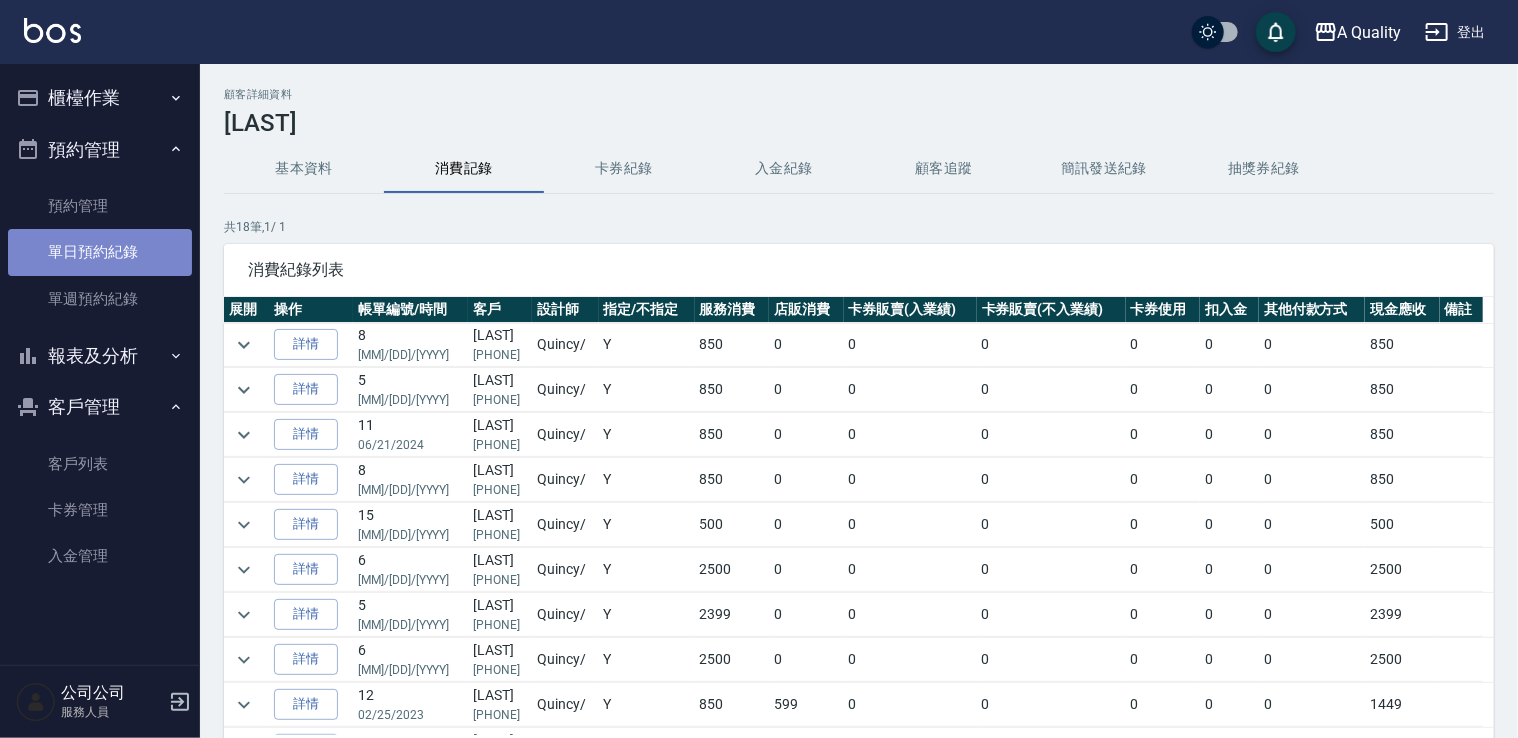 click on "單日預約紀錄" at bounding box center [100, 252] 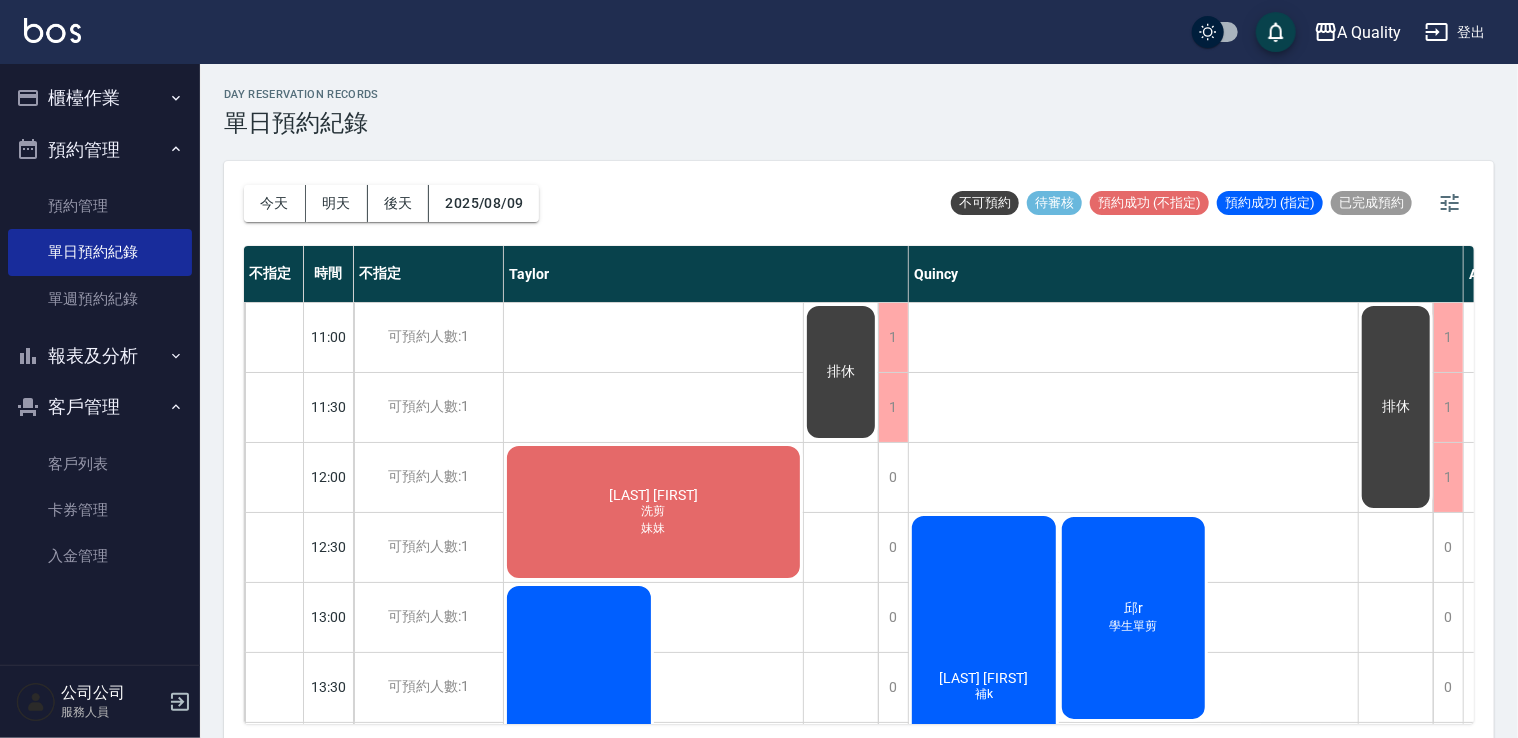 click on "[LAST] [FIRST]" at bounding box center (653, 495) 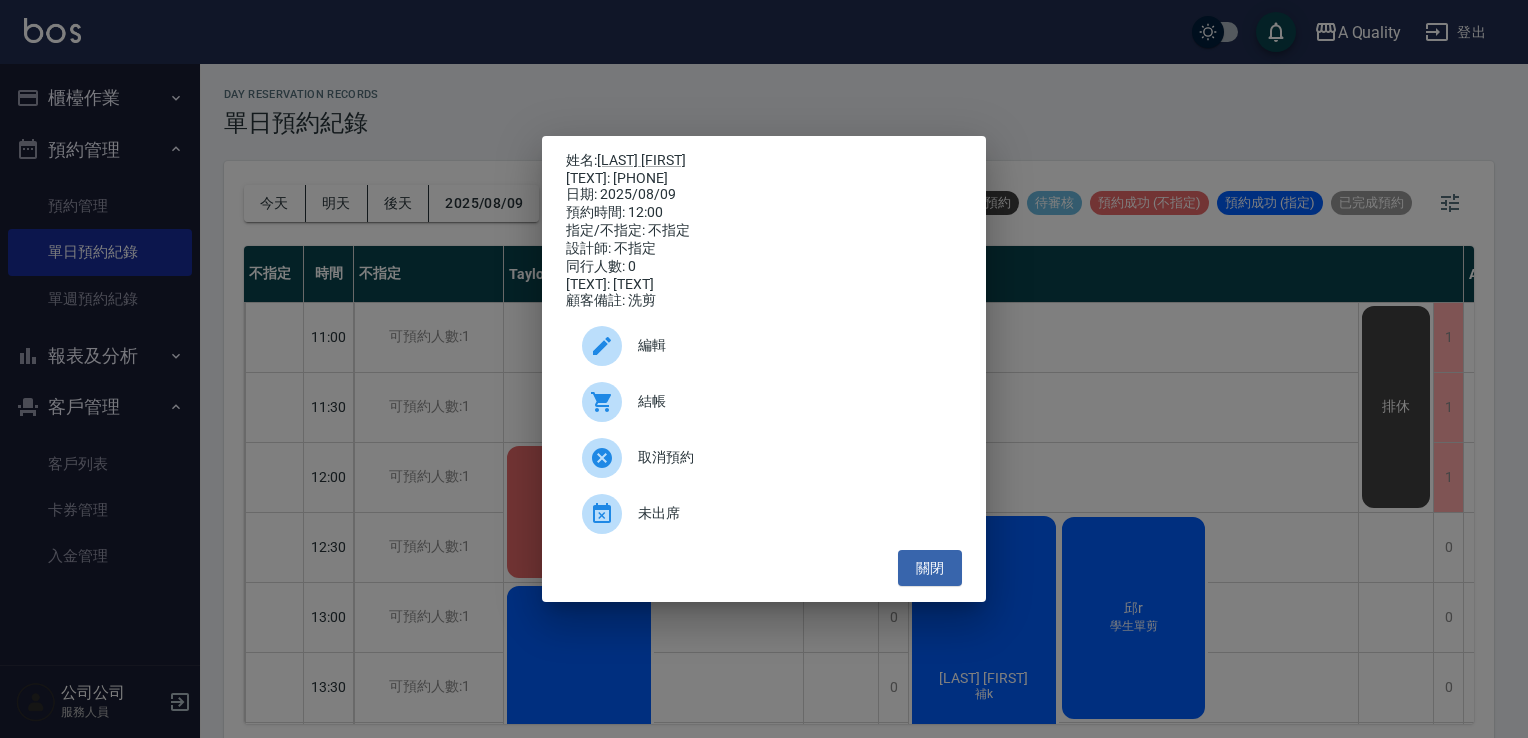 click at bounding box center (610, 402) 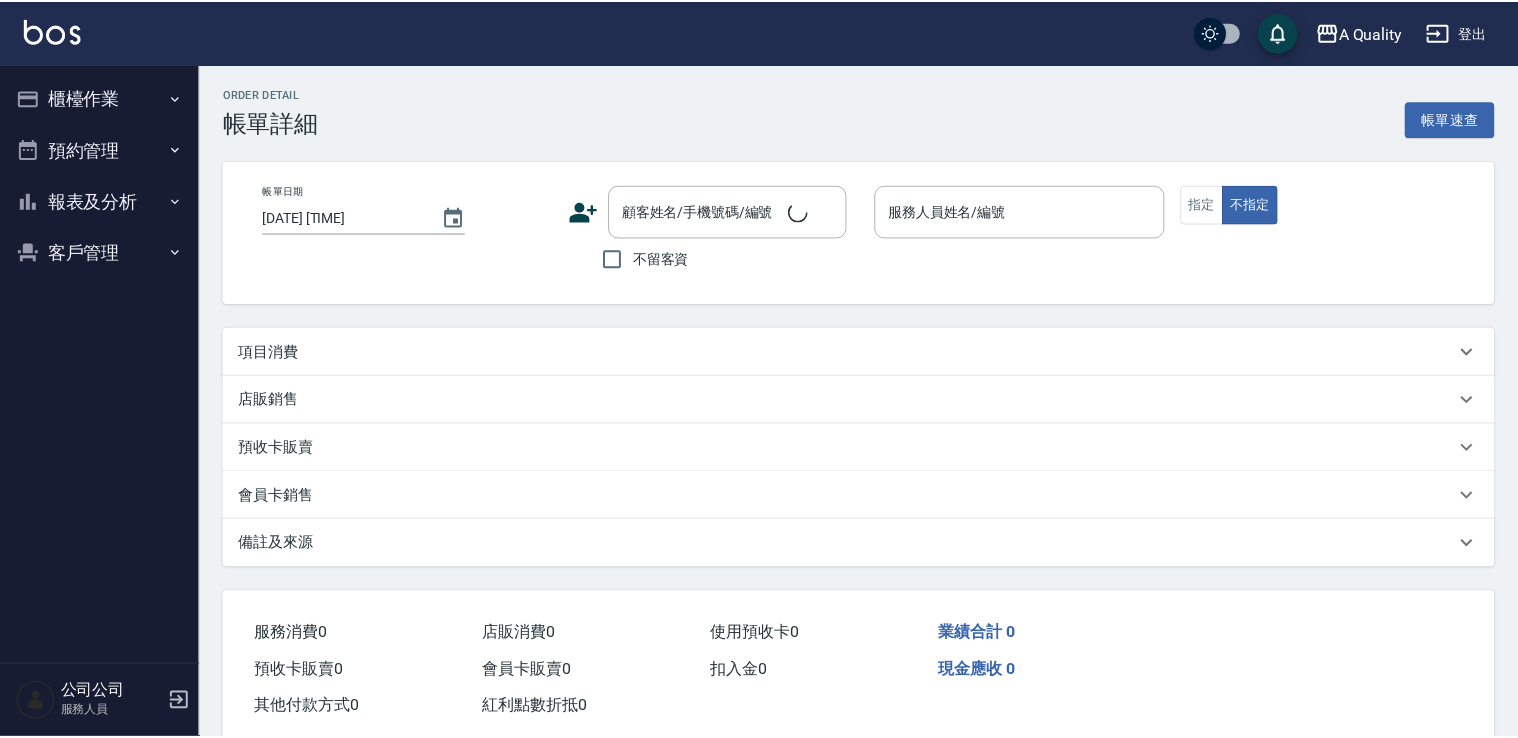 scroll, scrollTop: 0, scrollLeft: 0, axis: both 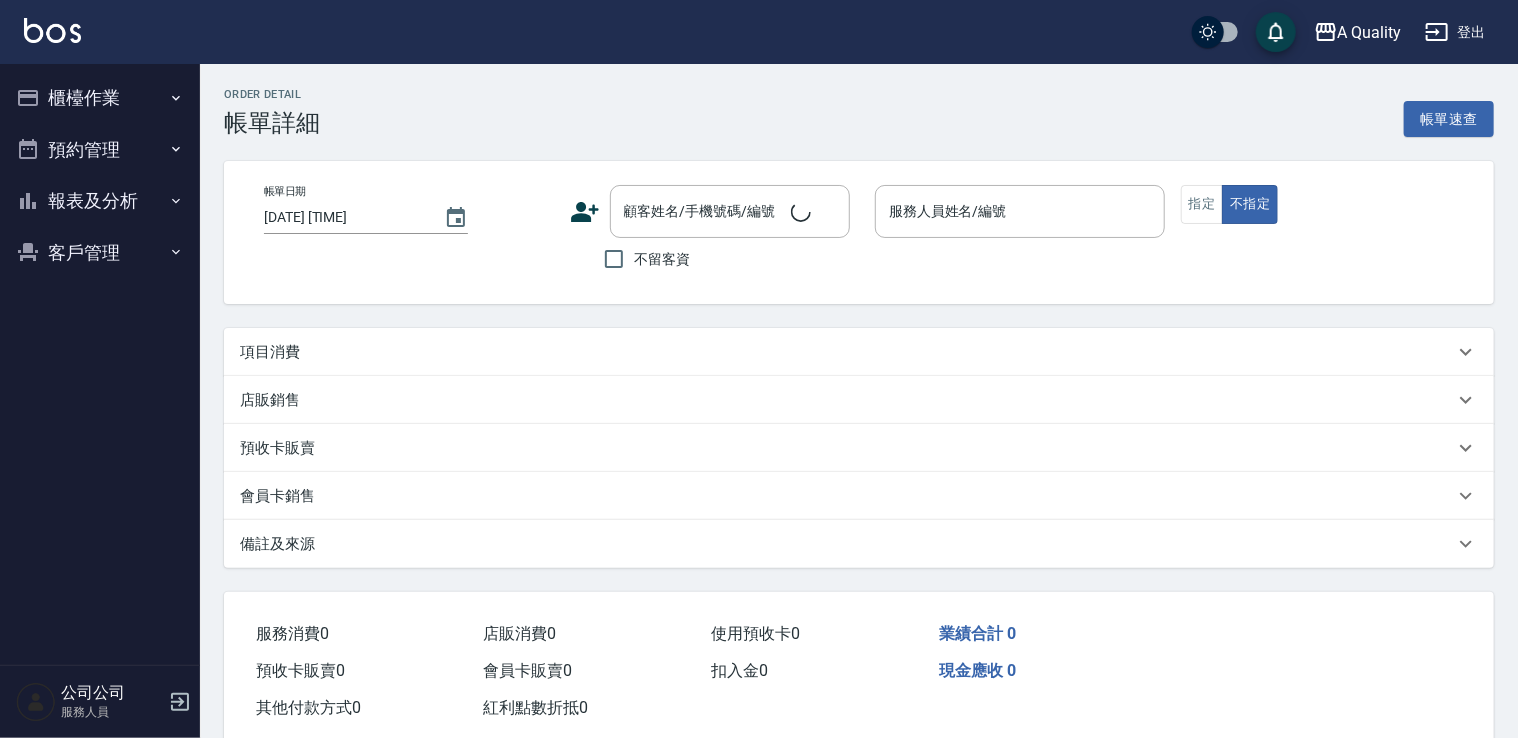type on "2025/08/09 12:00" 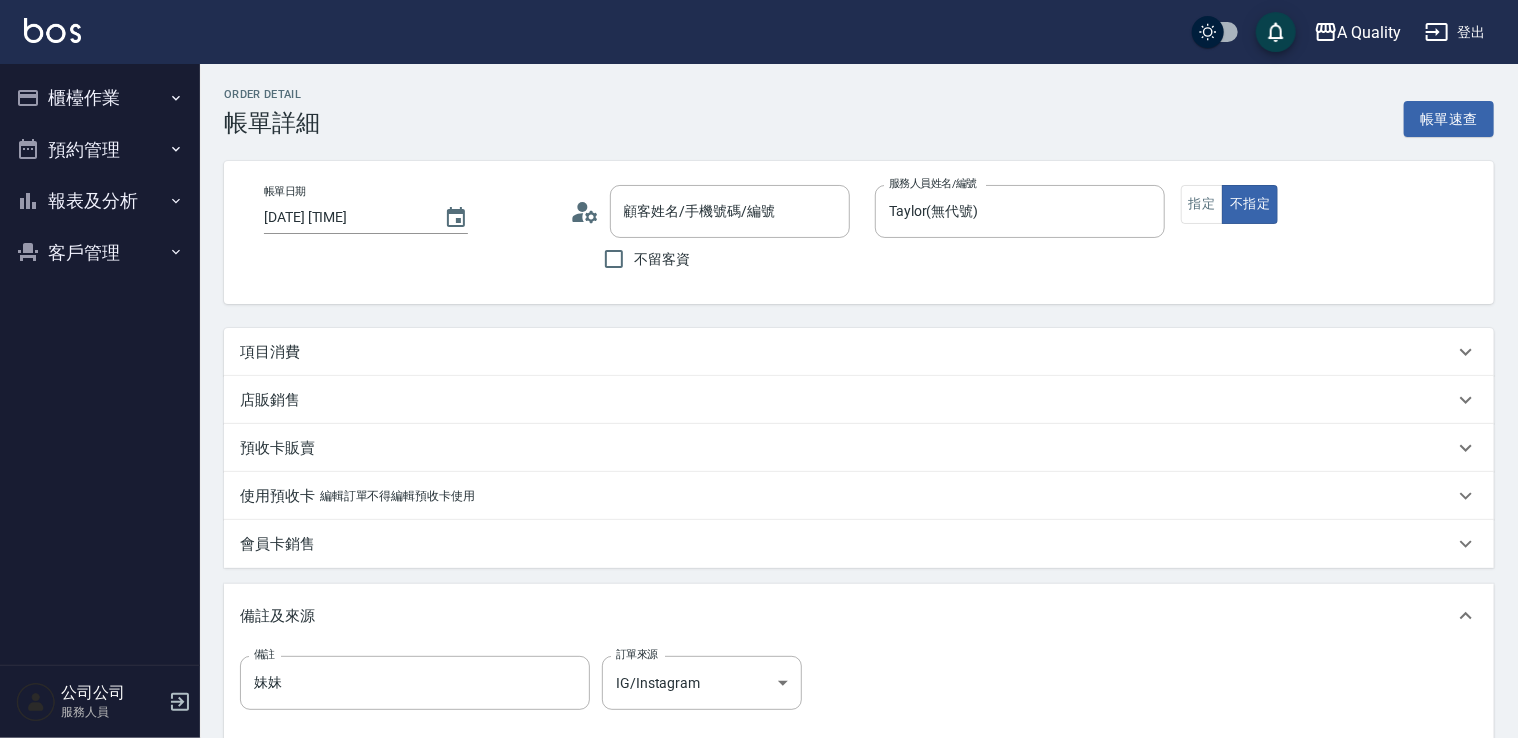 click on "項目消費" at bounding box center (847, 352) 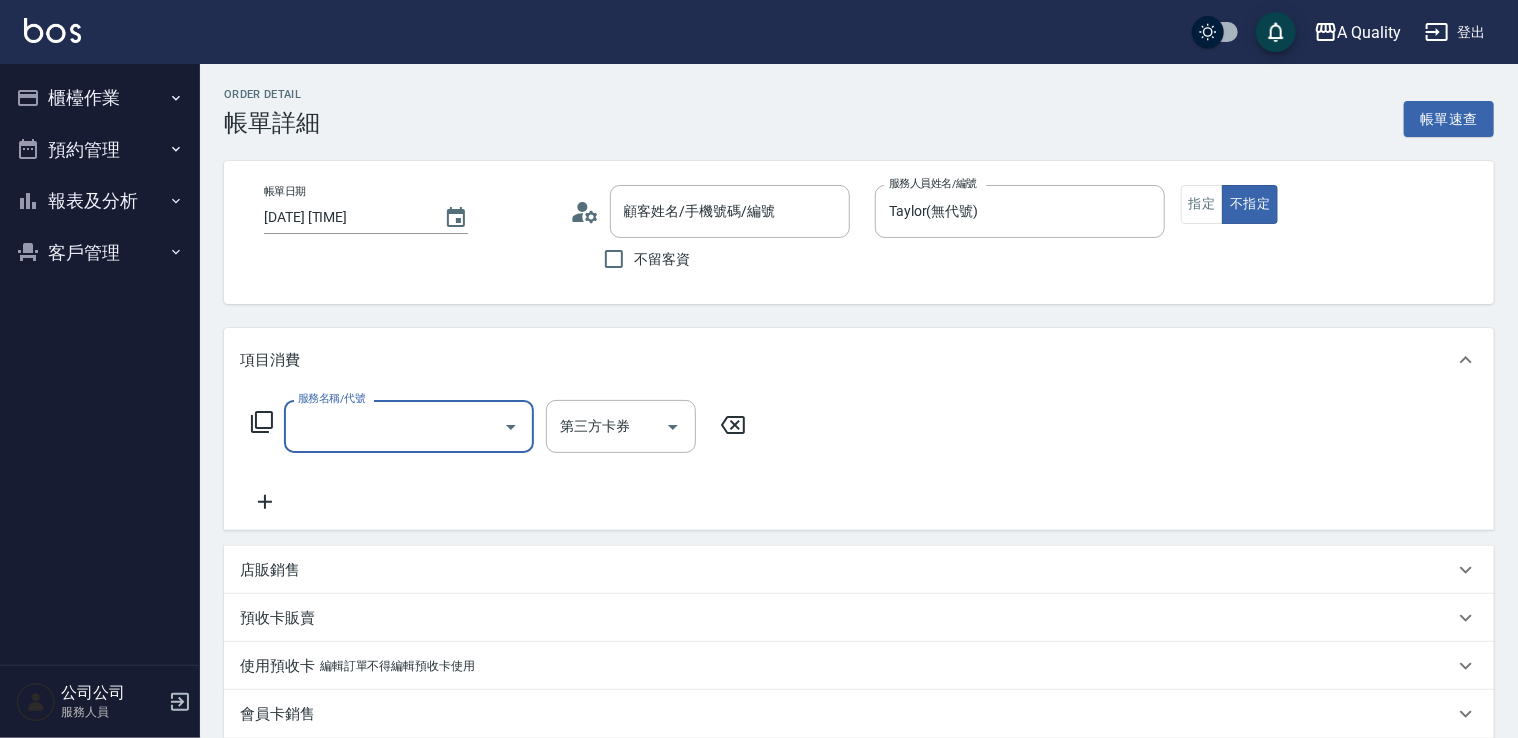 type on "吳育綾/0980750172/null" 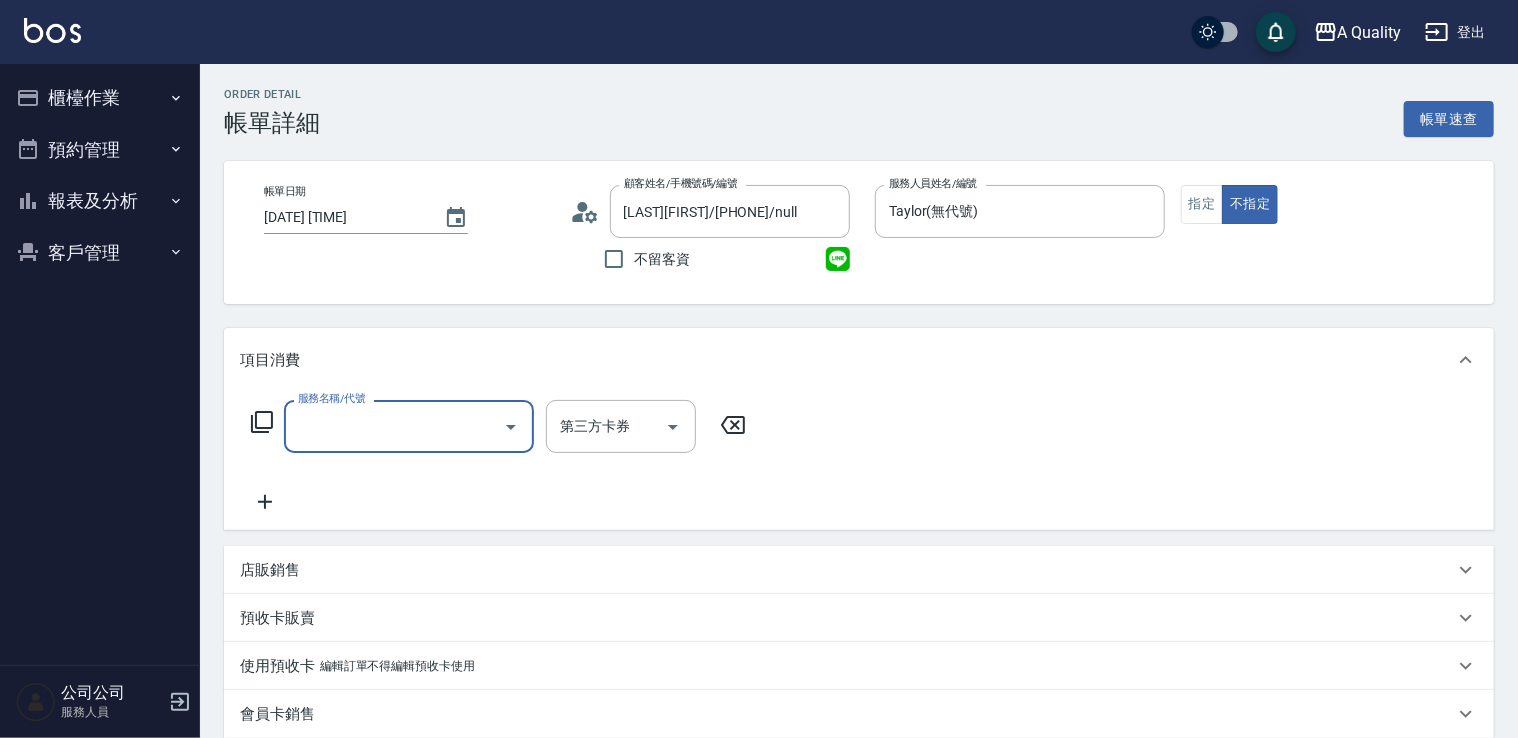 scroll, scrollTop: 0, scrollLeft: 0, axis: both 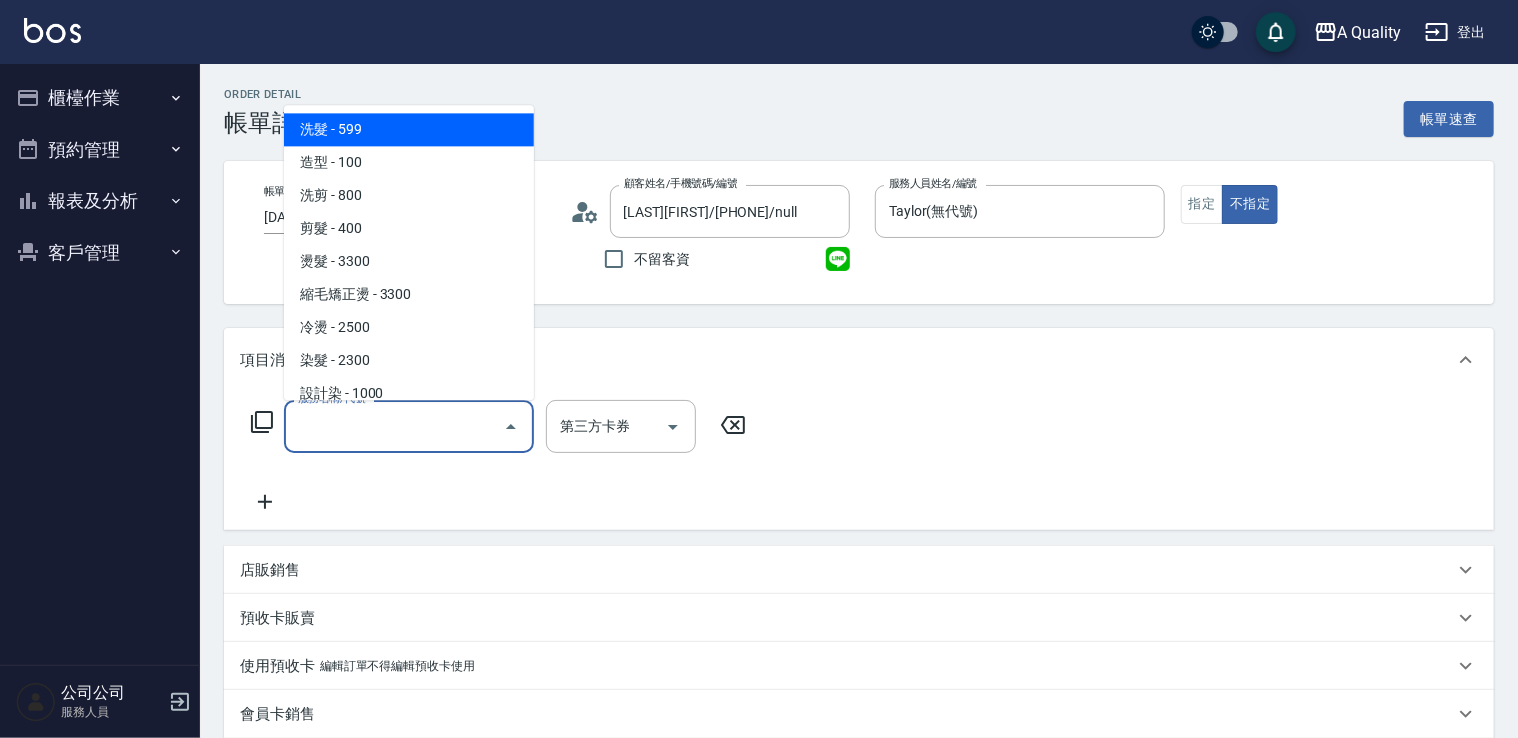 drag, startPoint x: 364, startPoint y: 432, endPoint x: 350, endPoint y: 280, distance: 152.64337 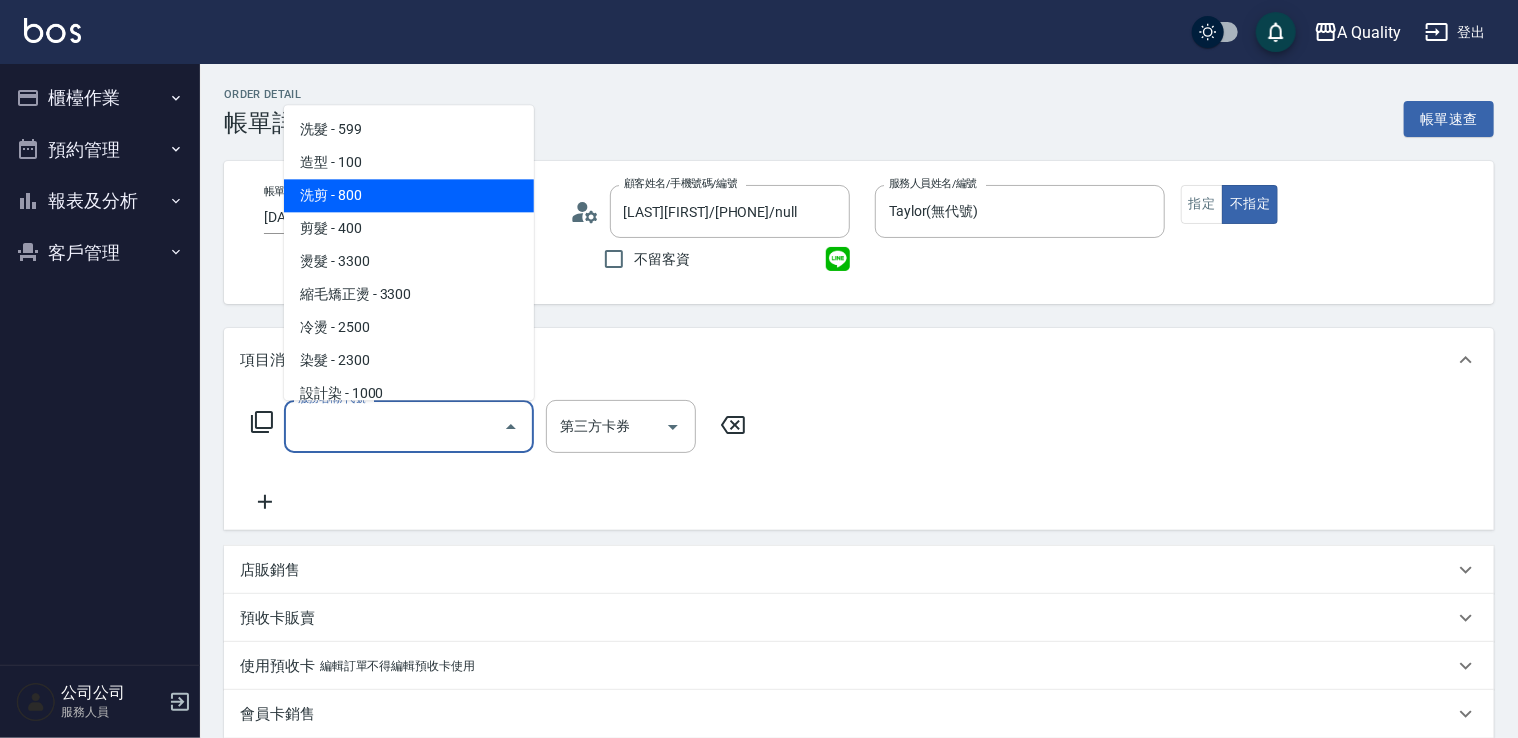 click on "洗剪 - 800" at bounding box center [409, 195] 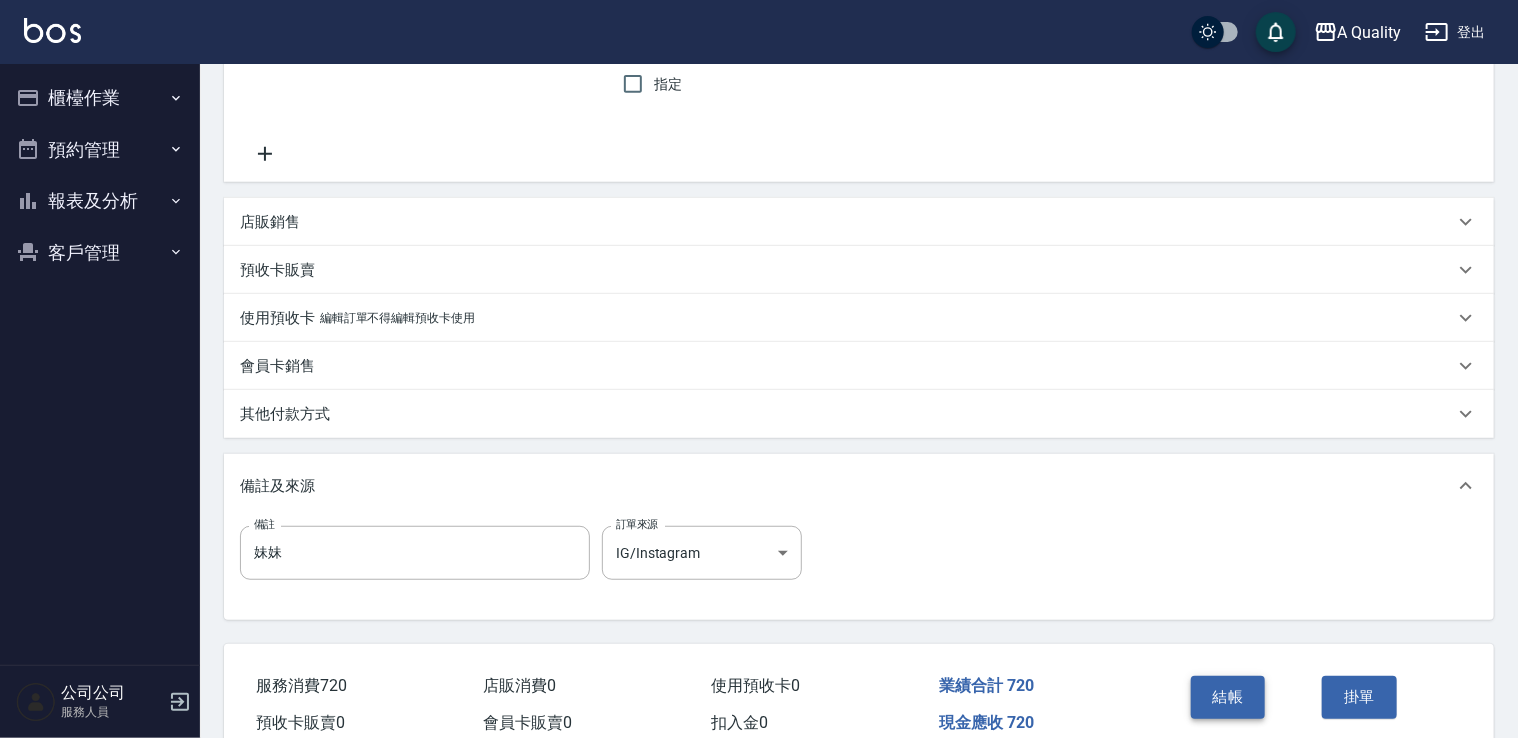 scroll, scrollTop: 400, scrollLeft: 0, axis: vertical 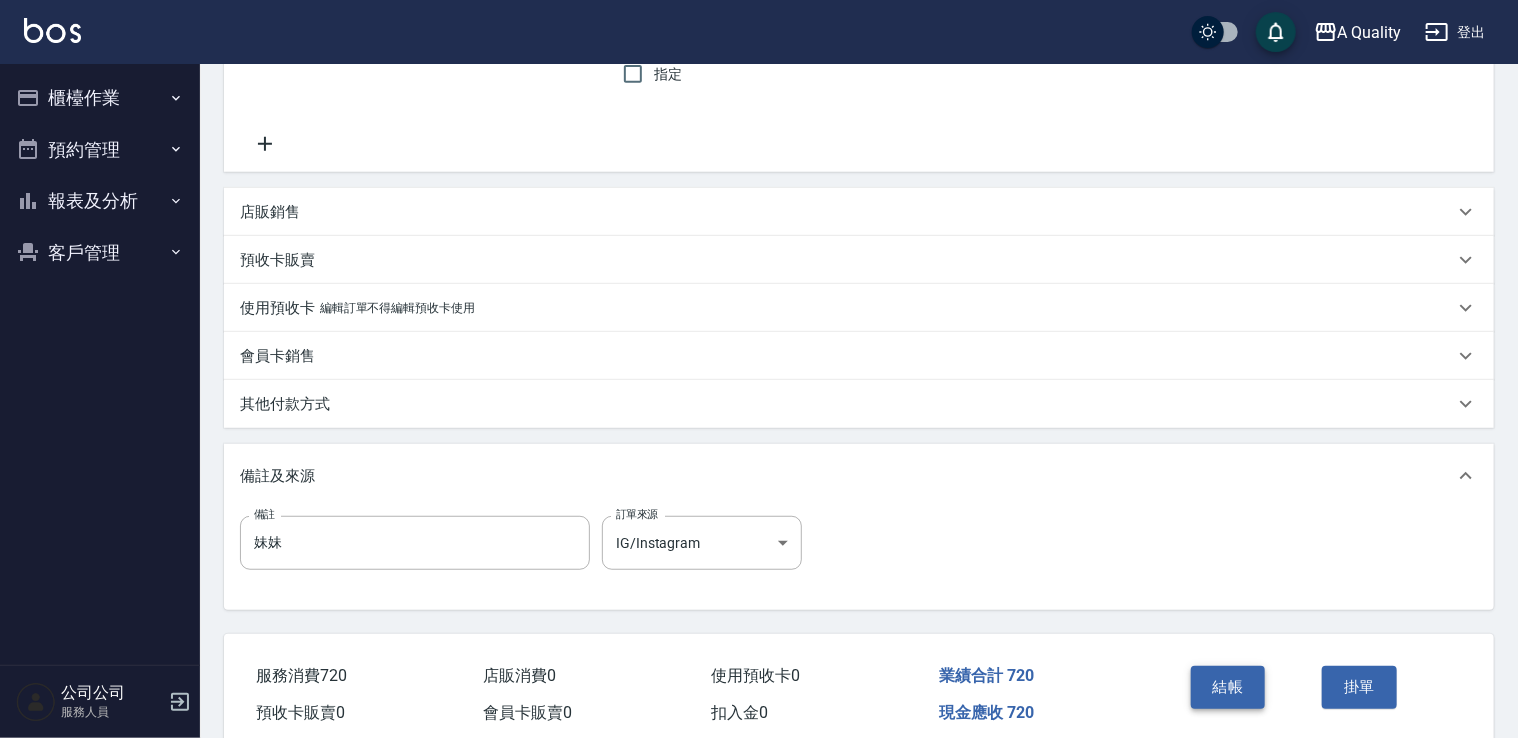 type on "720" 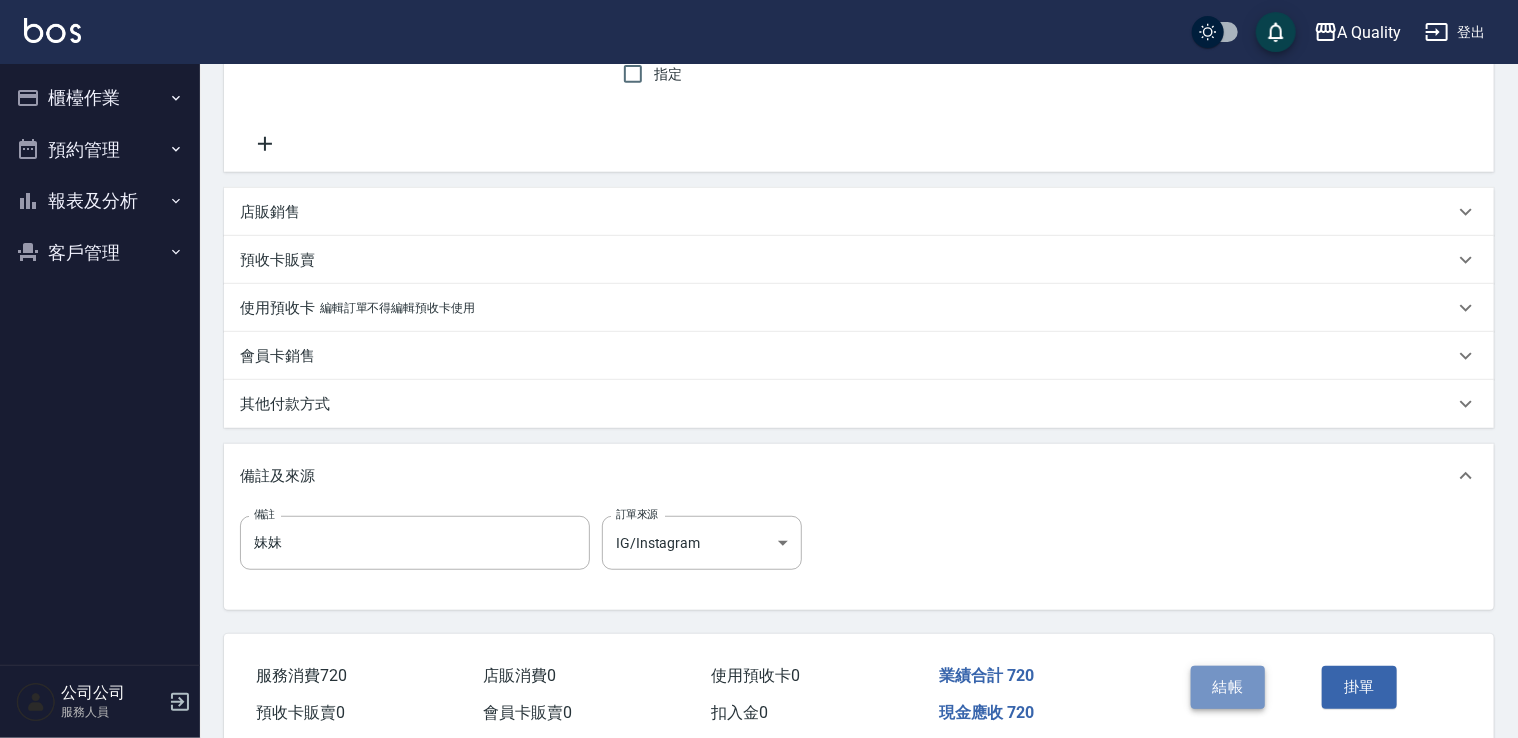 click on "結帳" at bounding box center (1228, 687) 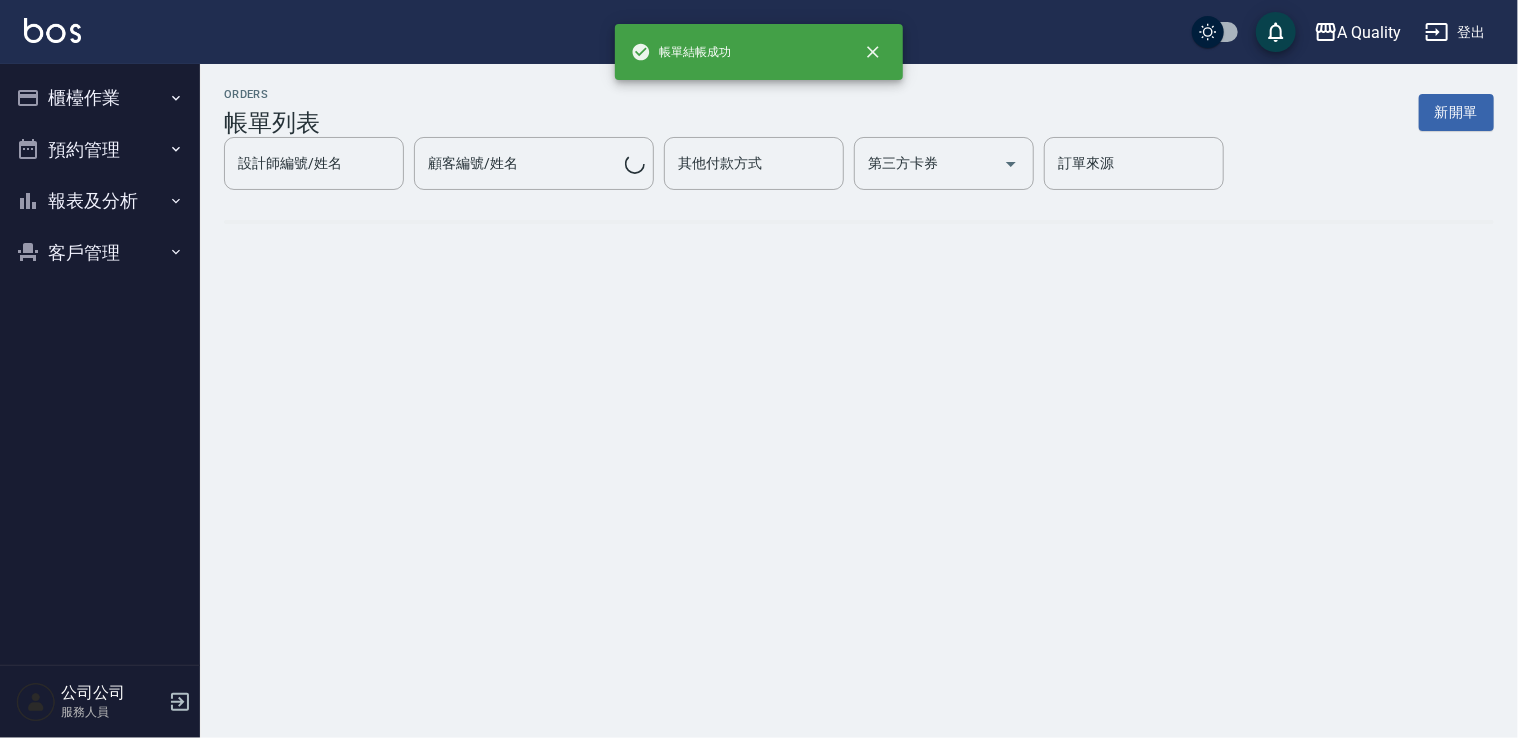 scroll, scrollTop: 0, scrollLeft: 0, axis: both 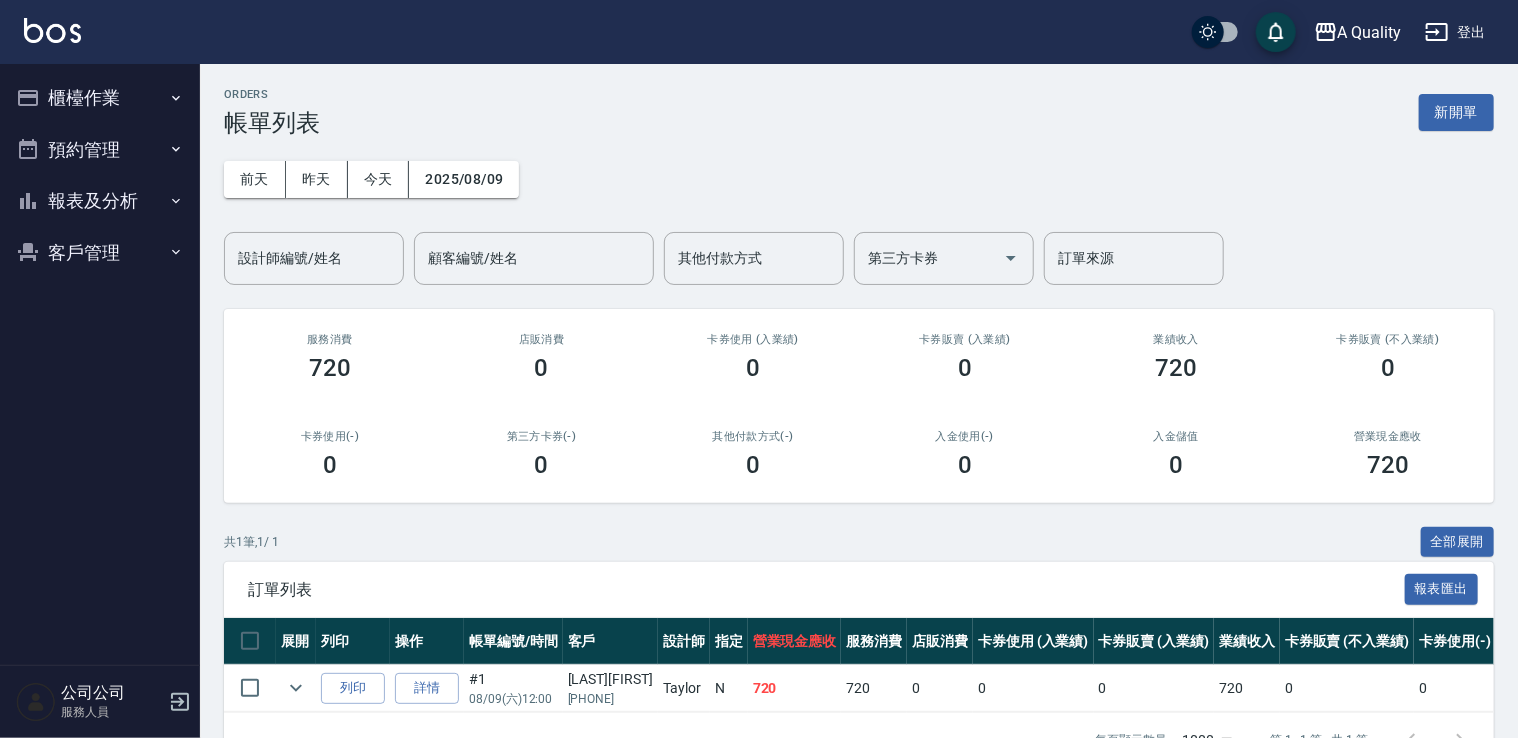 click on "預約管理" at bounding box center [100, 150] 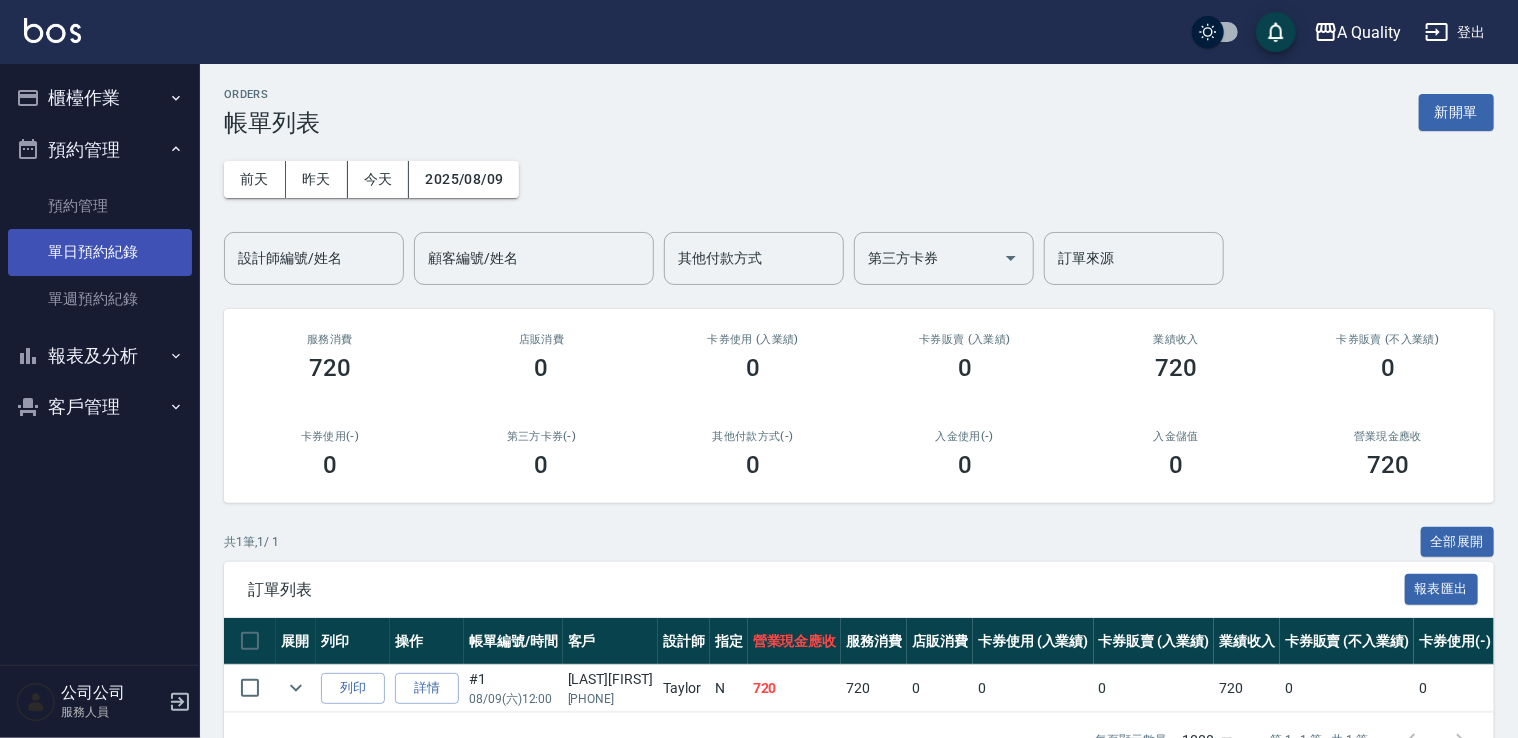 click on "單日預約紀錄" at bounding box center [100, 252] 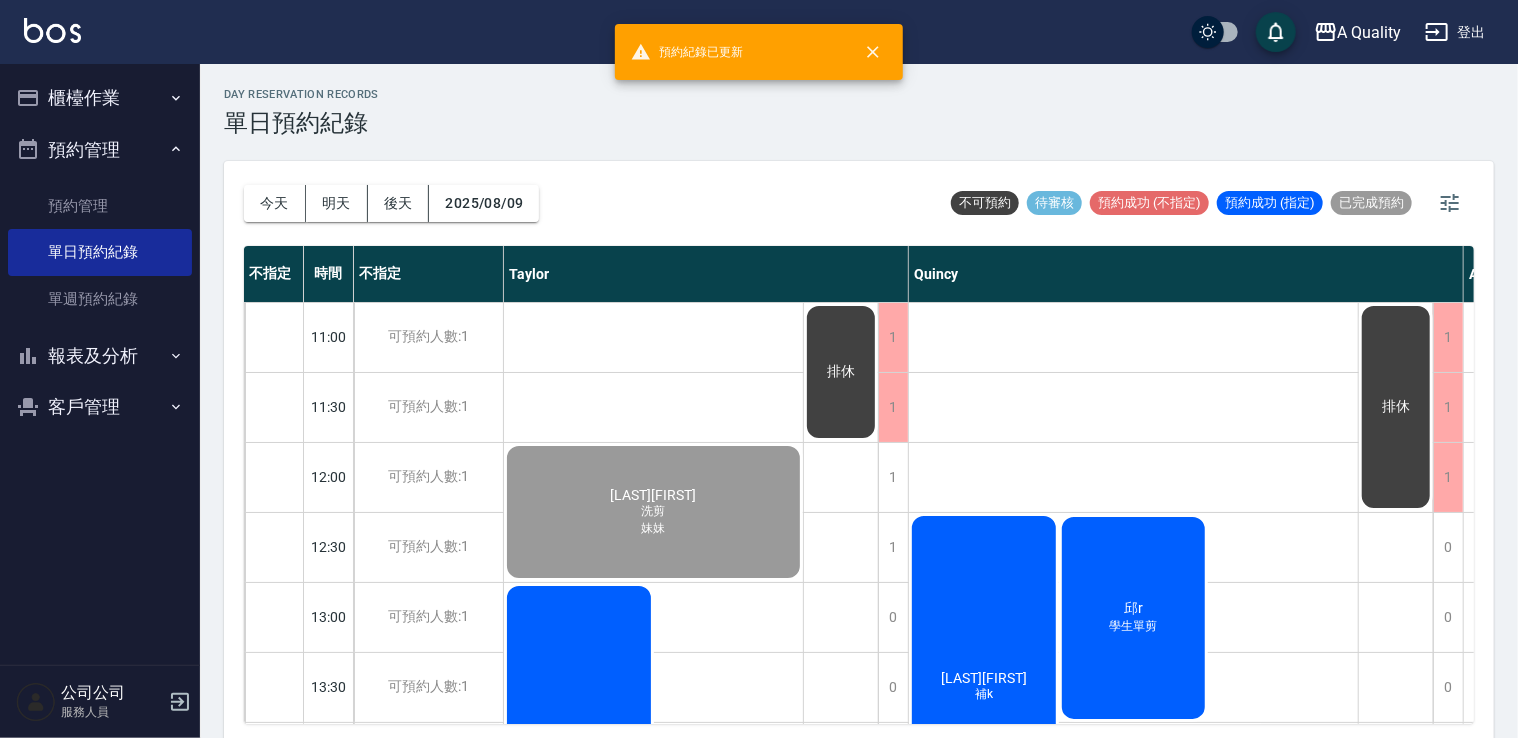 scroll, scrollTop: 0, scrollLeft: 179, axis: horizontal 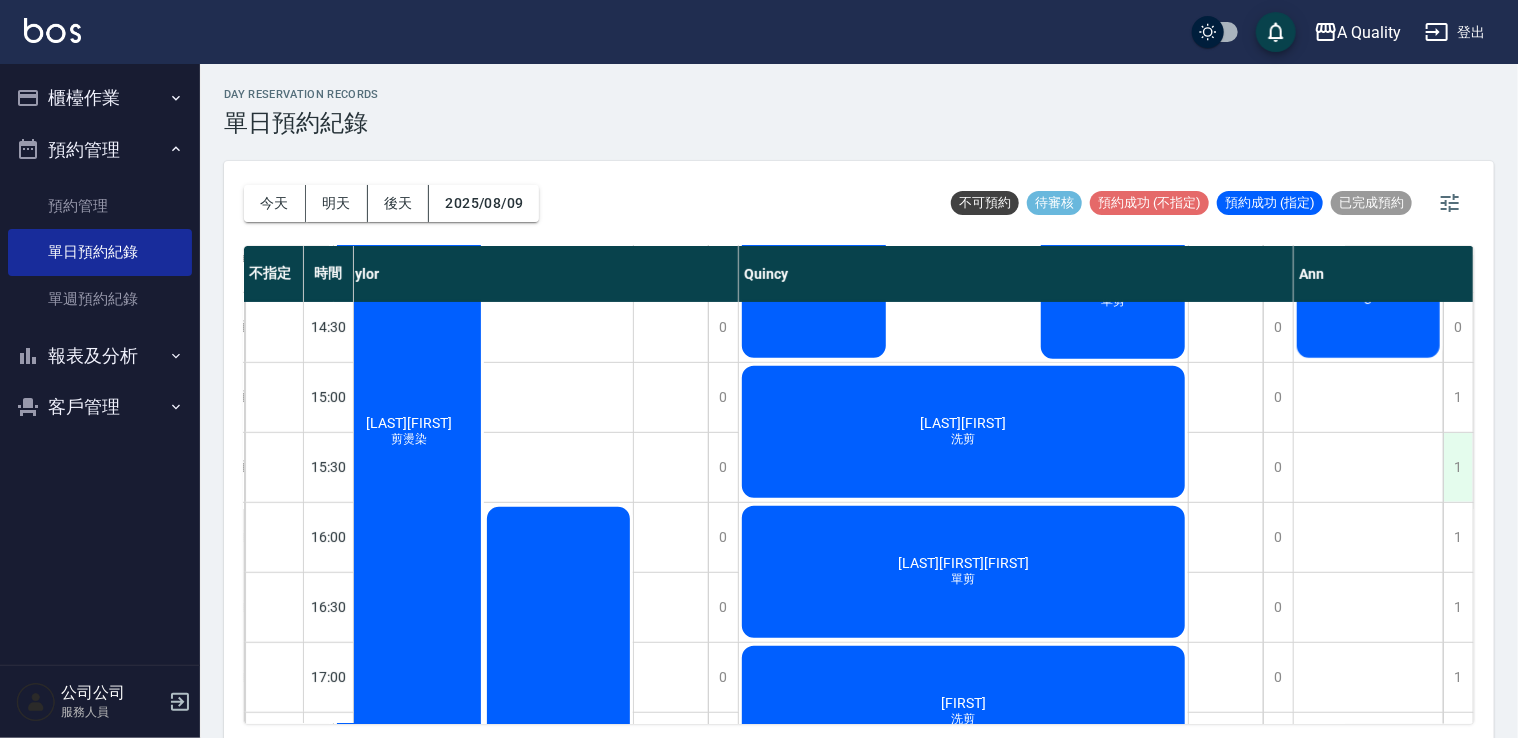 click on "1" at bounding box center (1458, 467) 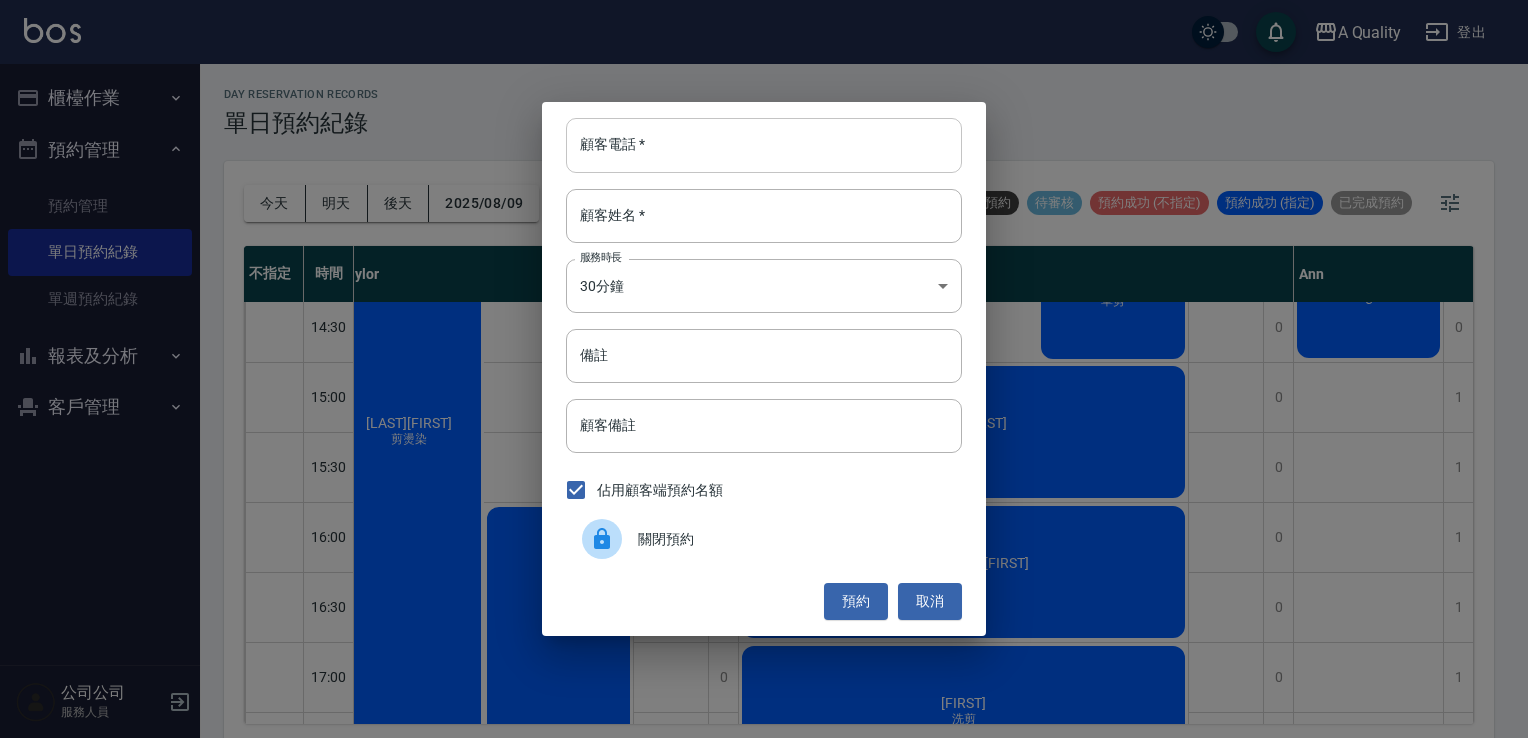 click on "顧客電話   *" at bounding box center [764, 145] 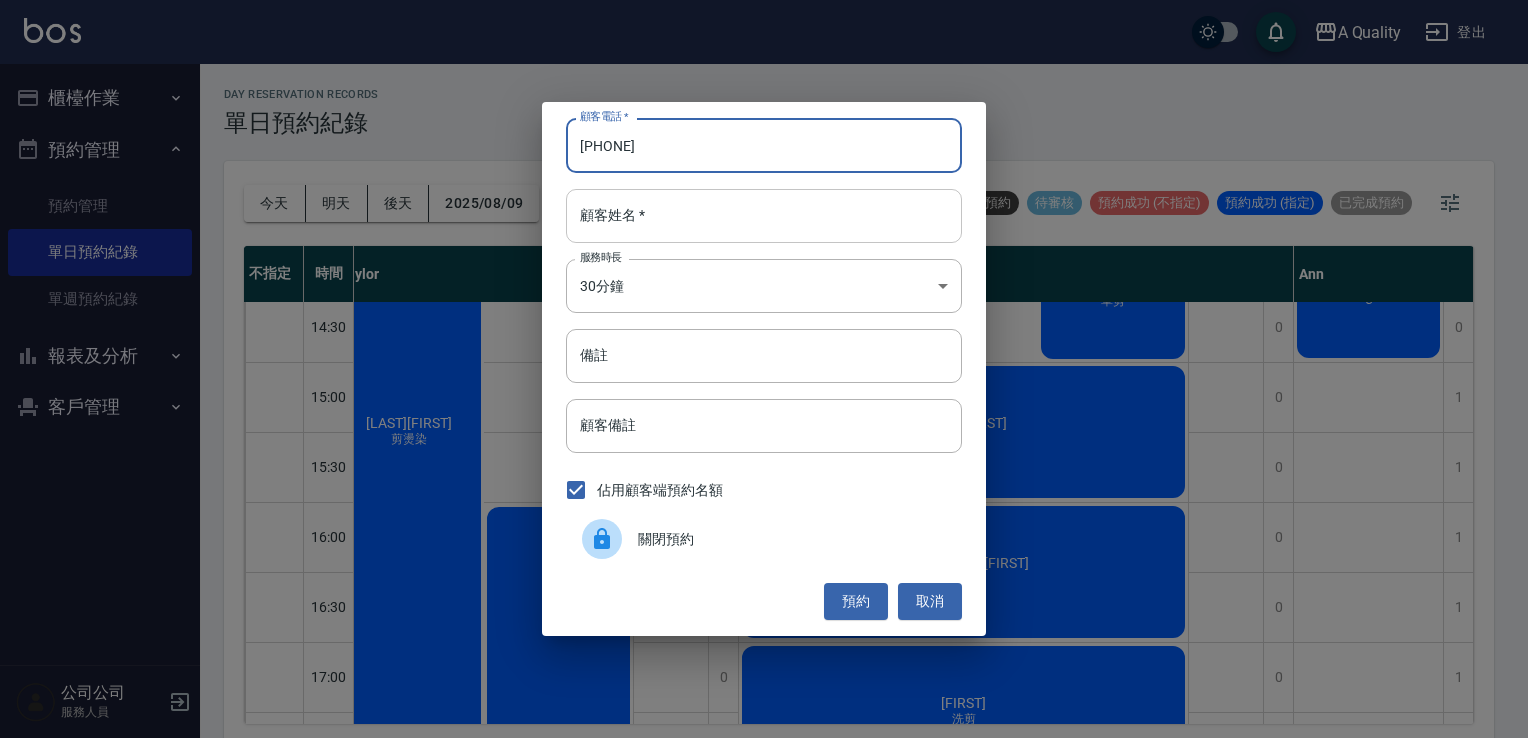 type on "0955151335" 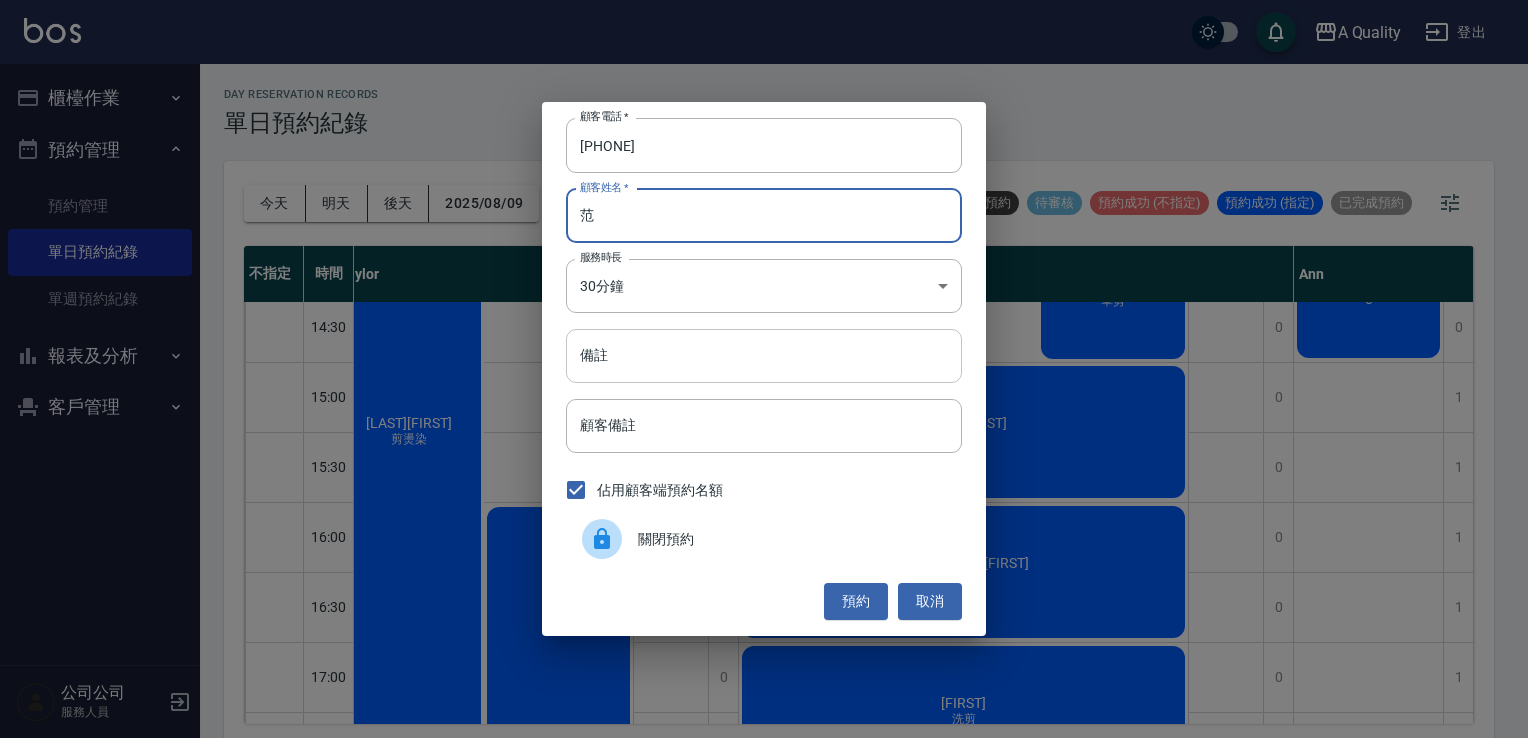 type on "范" 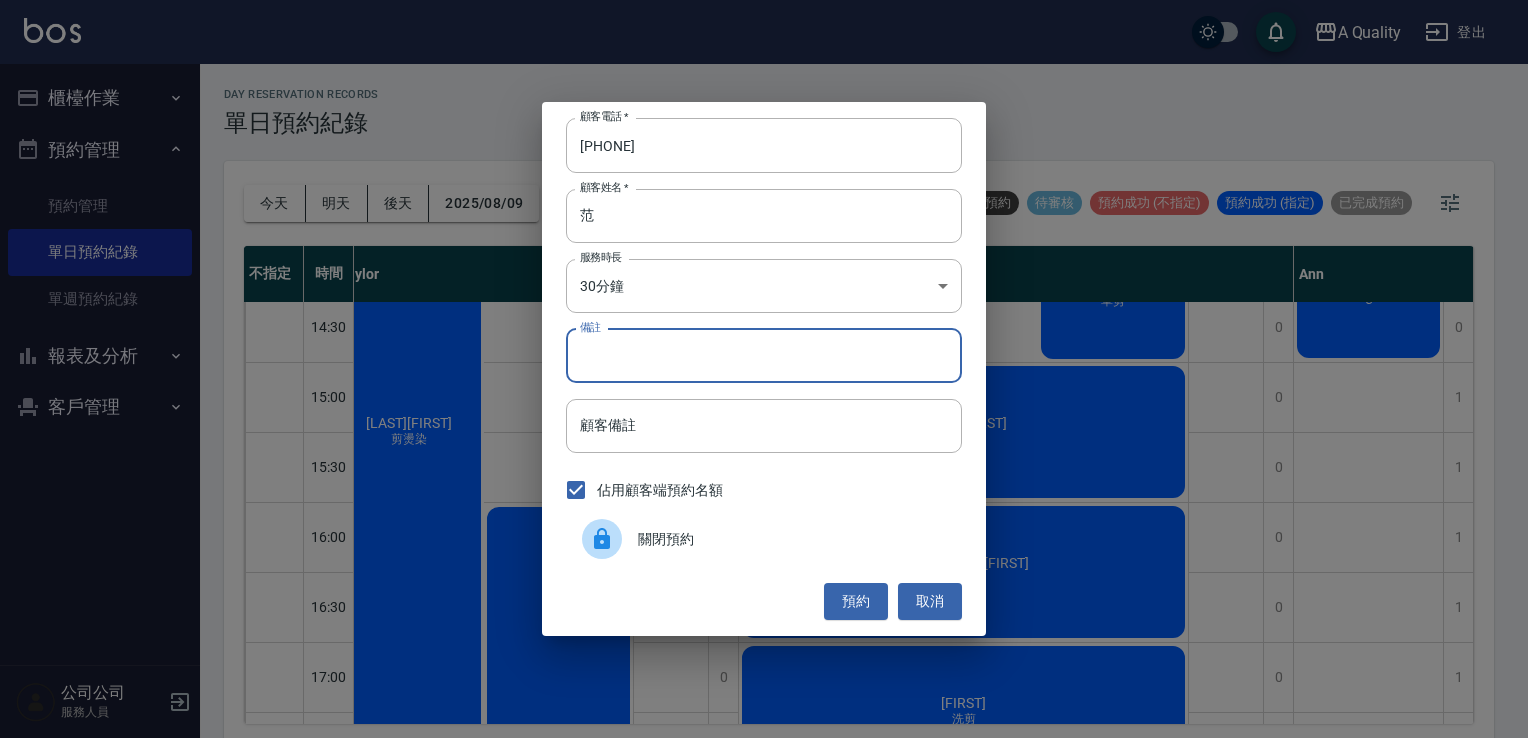 click on "備註" at bounding box center (764, 356) 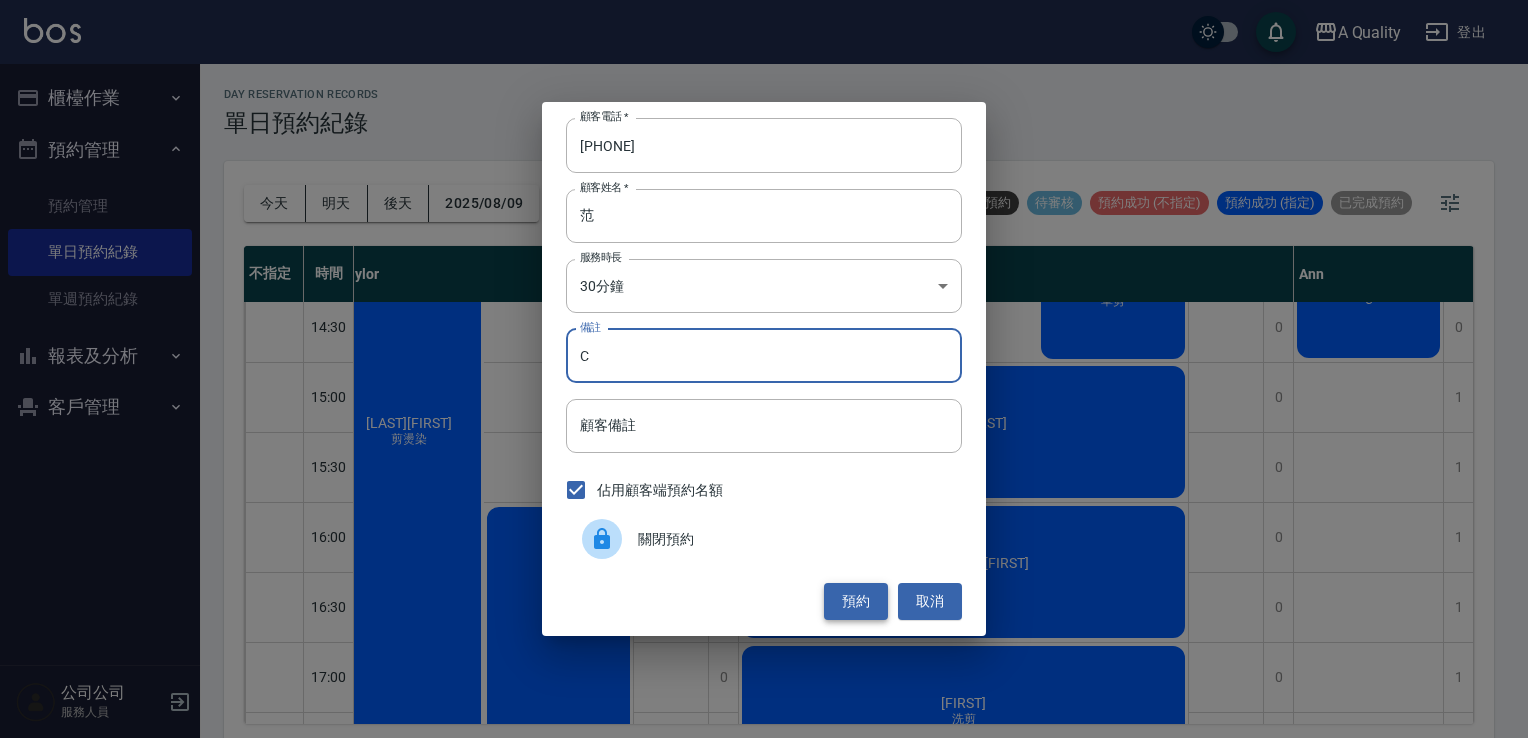 type on "C" 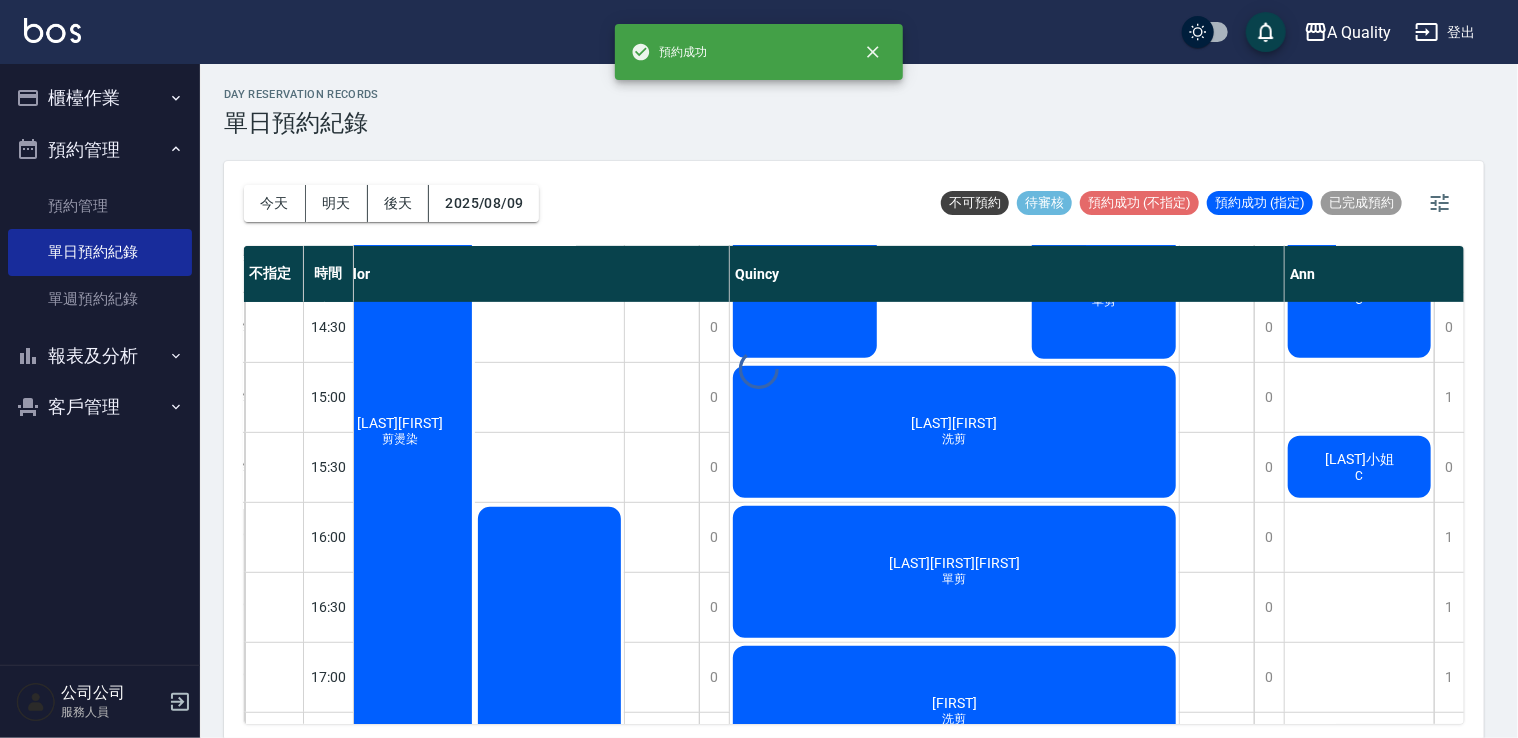 scroll, scrollTop: 500, scrollLeft: 169, axis: both 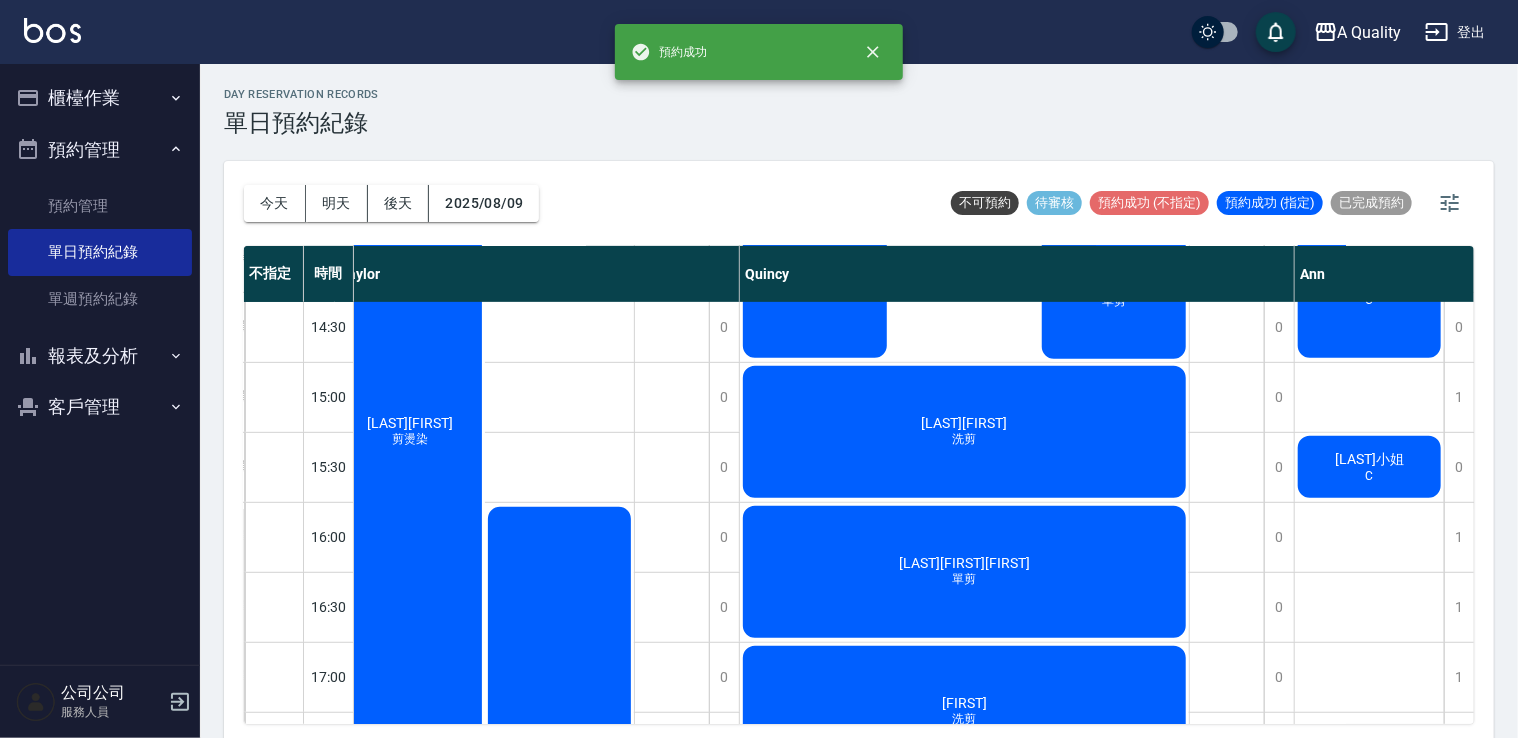 click on "范小姐 C" at bounding box center (484, 12) 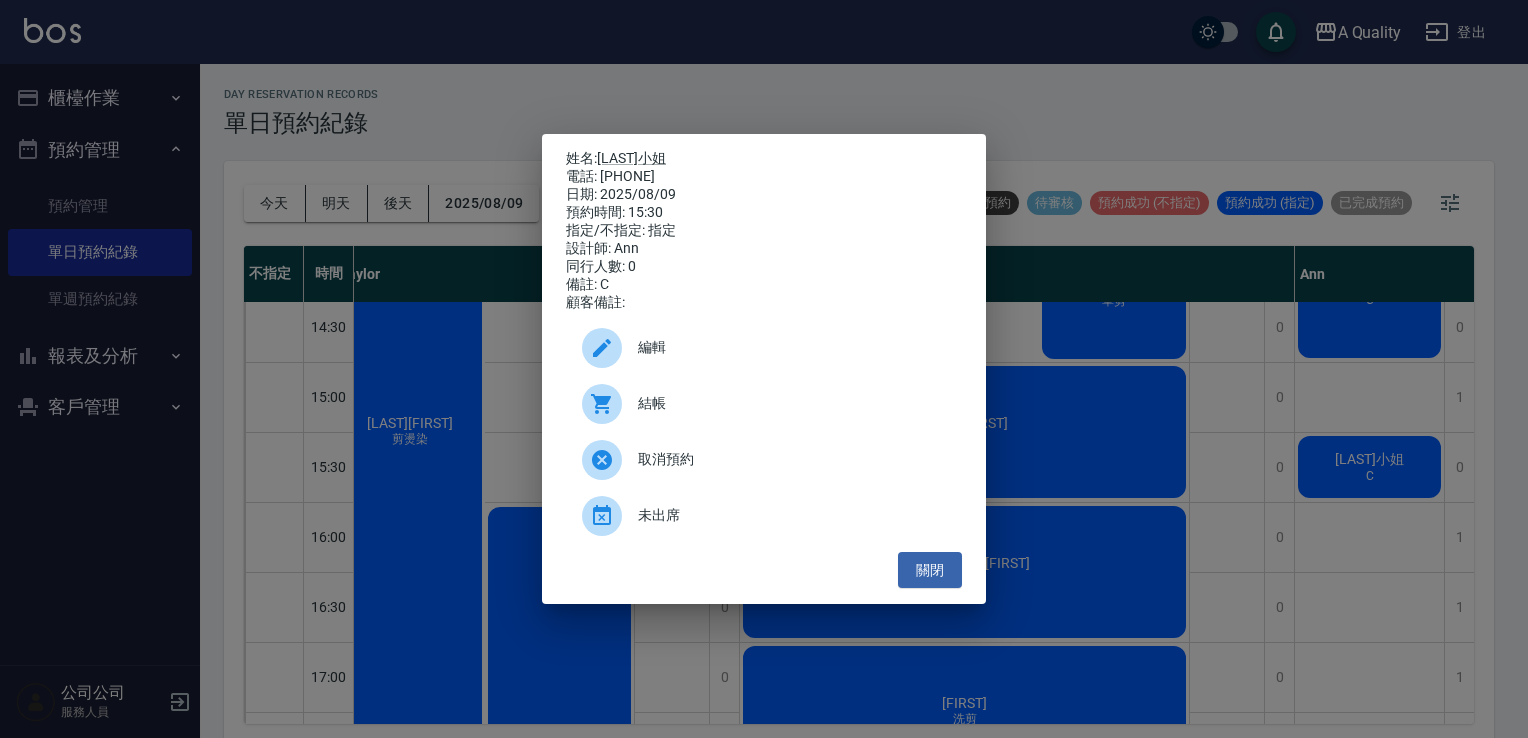 click at bounding box center (610, 348) 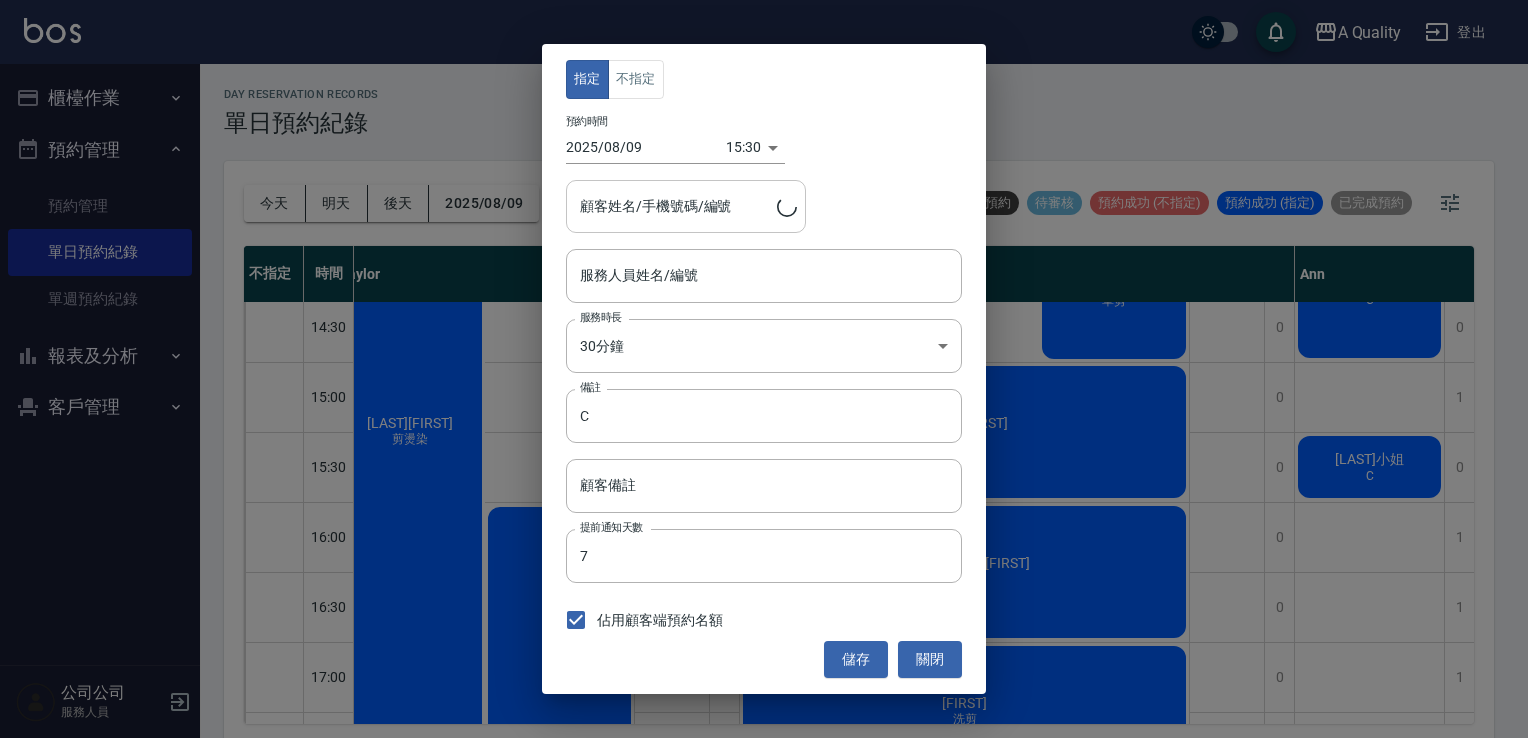 type on "Ann(無代號)" 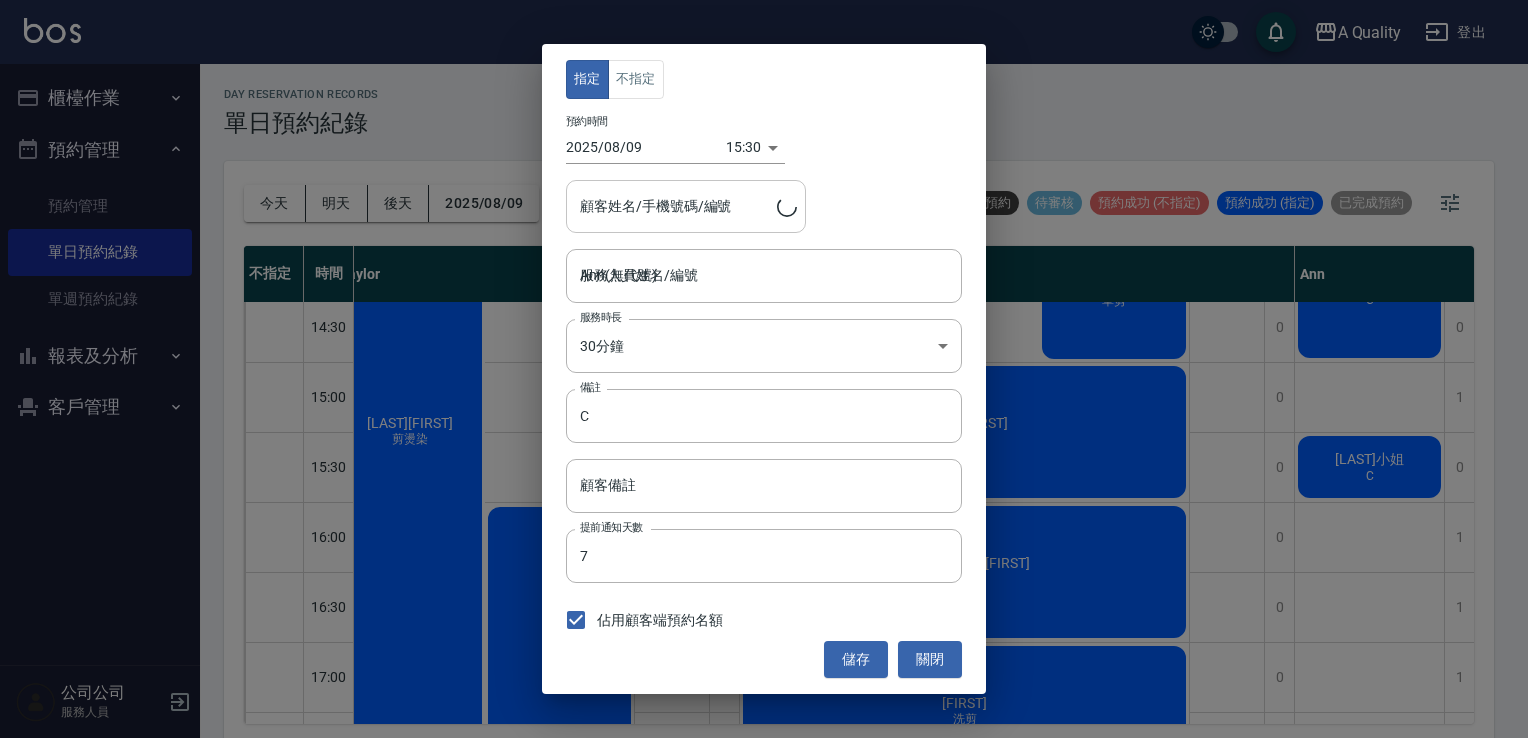 type on "范小姐/0955151335/" 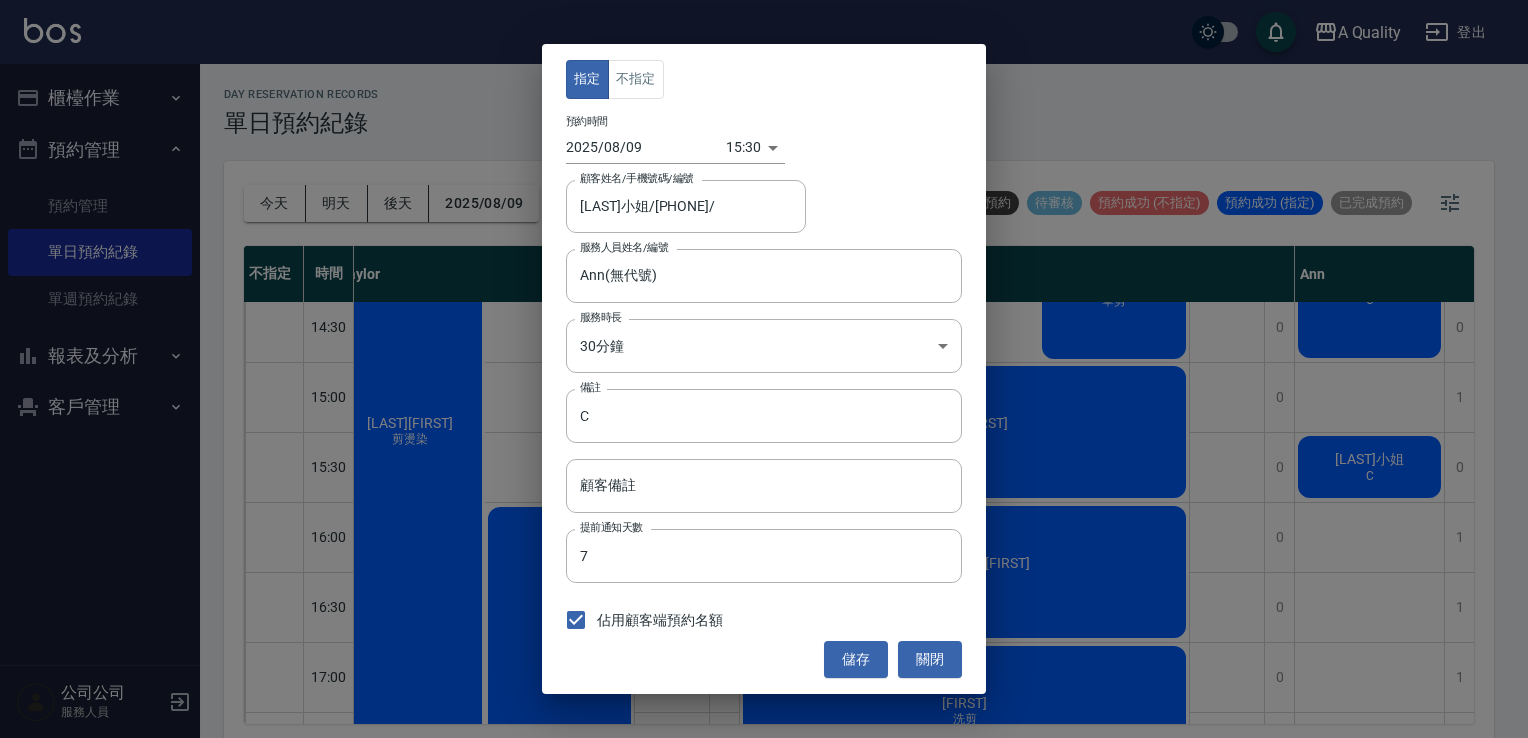drag, startPoint x: 633, startPoint y: 42, endPoint x: 631, endPoint y: 62, distance: 20.09975 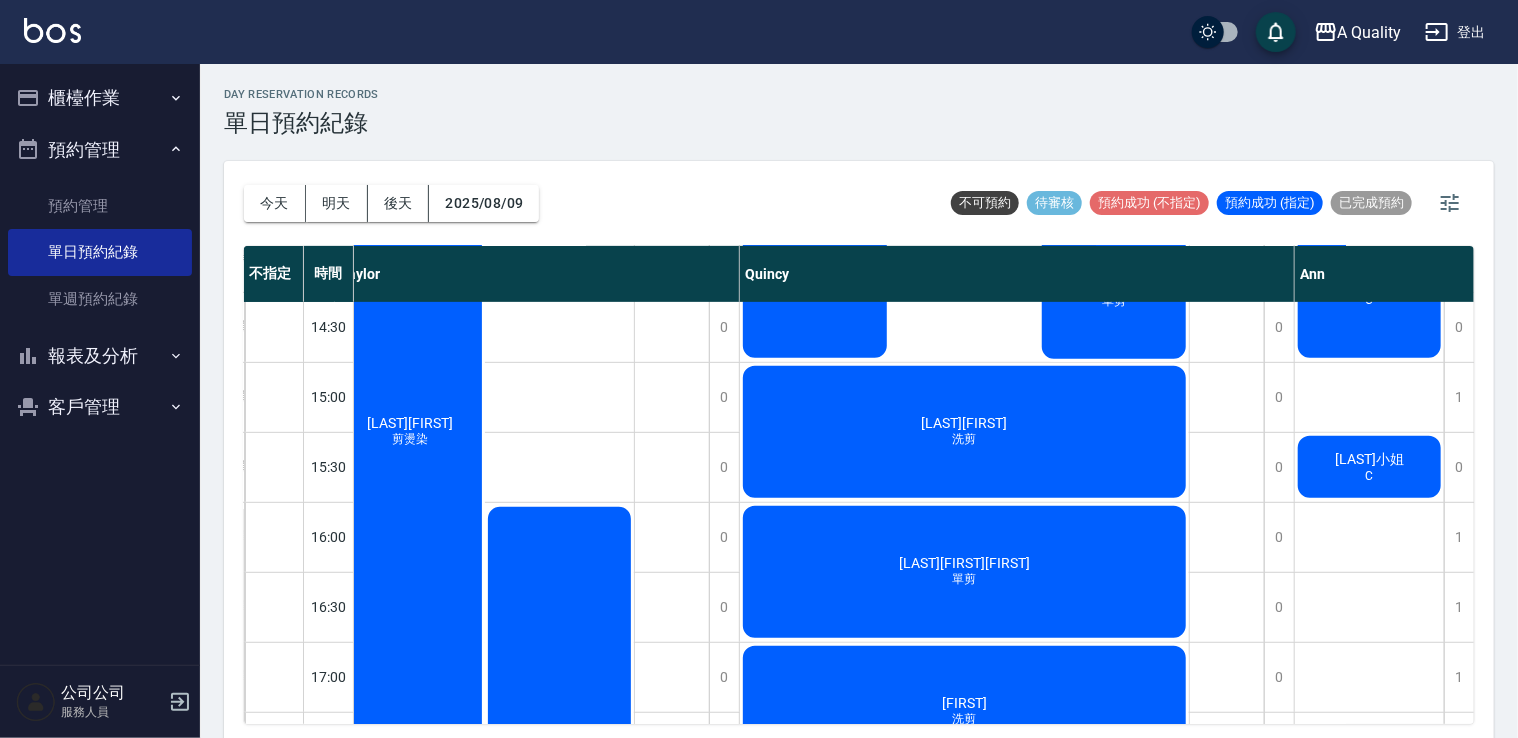 click on "范小姐 C" at bounding box center (484, 12) 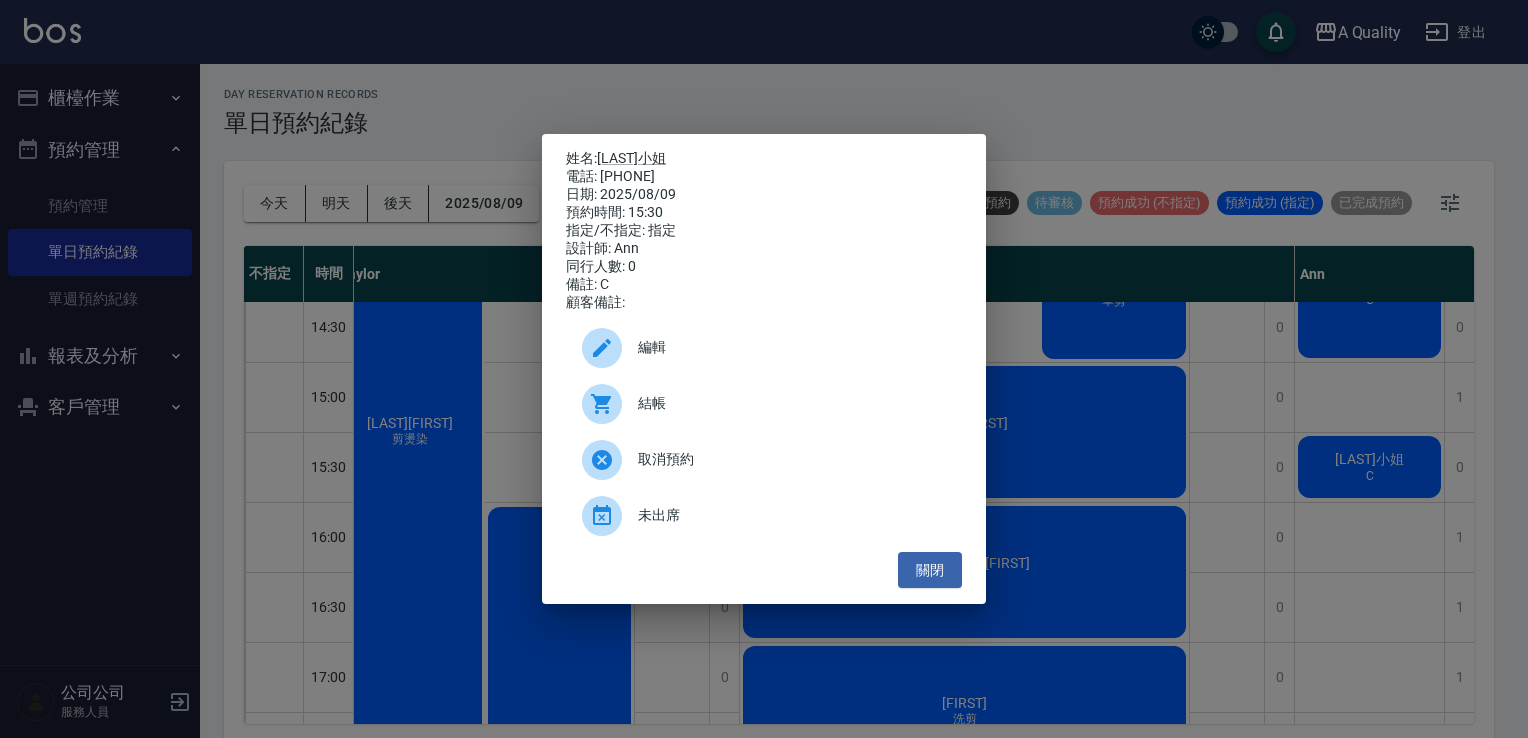 click on "姓名:  范小姐" at bounding box center [764, 159] 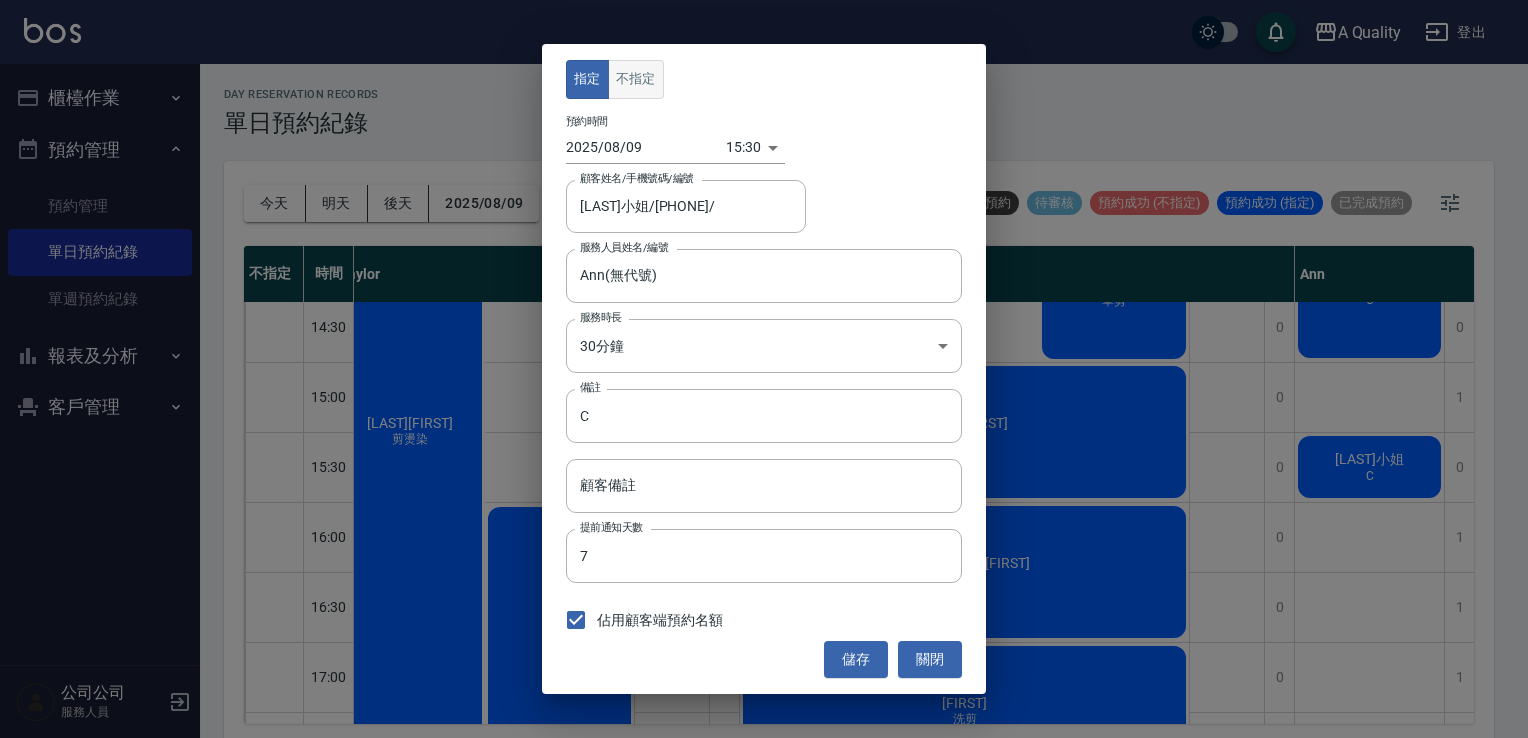 click on "不指定" at bounding box center (636, 79) 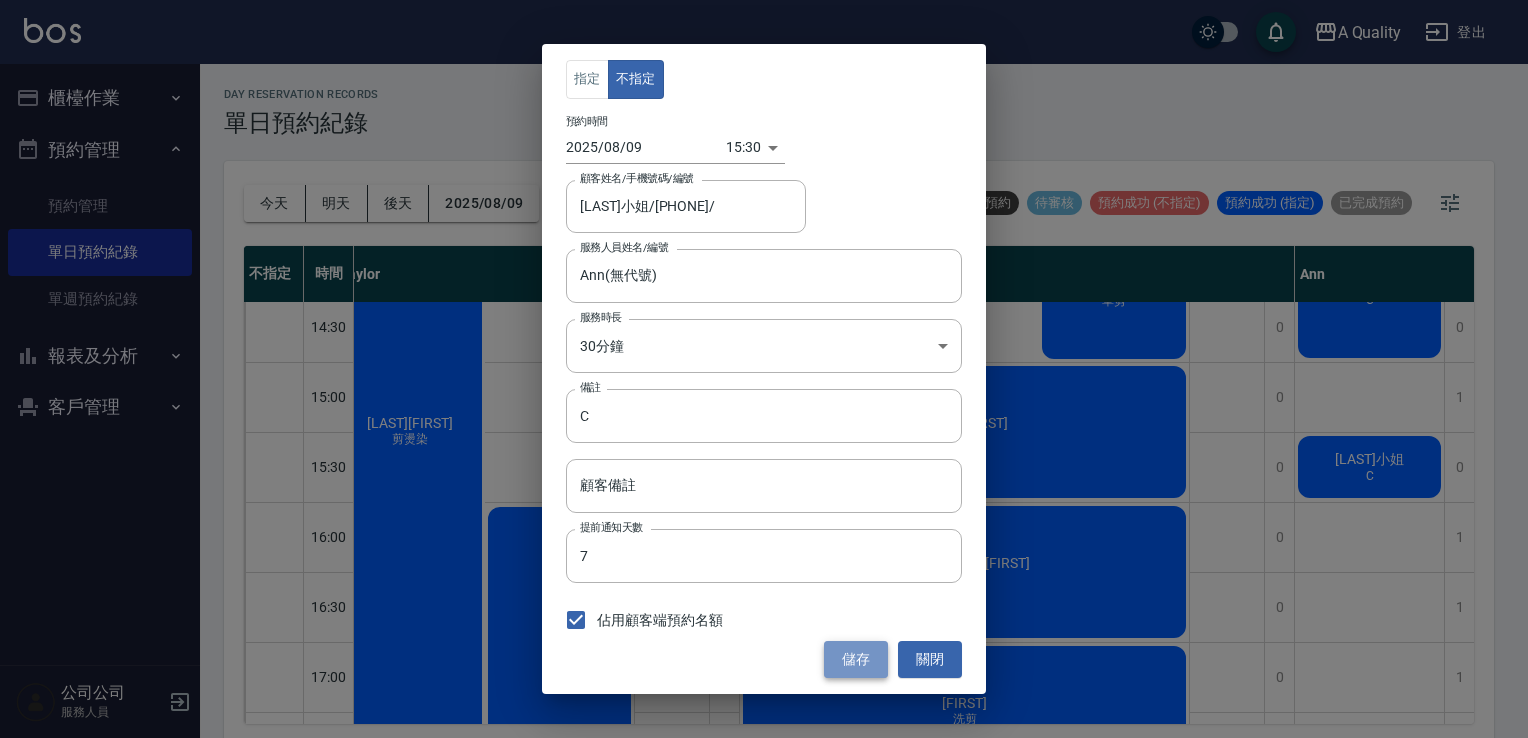 click on "儲存" at bounding box center [856, 659] 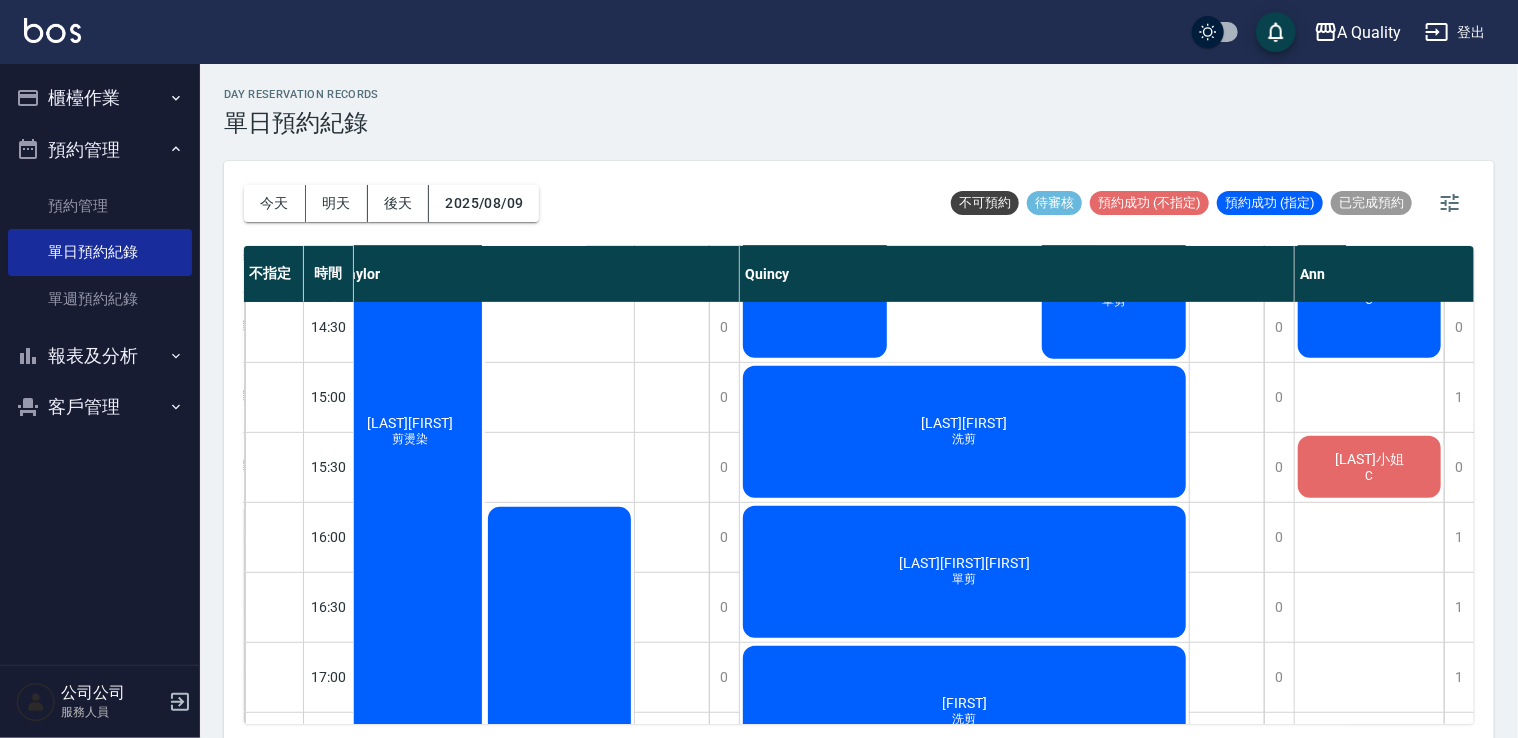 click on "[LAST]小姐" at bounding box center [485, -5] 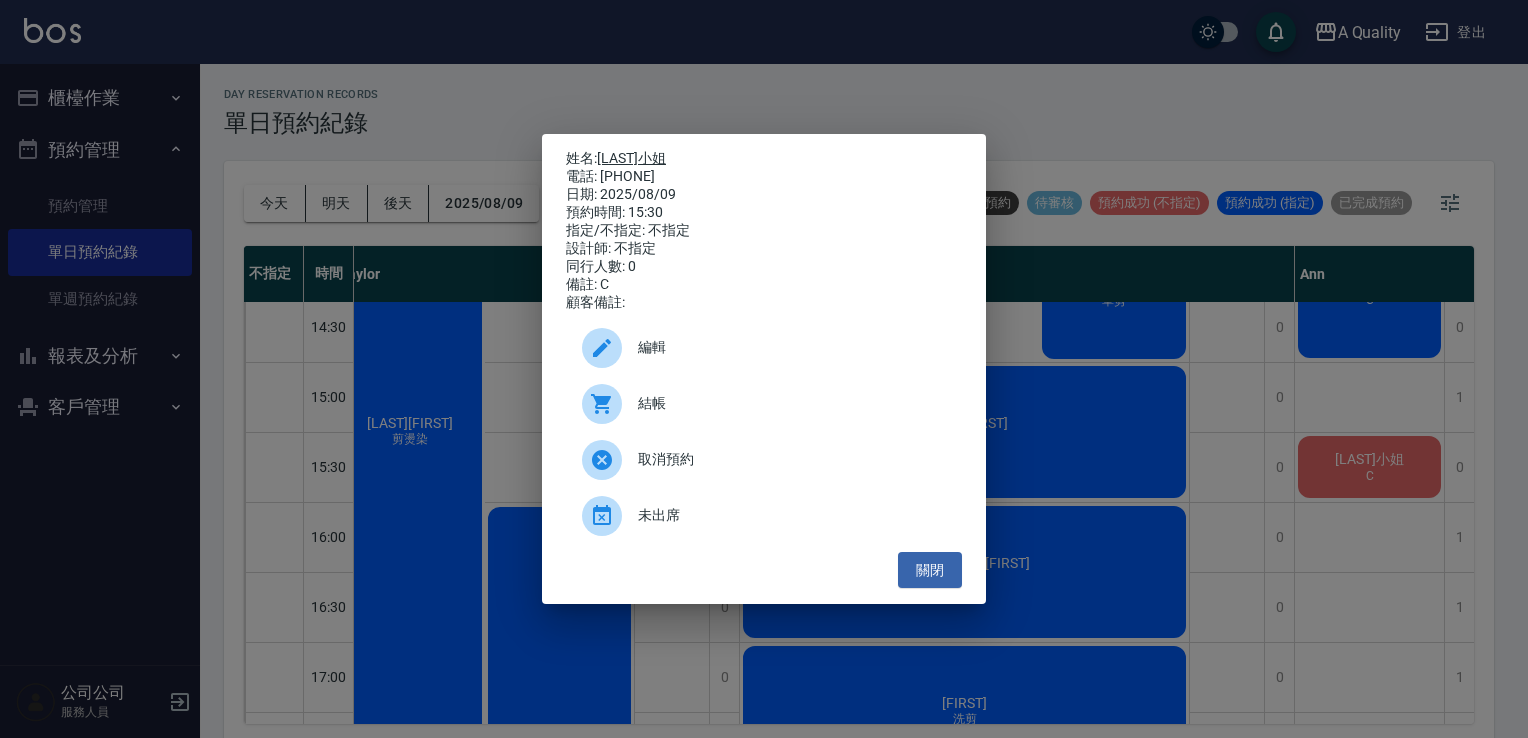 click on "[LAST]小姐" at bounding box center [631, 158] 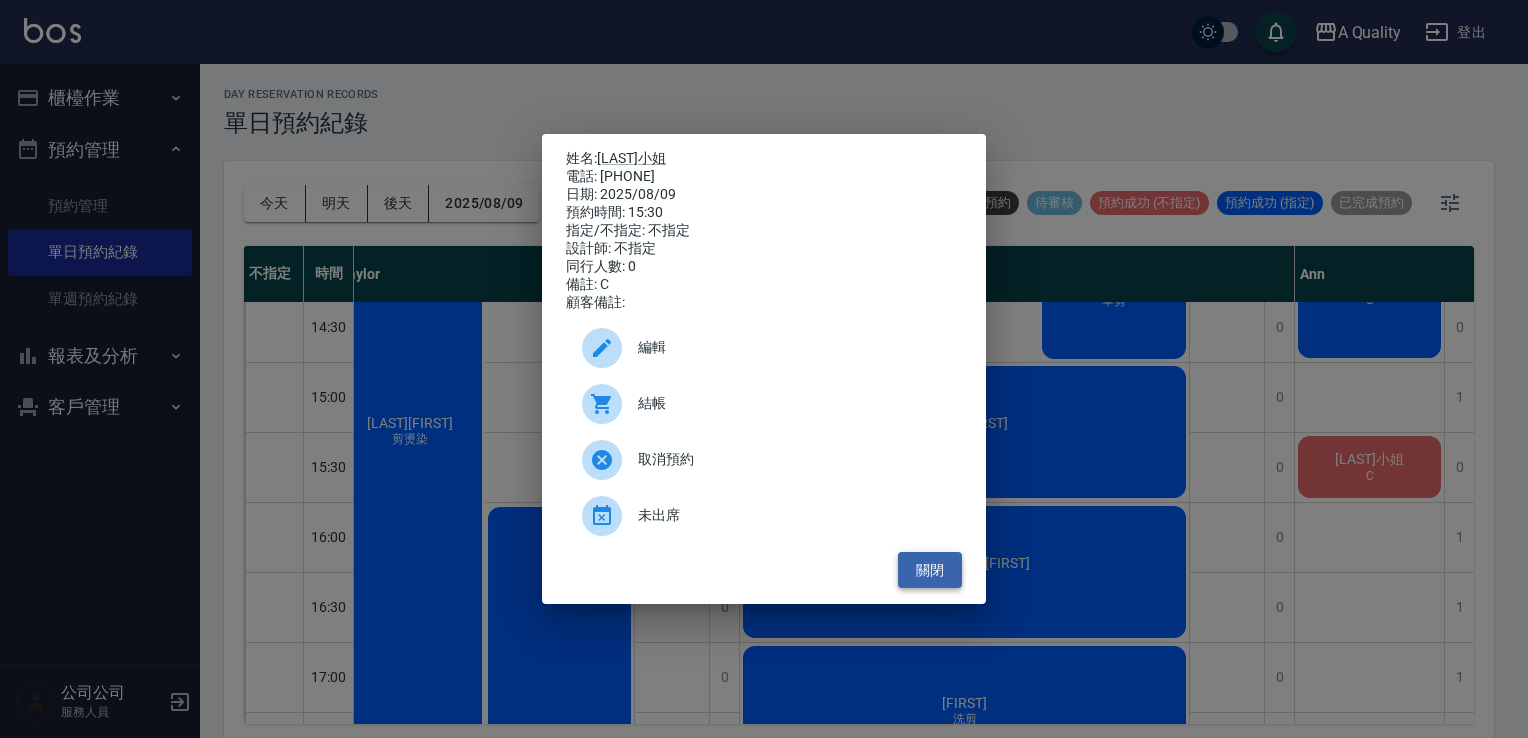 click on "關閉" at bounding box center [930, 570] 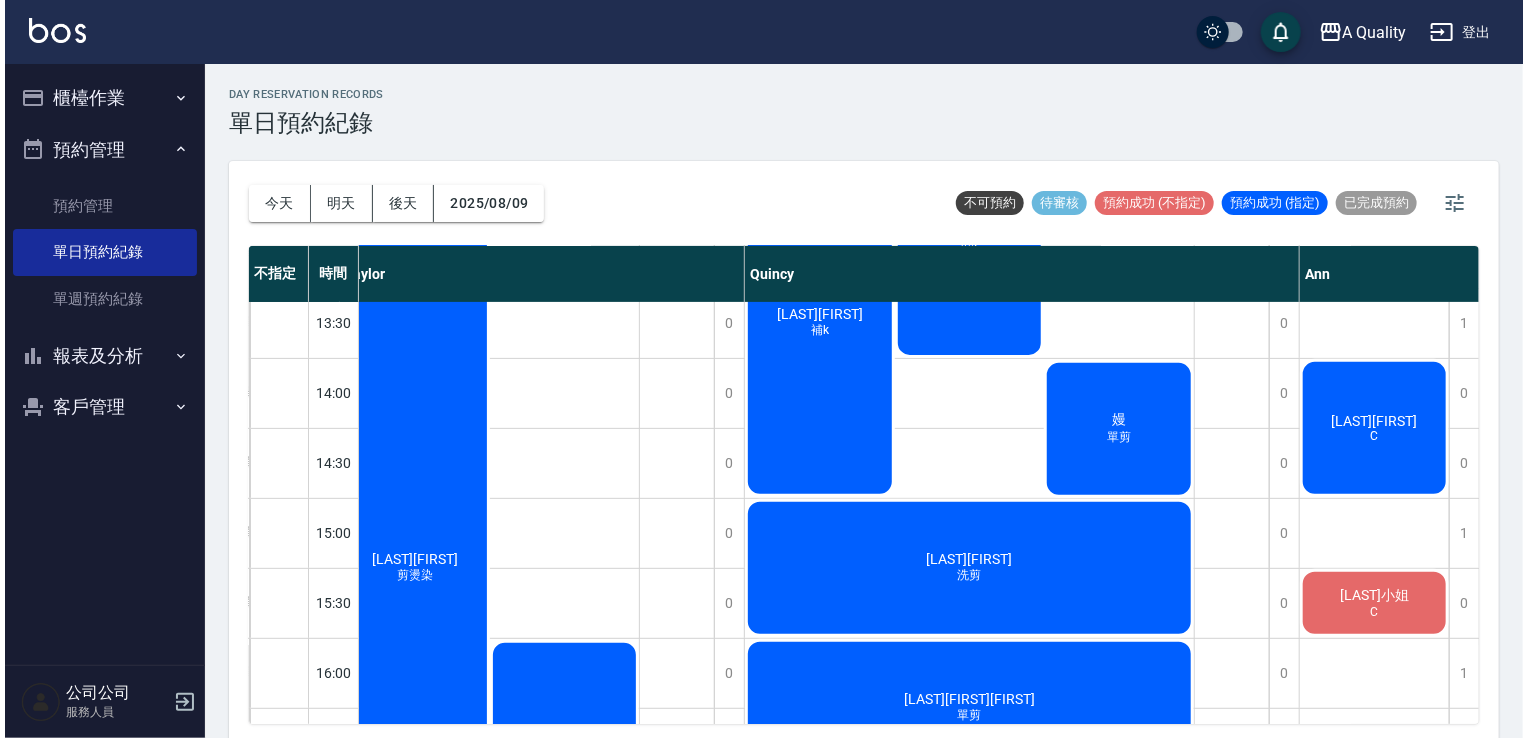 scroll, scrollTop: 200, scrollLeft: 169, axis: both 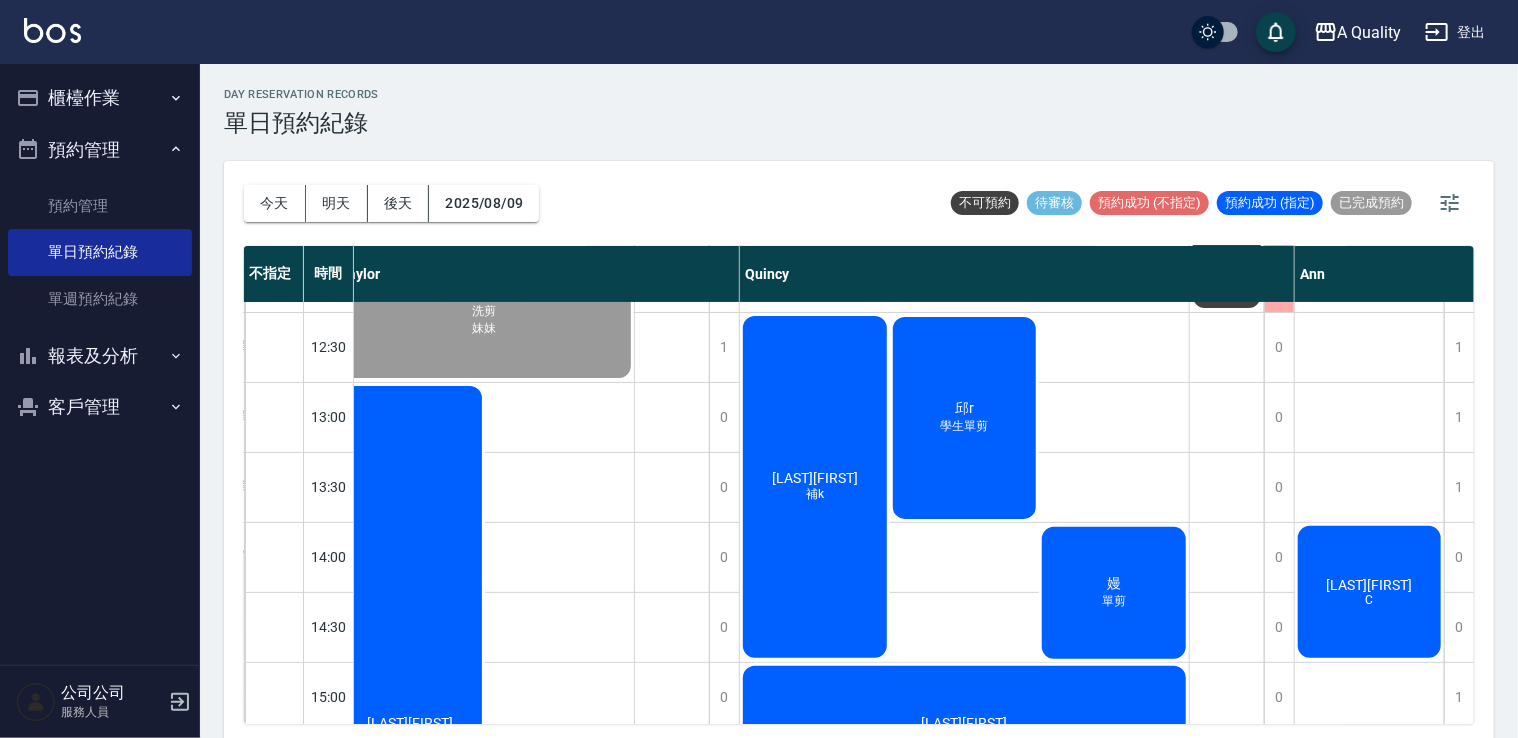 click on "[LAST] 學生單剪" at bounding box center (560, 1083) 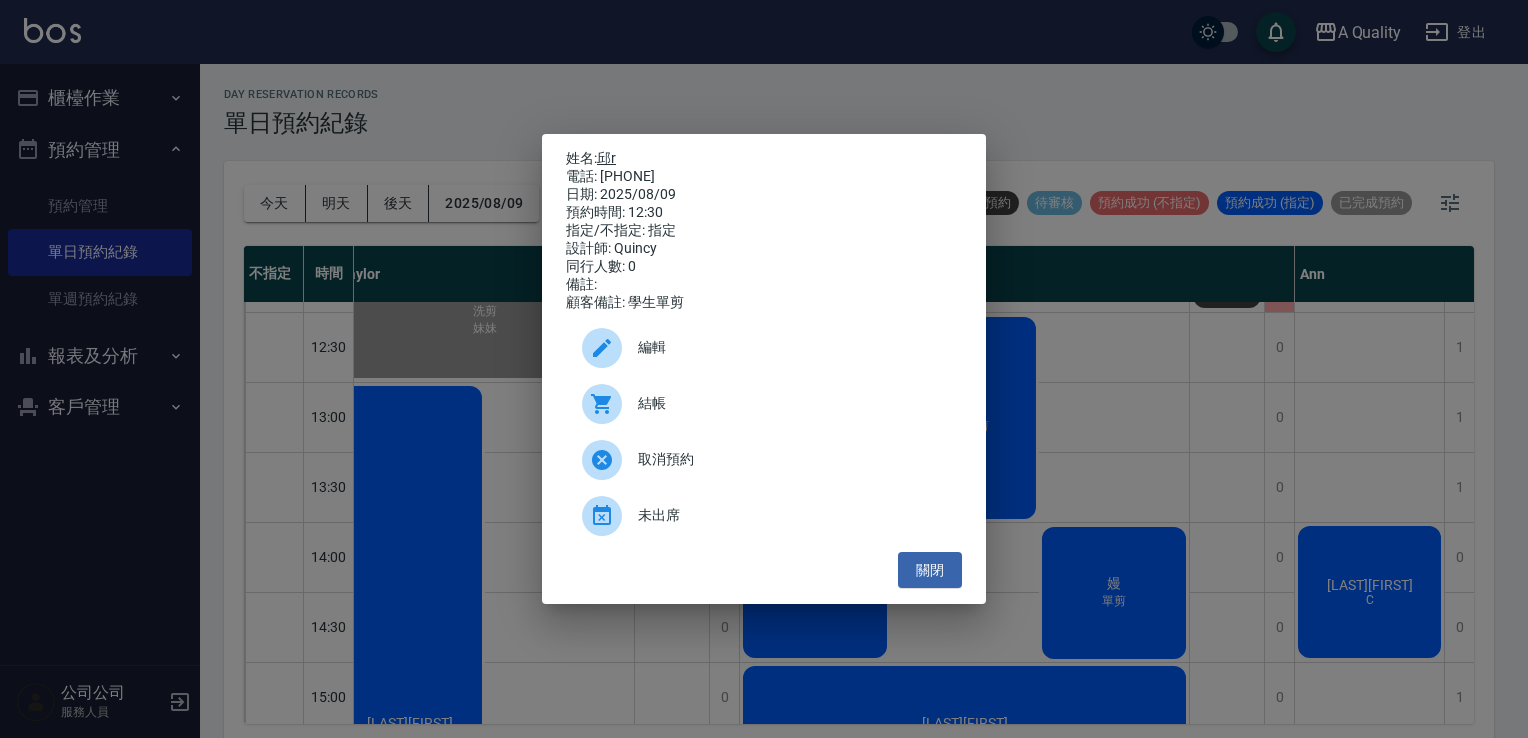 click on "邱r" at bounding box center [606, 158] 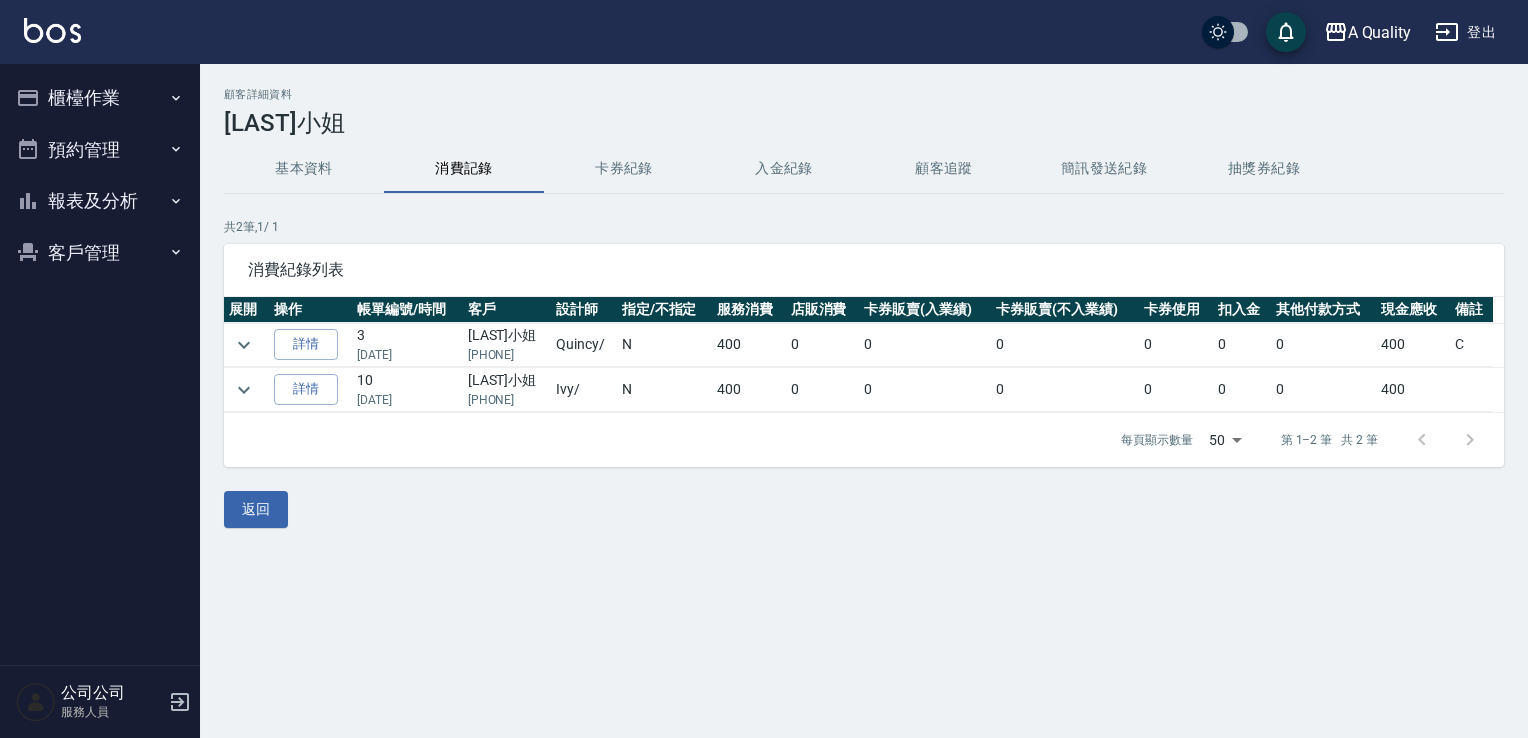 scroll, scrollTop: 0, scrollLeft: 0, axis: both 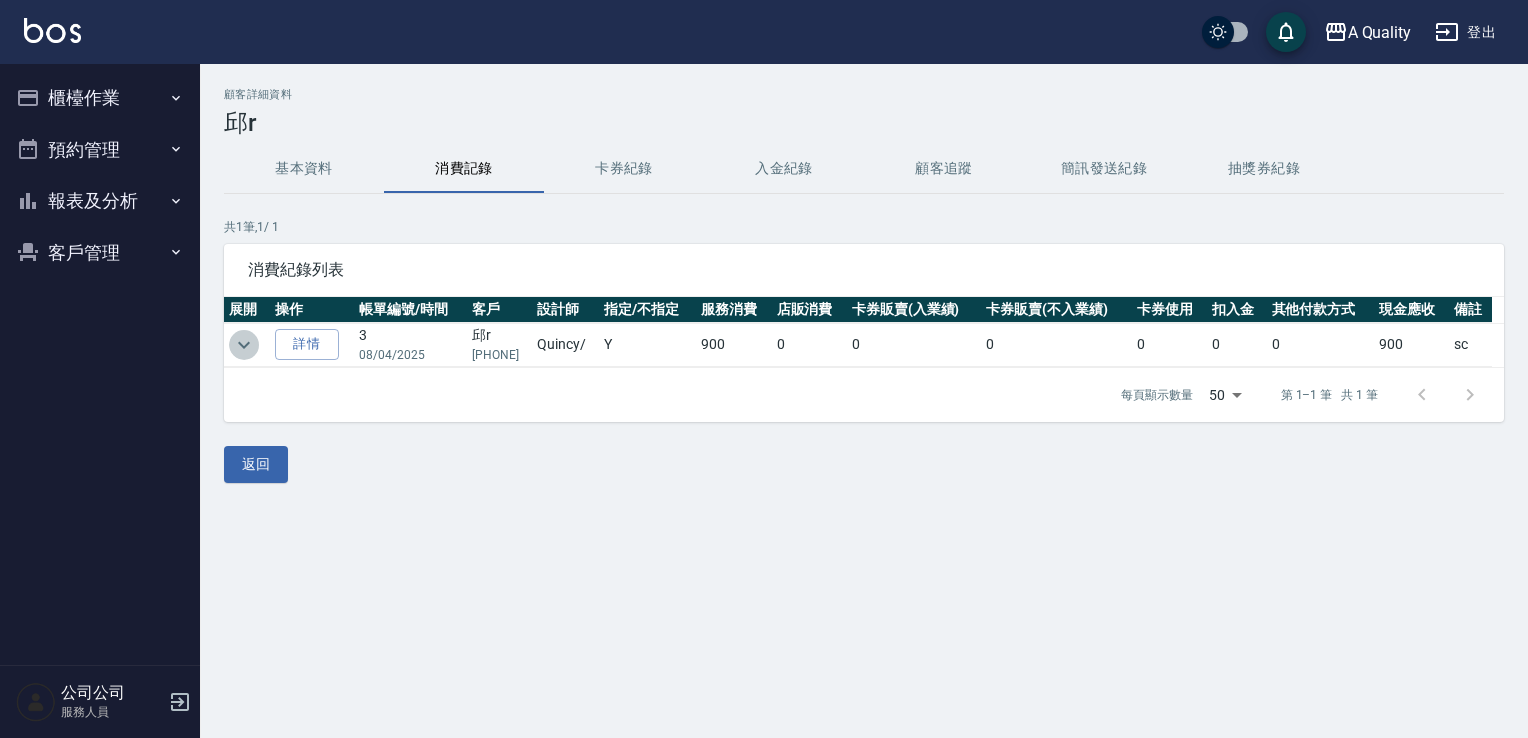 click 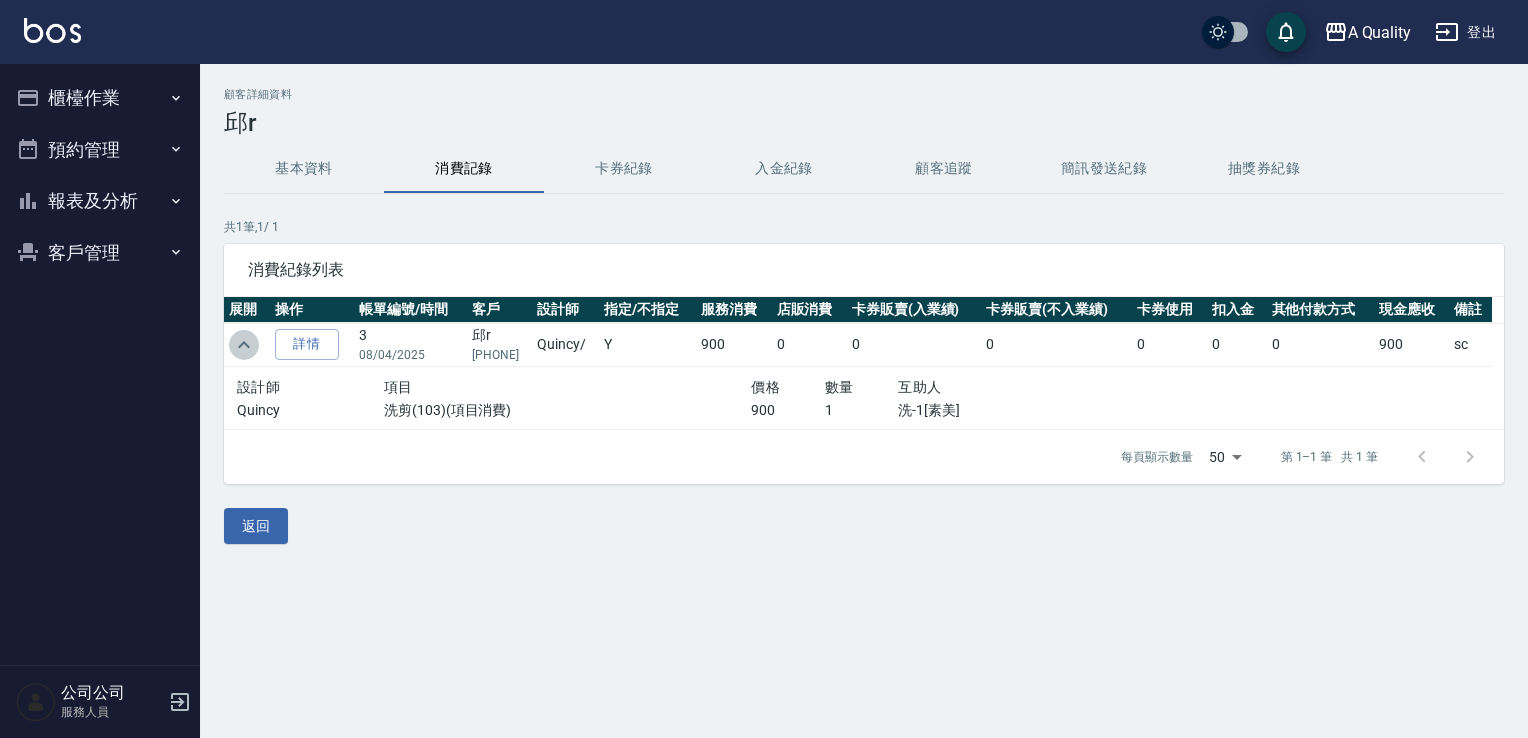 click 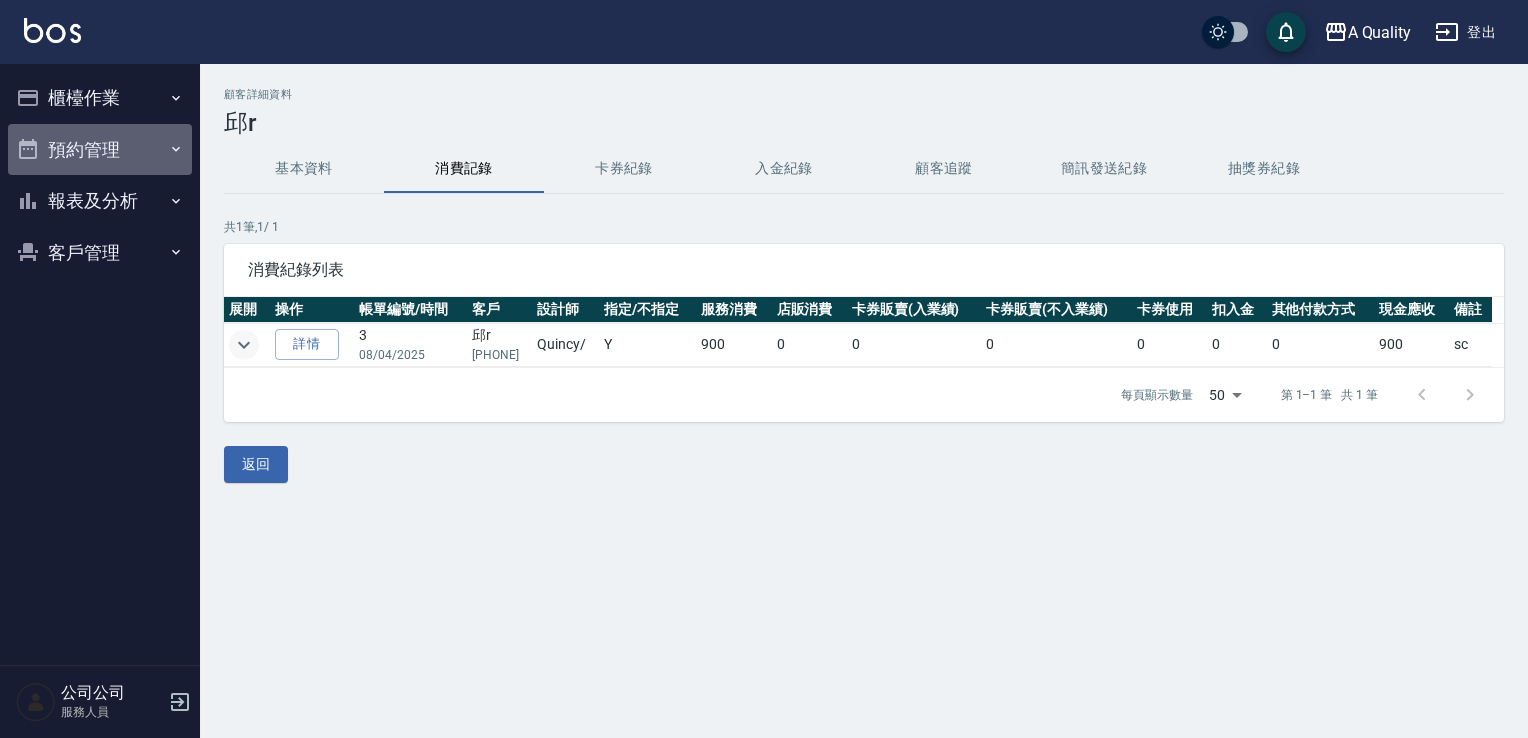 click on "預約管理" at bounding box center [100, 150] 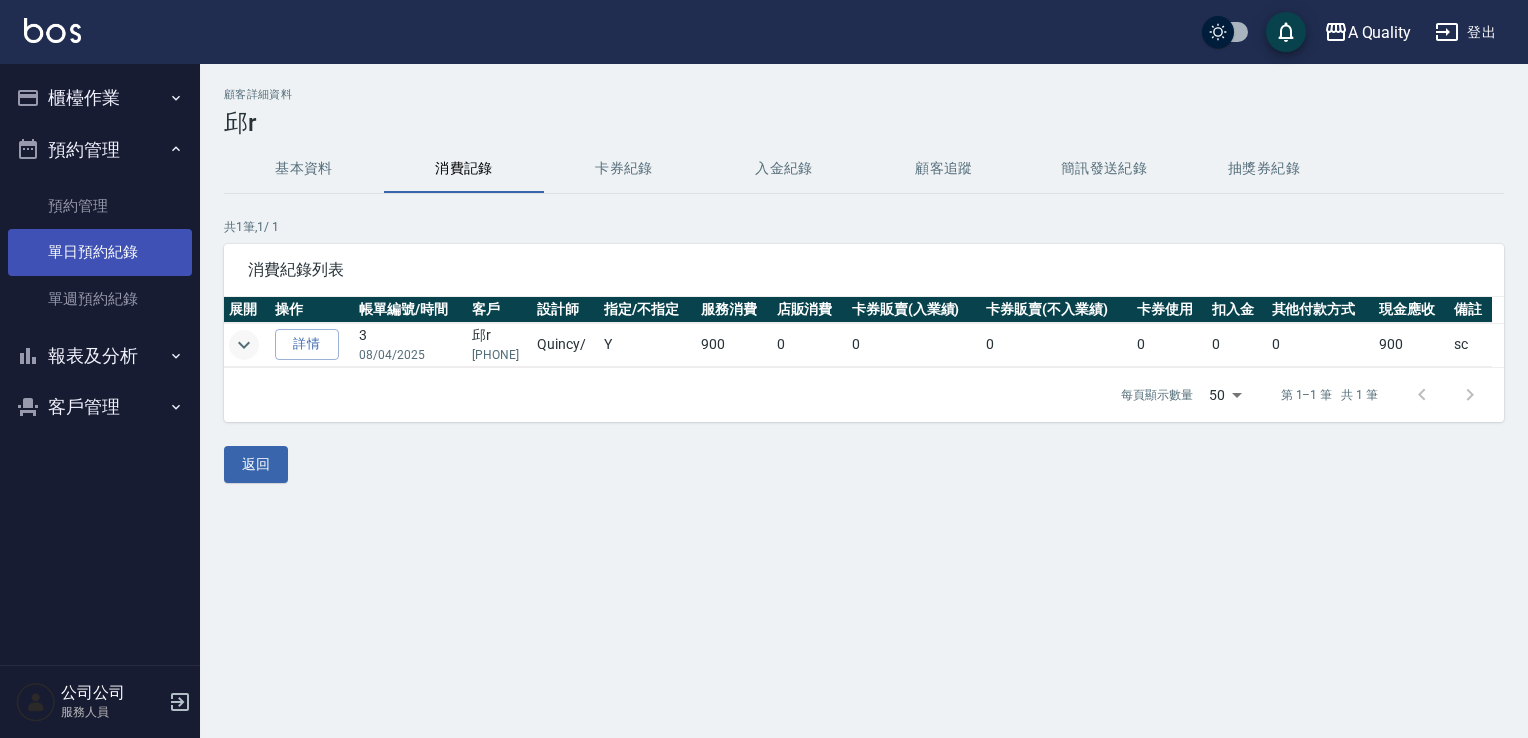 click on "單日預約紀錄" at bounding box center [100, 252] 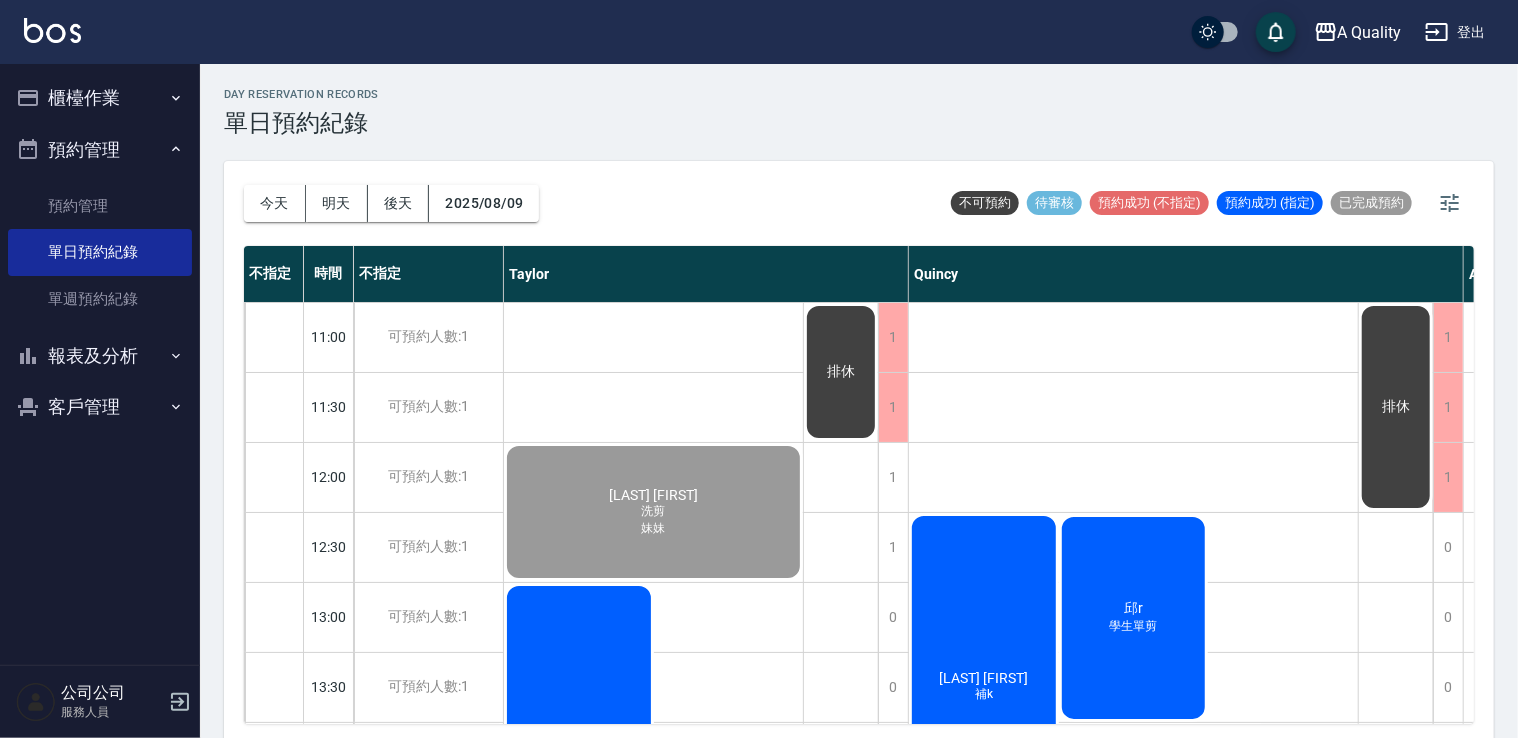 click on "邱r 學生單剪" at bounding box center [729, 1283] 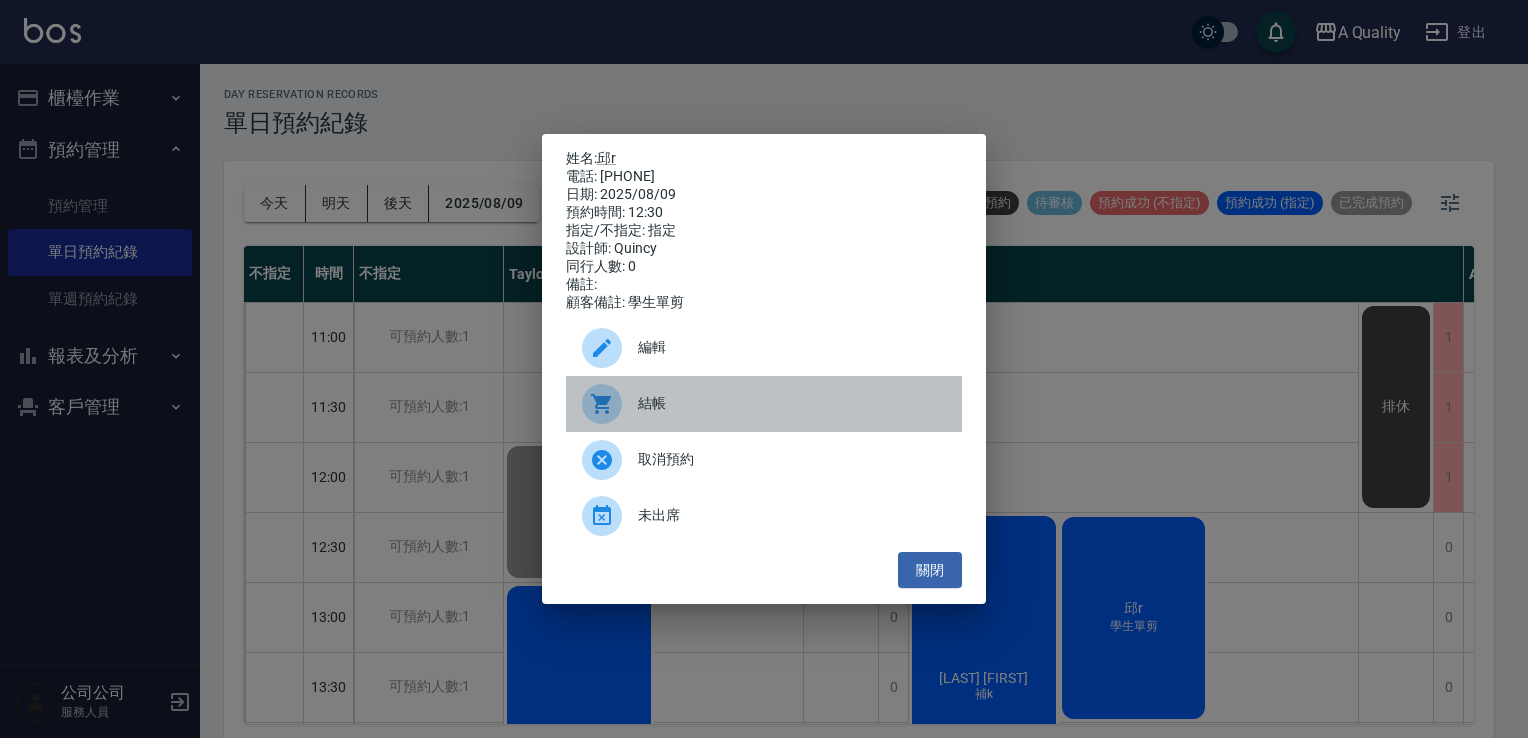 click on "結帳" at bounding box center (764, 404) 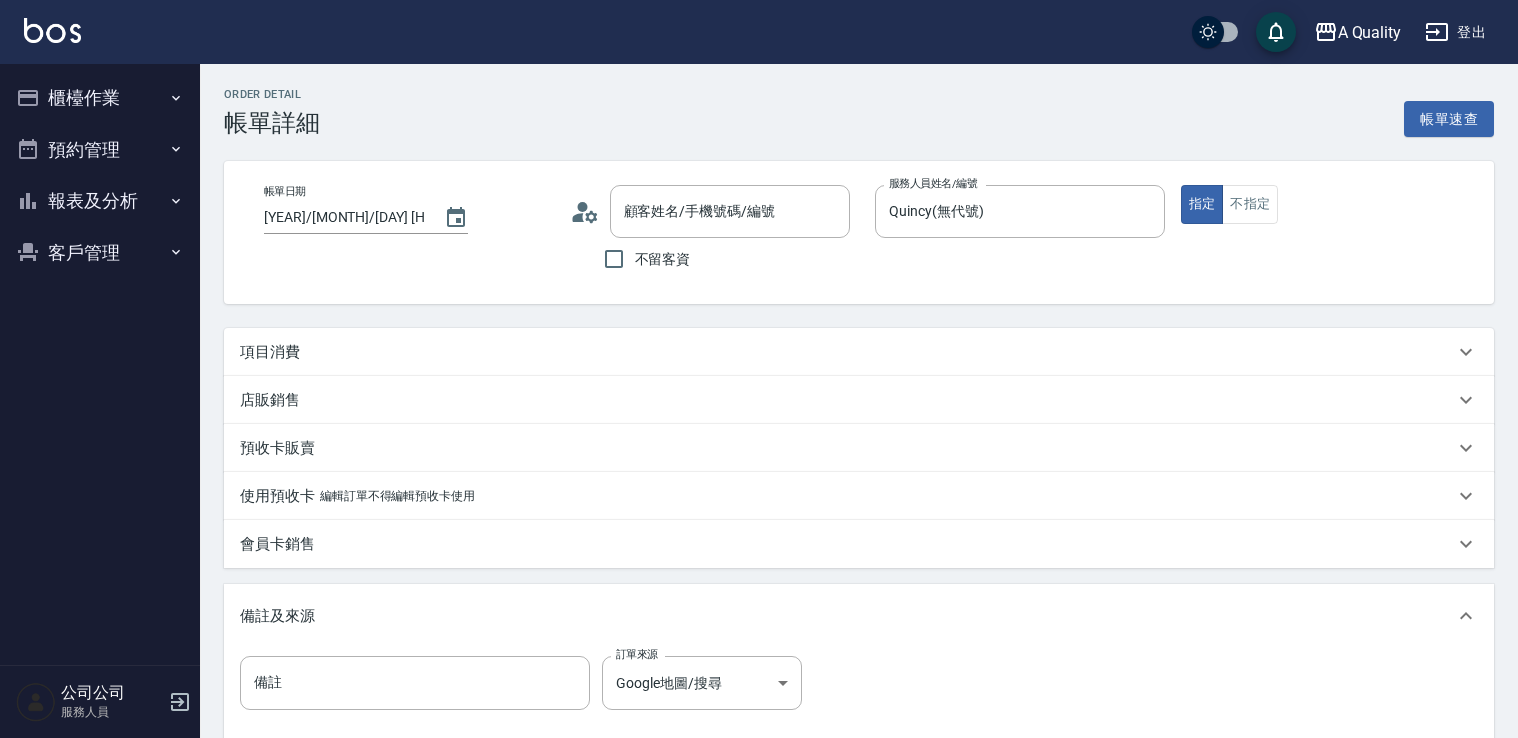 click on "項目消費" at bounding box center (847, 352) 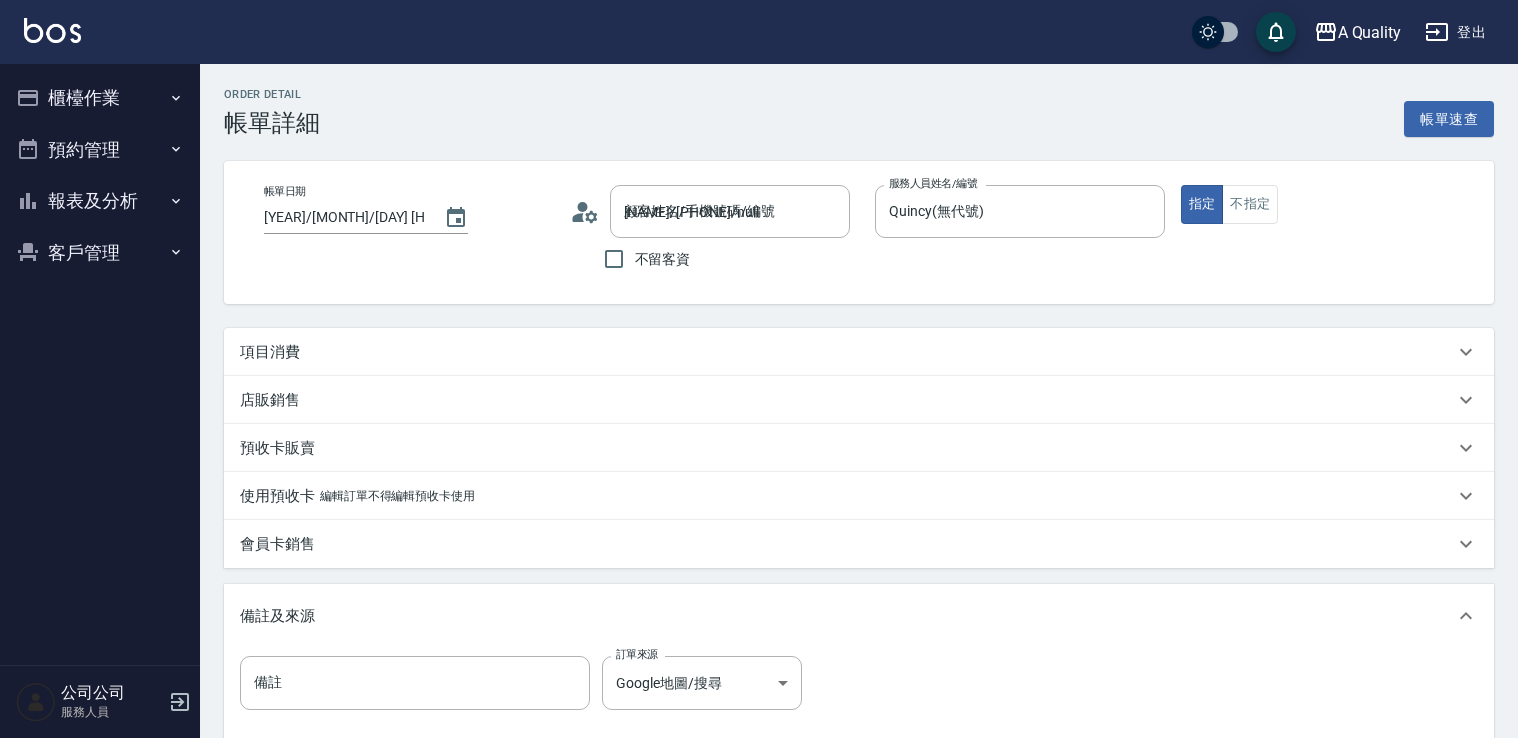 scroll, scrollTop: 0, scrollLeft: 0, axis: both 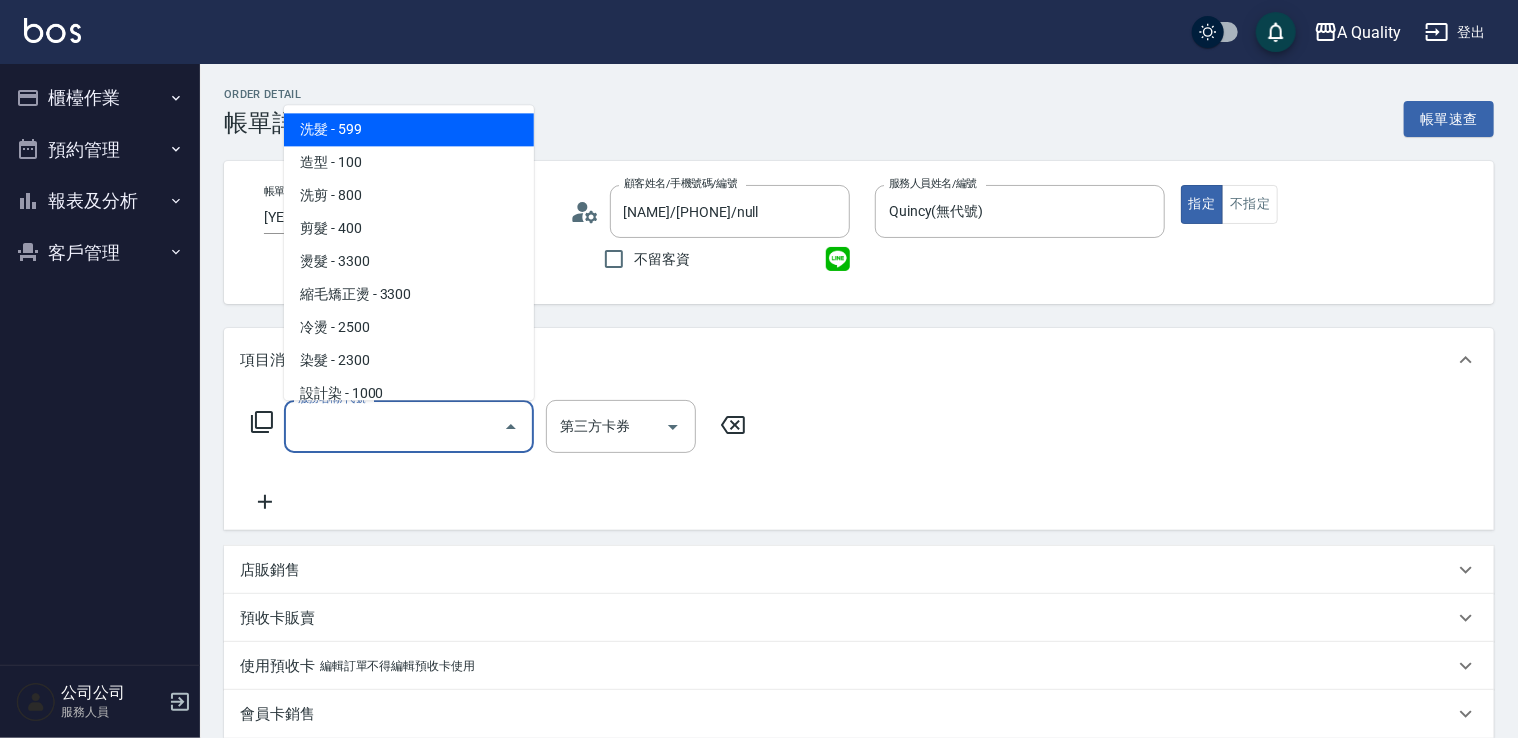 click on "服務名稱/代號" at bounding box center (394, 426) 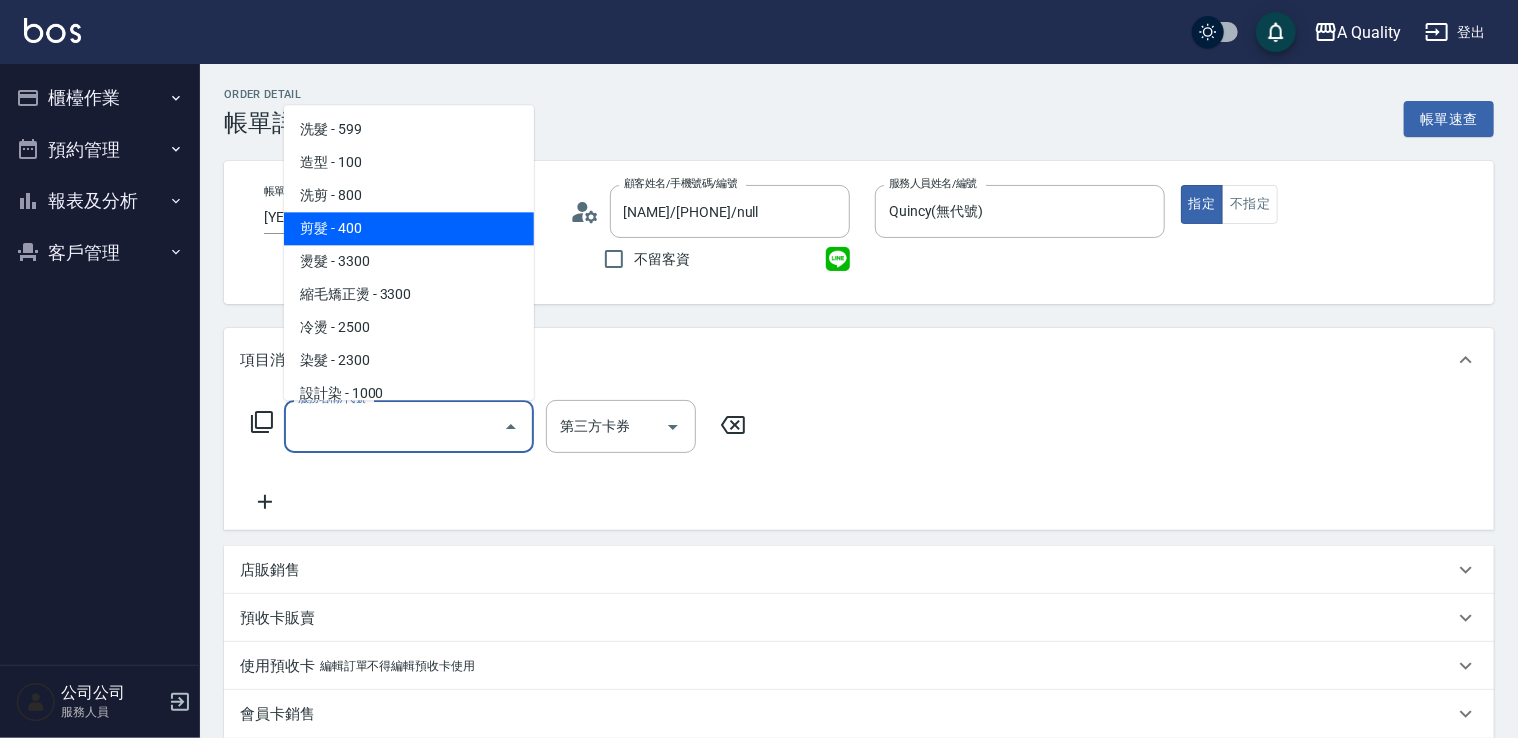 click on "剪髮 - 400" at bounding box center (409, 228) 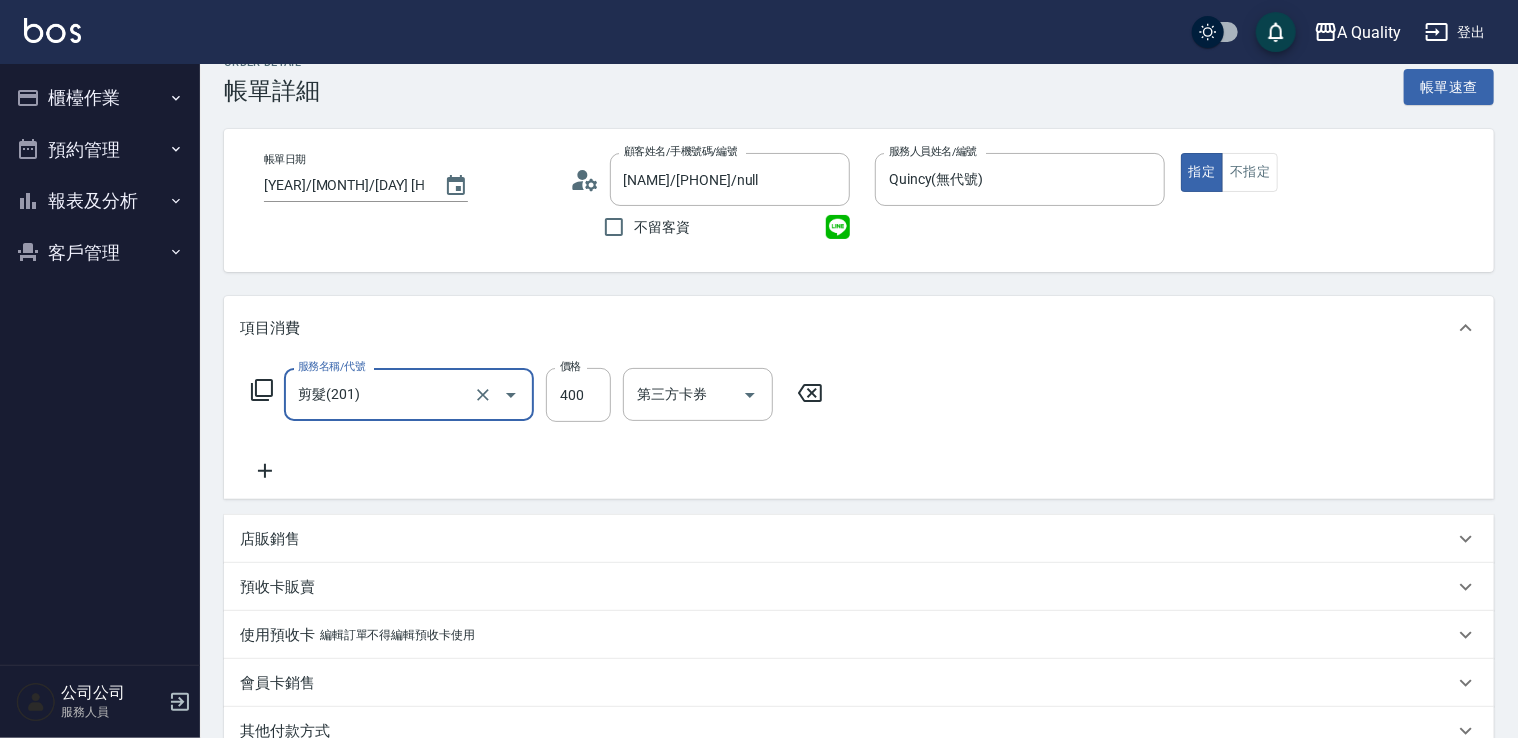 scroll, scrollTop: 444, scrollLeft: 0, axis: vertical 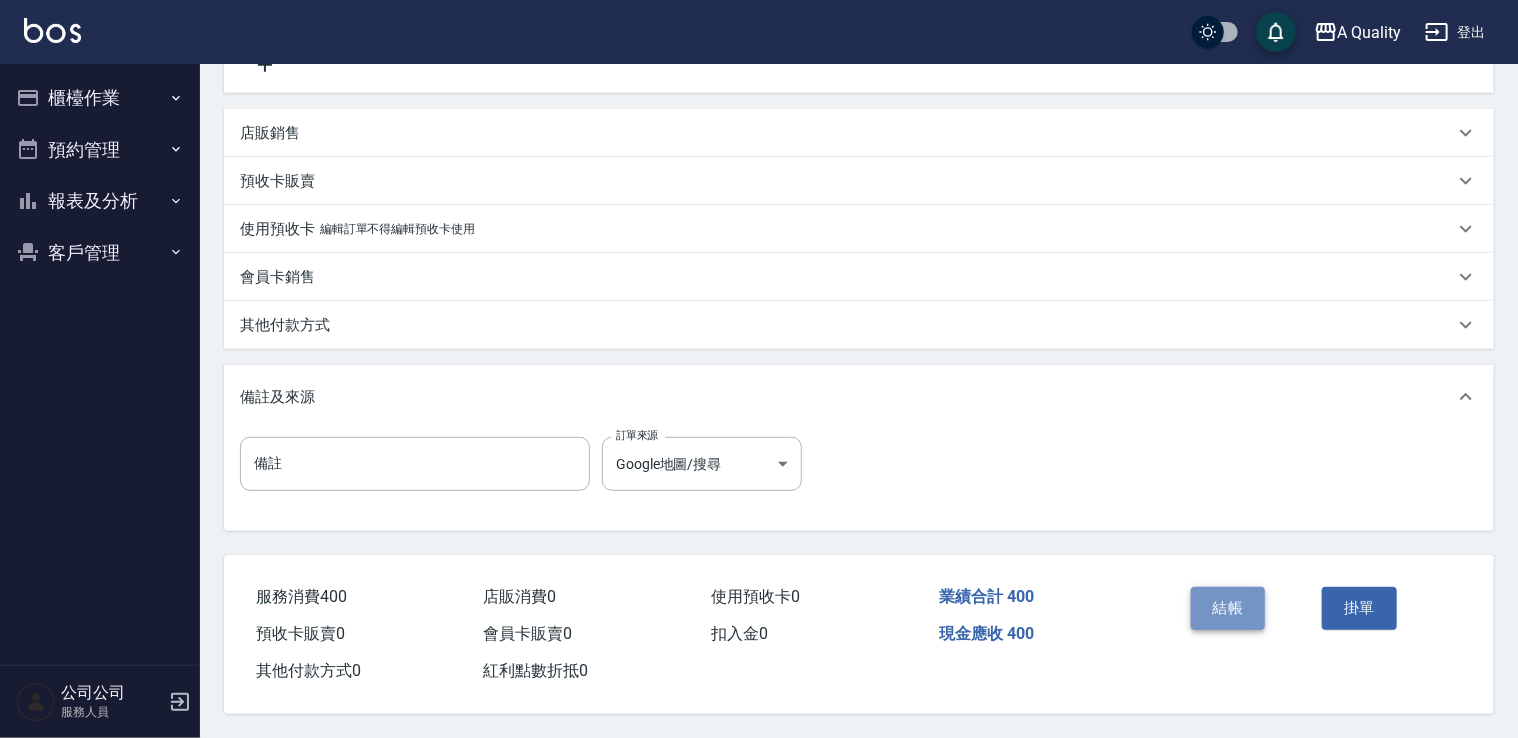 click on "結帳" at bounding box center (1228, 608) 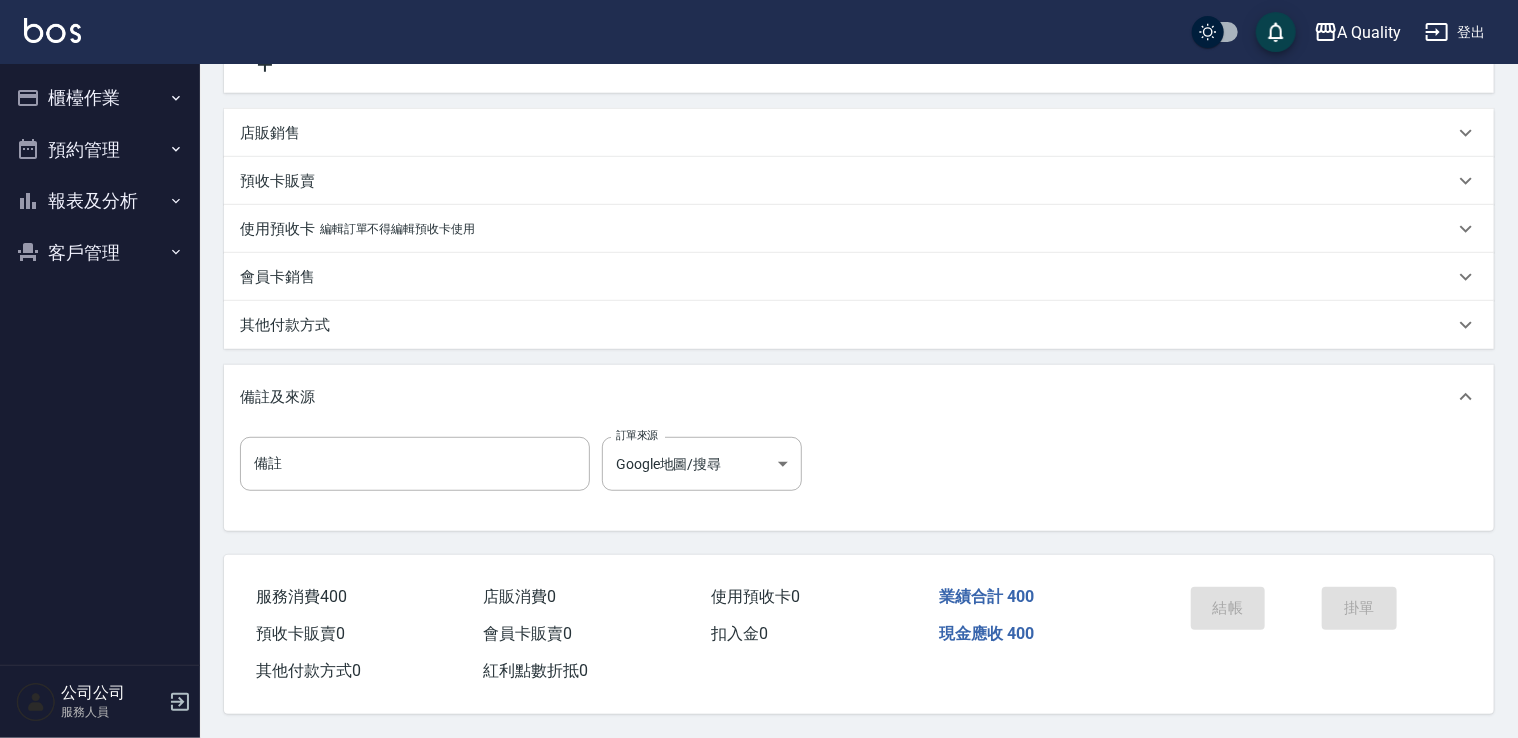scroll, scrollTop: 0, scrollLeft: 0, axis: both 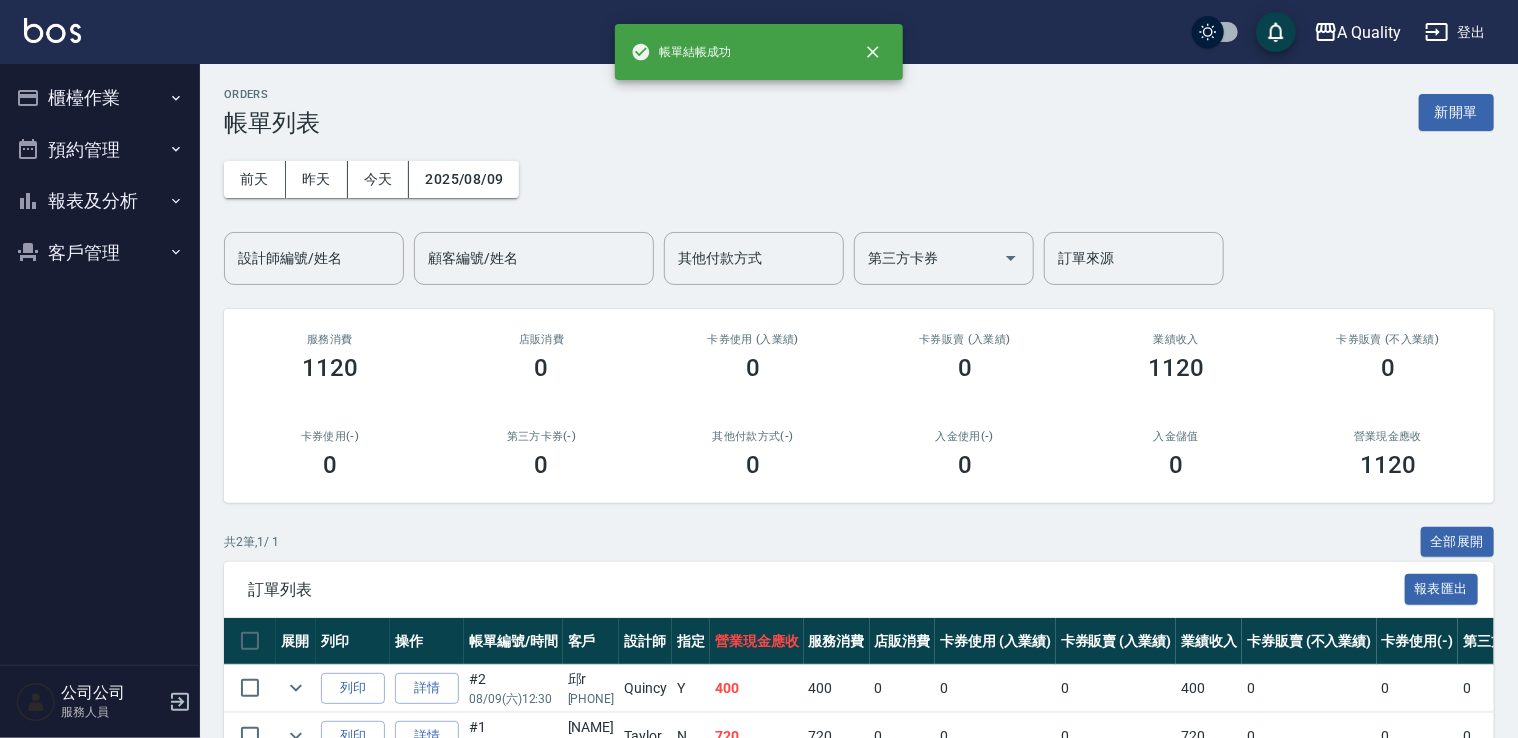 drag, startPoint x: 1466, startPoint y: 112, endPoint x: 1428, endPoint y: 112, distance: 38 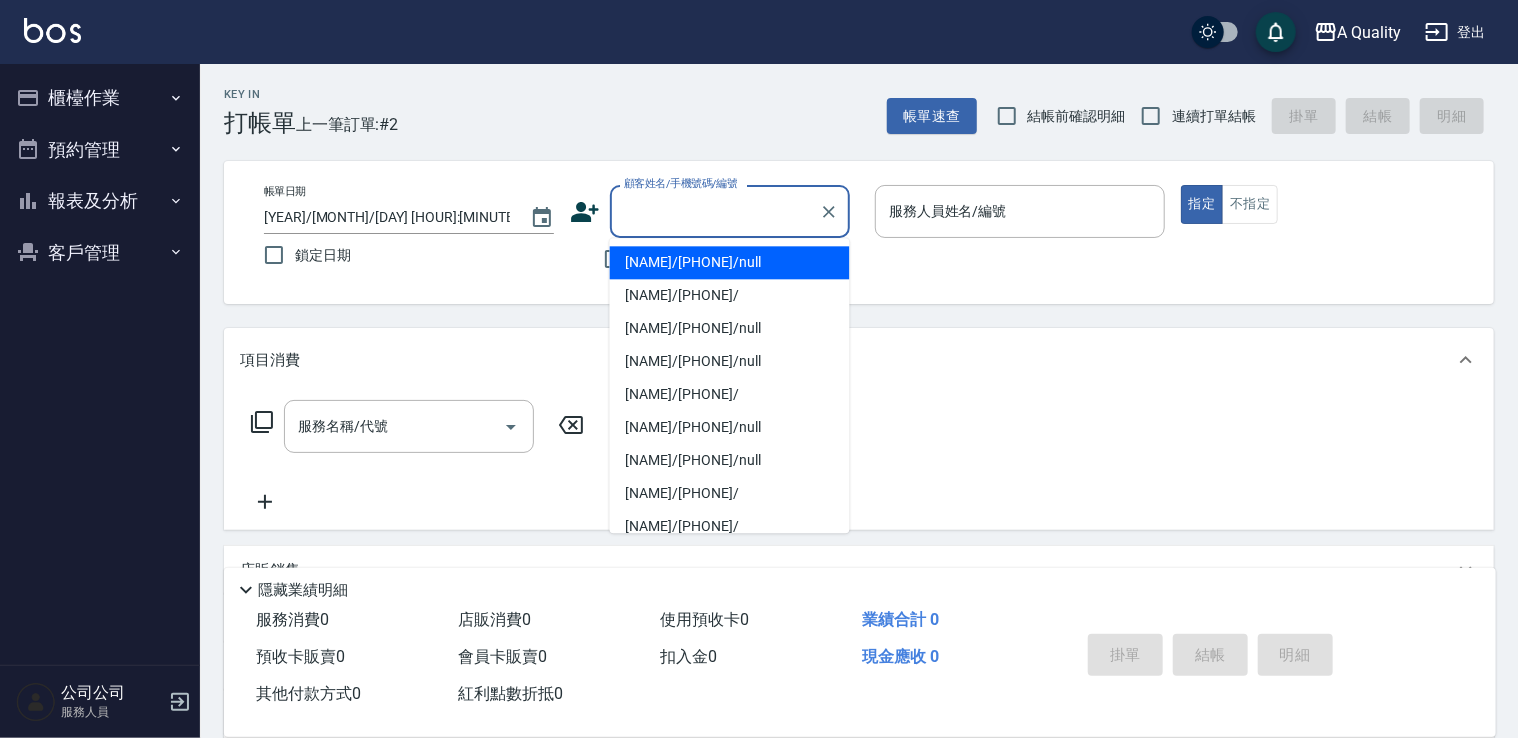 click on "顧客姓名/手機號碼/編號" at bounding box center (715, 211) 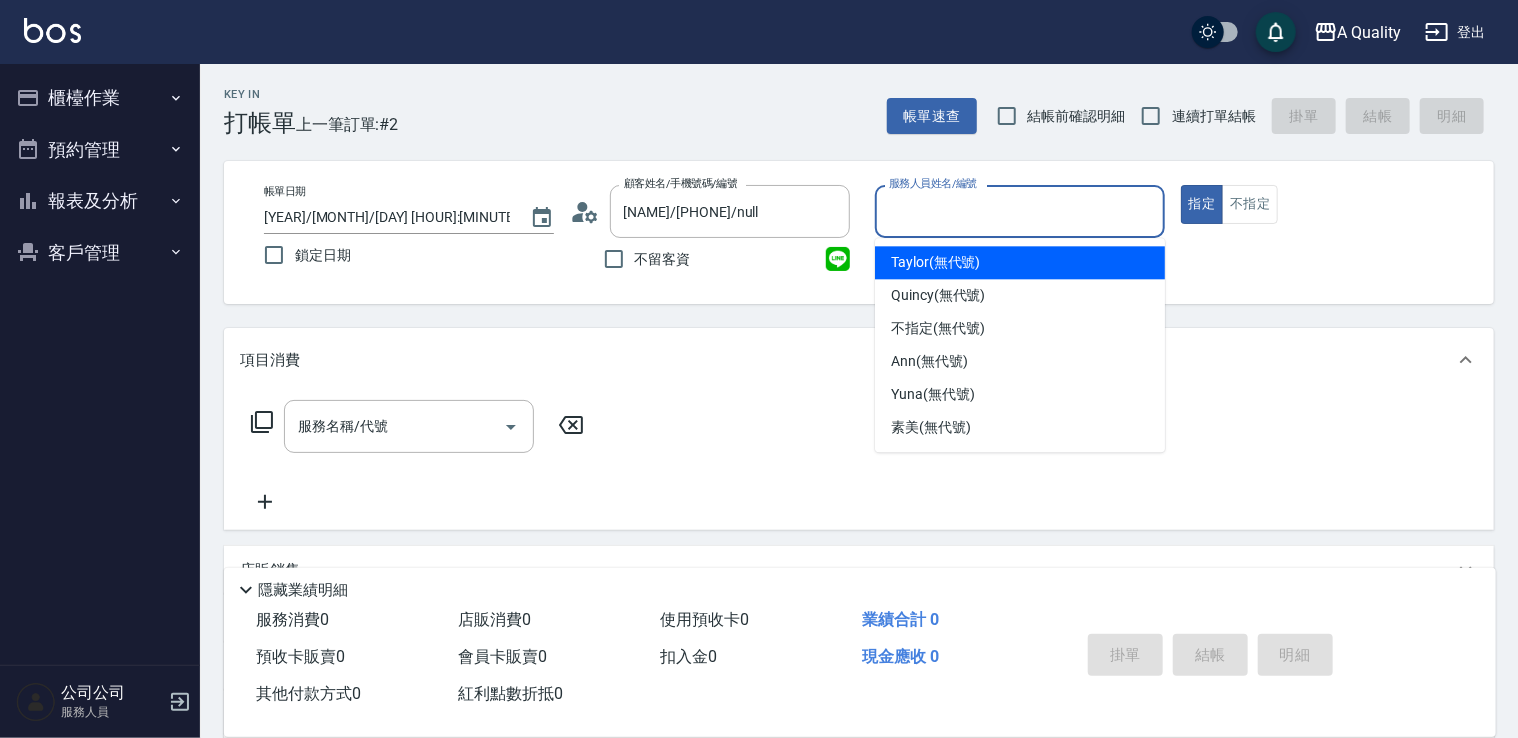 click on "服務人員姓名/編號" at bounding box center [1020, 211] 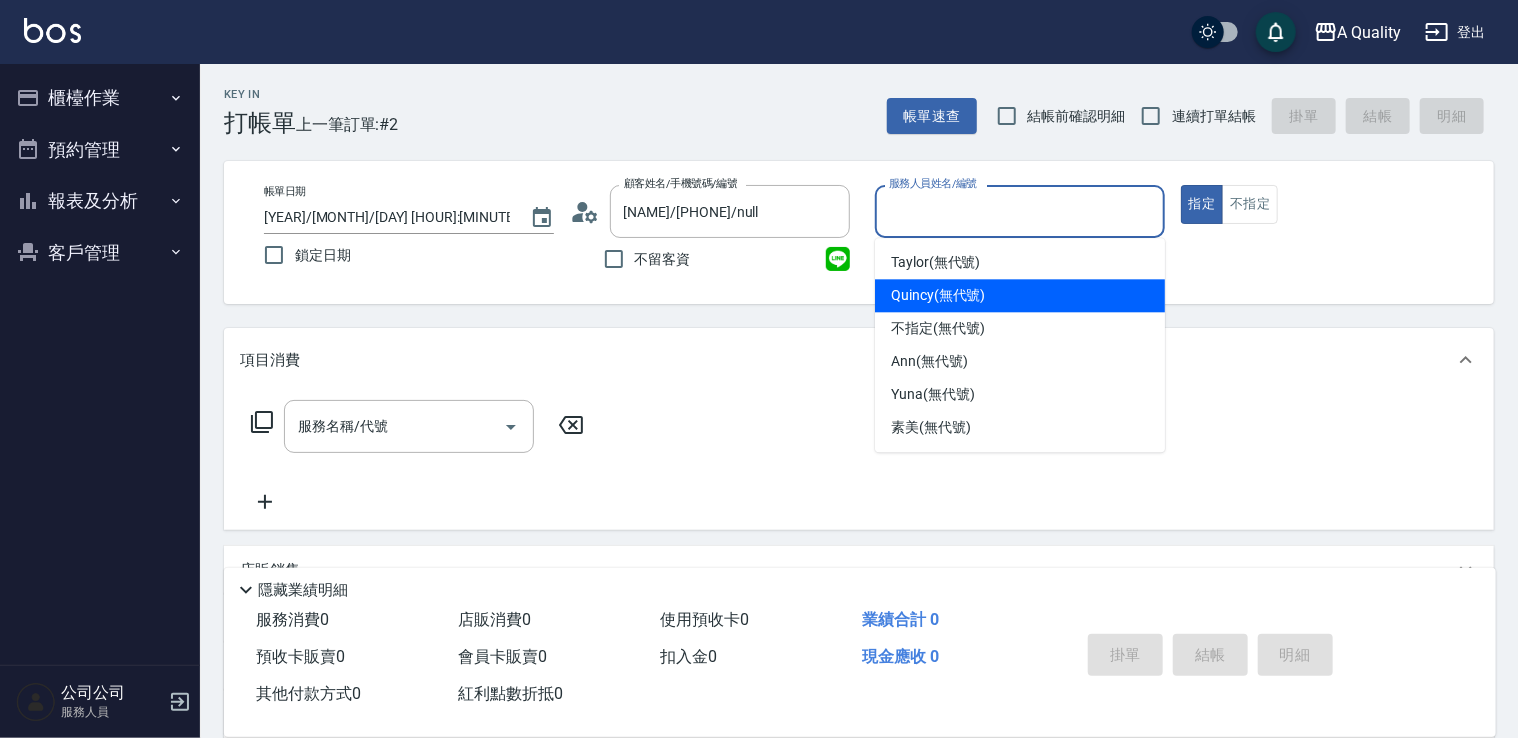 drag, startPoint x: 907, startPoint y: 290, endPoint x: 780, endPoint y: 282, distance: 127.25172 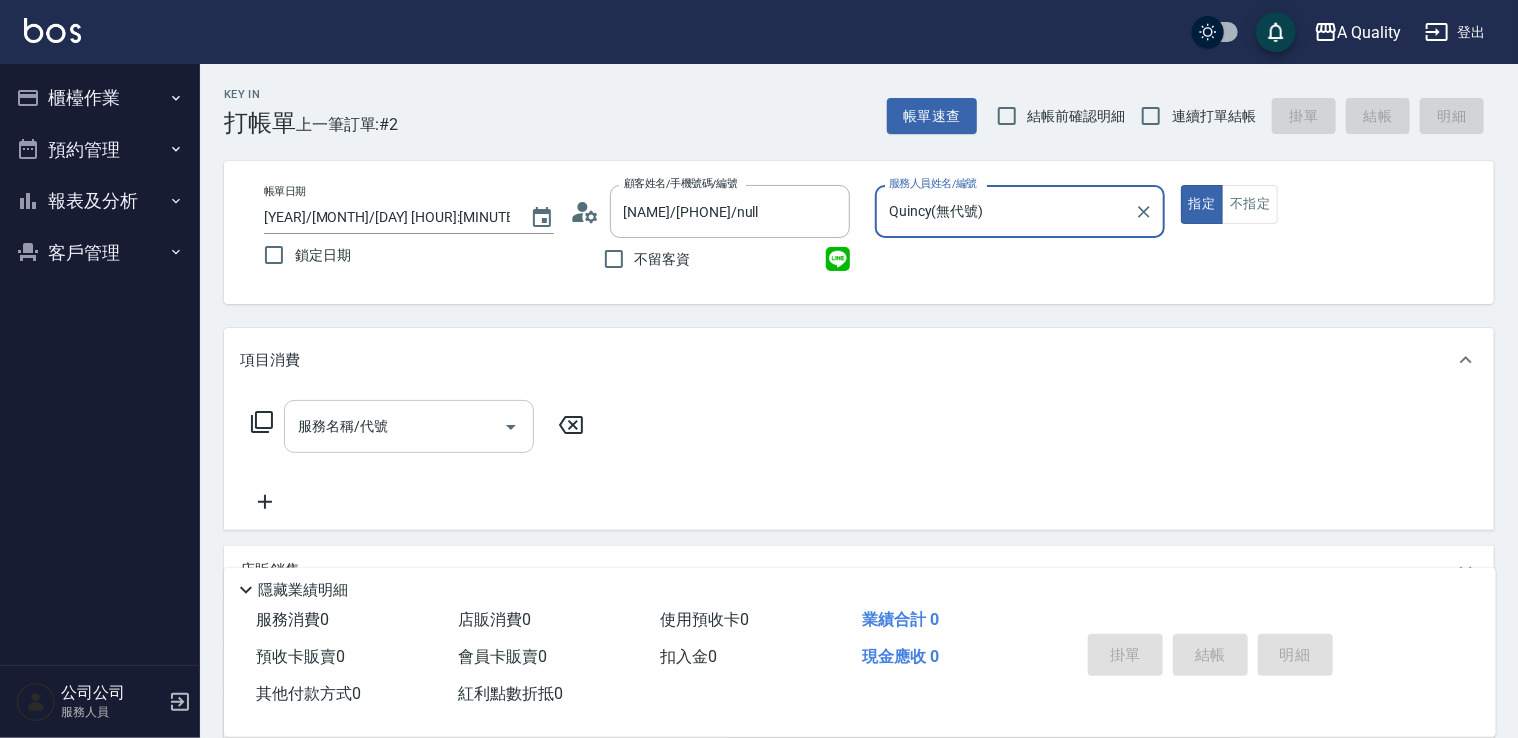 click on "服務名稱/代號" at bounding box center (394, 426) 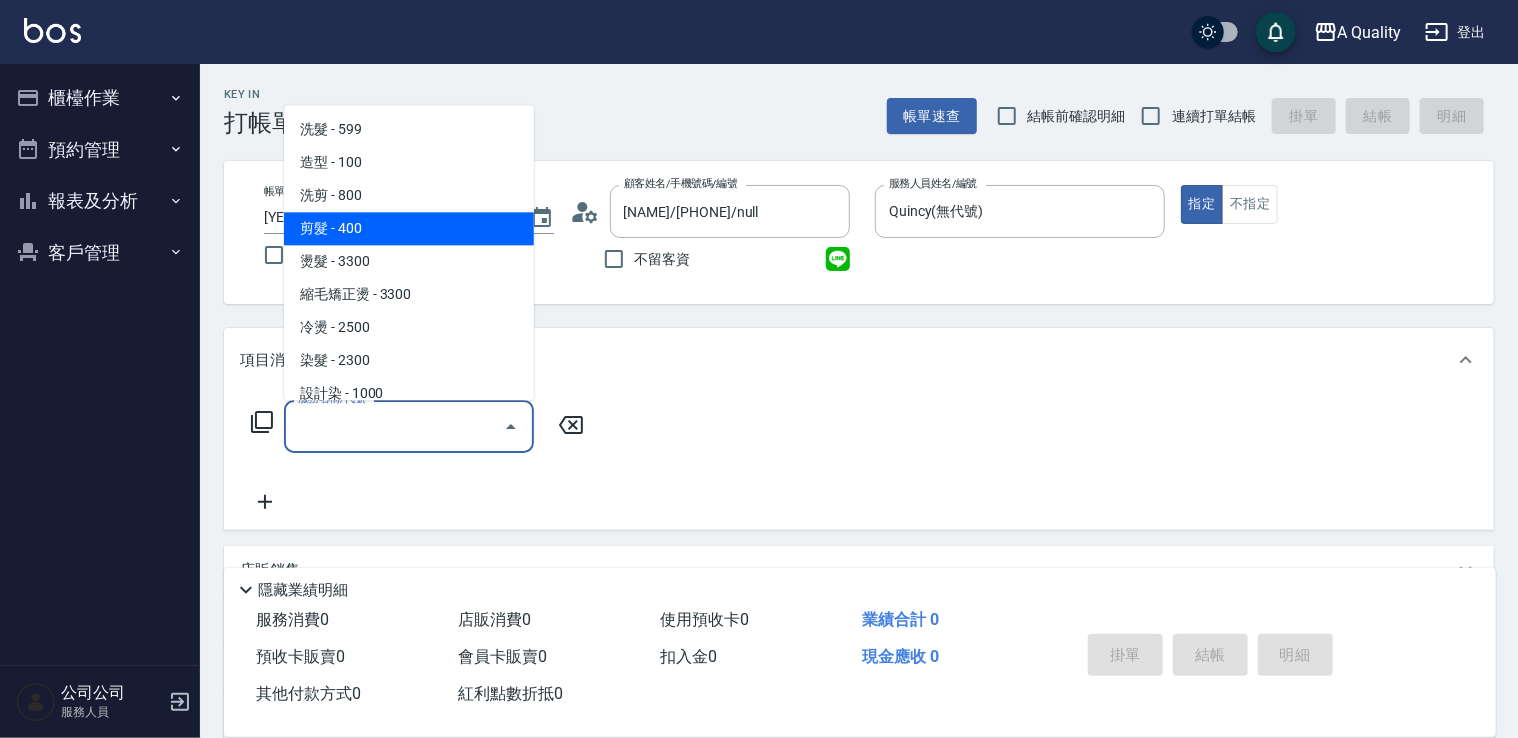 drag, startPoint x: 364, startPoint y: 232, endPoint x: 443, endPoint y: 250, distance: 81.02469 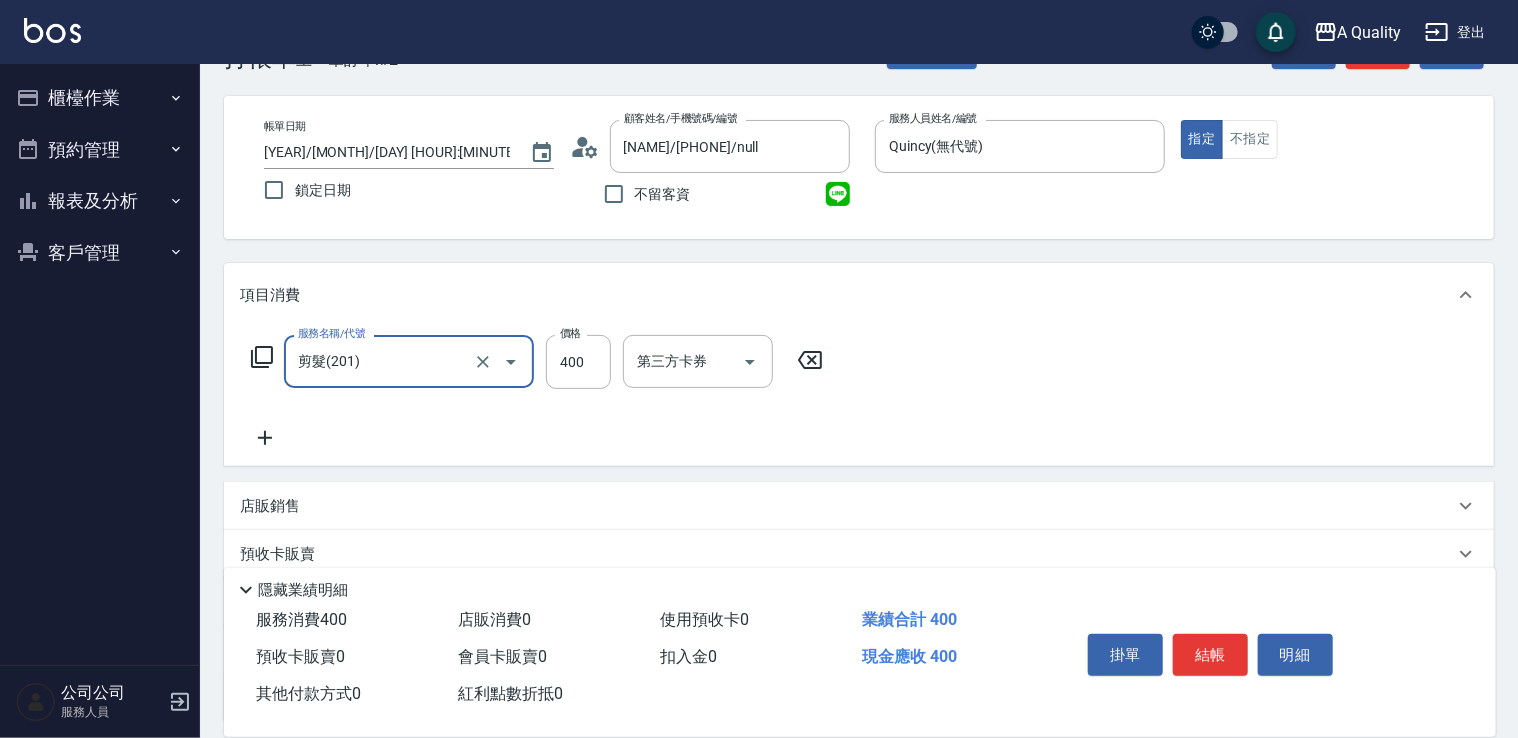 scroll, scrollTop: 100, scrollLeft: 0, axis: vertical 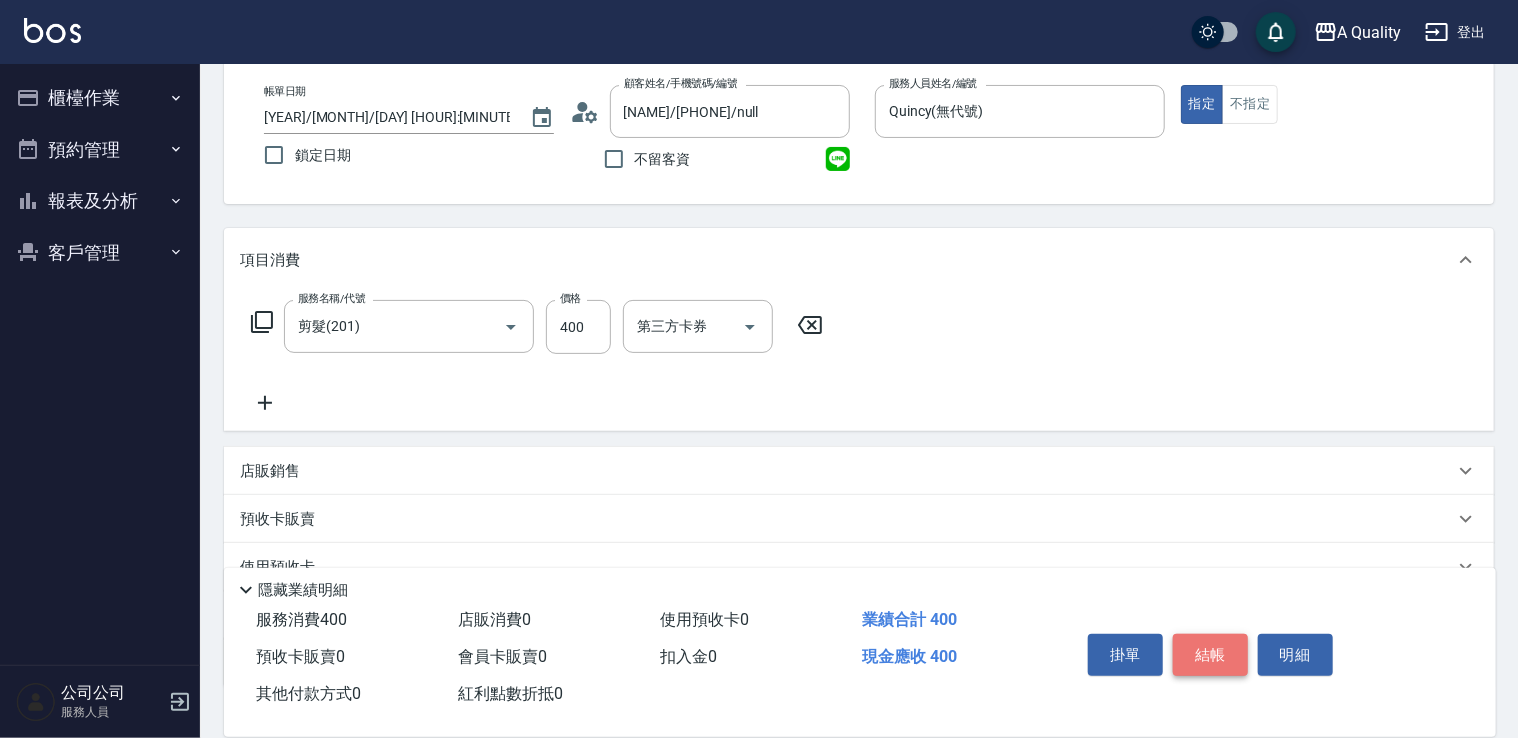 click on "結帳" at bounding box center [1210, 655] 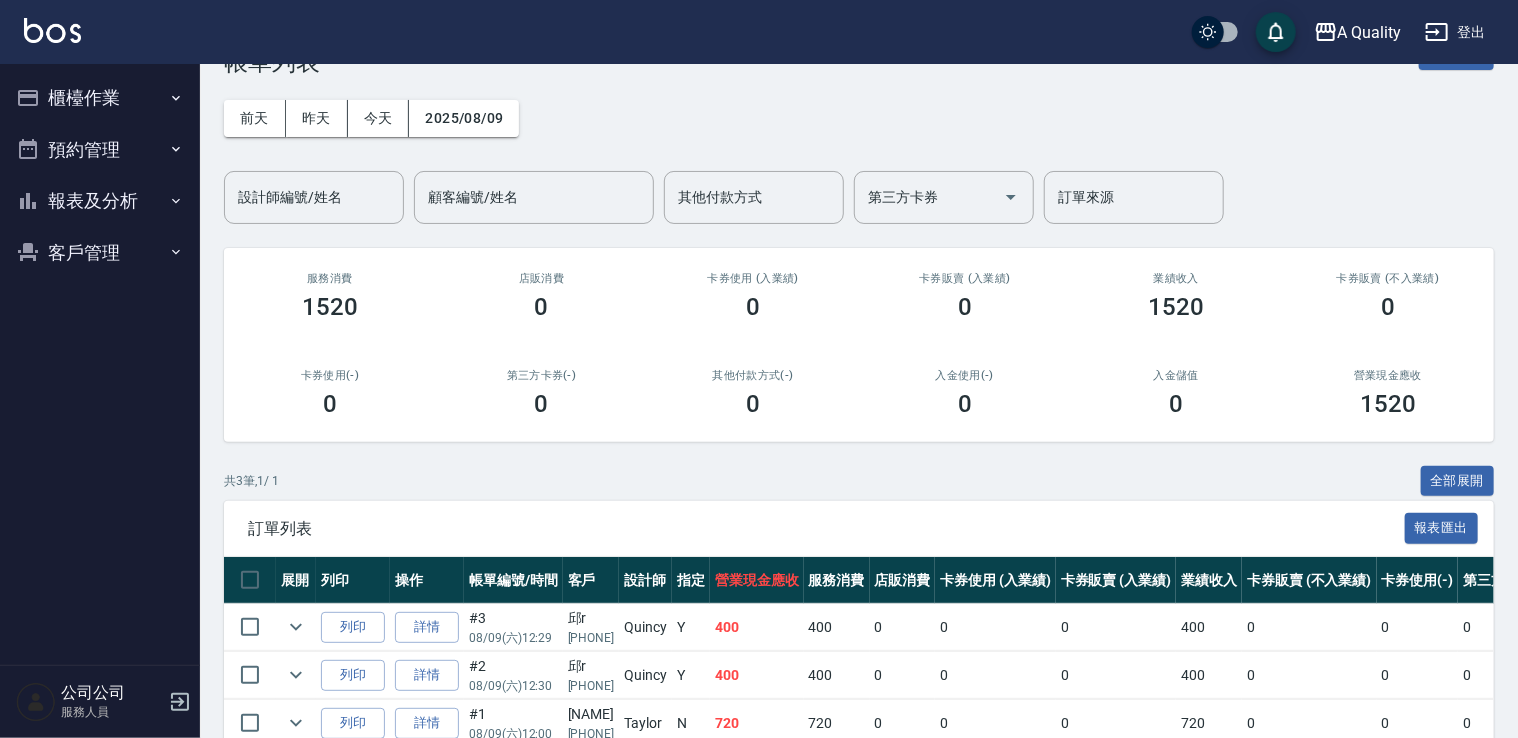 scroll, scrollTop: 162, scrollLeft: 0, axis: vertical 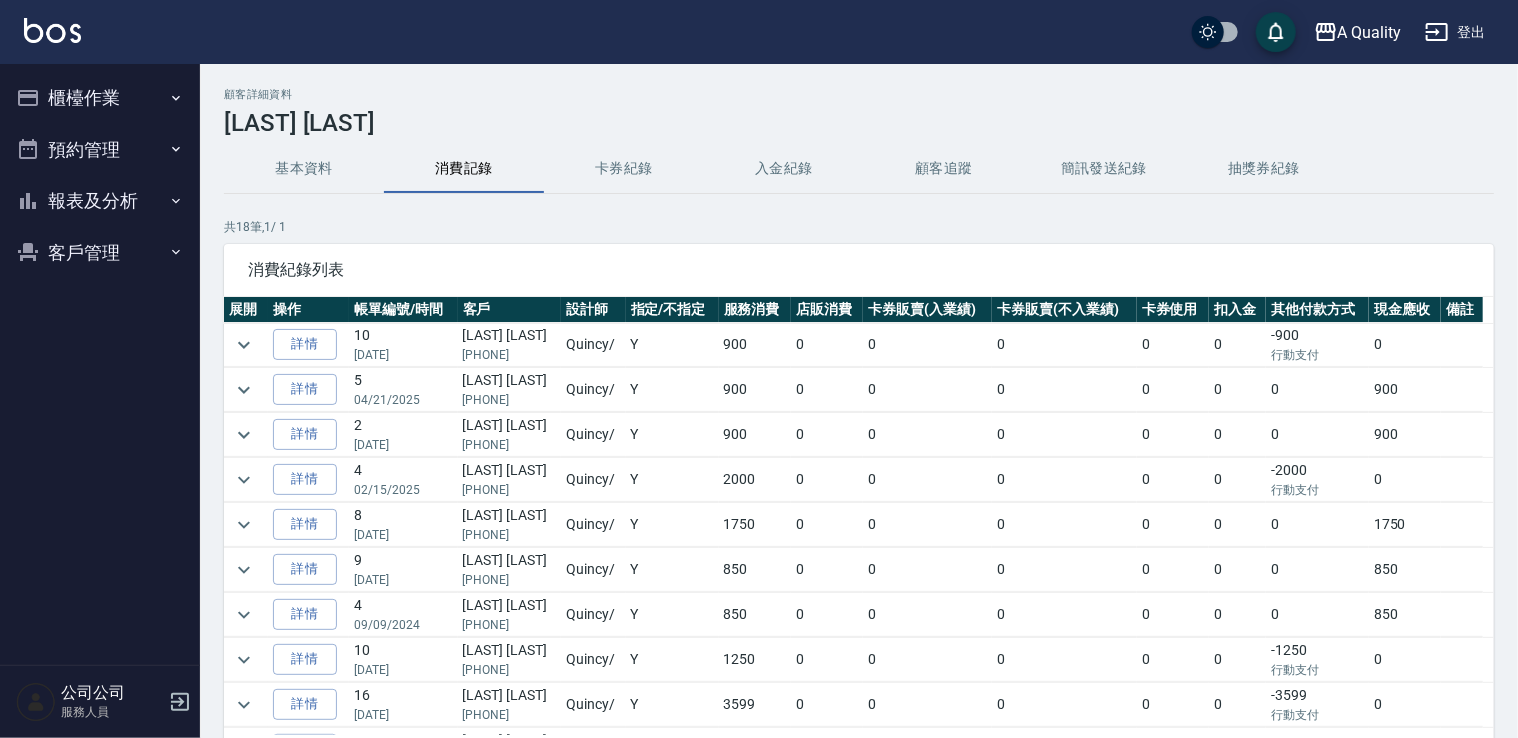 click at bounding box center (246, 480) 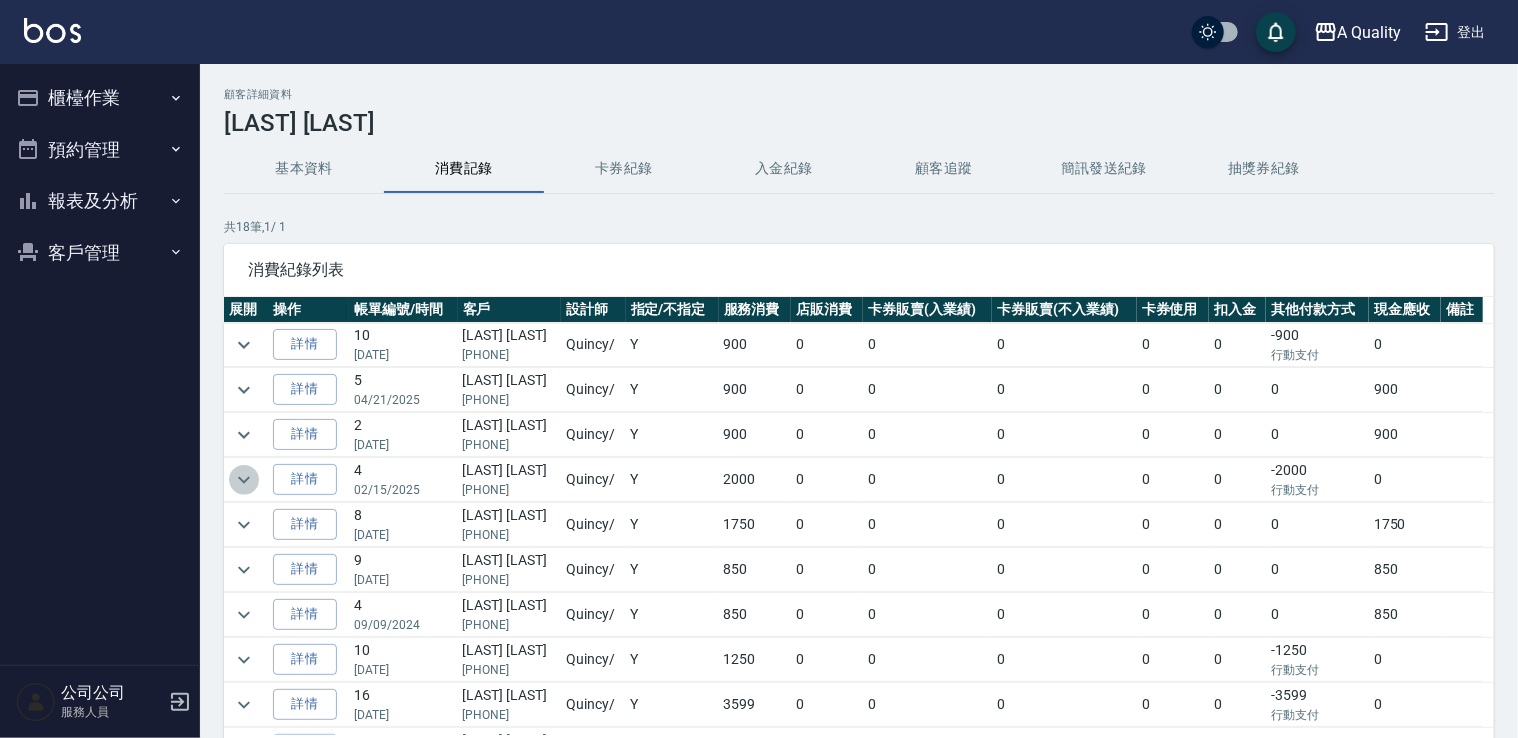 click 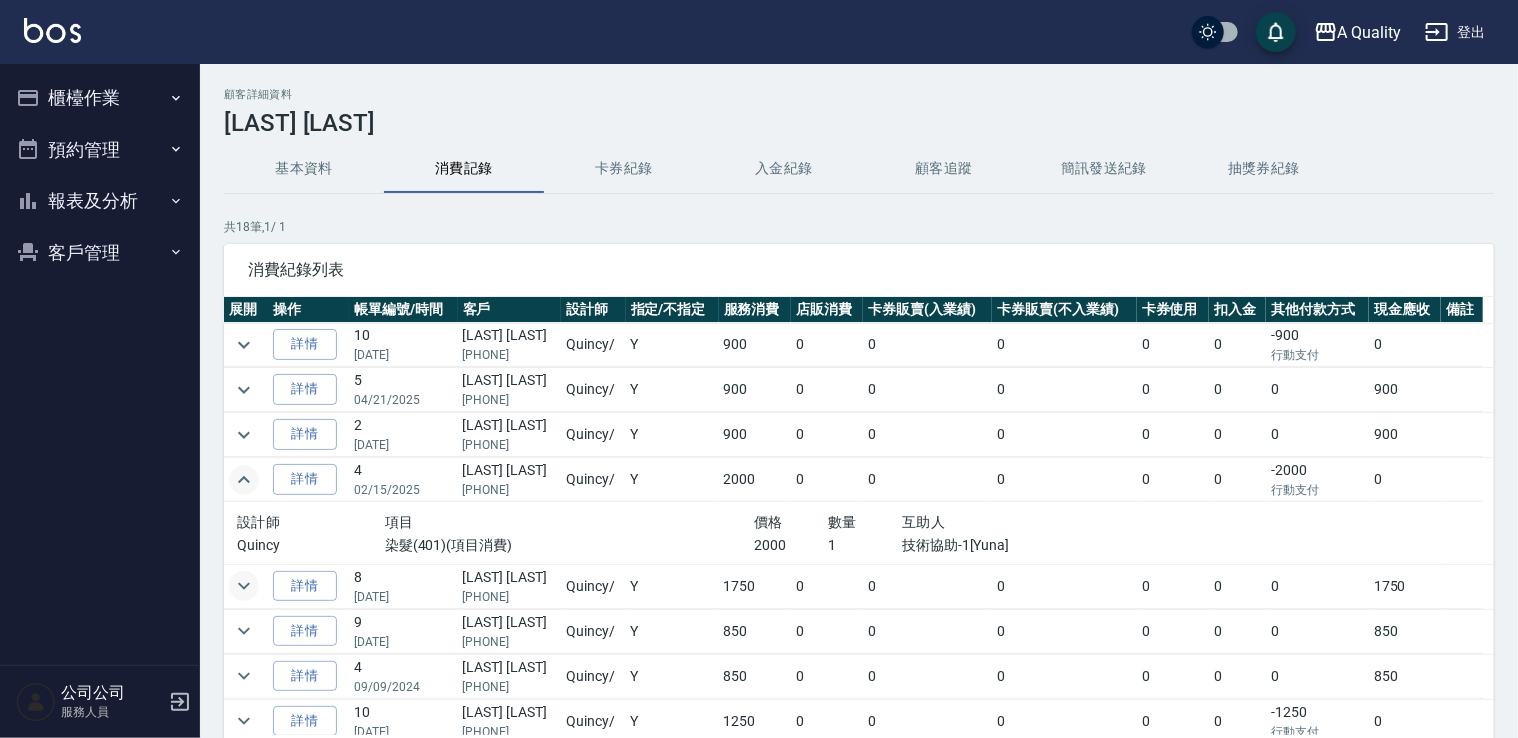click 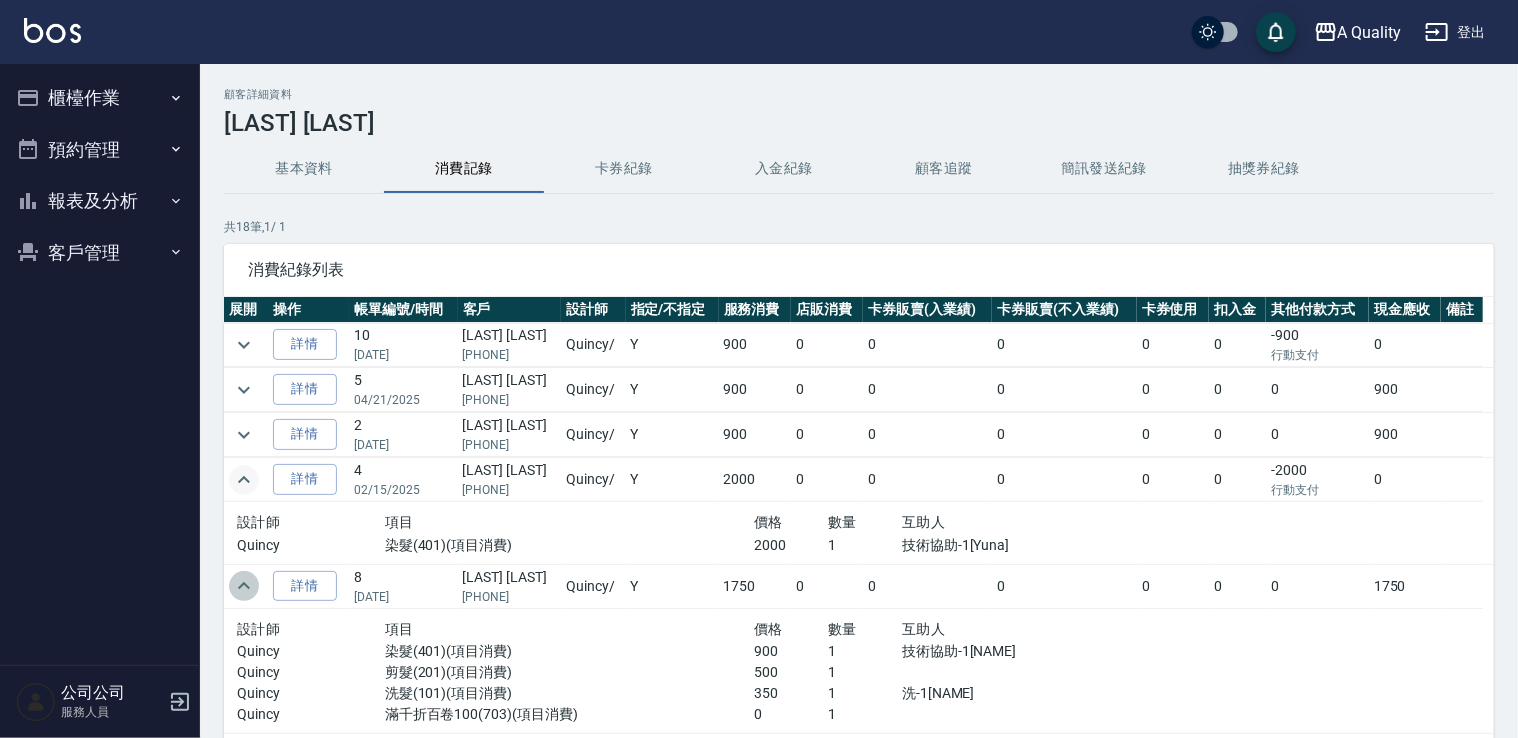 click 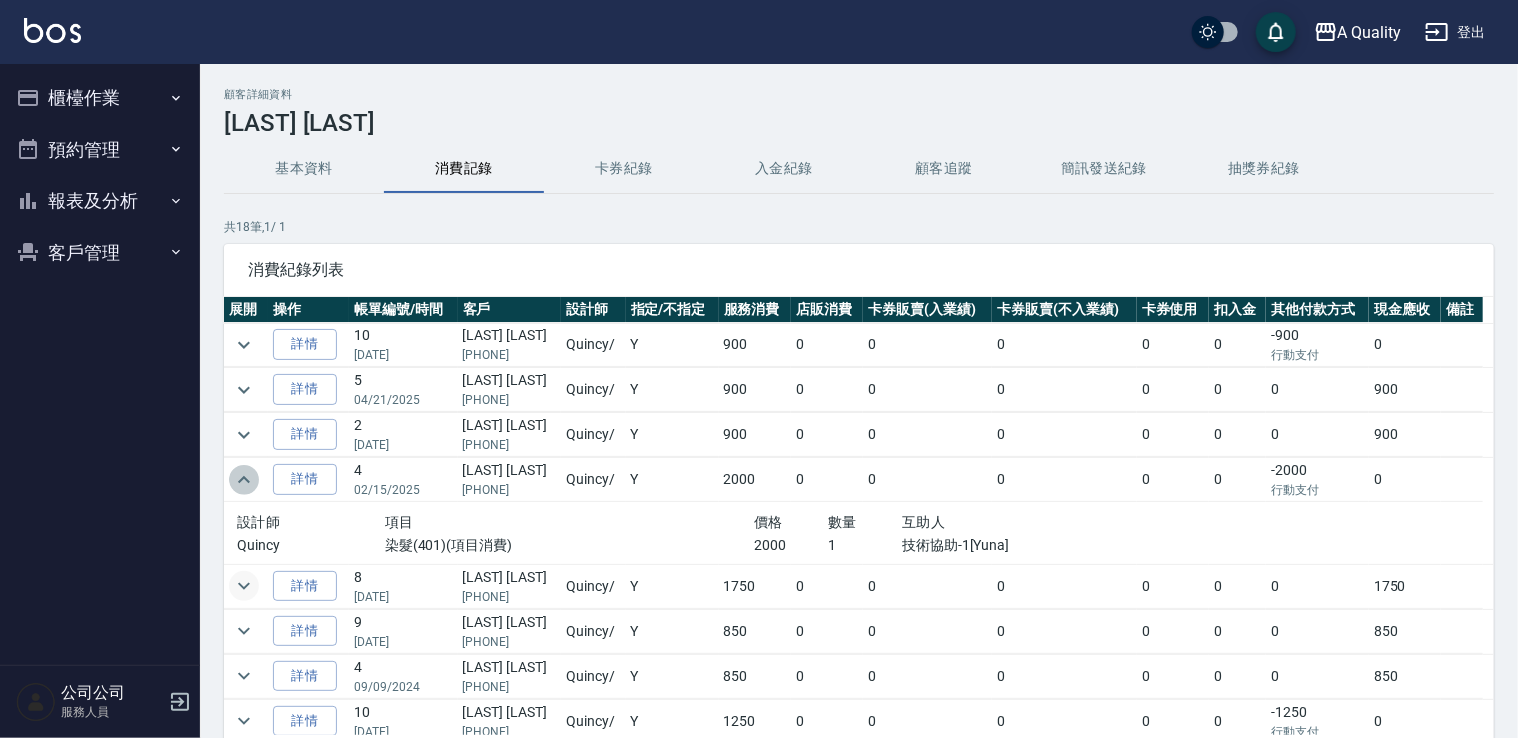 click 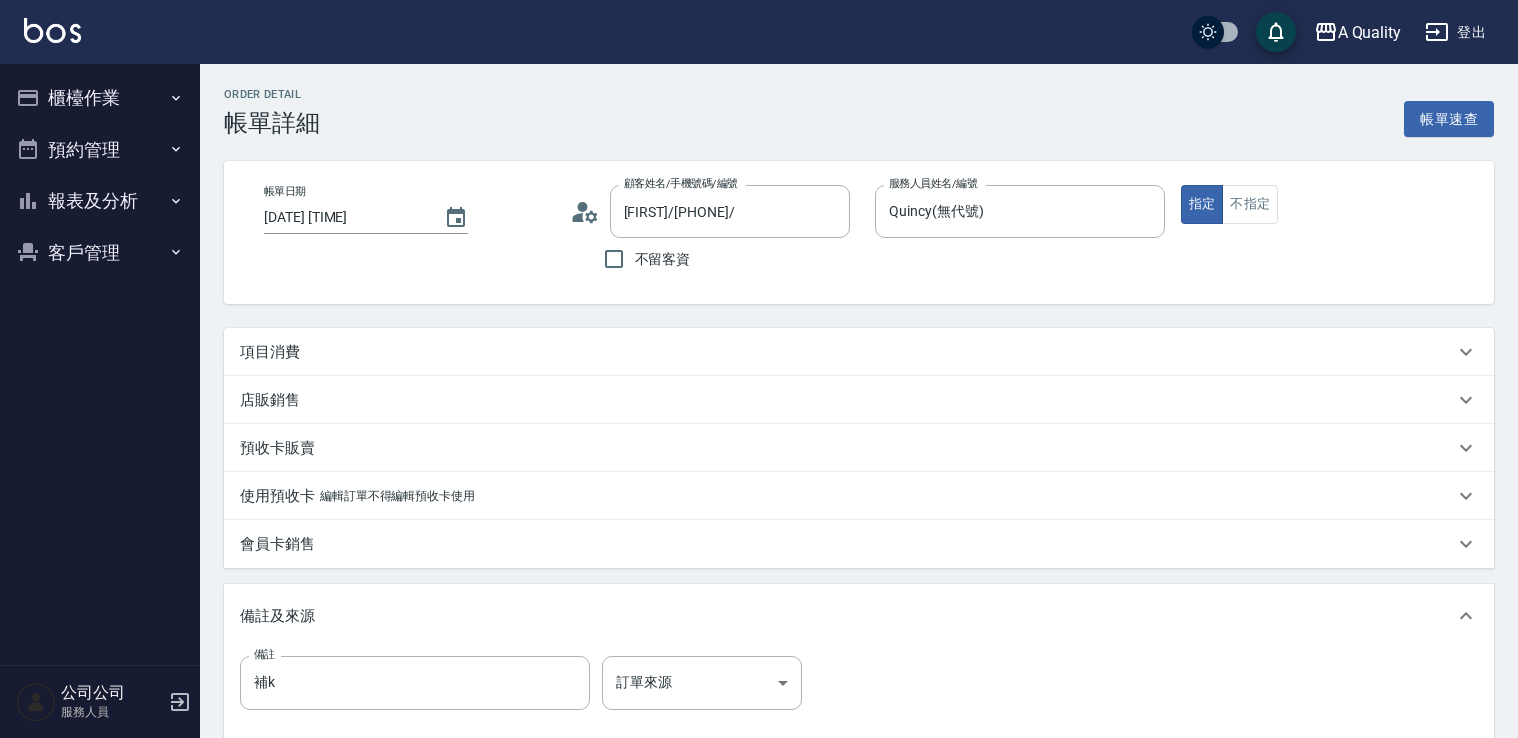 scroll, scrollTop: 0, scrollLeft: 0, axis: both 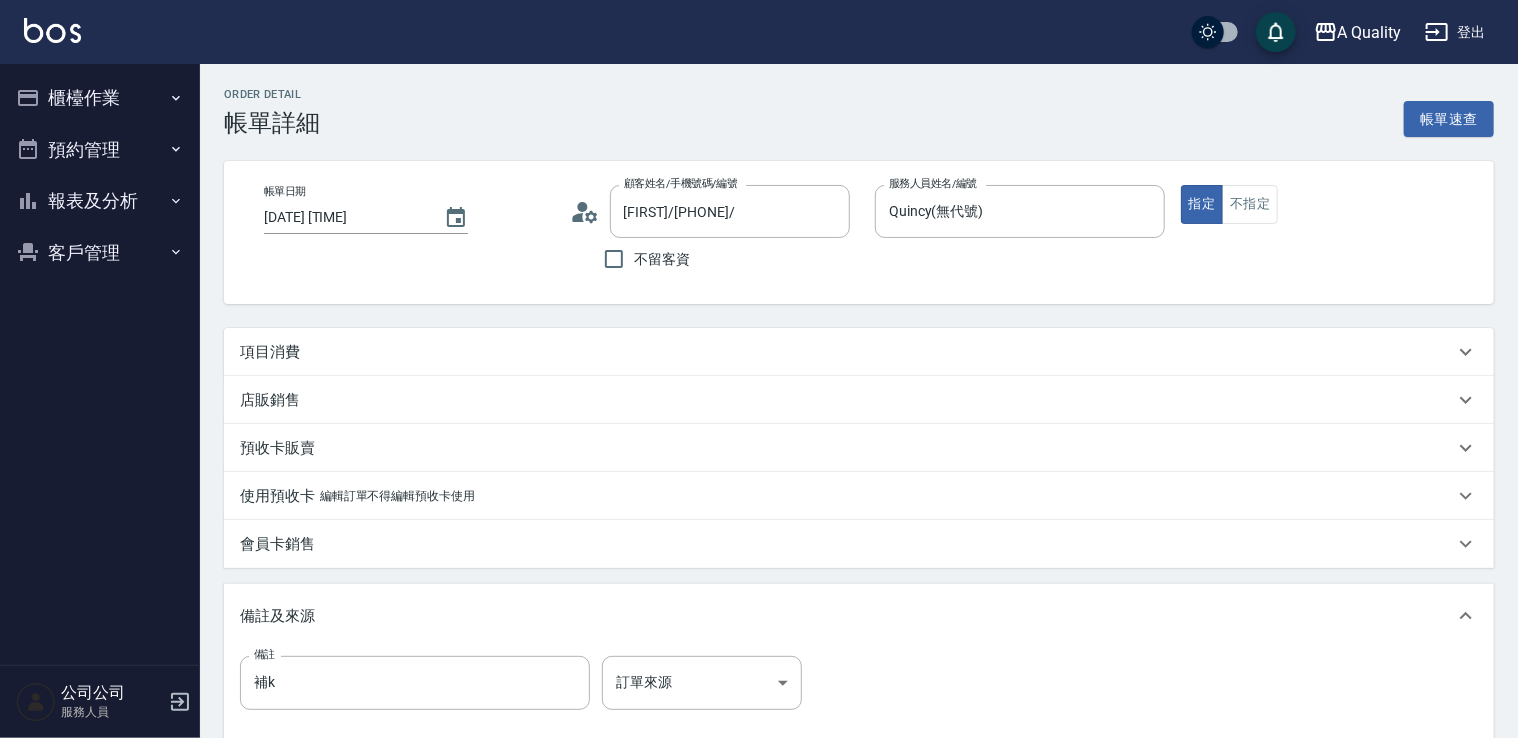 click on "項目消費" at bounding box center (847, 352) 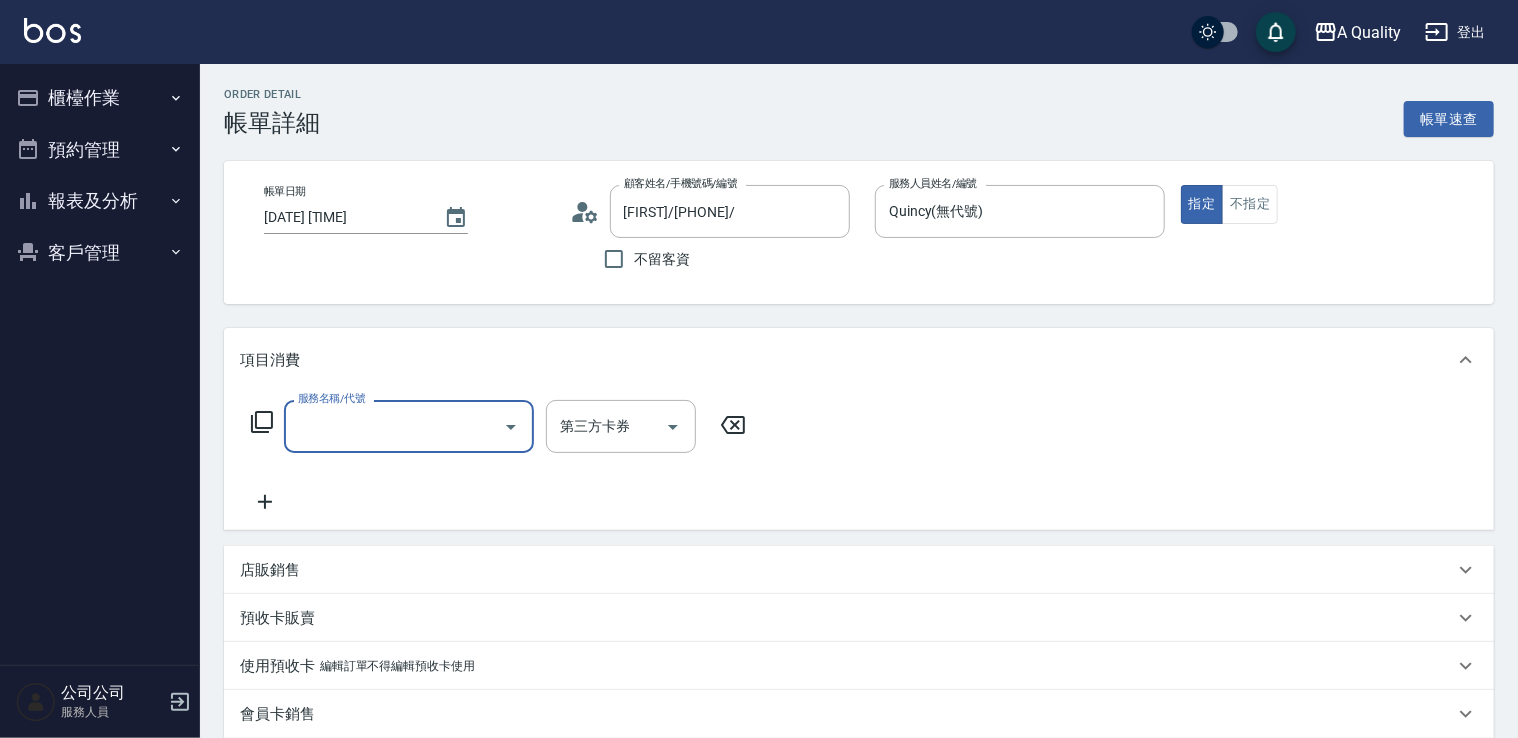 scroll, scrollTop: 0, scrollLeft: 0, axis: both 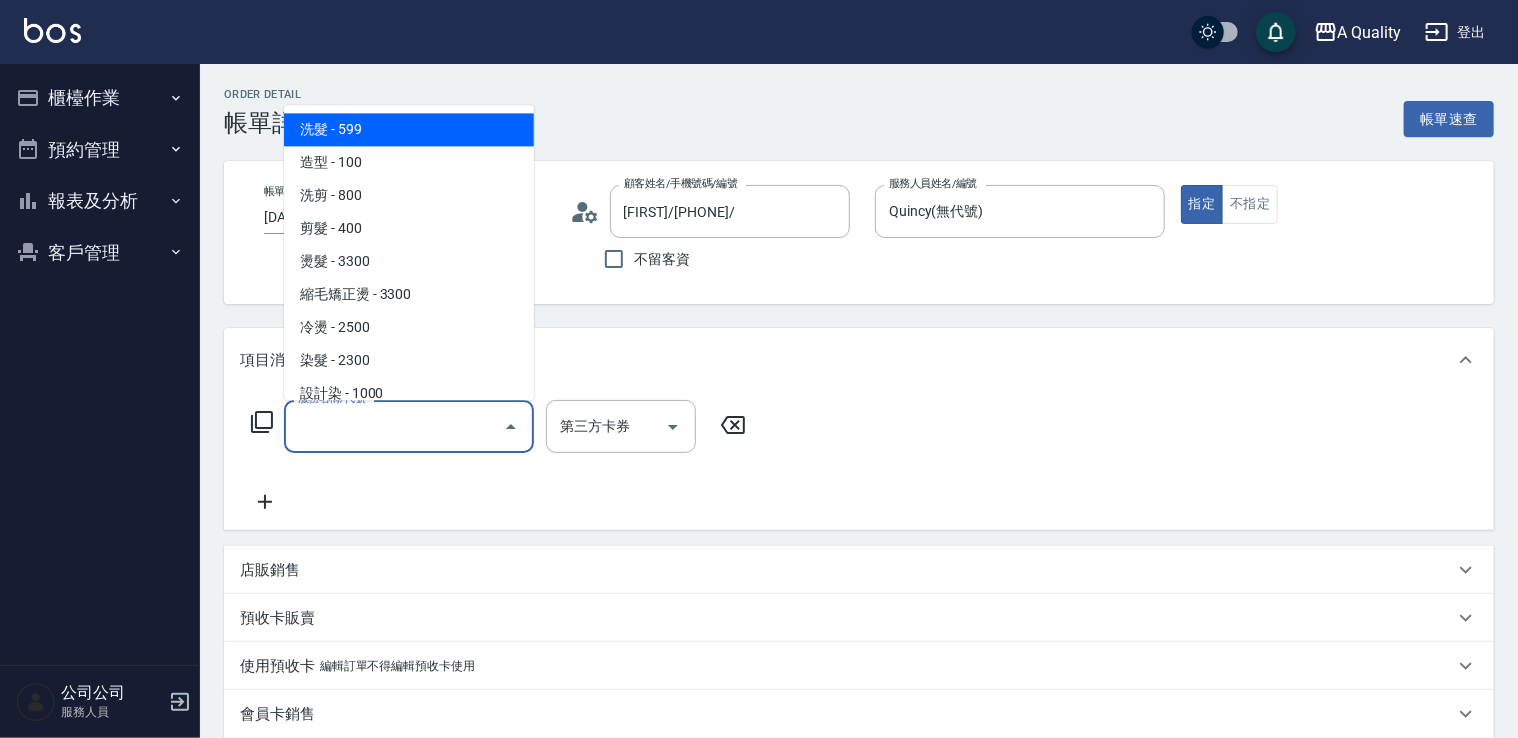 click on "服務名稱/代號" at bounding box center [394, 426] 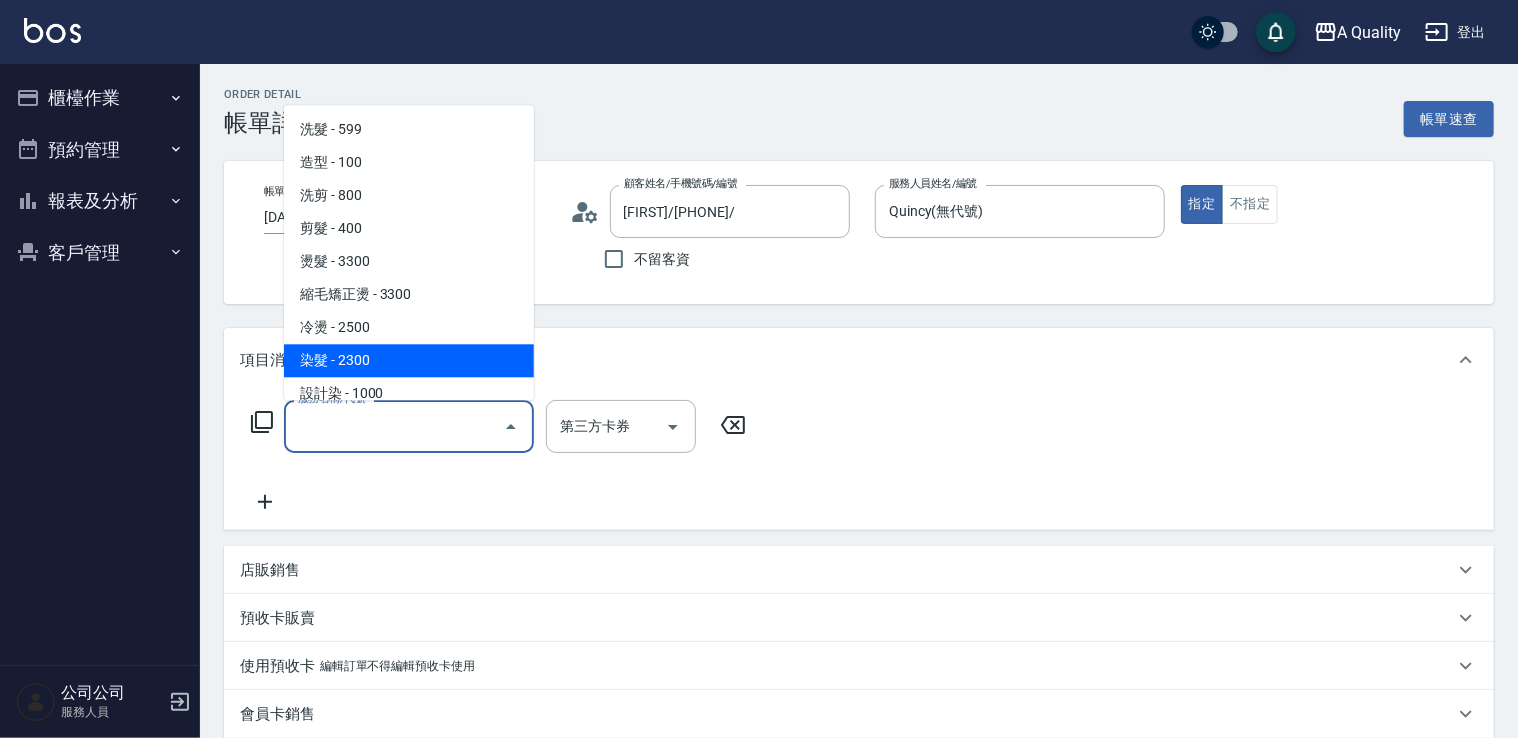 click on "染髮 - 2300" at bounding box center (409, 360) 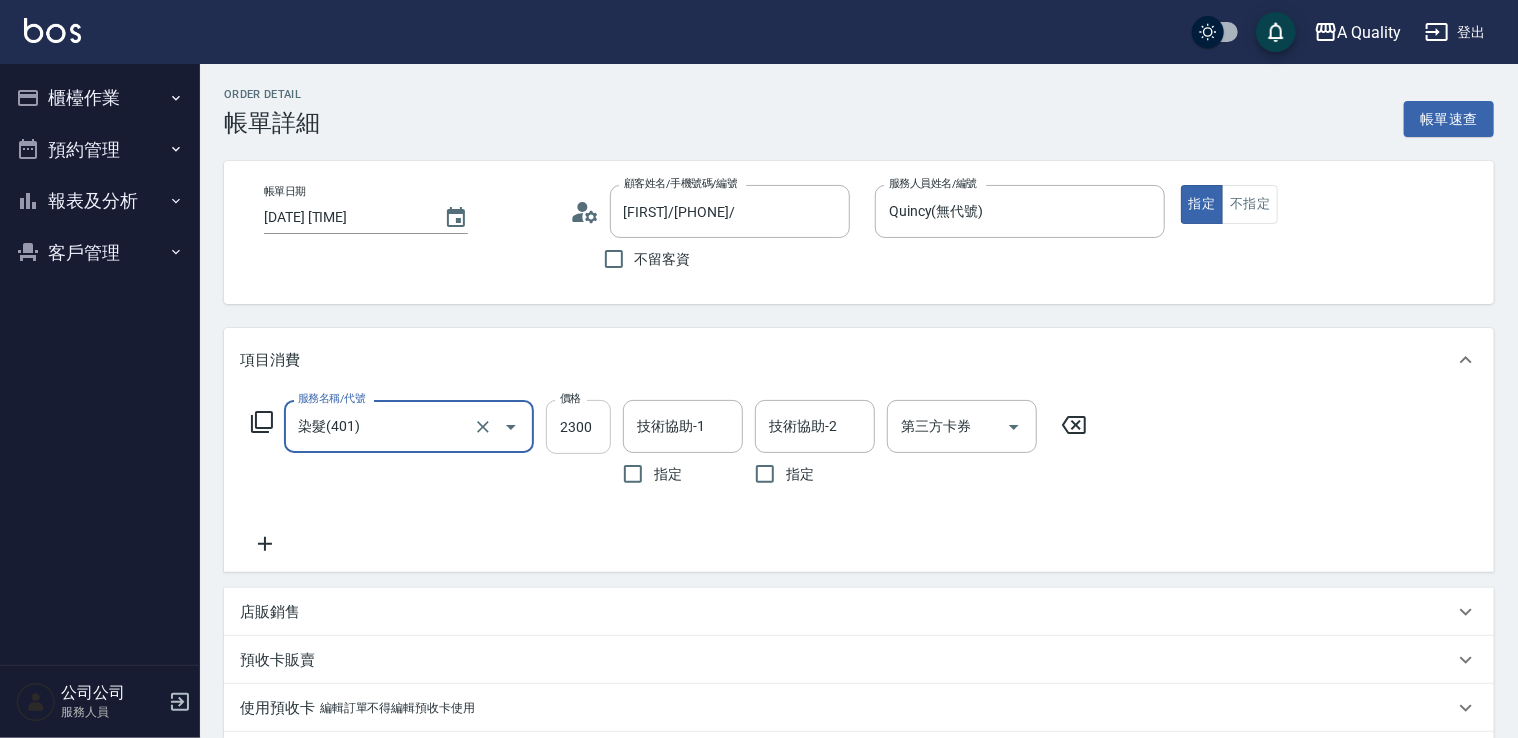 click on "2300" at bounding box center [578, 427] 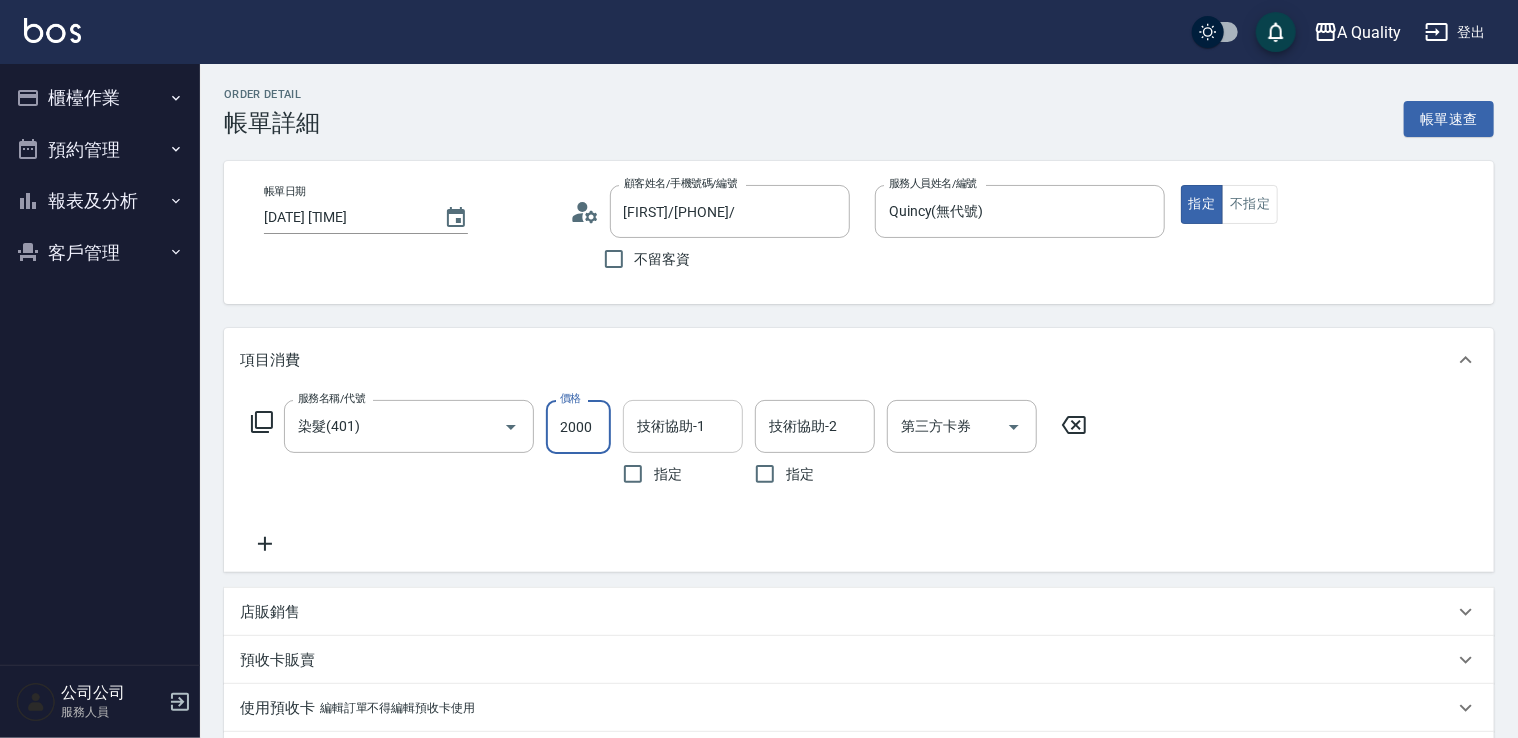 type on "2000" 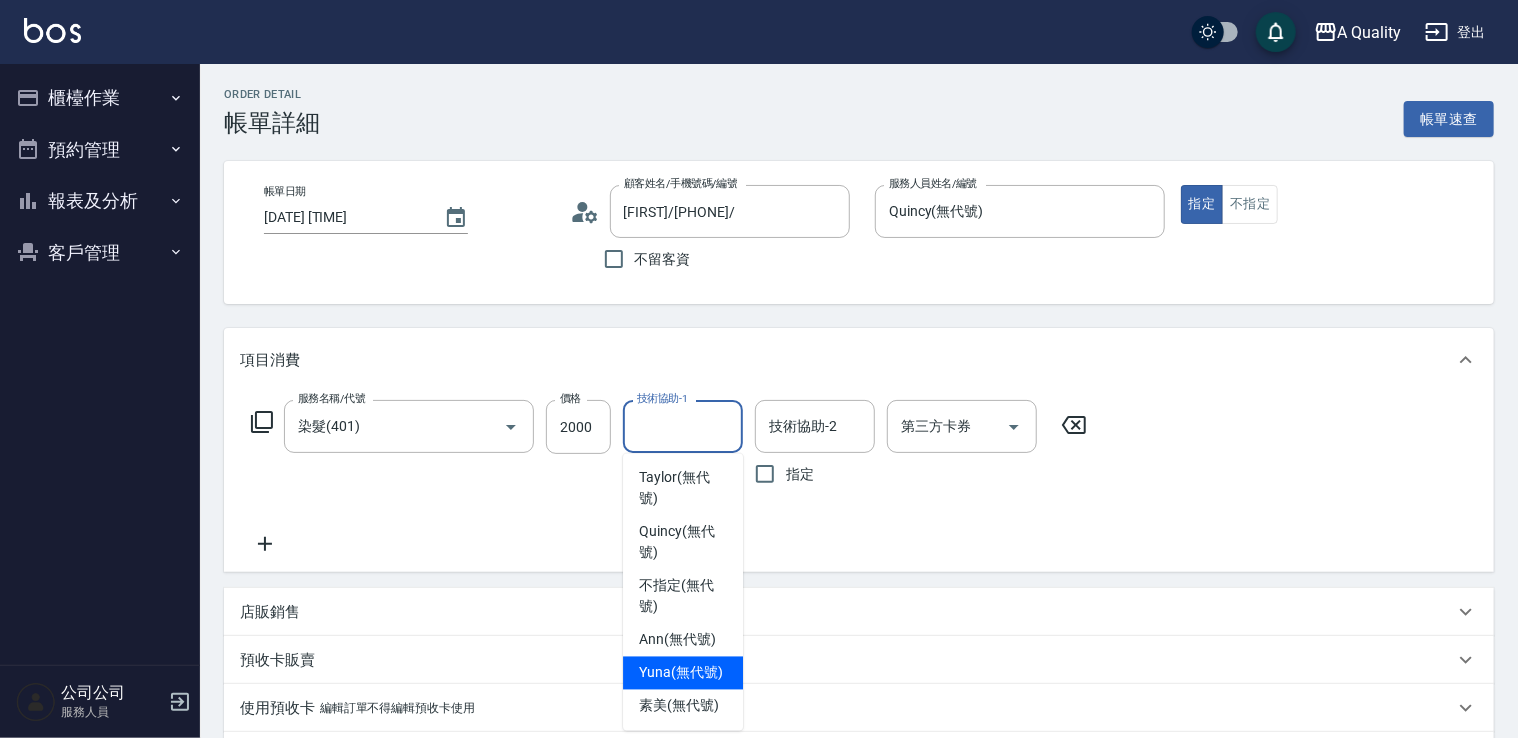 drag, startPoint x: 696, startPoint y: 669, endPoint x: 551, endPoint y: 651, distance: 146.11298 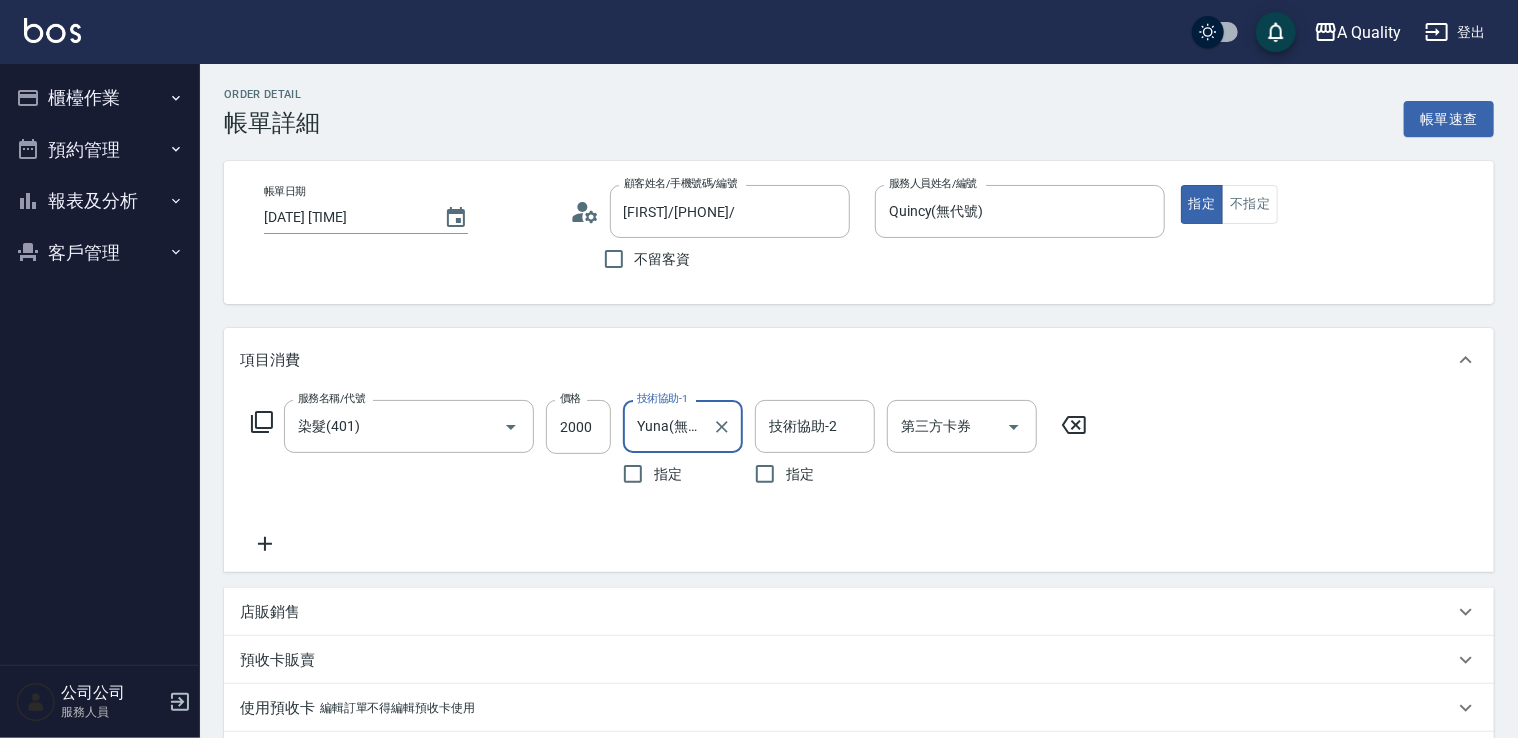 click 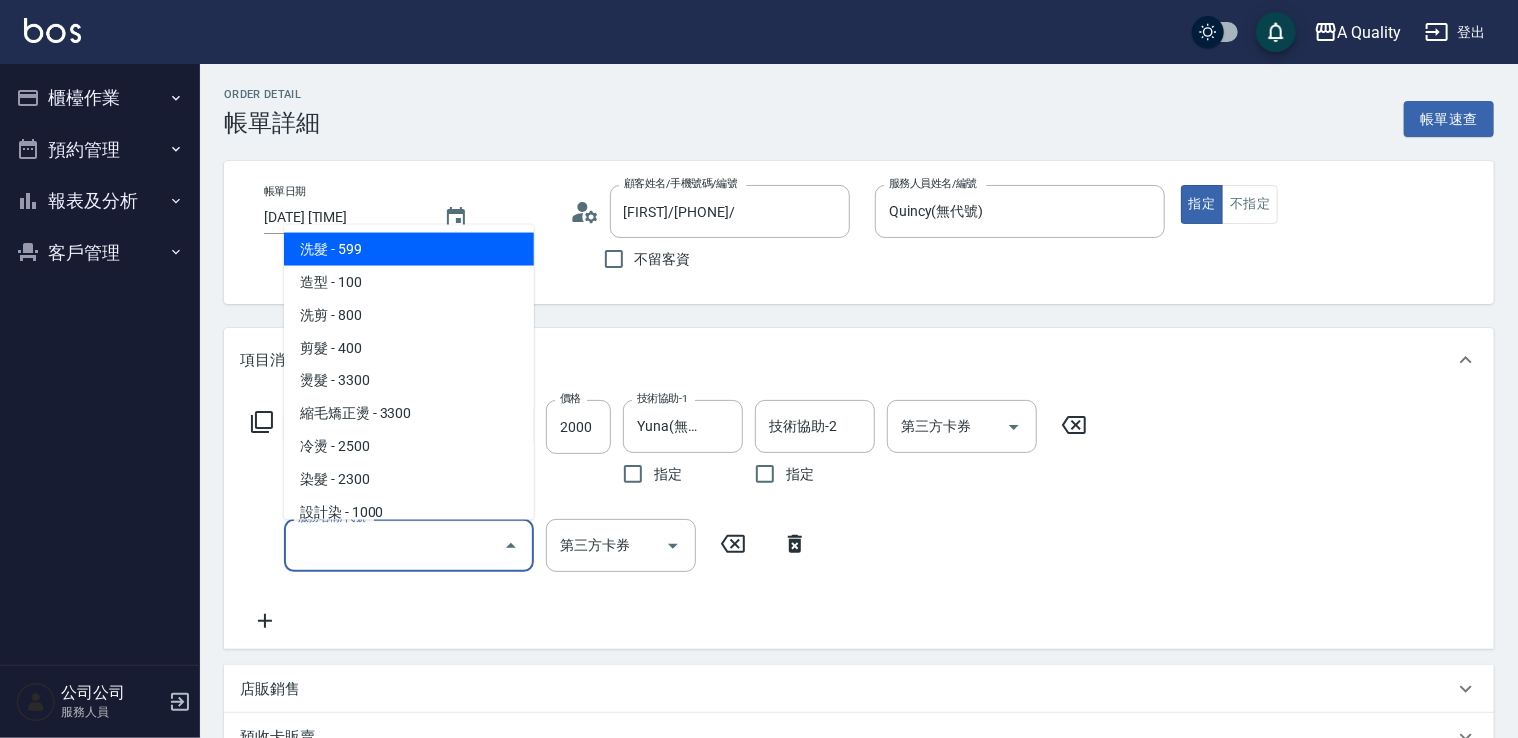 click on "服務名稱/代號" at bounding box center [394, 545] 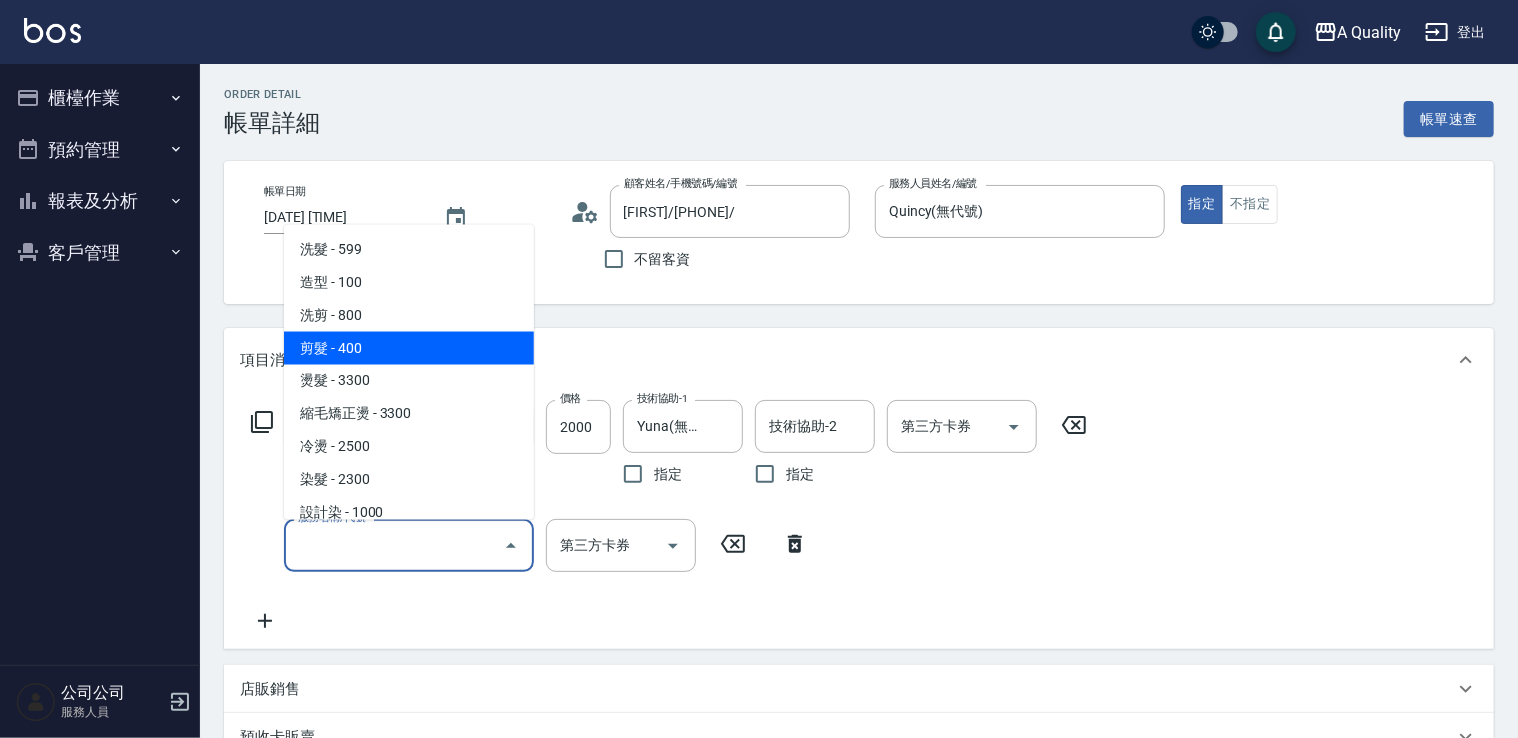 drag, startPoint x: 352, startPoint y: 342, endPoint x: 368, endPoint y: 352, distance: 18.867962 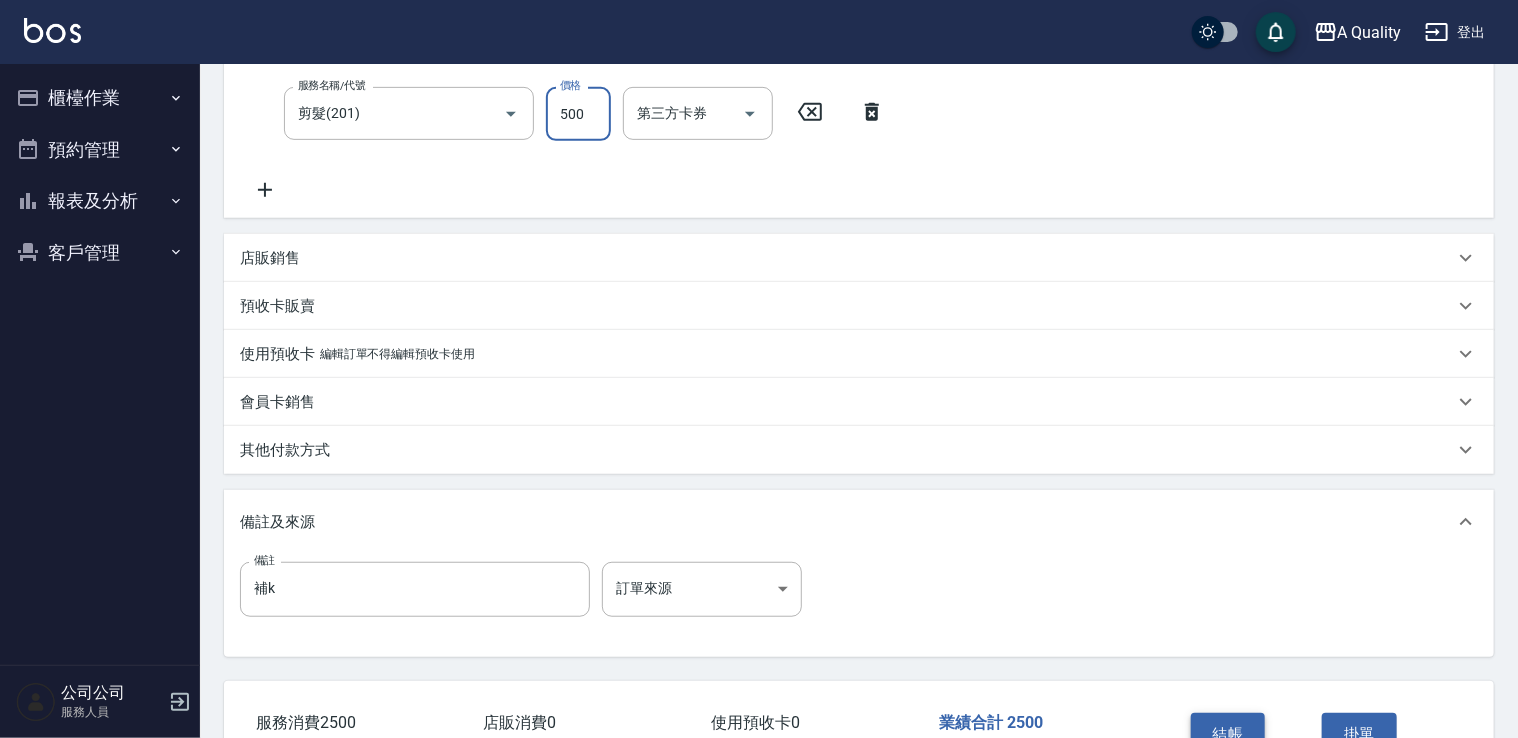 scroll, scrollTop: 564, scrollLeft: 0, axis: vertical 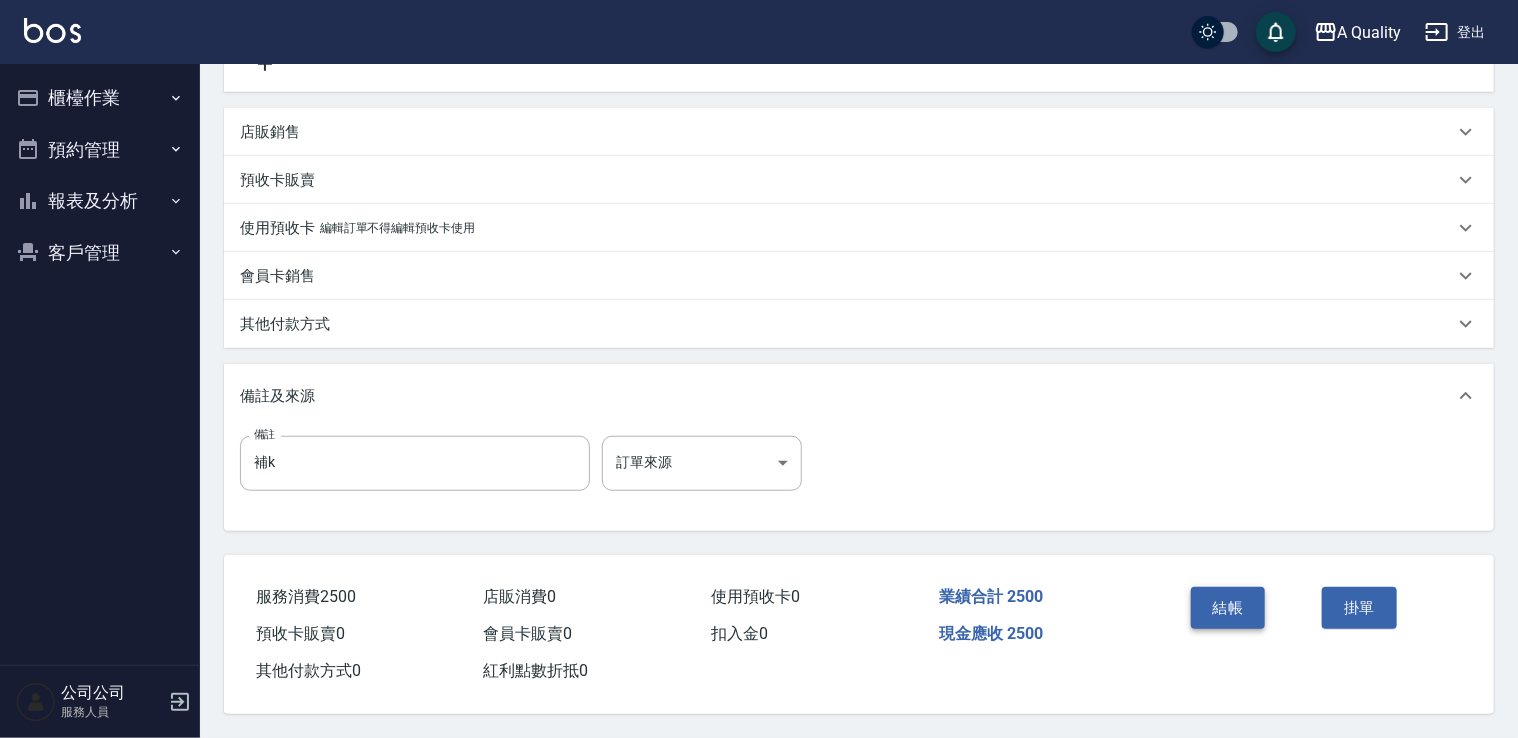 type on "500" 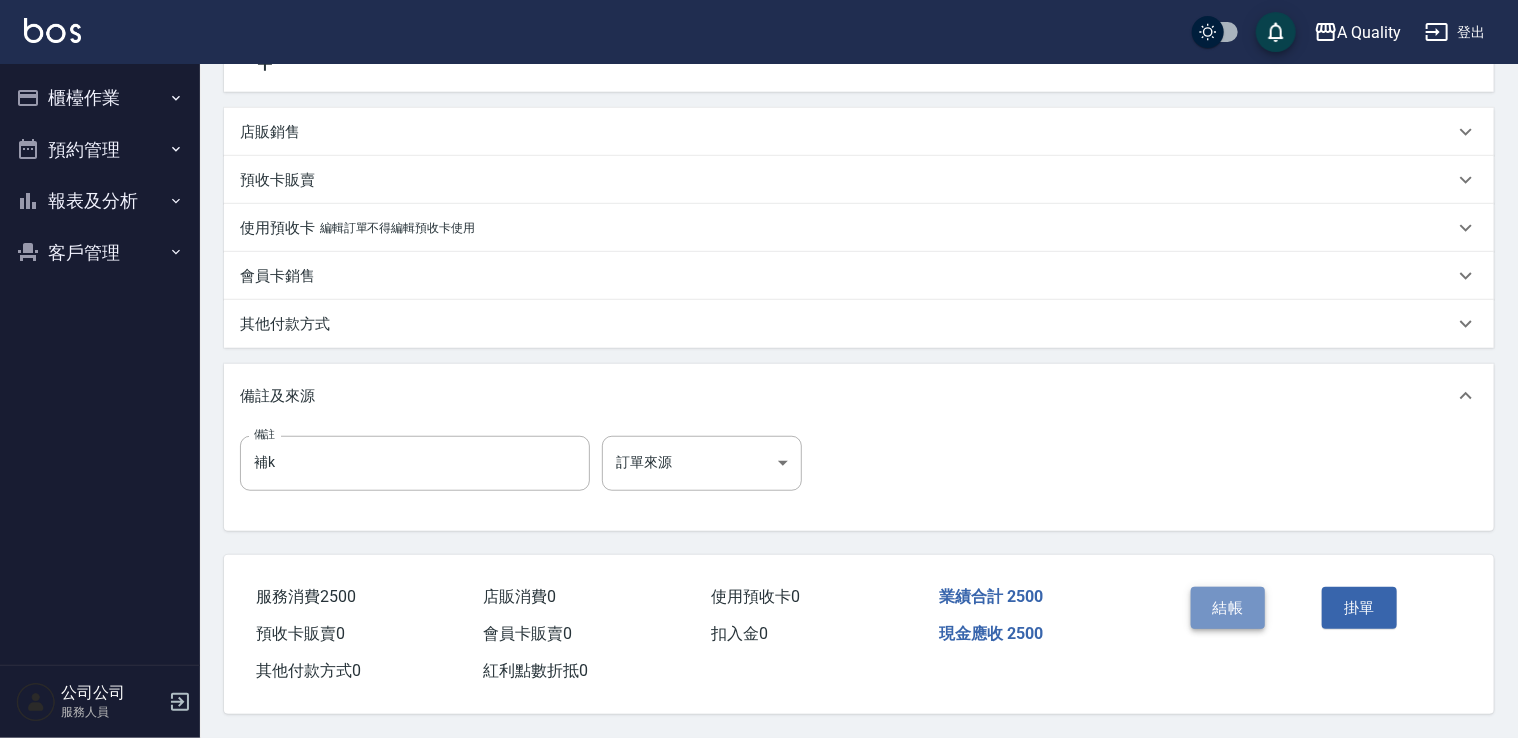 click on "結帳" at bounding box center (1228, 608) 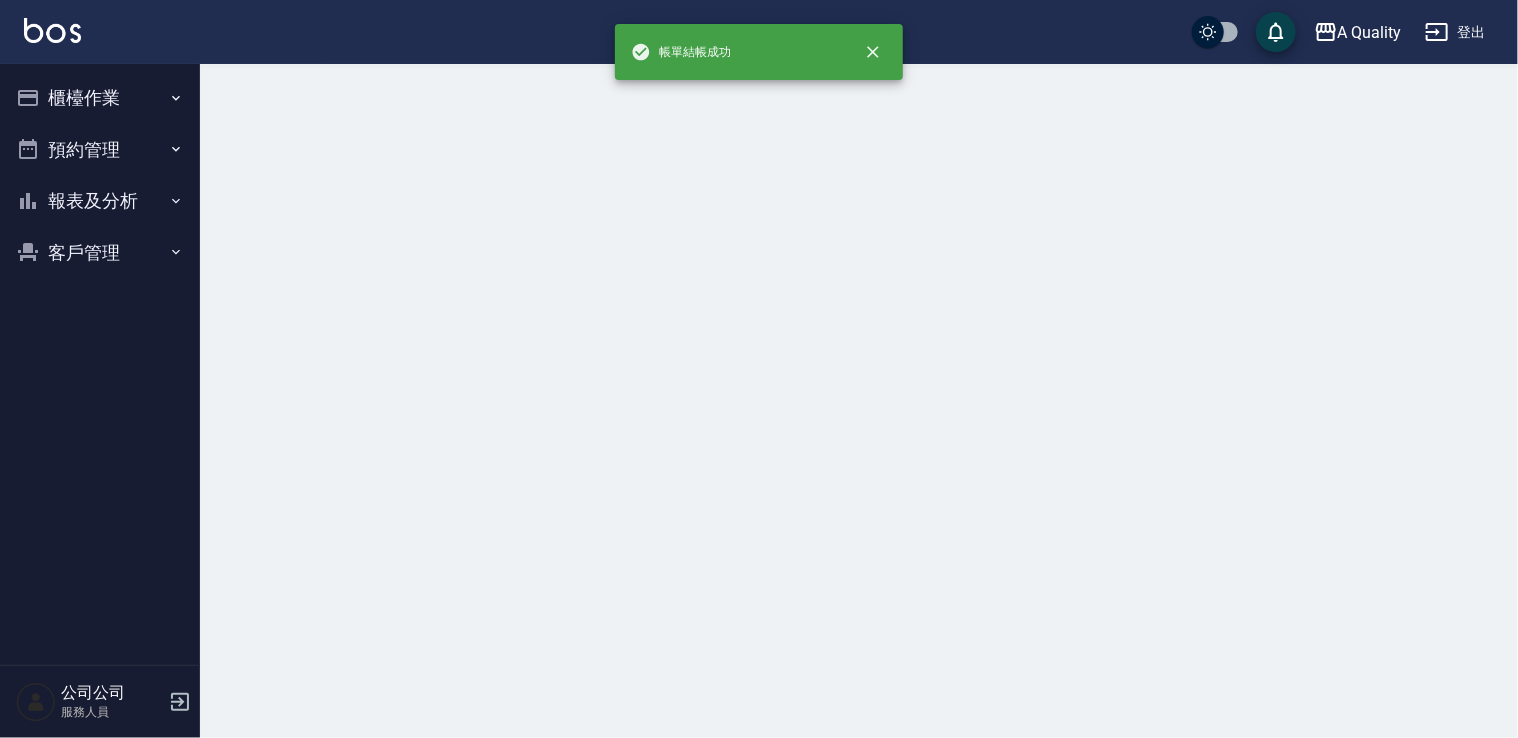 scroll, scrollTop: 0, scrollLeft: 0, axis: both 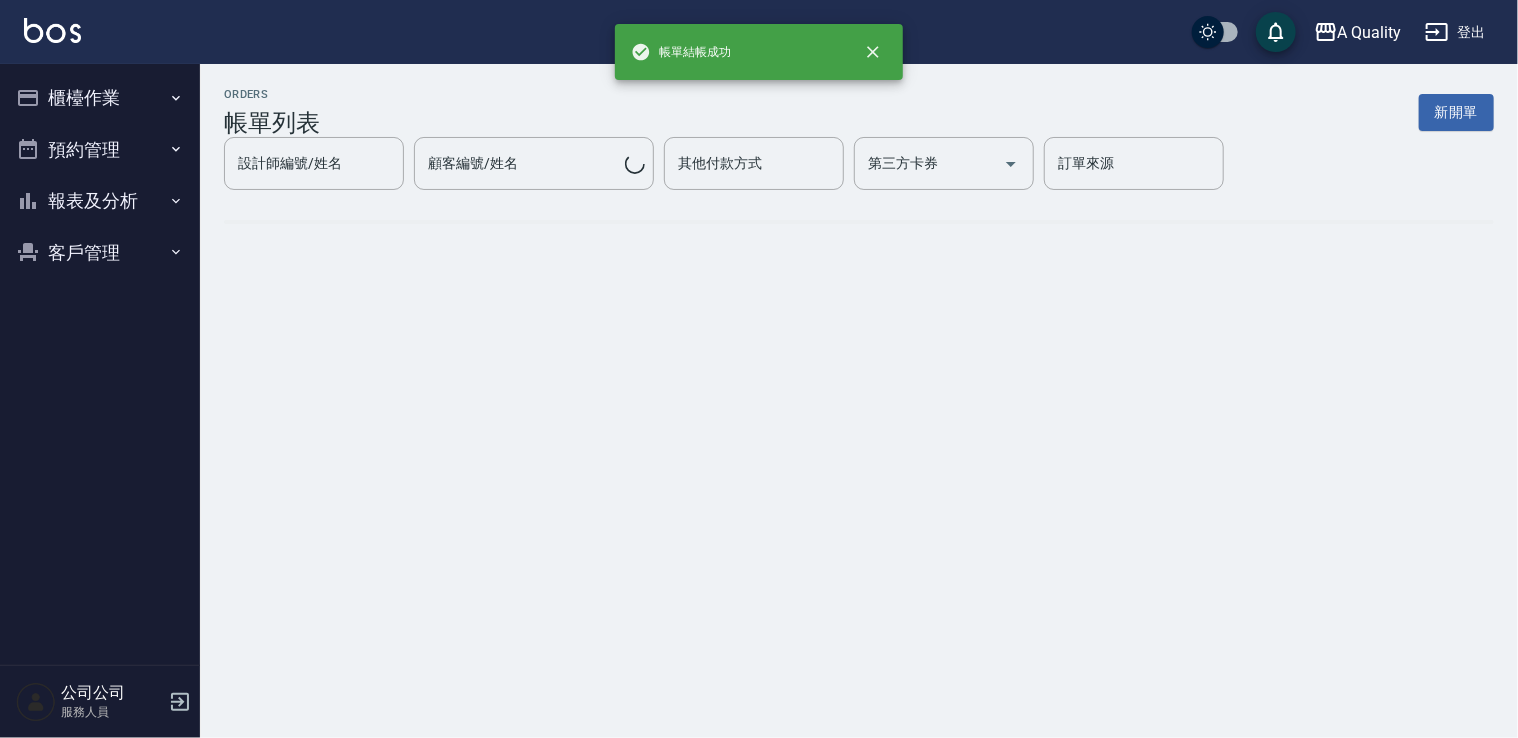 click on "預約管理" at bounding box center [100, 150] 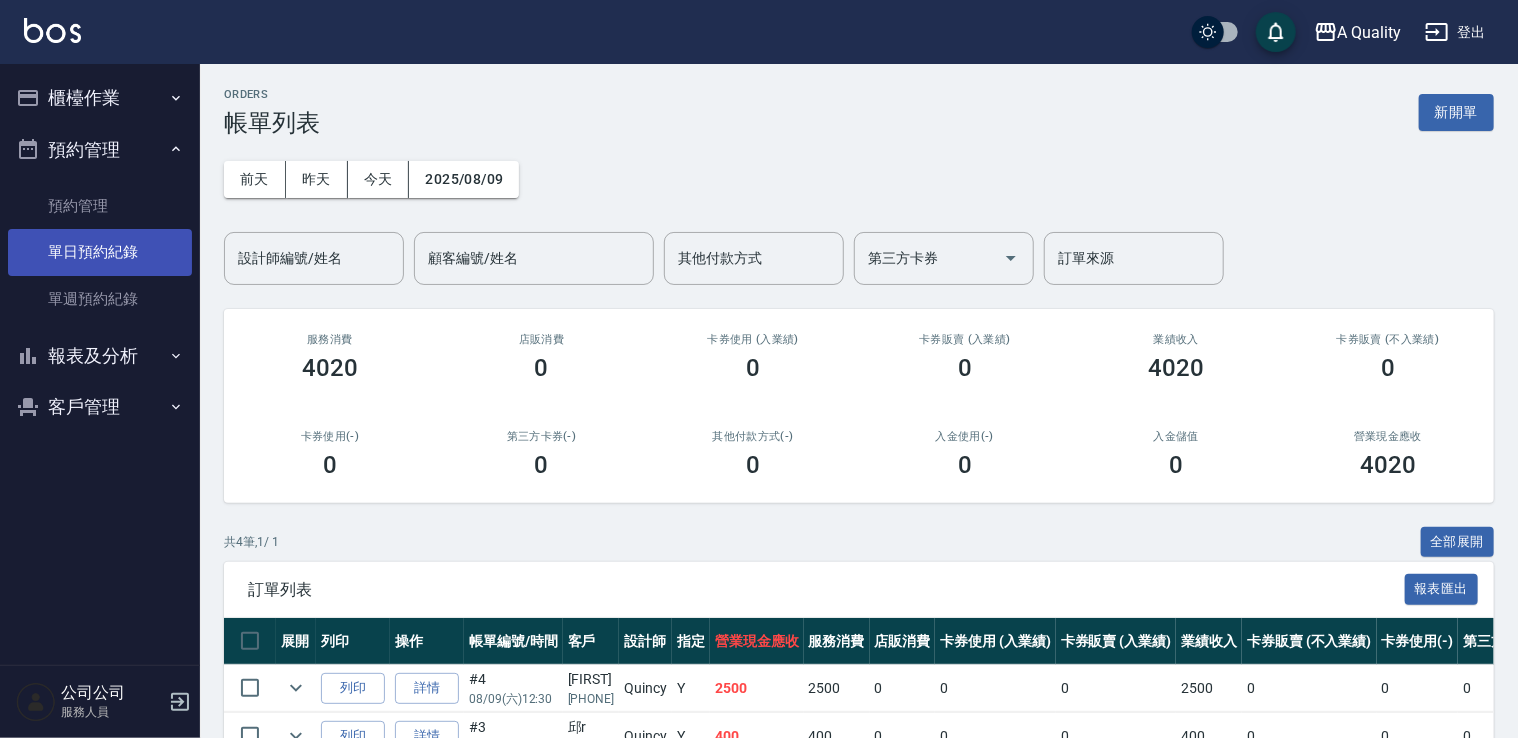 click on "單日預約紀錄" at bounding box center [100, 252] 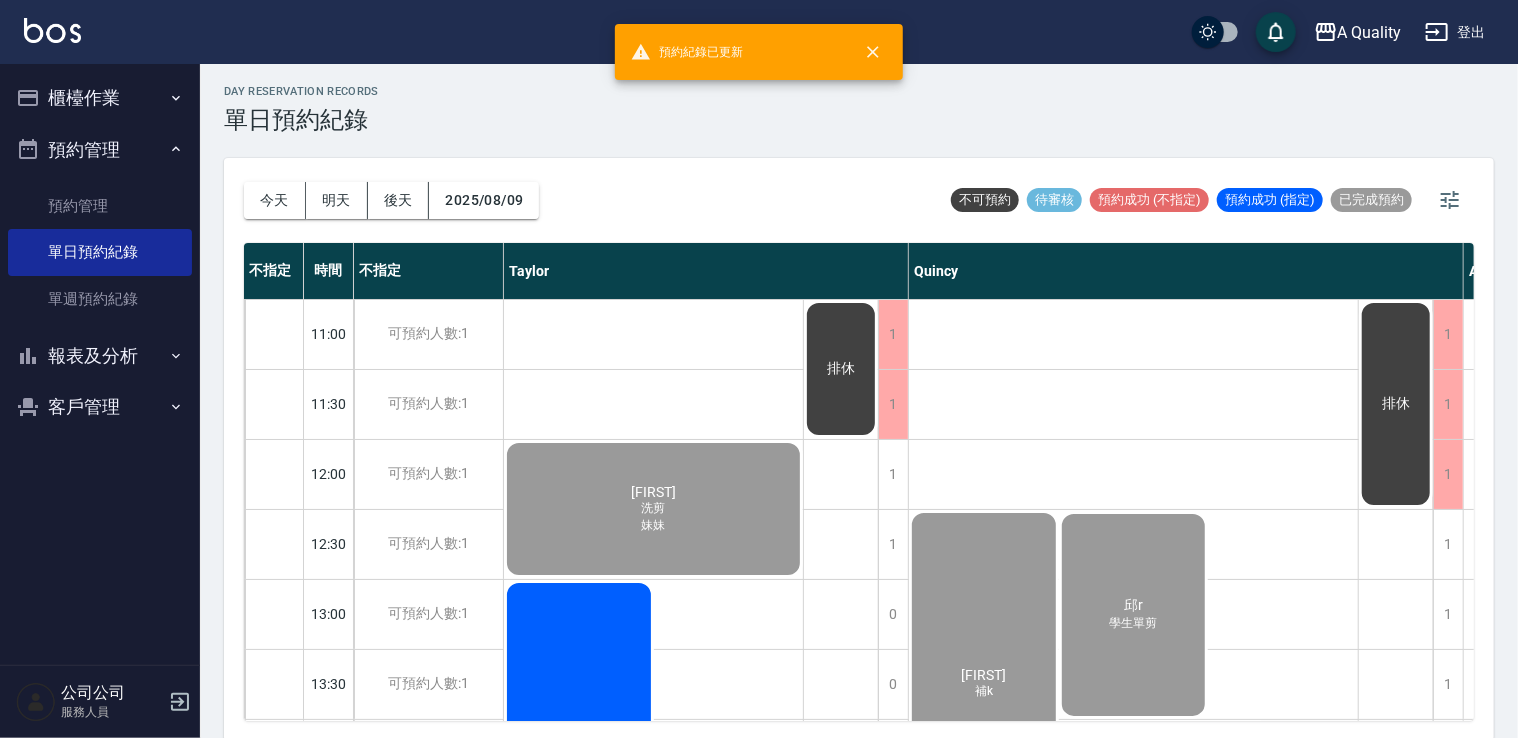 scroll, scrollTop: 5, scrollLeft: 0, axis: vertical 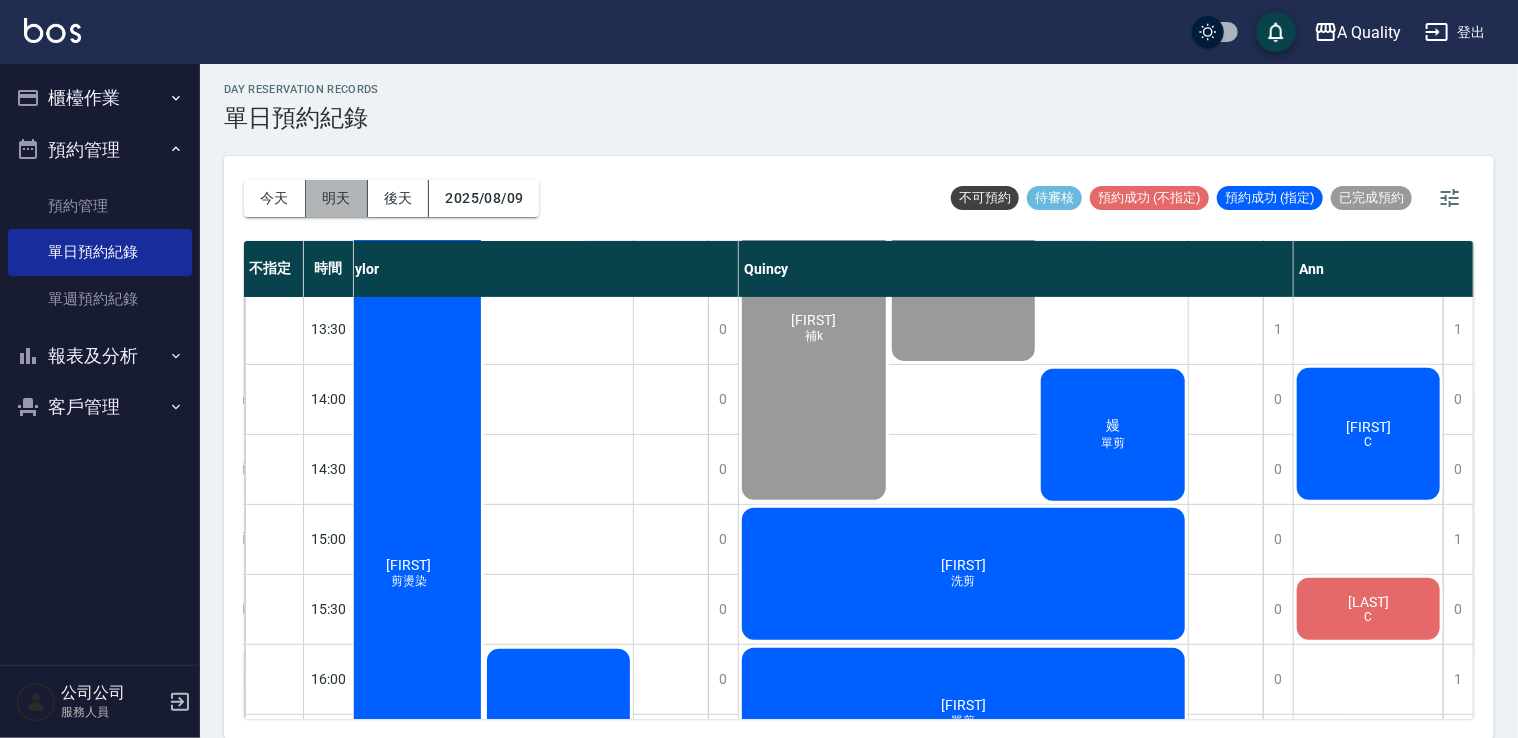 click on "明天" at bounding box center [337, 198] 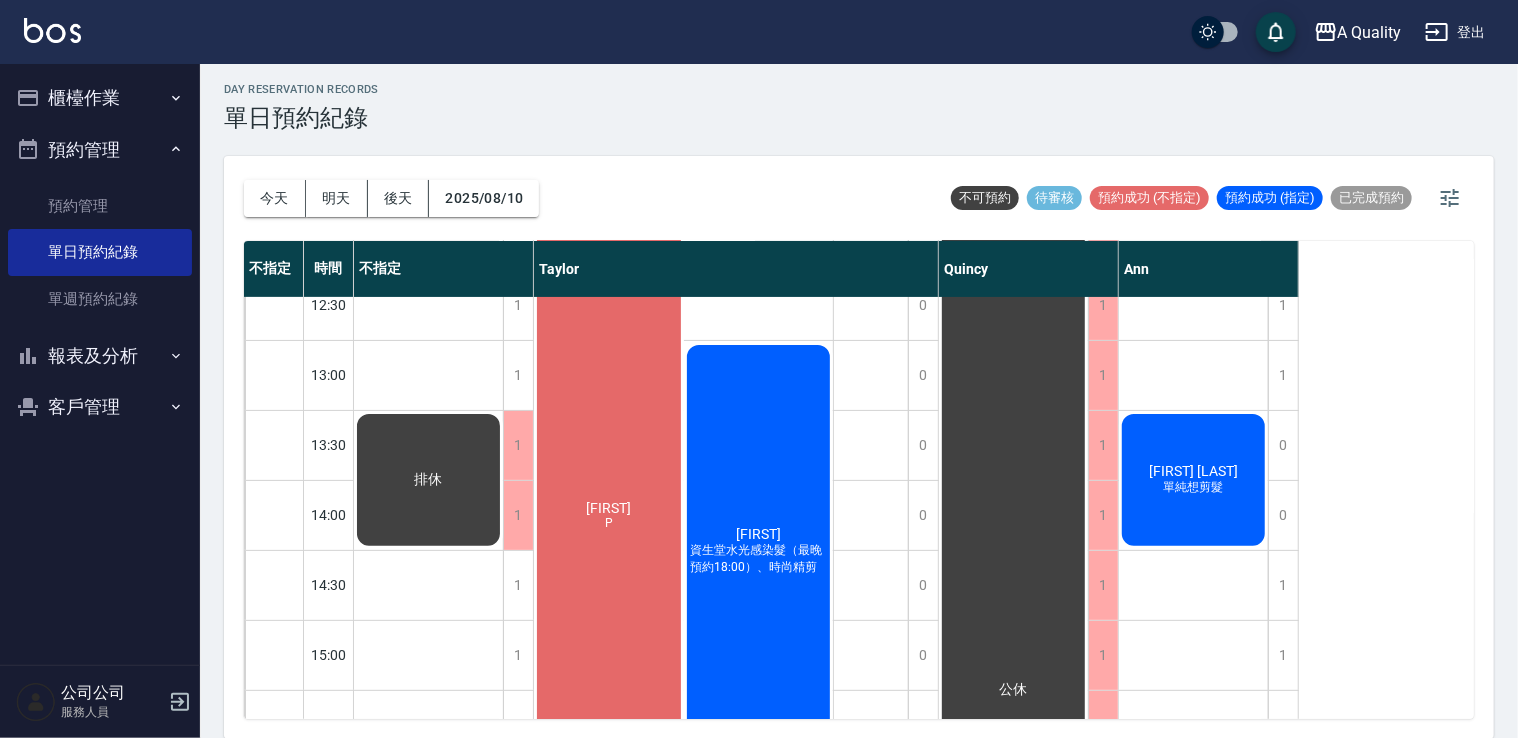 scroll, scrollTop: 153, scrollLeft: 0, axis: vertical 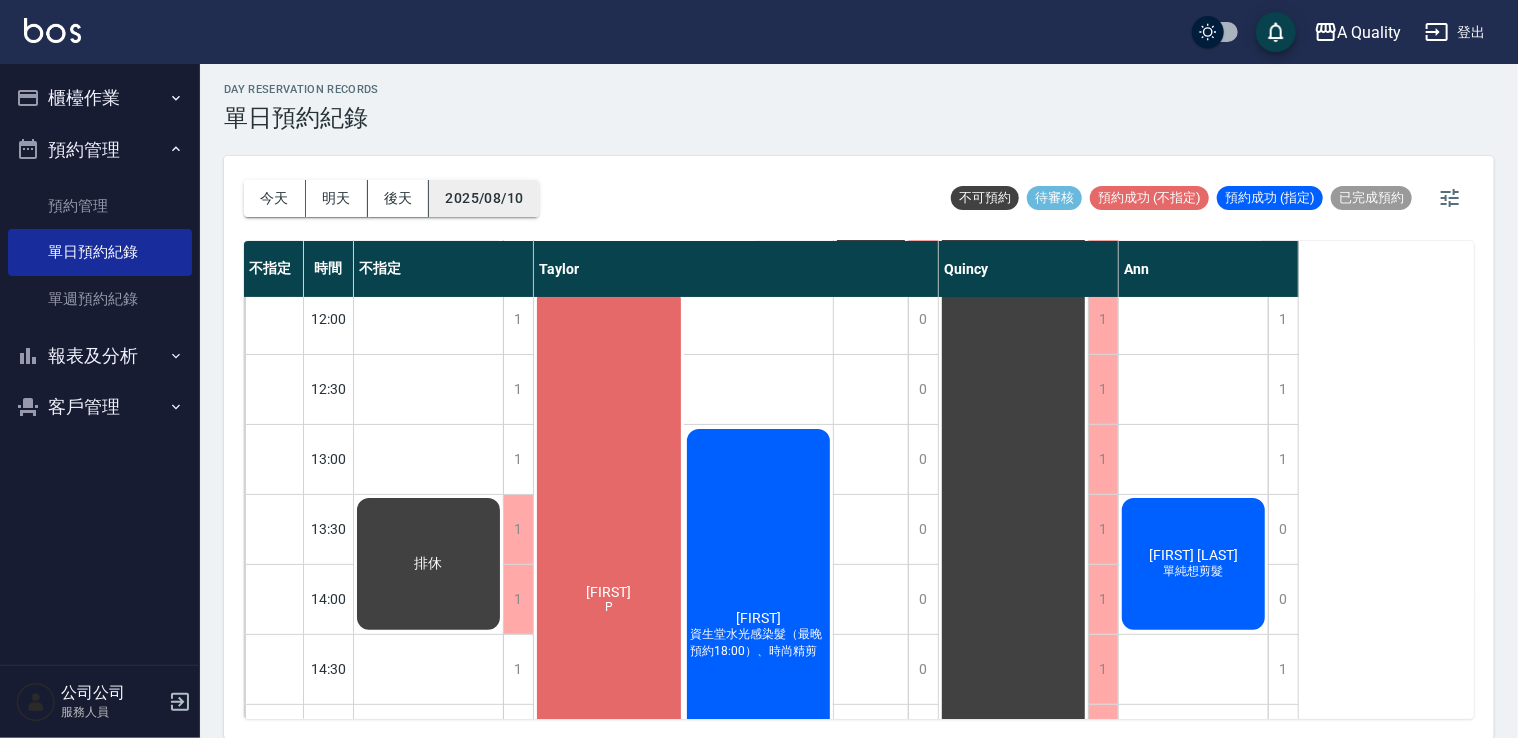 click on "2025/08/10" at bounding box center [484, 198] 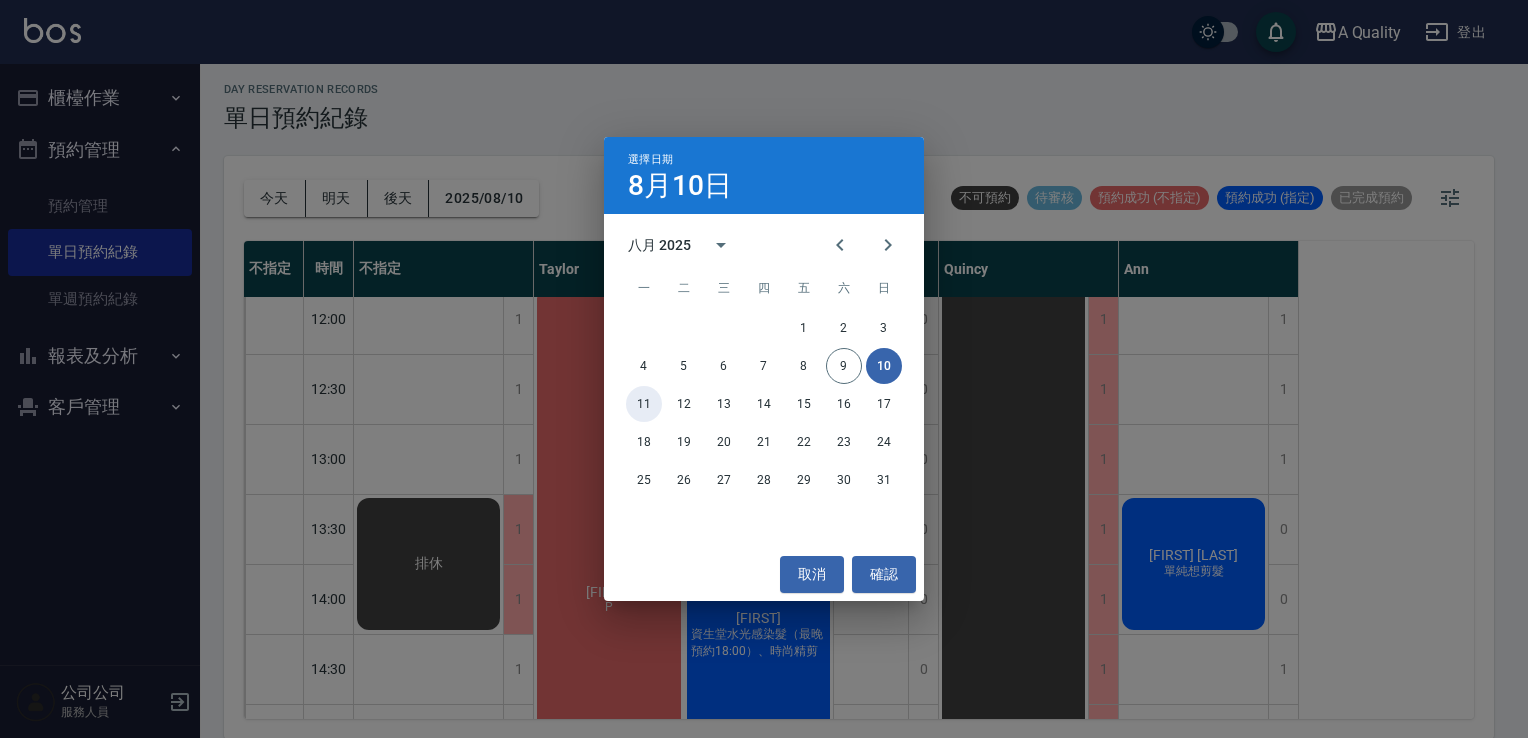 click on "11" at bounding box center (644, 404) 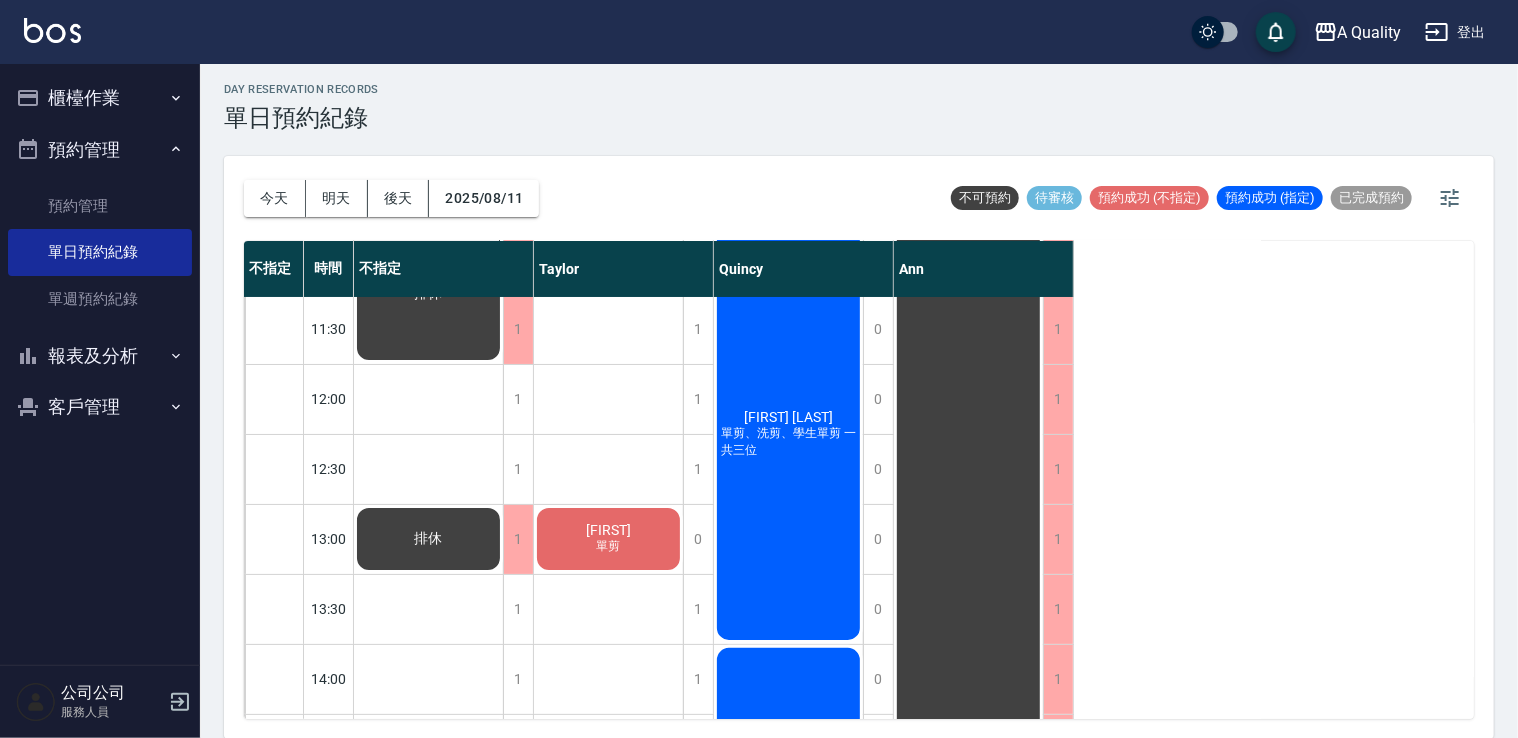 scroll, scrollTop: 0, scrollLeft: 0, axis: both 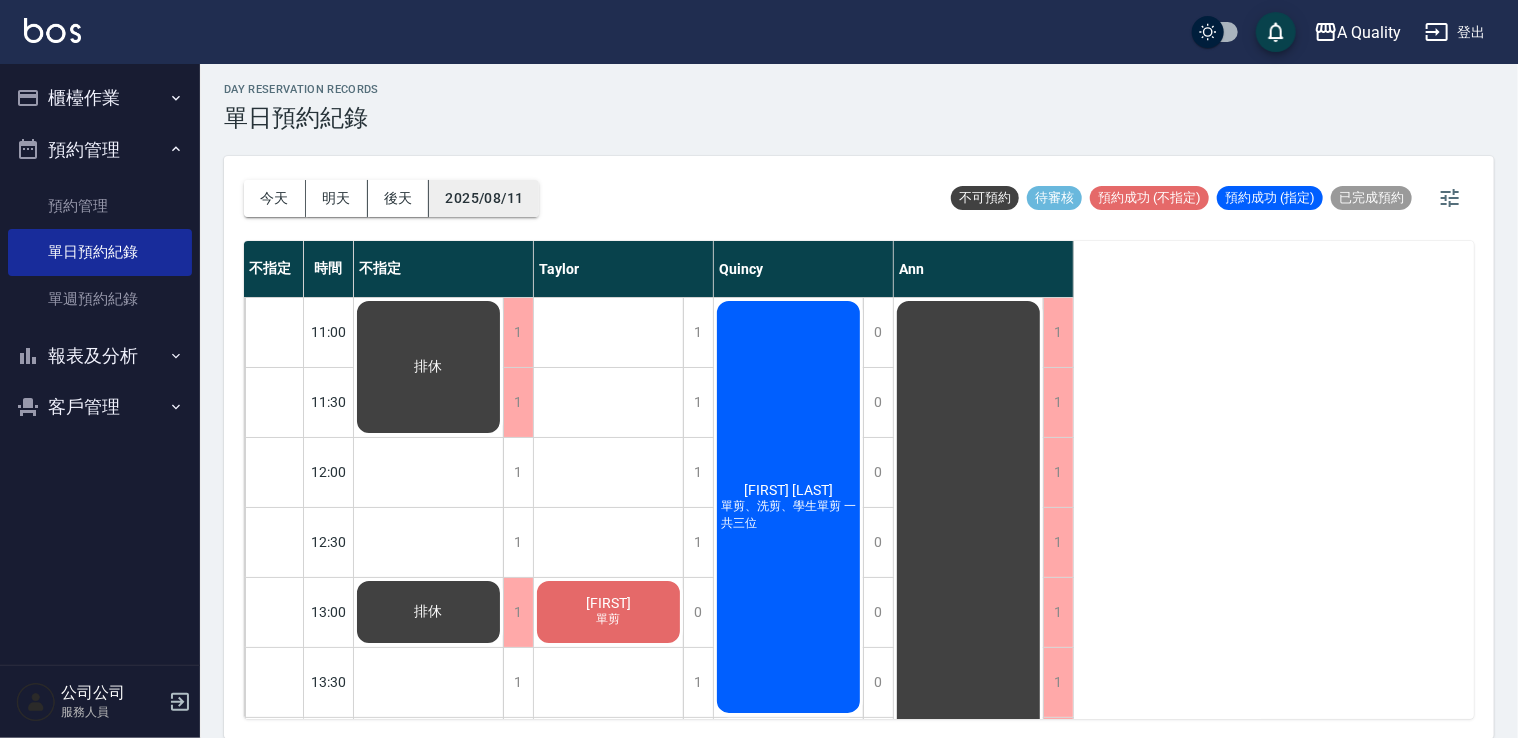 click on "2025/08/11" at bounding box center (484, 198) 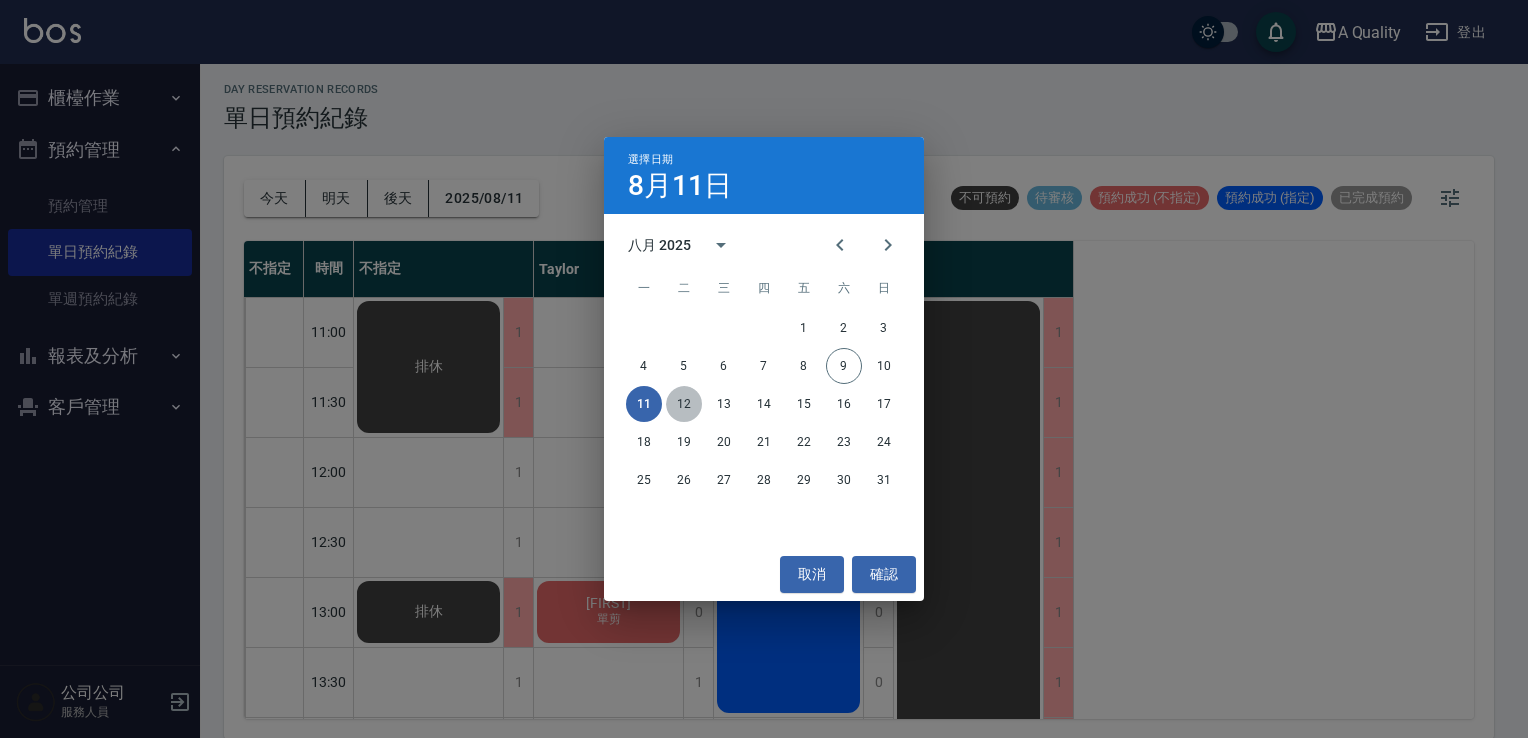 click on "12" at bounding box center [684, 404] 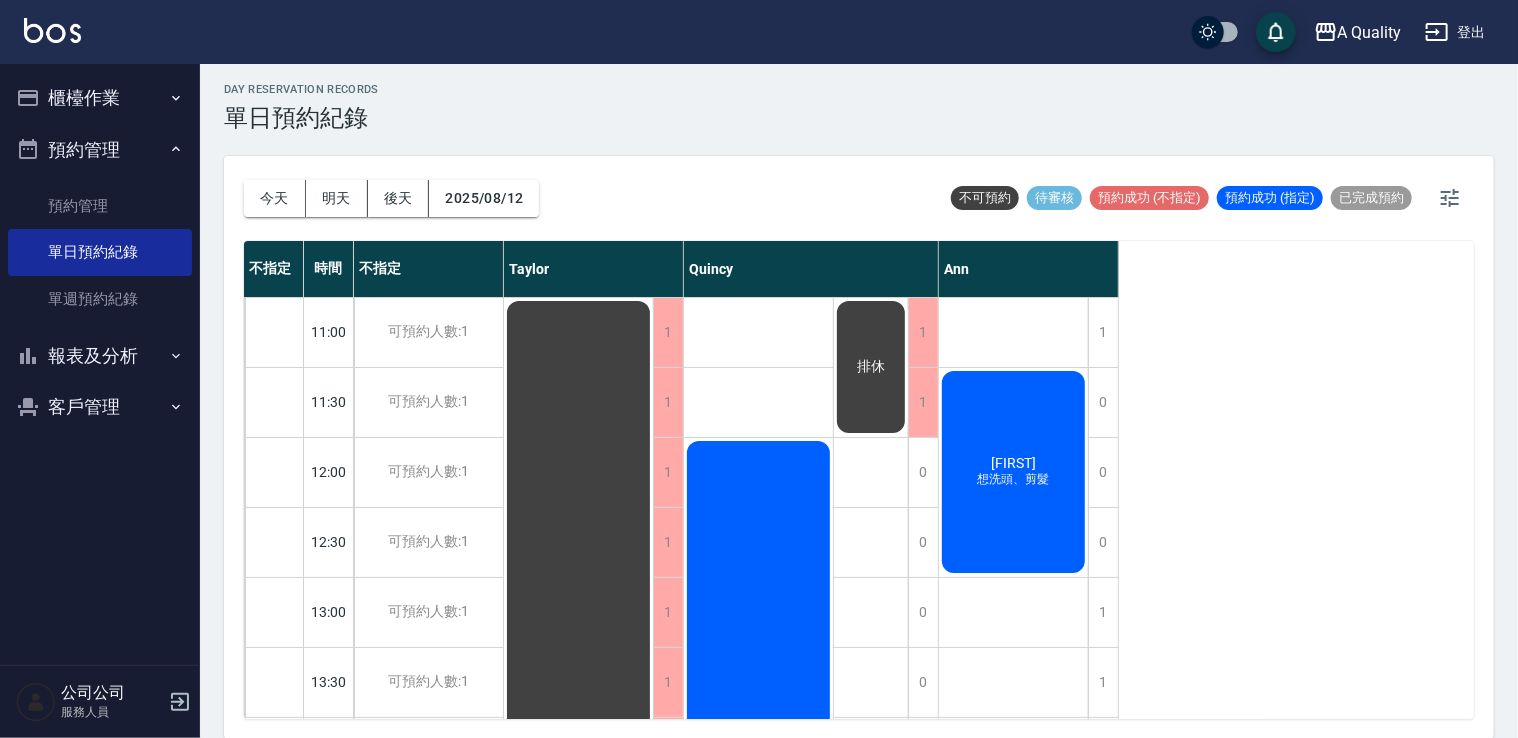 scroll, scrollTop: 5, scrollLeft: 0, axis: vertical 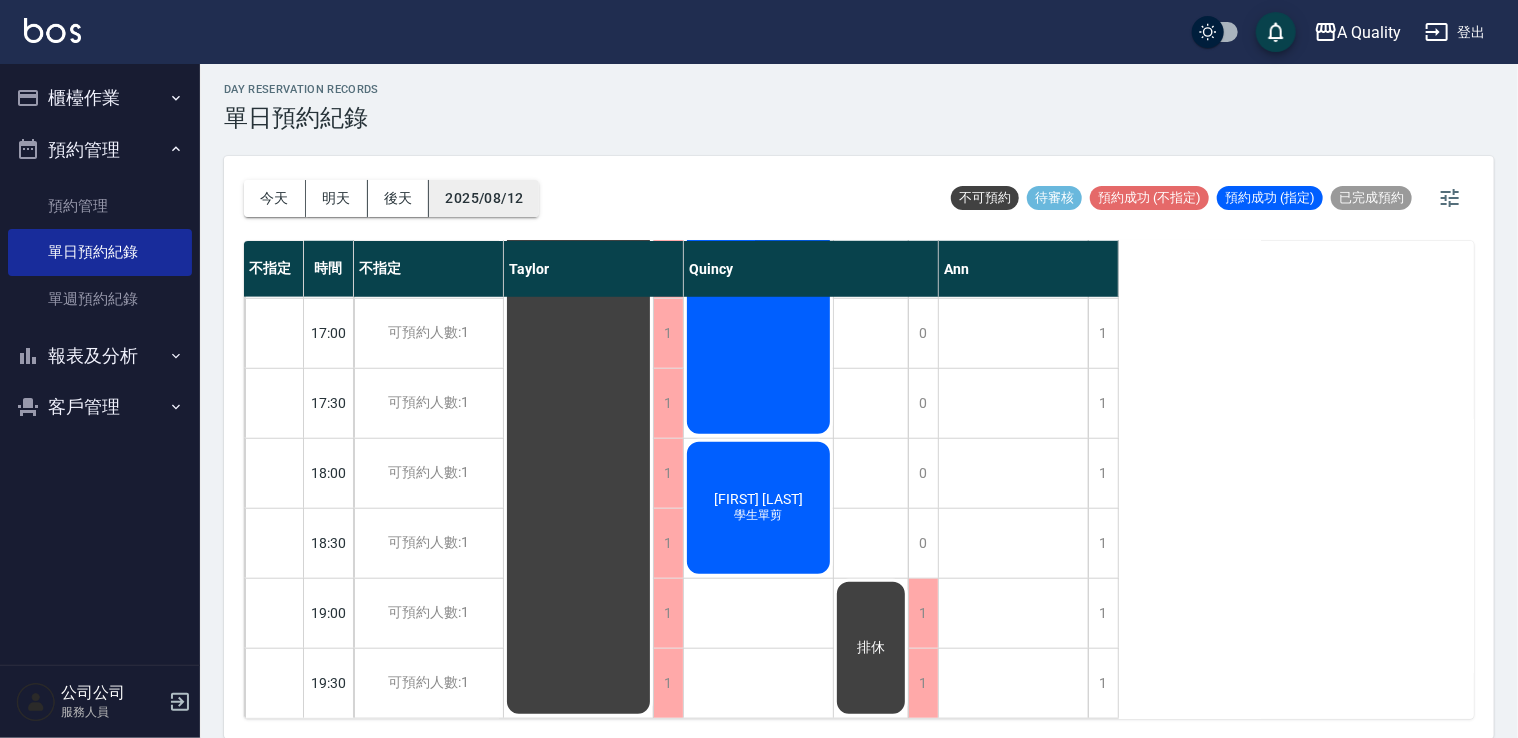 click on "2025/08/12" at bounding box center (484, 198) 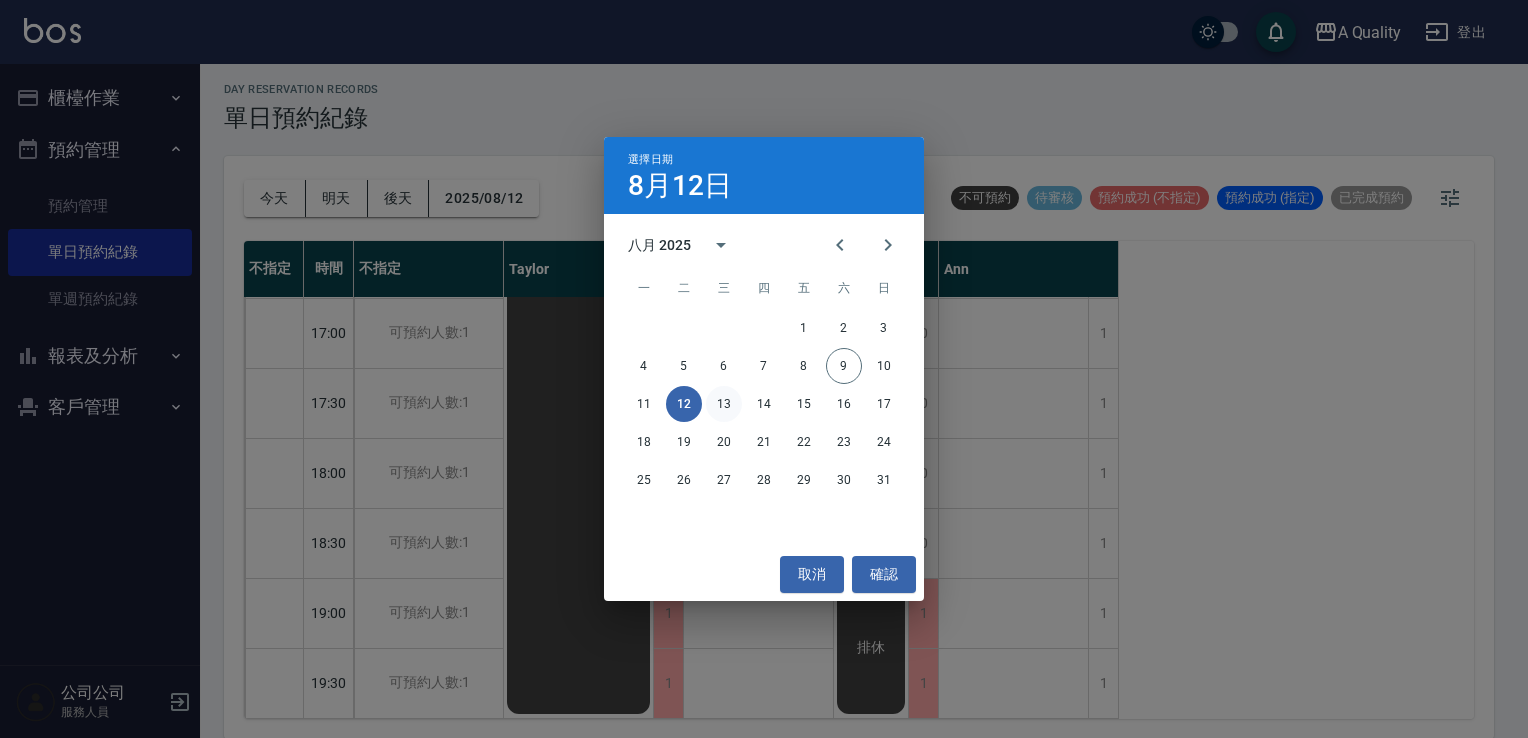 click on "13" at bounding box center [724, 404] 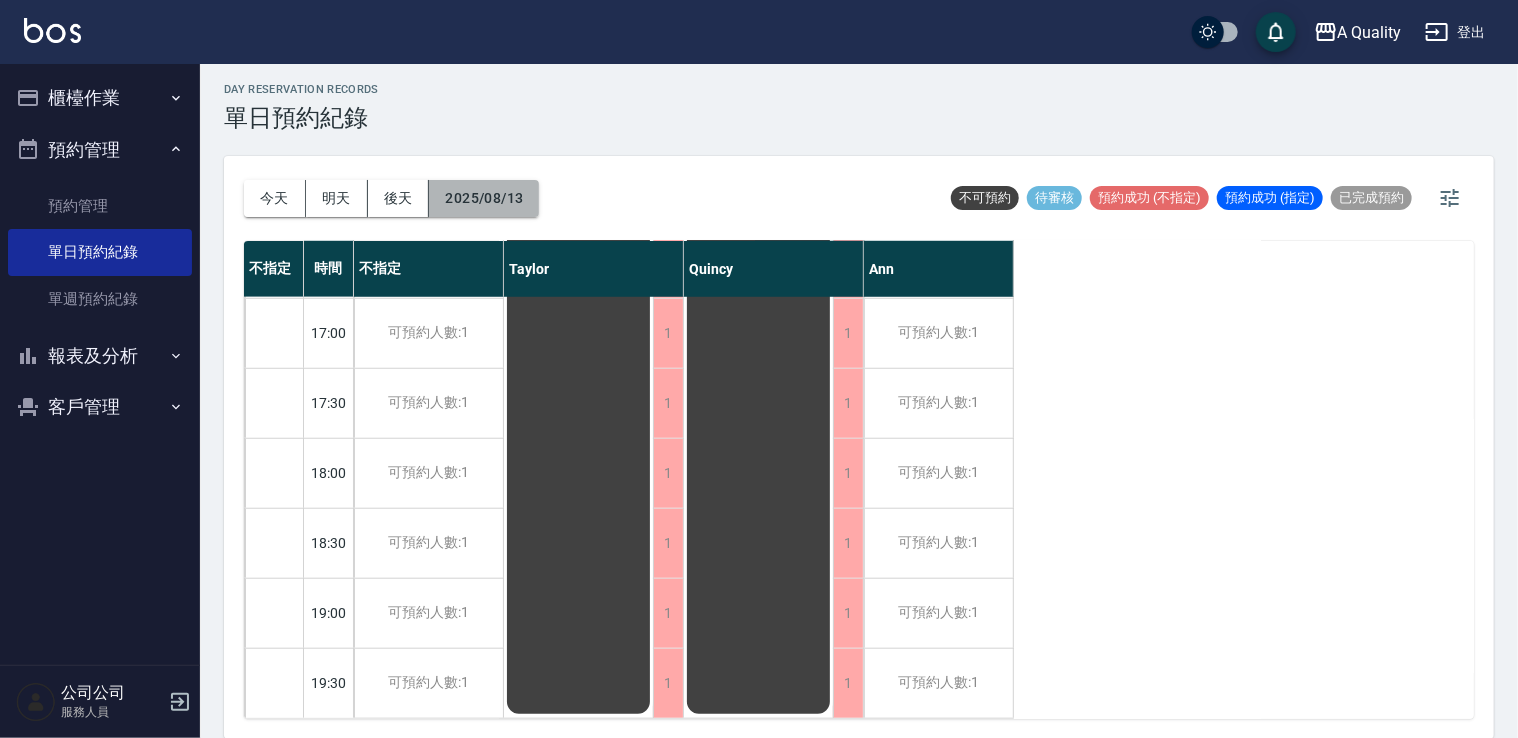 click on "2025/08/13" at bounding box center (484, 198) 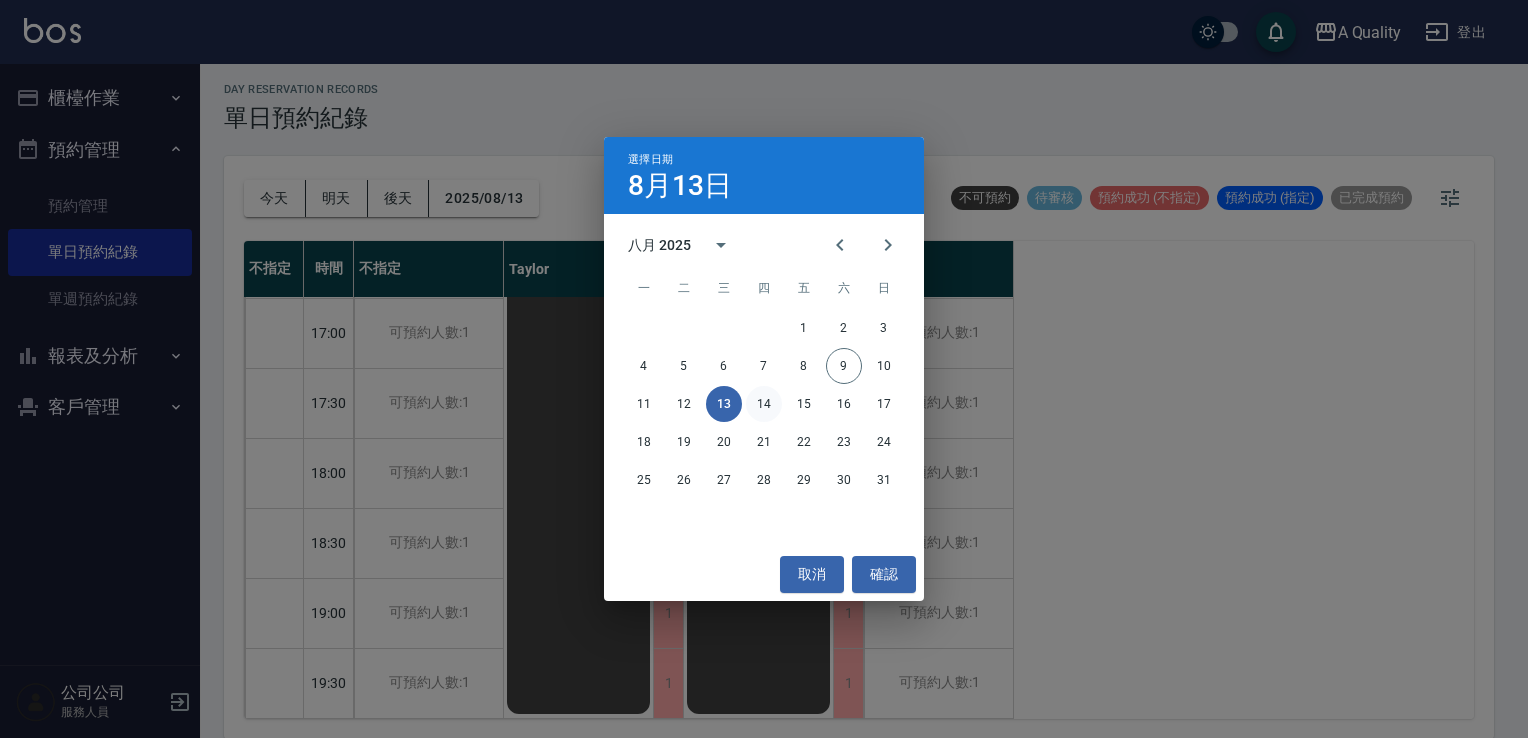 click on "14" at bounding box center (764, 404) 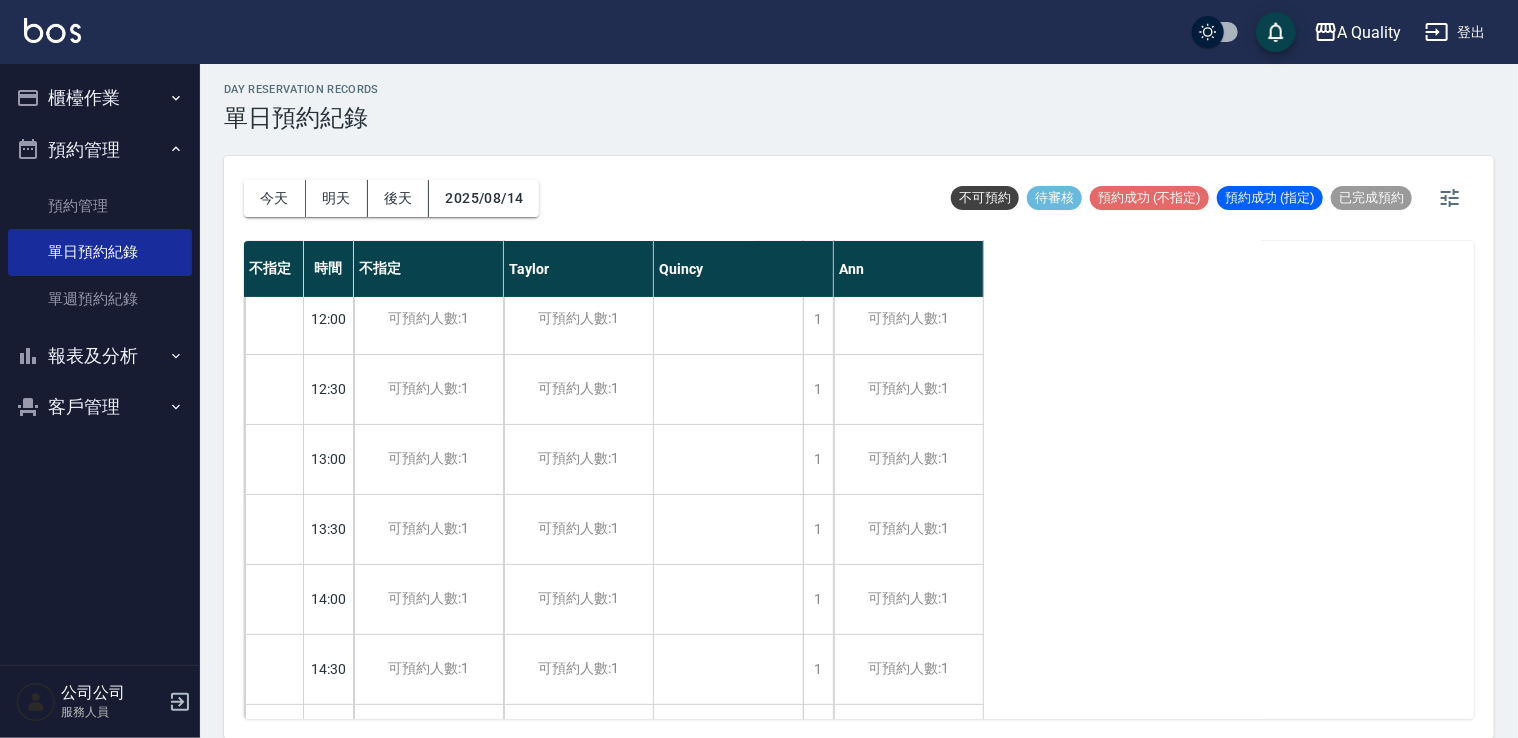 scroll, scrollTop: 0, scrollLeft: 0, axis: both 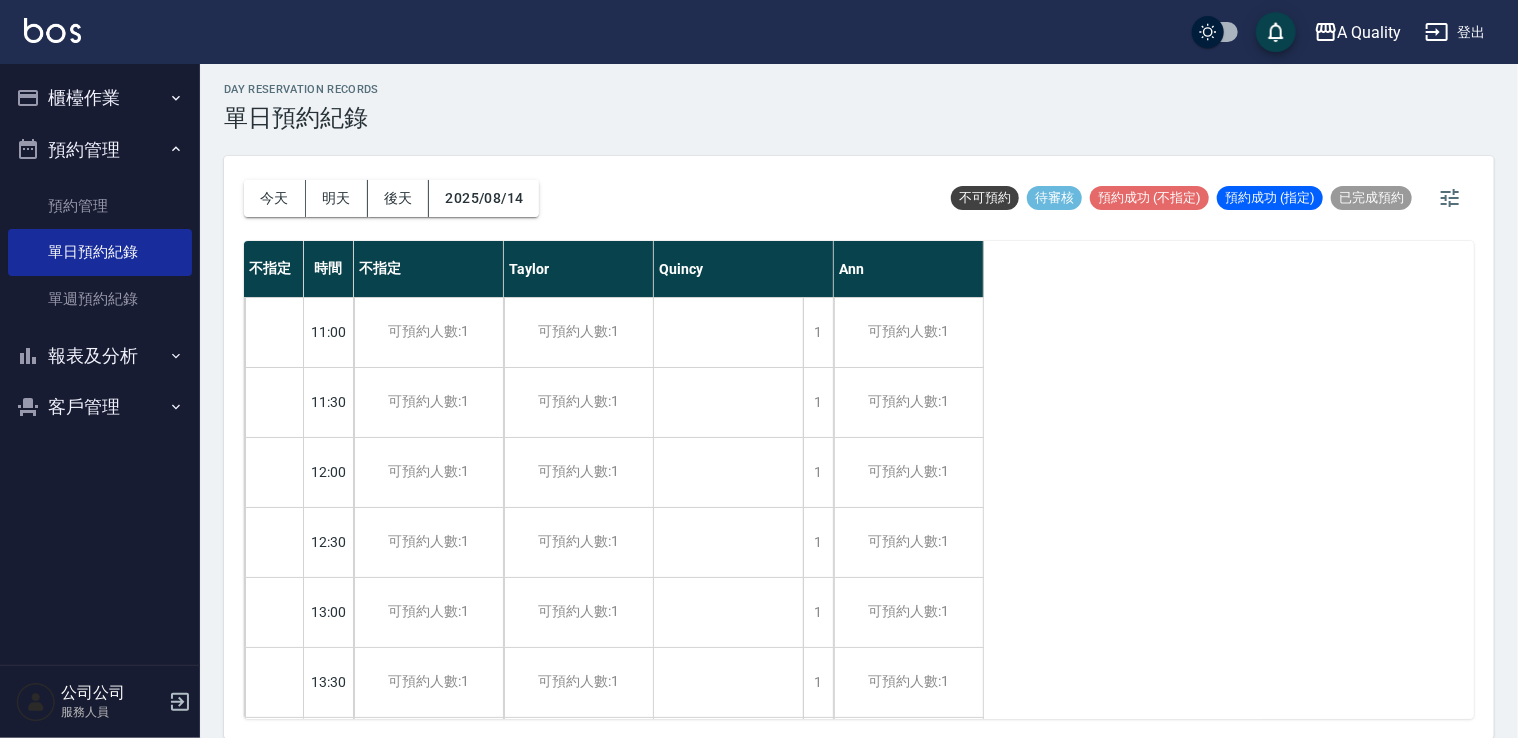 click on "今天 明天 後天 2025/08/14" at bounding box center [391, 198] 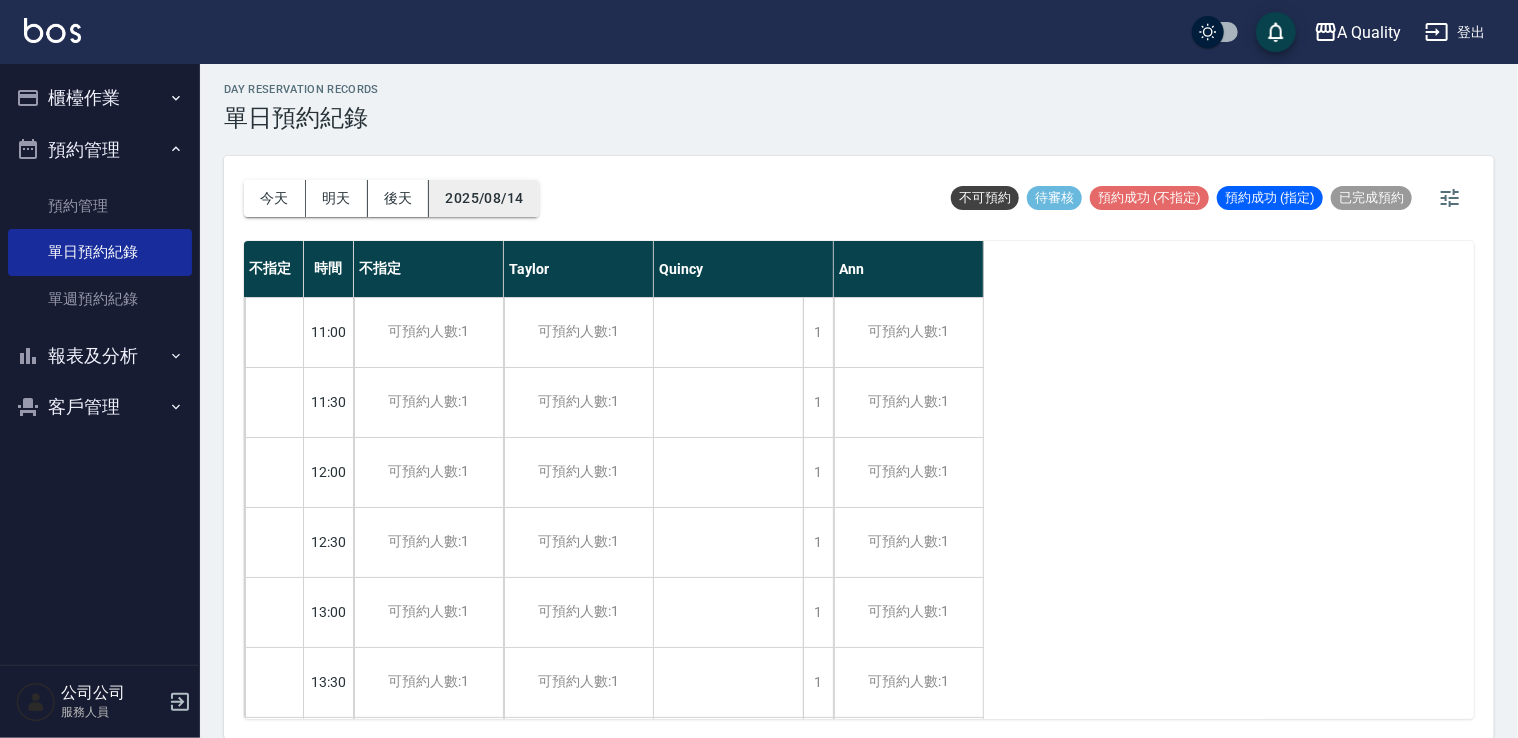 click on "2025/08/14" at bounding box center [484, 198] 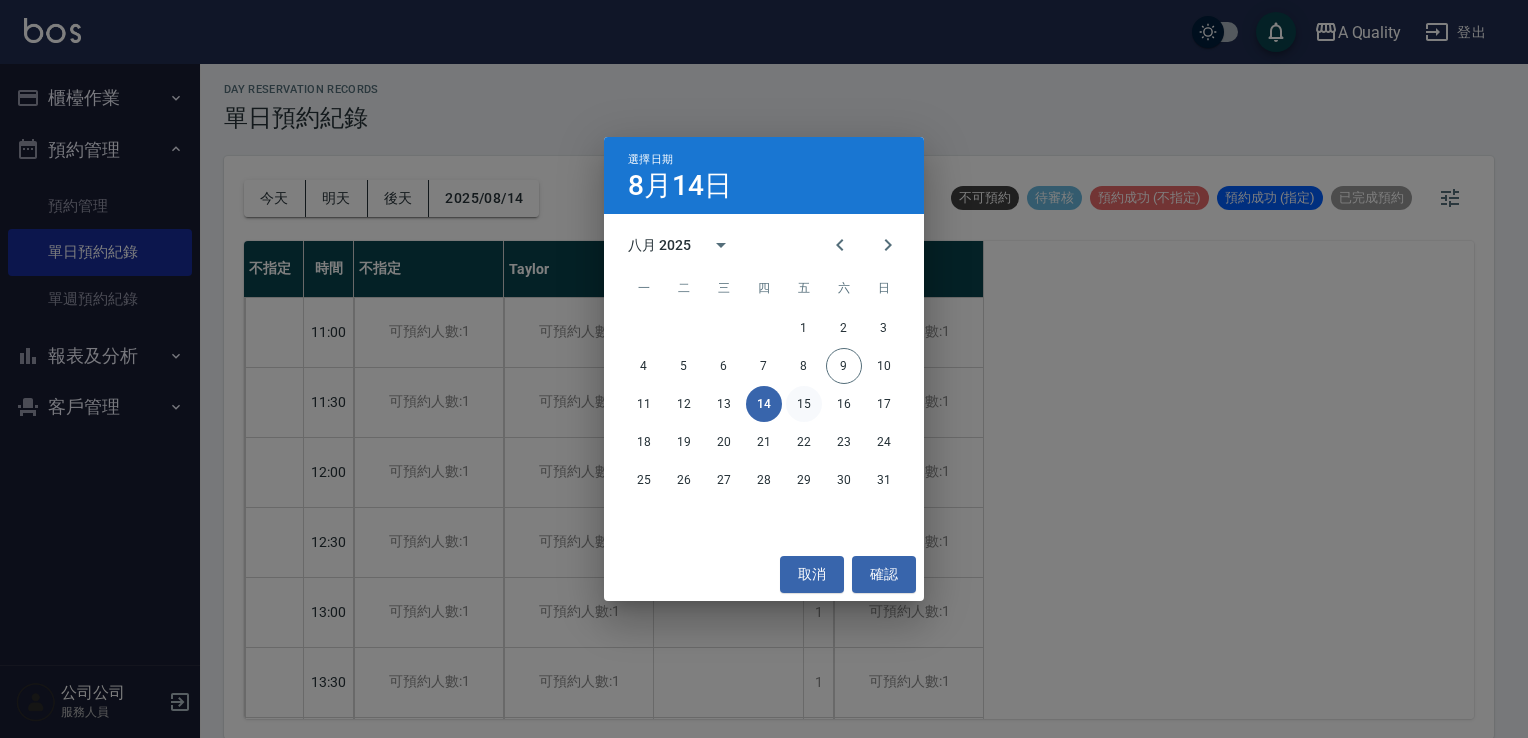 click on "15" at bounding box center (804, 404) 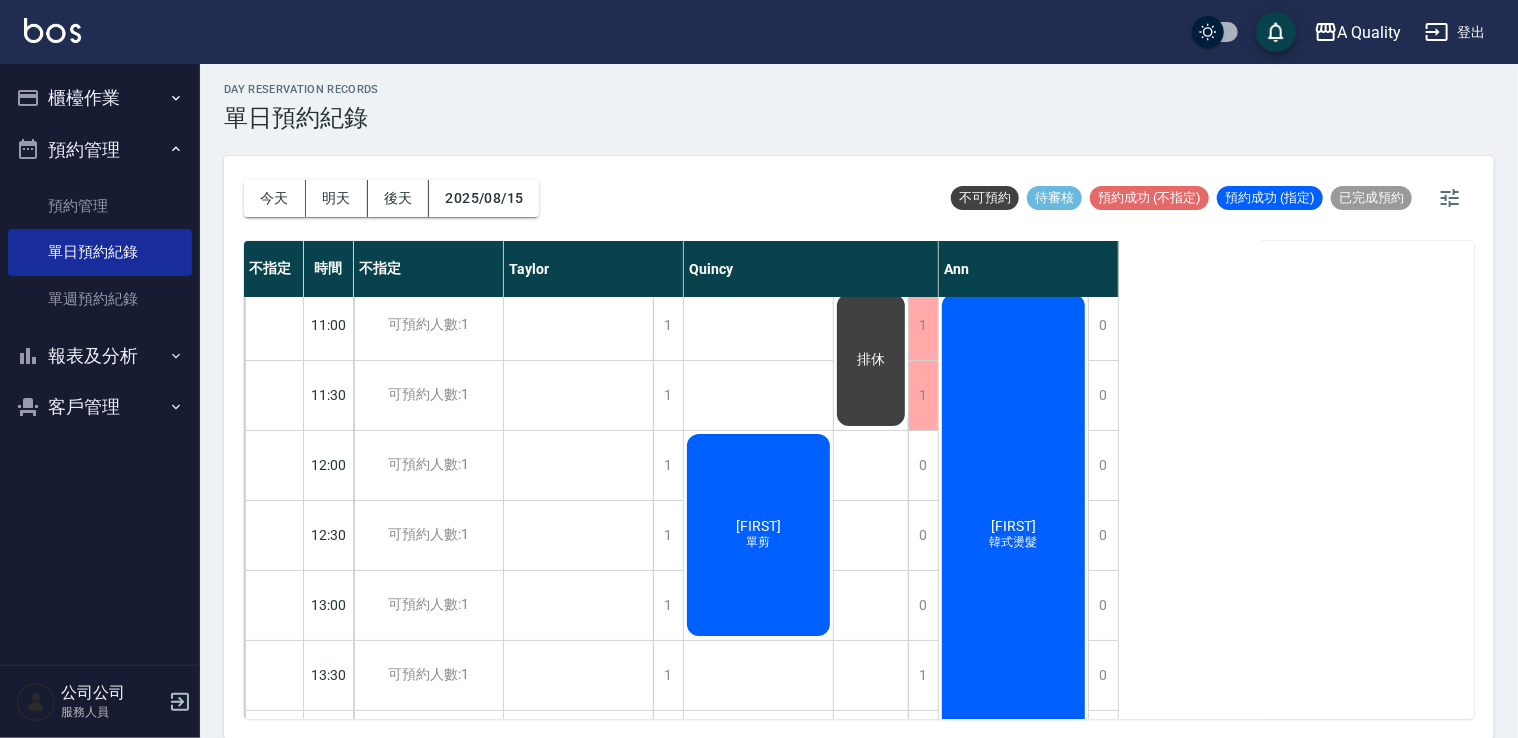 scroll, scrollTop: 0, scrollLeft: 0, axis: both 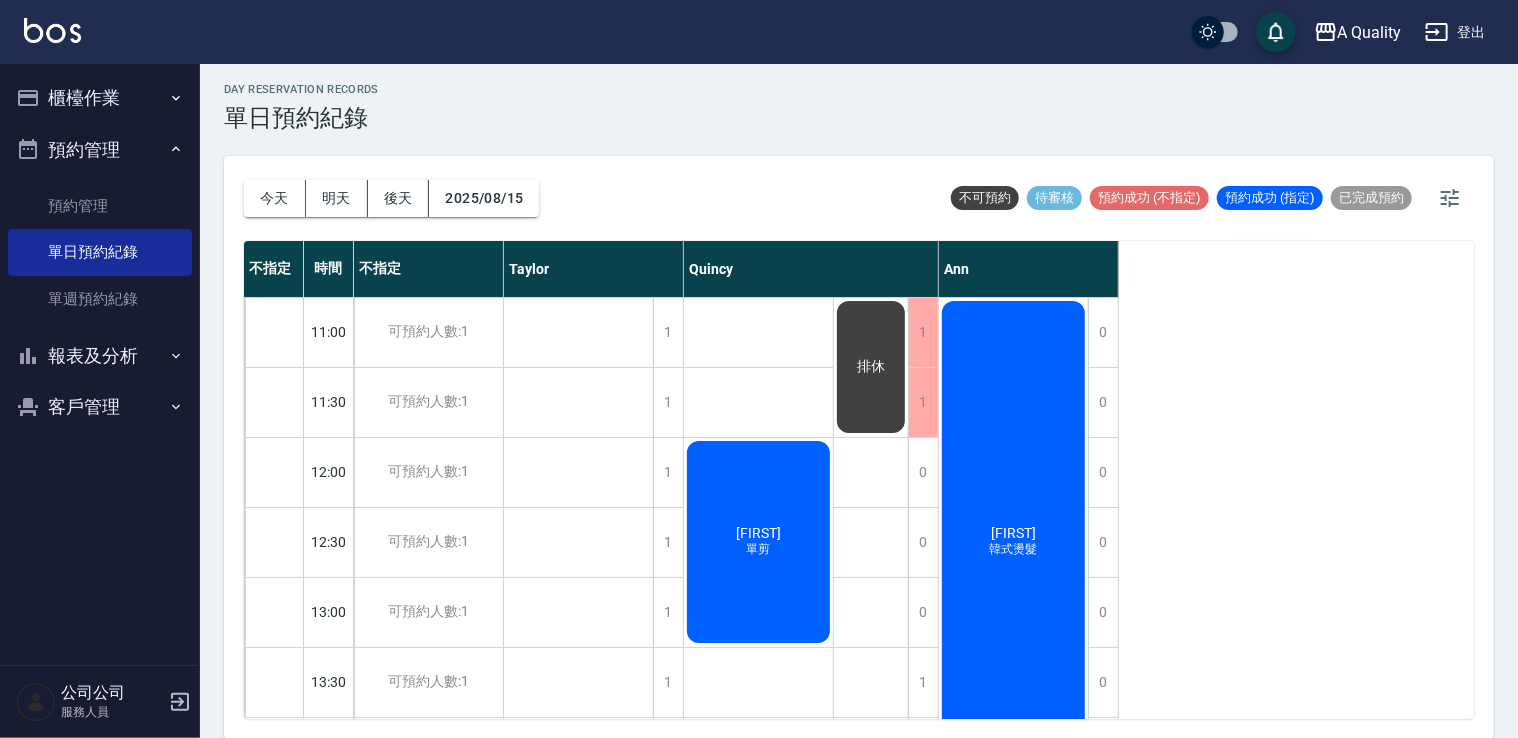 click on "今天 明天 後天 2025/08/15" at bounding box center [391, 198] 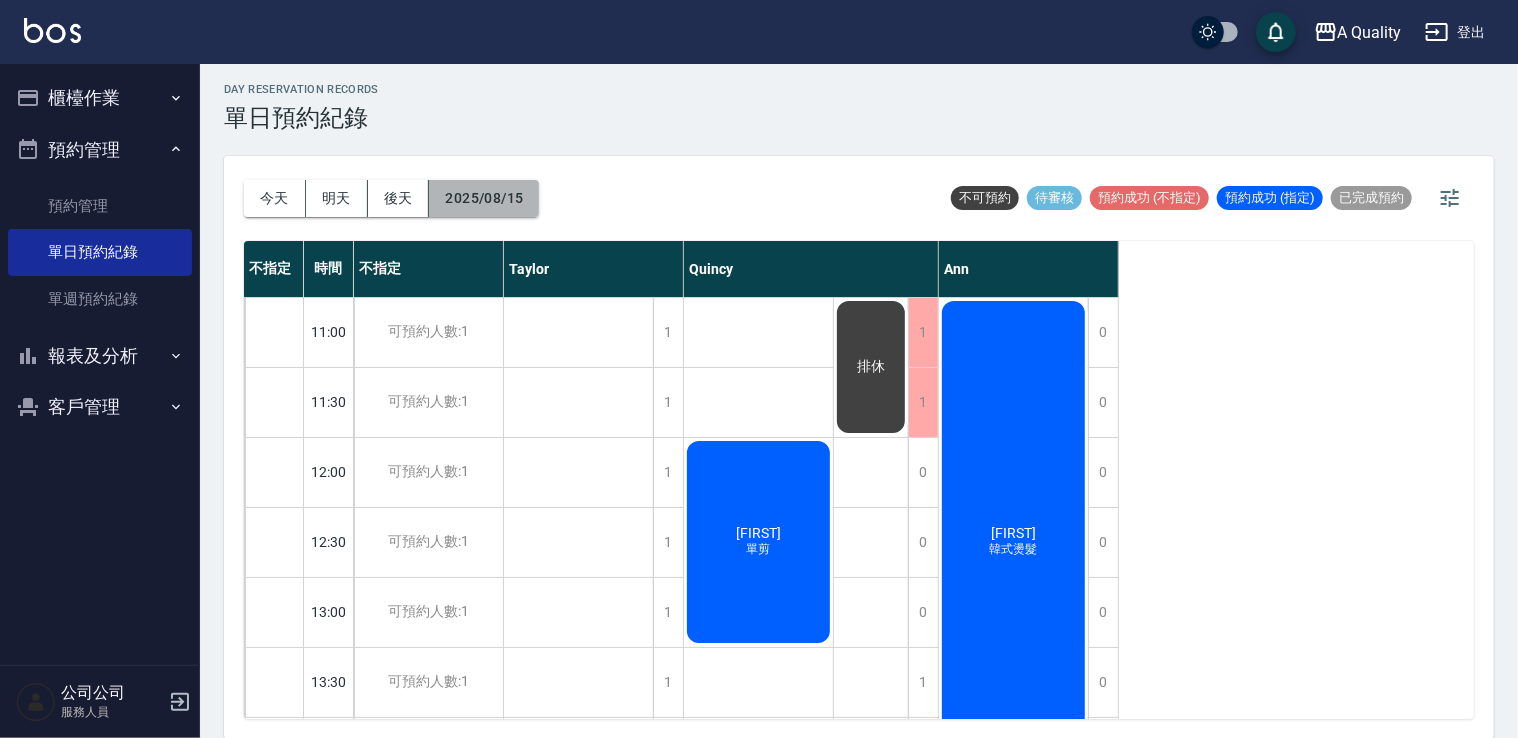 click on "2025/08/15" at bounding box center [484, 198] 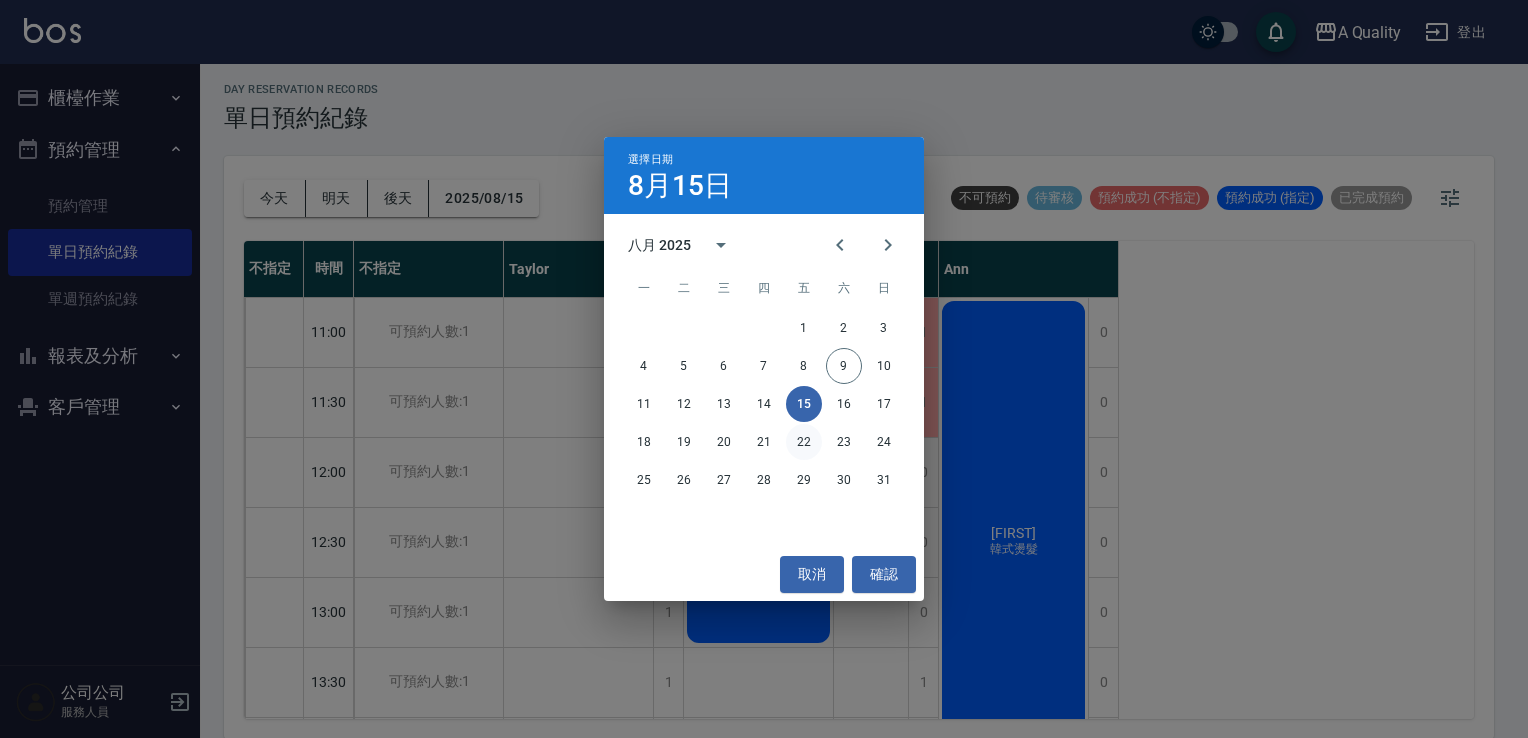 click on "22" at bounding box center (804, 442) 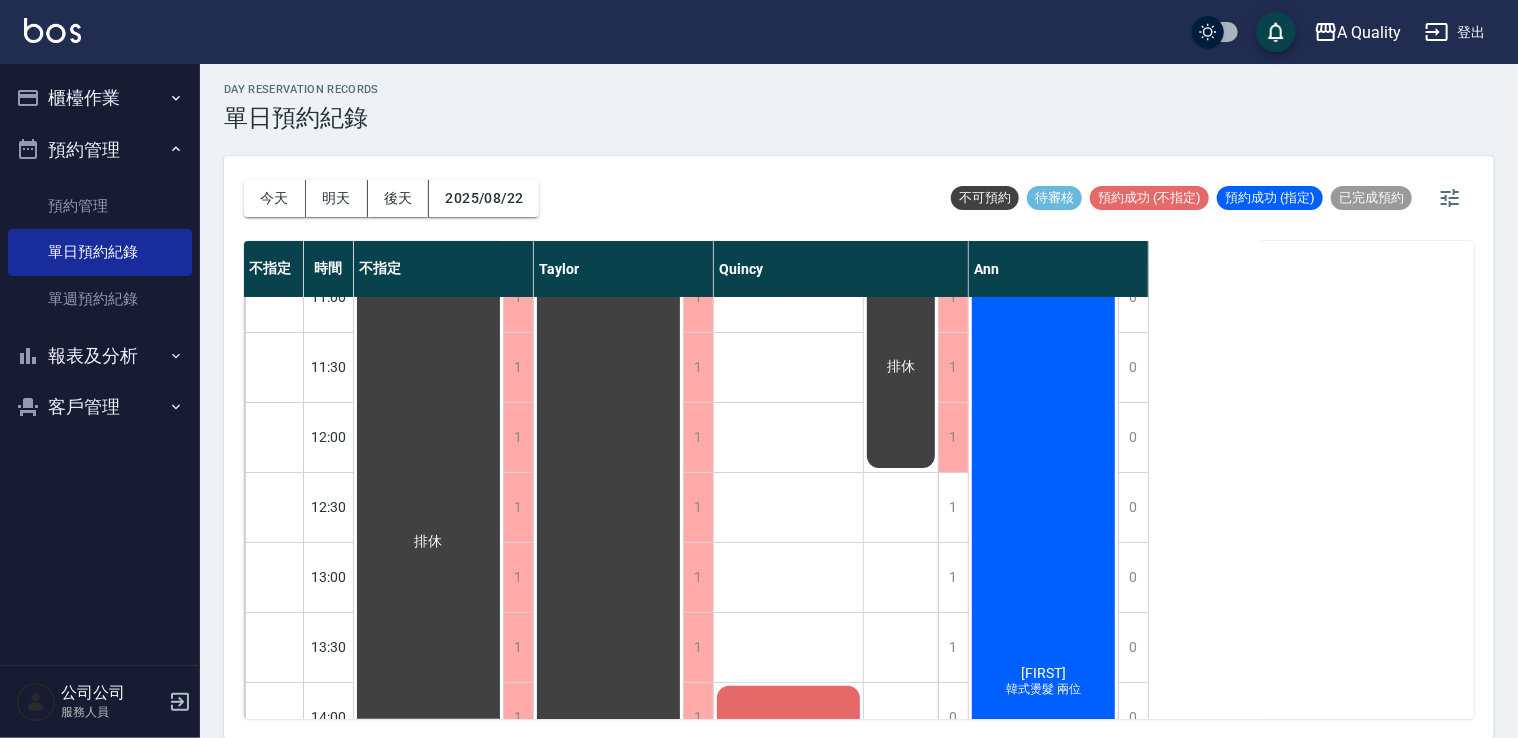 scroll, scrollTop: 0, scrollLeft: 0, axis: both 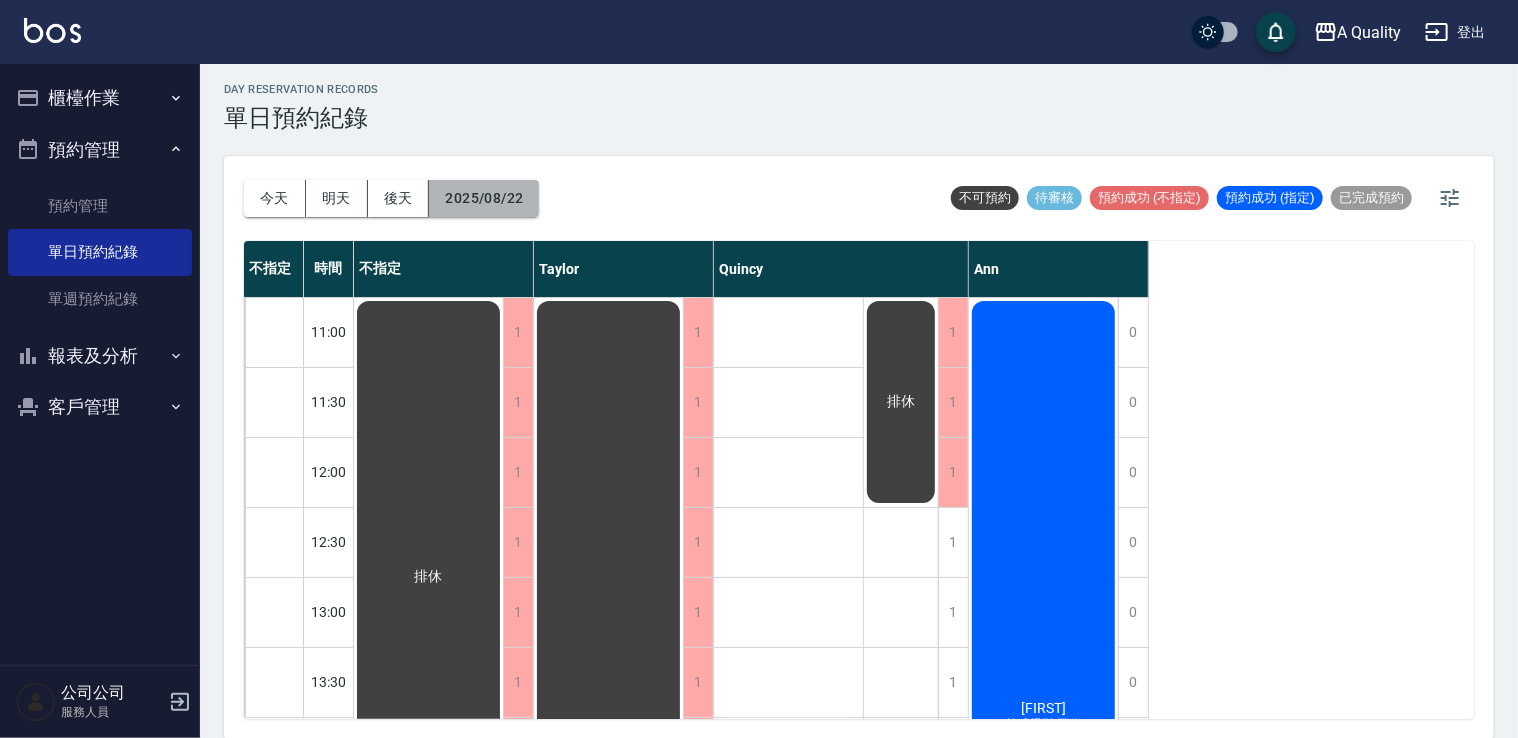 click on "2025/08/22" at bounding box center [484, 198] 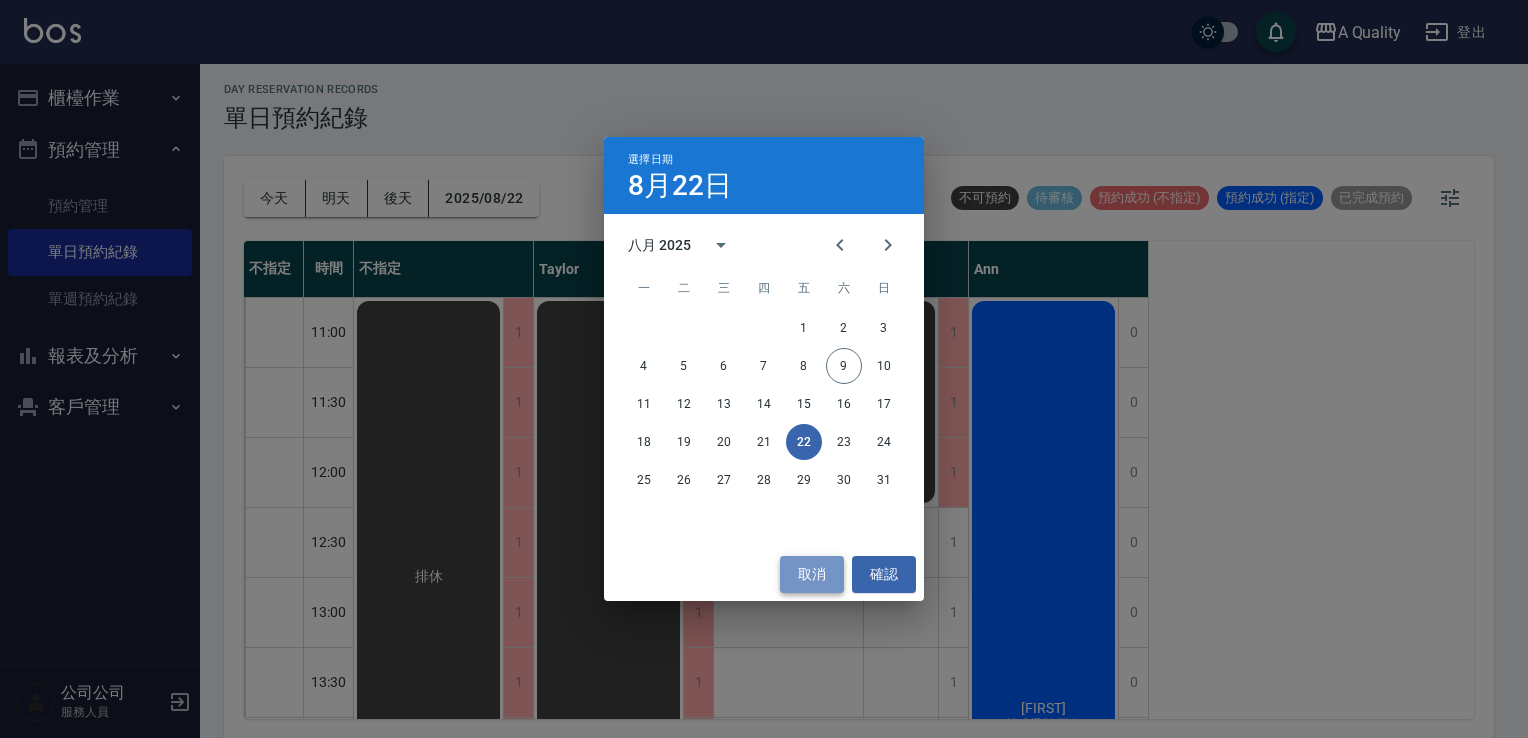 click on "取消" at bounding box center (812, 574) 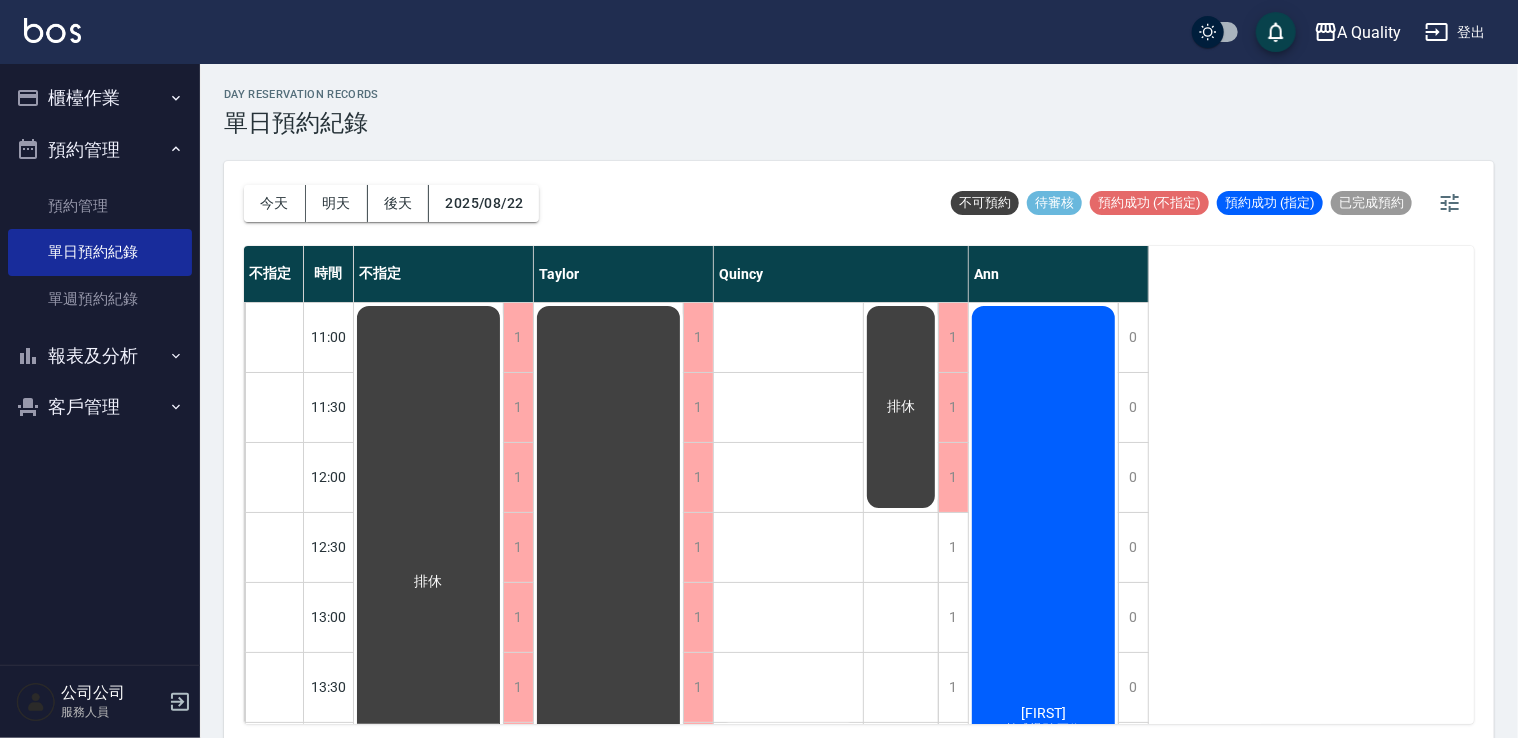 scroll, scrollTop: 0, scrollLeft: 0, axis: both 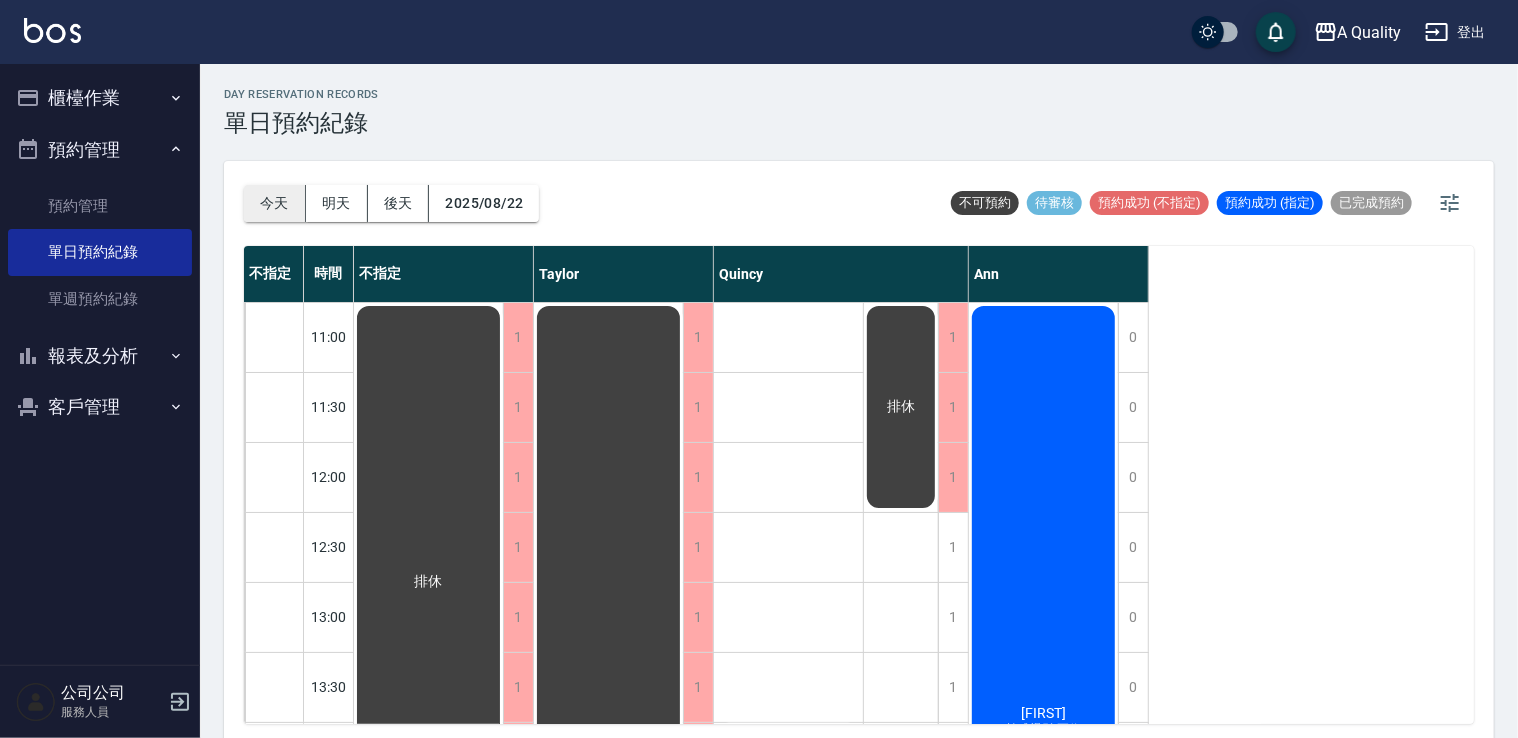 click on "今天" at bounding box center [275, 203] 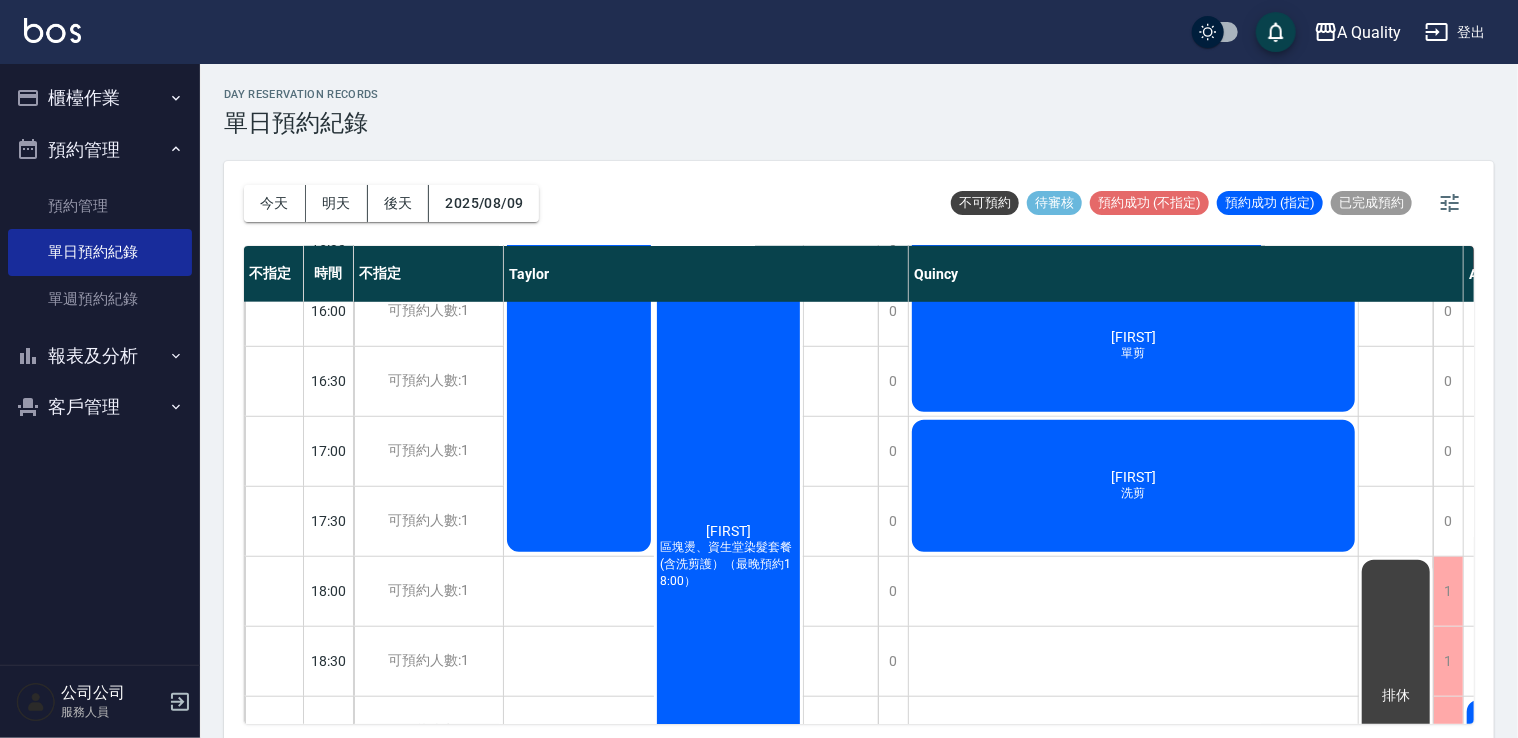 scroll, scrollTop: 800, scrollLeft: 0, axis: vertical 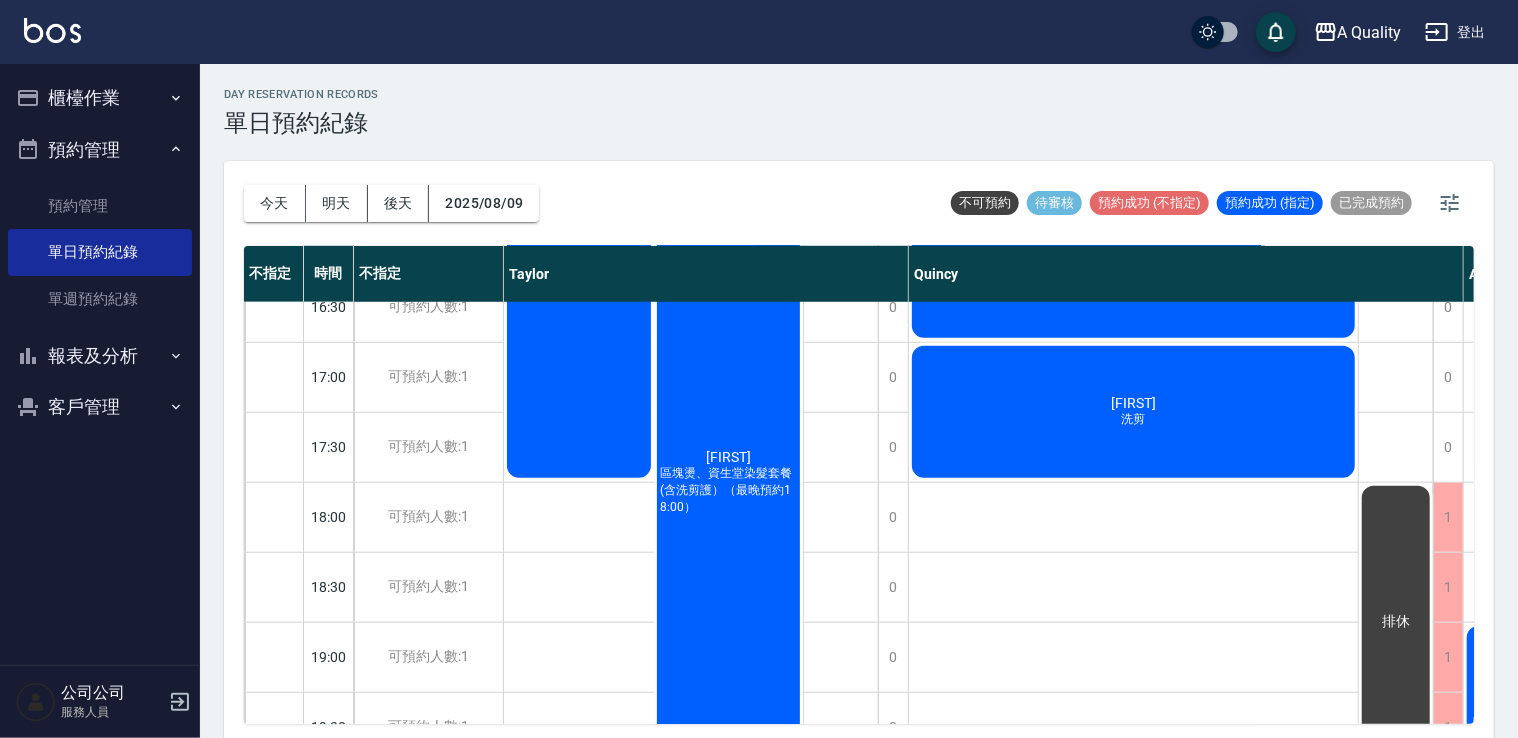 drag, startPoint x: 336, startPoint y: 206, endPoint x: 371, endPoint y: 213, distance: 35.69314 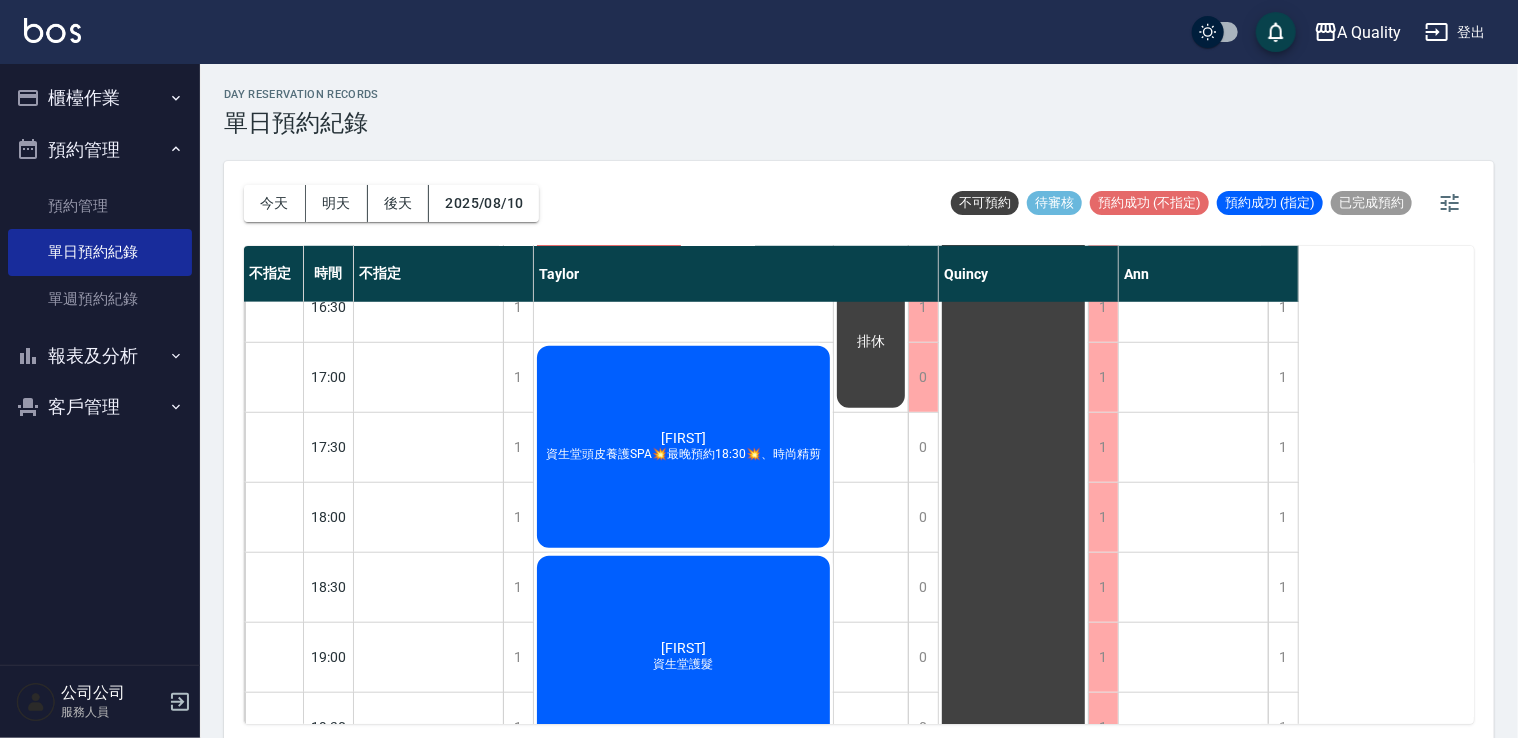 click on "後天" at bounding box center (399, 203) 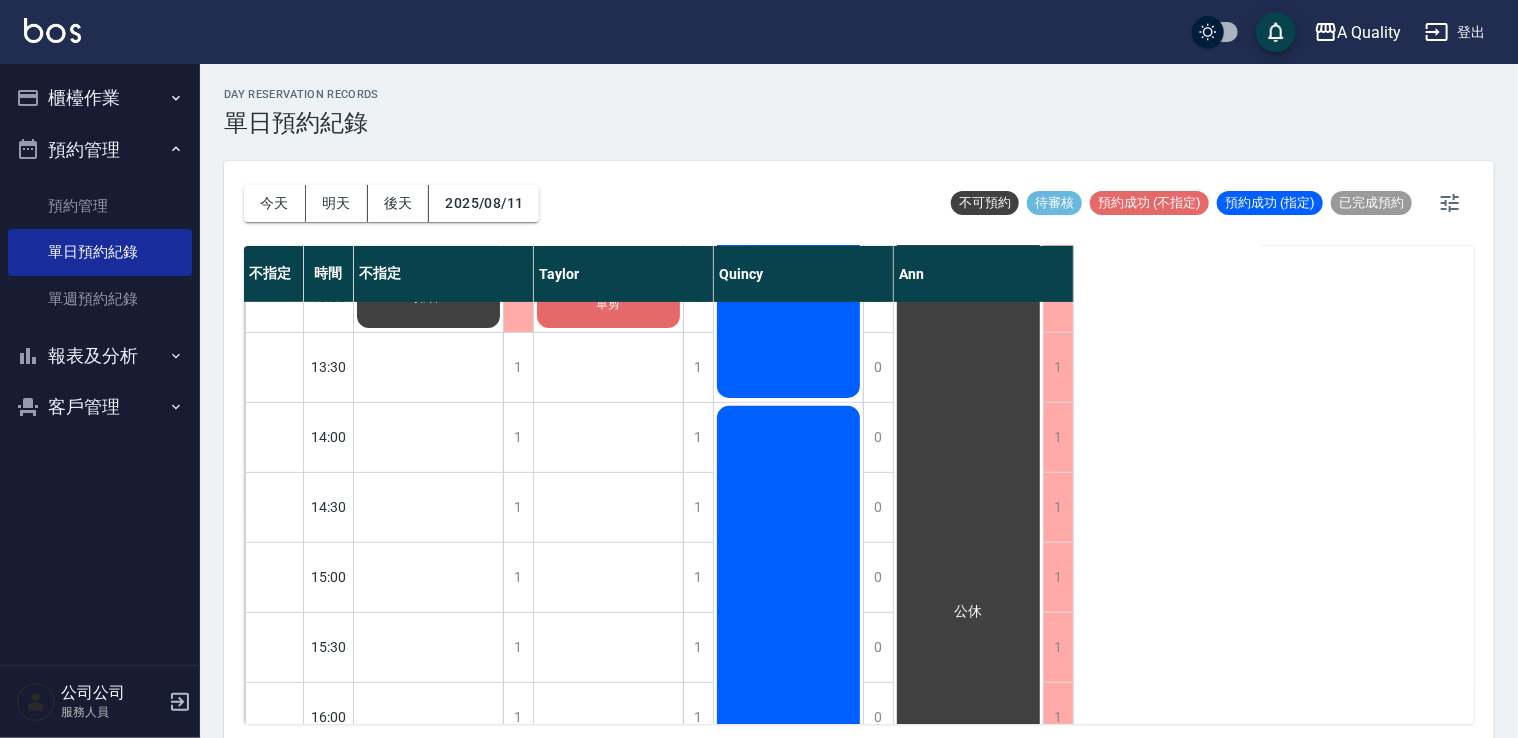 scroll, scrollTop: 0, scrollLeft: 0, axis: both 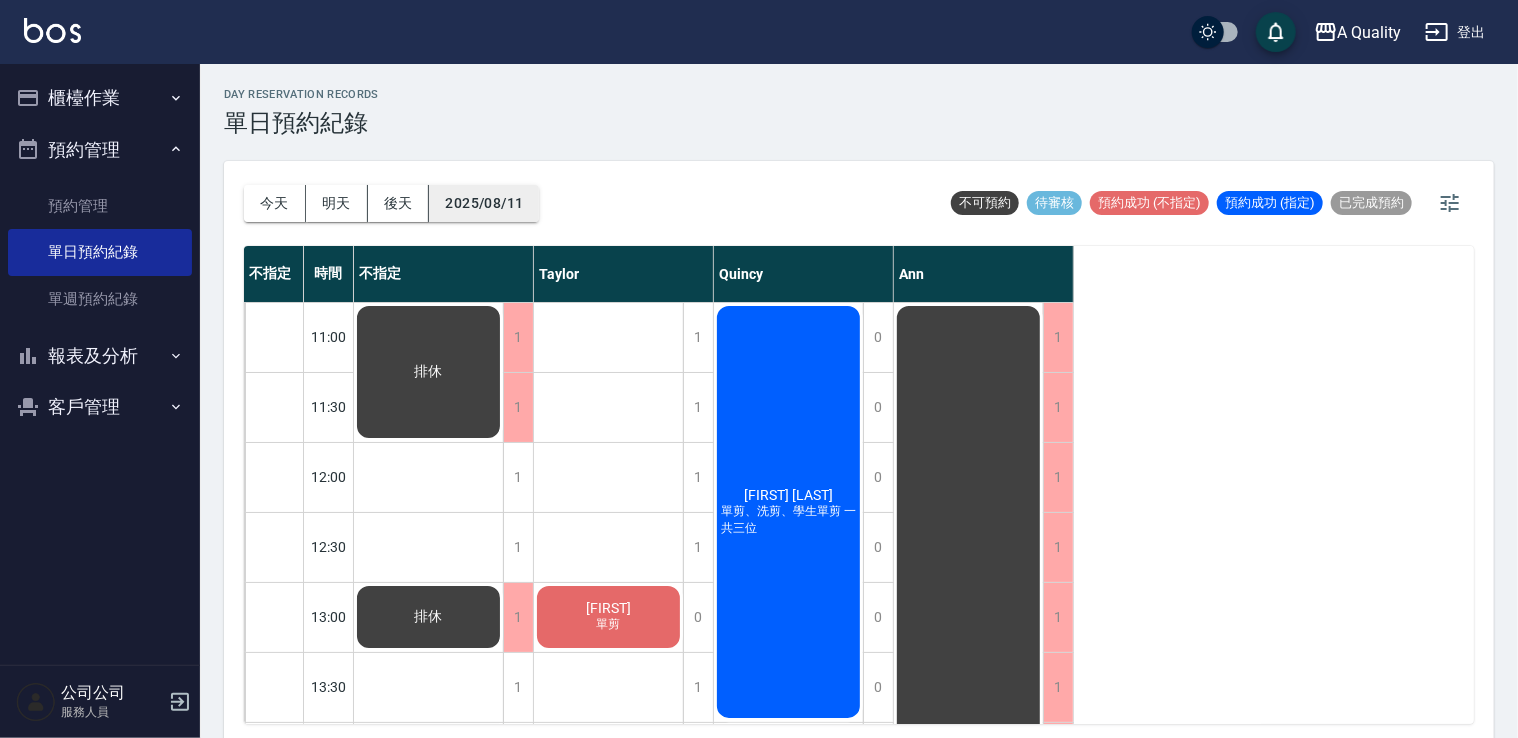 click on "2025/08/11" at bounding box center (484, 203) 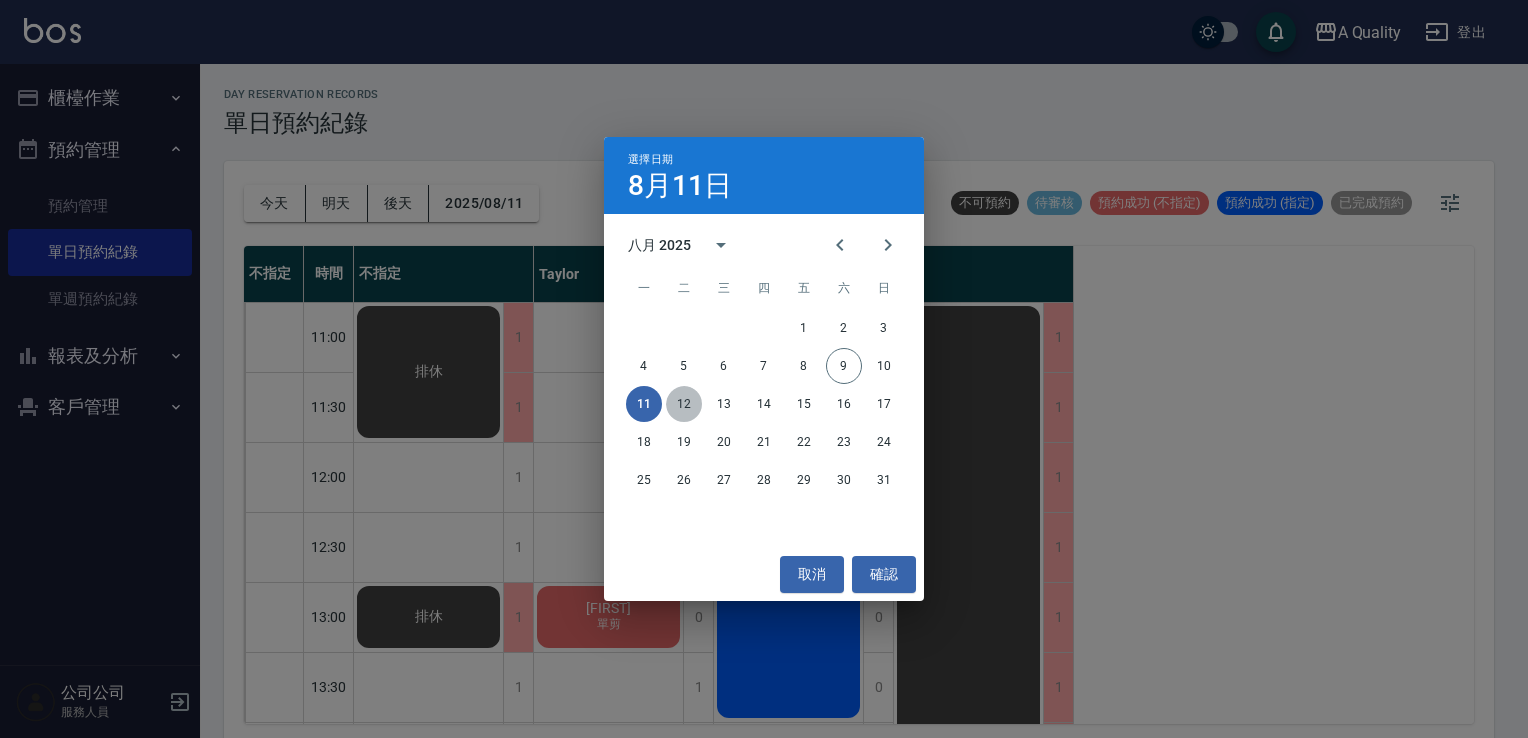click on "12" at bounding box center [684, 404] 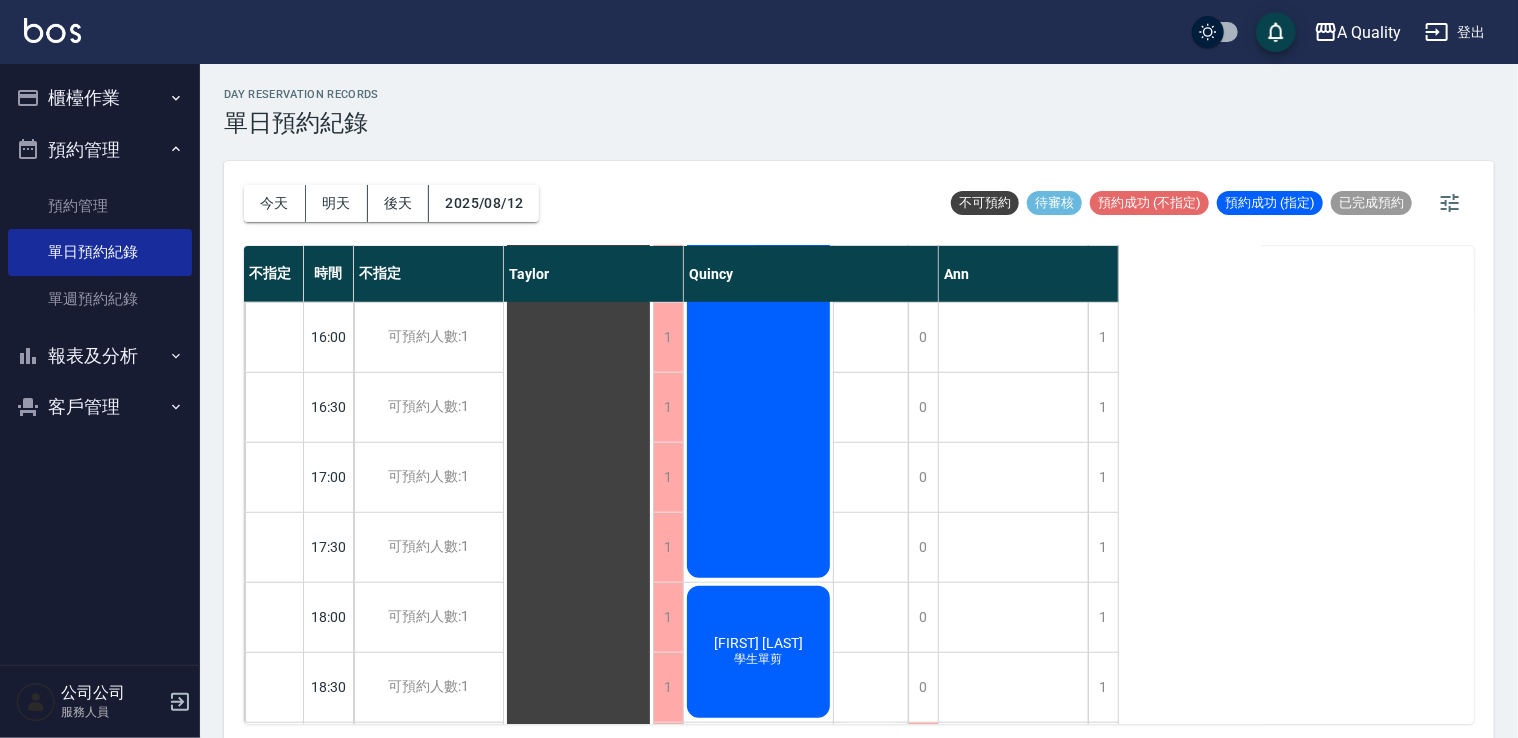 scroll, scrollTop: 853, scrollLeft: 0, axis: vertical 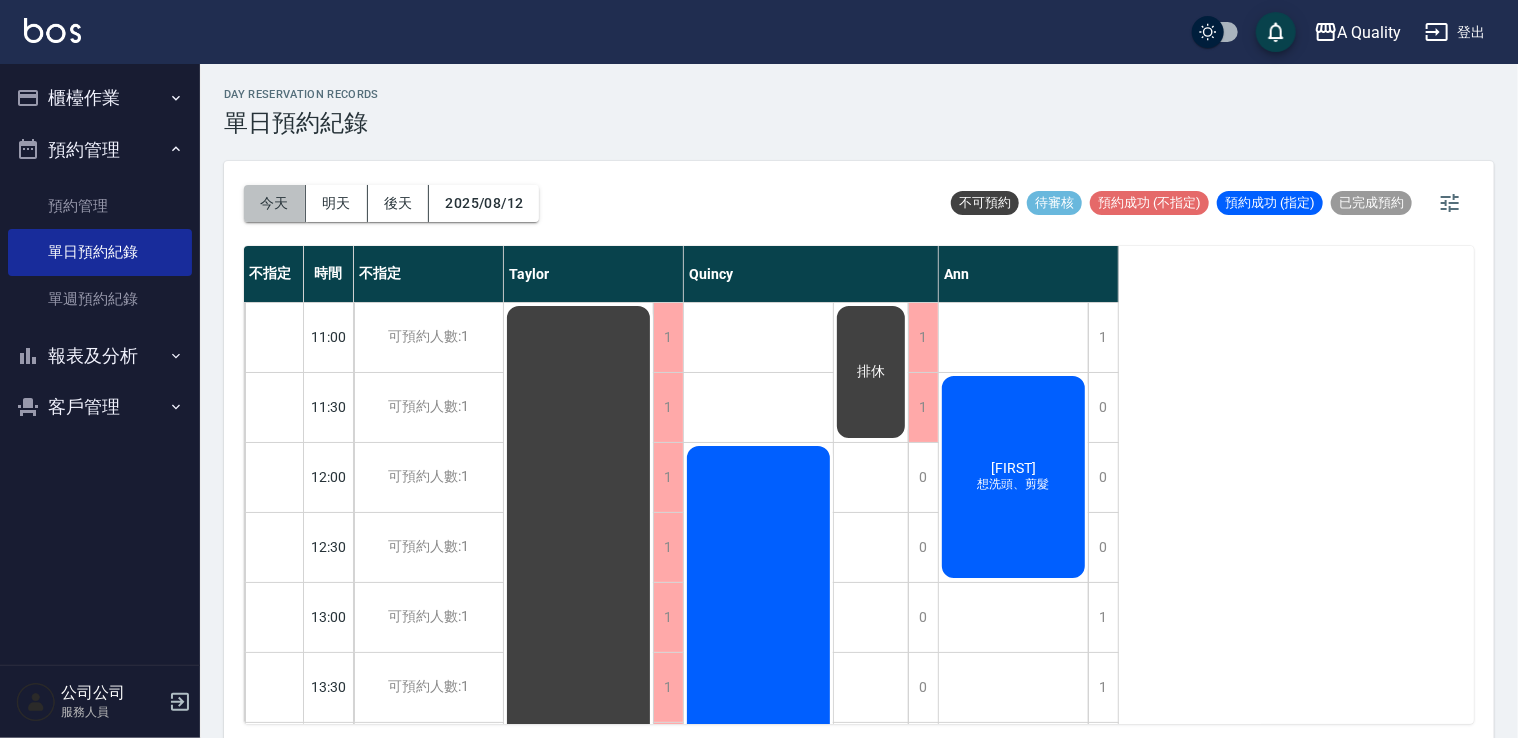 drag, startPoint x: 274, startPoint y: 202, endPoint x: 288, endPoint y: 210, distance: 16.124516 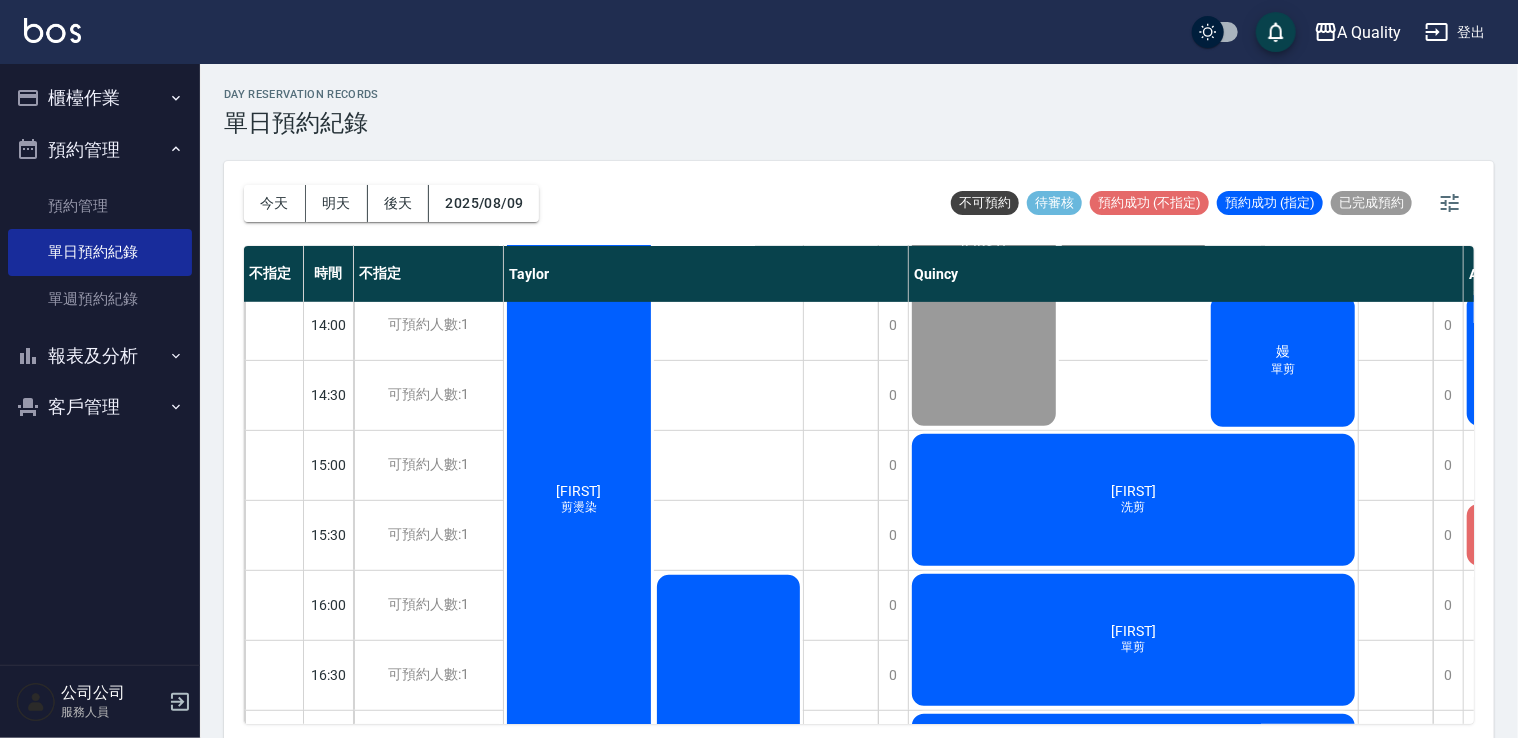scroll, scrollTop: 400, scrollLeft: 0, axis: vertical 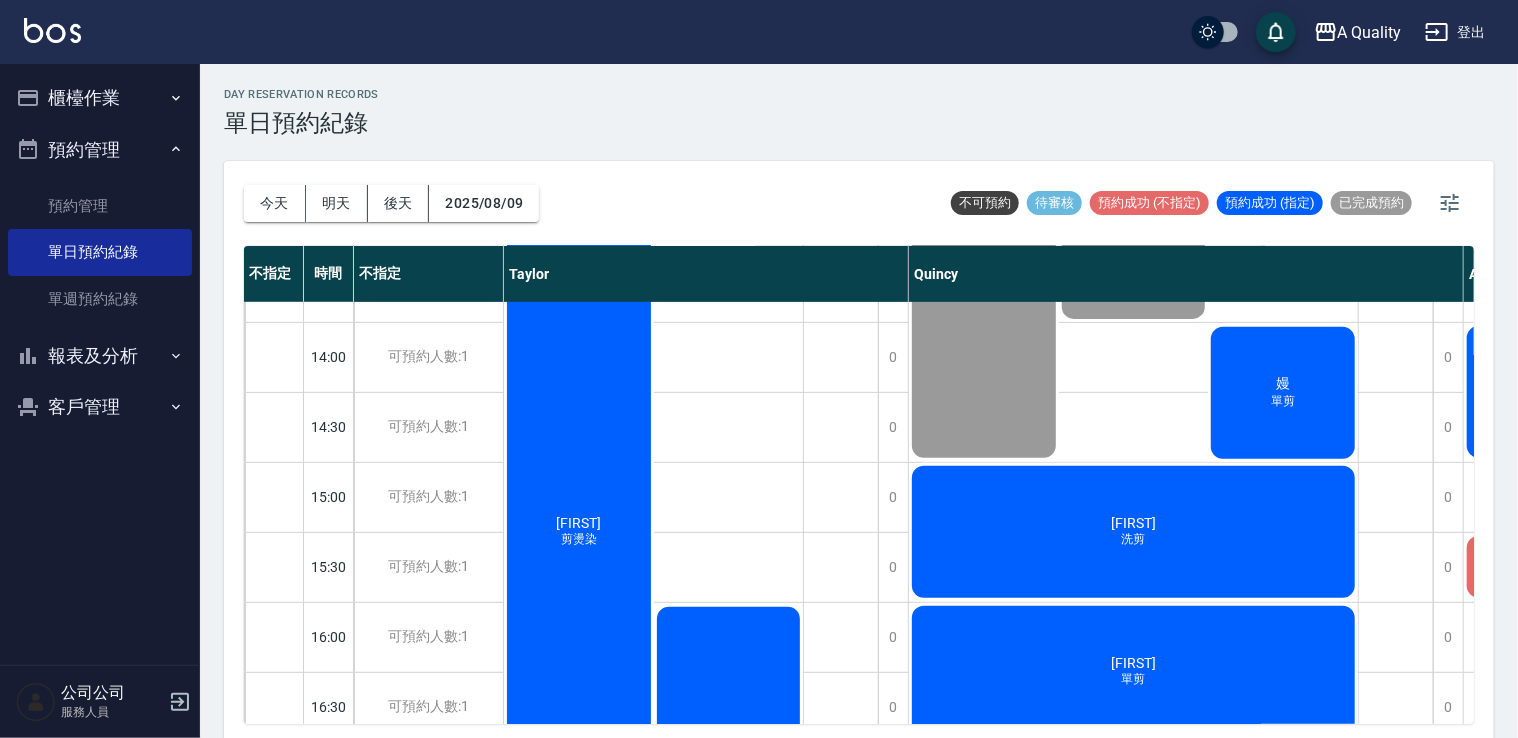 click on "嫚 單剪" at bounding box center (1283, 393) 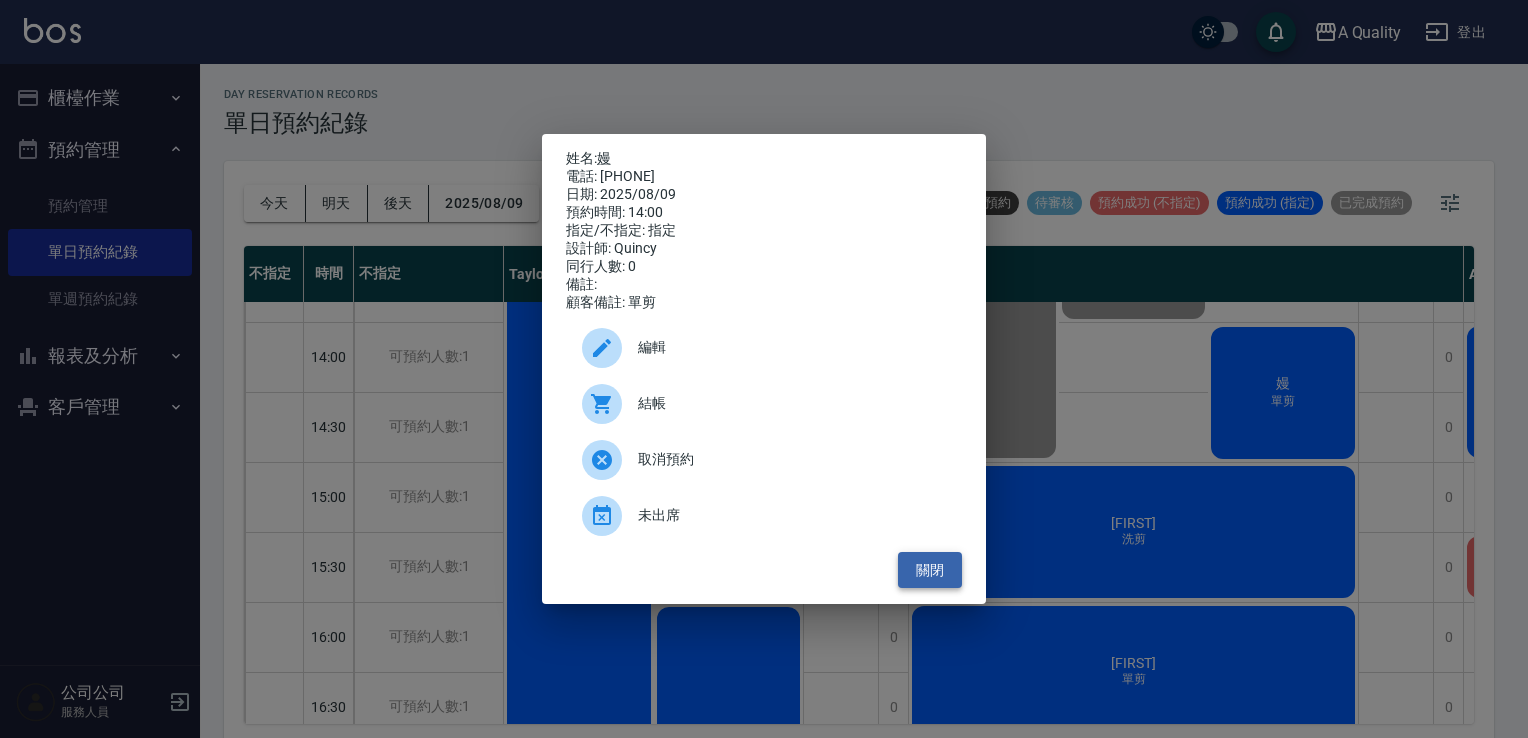 click on "關閉" at bounding box center [930, 570] 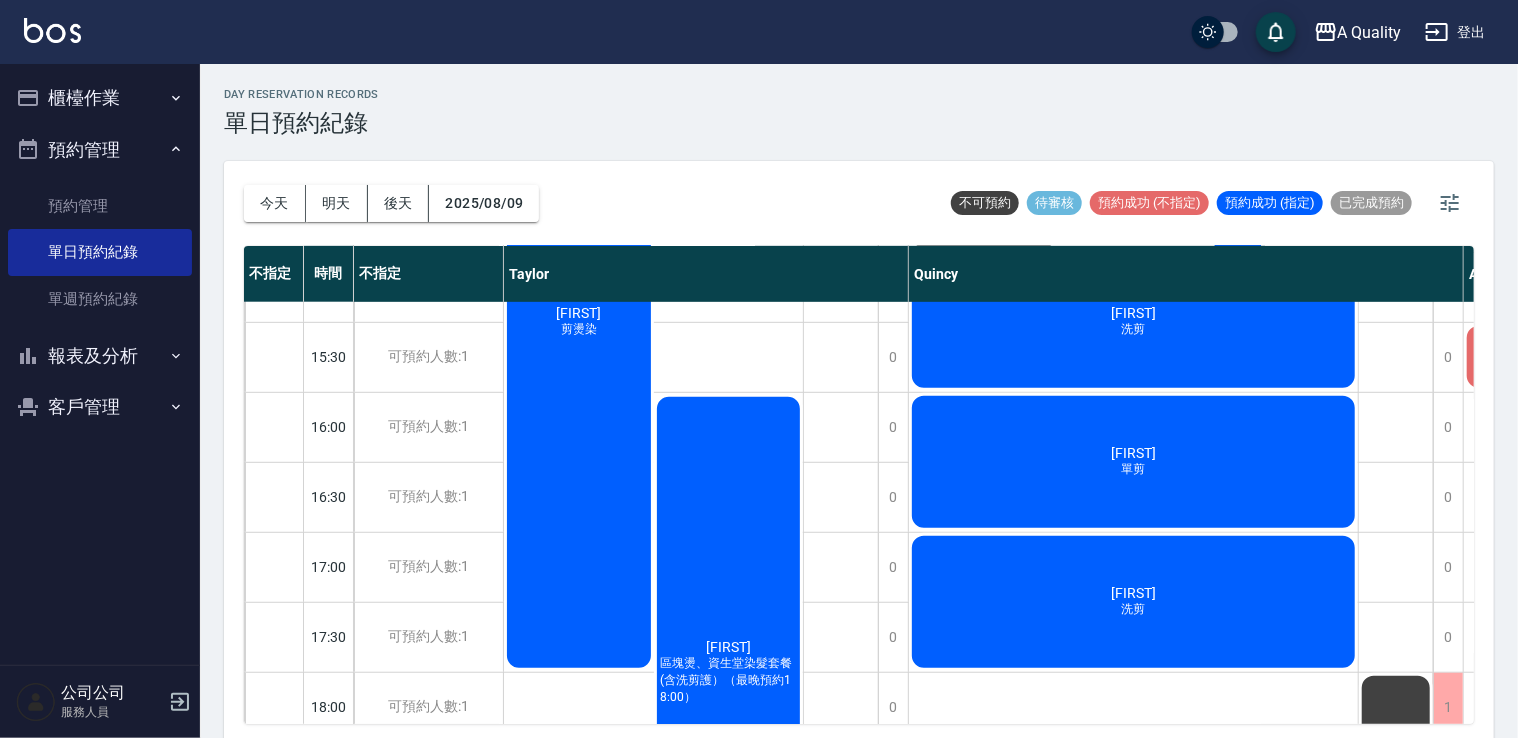 scroll, scrollTop: 700, scrollLeft: 0, axis: vertical 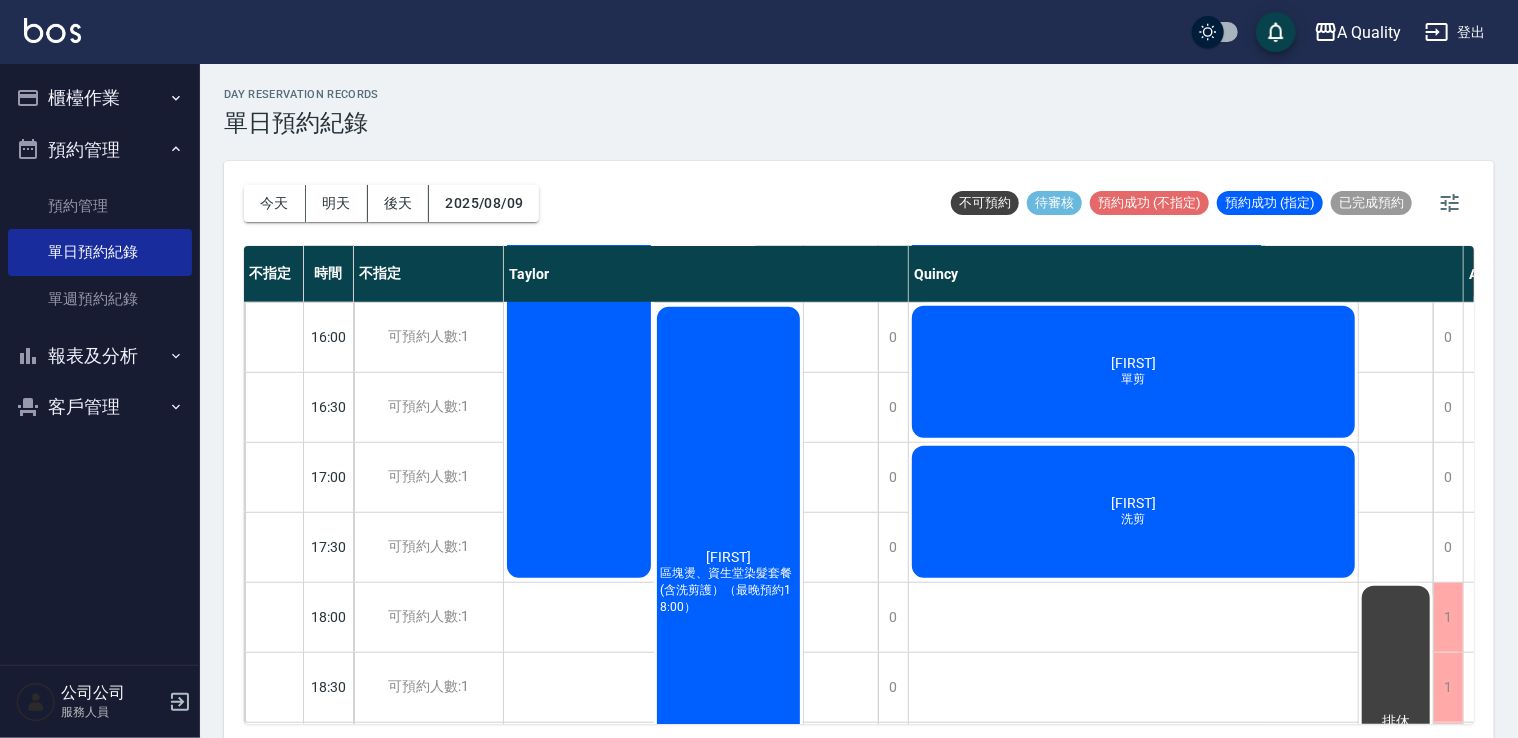 drag, startPoint x: 1392, startPoint y: 740, endPoint x: 1428, endPoint y: 738, distance: 36.05551 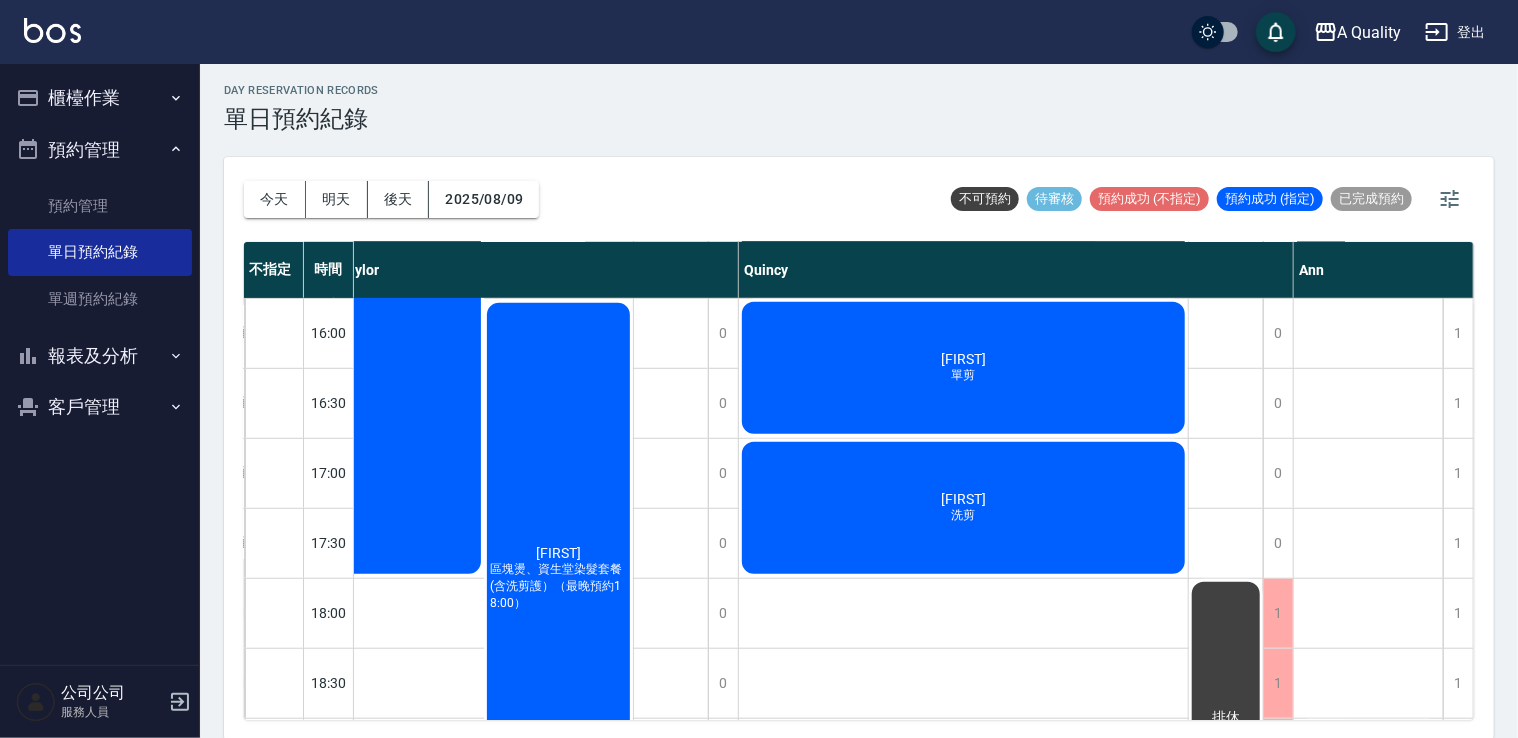 scroll, scrollTop: 5, scrollLeft: 0, axis: vertical 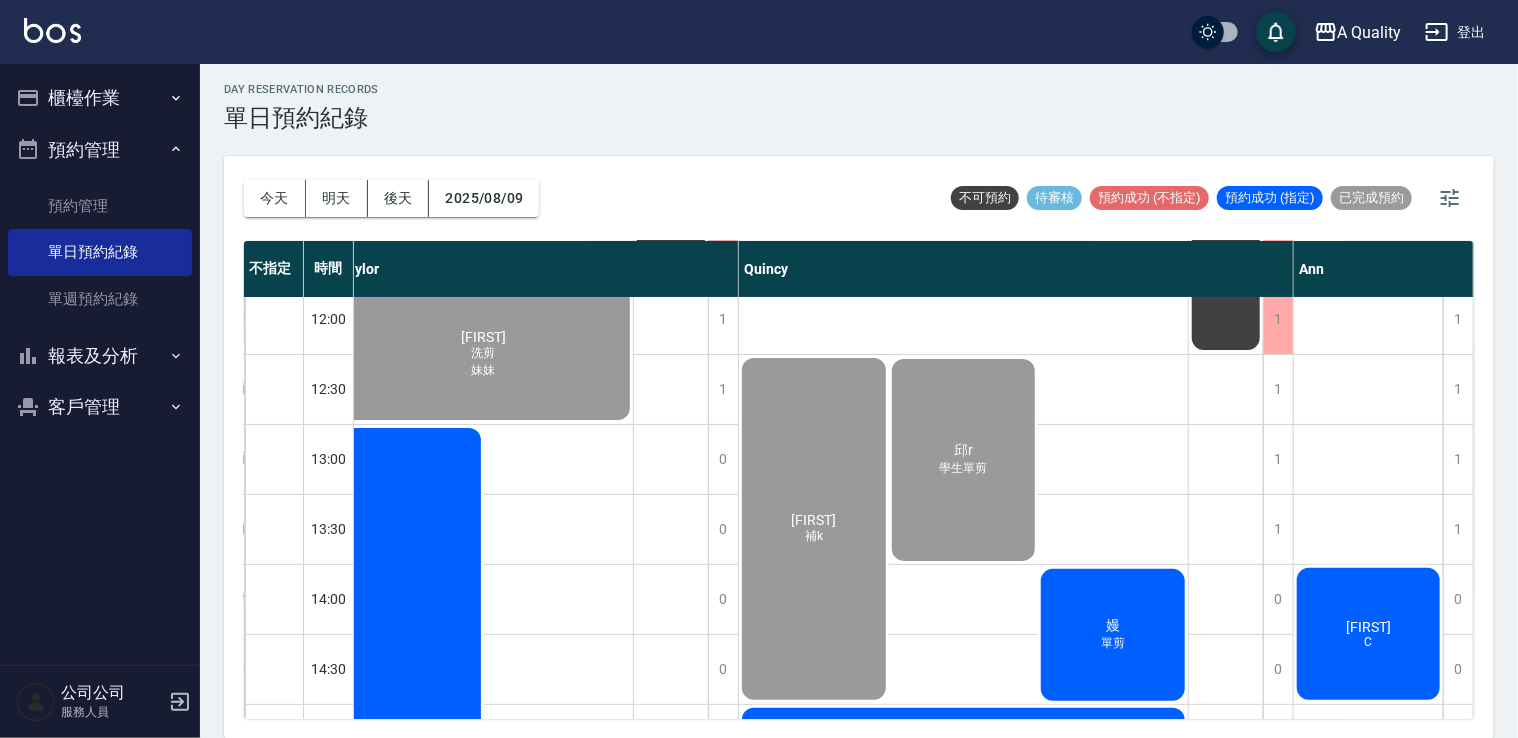 click on "黃庭碩 C" at bounding box center (483, 354) 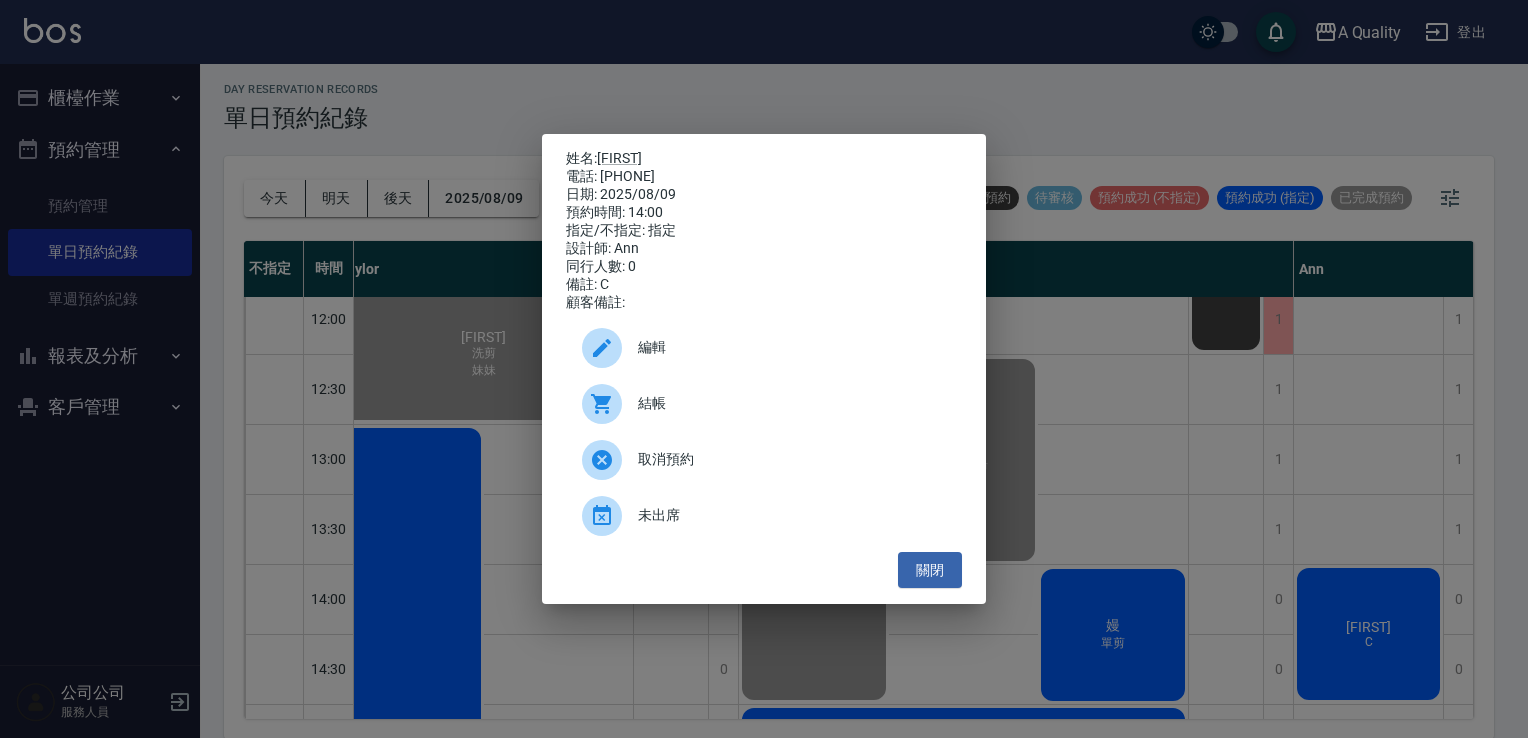 click on "結帳" at bounding box center (764, 404) 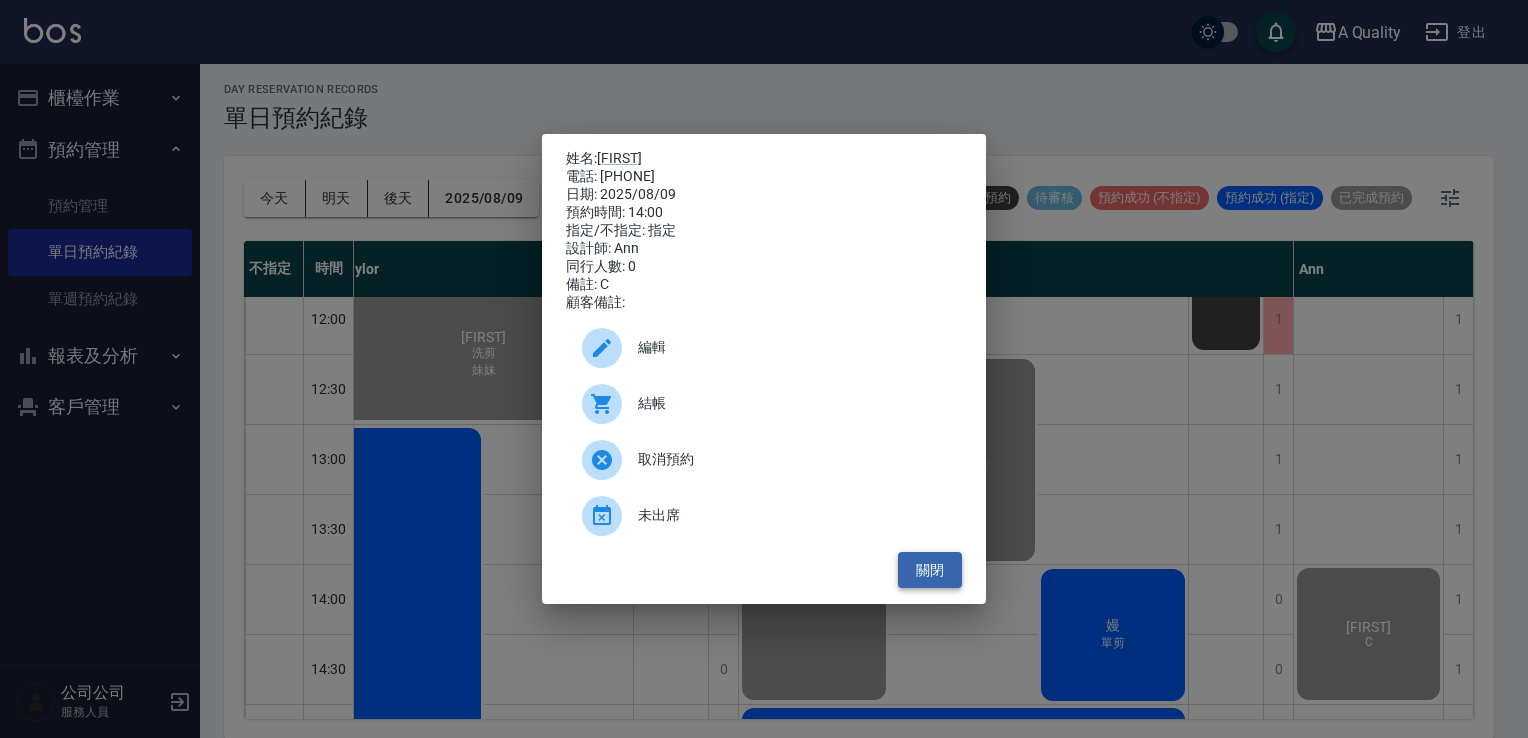 click on "關閉" at bounding box center (930, 570) 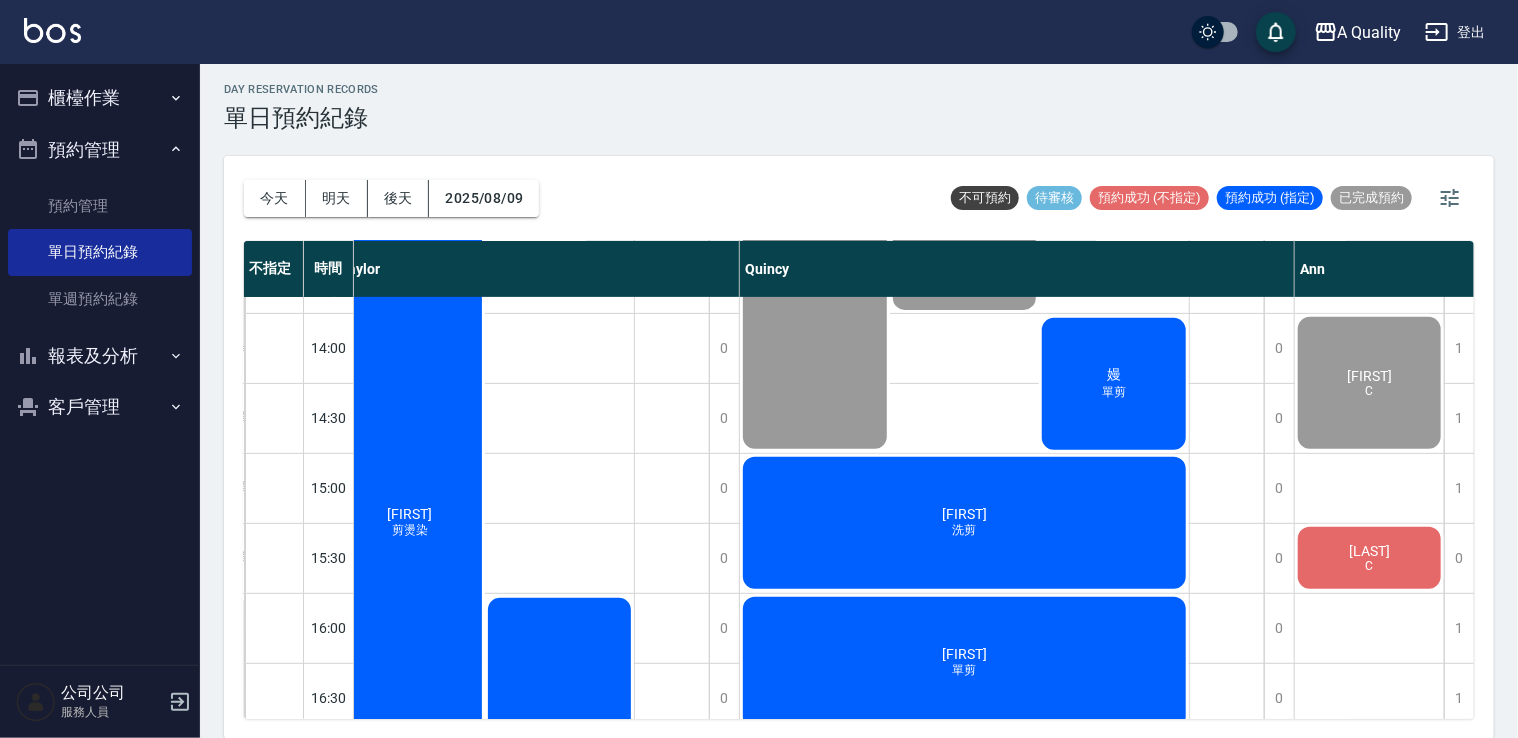 scroll, scrollTop: 553, scrollLeft: 169, axis: both 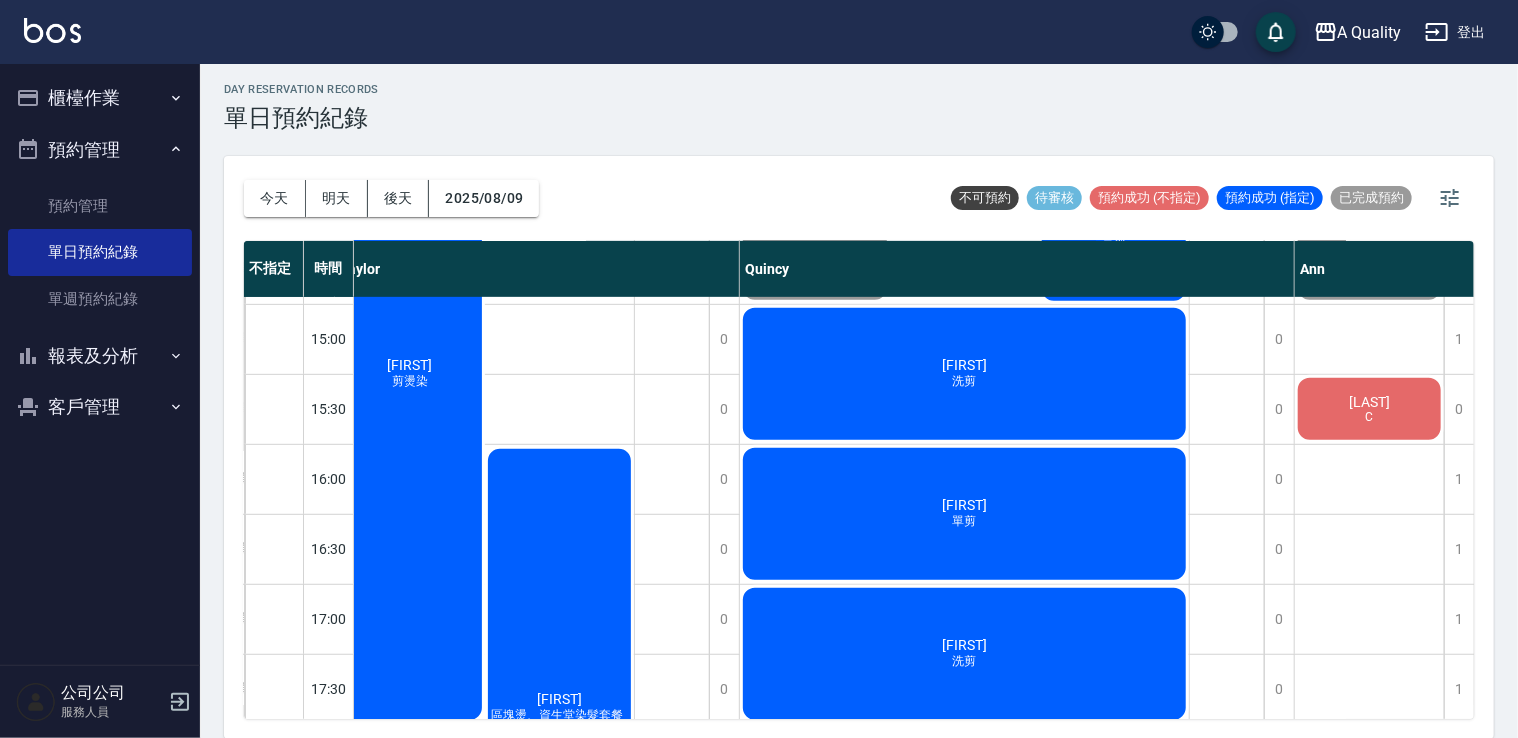 click on "客戶管理" at bounding box center [100, 407] 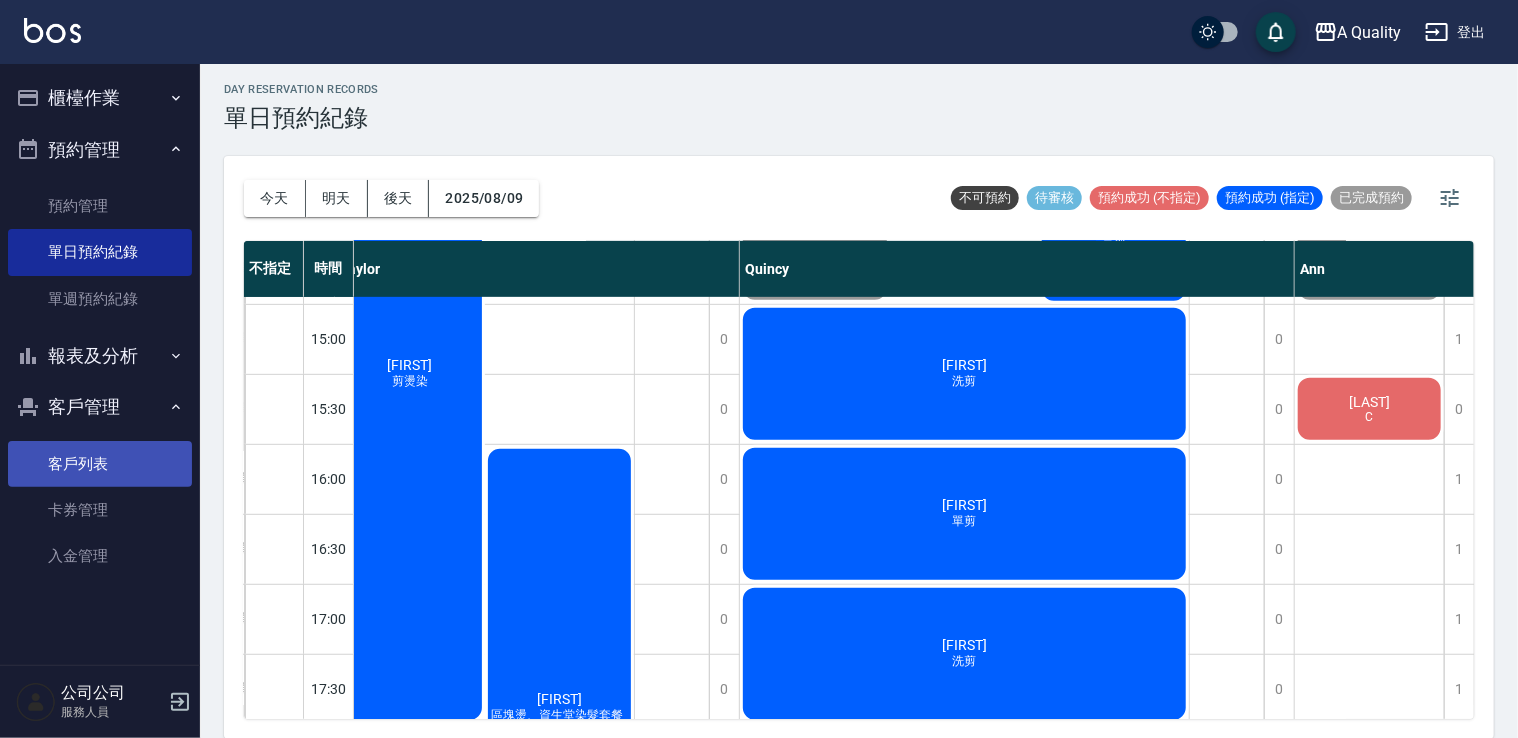 click on "客戶列表" at bounding box center [100, 464] 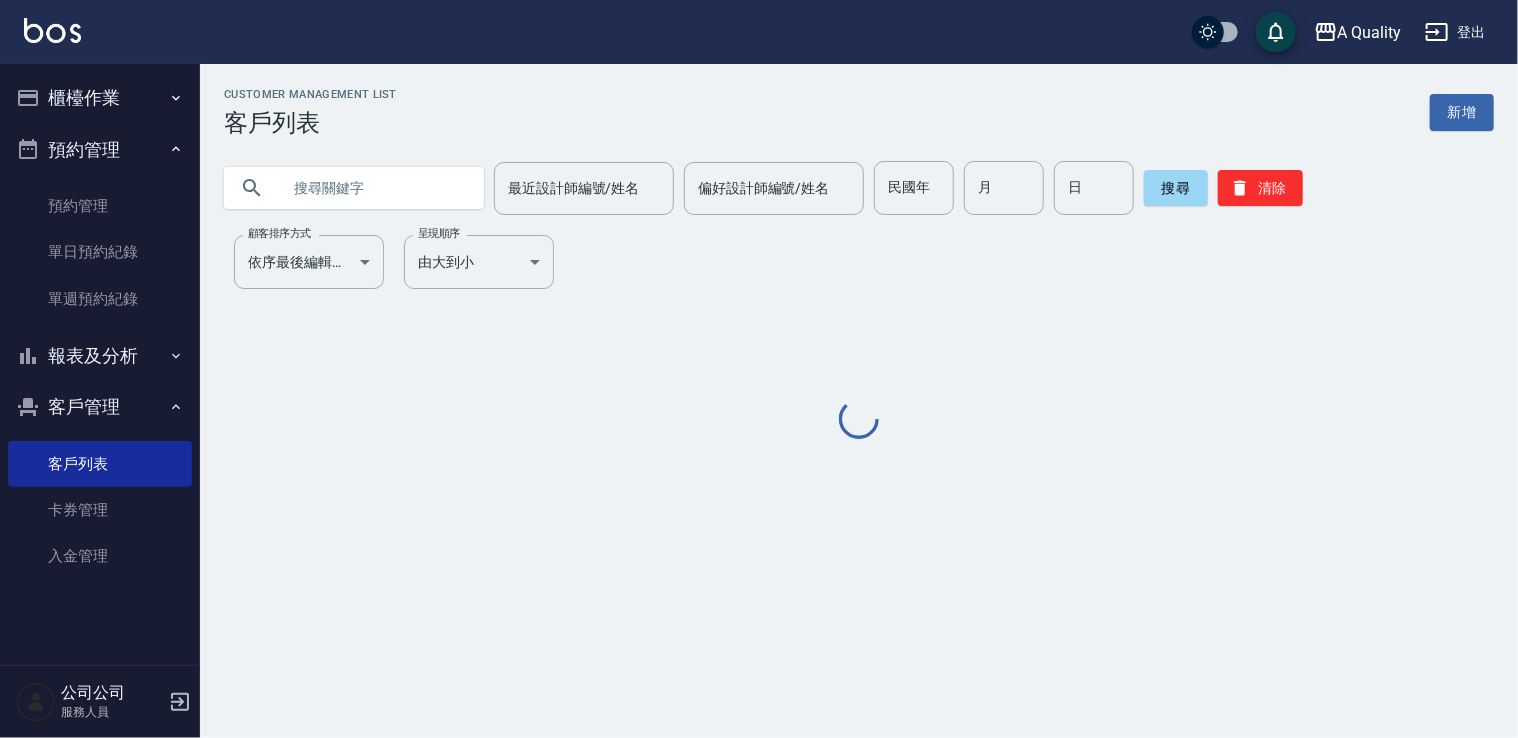 scroll, scrollTop: 0, scrollLeft: 0, axis: both 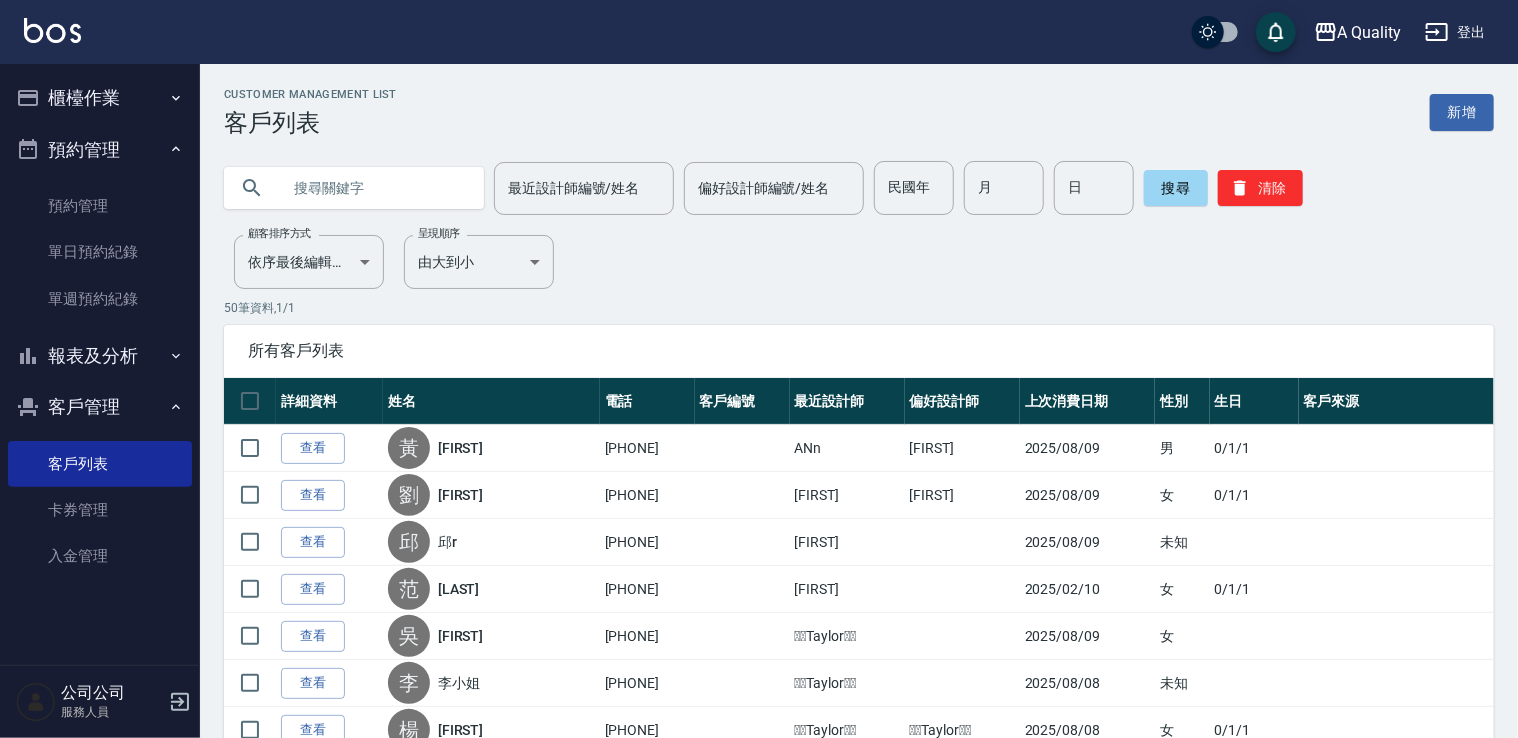 click at bounding box center [374, 188] 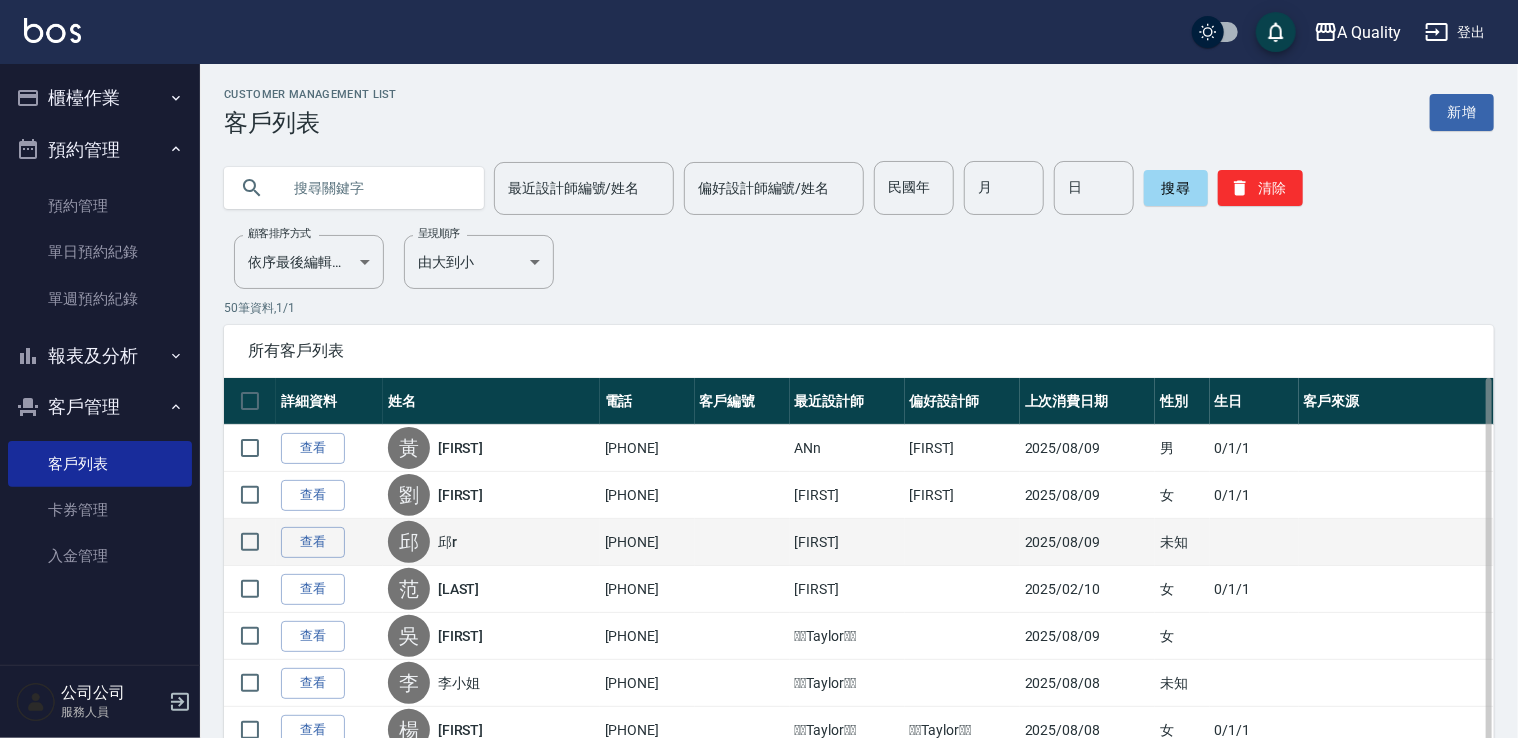 type on "ㄌ" 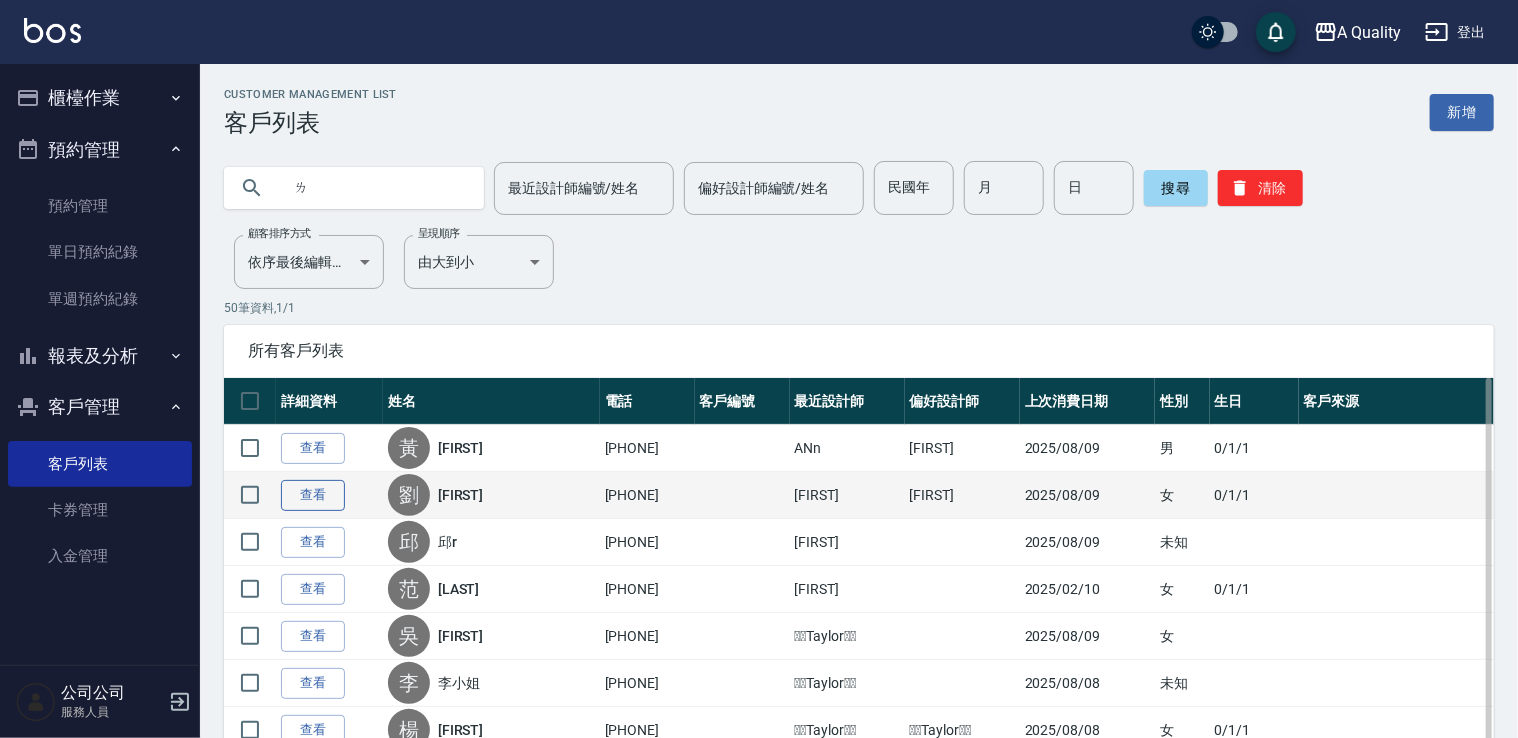 type 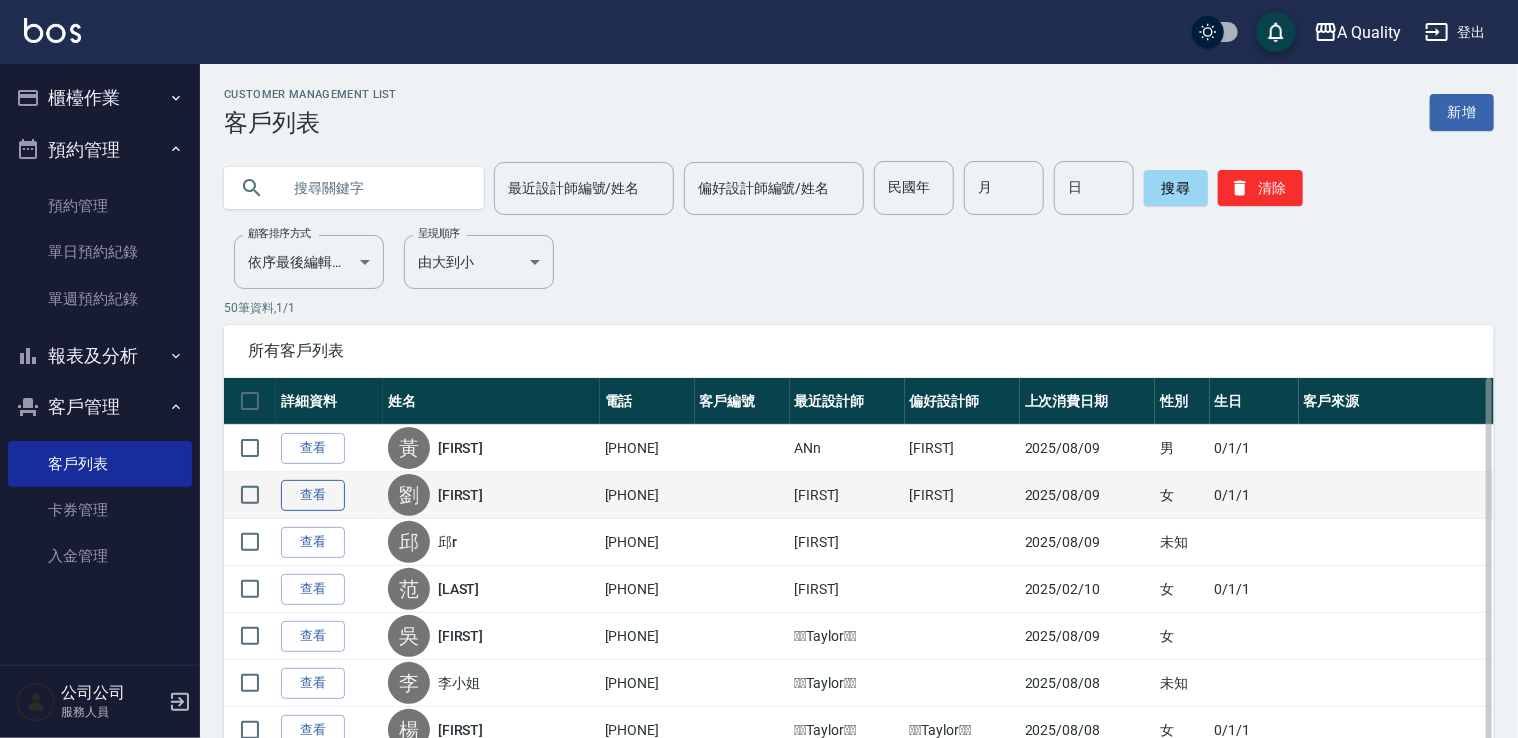 click on "查看" at bounding box center [313, 495] 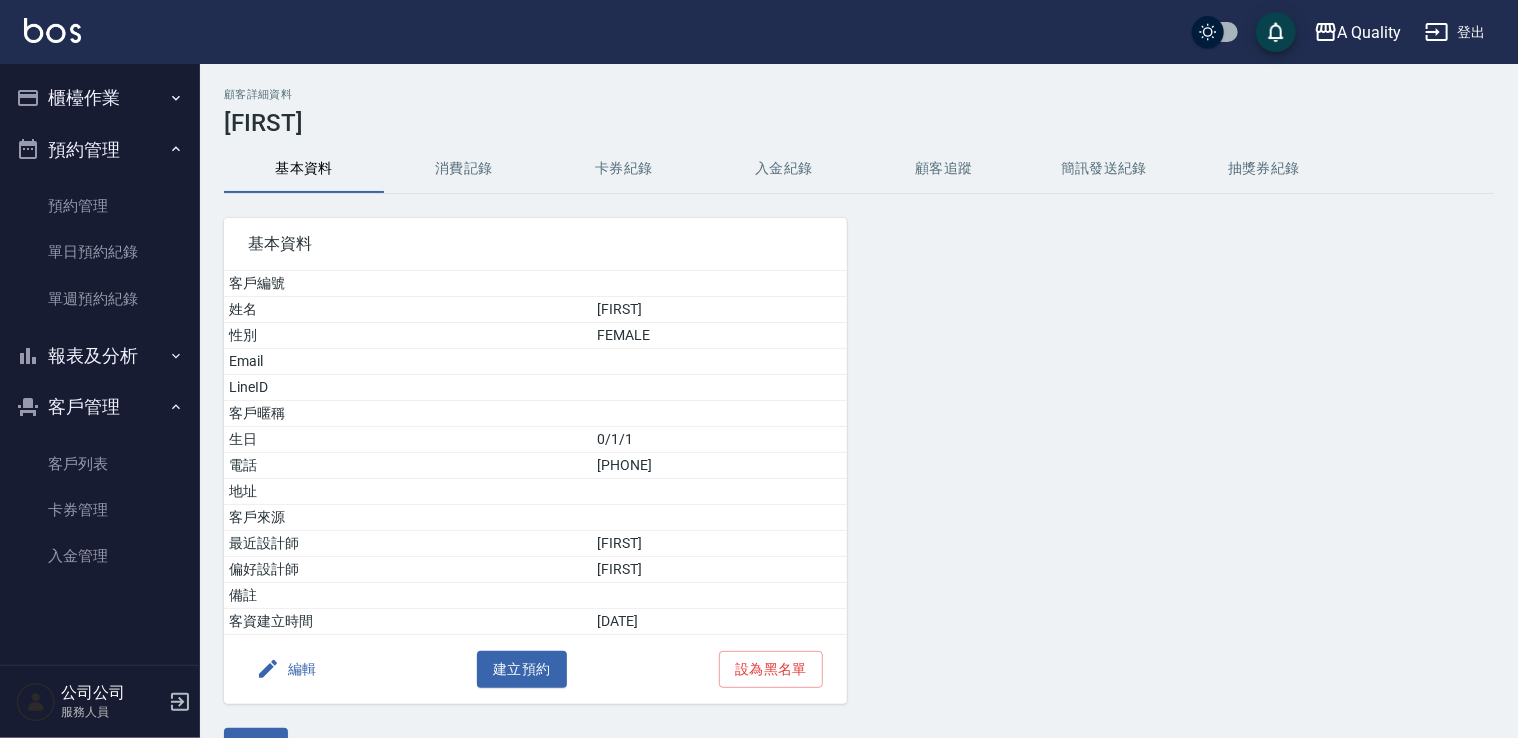 click on "消費記錄" at bounding box center (464, 169) 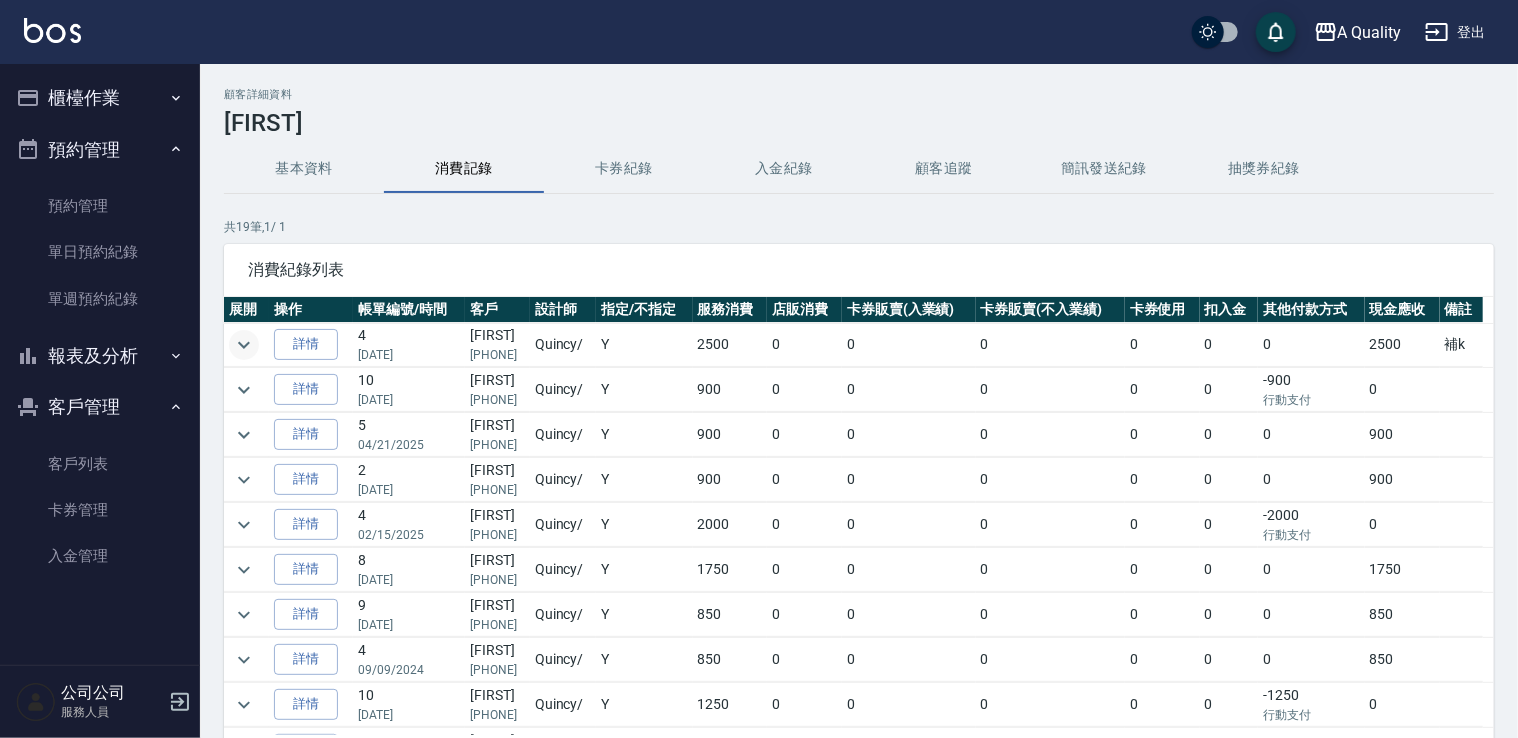 click 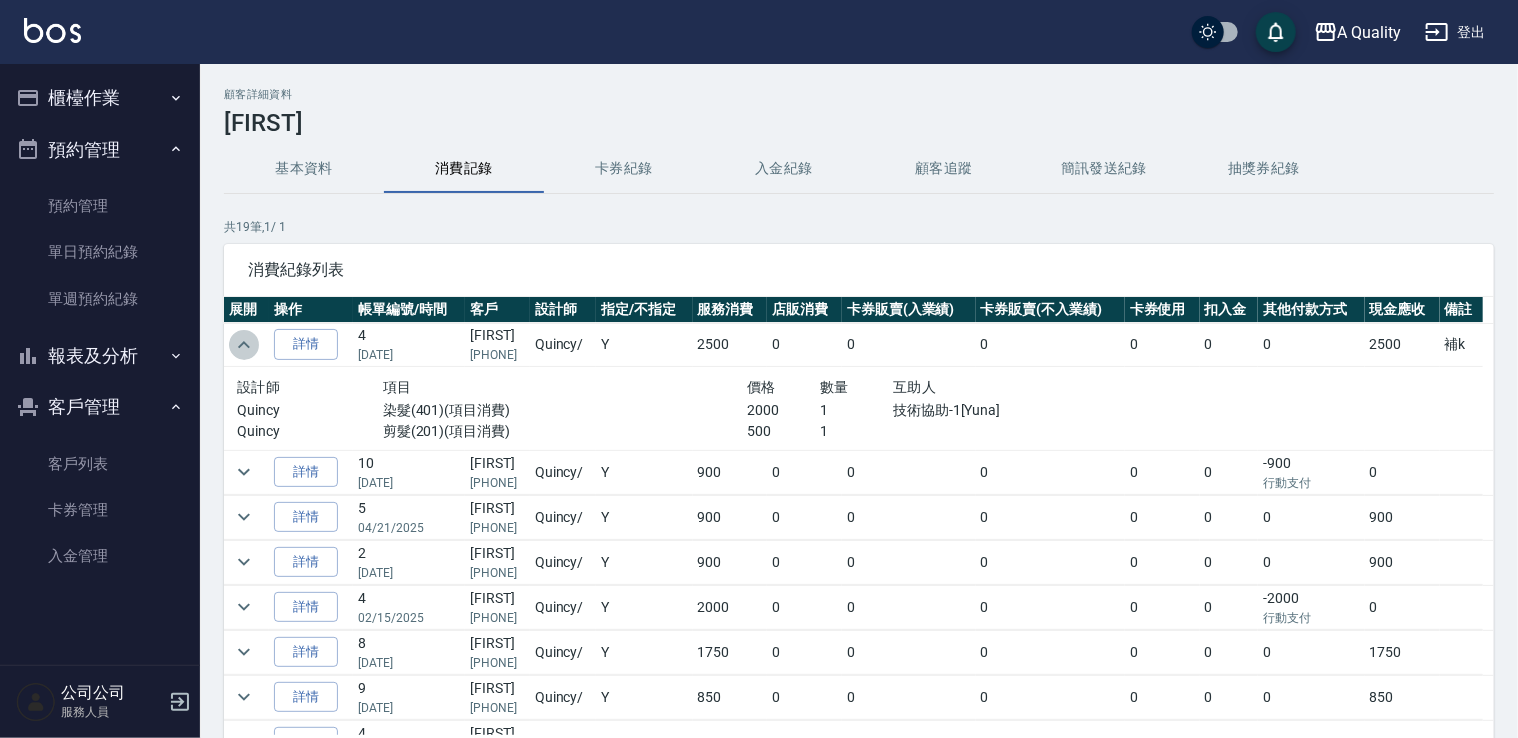 click 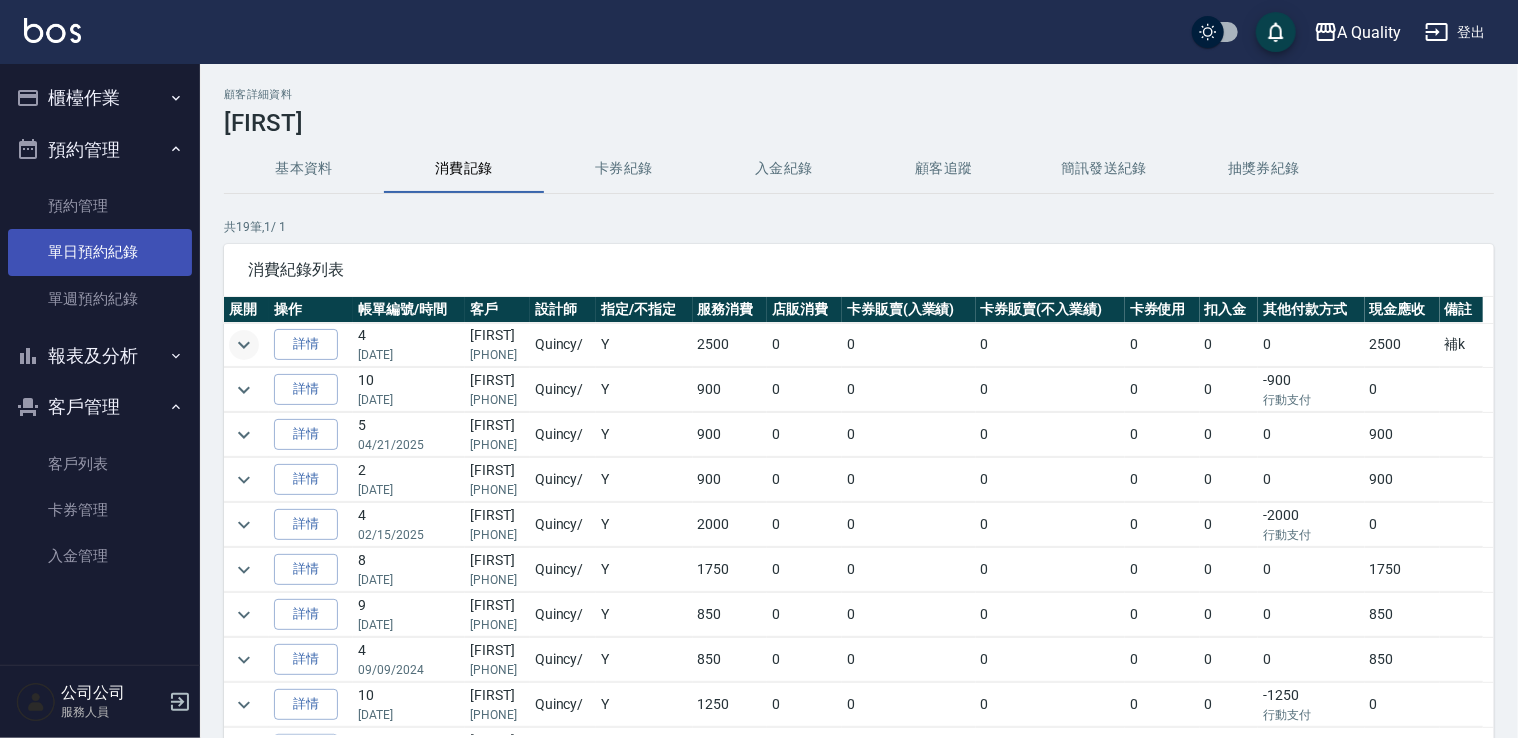 click on "單日預約紀錄" at bounding box center (100, 252) 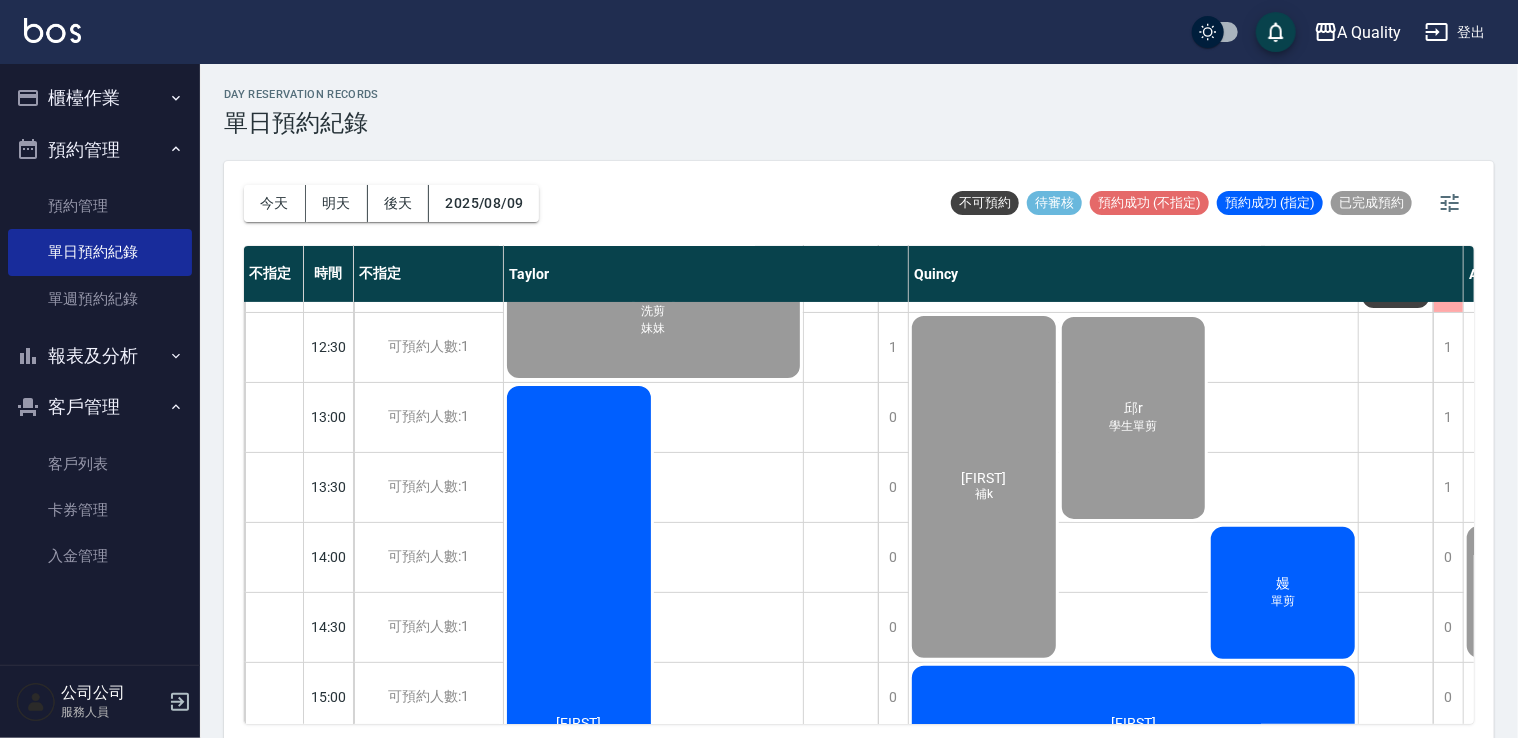 scroll, scrollTop: 400, scrollLeft: 0, axis: vertical 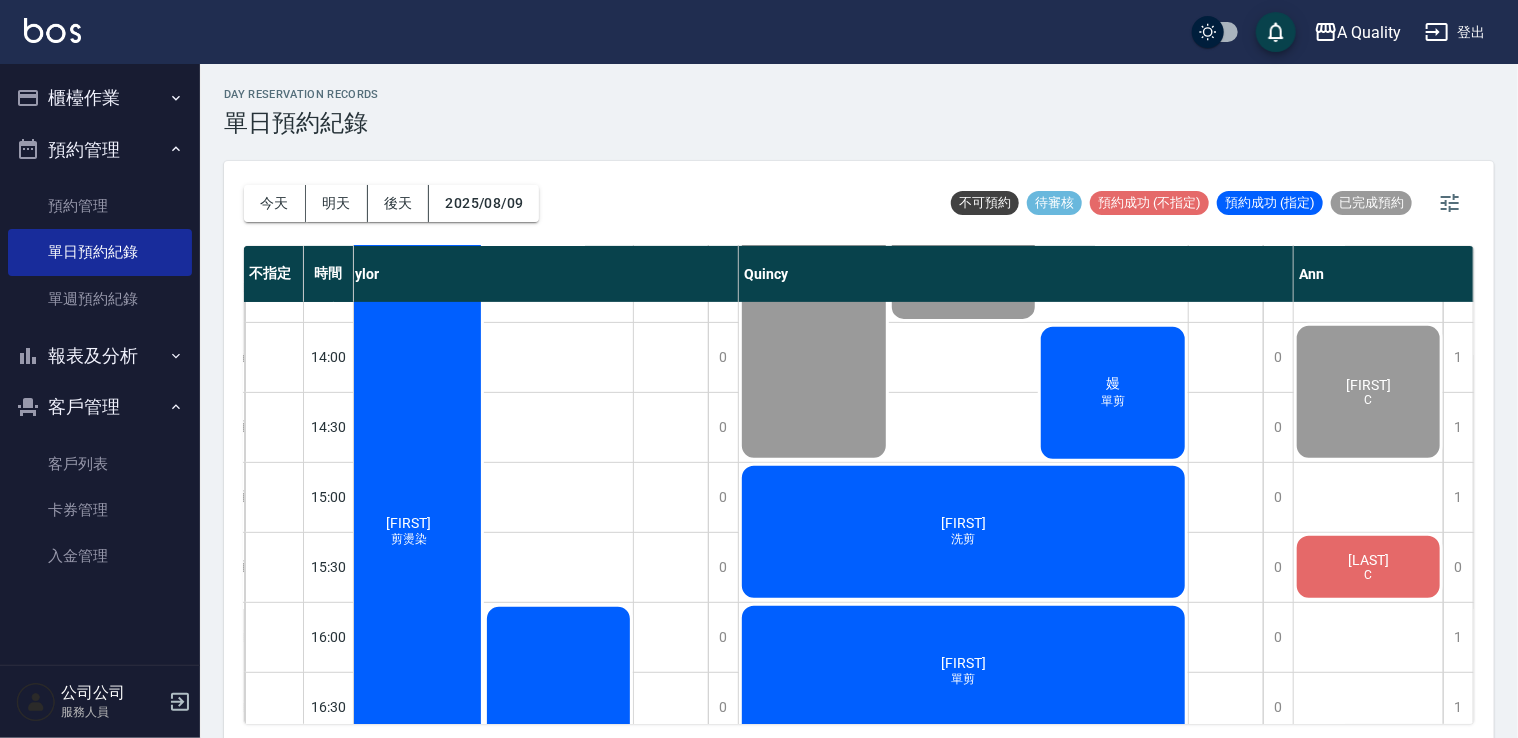 click on "尤芷文 洗剪" at bounding box center (483, 112) 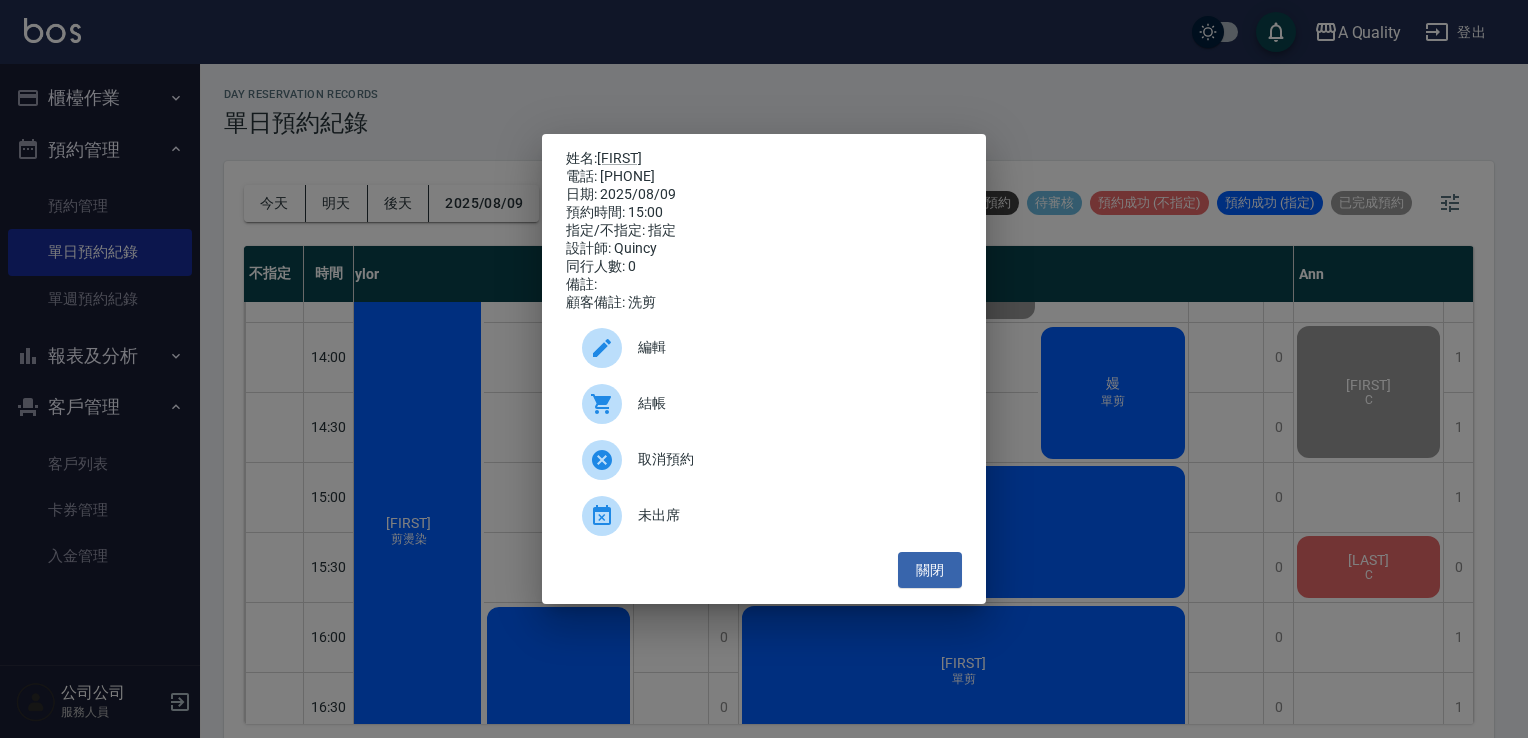 click on "姓名:  尤芷文 電話: 0988517846 日期: 2025/08/09 預約時間: 15:00 指定/不指定: 指定 設計師: Quincy 同行人數: 0 備註:  顧客備註: 洗剪  編輯 結帳 取消預約 未出席 關閉" at bounding box center (764, 369) 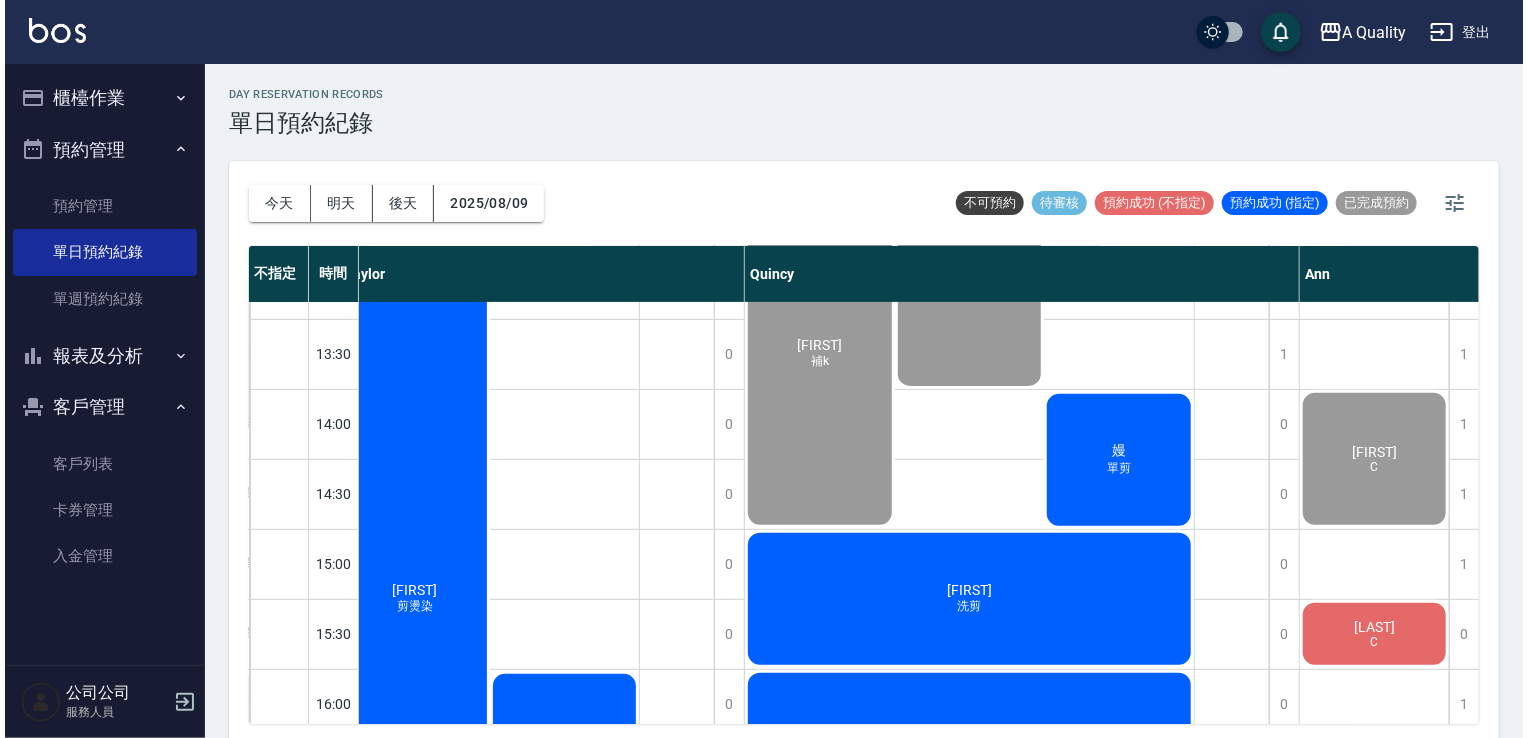 scroll, scrollTop: 300, scrollLeft: 169, axis: both 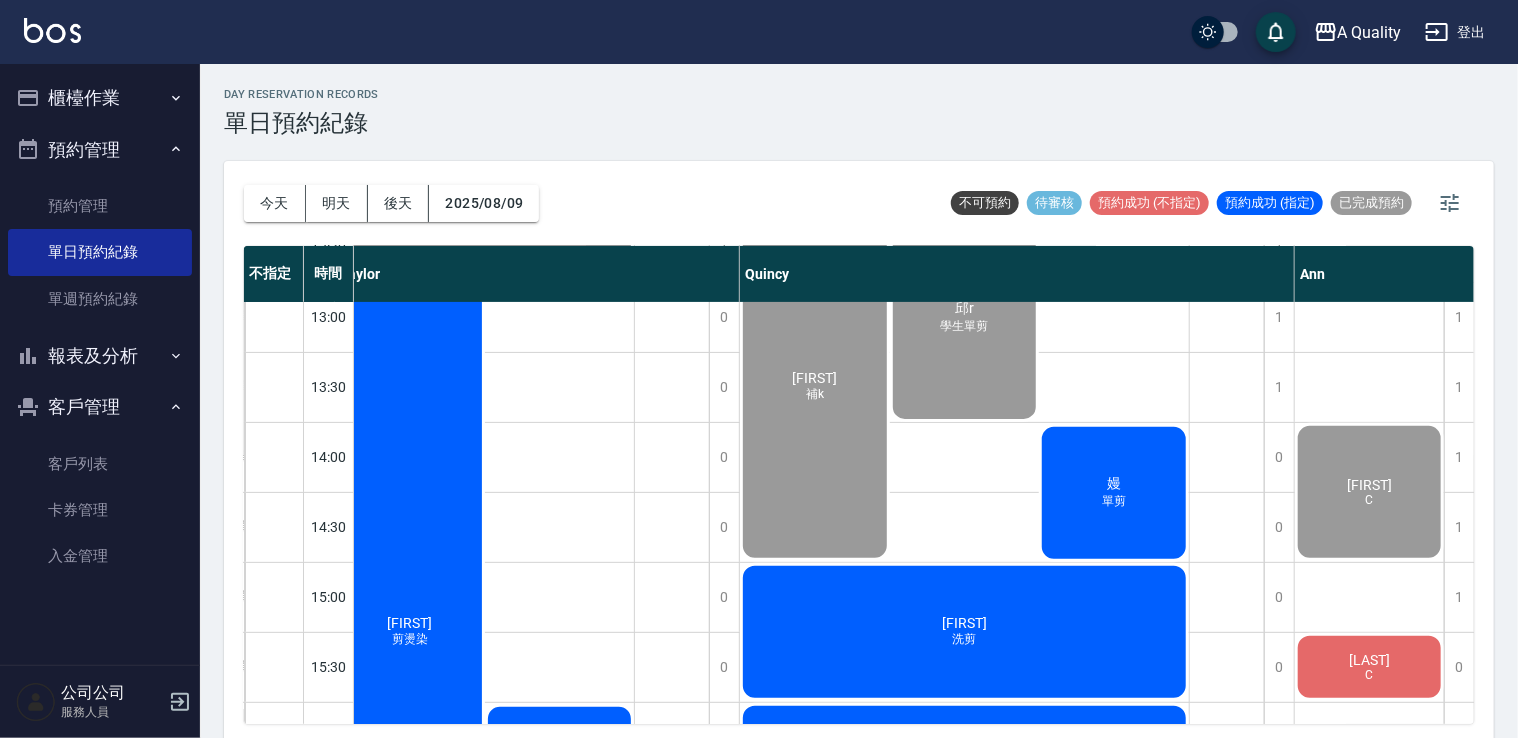 click on "嫚 單剪" at bounding box center [1114, 493] 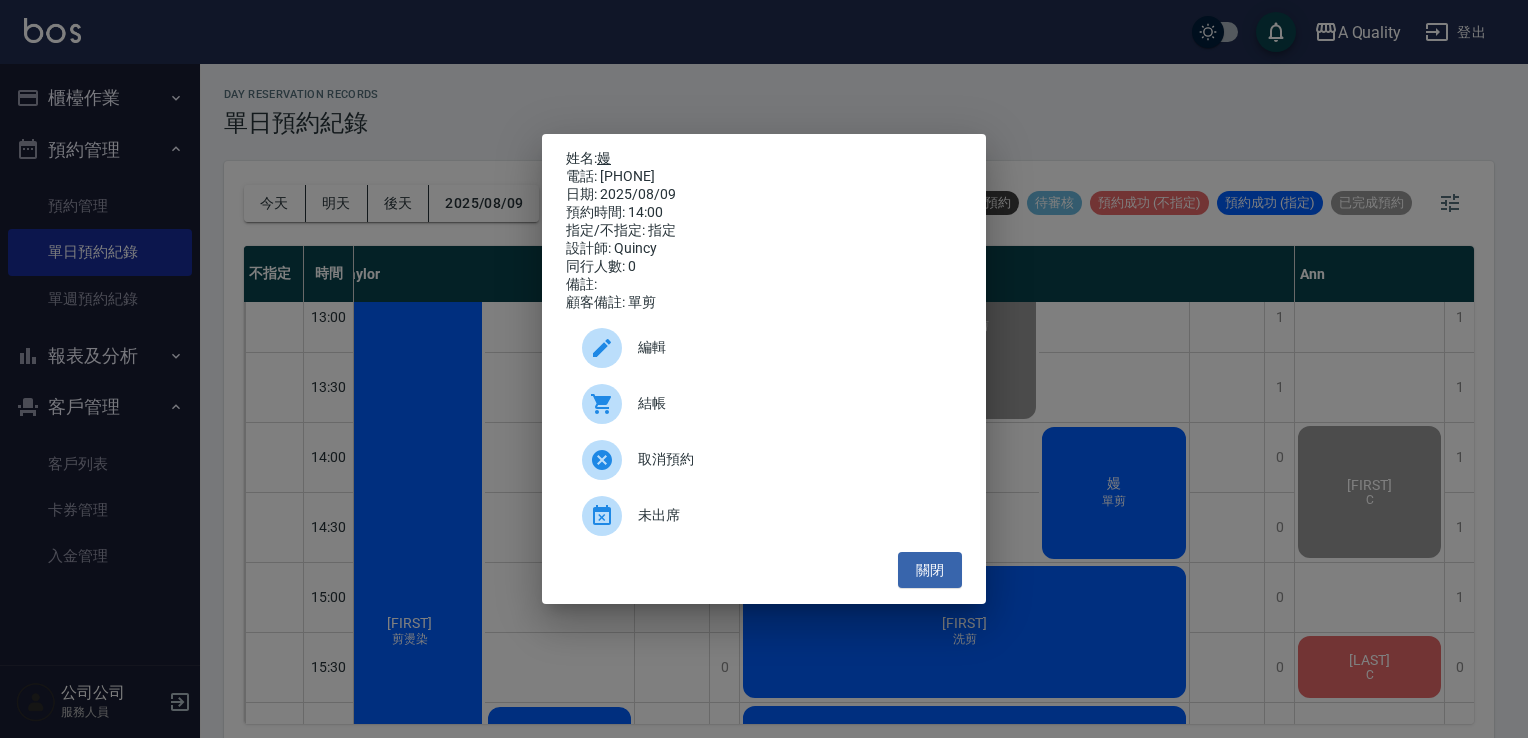 click on "姓名:  嫚" at bounding box center (764, 159) 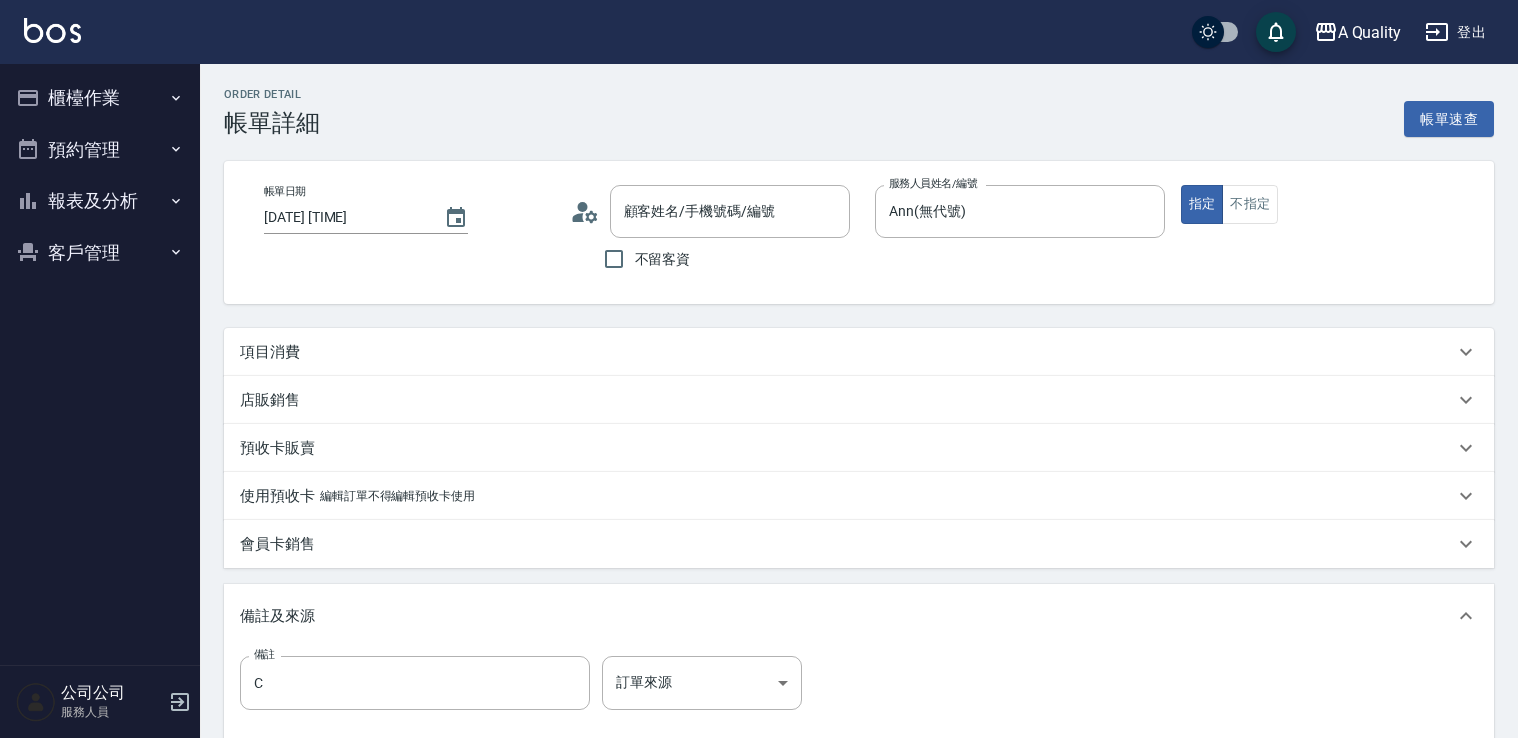 type on "[NAME]/[PHONE]/" 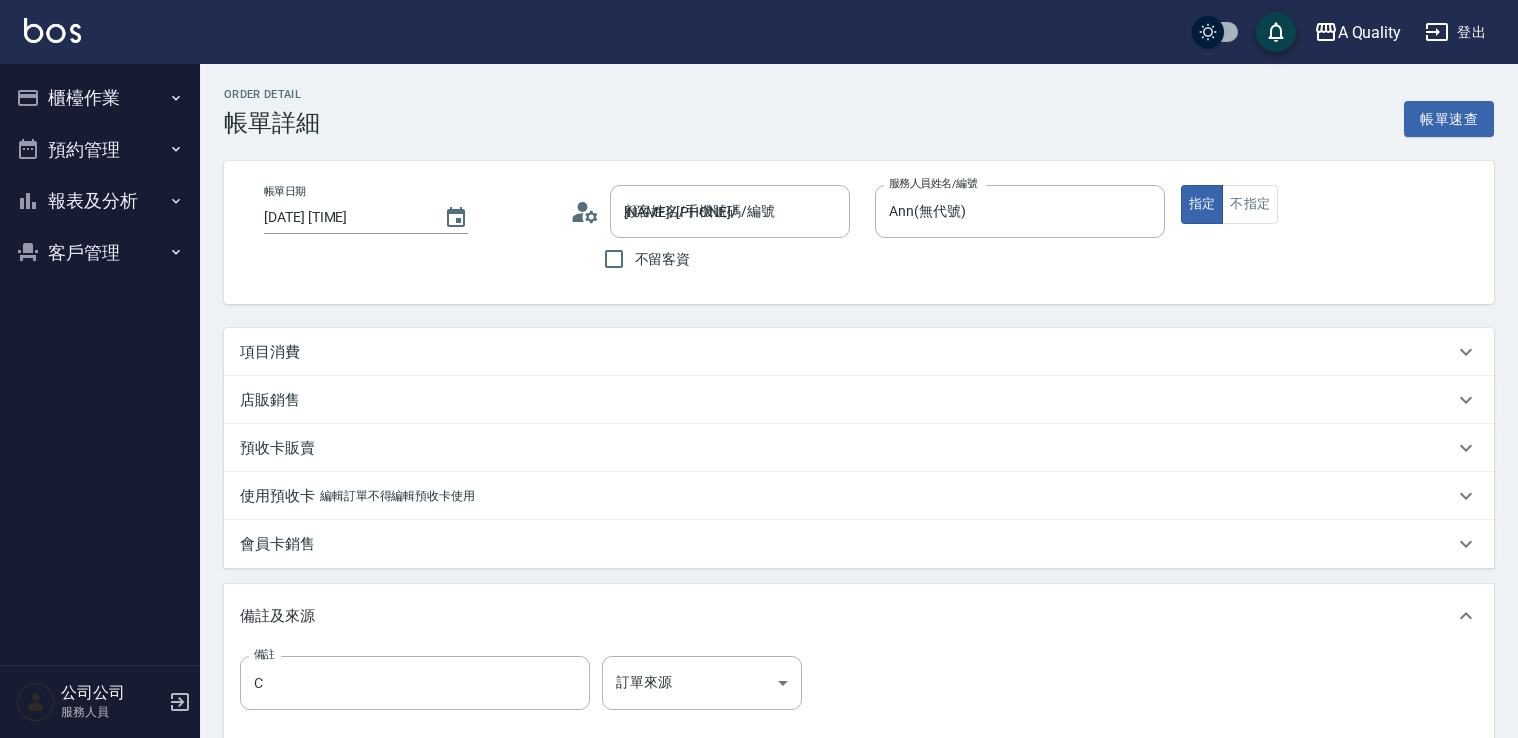 scroll, scrollTop: 0, scrollLeft: 0, axis: both 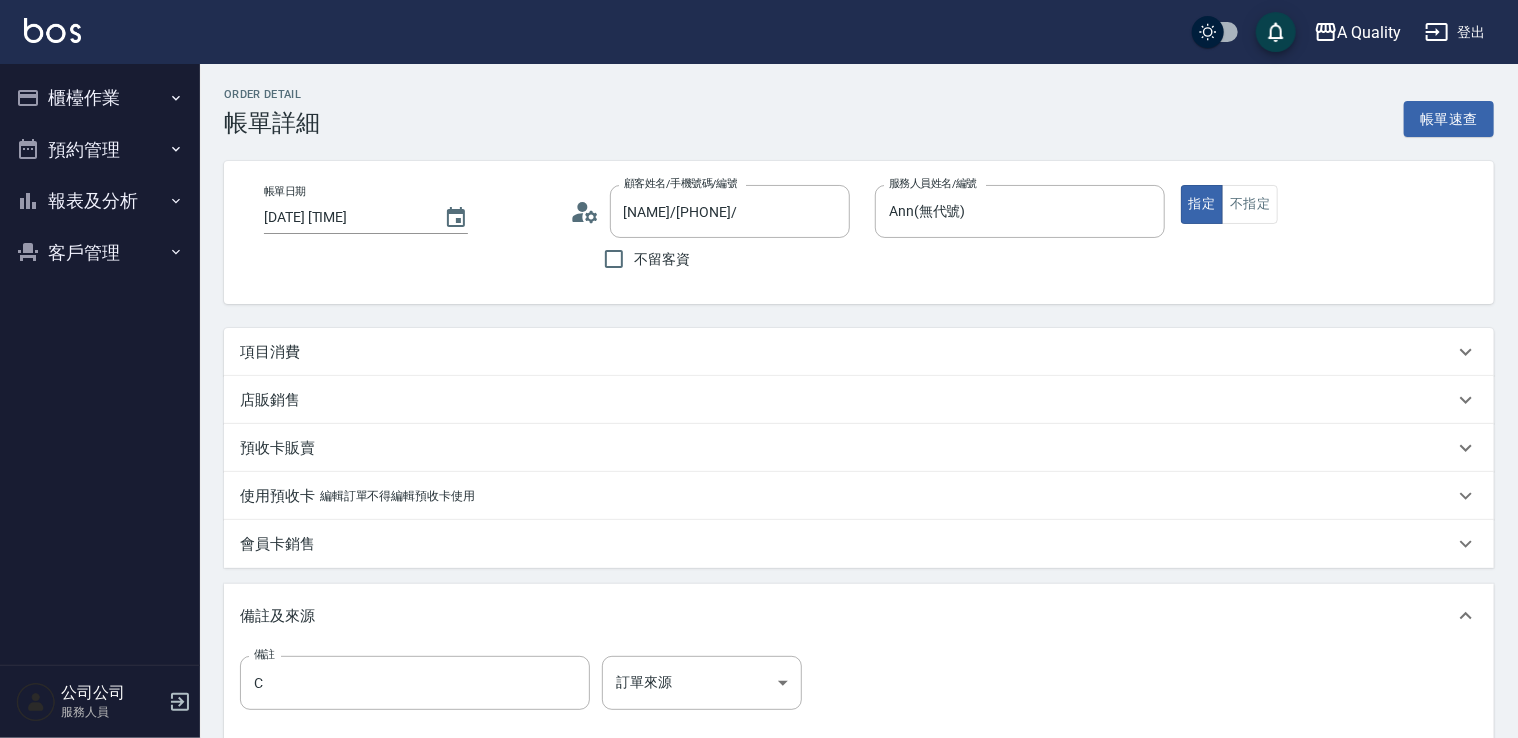 click on "項目消費" at bounding box center (859, 352) 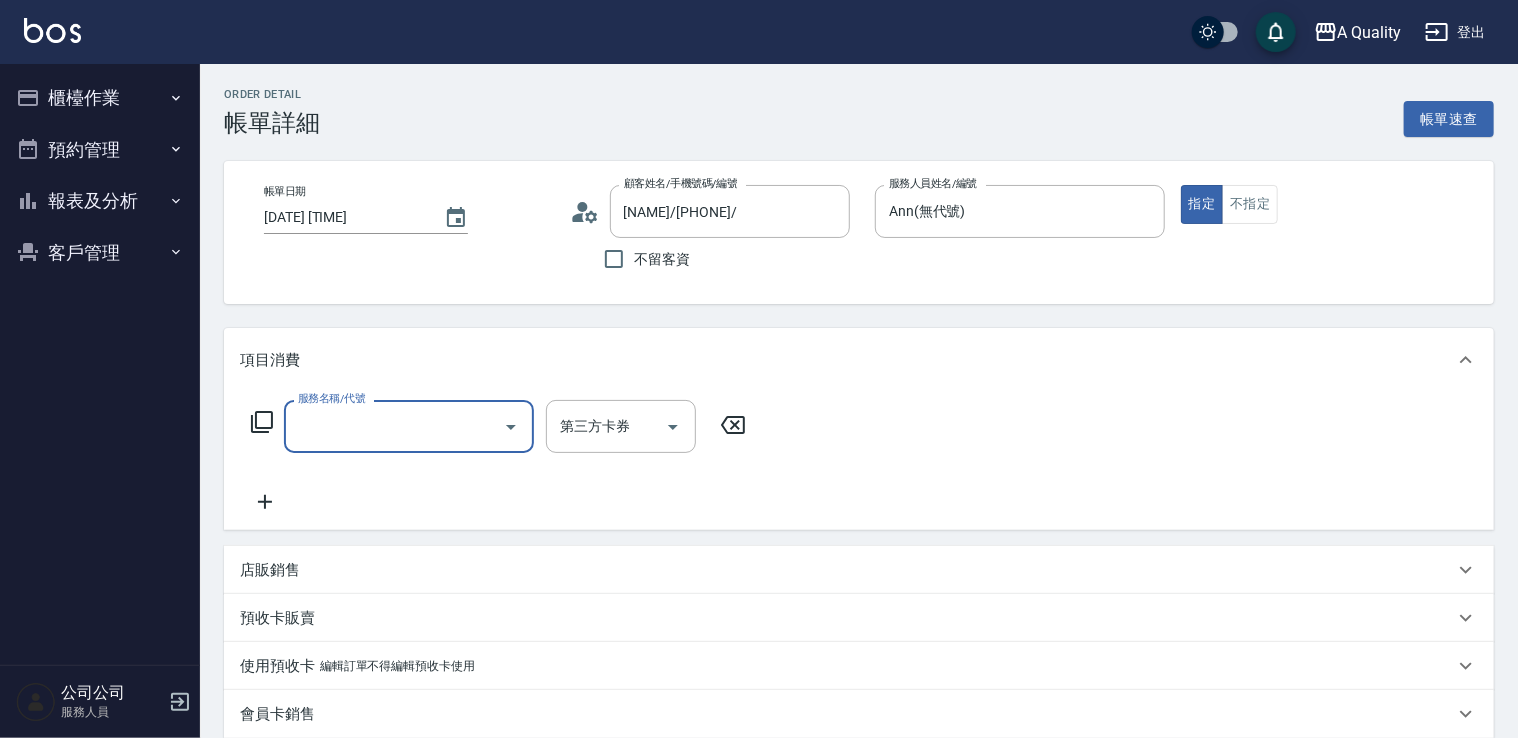 scroll, scrollTop: 0, scrollLeft: 0, axis: both 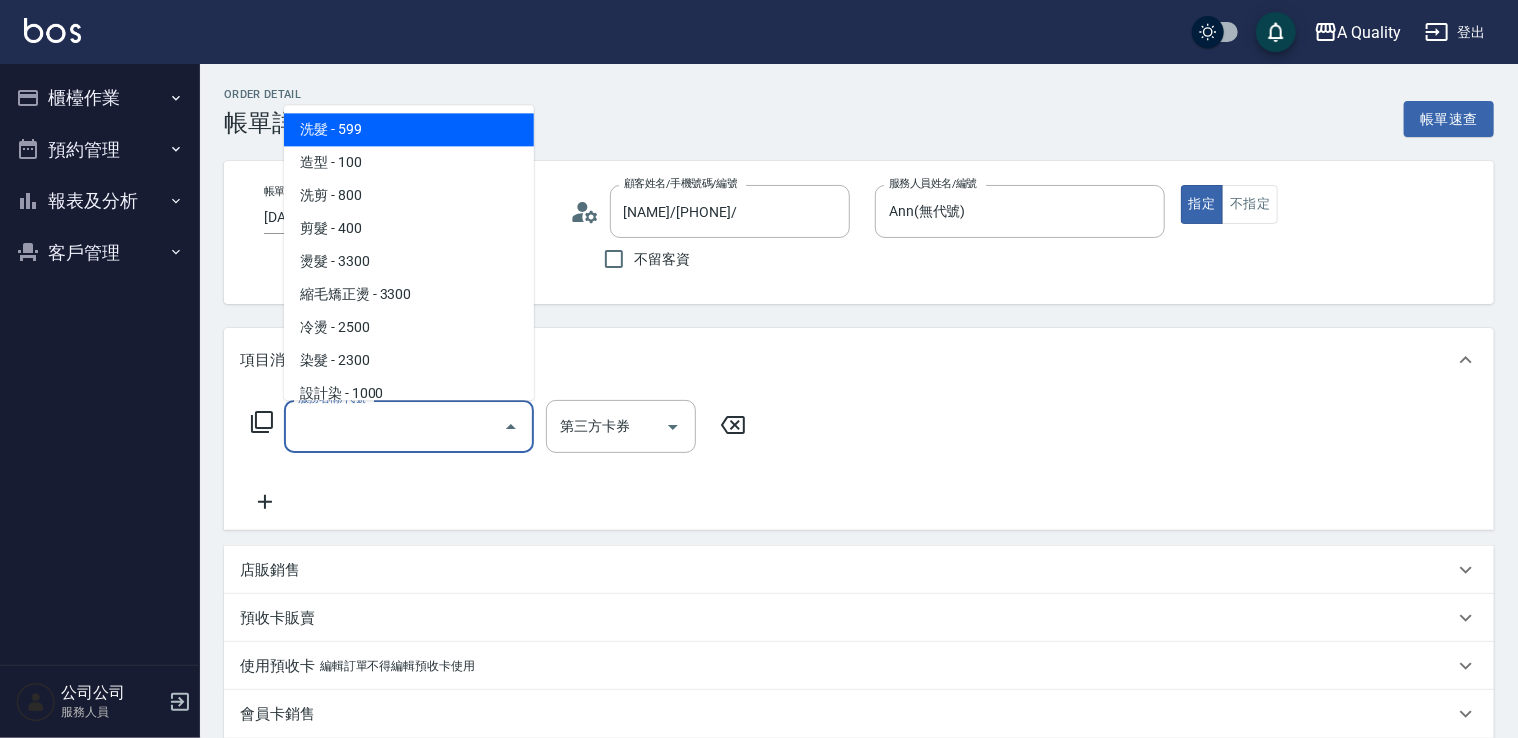 click on "服務名稱/代號" at bounding box center [394, 426] 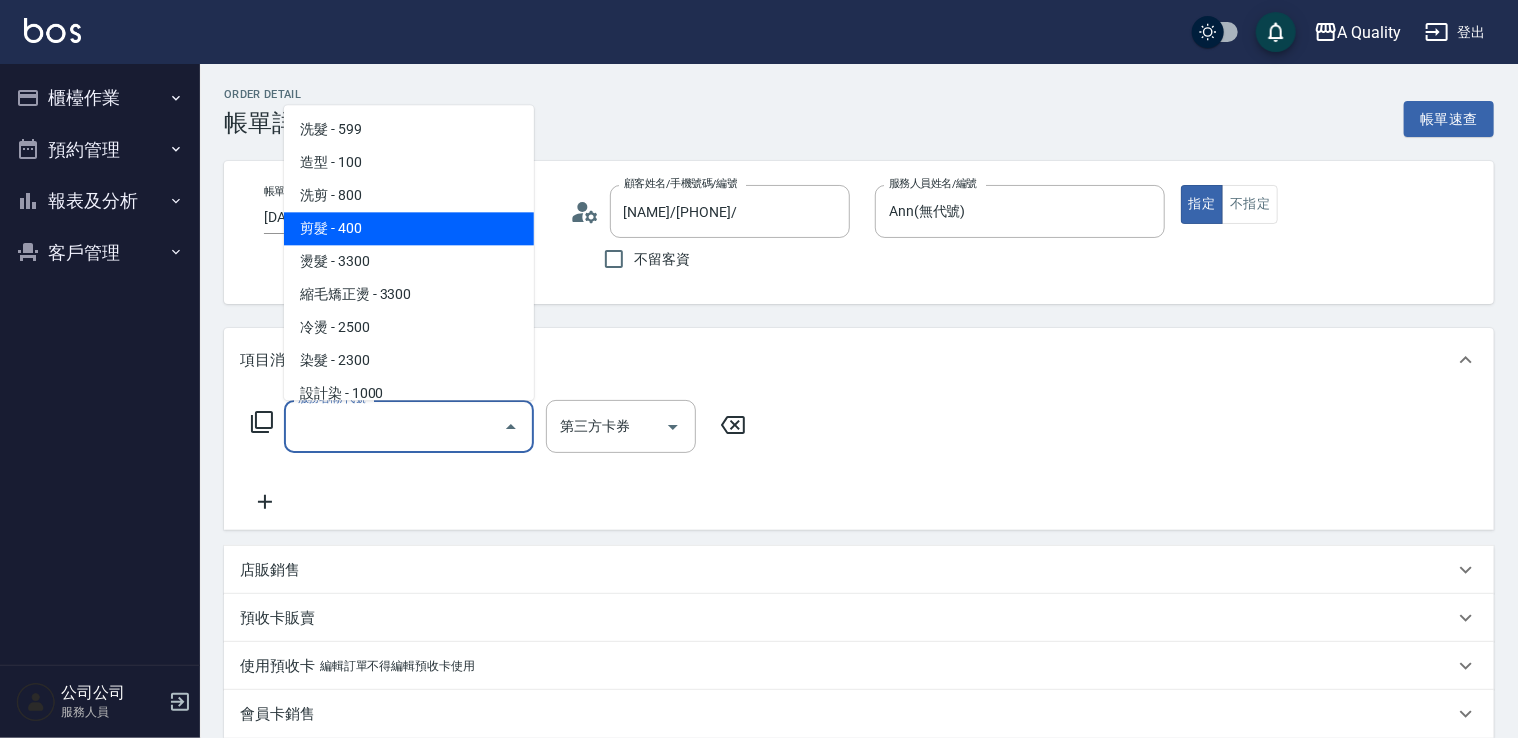 click on "剪髮 - 400" at bounding box center (409, 228) 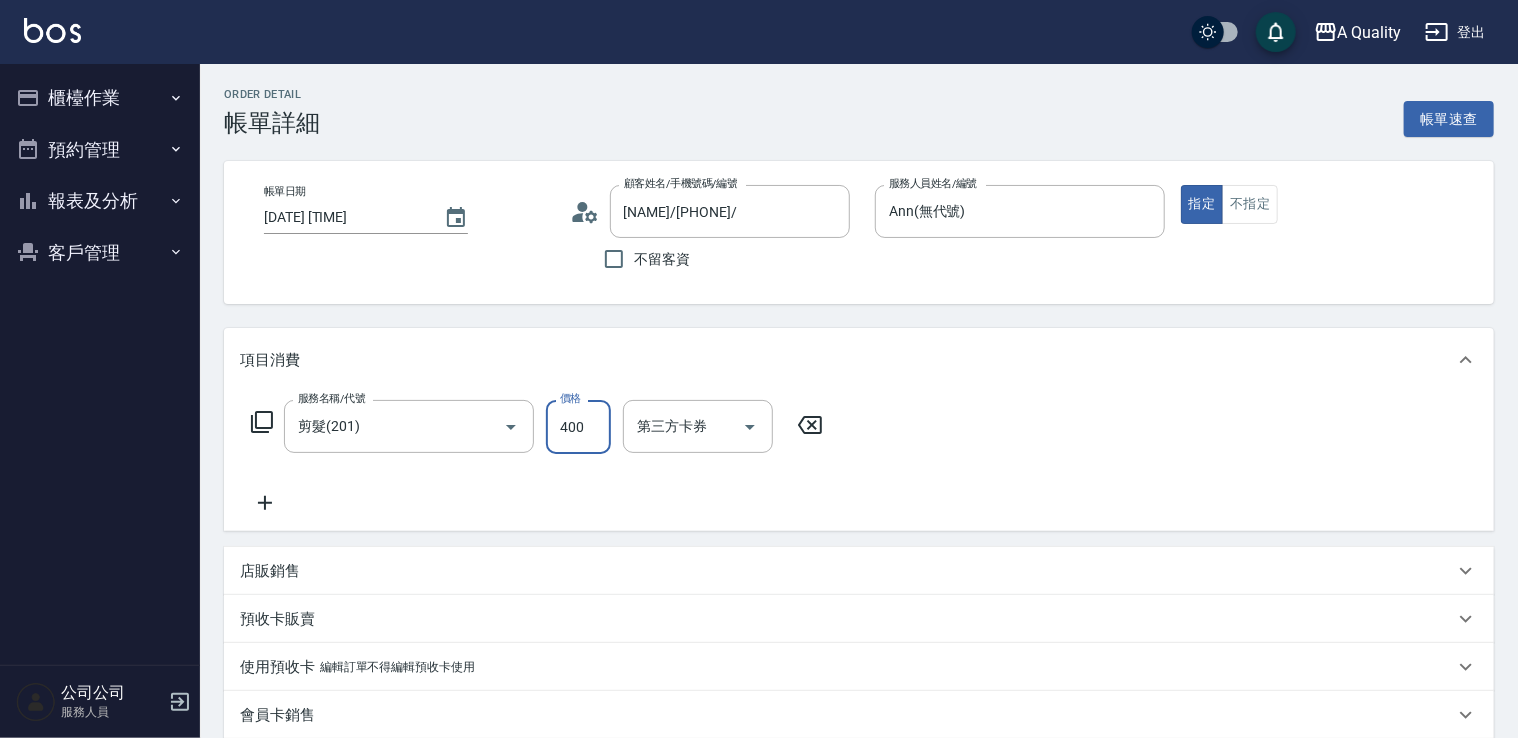 click on "400" at bounding box center [578, 427] 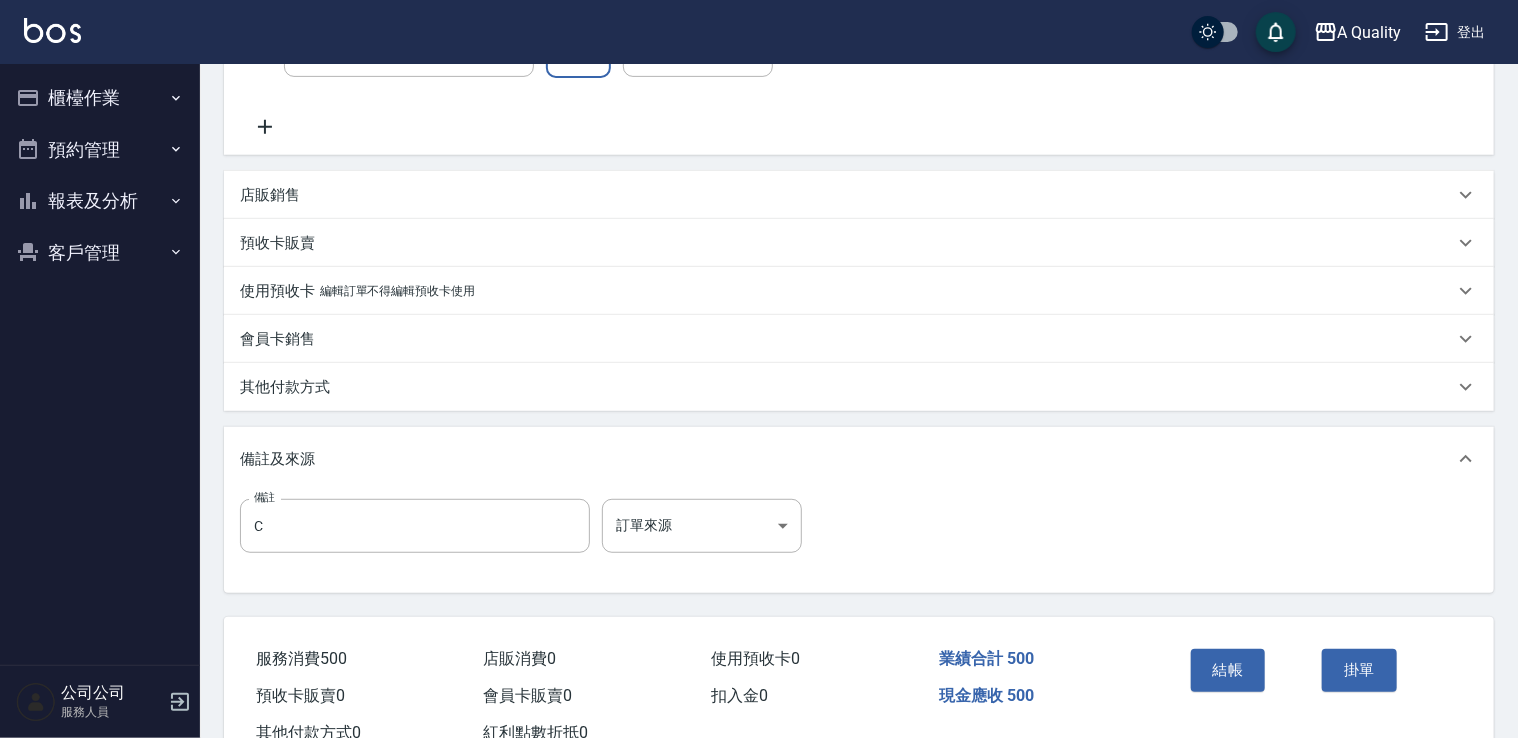 scroll, scrollTop: 444, scrollLeft: 0, axis: vertical 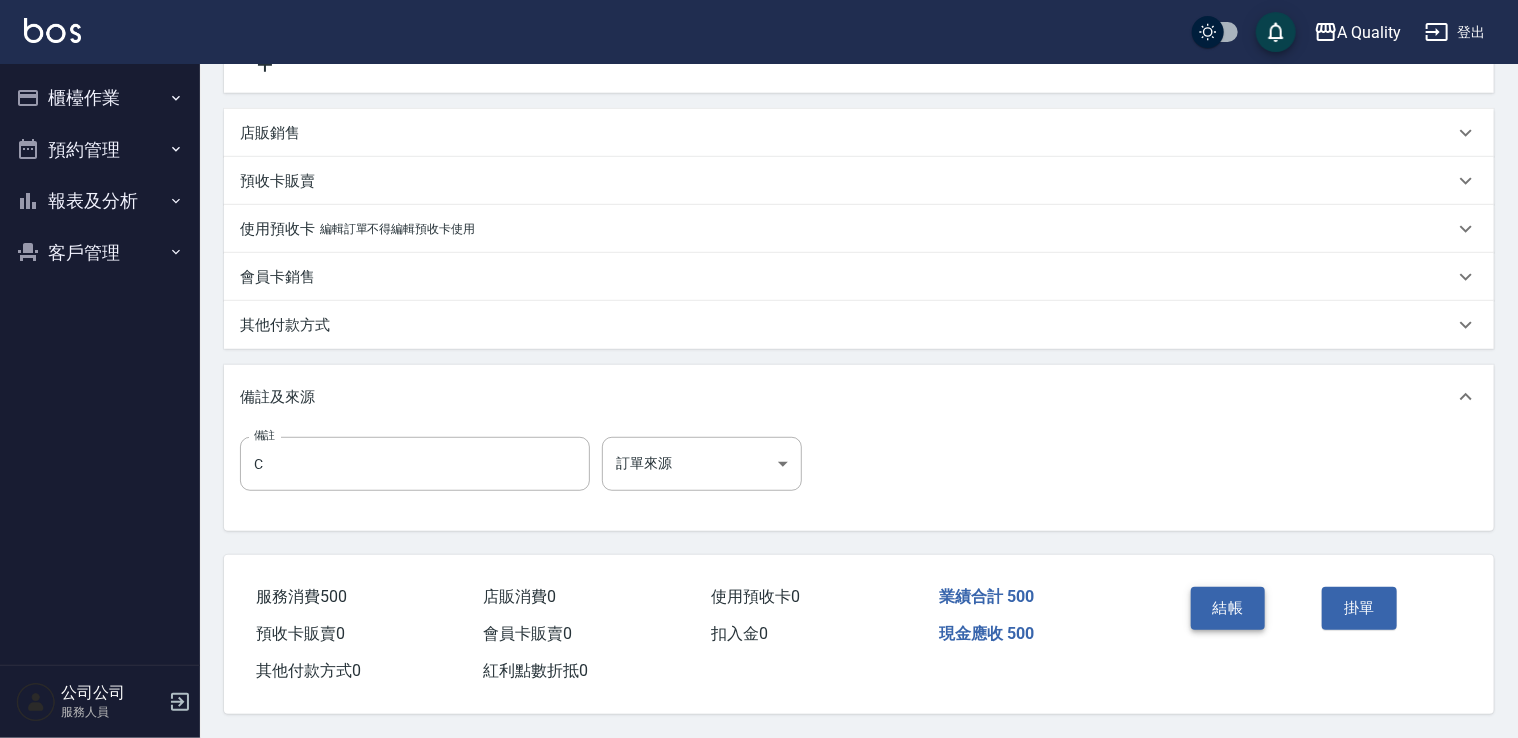 type on "500" 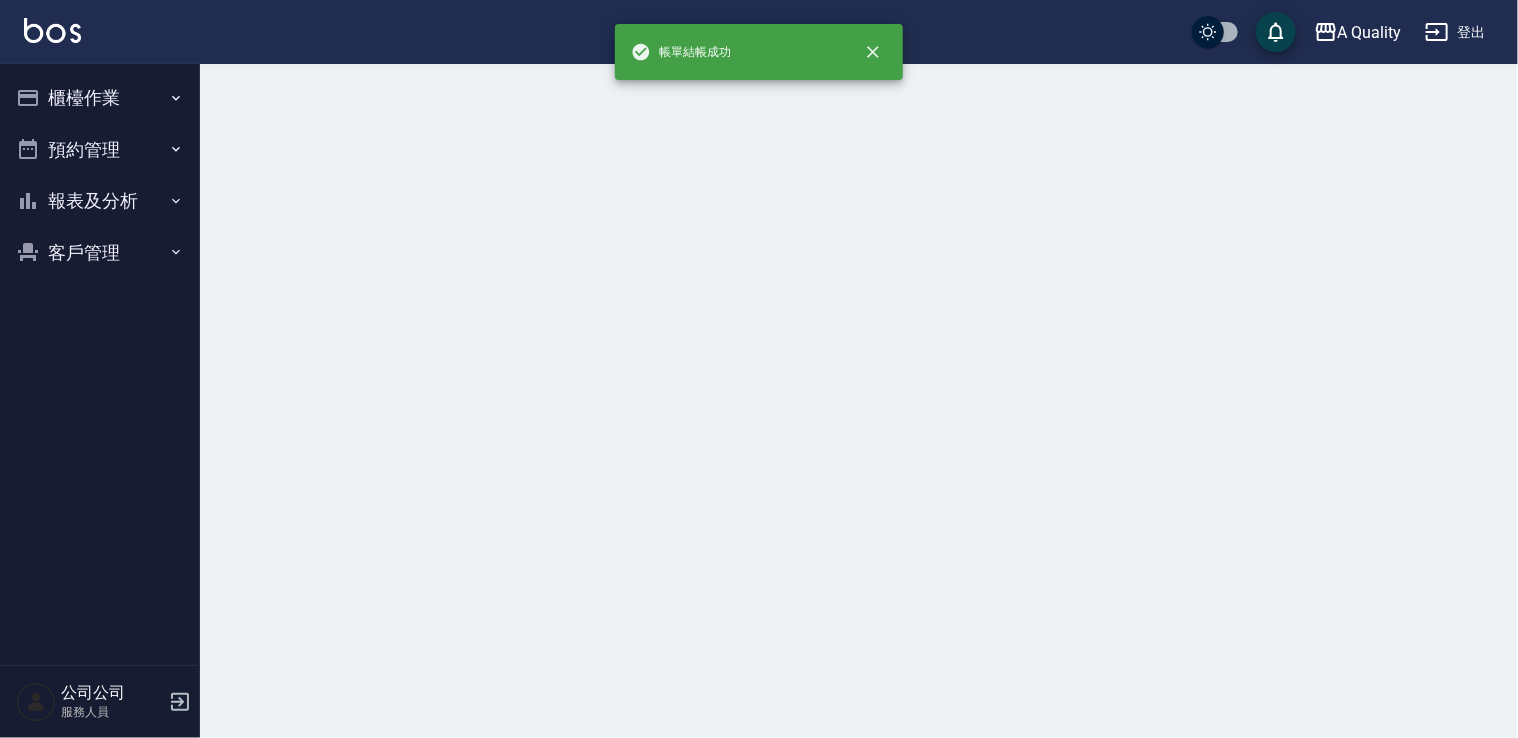 scroll, scrollTop: 0, scrollLeft: 0, axis: both 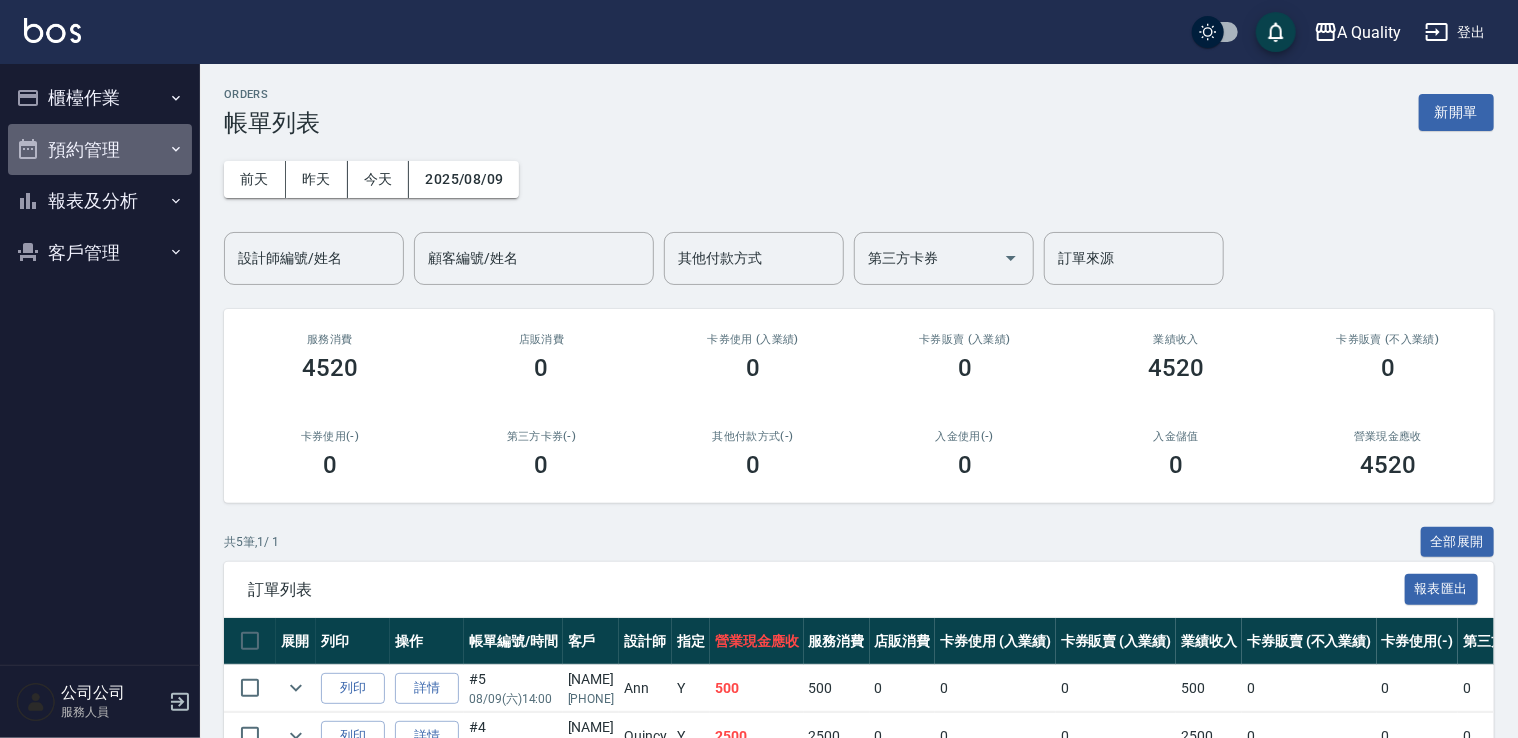 click on "預約管理" at bounding box center [100, 150] 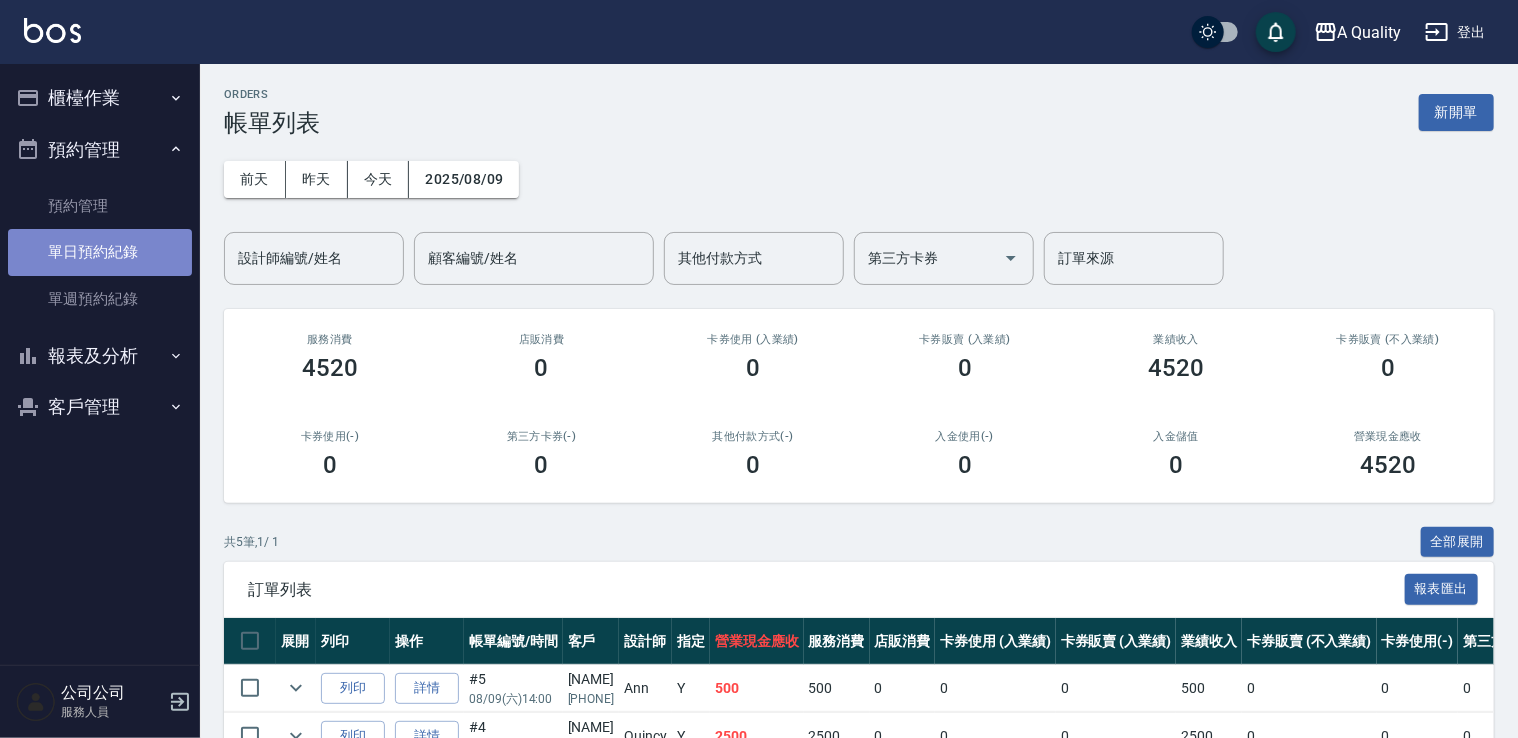 click on "單日預約紀錄" at bounding box center [100, 252] 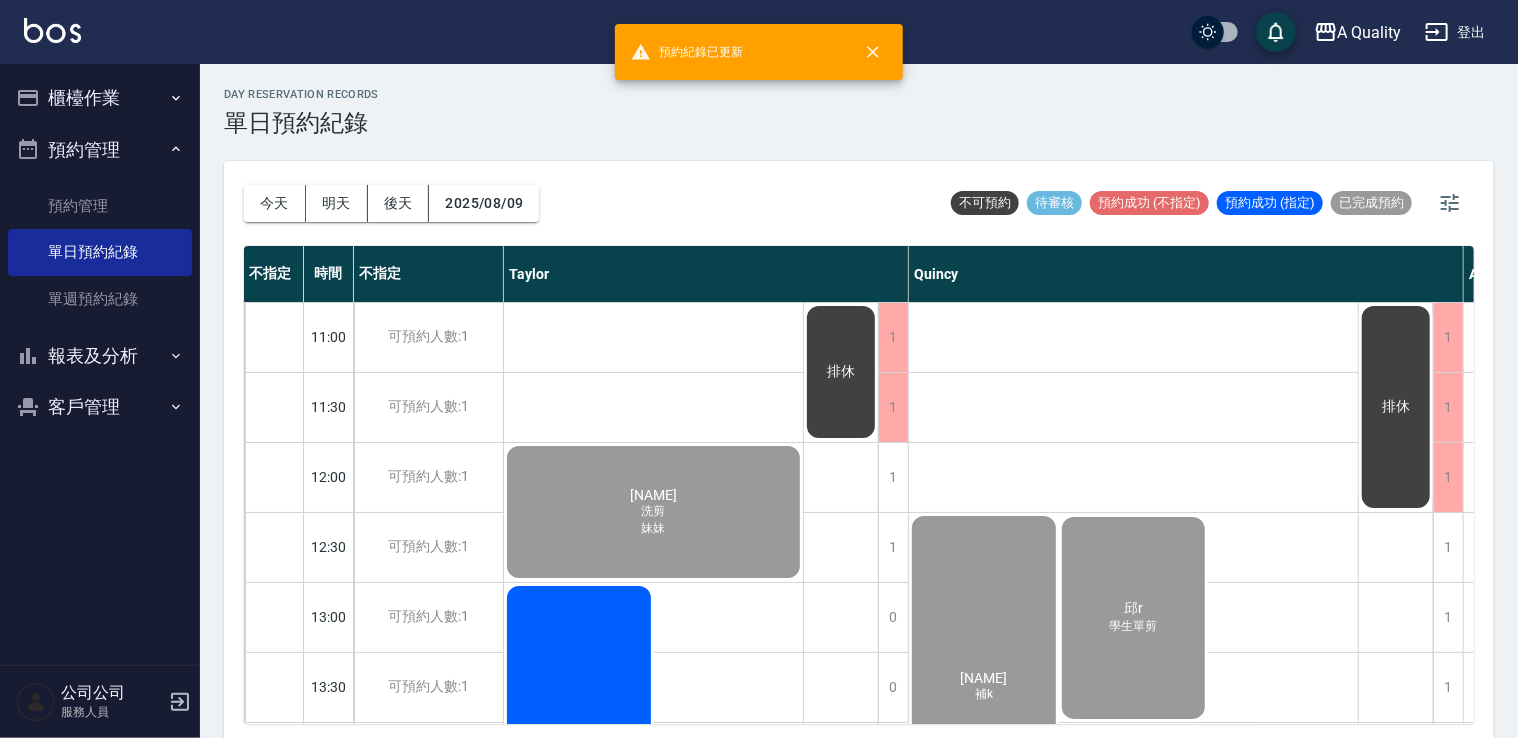 scroll, scrollTop: 0, scrollLeft: 179, axis: horizontal 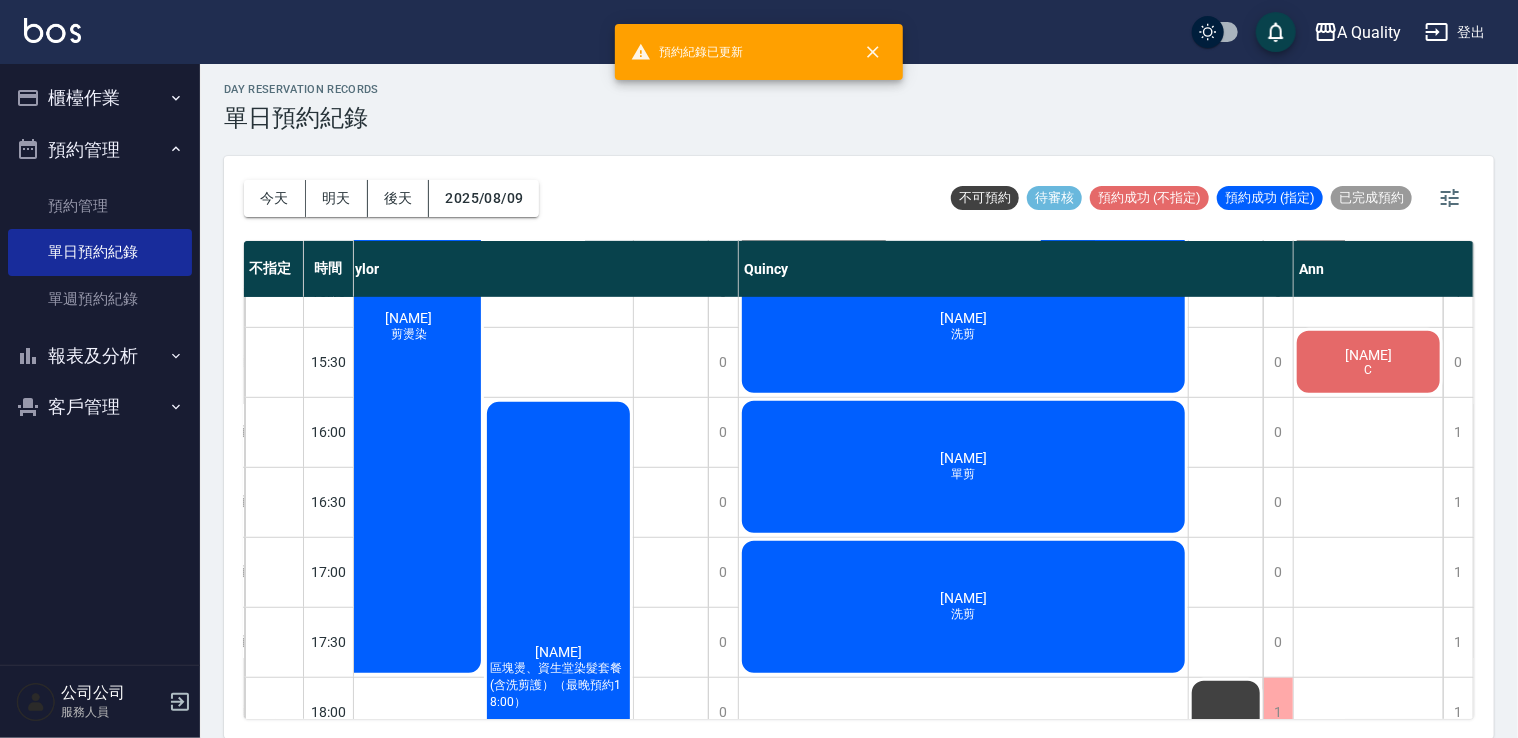 drag, startPoint x: 1368, startPoint y: 398, endPoint x: 1368, endPoint y: 374, distance: 24 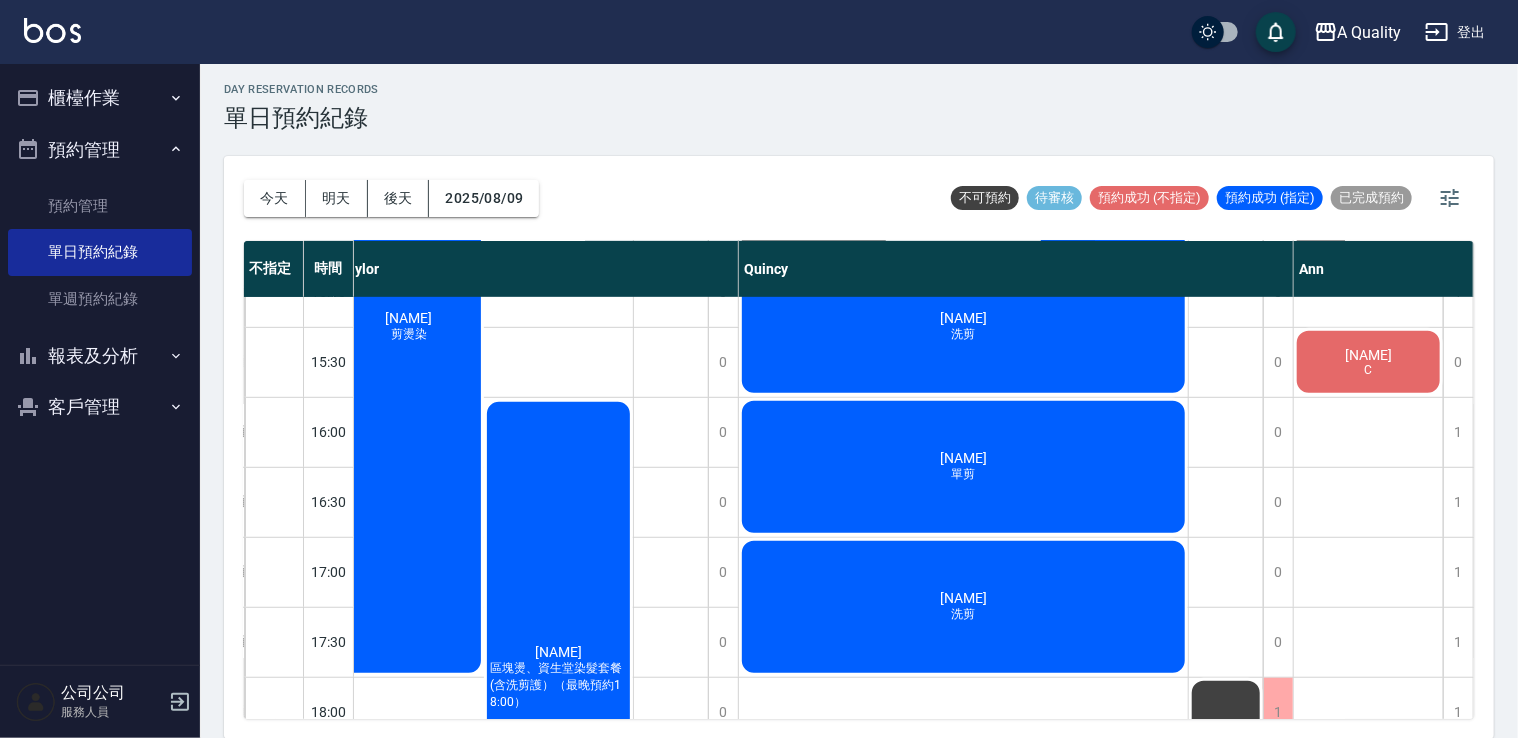 click on "C" at bounding box center (484, -77) 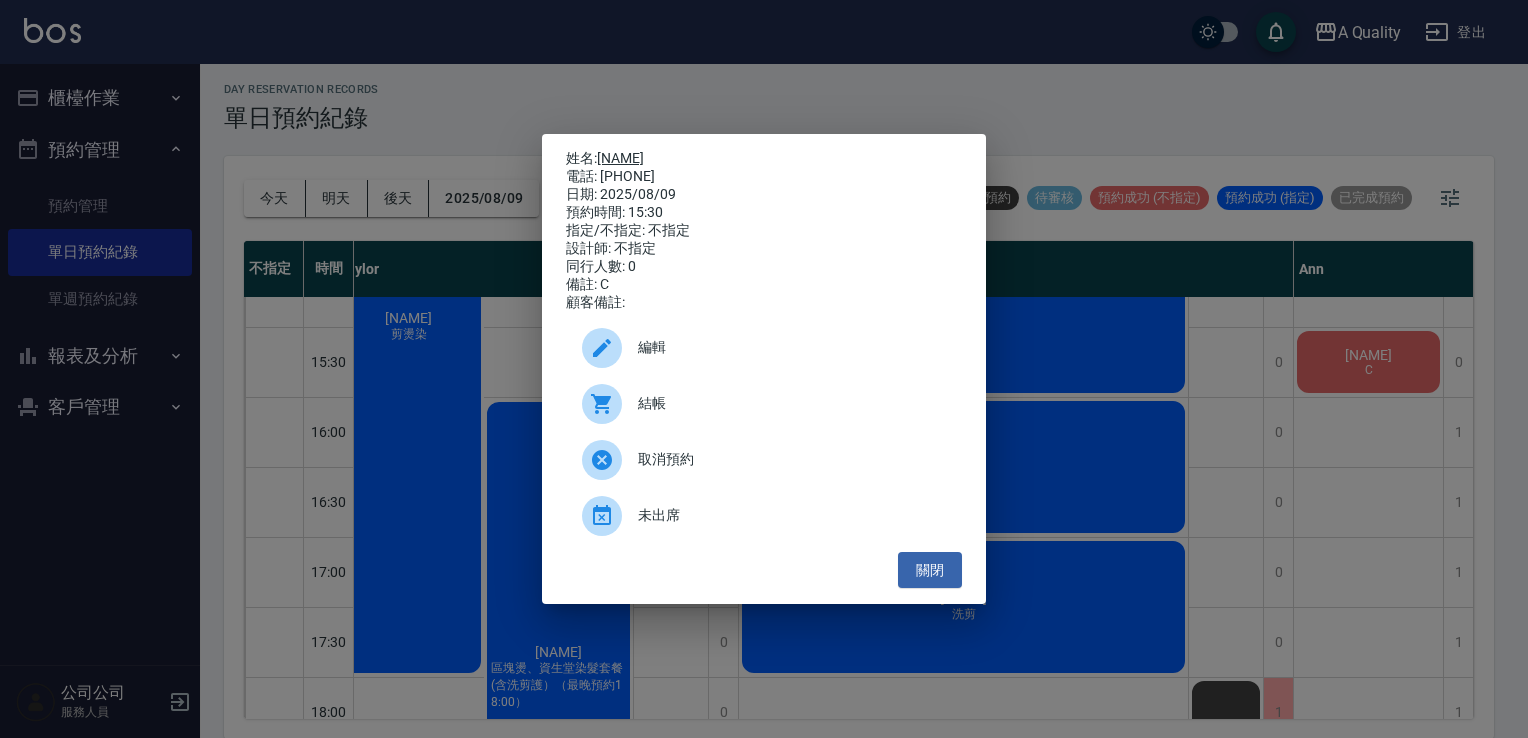 click on "[NAME]" at bounding box center (620, 158) 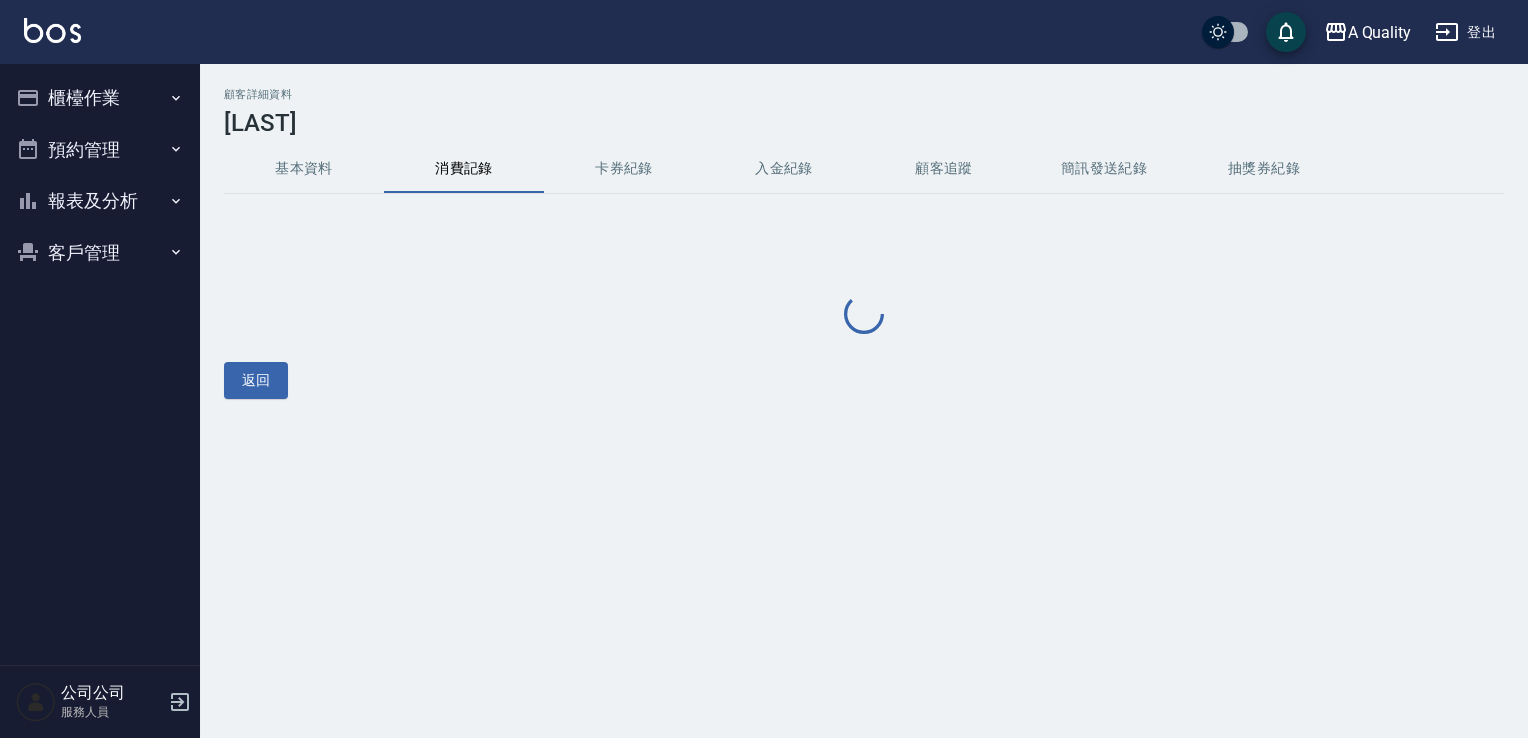 scroll, scrollTop: 0, scrollLeft: 0, axis: both 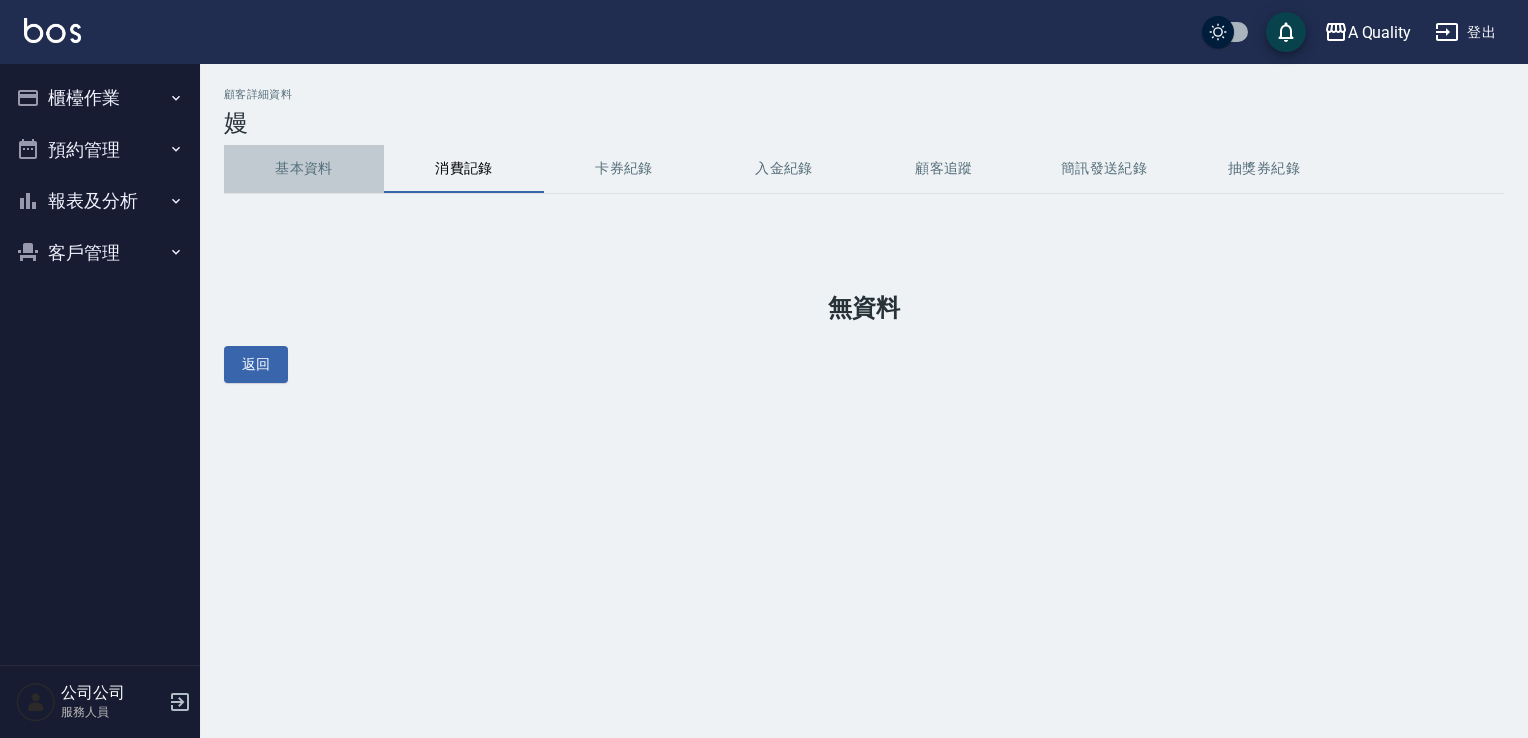 click on "基本資料" at bounding box center [304, 169] 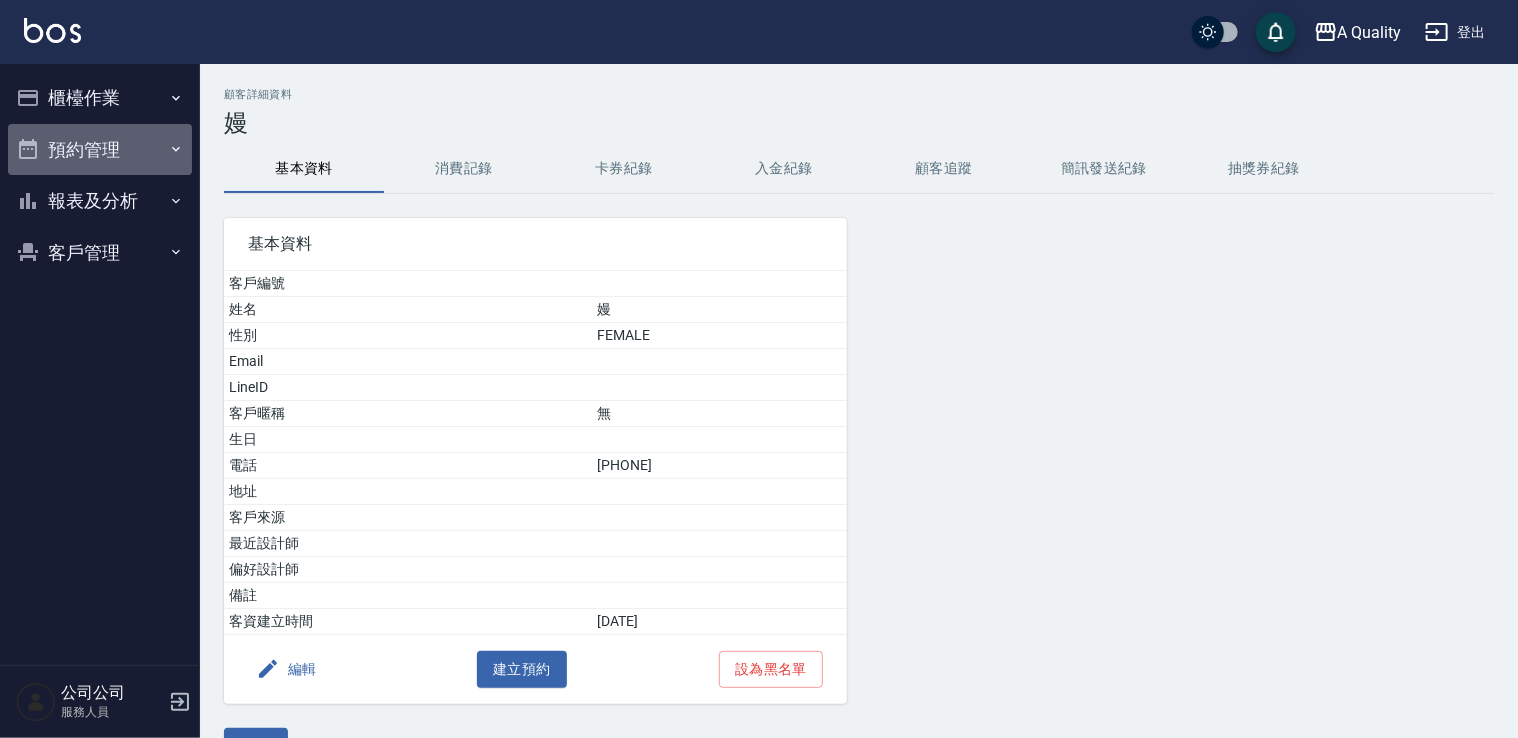 click on "預約管理" at bounding box center [100, 150] 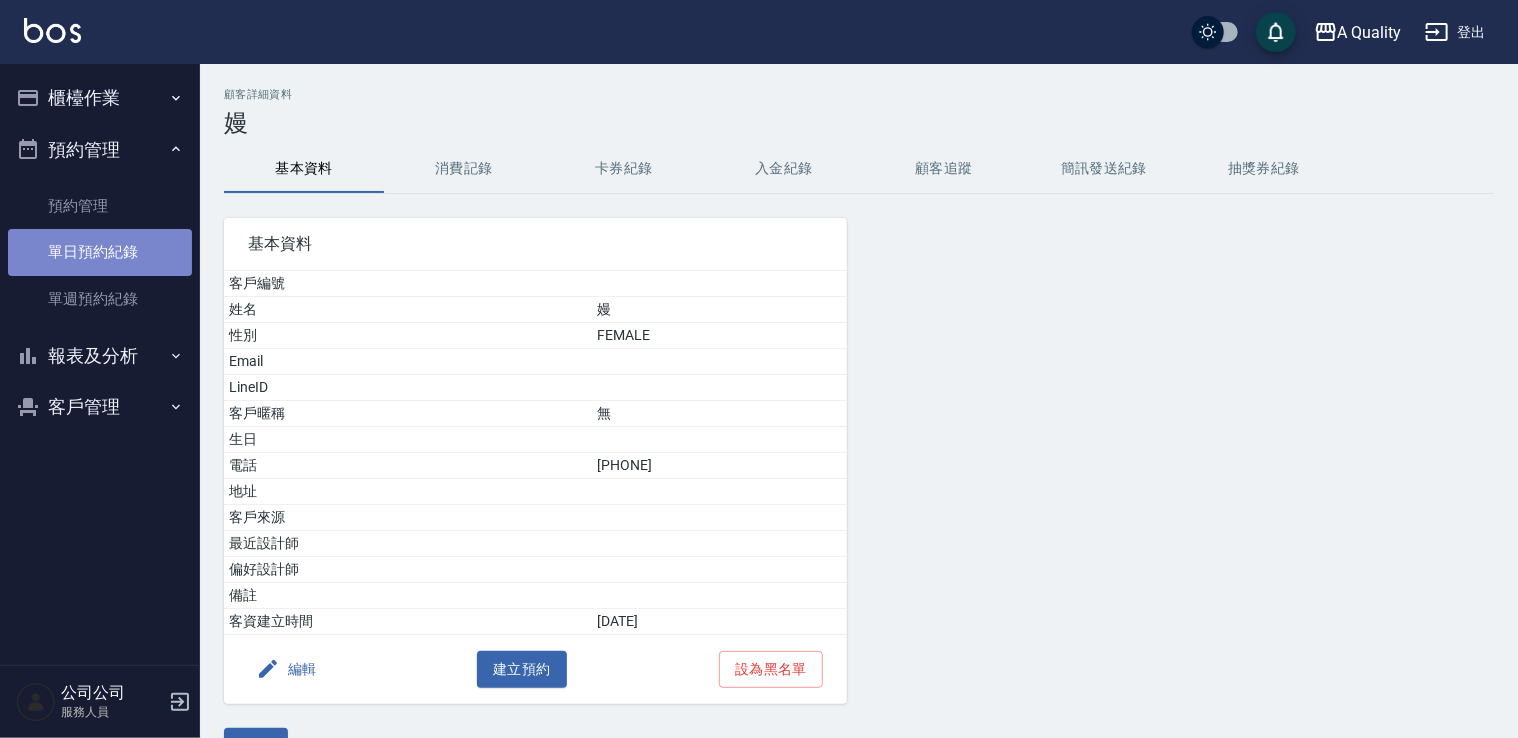 click on "單日預約紀錄" at bounding box center [100, 252] 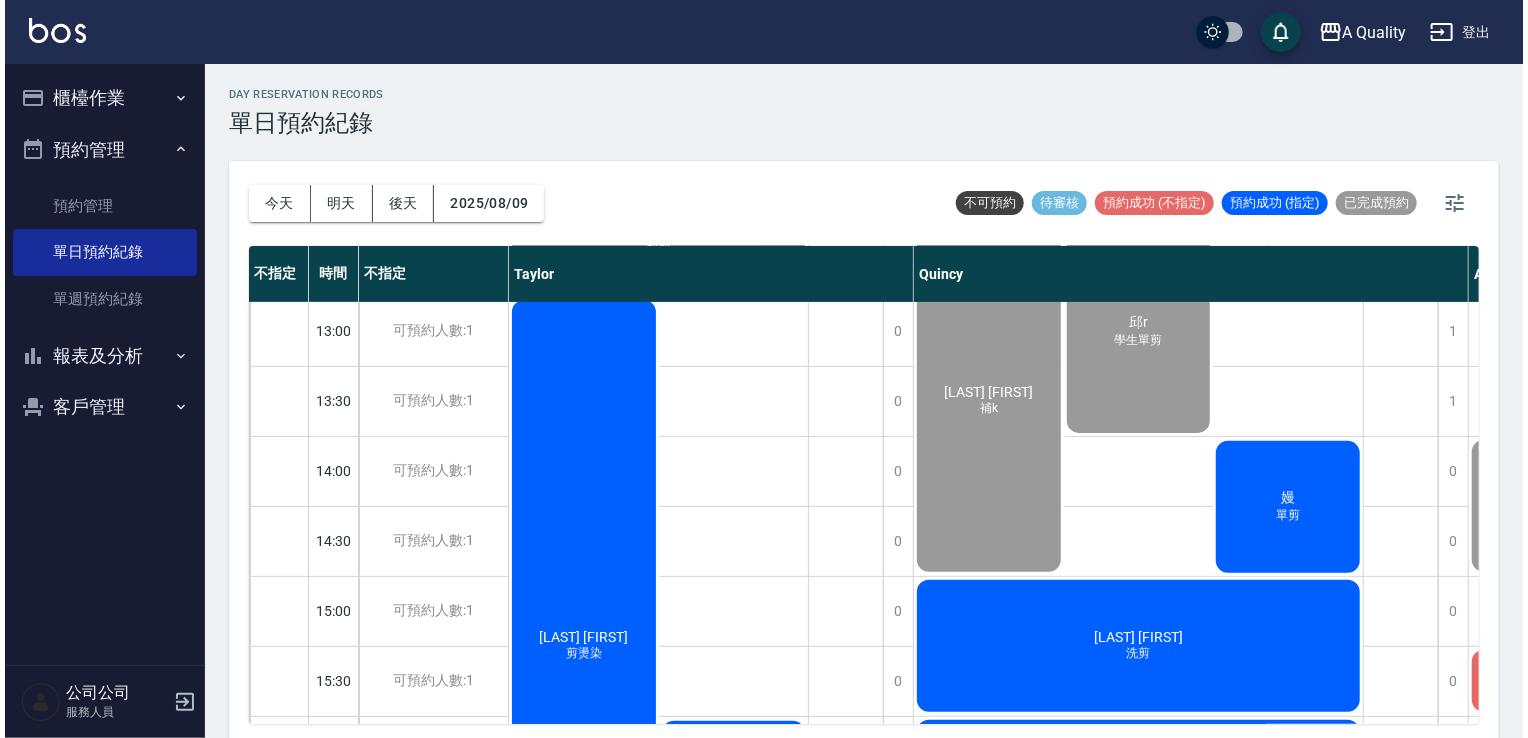 scroll, scrollTop: 300, scrollLeft: 0, axis: vertical 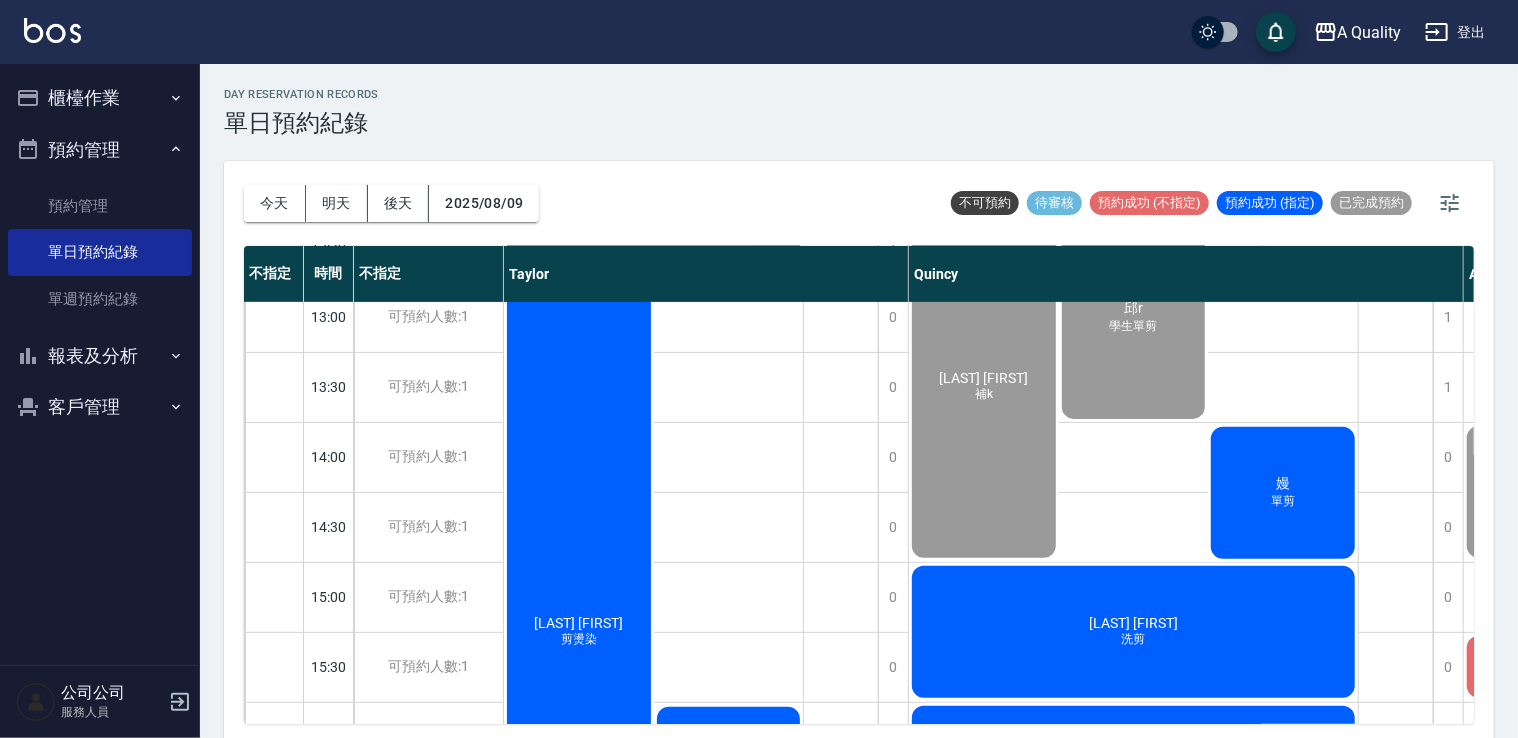 click on "嫚 單剪" at bounding box center (1283, 493) 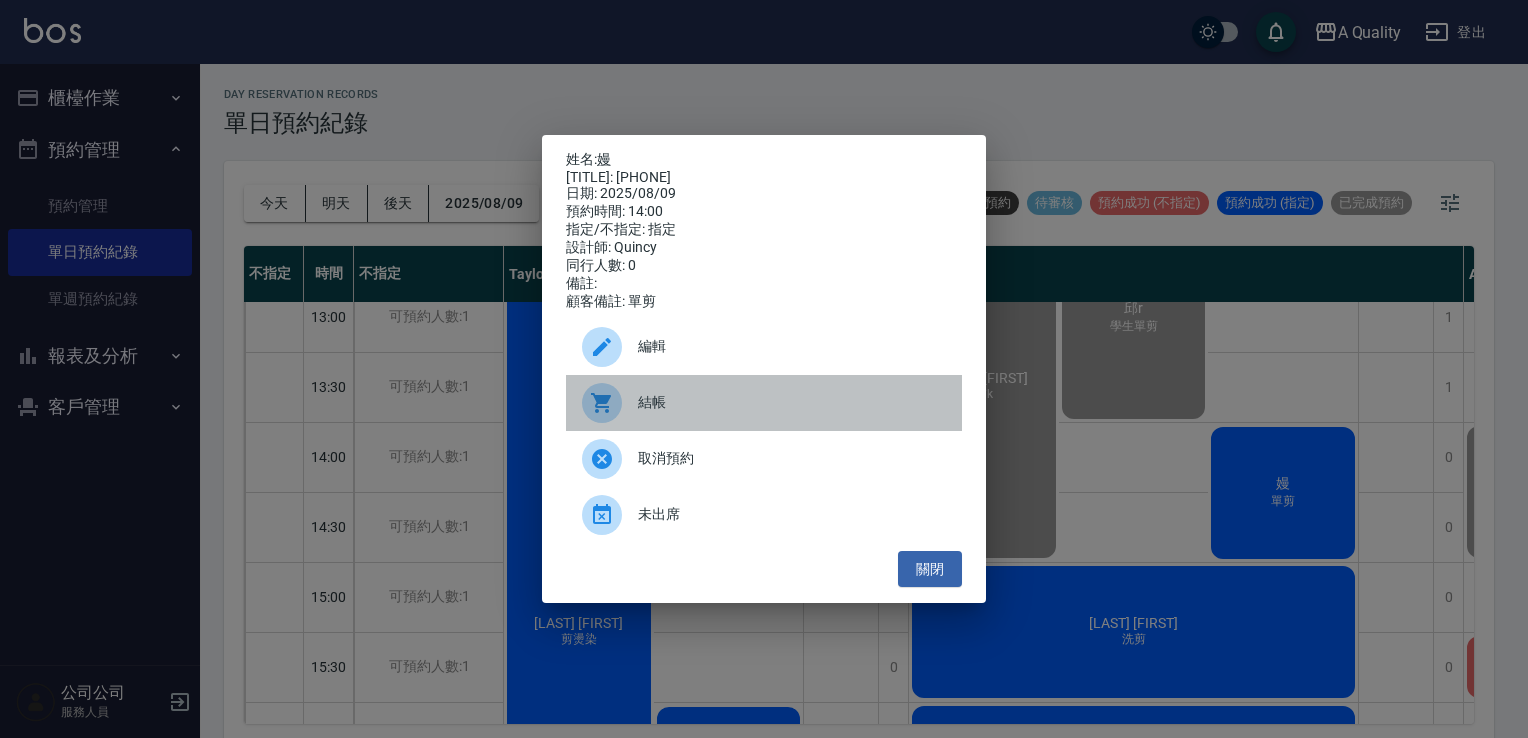 click at bounding box center (610, 403) 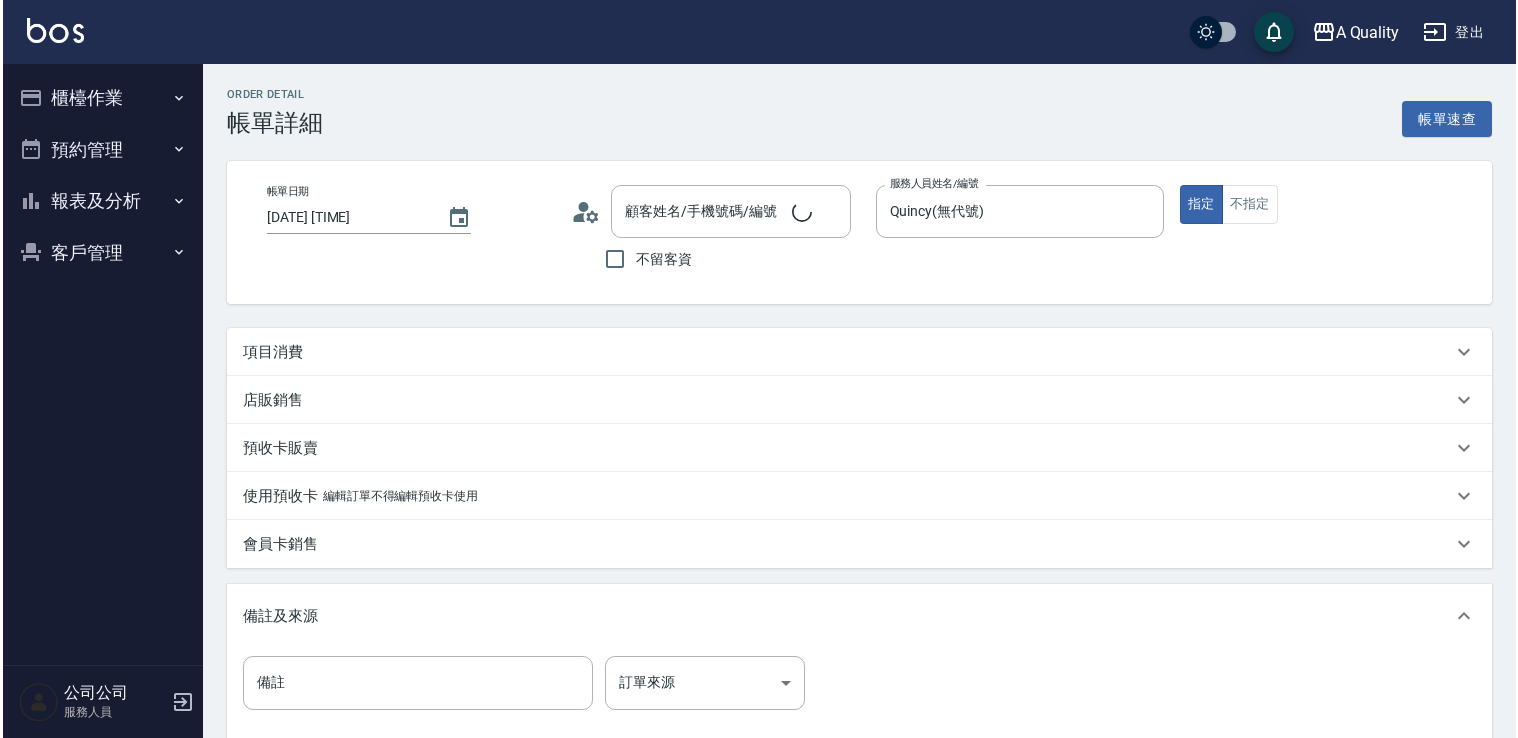 scroll, scrollTop: 0, scrollLeft: 0, axis: both 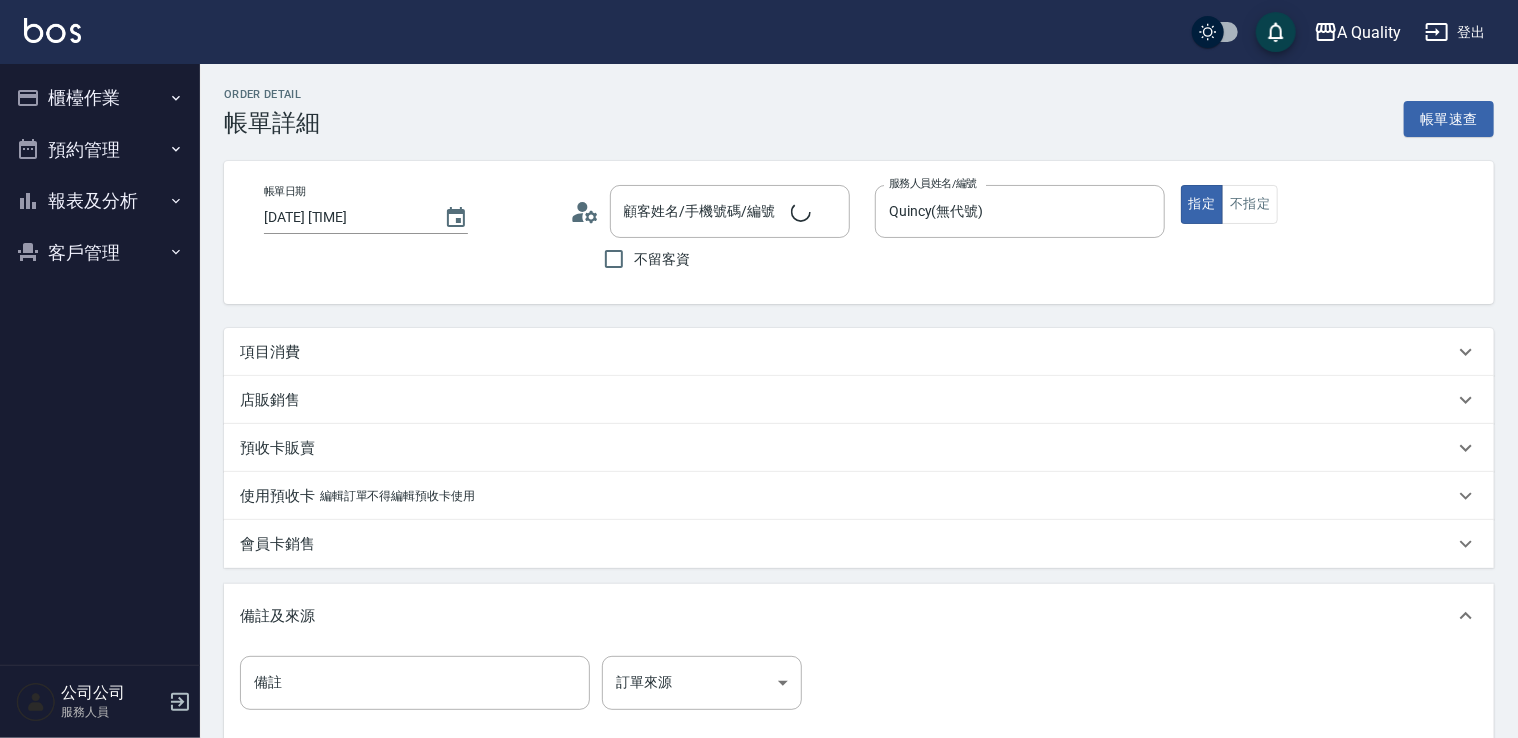 type on "[NAME]/[PHONE]/null" 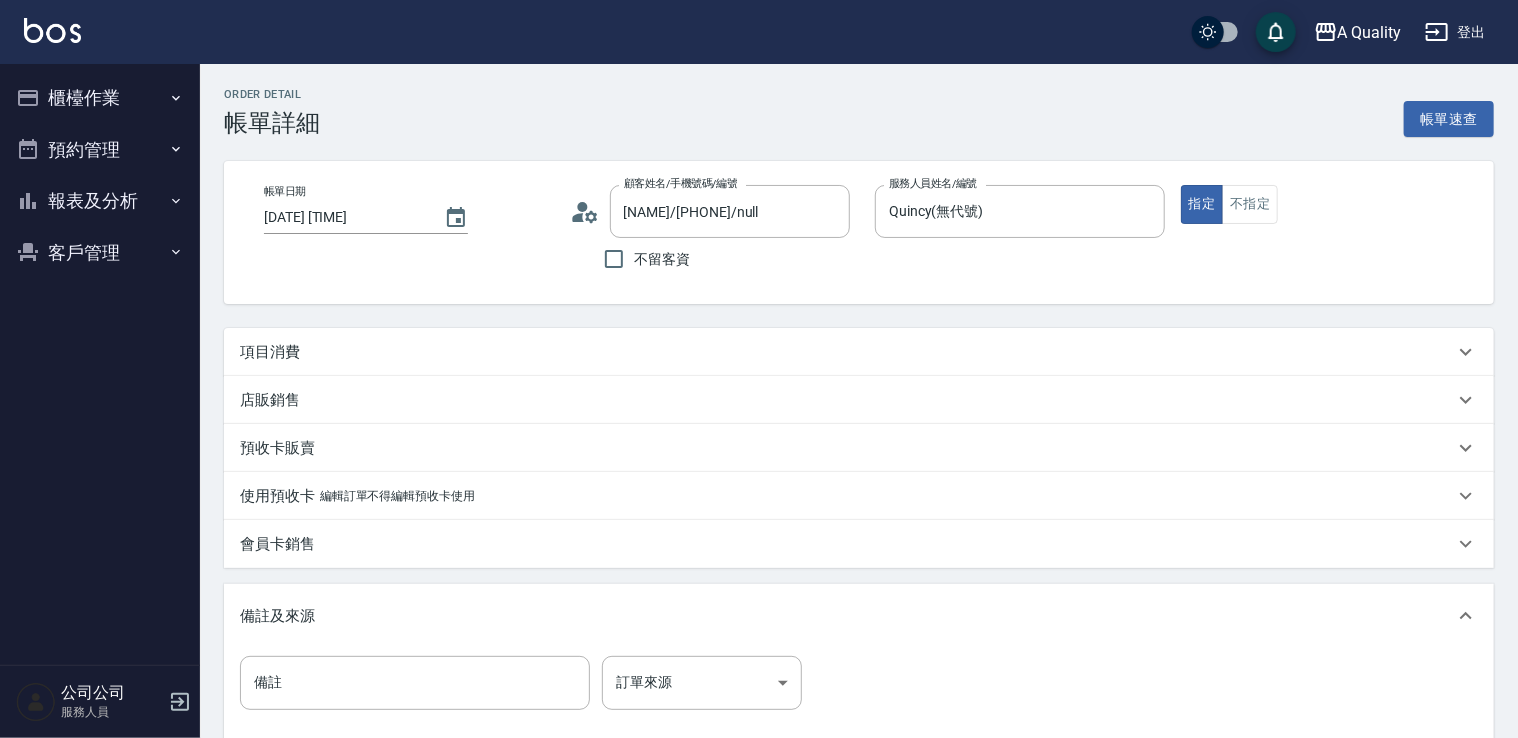 click on "項目消費" at bounding box center [847, 352] 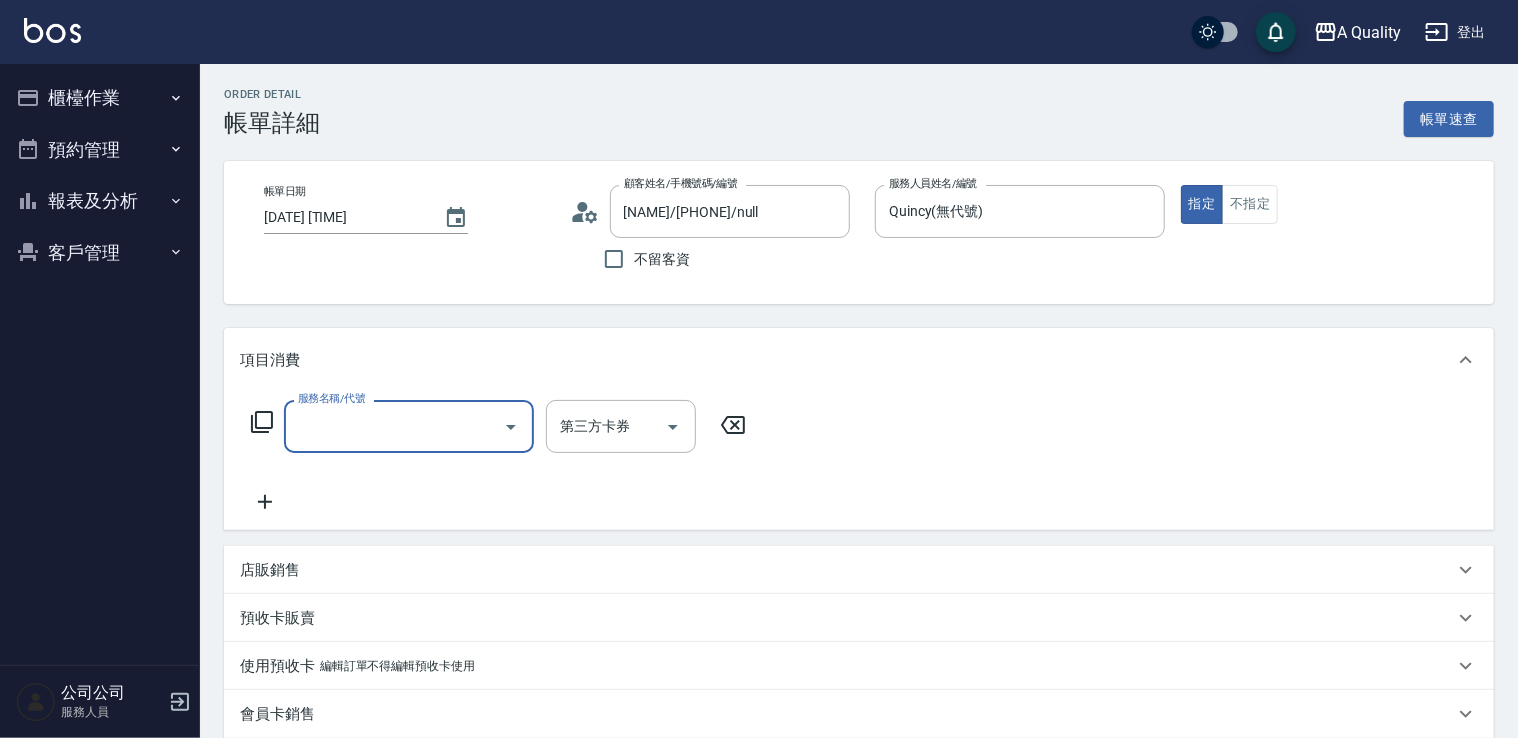 scroll, scrollTop: 0, scrollLeft: 0, axis: both 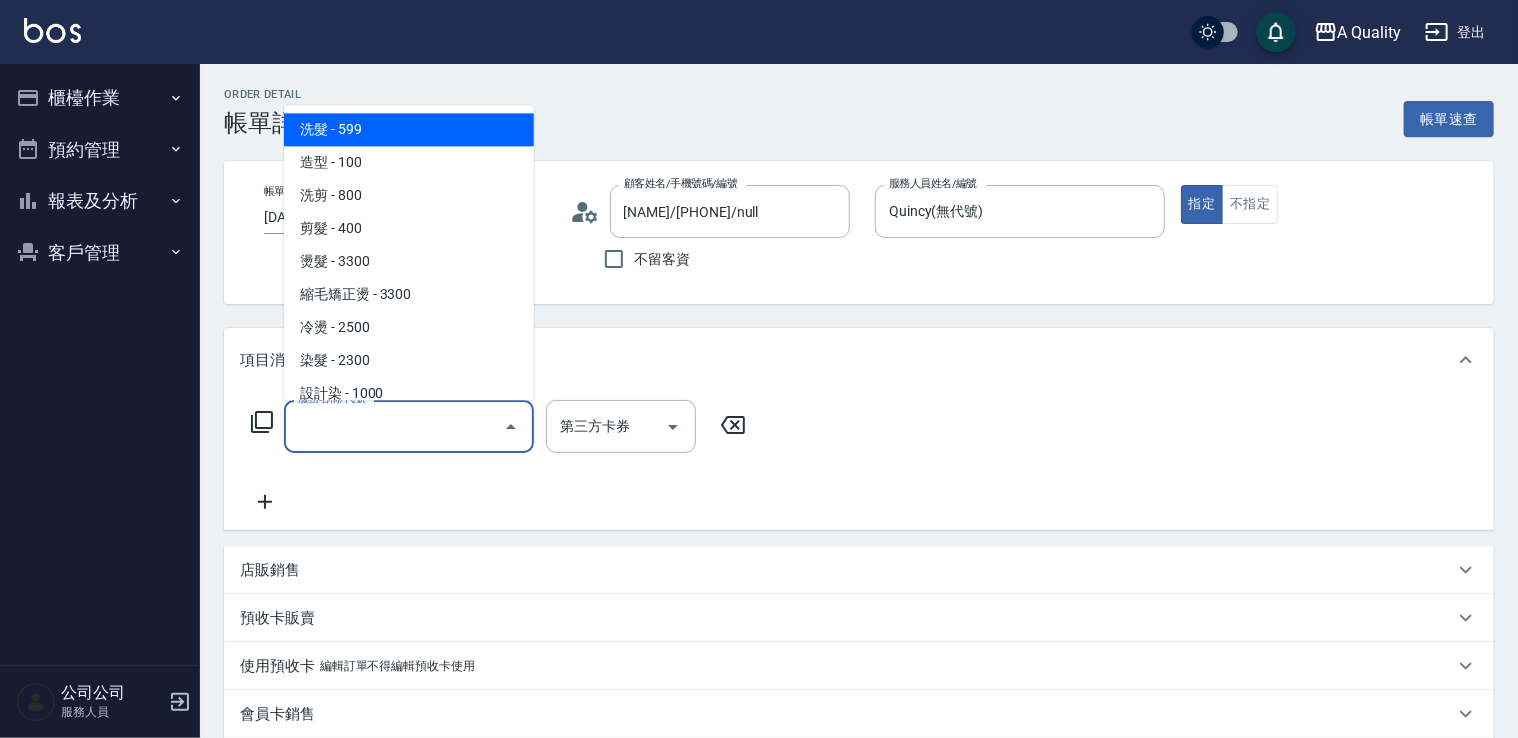 click on "服務名稱/代號" at bounding box center [394, 426] 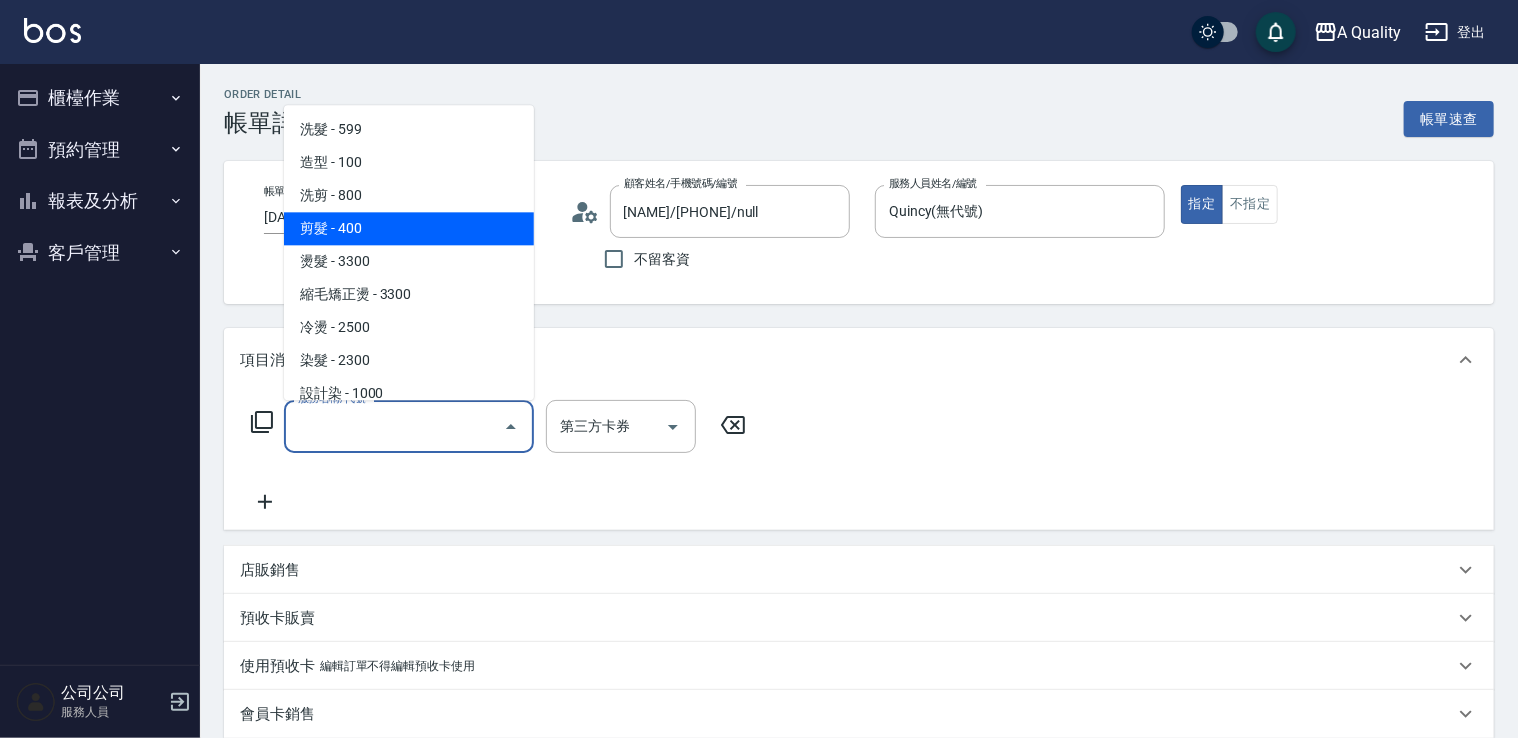 drag, startPoint x: 383, startPoint y: 234, endPoint x: 460, endPoint y: 289, distance: 94.62558 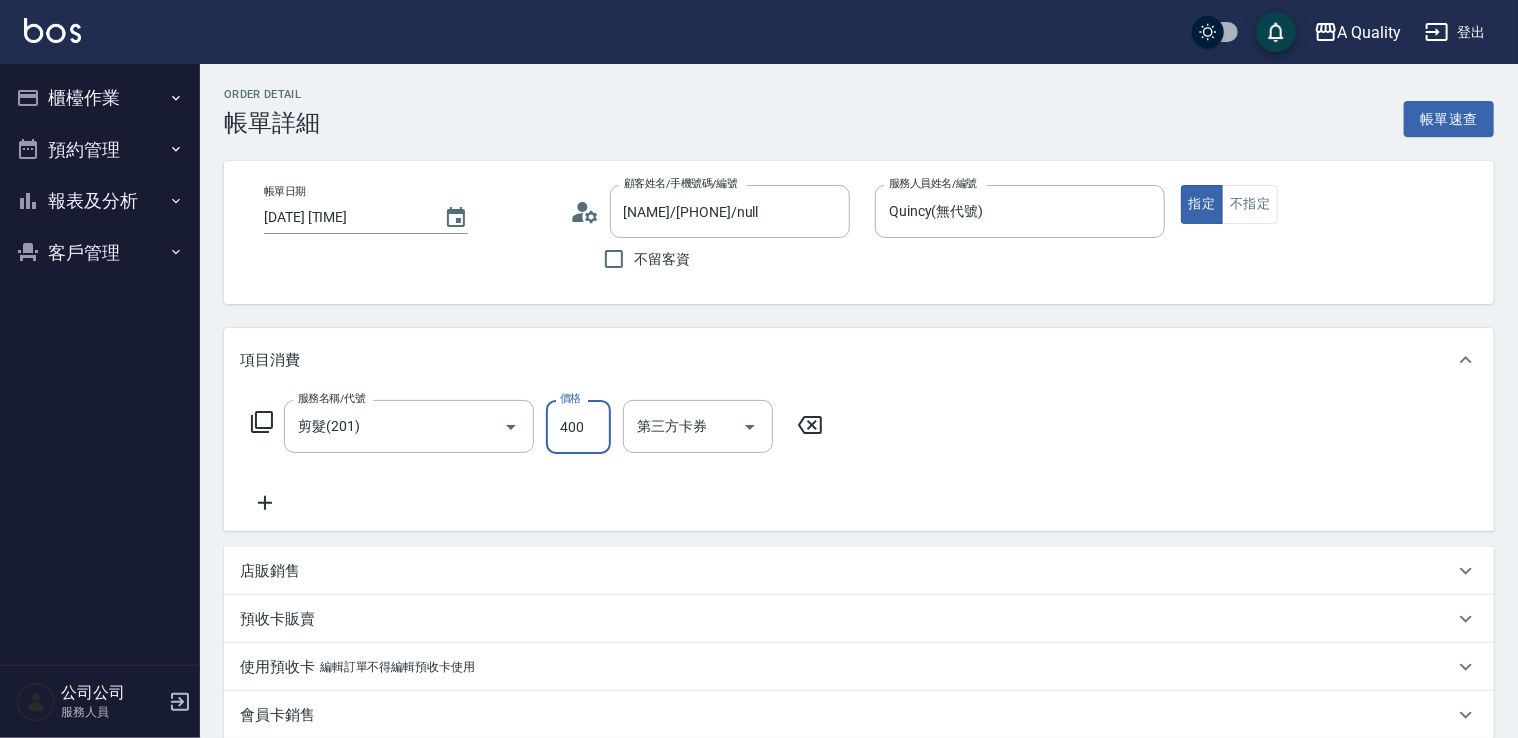 click on "400" at bounding box center [578, 427] 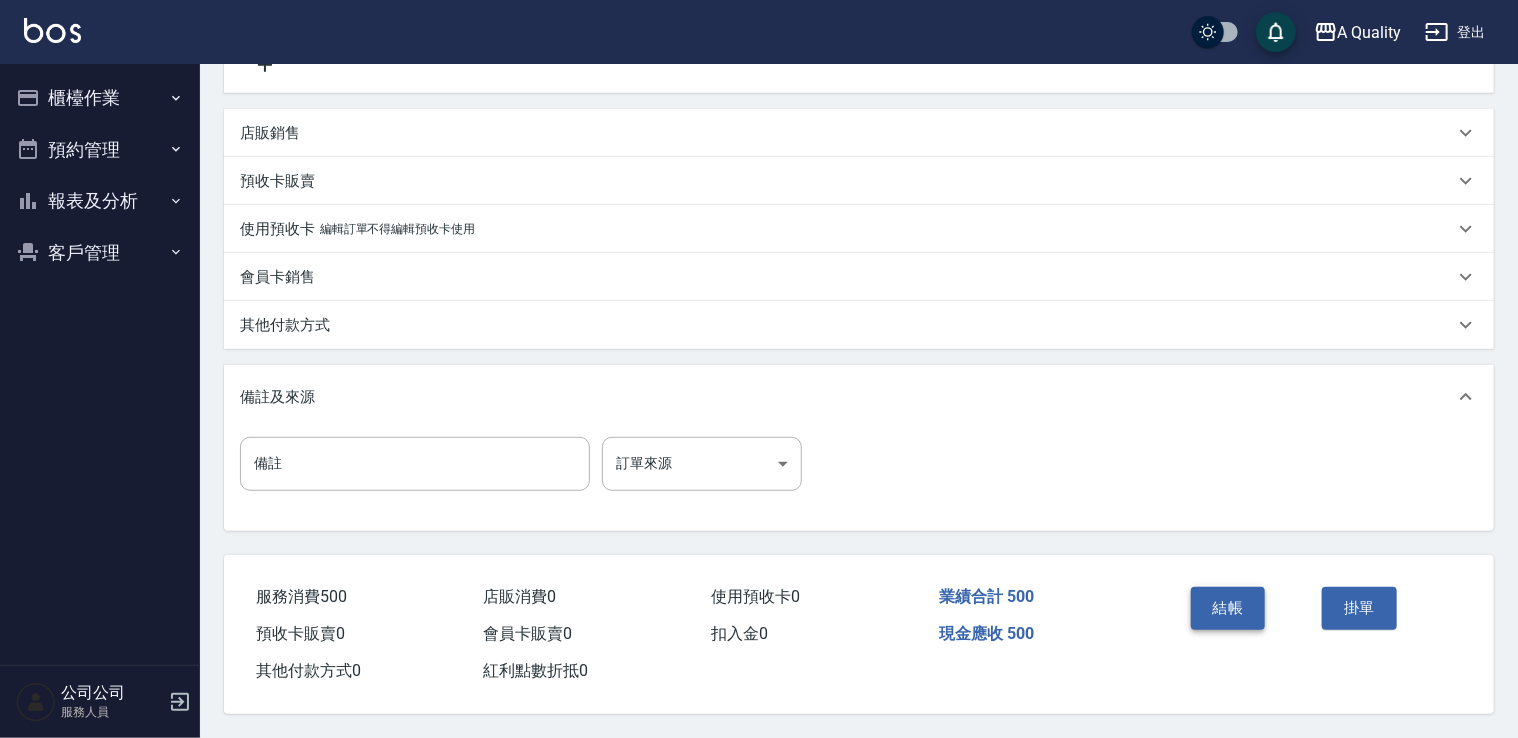 scroll, scrollTop: 444, scrollLeft: 0, axis: vertical 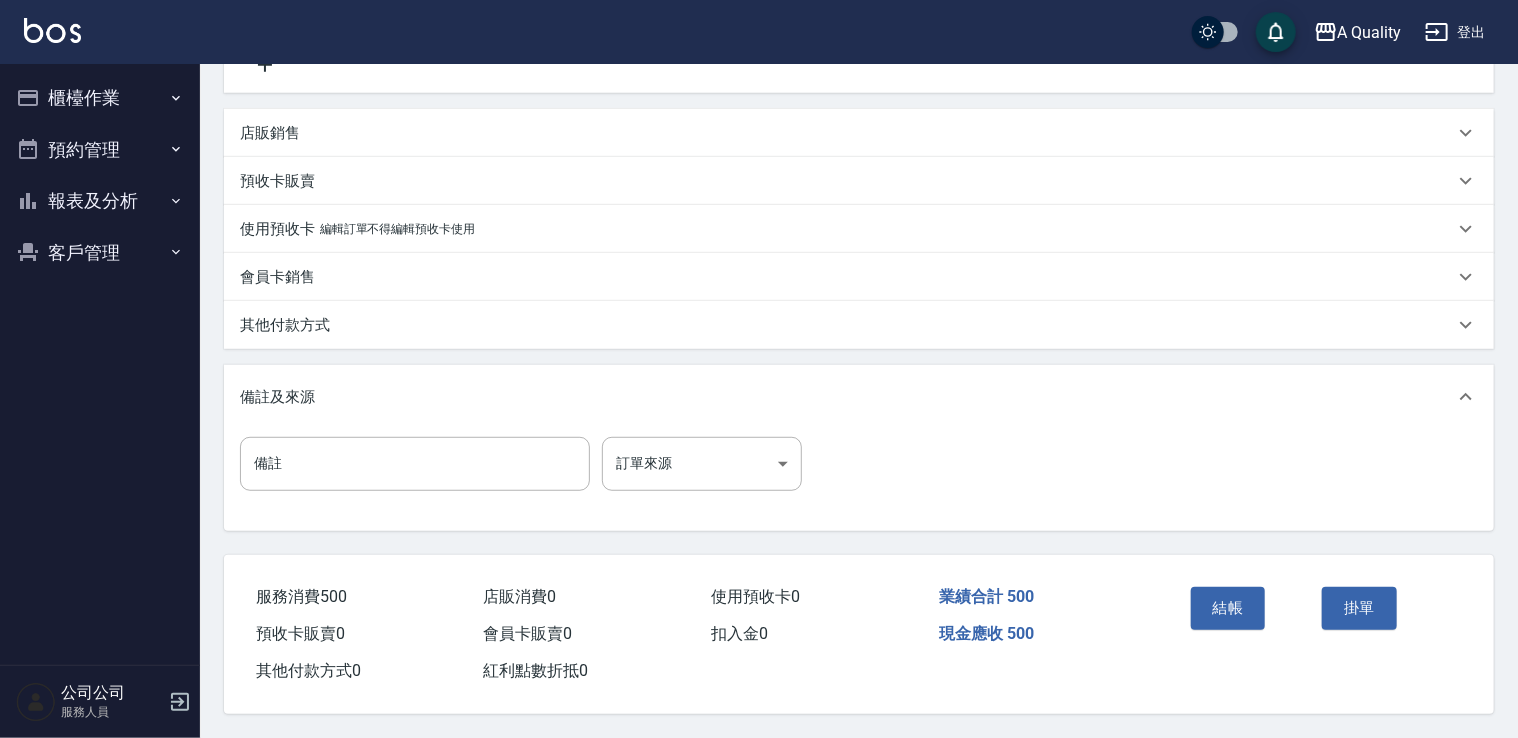 click on "結帳" at bounding box center (1228, 608) 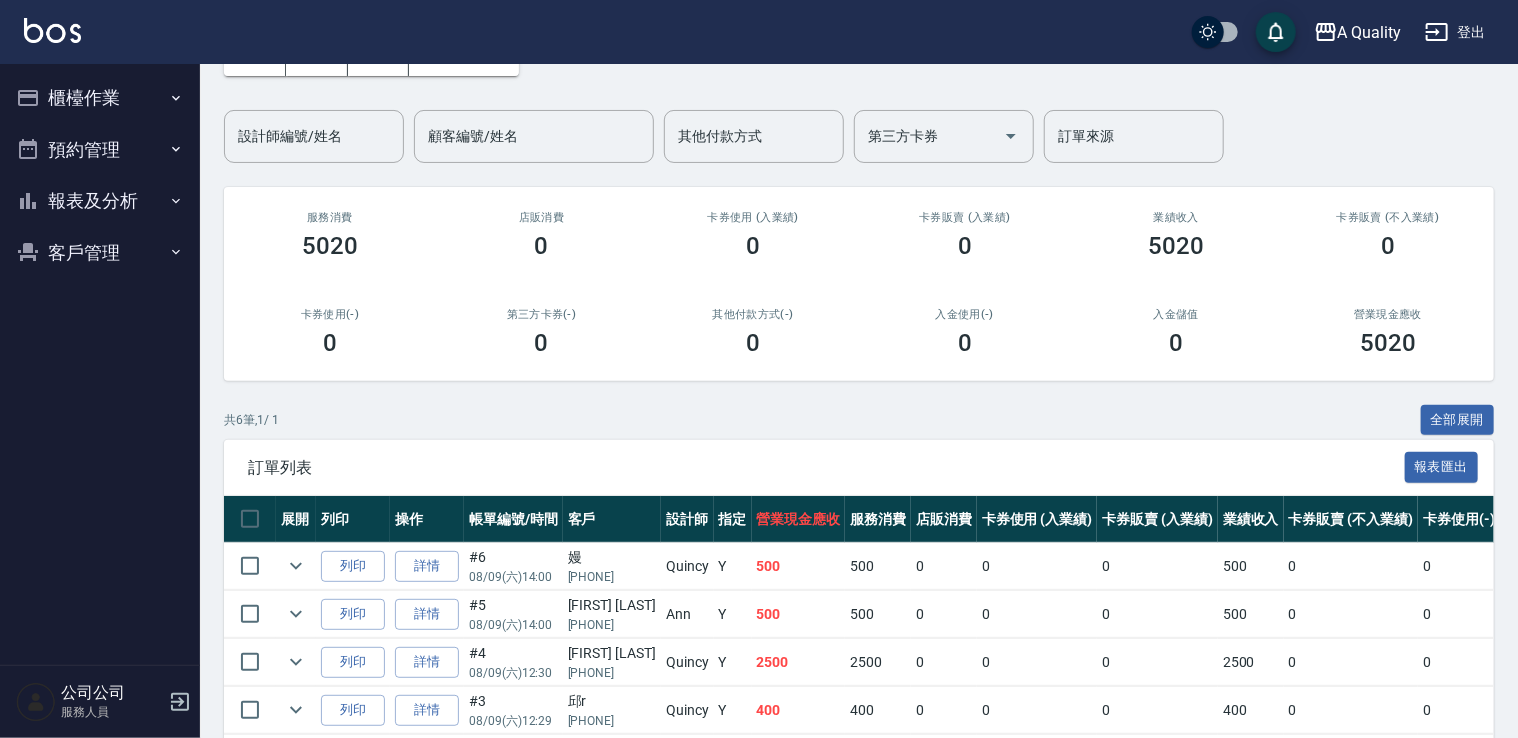 scroll, scrollTop: 305, scrollLeft: 0, axis: vertical 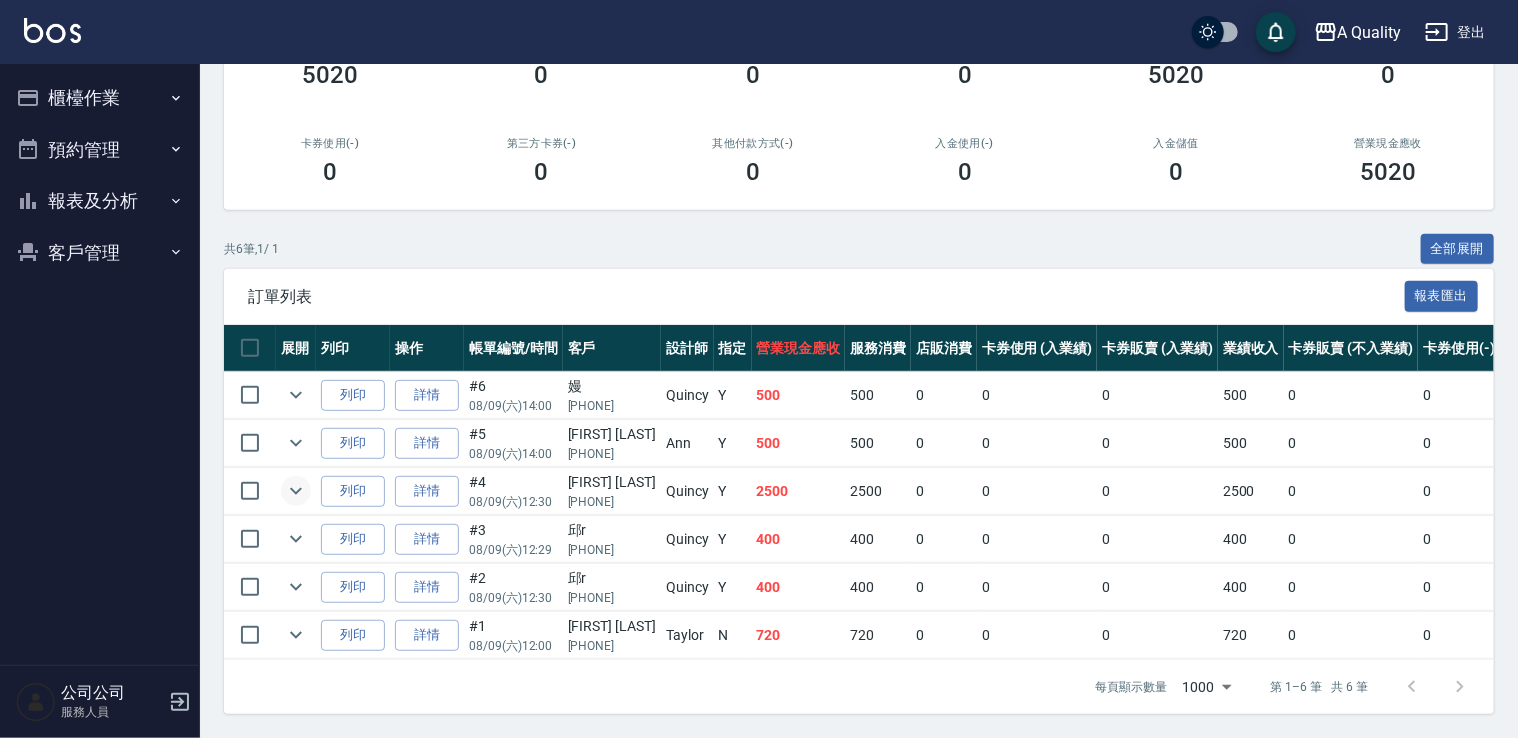 click 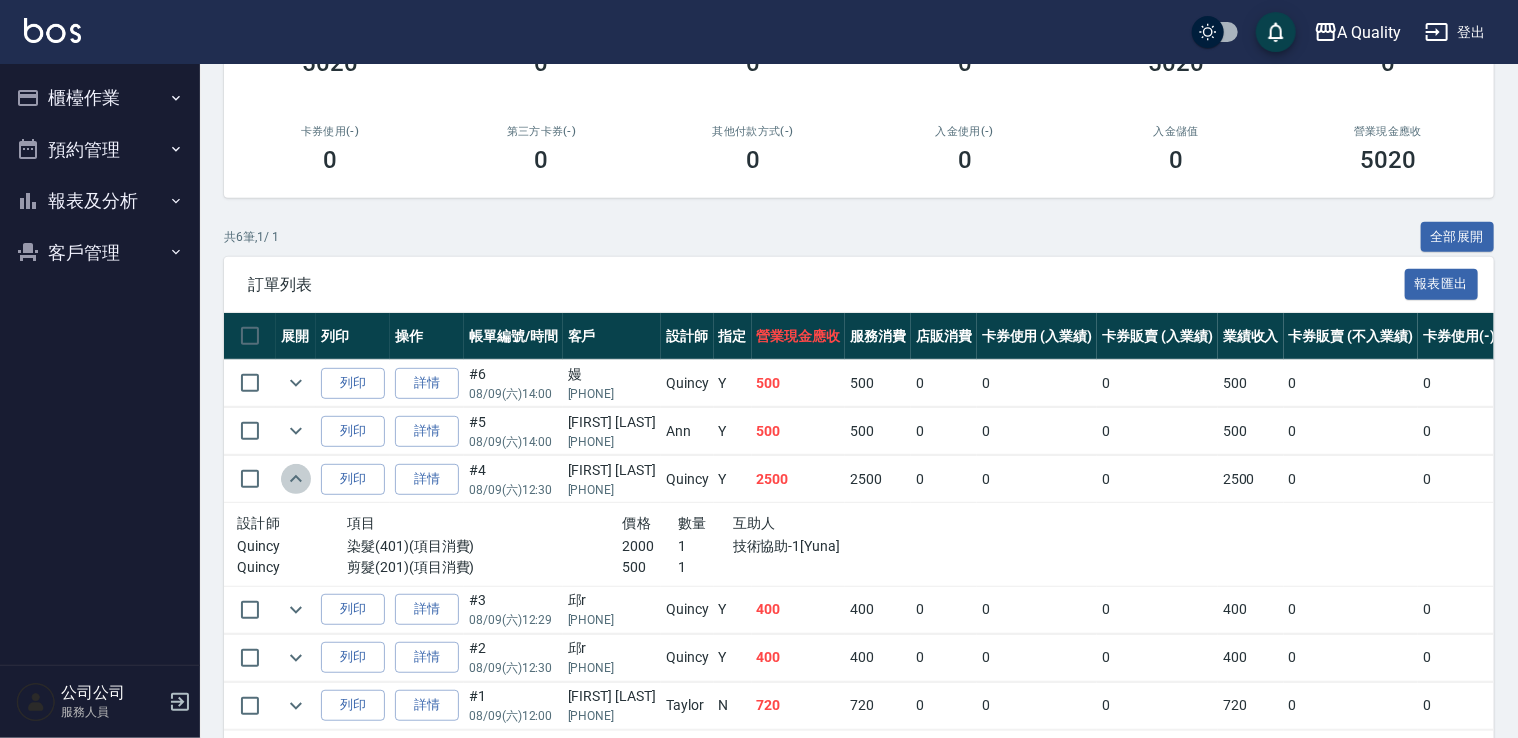 click 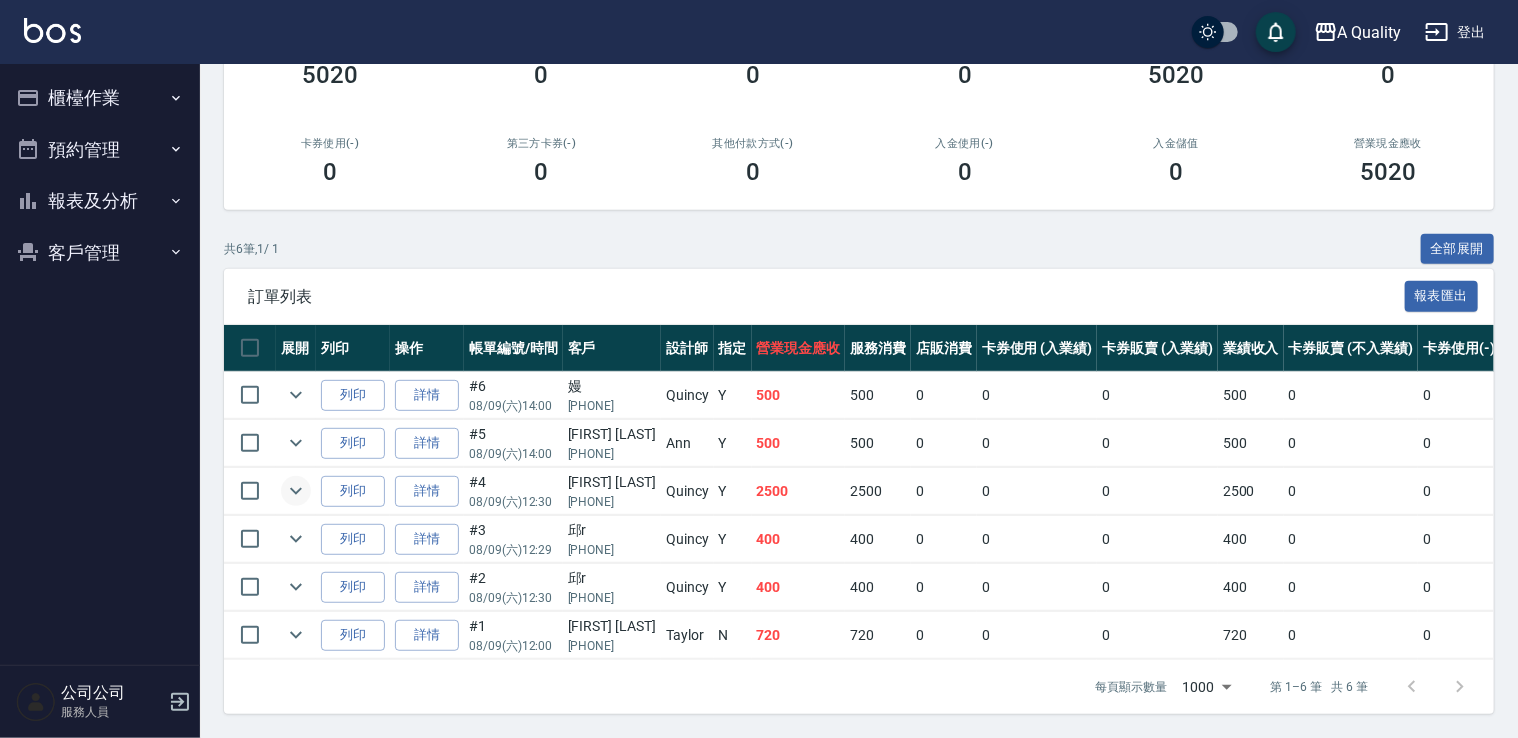 click 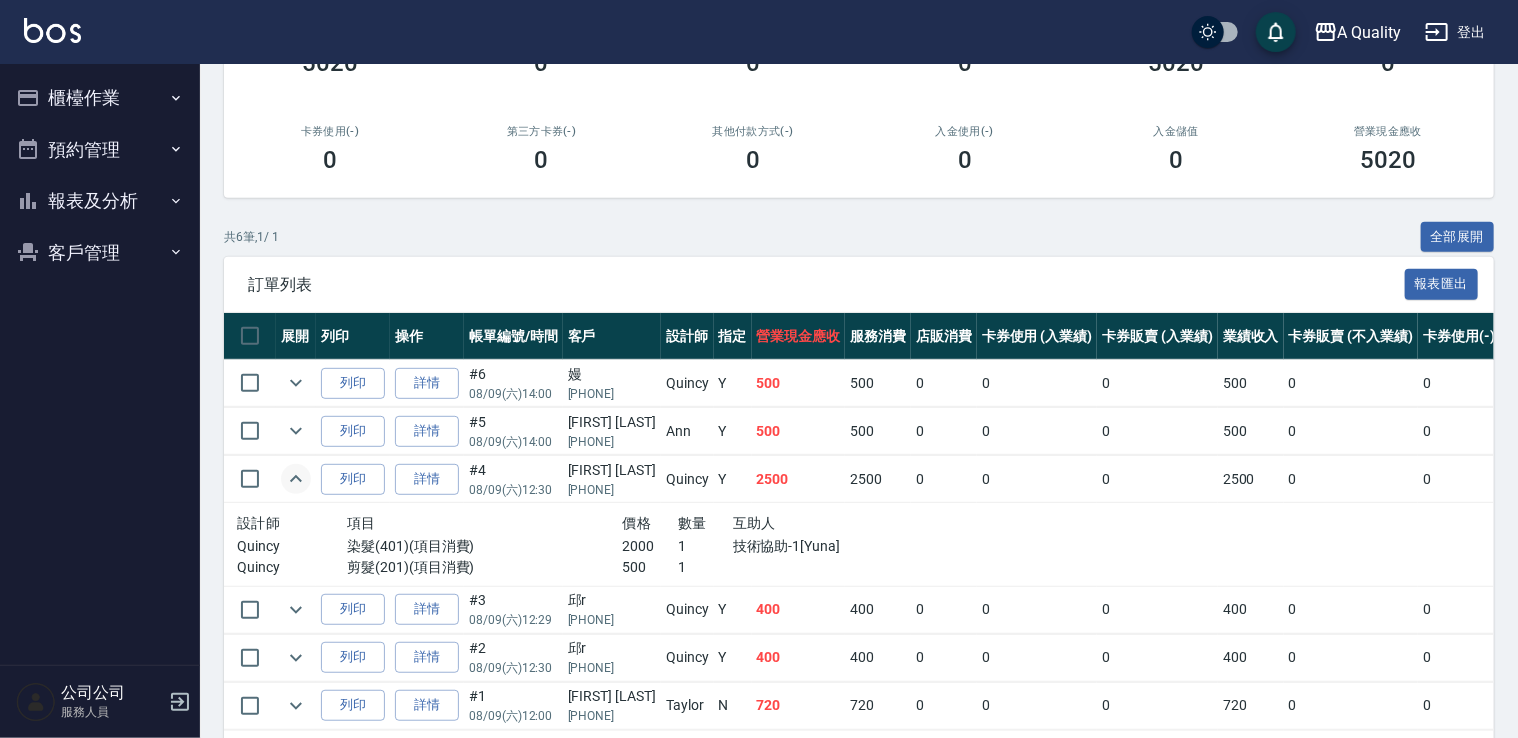 click 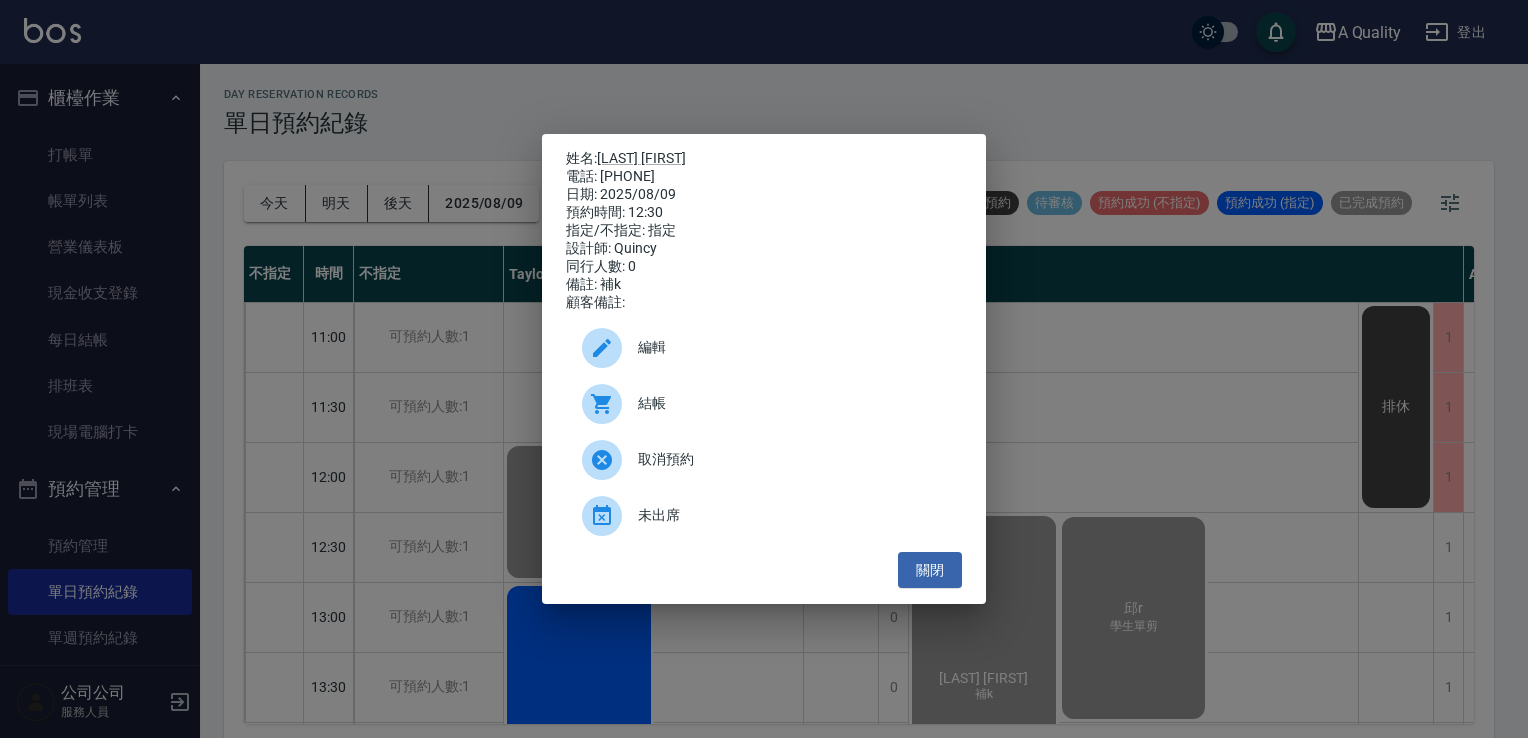 scroll, scrollTop: 0, scrollLeft: 0, axis: both 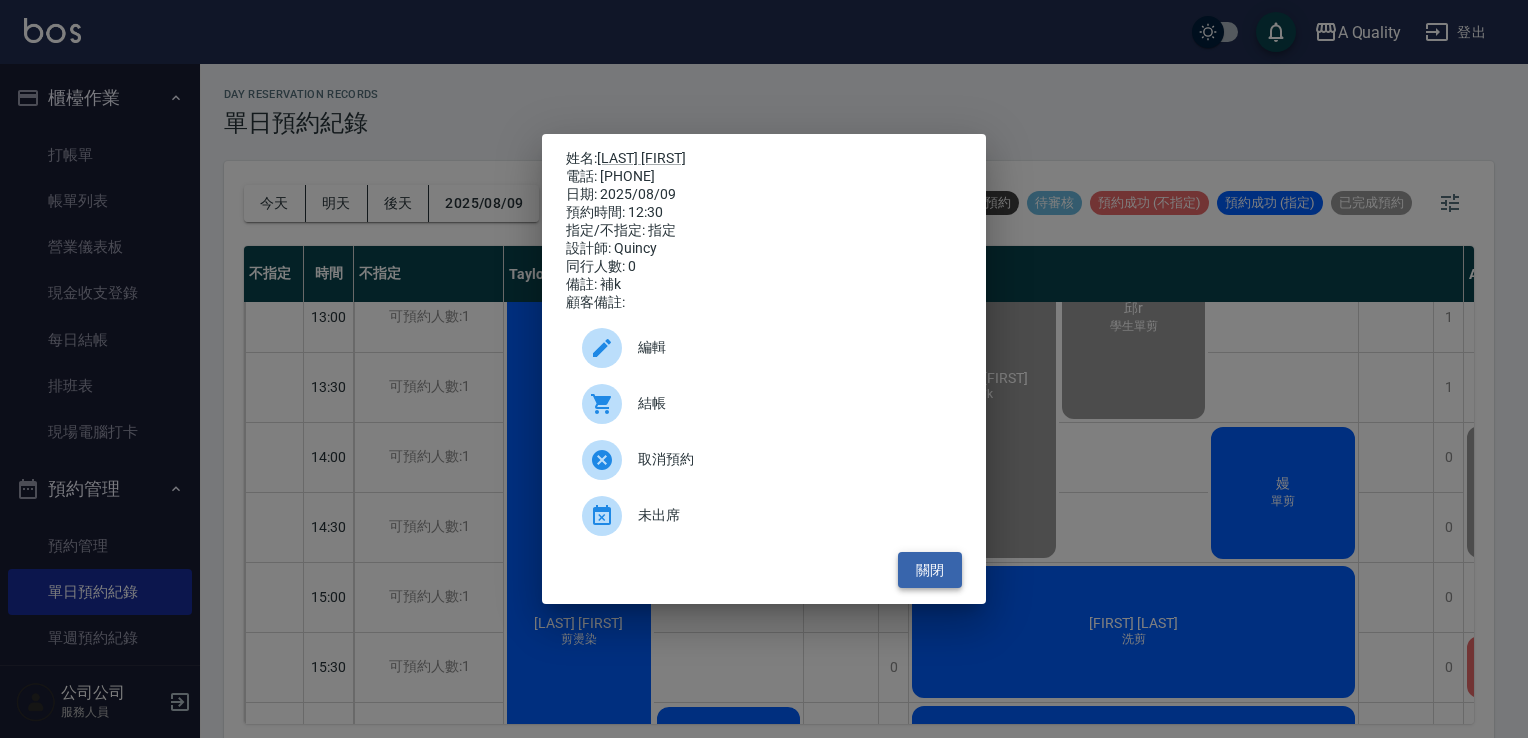 click on "關閉" at bounding box center (930, 570) 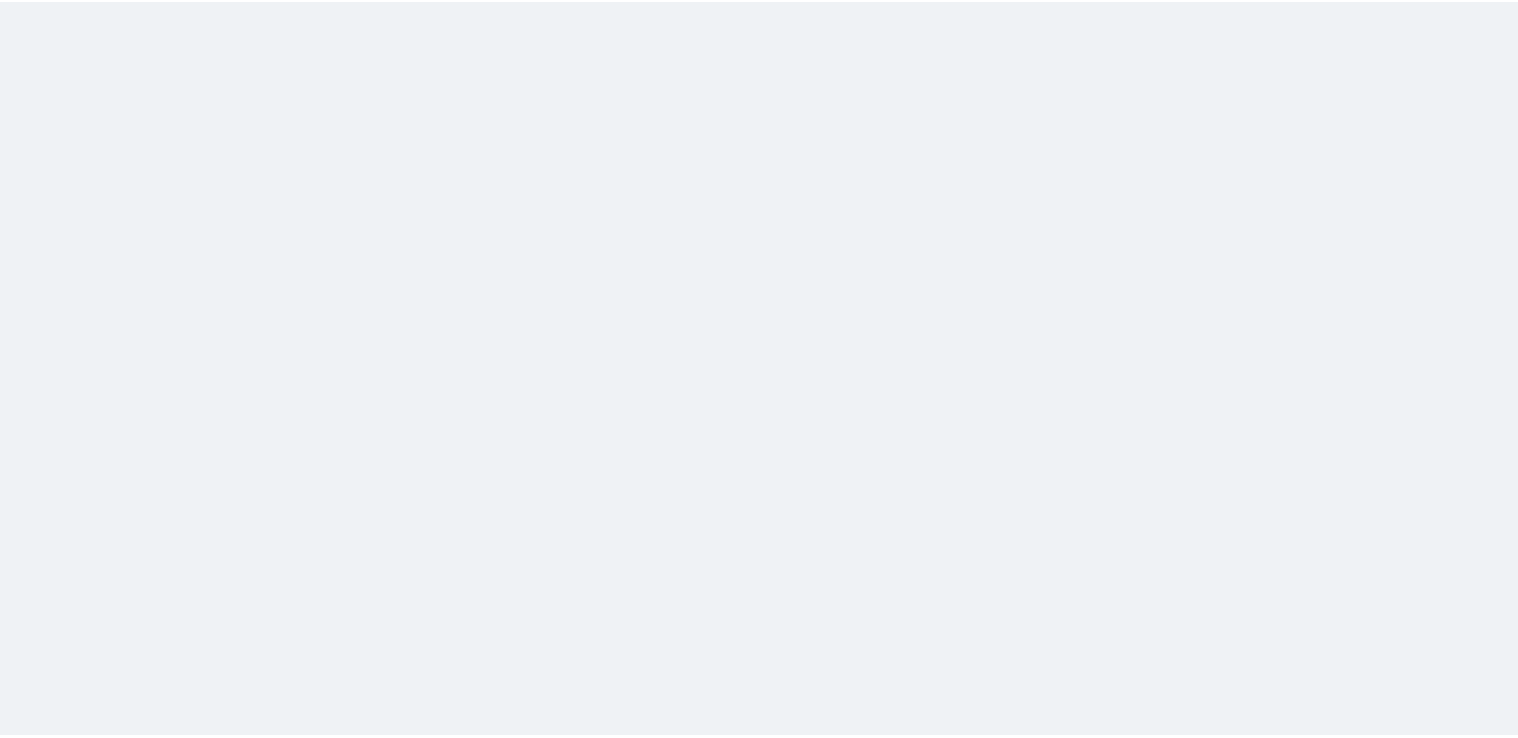 scroll, scrollTop: 0, scrollLeft: 0, axis: both 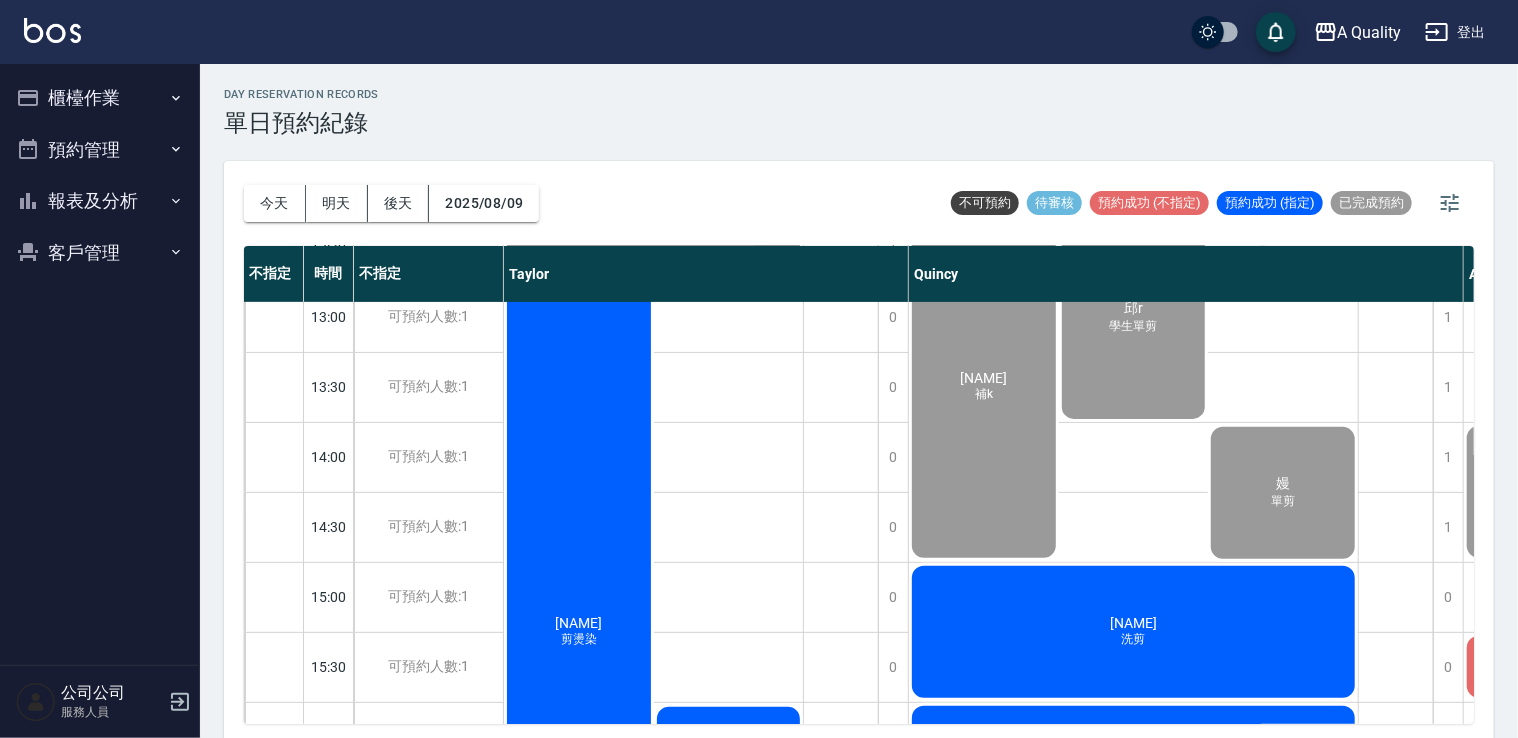 click on "預約管理" at bounding box center (100, 150) 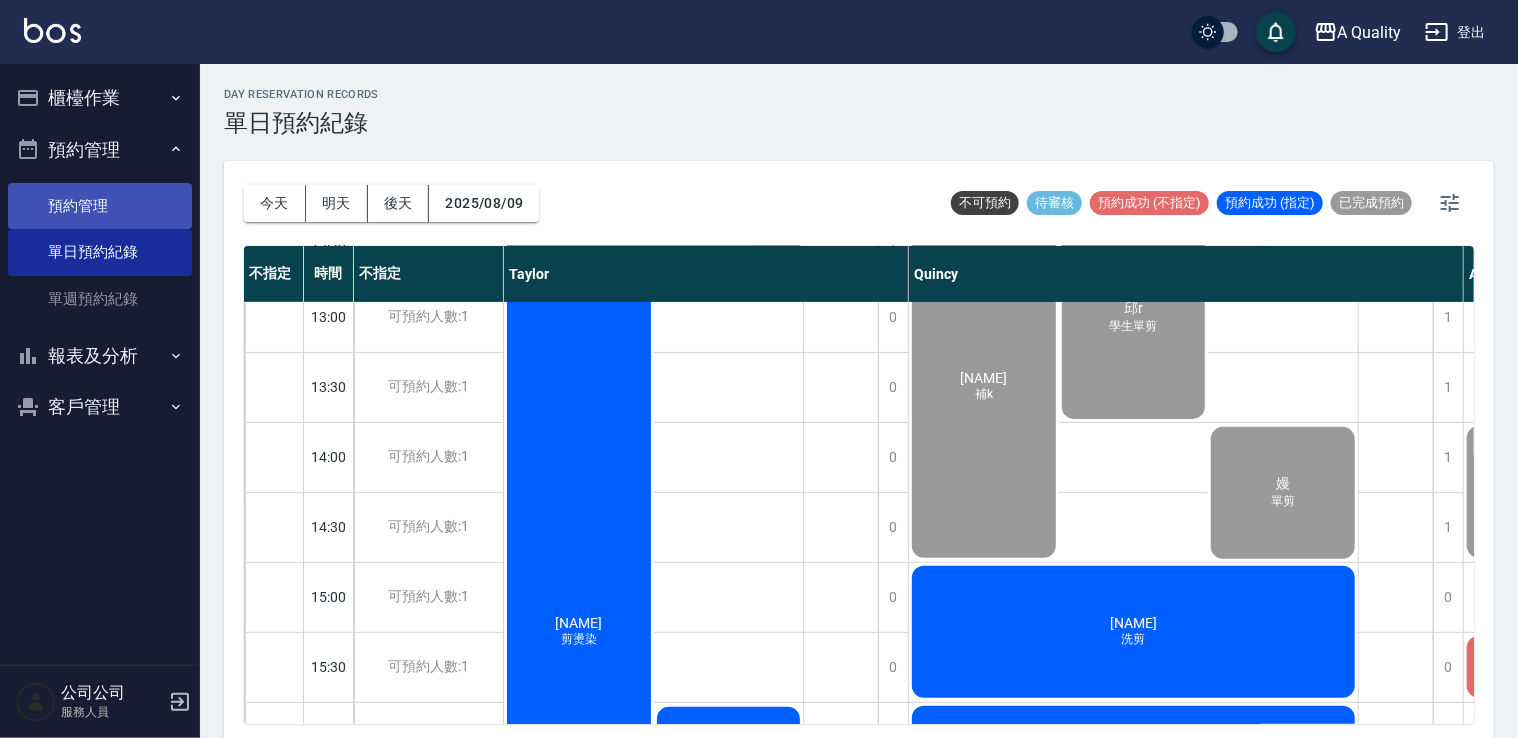click on "預約管理" at bounding box center [100, 206] 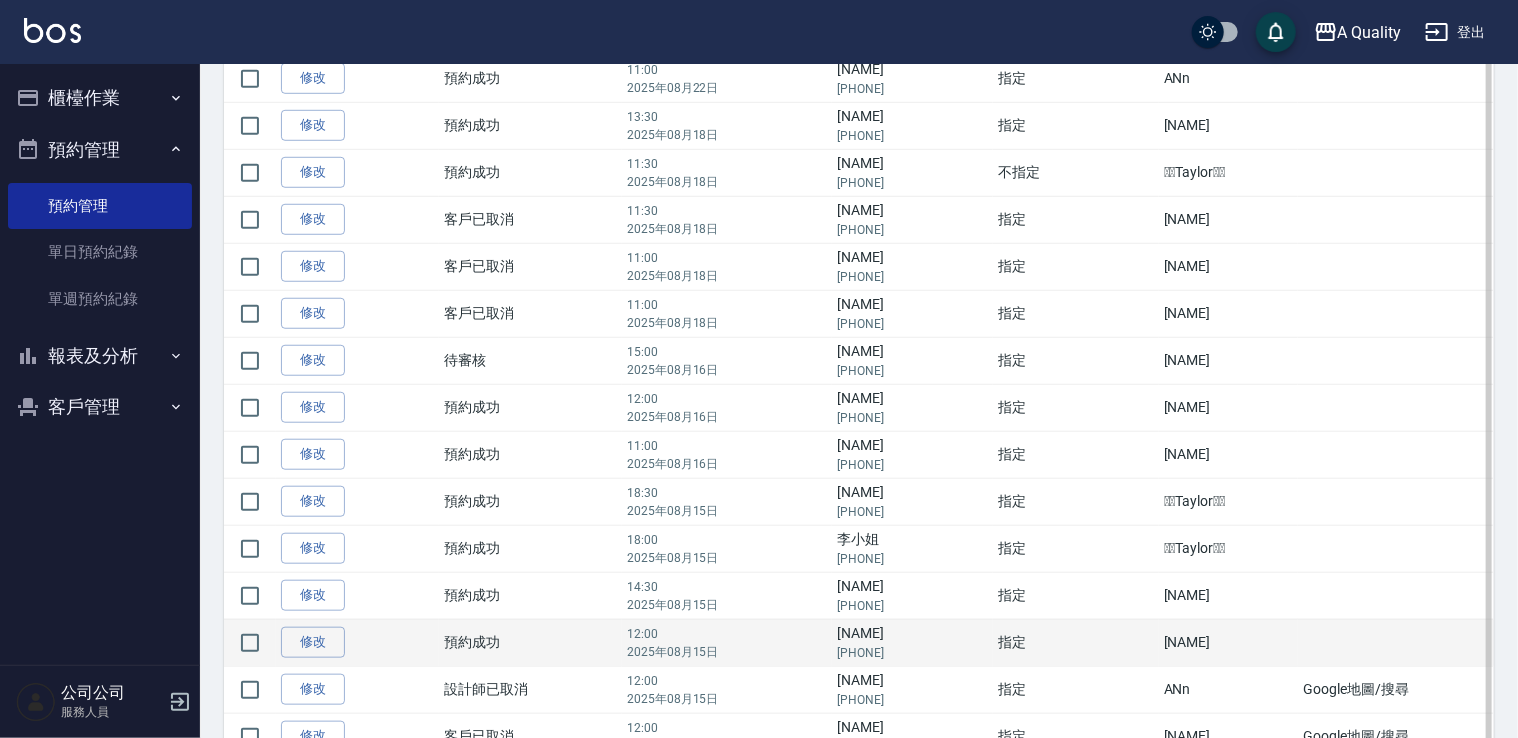 scroll, scrollTop: 700, scrollLeft: 0, axis: vertical 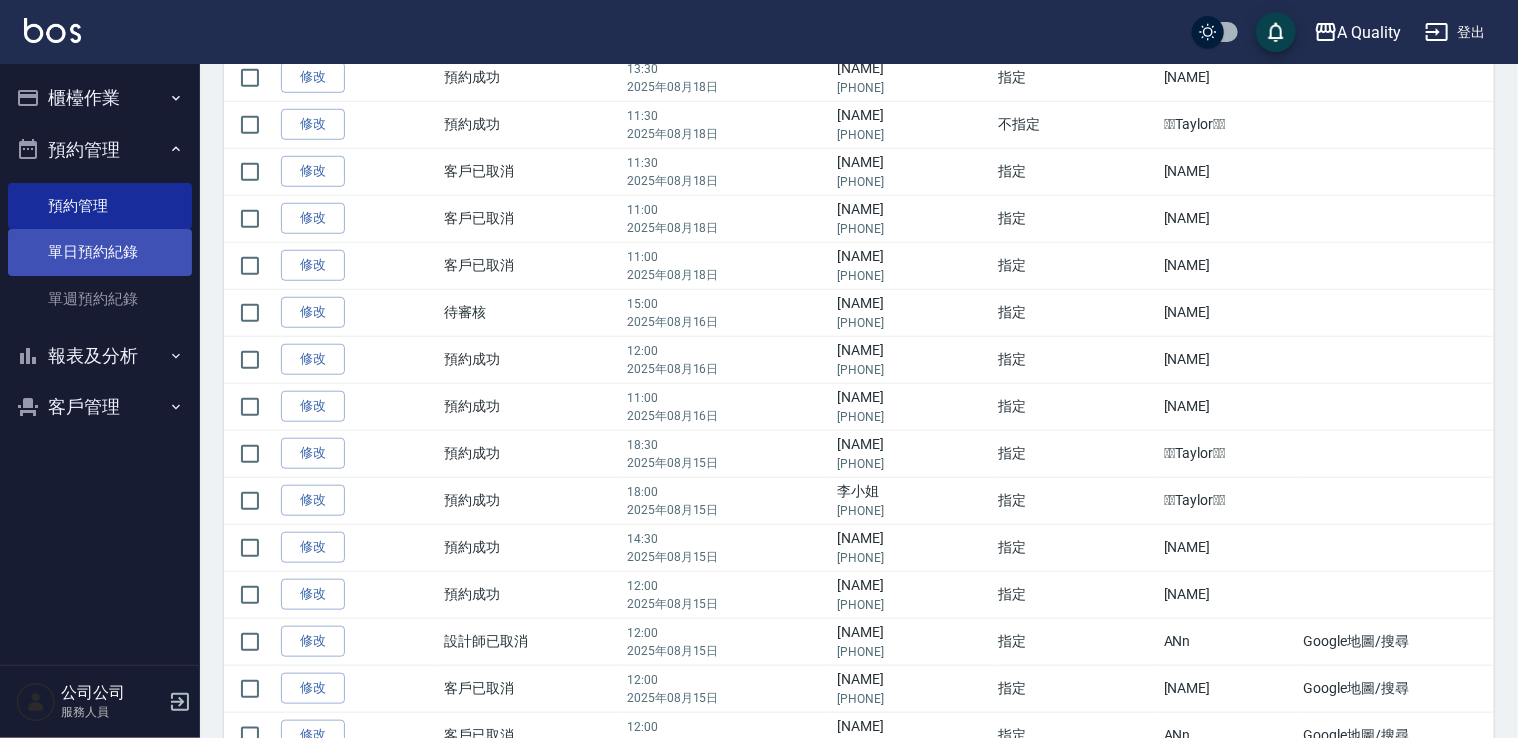 click on "單日預約紀錄" at bounding box center (100, 252) 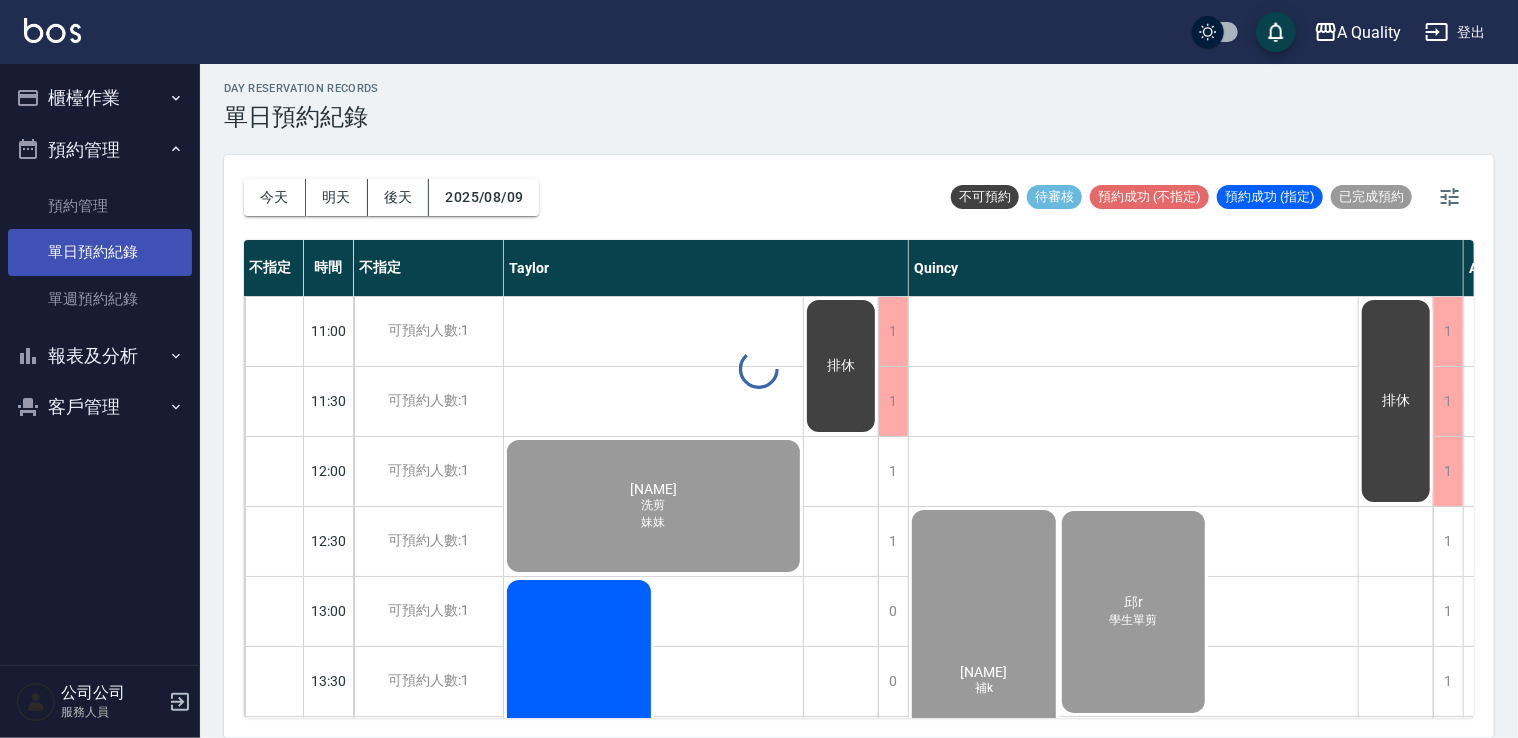 scroll, scrollTop: 0, scrollLeft: 0, axis: both 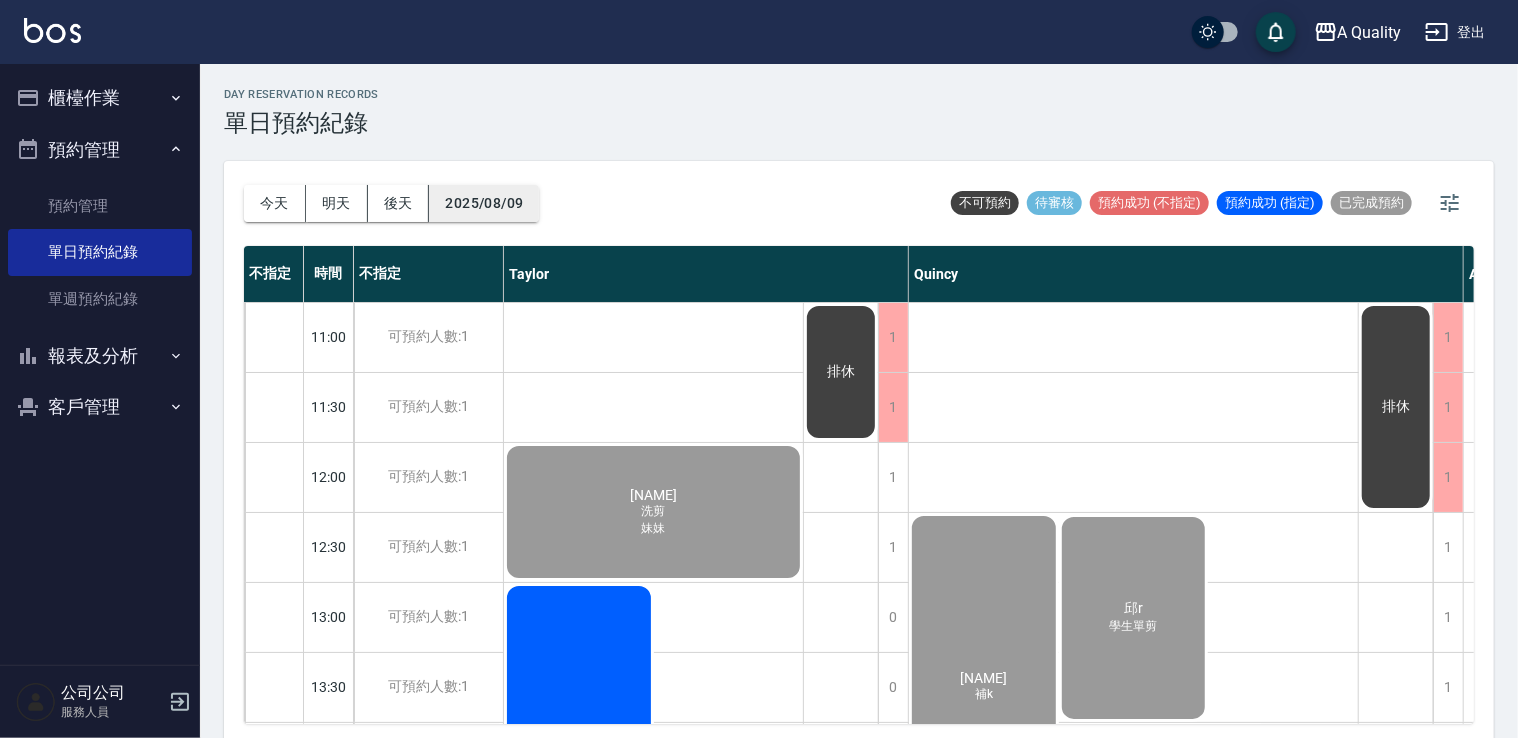 click on "2025/08/09" at bounding box center [484, 203] 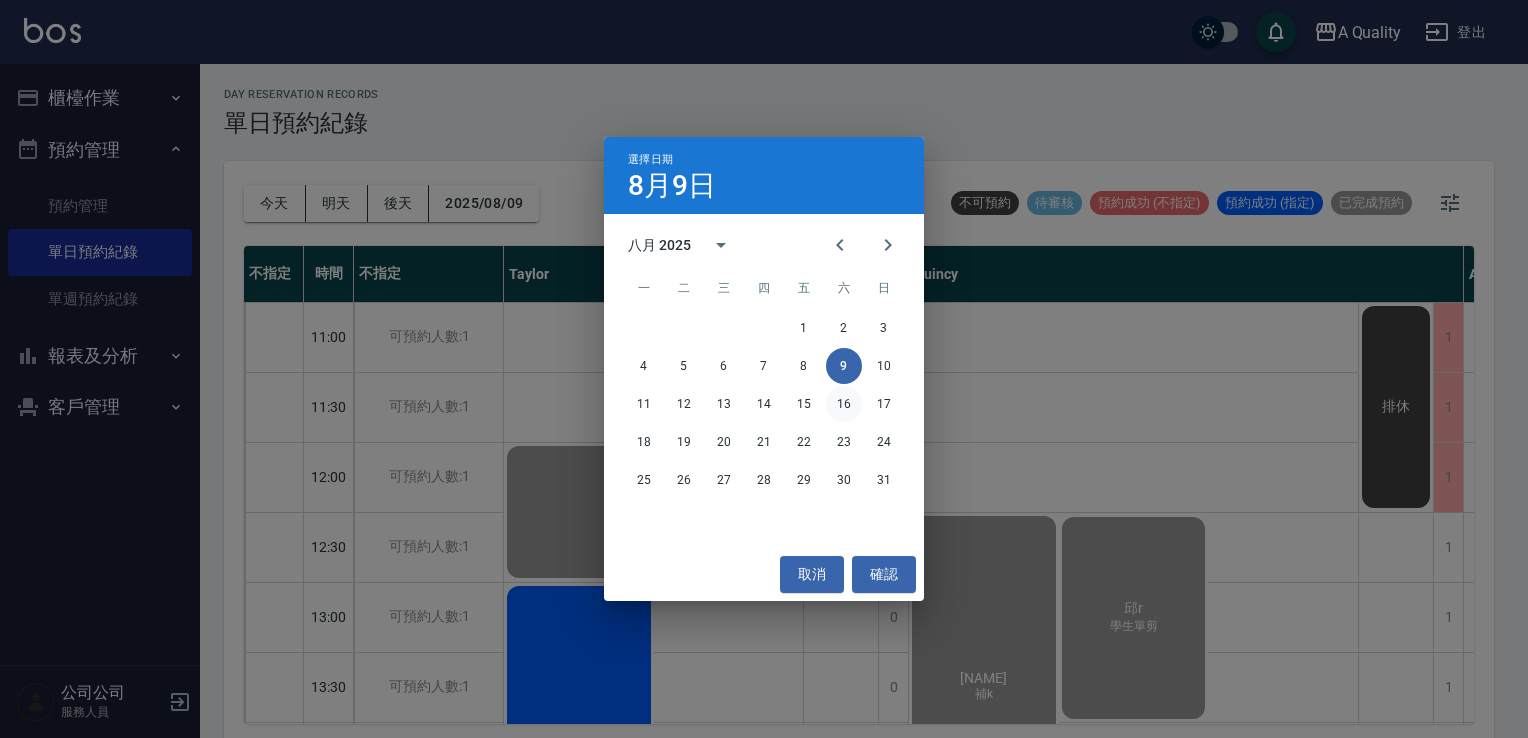 click on "16" at bounding box center (844, 404) 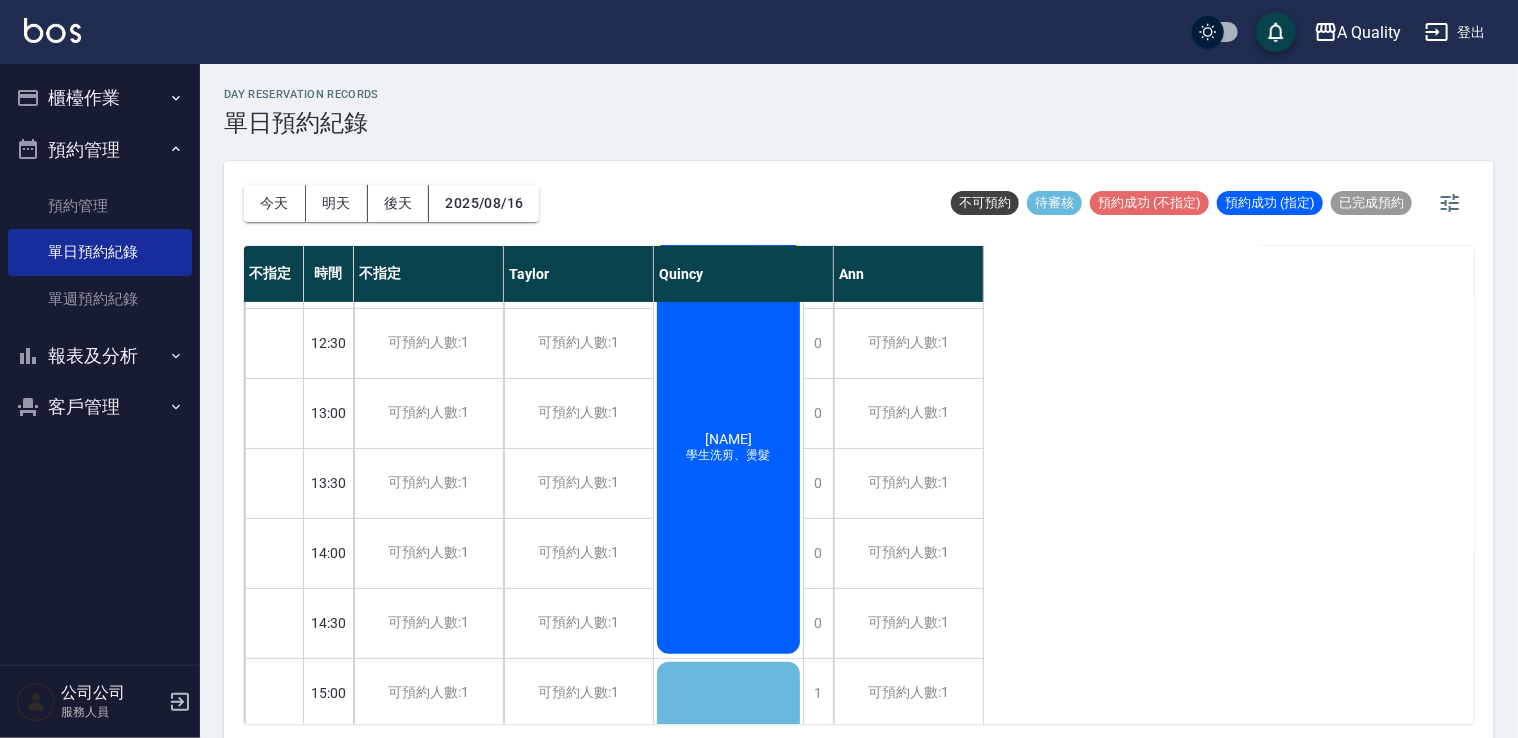 scroll, scrollTop: 100, scrollLeft: 0, axis: vertical 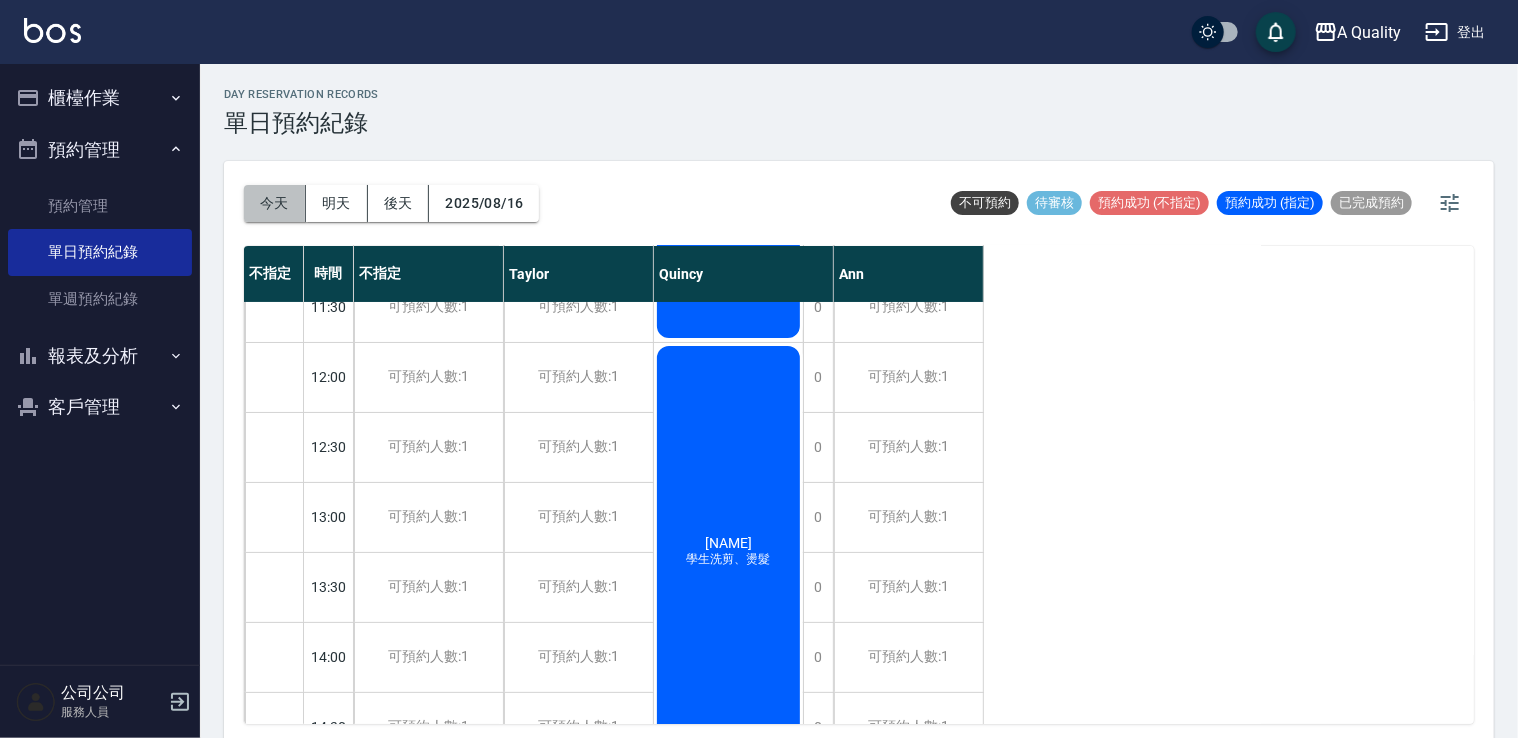 click on "今天" at bounding box center [275, 203] 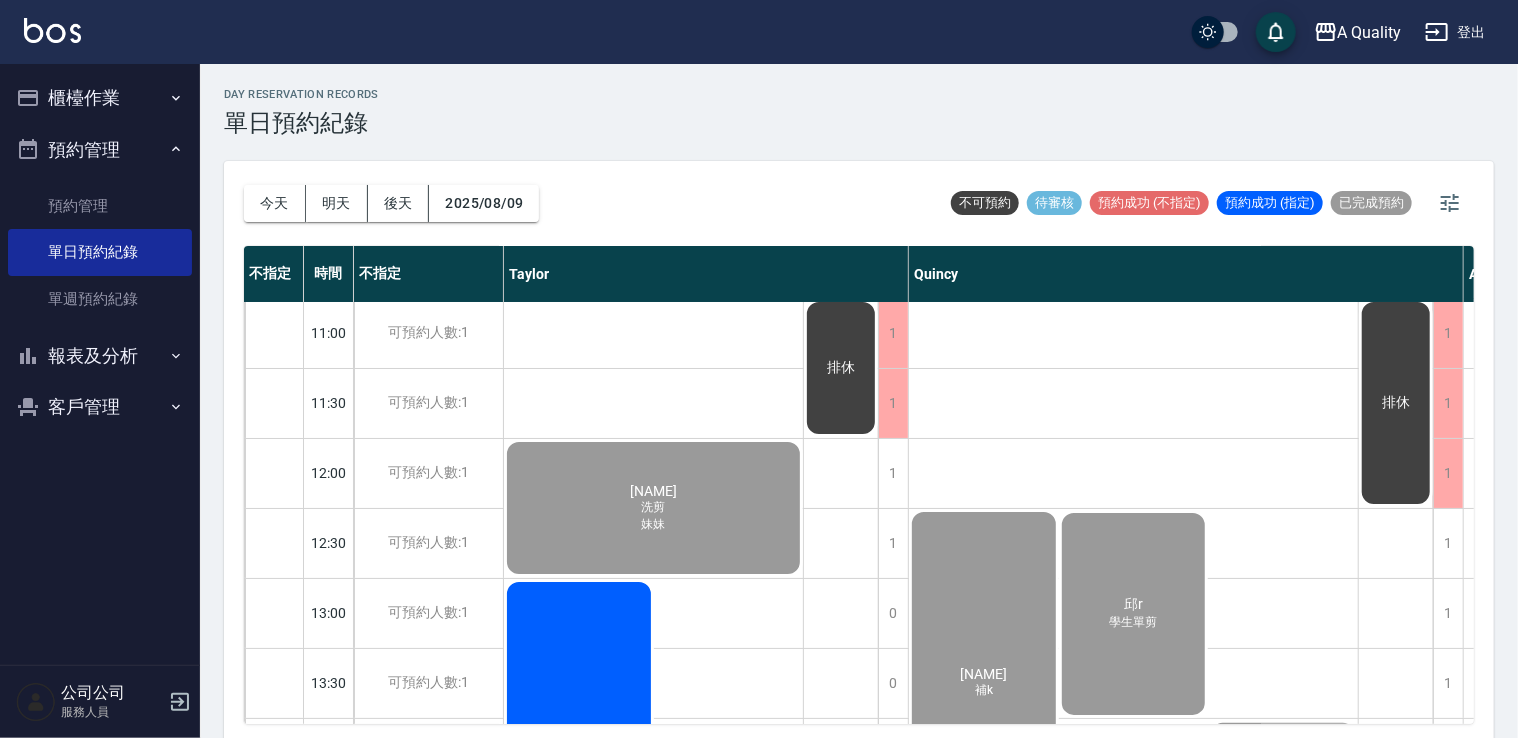 scroll, scrollTop: 0, scrollLeft: 0, axis: both 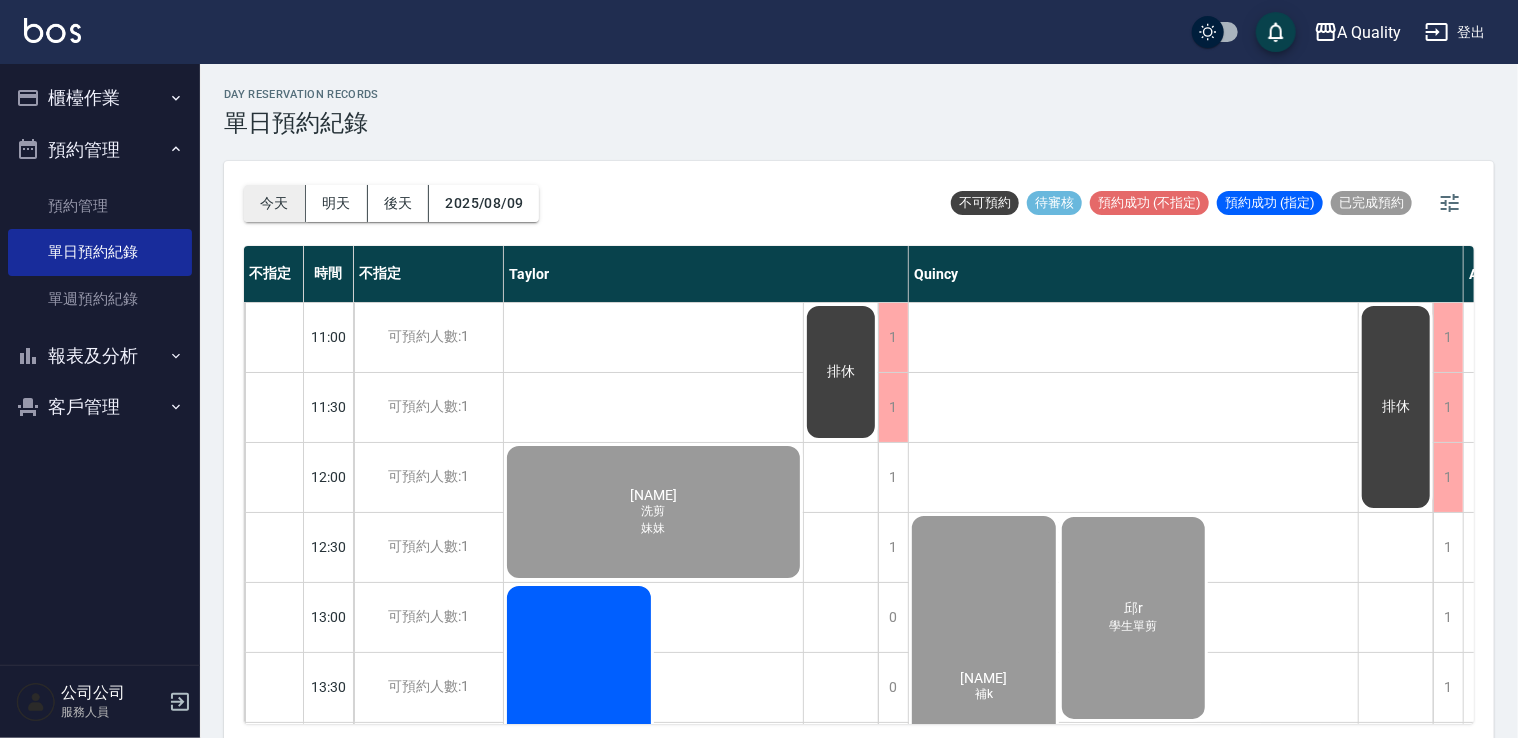 click on "今天" at bounding box center [275, 203] 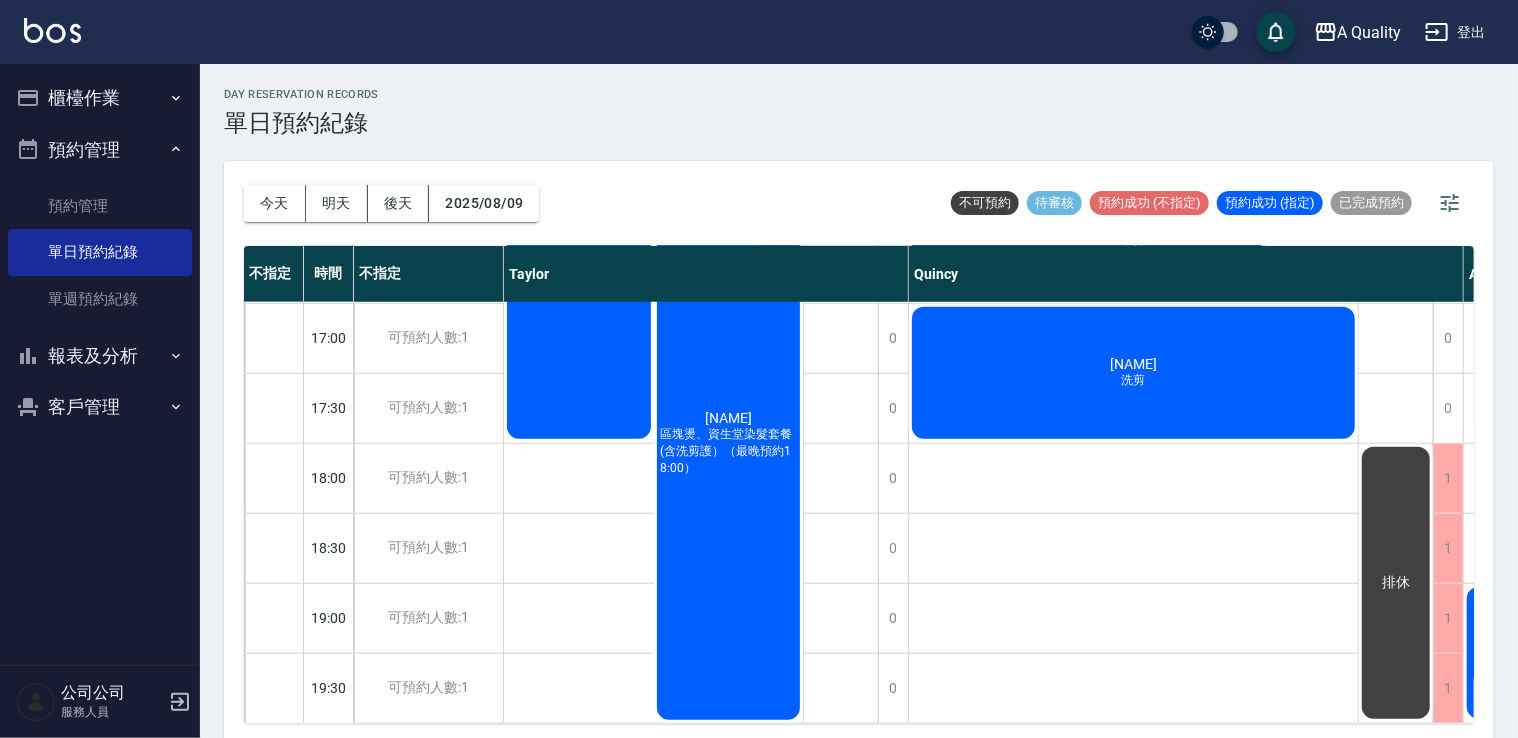 scroll, scrollTop: 853, scrollLeft: 0, axis: vertical 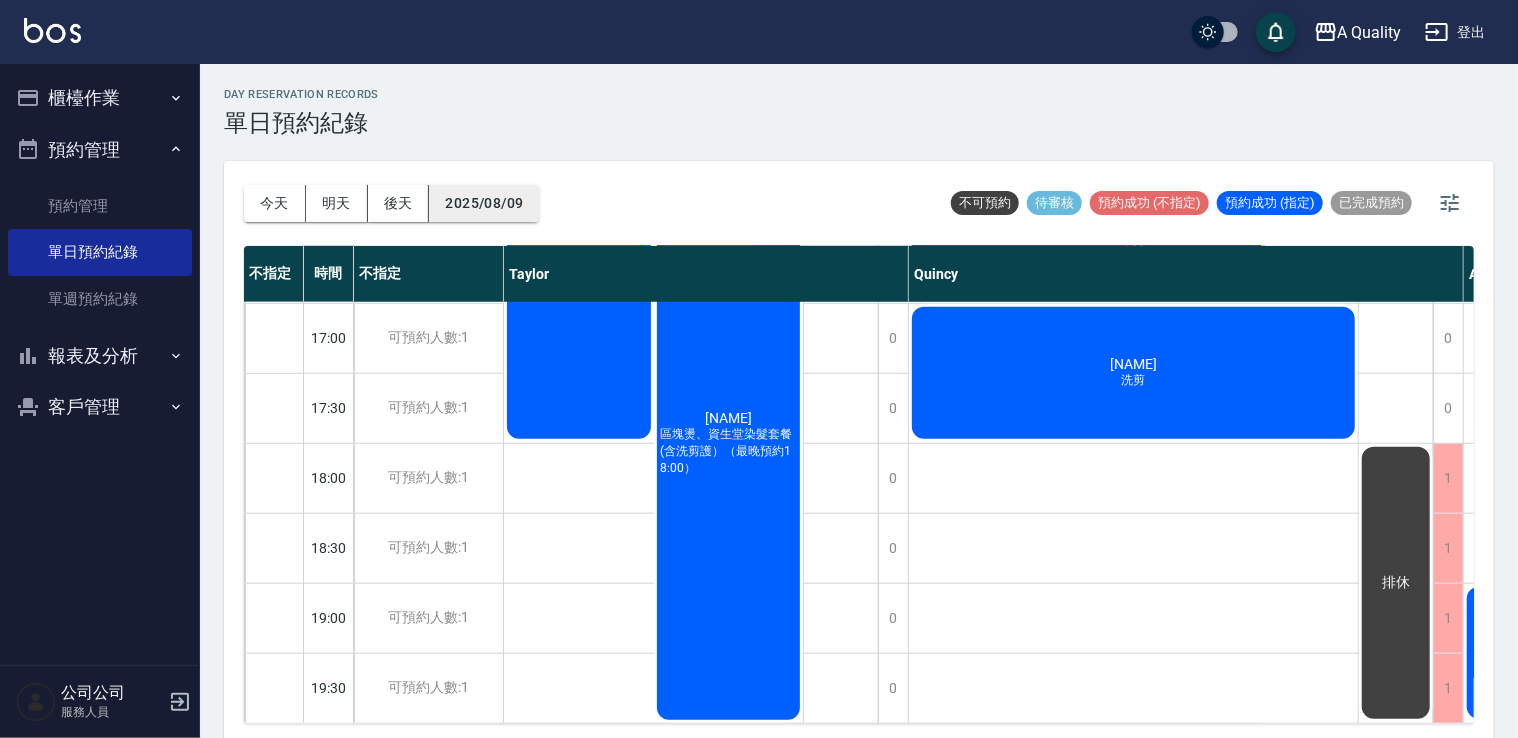 drag, startPoint x: 456, startPoint y: 224, endPoint x: 486, endPoint y: 213, distance: 31.95309 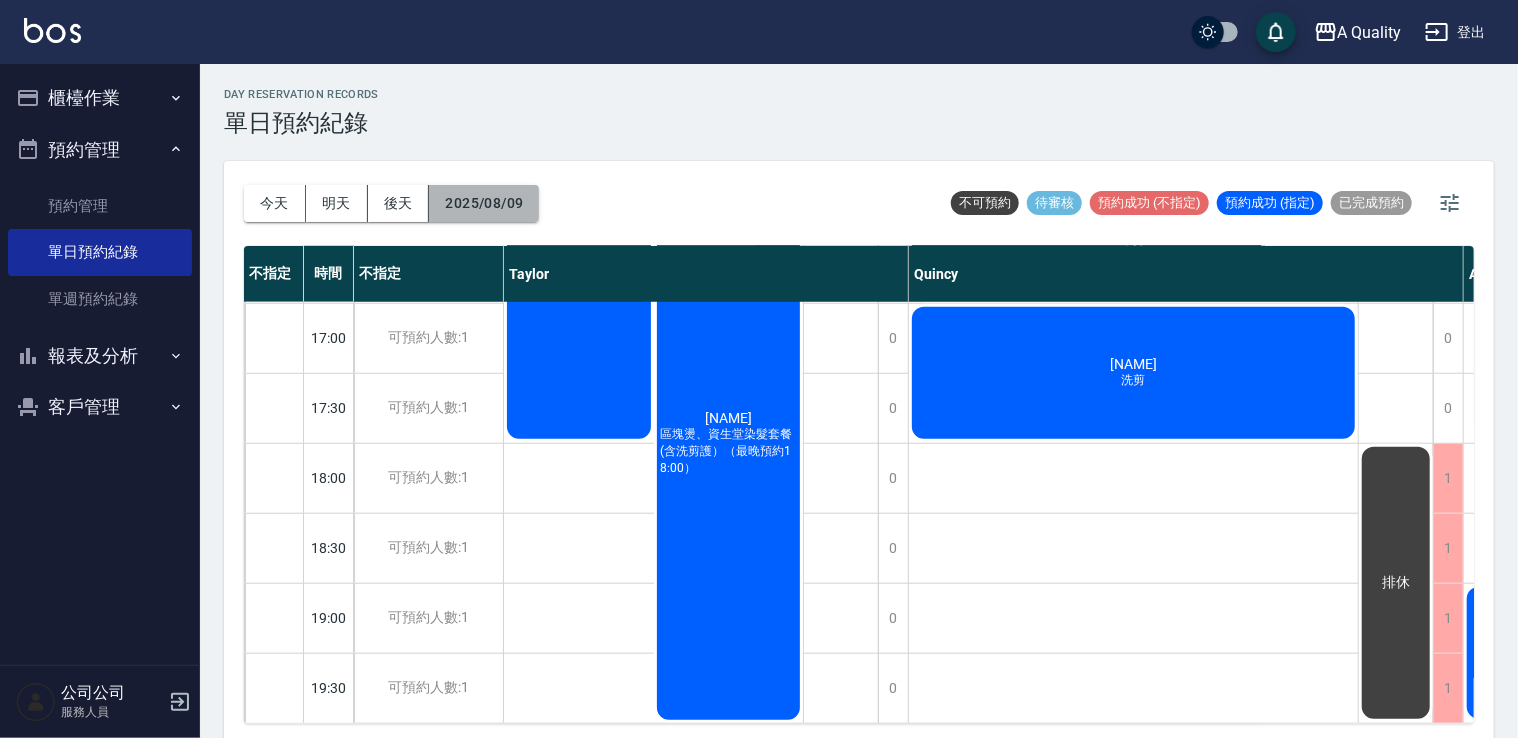 click on "2025/08/09" at bounding box center (484, 203) 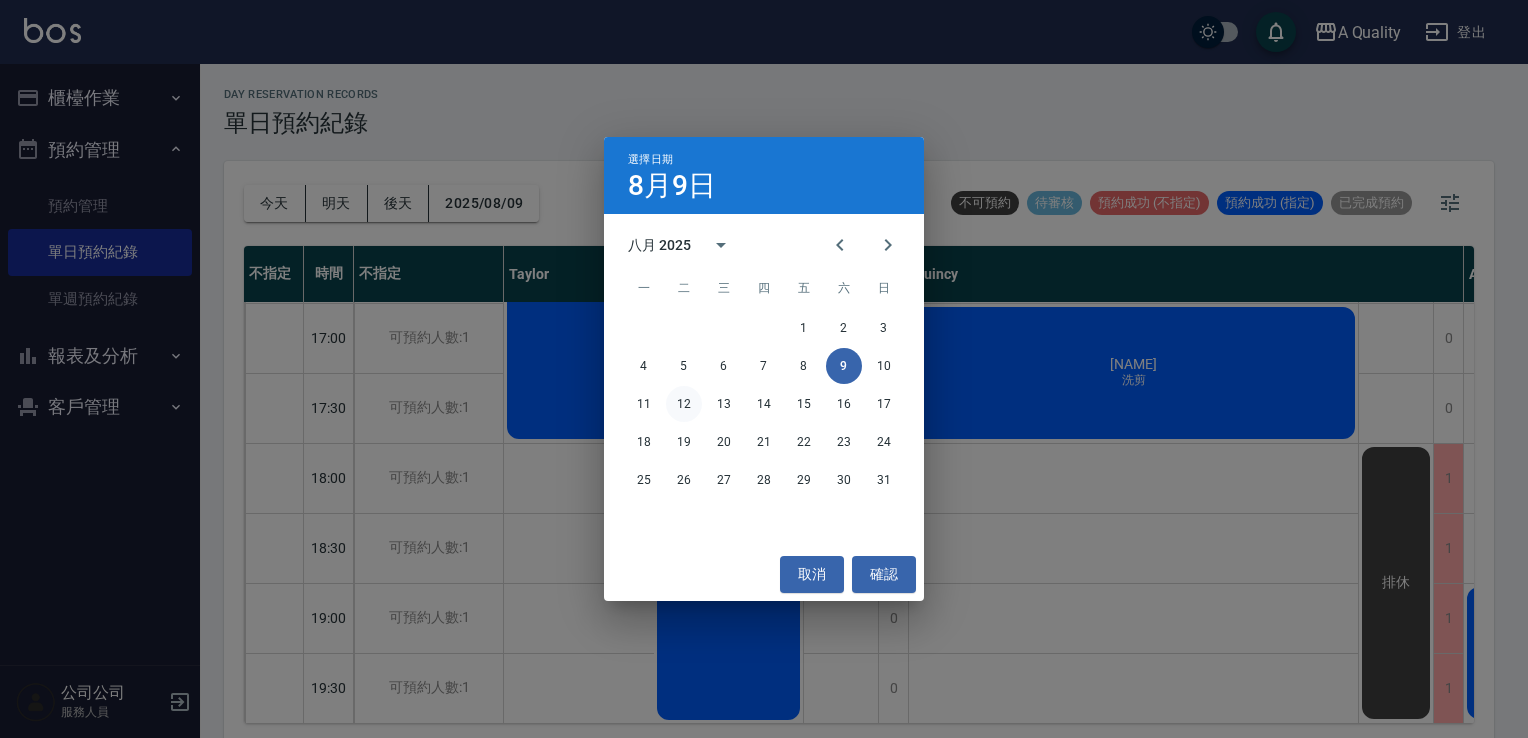 click on "12" at bounding box center (684, 404) 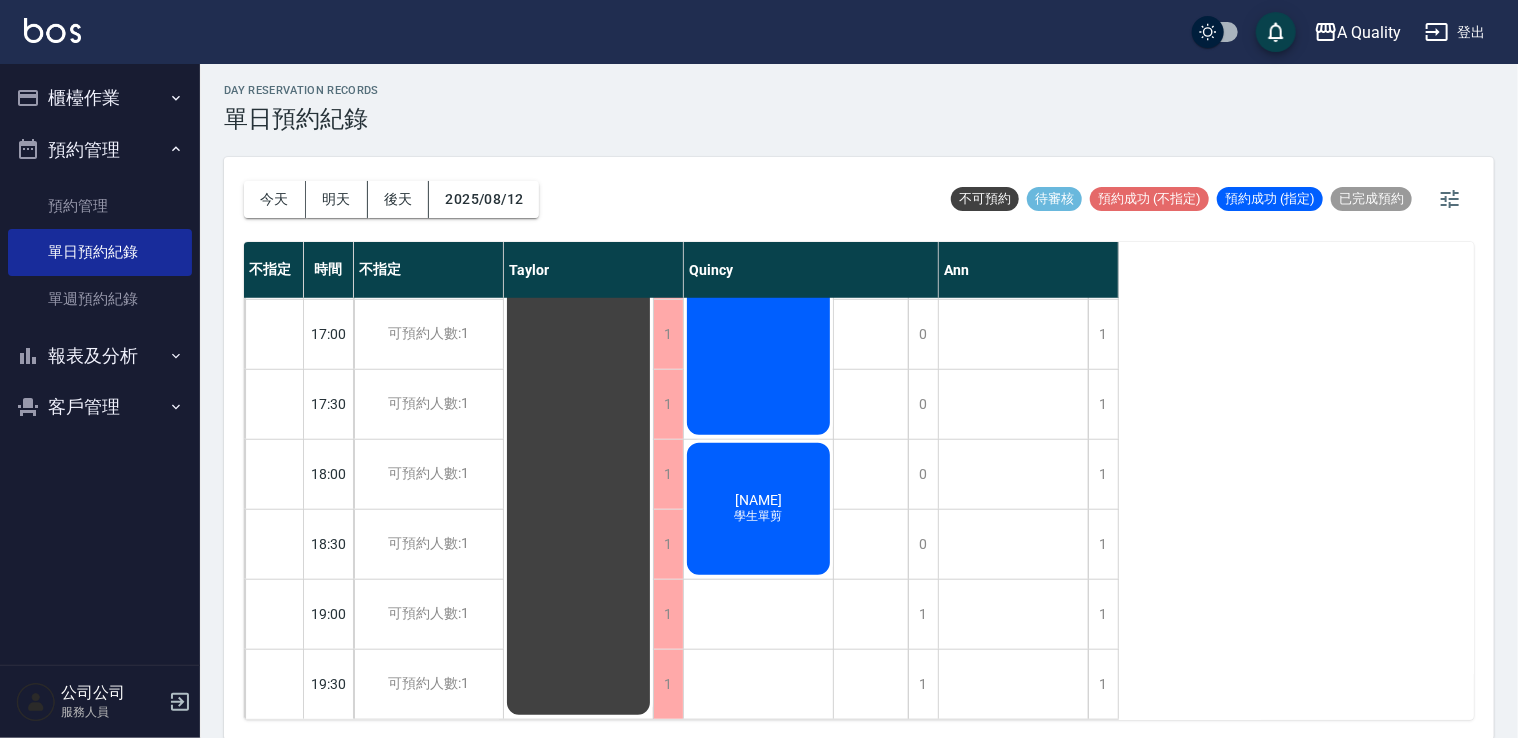 scroll, scrollTop: 5, scrollLeft: 0, axis: vertical 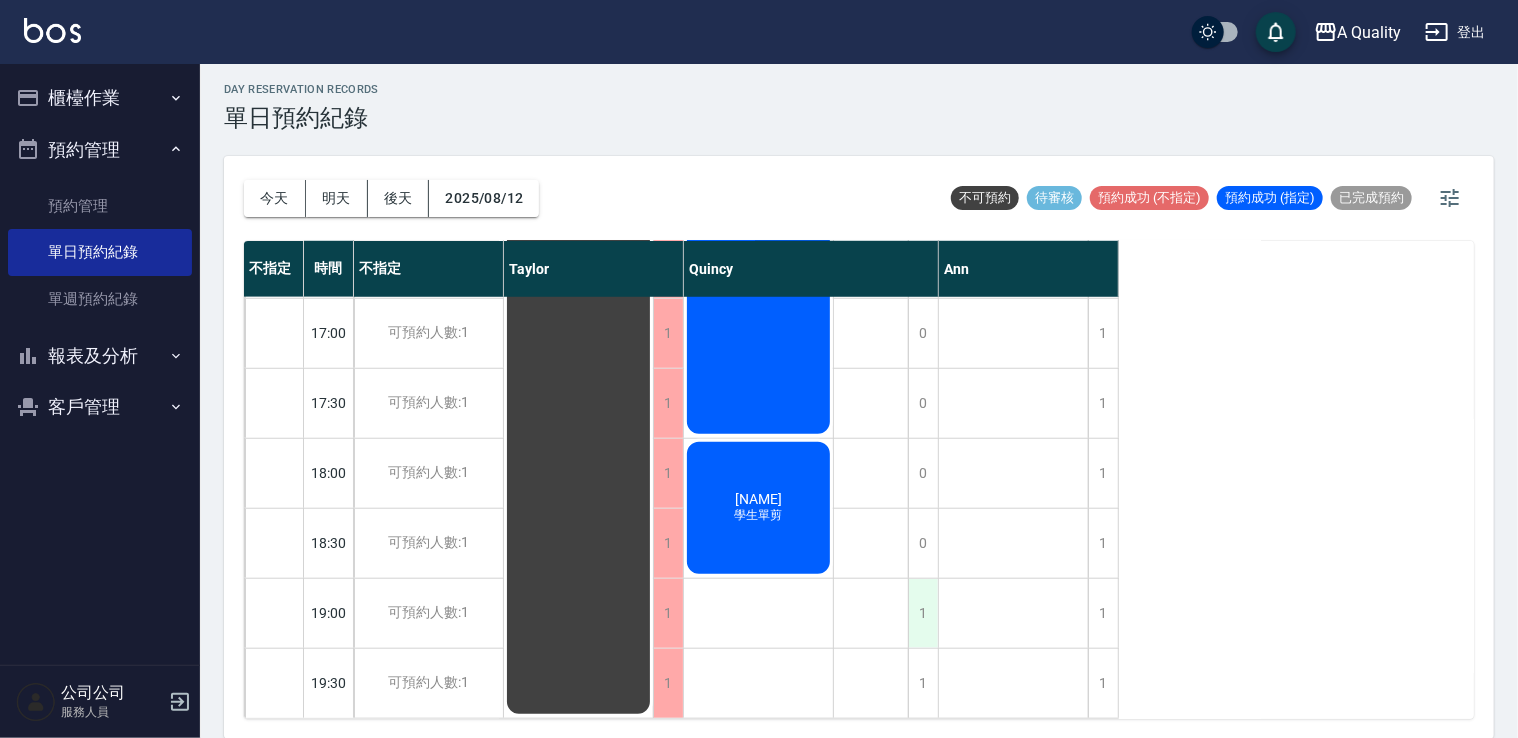 click on "1" at bounding box center [923, 613] 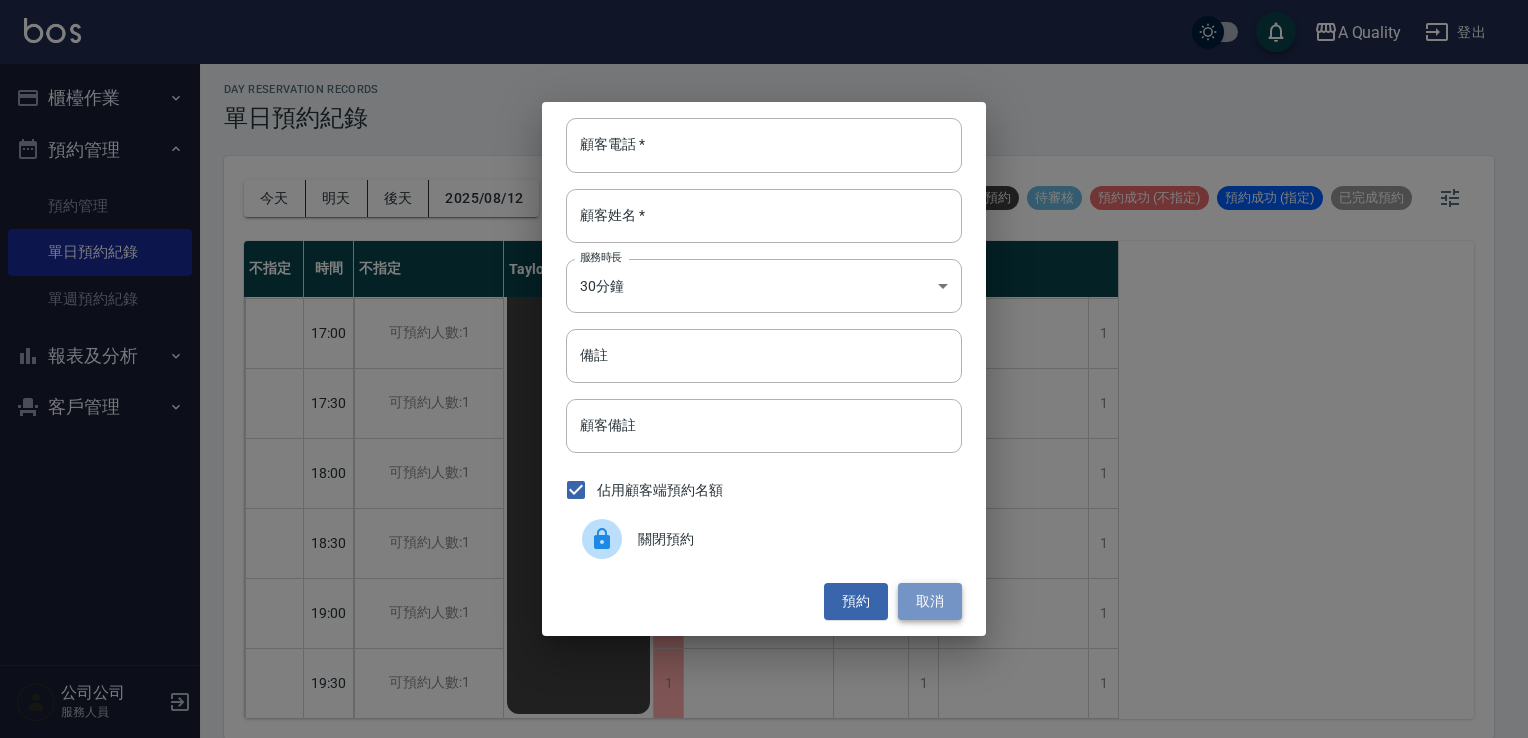click on "取消" at bounding box center [930, 601] 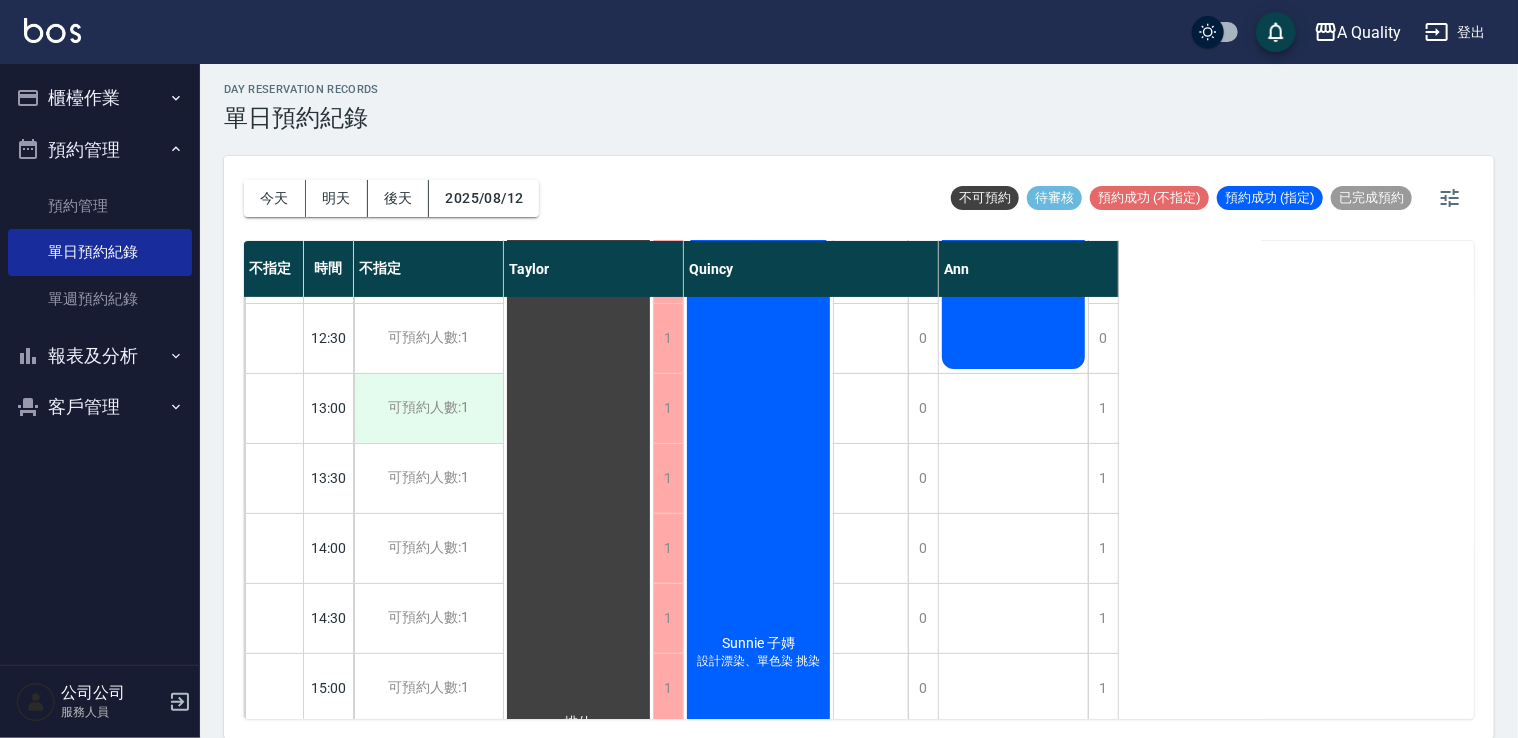 scroll, scrollTop: 253, scrollLeft: 0, axis: vertical 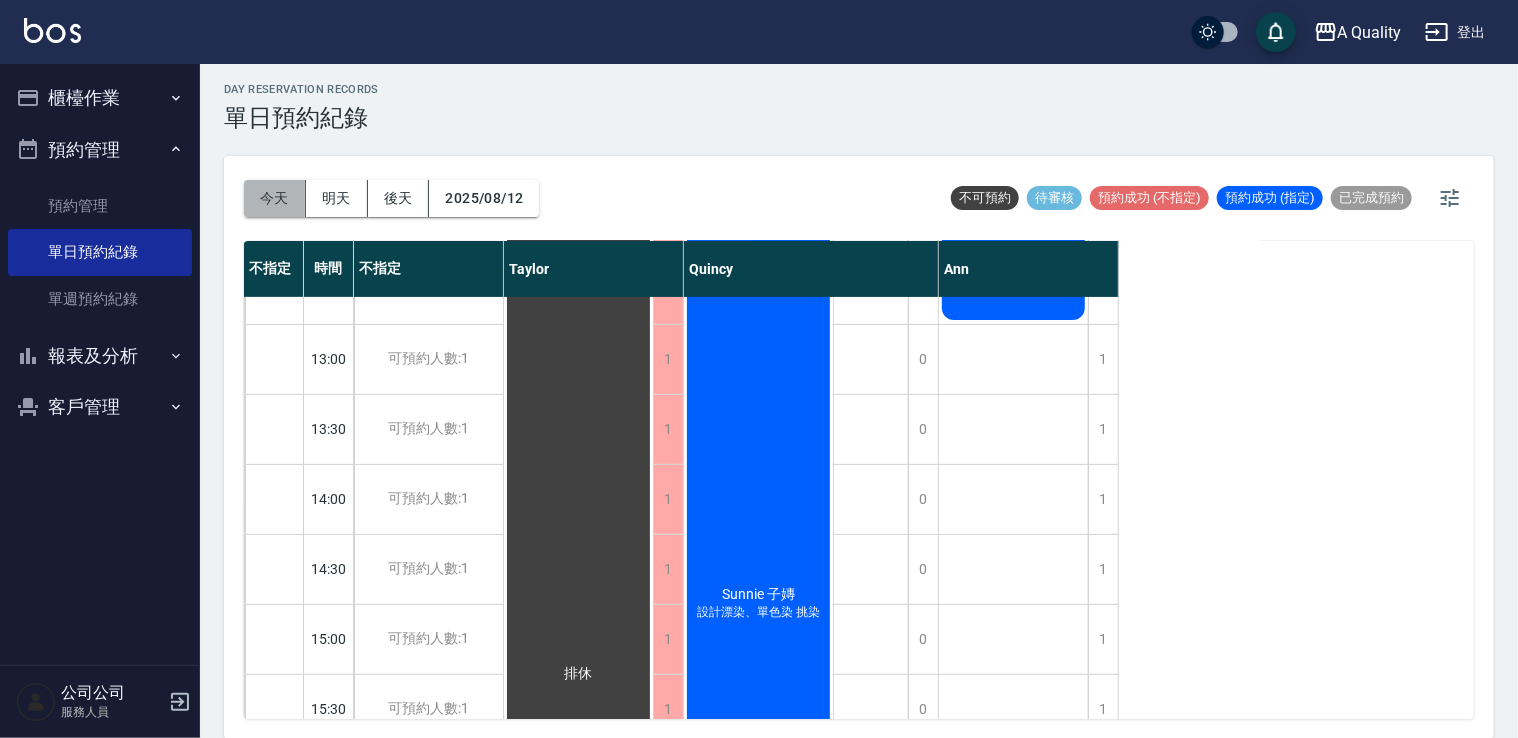 click on "今天" at bounding box center [275, 198] 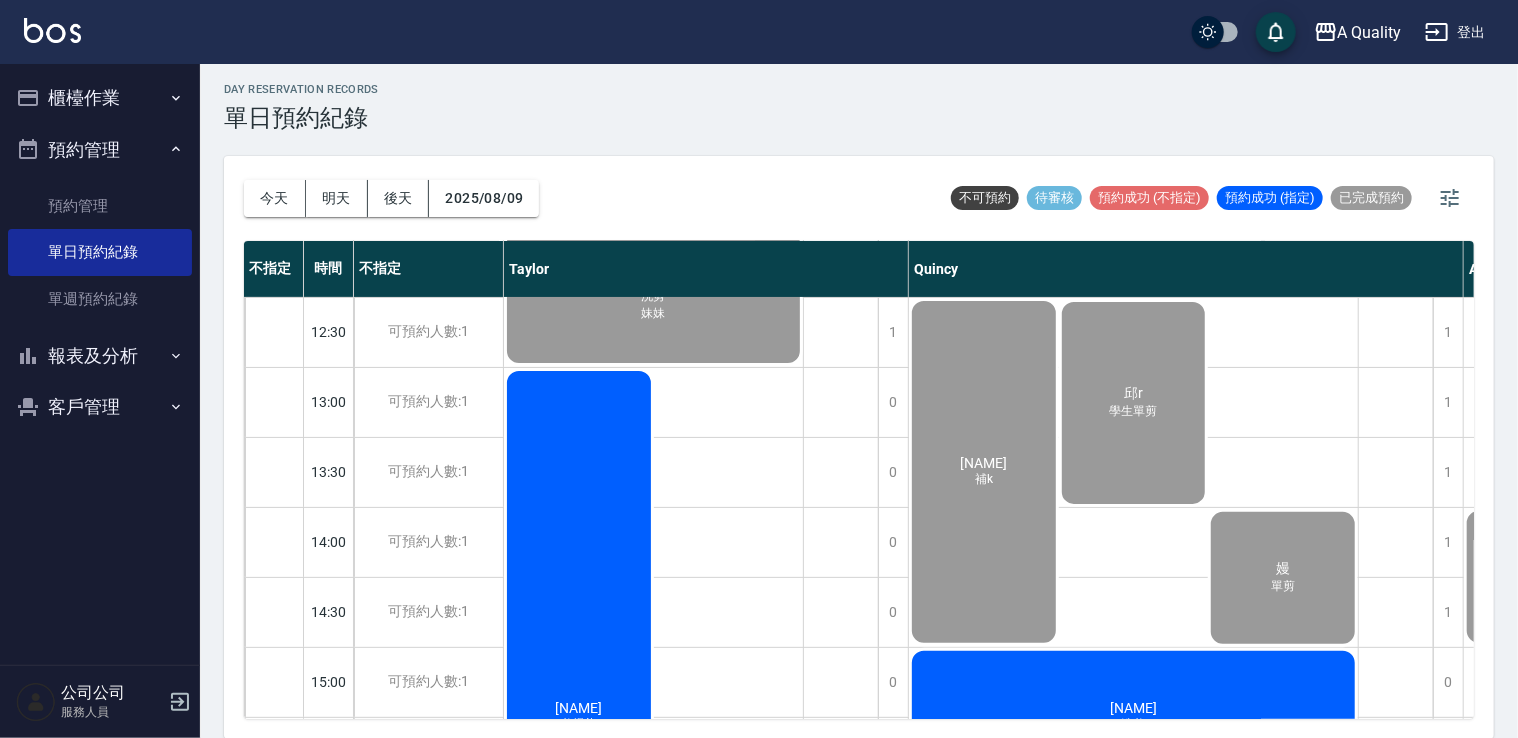 scroll, scrollTop: 253, scrollLeft: 0, axis: vertical 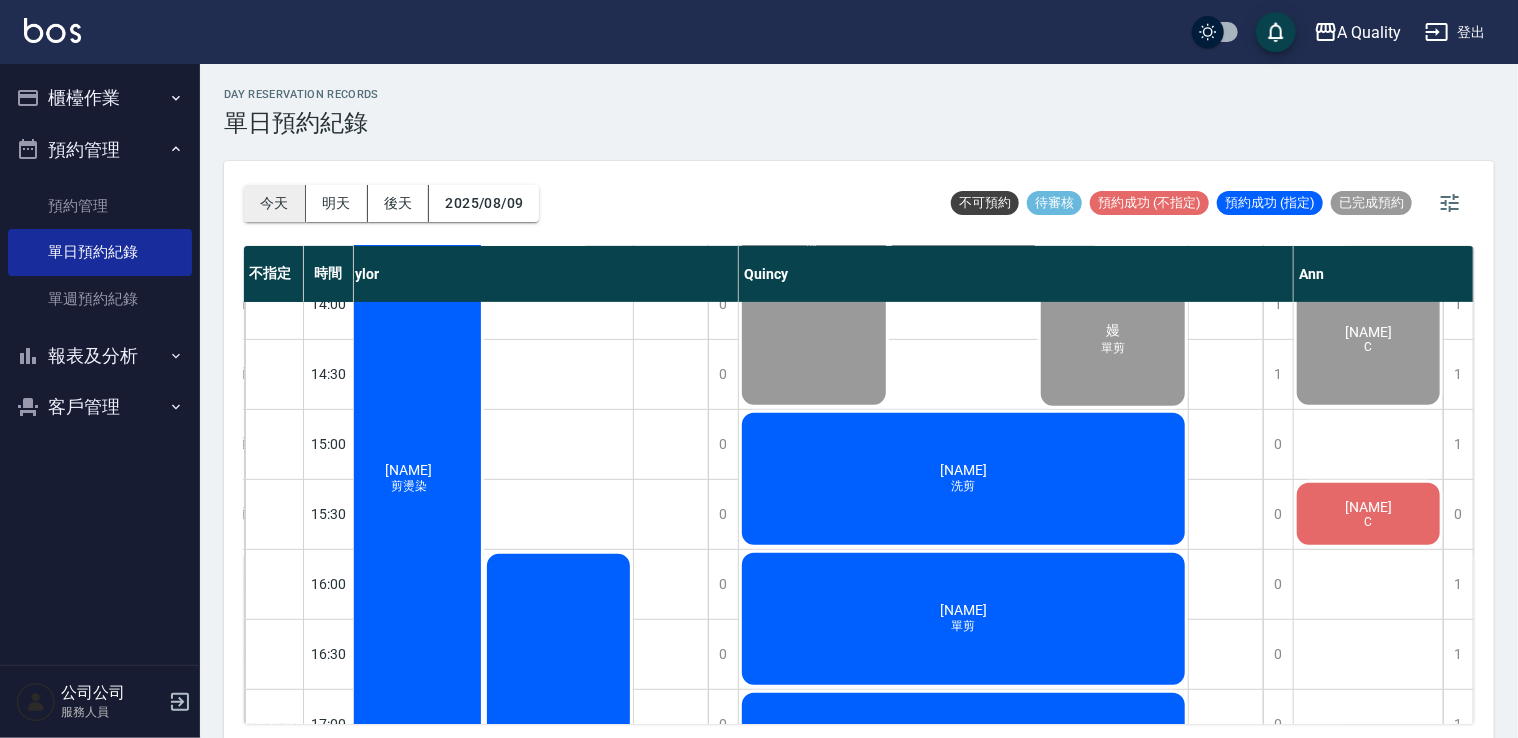 click on "今天" at bounding box center [275, 203] 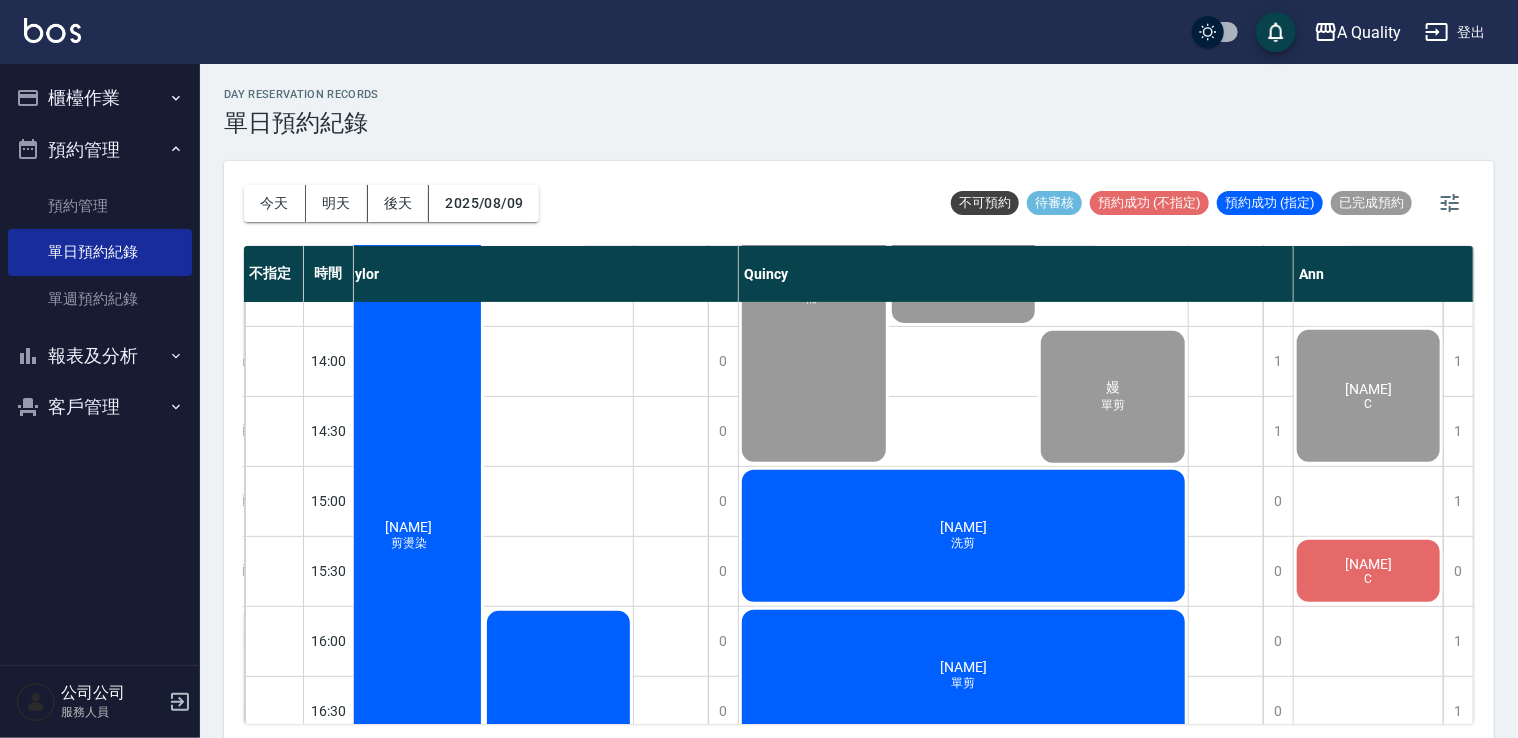 scroll, scrollTop: 400, scrollLeft: 179, axis: both 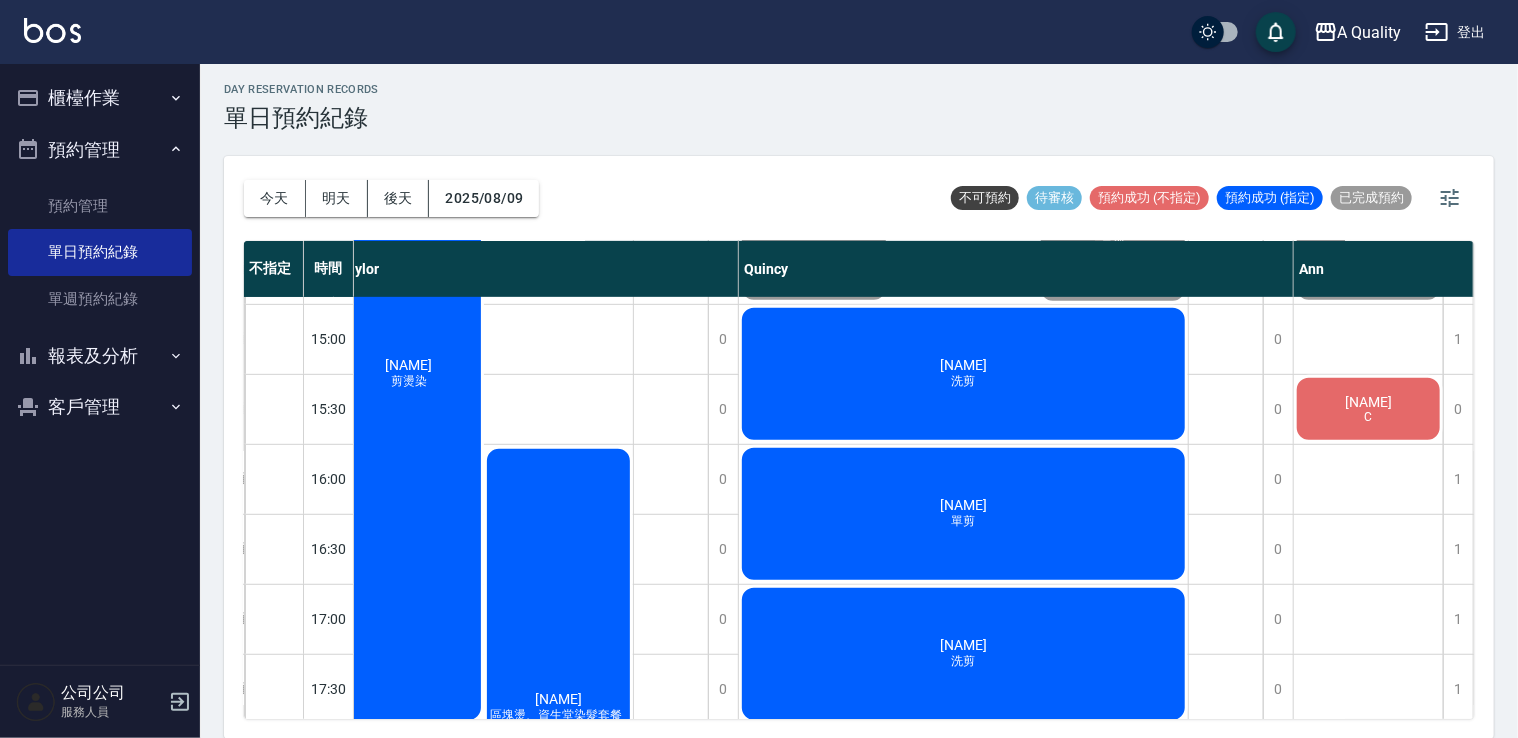 click on "尤芷文 洗剪" at bounding box center [483, -46] 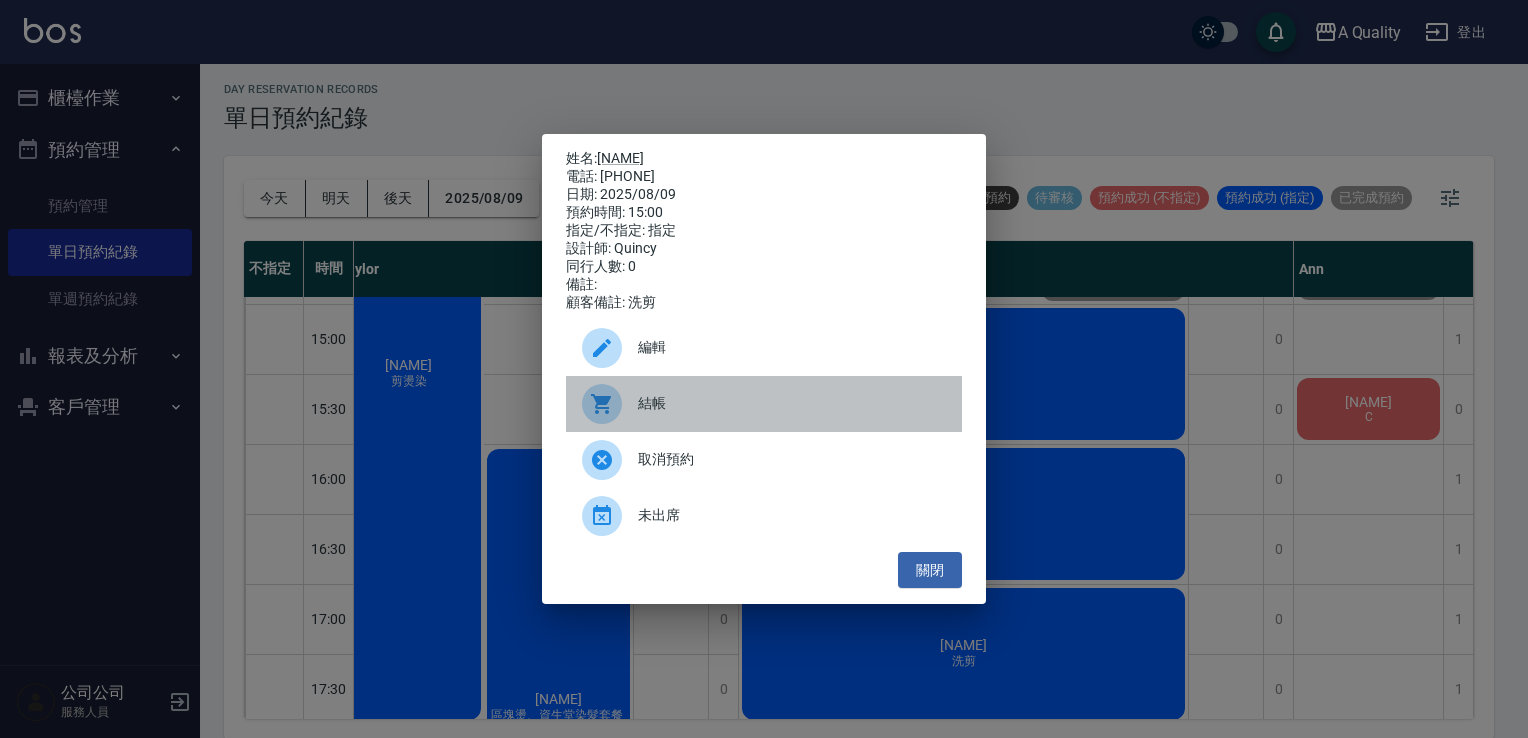 click on "結帳" at bounding box center [792, 403] 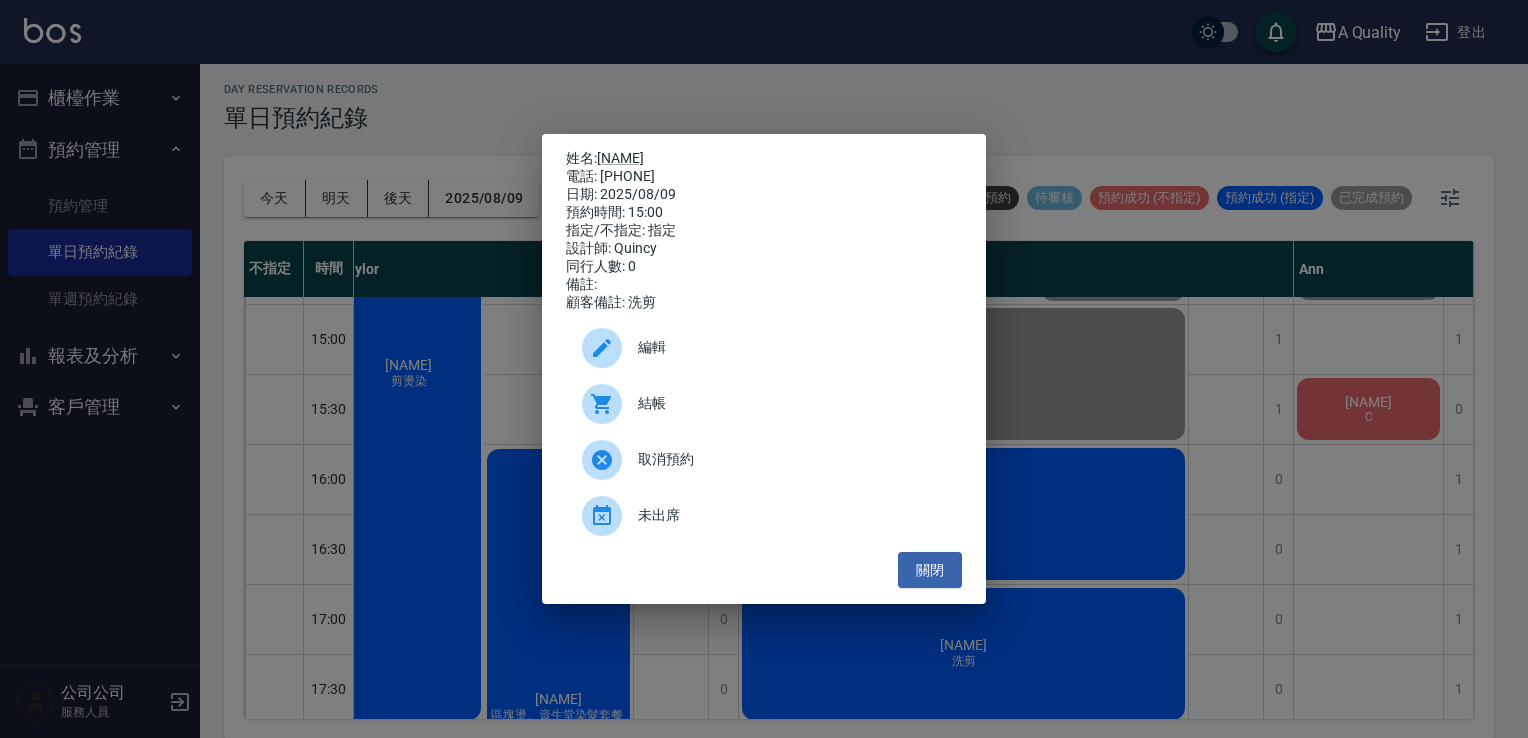 click on "編輯 結帳 取消預約 未出席" at bounding box center (764, 432) 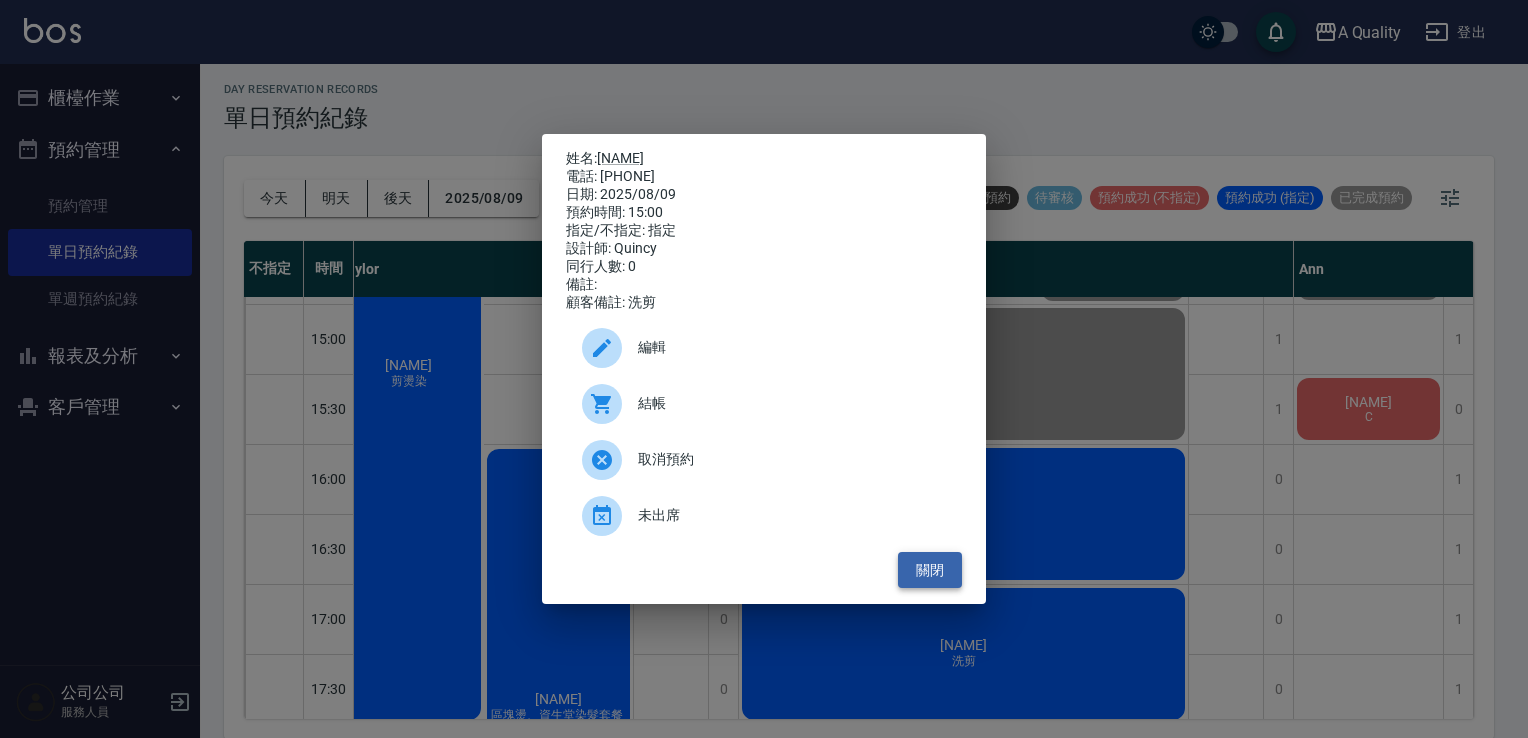 click on "關閉" at bounding box center (930, 570) 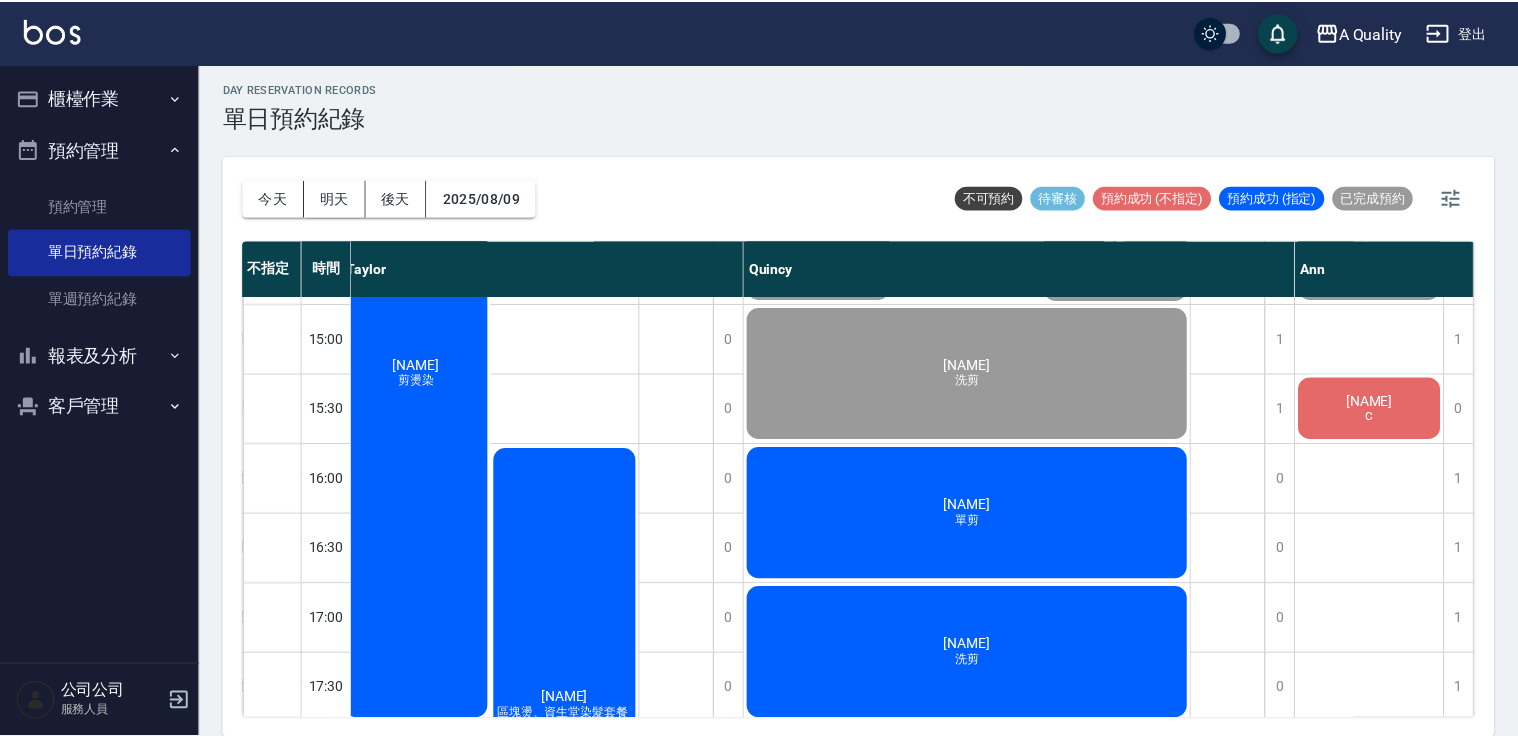 scroll, scrollTop: 553, scrollLeft: 169, axis: both 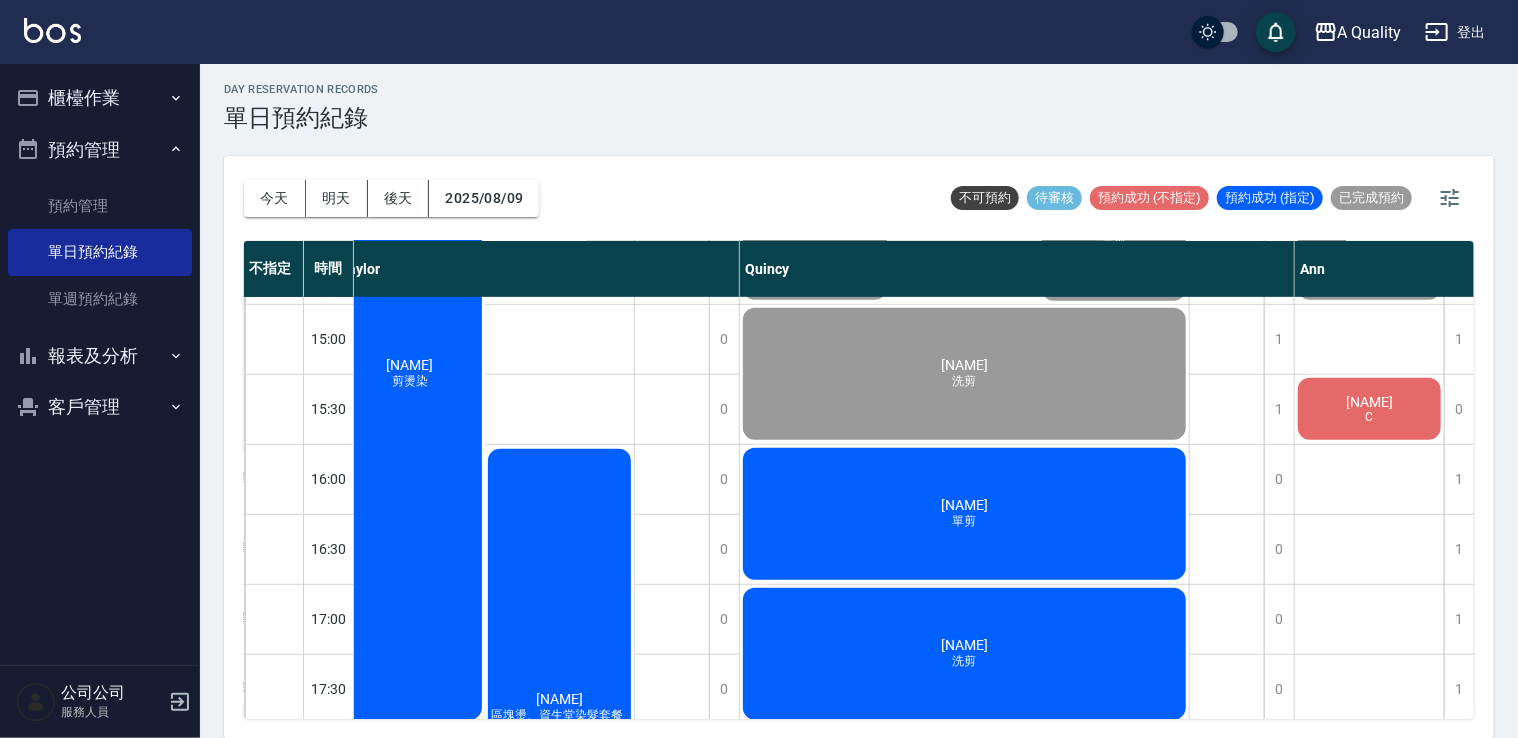 click on "江彩花花 單剪" at bounding box center [484, -46] 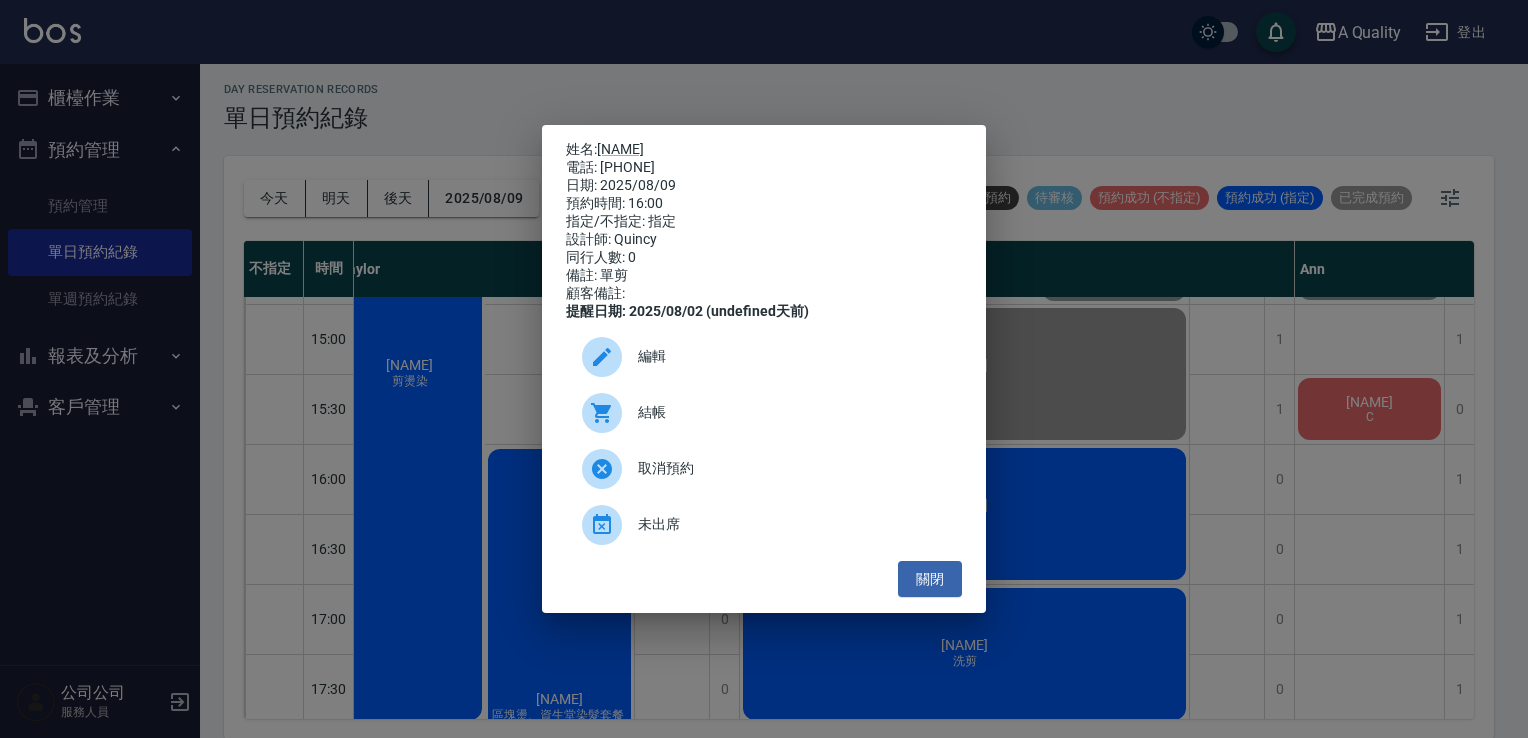 click on "姓名:  江彩花花 電話: 0921936560 日期: 2025/08/09 預約時間: 16:00 指定/不指定: 指定 設計師: Quincy 同行人數: 0 備註: 單剪 顧客備註:  提醒日期: 2025/08/02 (undefined天前) 編輯 結帳 取消預約 未出席 關閉" at bounding box center (764, 369) 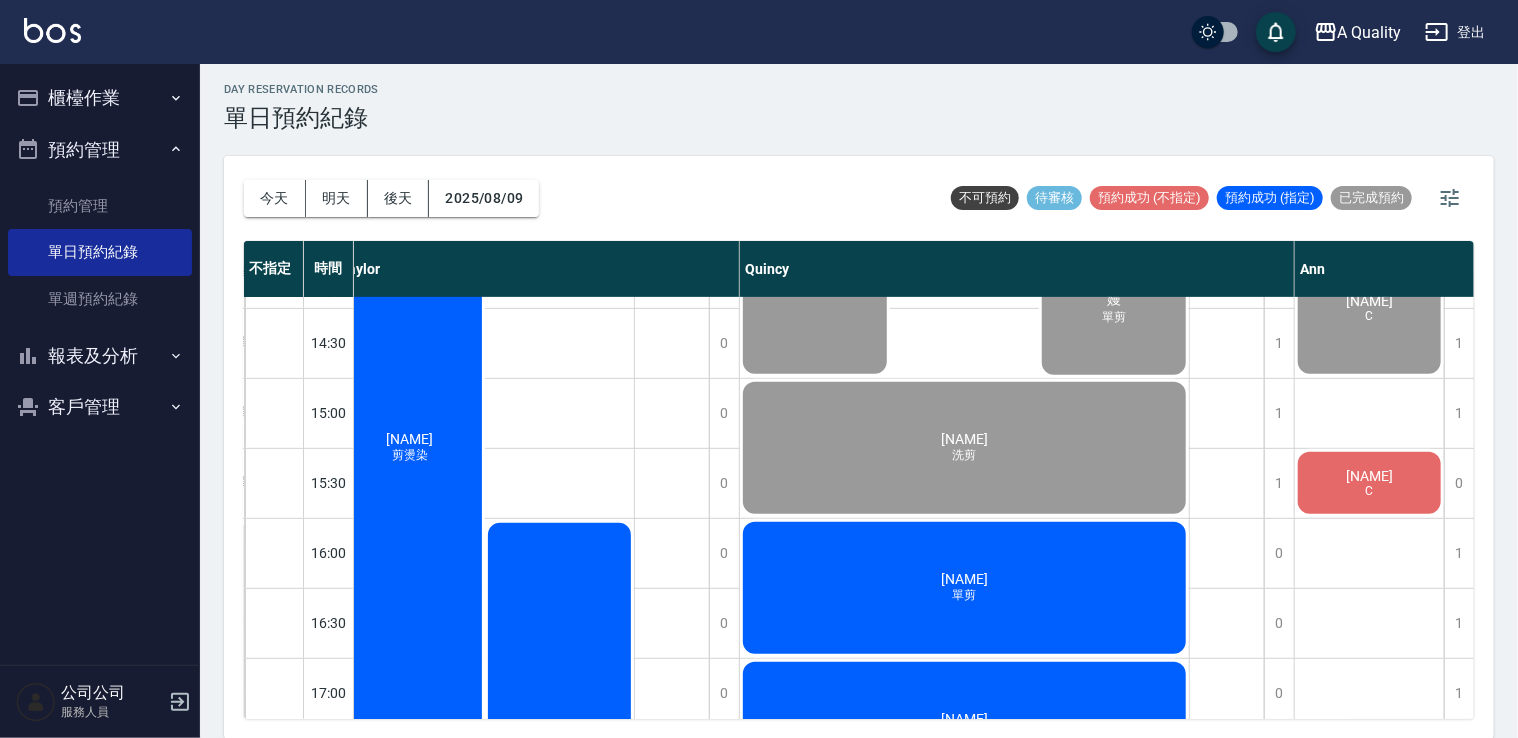 scroll, scrollTop: 453, scrollLeft: 169, axis: both 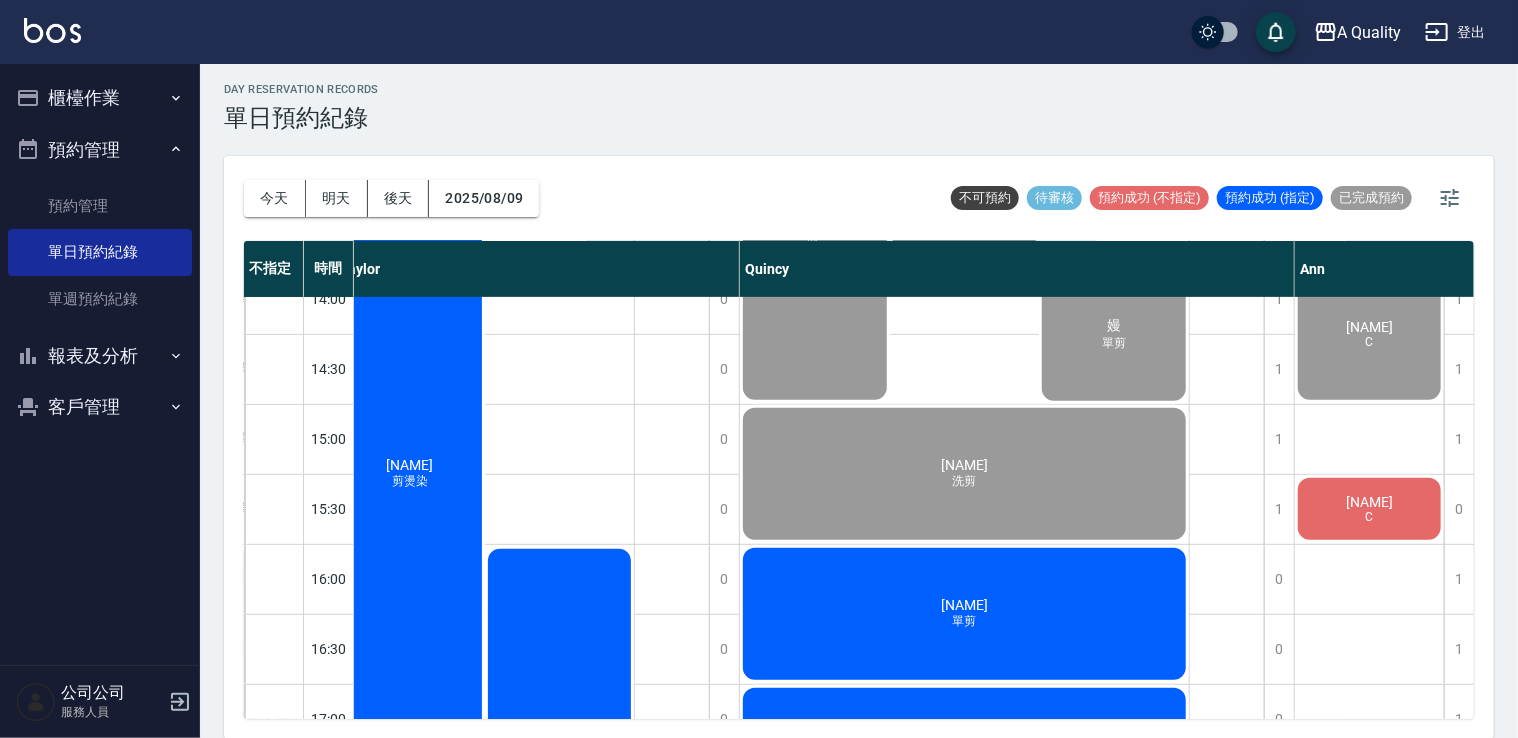 click on "范小姐 C" at bounding box center (484, 54) 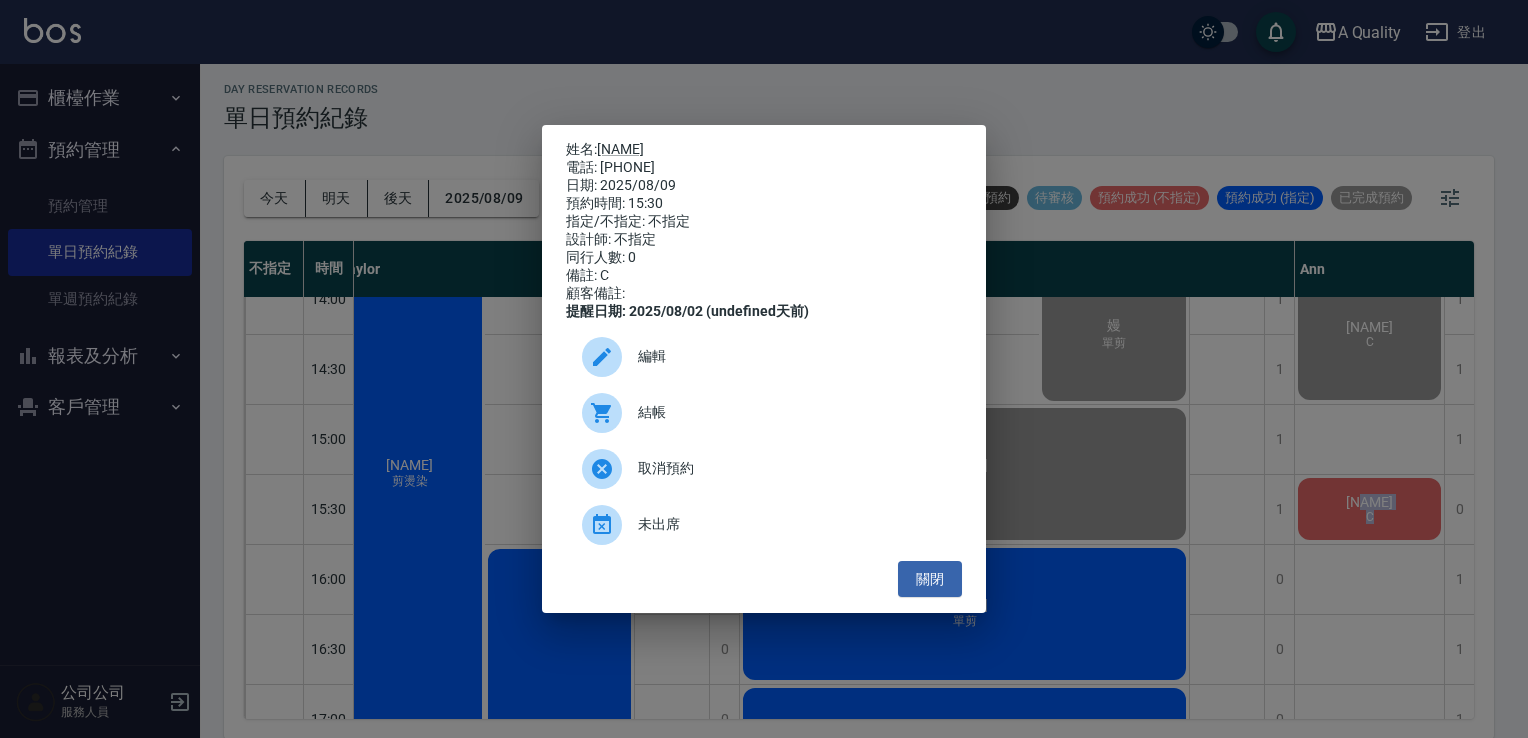 drag, startPoint x: 602, startPoint y: 160, endPoint x: 683, endPoint y: 159, distance: 81.00617 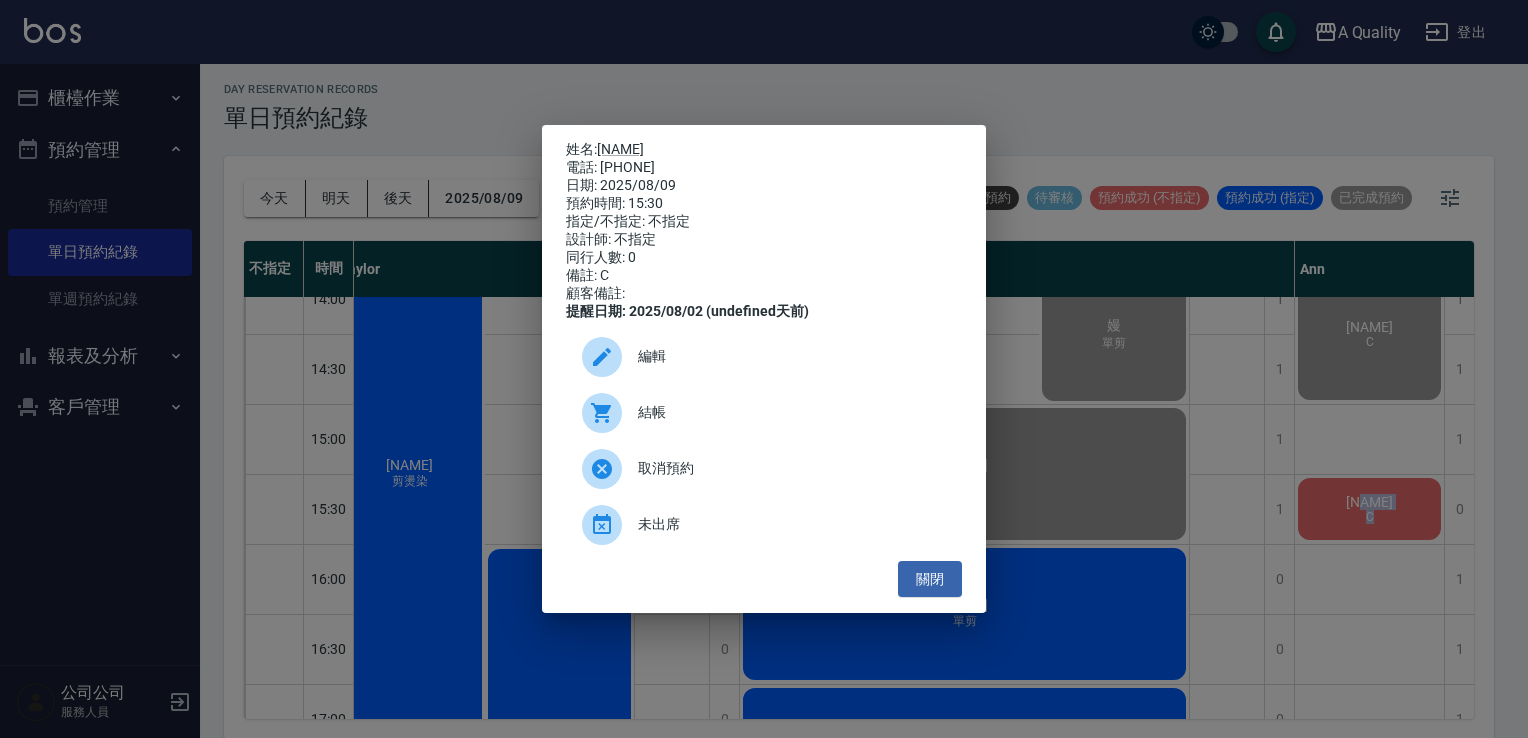 copy on "[PHONE]" 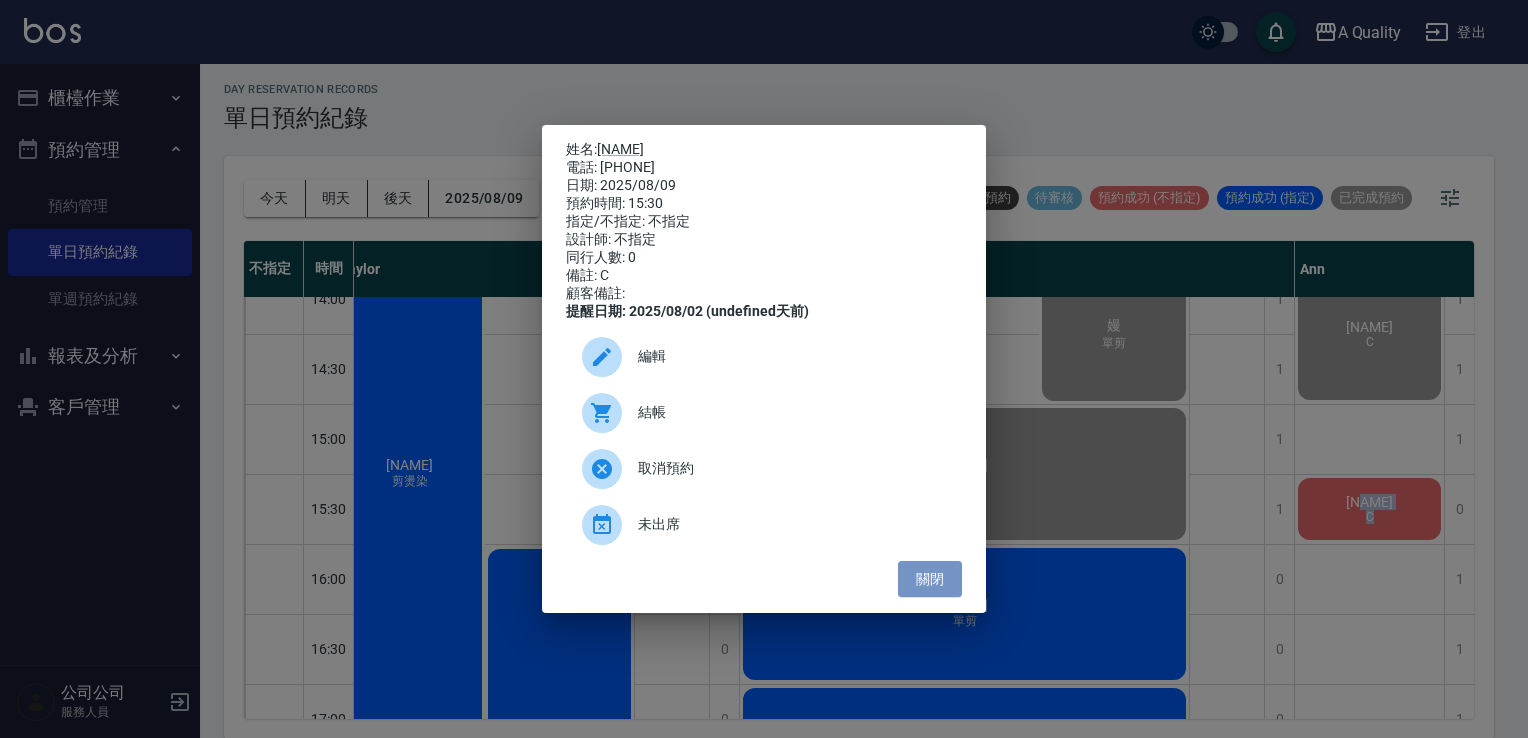 drag, startPoint x: 931, startPoint y: 577, endPoint x: 917, endPoint y: 566, distance: 17.804493 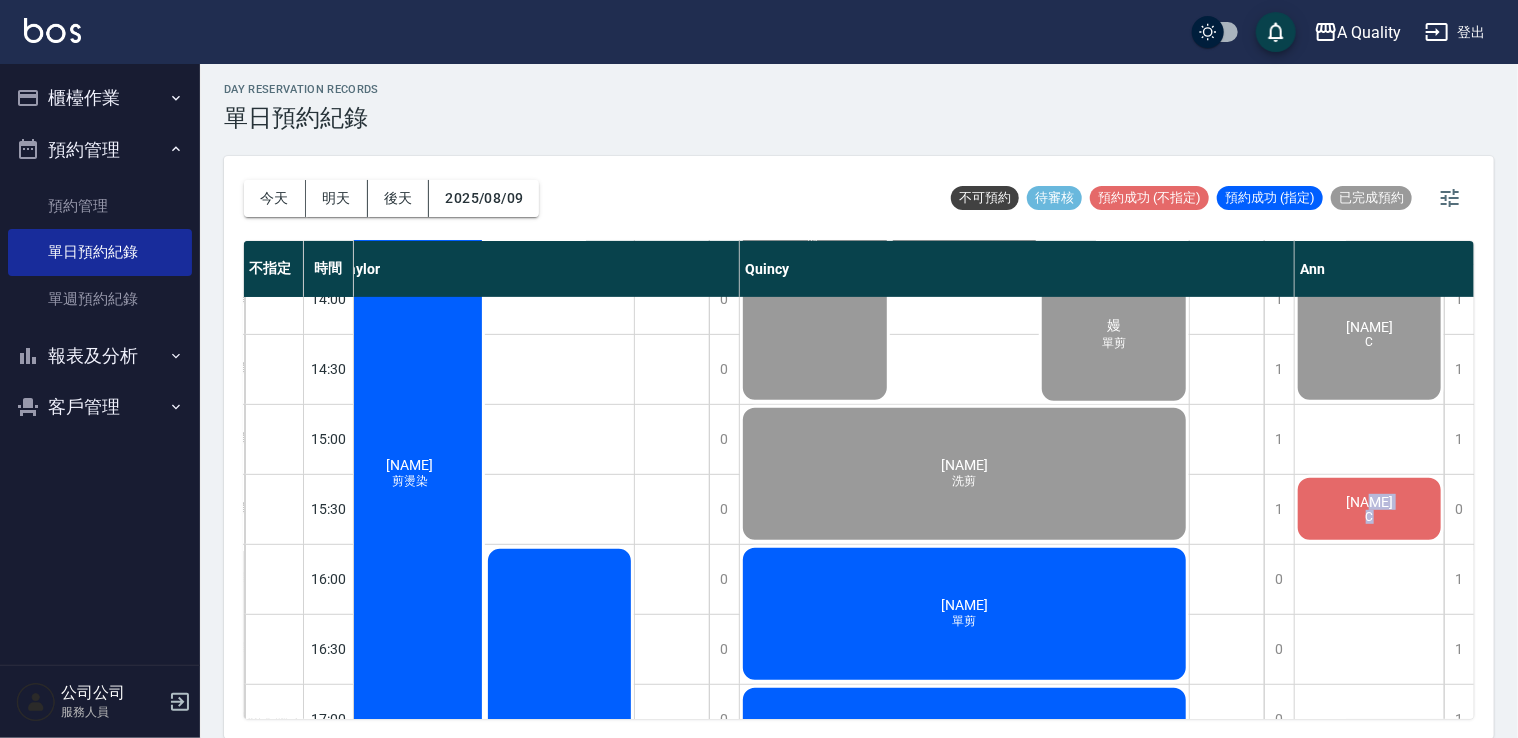 click on "范小姐 C" at bounding box center (484, 54) 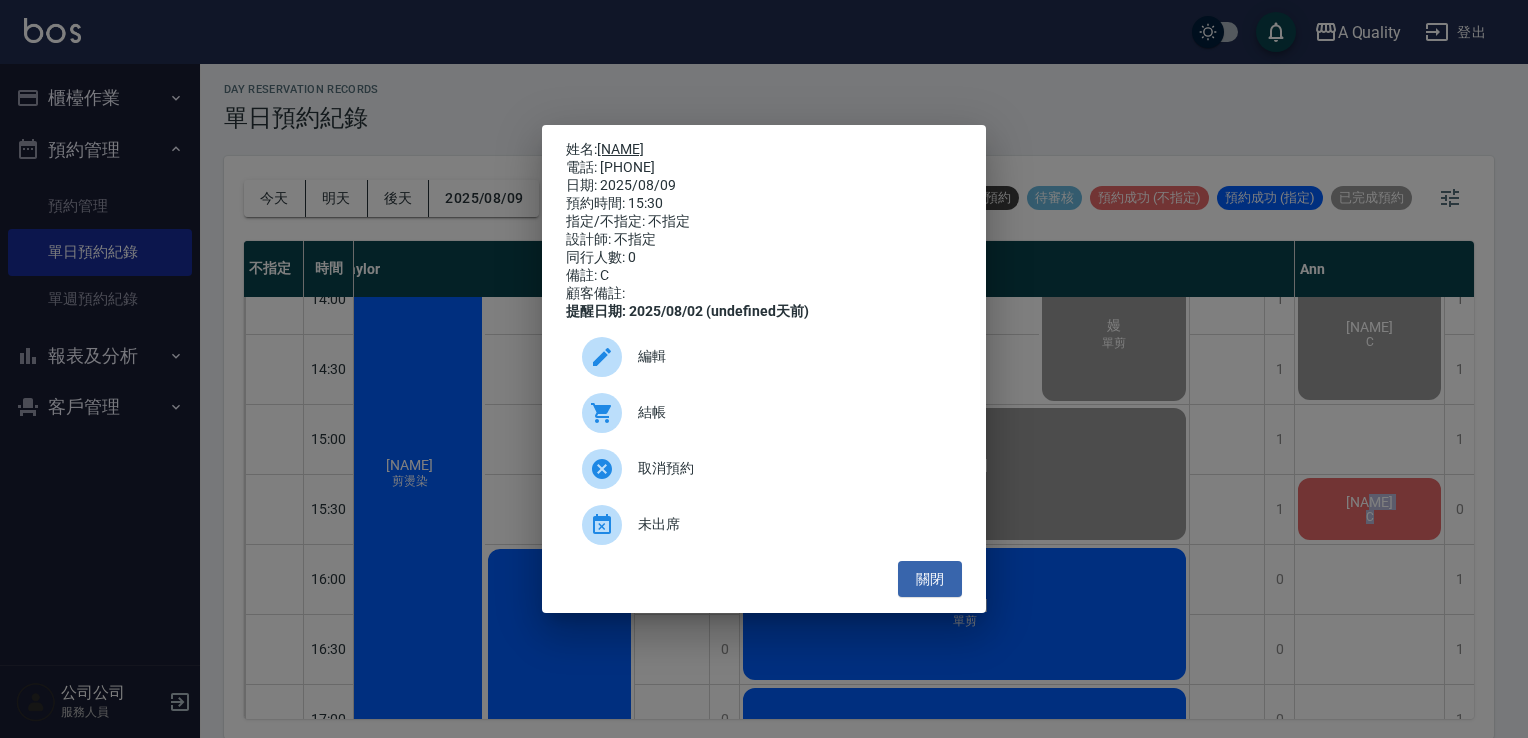 click on "[LAST]小姐" at bounding box center (620, 149) 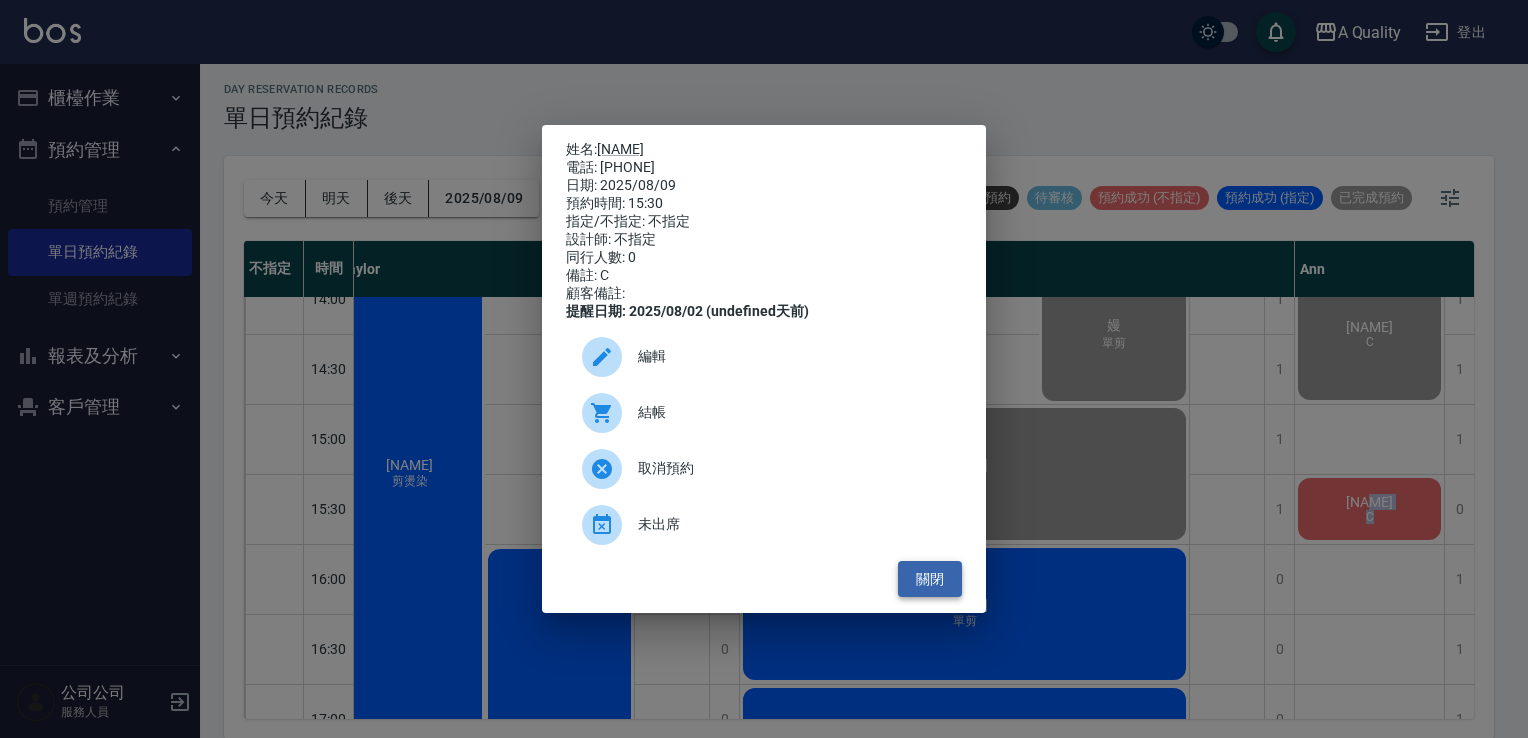 click on "關閉" at bounding box center [930, 579] 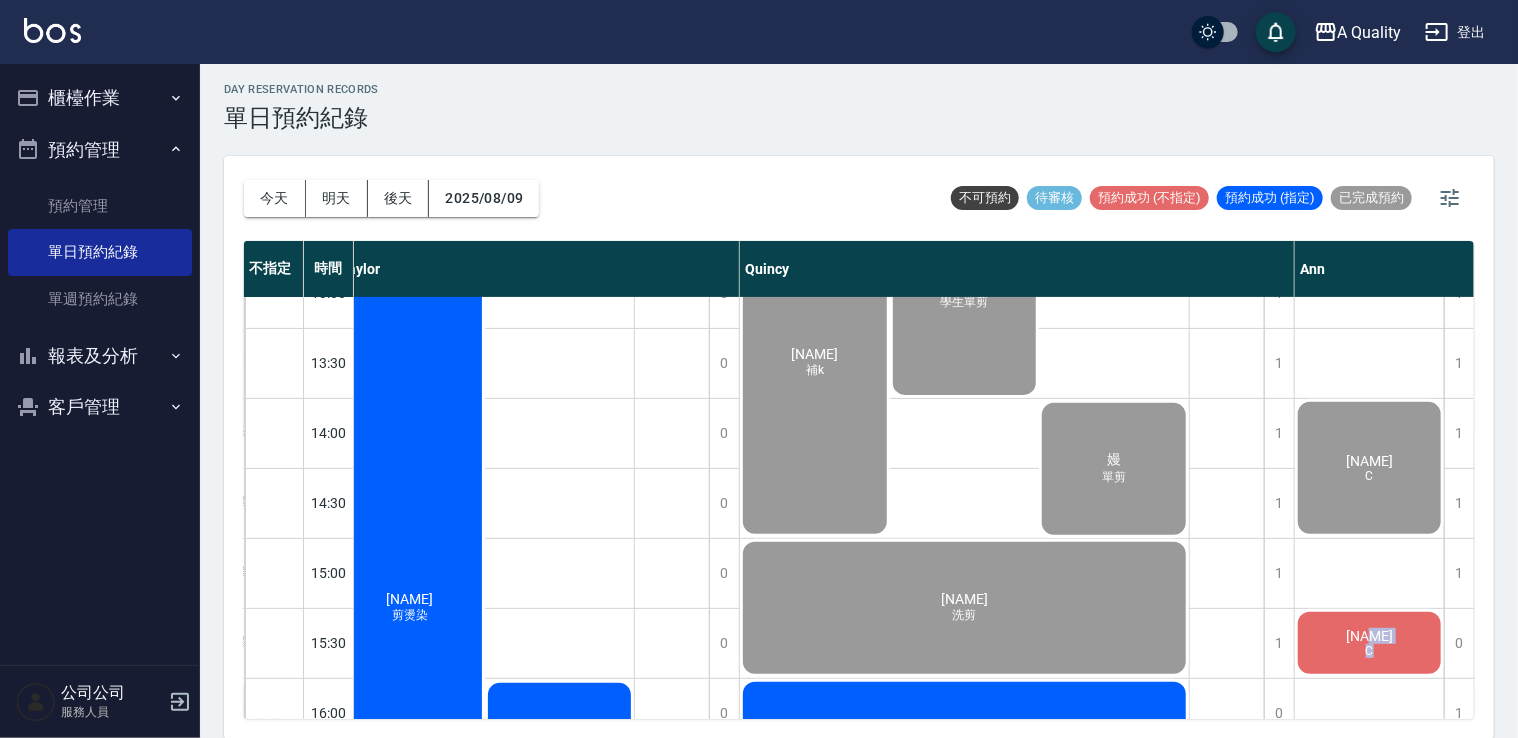 scroll, scrollTop: 353, scrollLeft: 169, axis: both 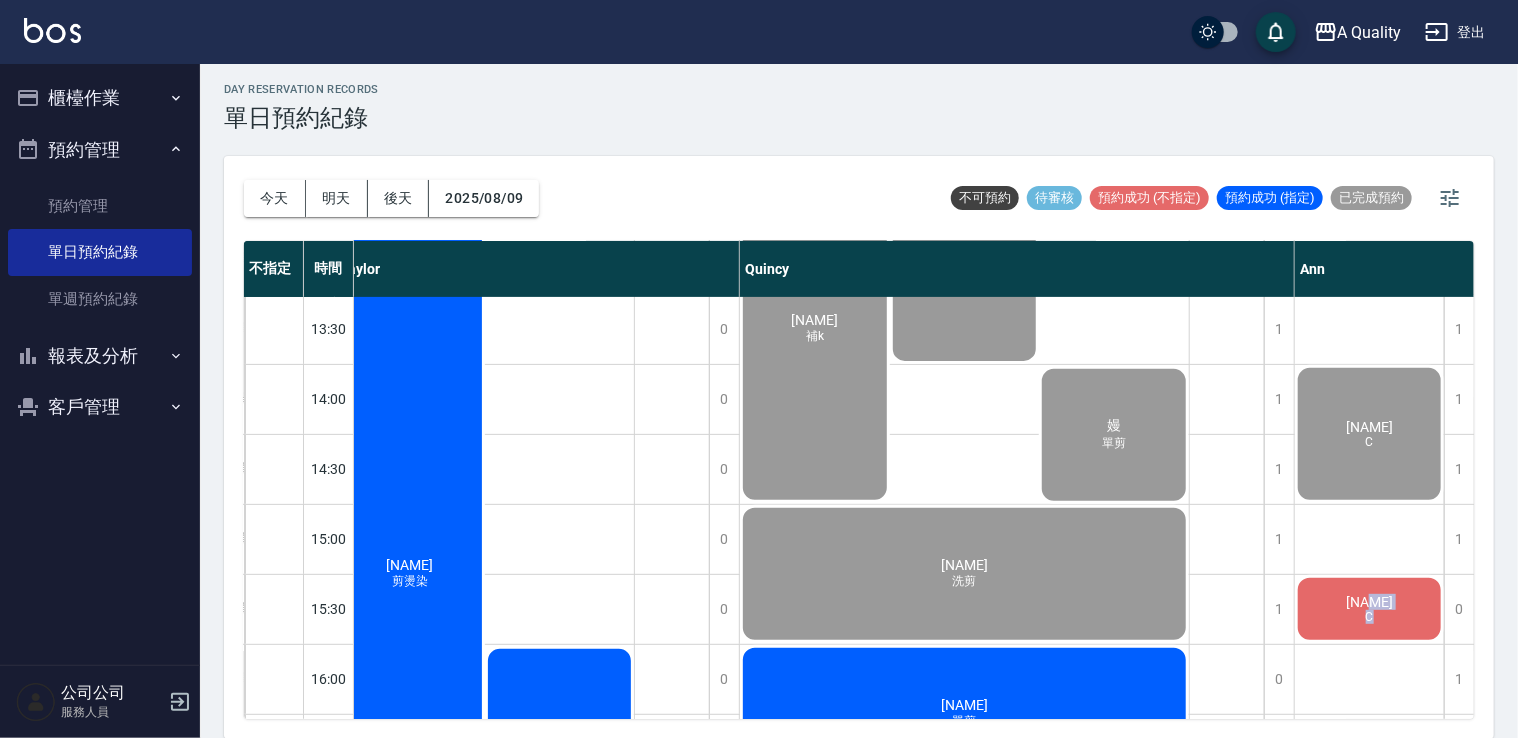 click on "范小姐 C" at bounding box center [484, 154] 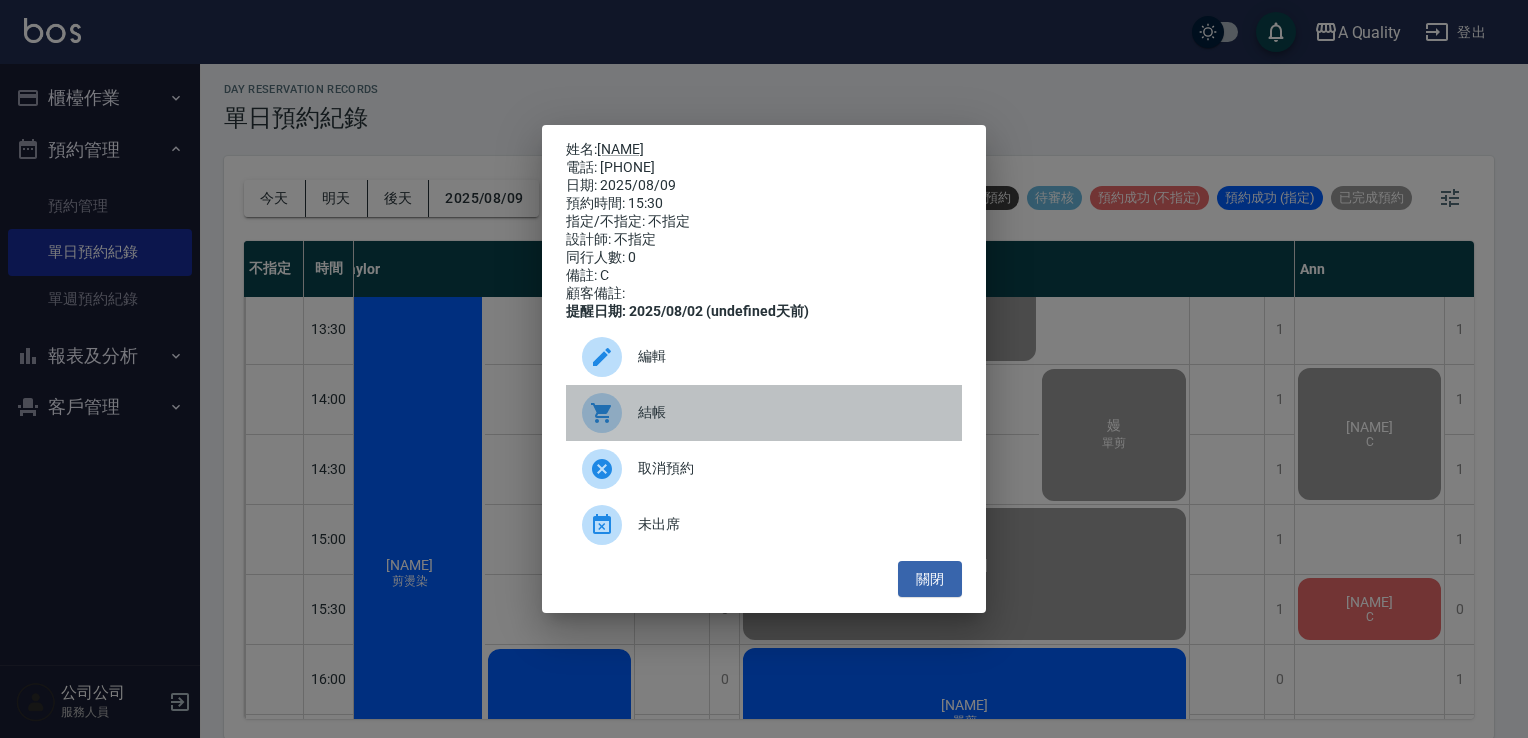 click on "結帳" at bounding box center [764, 413] 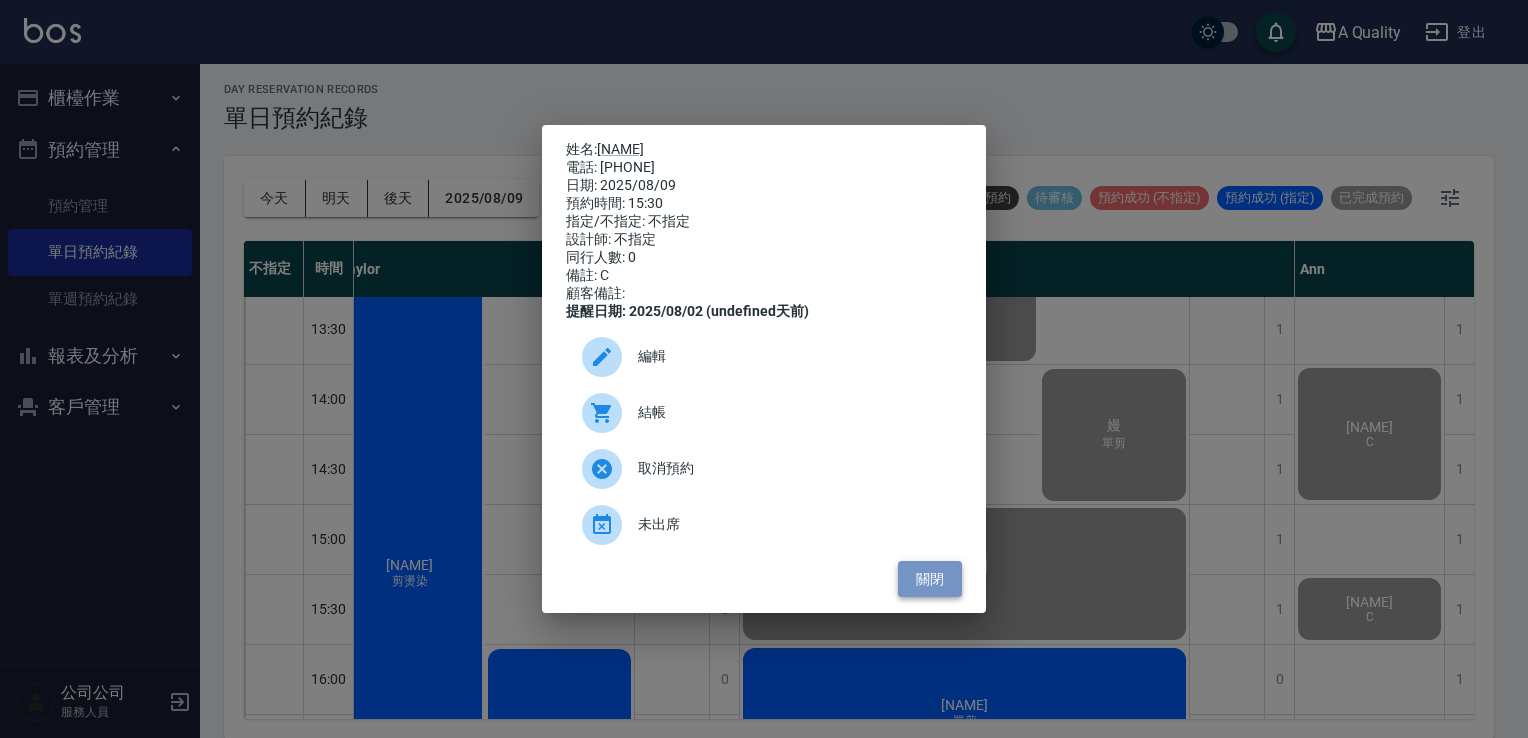 click on "關閉" at bounding box center (930, 579) 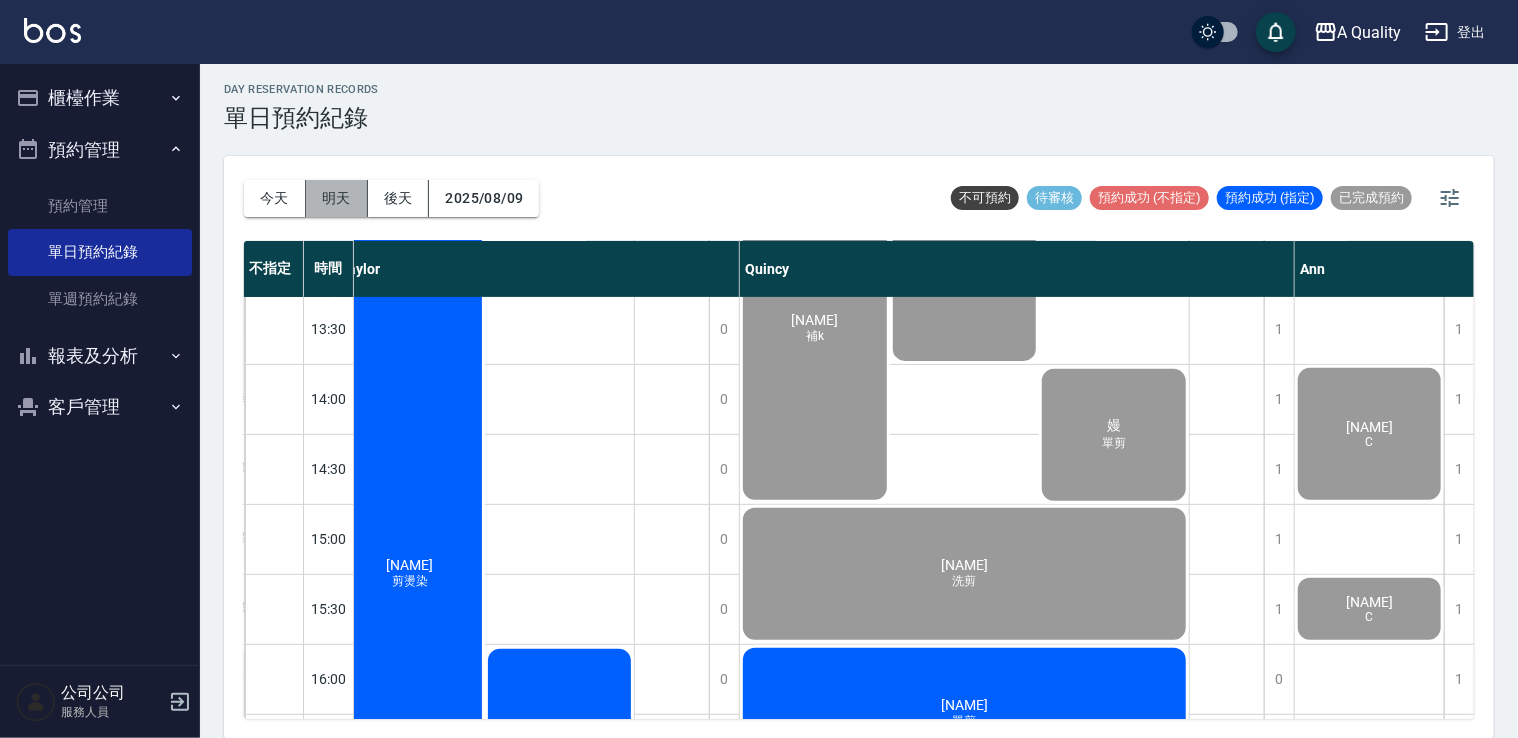 click on "明天" at bounding box center (337, 198) 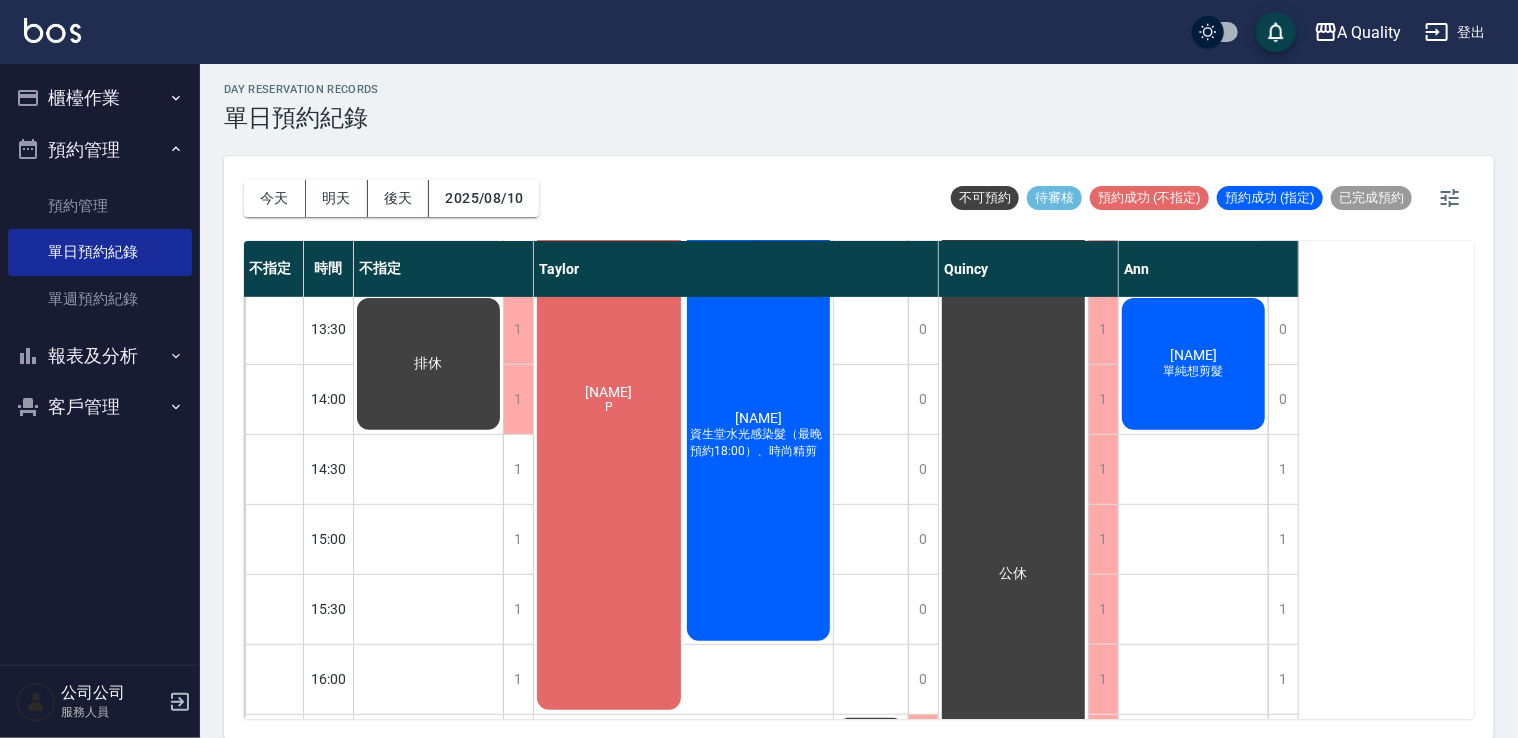 scroll, scrollTop: 0, scrollLeft: 0, axis: both 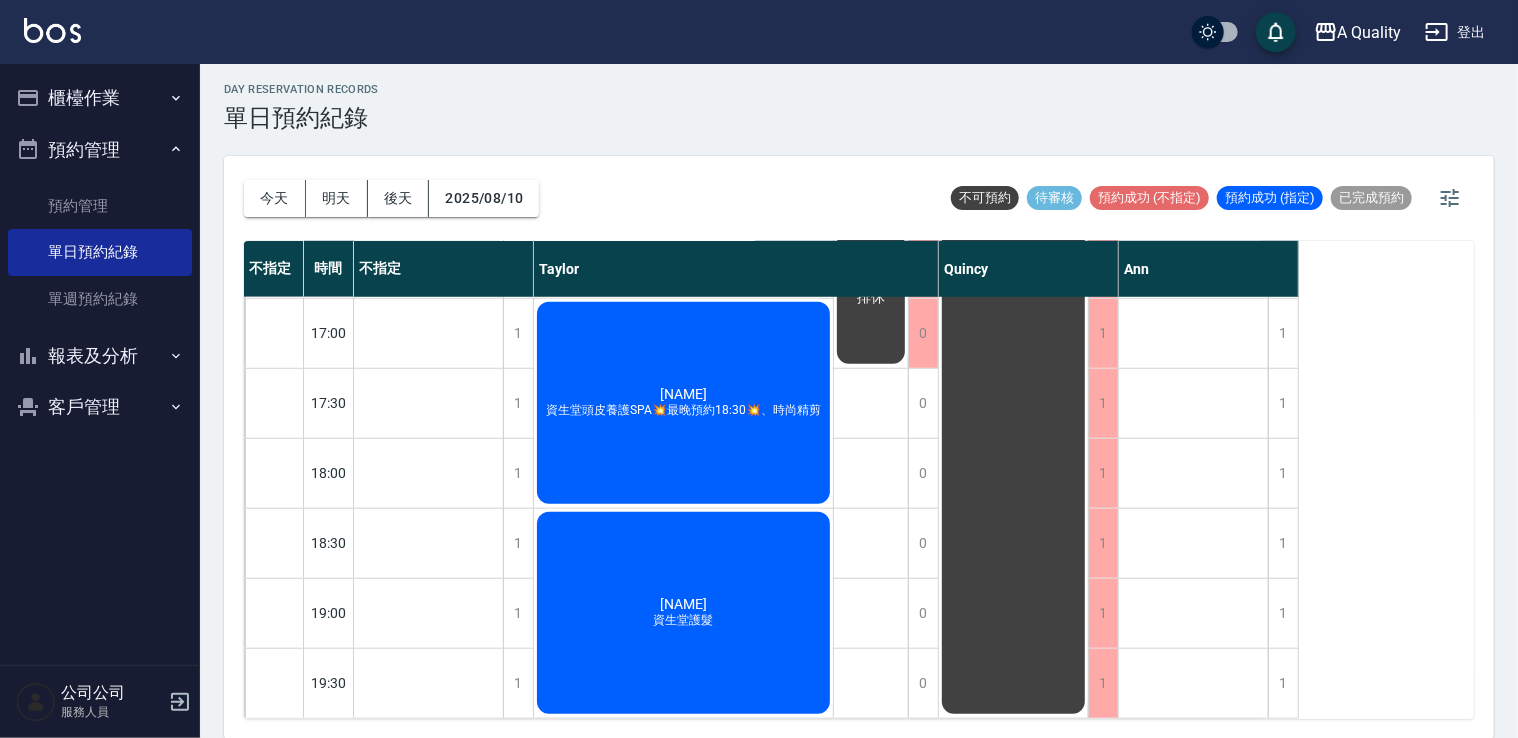 click on "資生堂護髮" at bounding box center (609, -86) 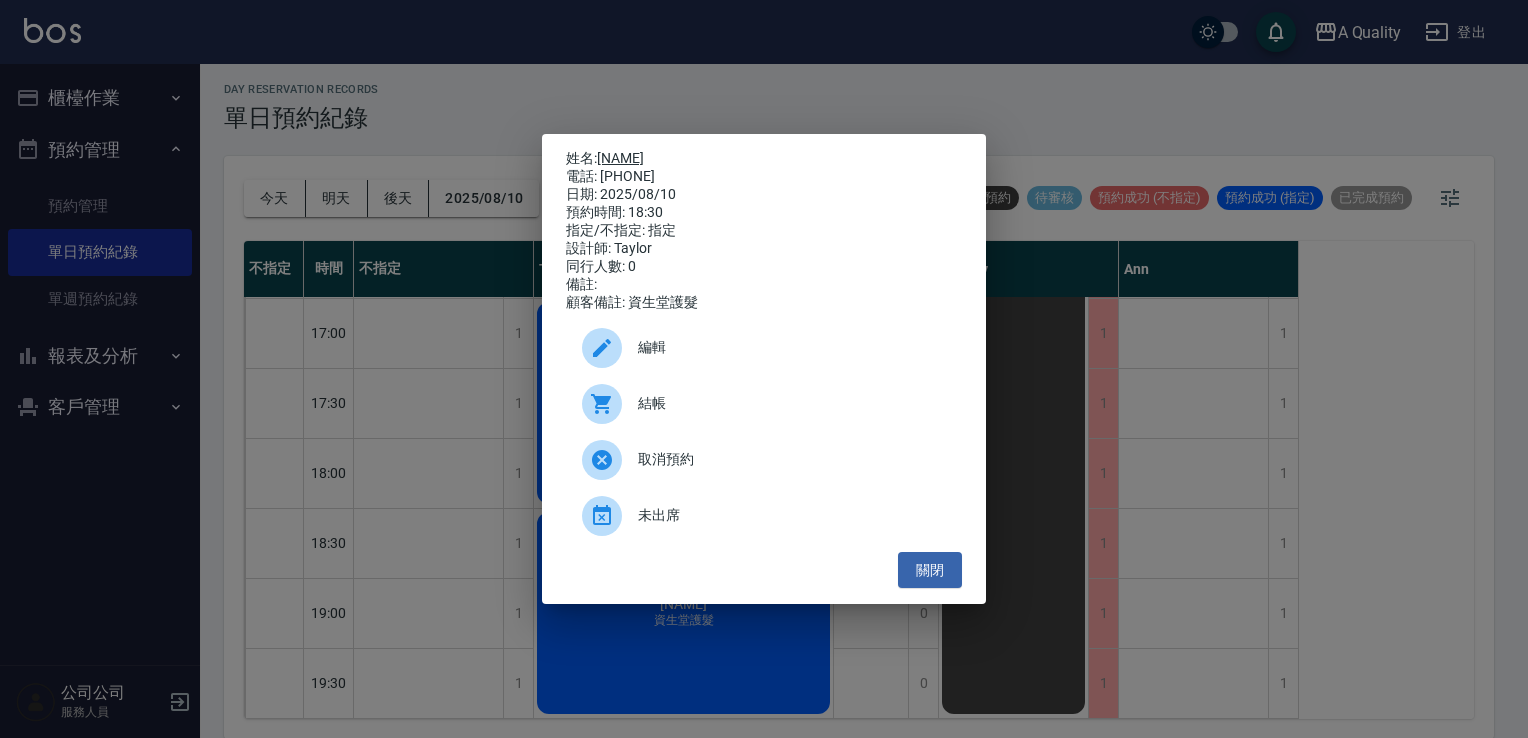 click on "李晴" at bounding box center [620, 158] 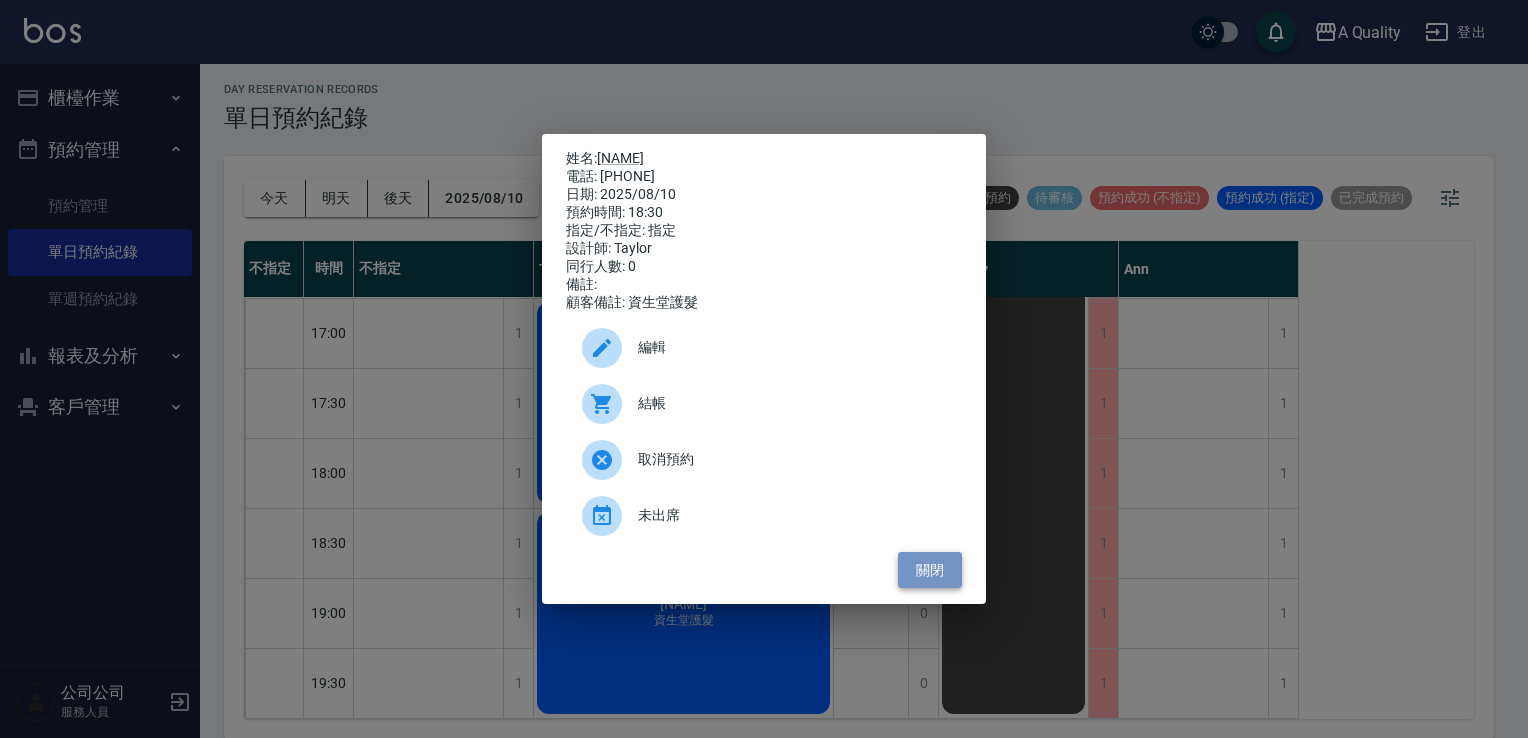 click on "關閉" at bounding box center (930, 570) 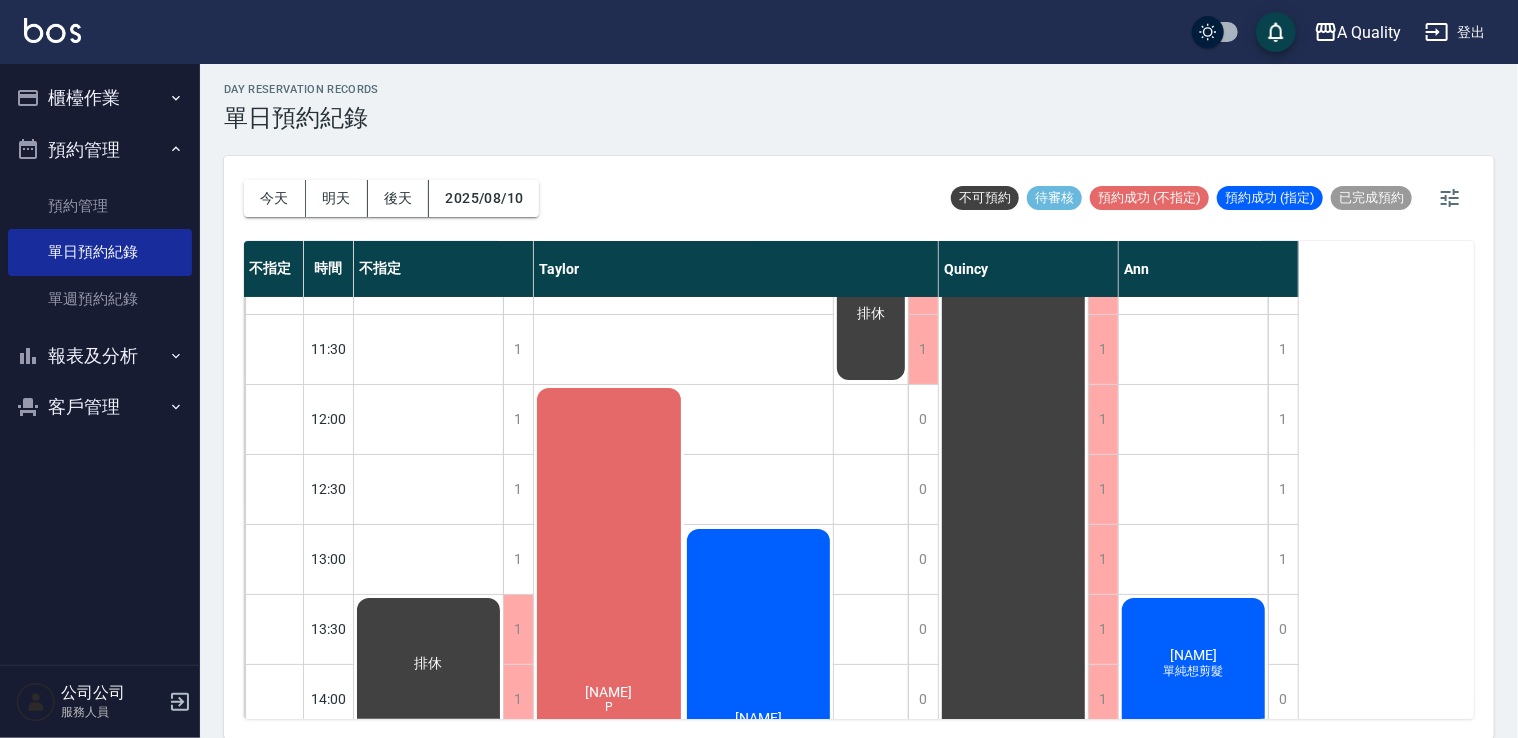 scroll, scrollTop: 0, scrollLeft: 0, axis: both 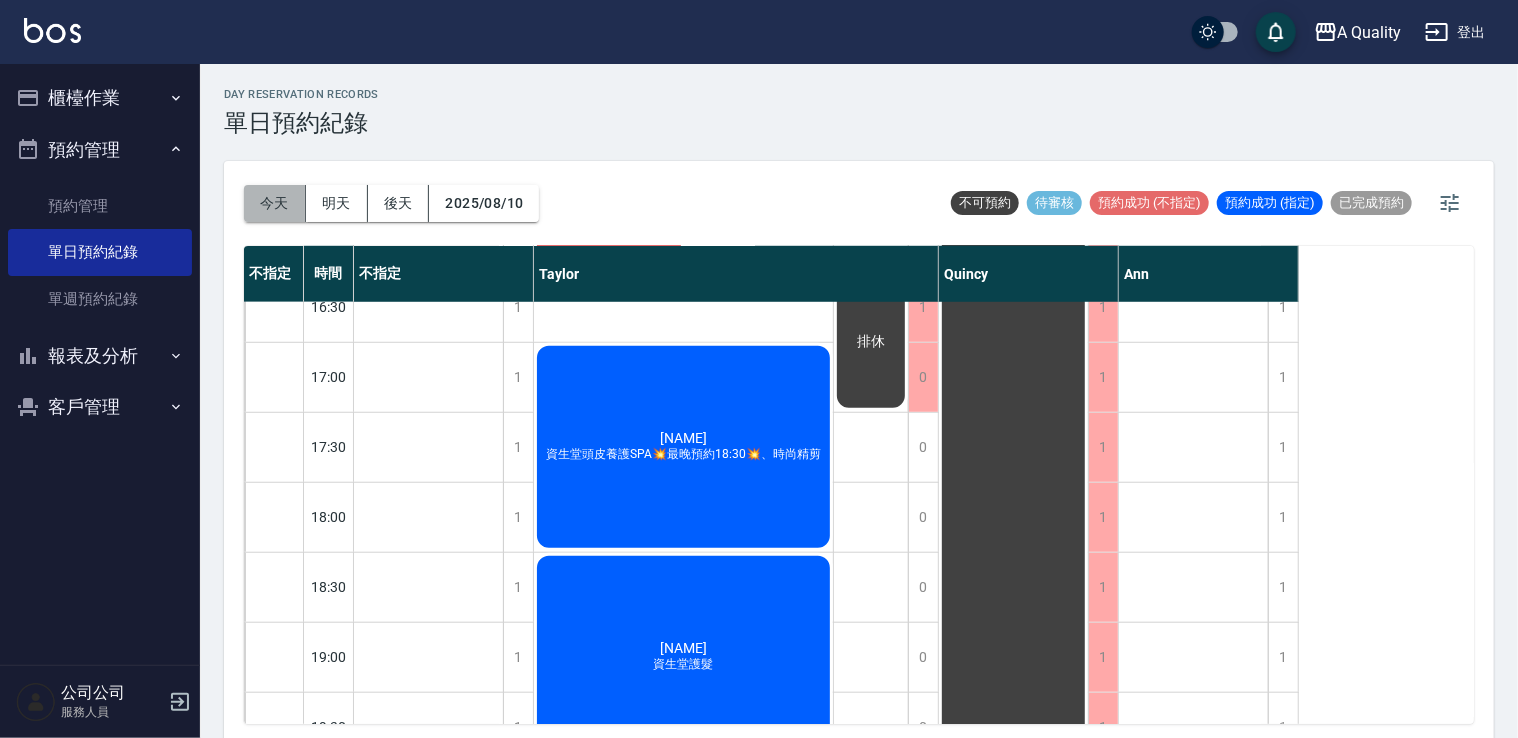 click on "今天" at bounding box center [275, 203] 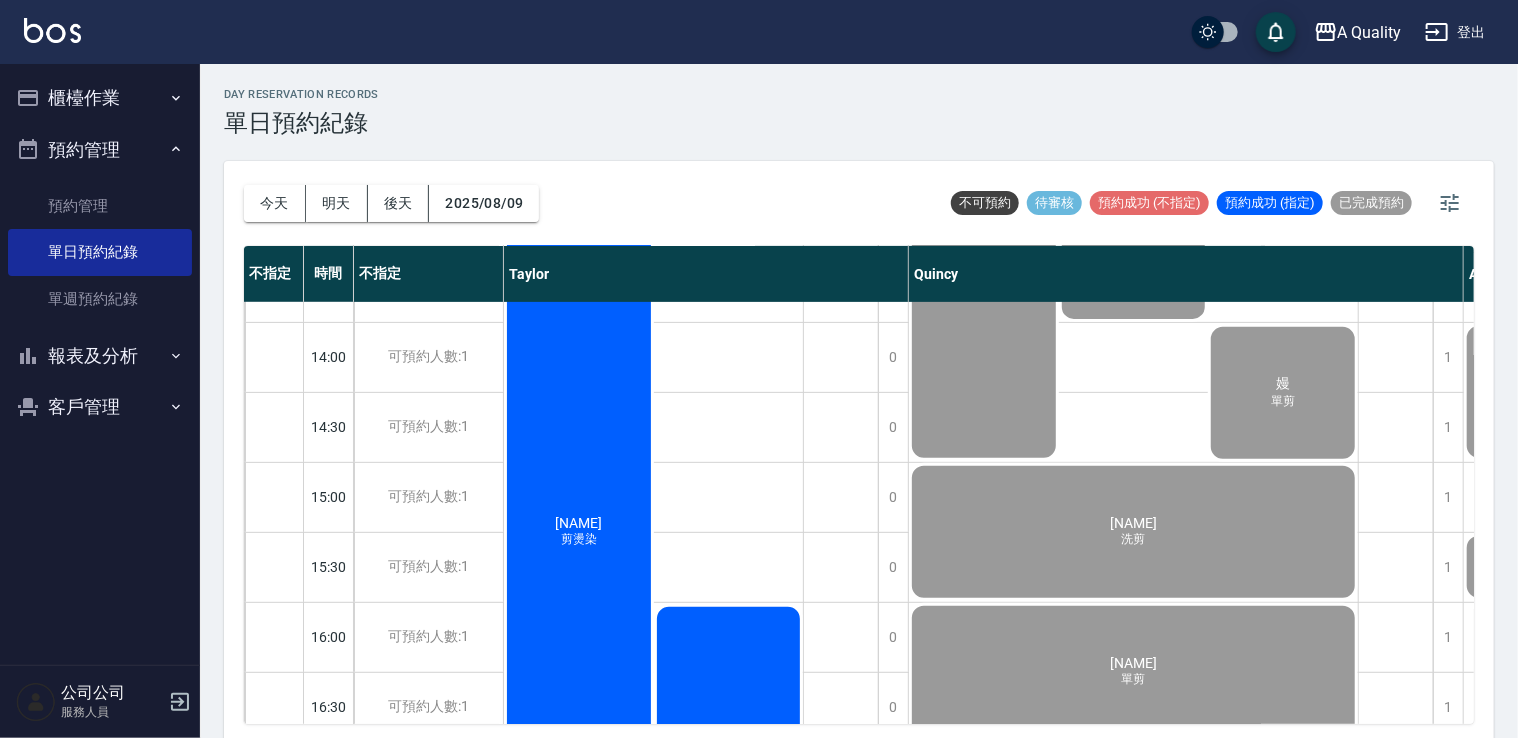 scroll, scrollTop: 100, scrollLeft: 0, axis: vertical 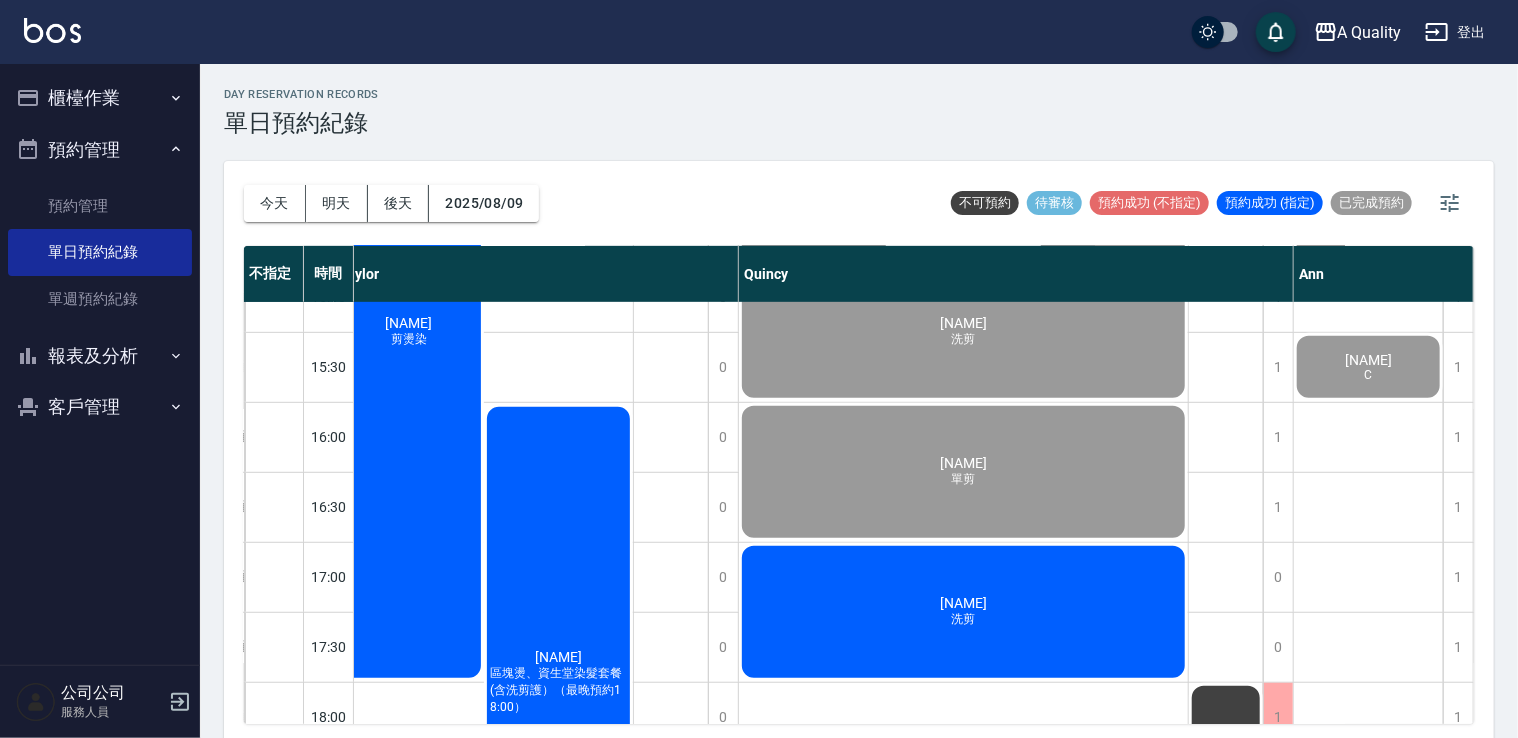 click on "范小姐 C" at bounding box center [483, -88] 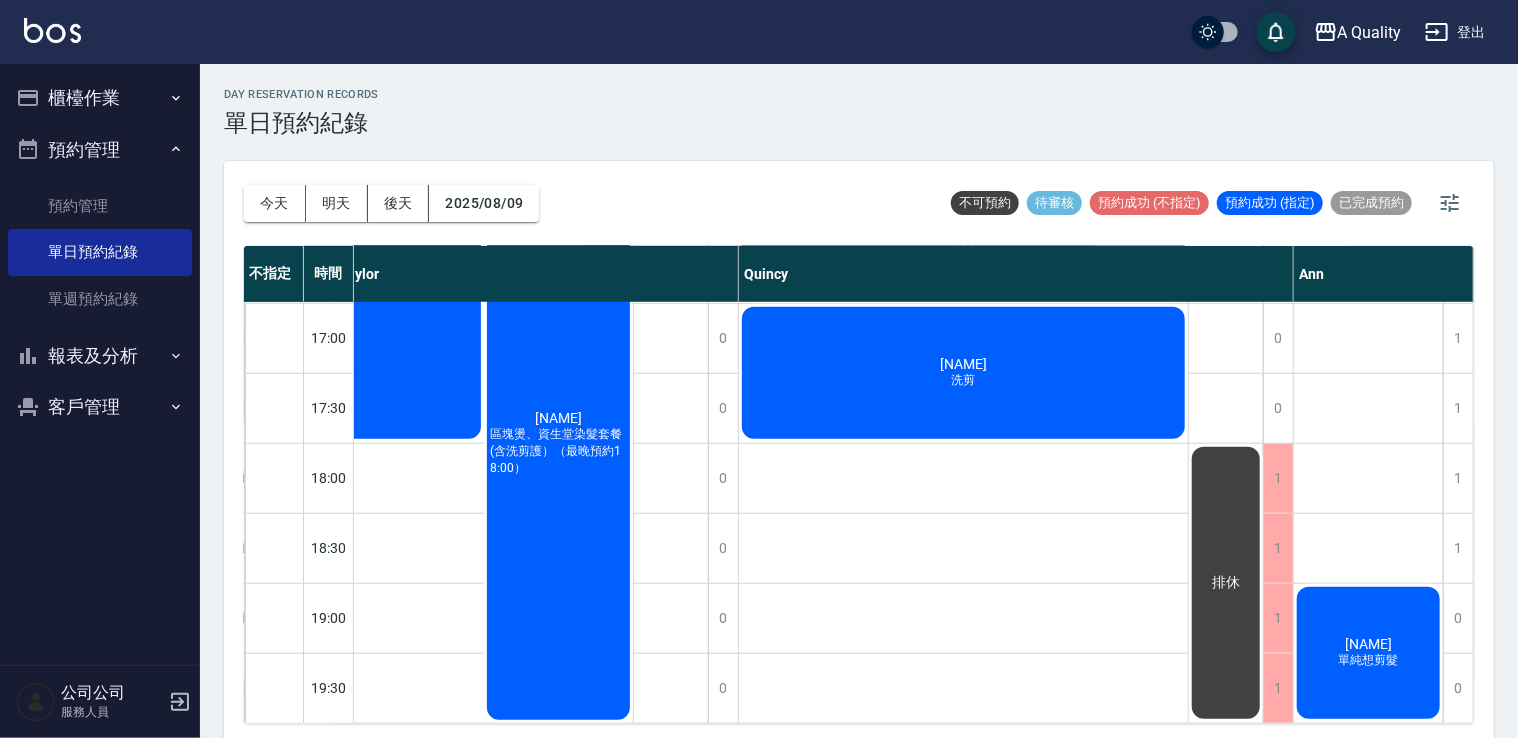scroll, scrollTop: 453, scrollLeft: 179, axis: both 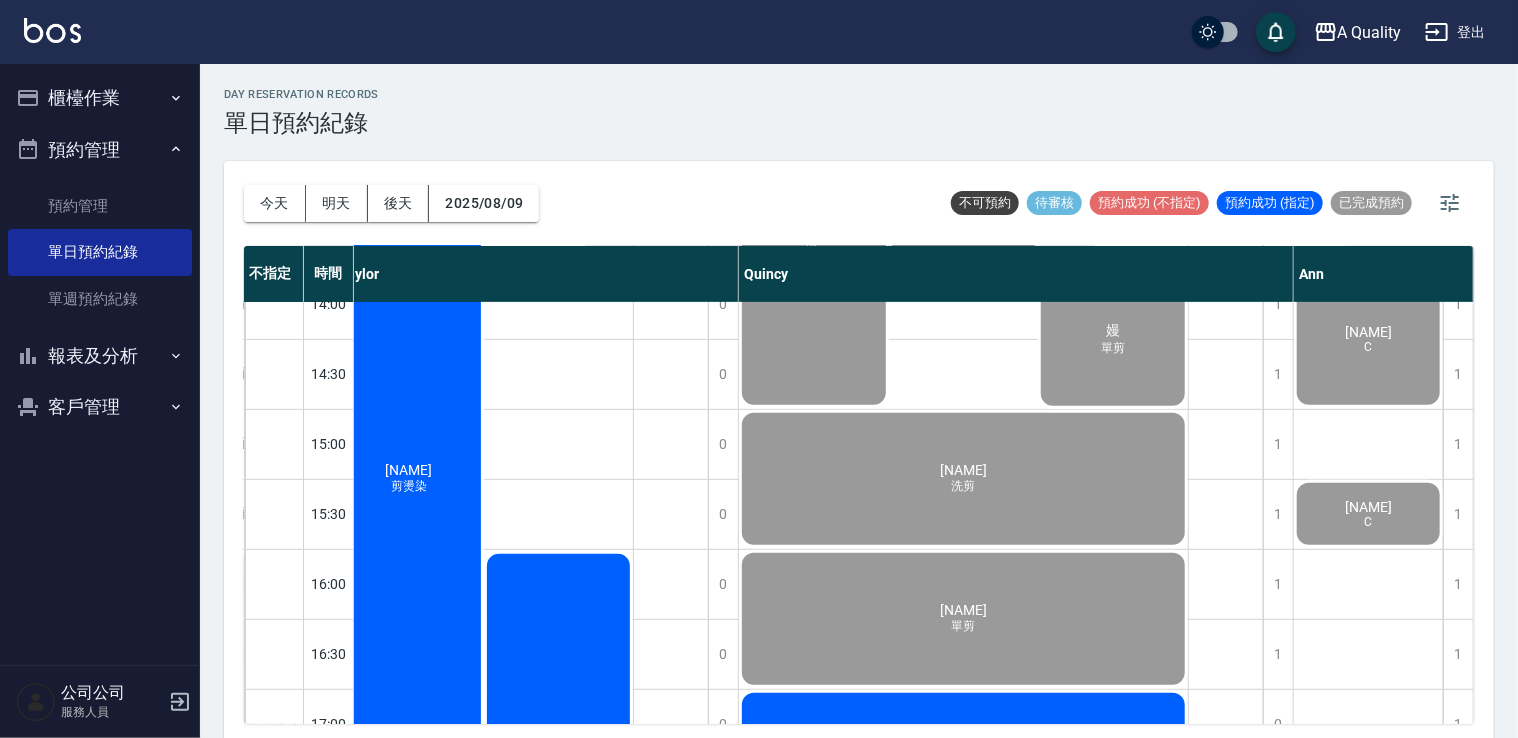 click on "劉斑菲 剪燙染" at bounding box center [483, 59] 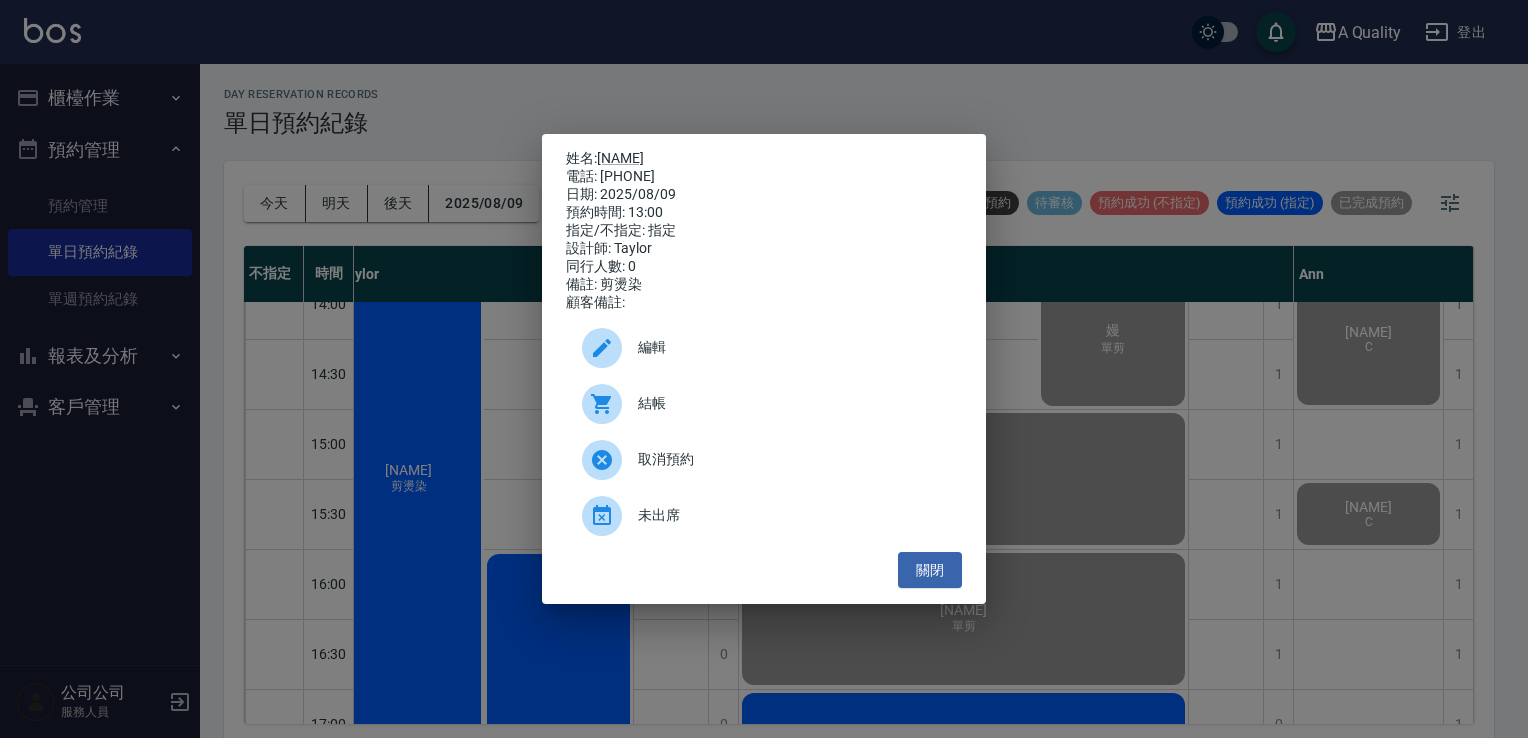 click on "結帳" at bounding box center [792, 403] 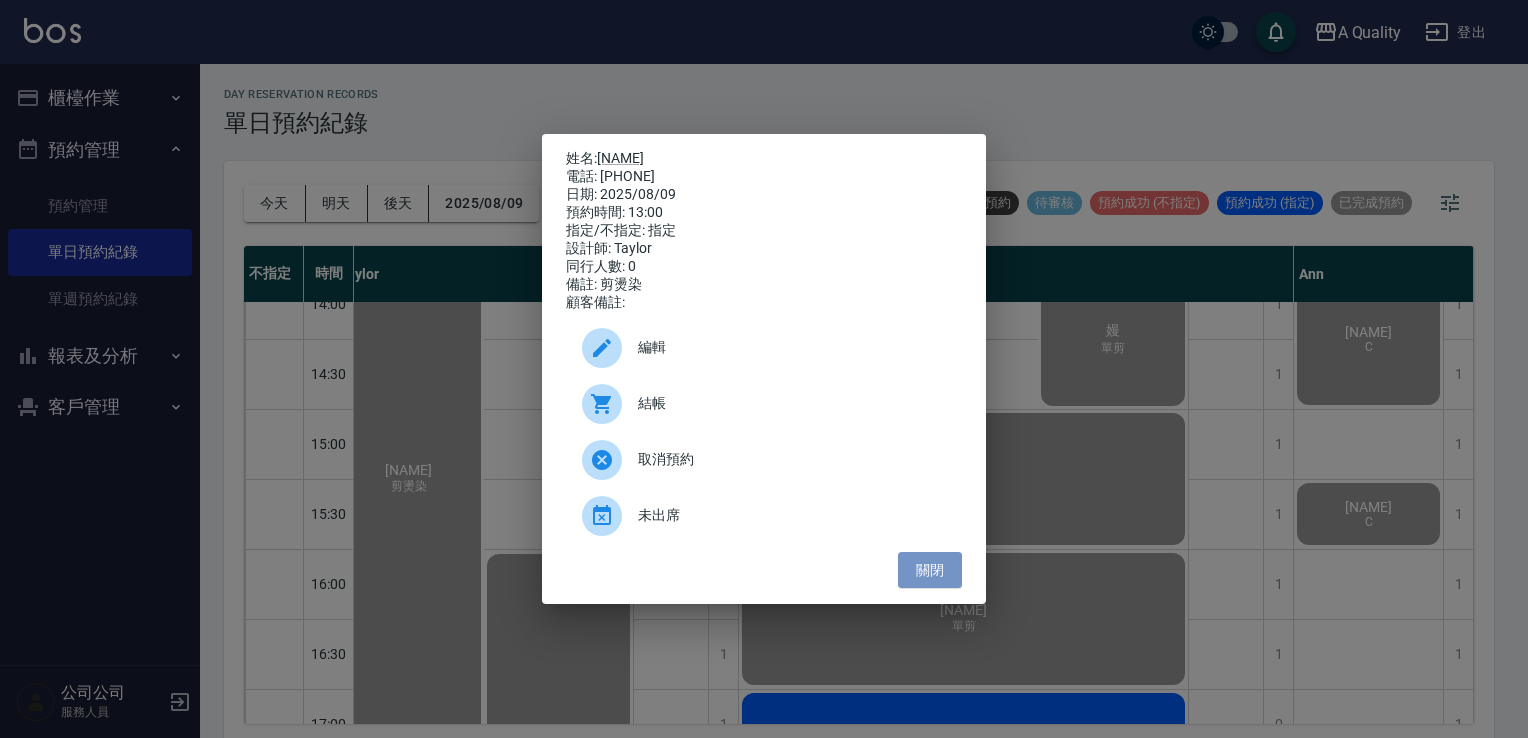 drag, startPoint x: 947, startPoint y: 573, endPoint x: 848, endPoint y: 560, distance: 99.849884 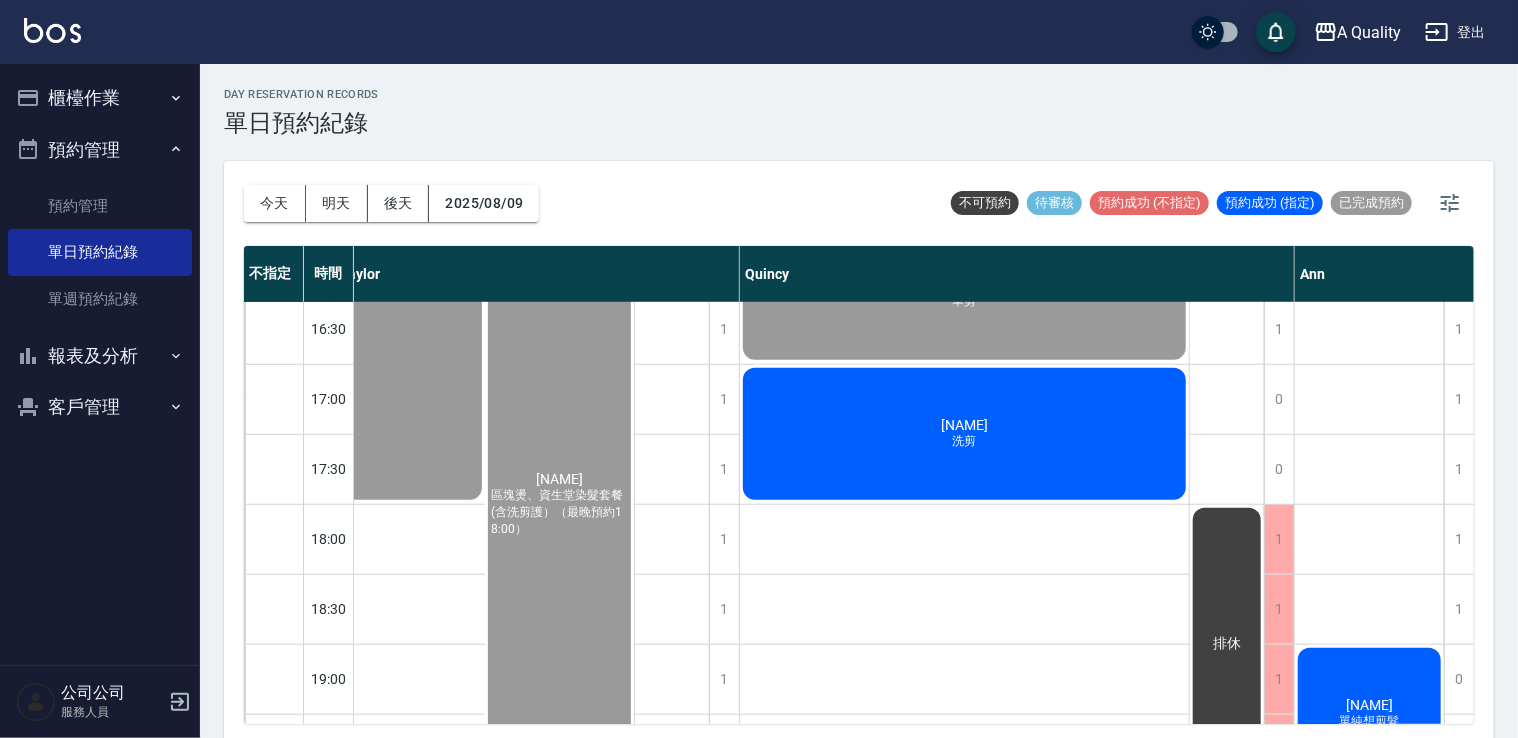 scroll, scrollTop: 653, scrollLeft: 169, axis: both 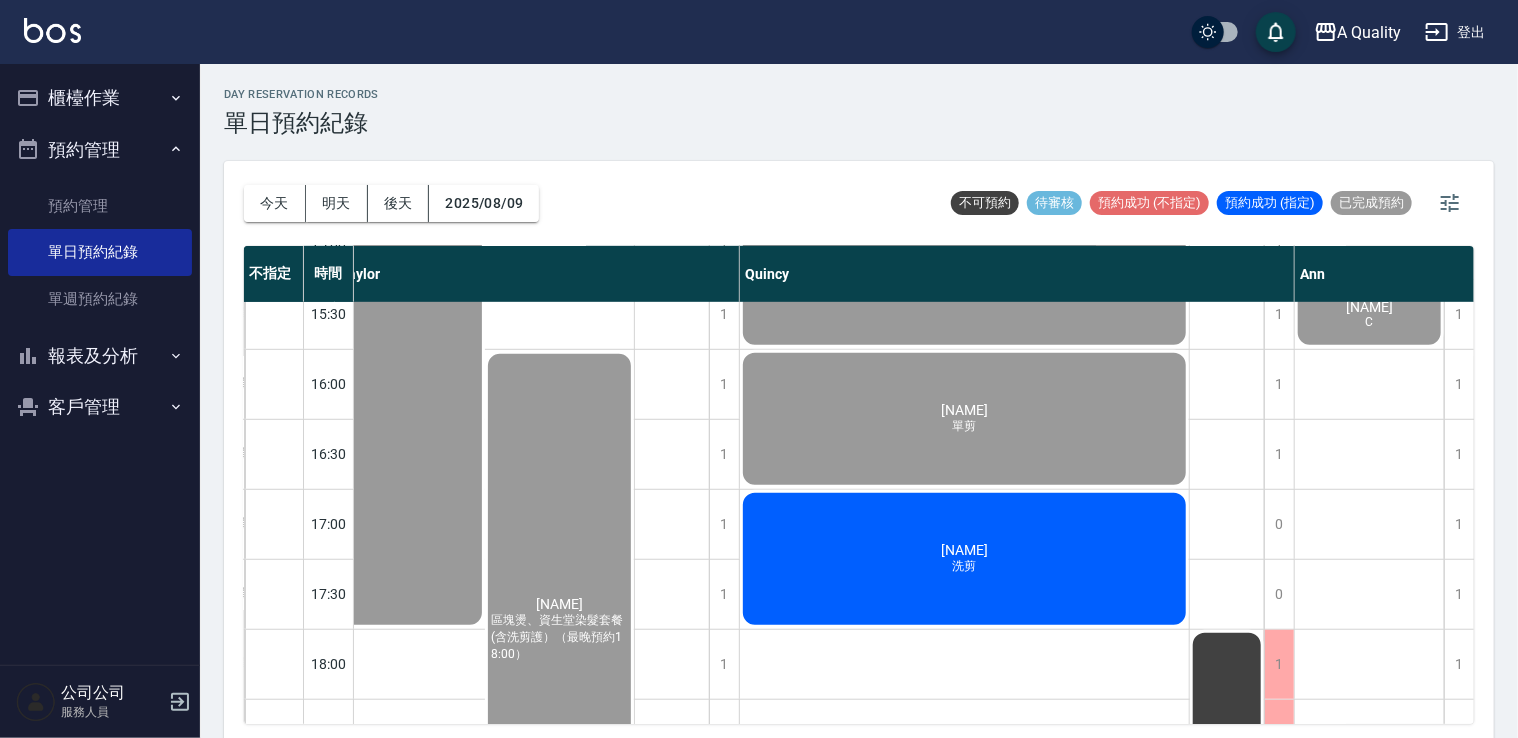 click on "櫃檯作業" at bounding box center (100, 98) 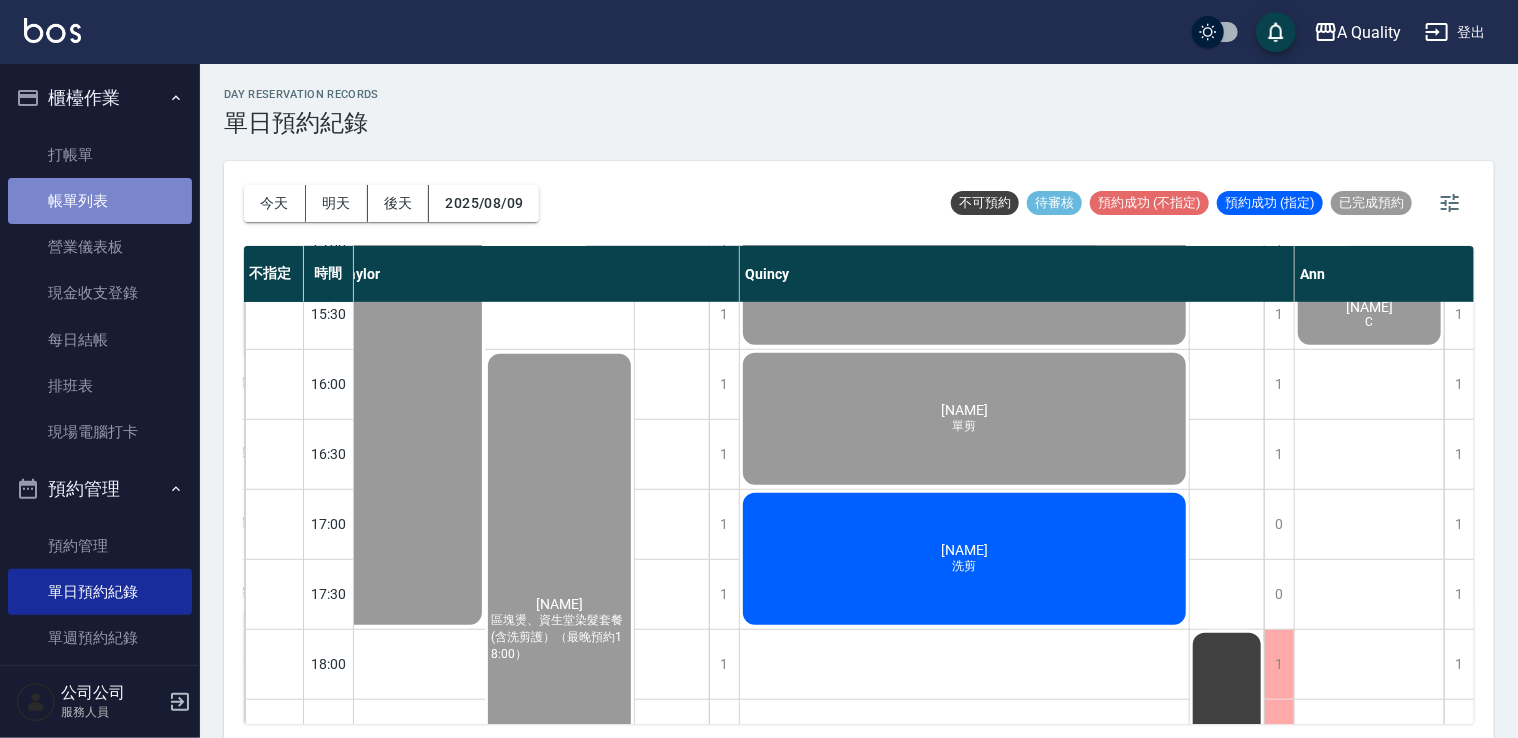 click on "帳單列表" at bounding box center (100, 201) 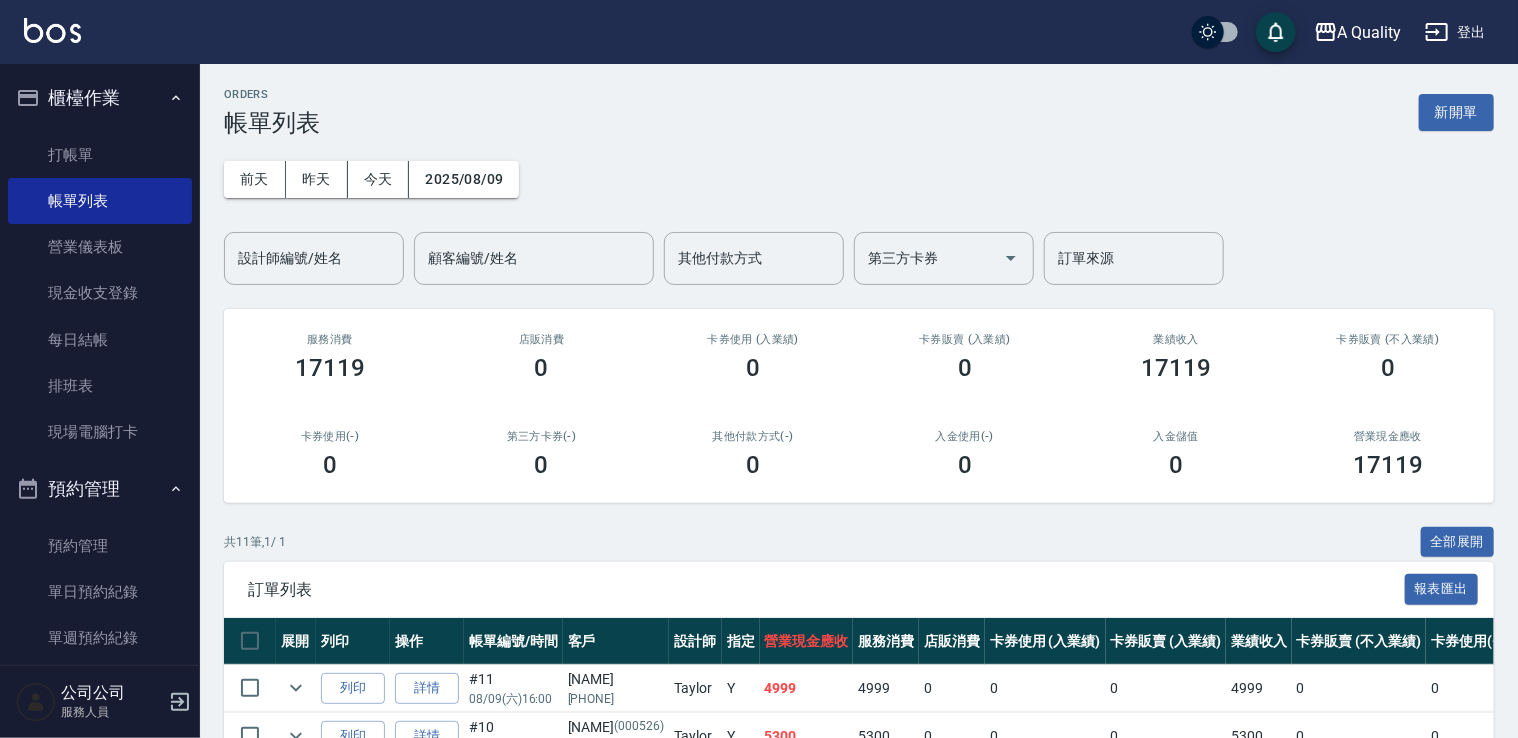 scroll, scrollTop: 300, scrollLeft: 0, axis: vertical 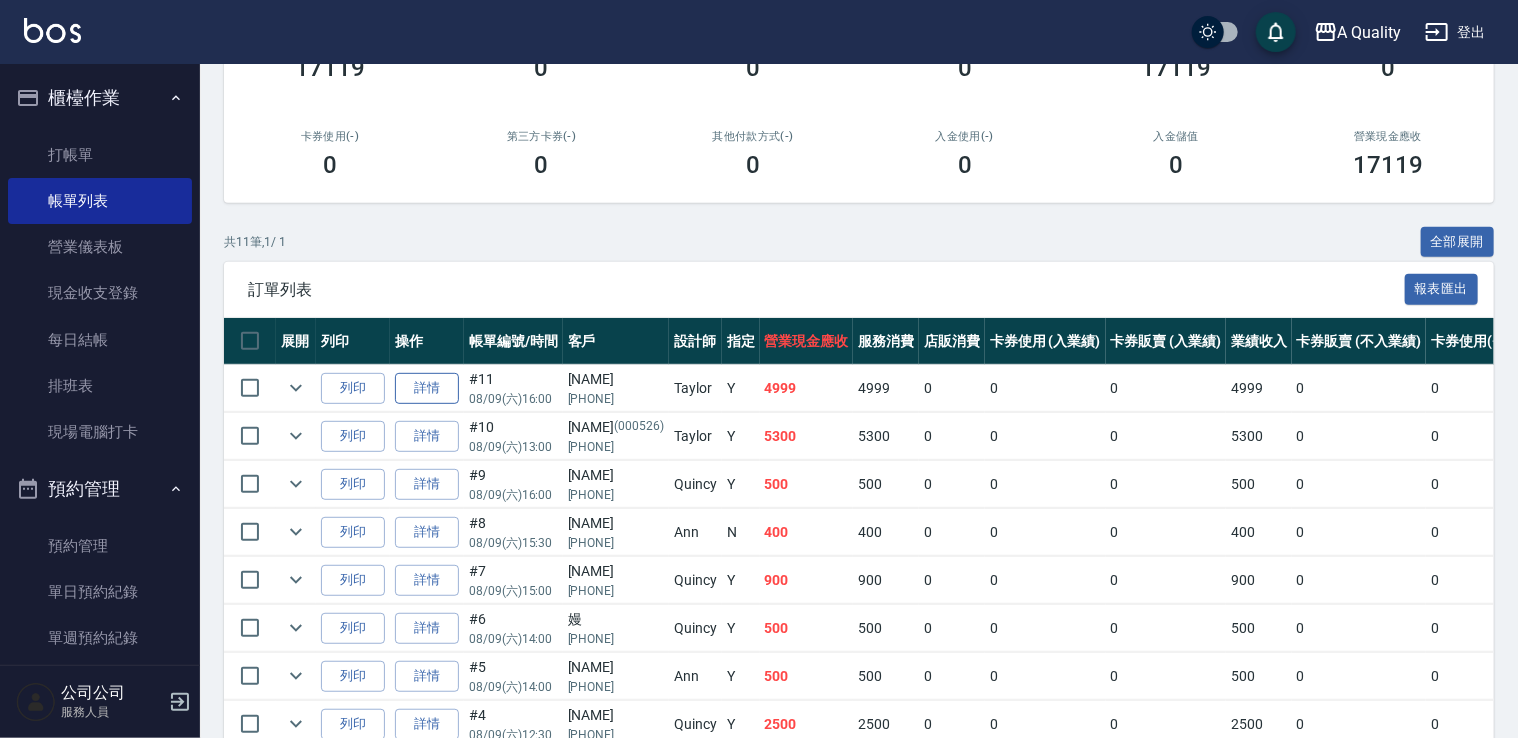 click on "詳情" at bounding box center (427, 388) 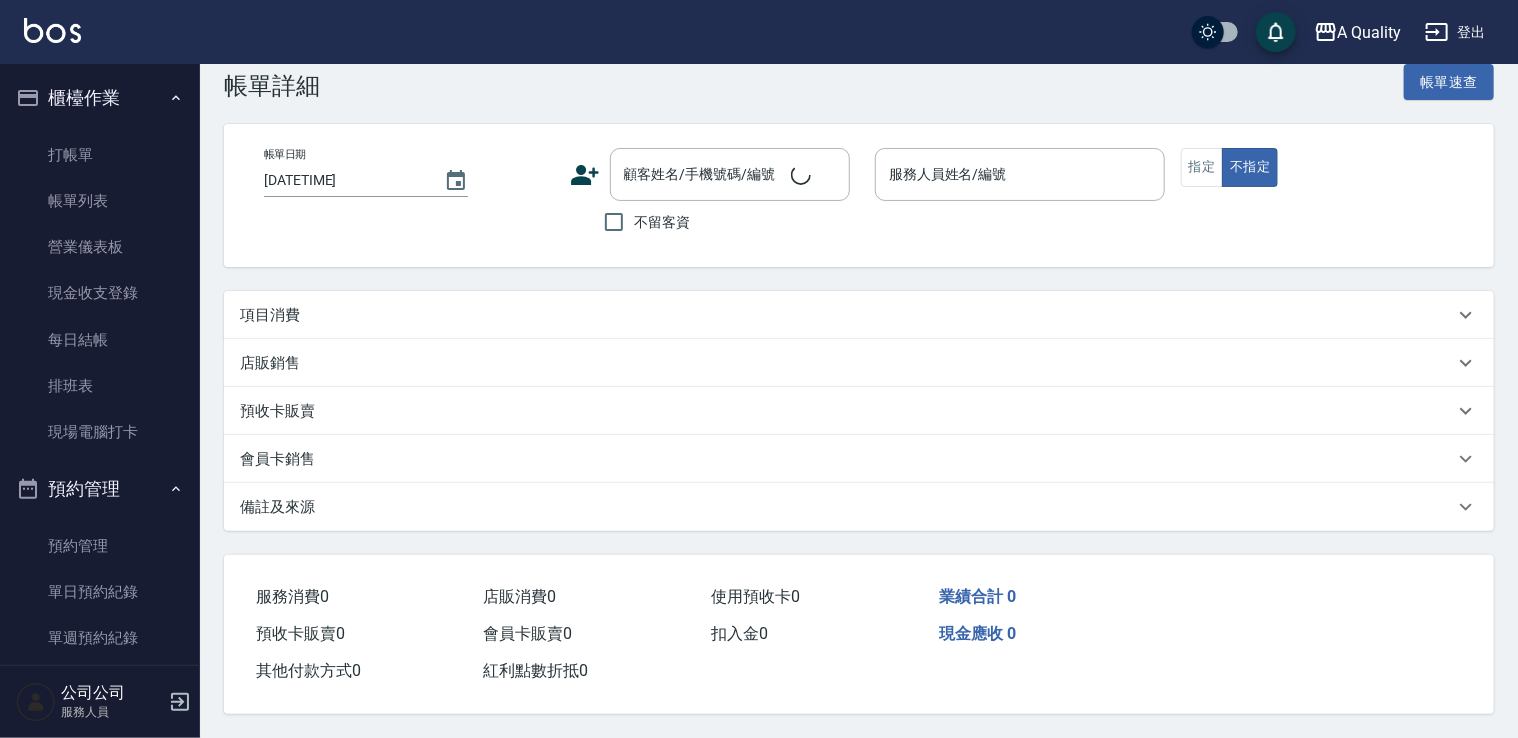 scroll, scrollTop: 0, scrollLeft: 0, axis: both 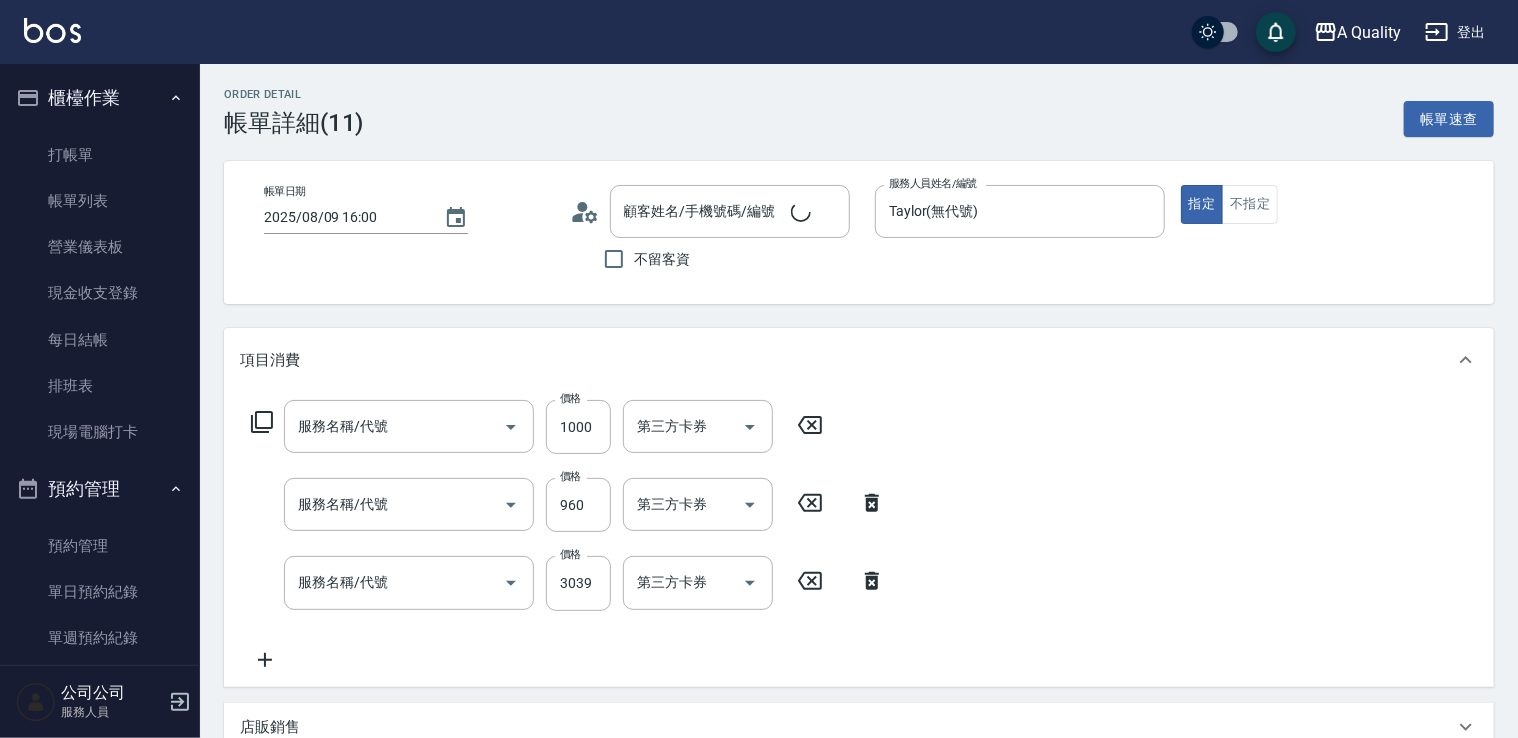 type on "2025/08/09 16:00" 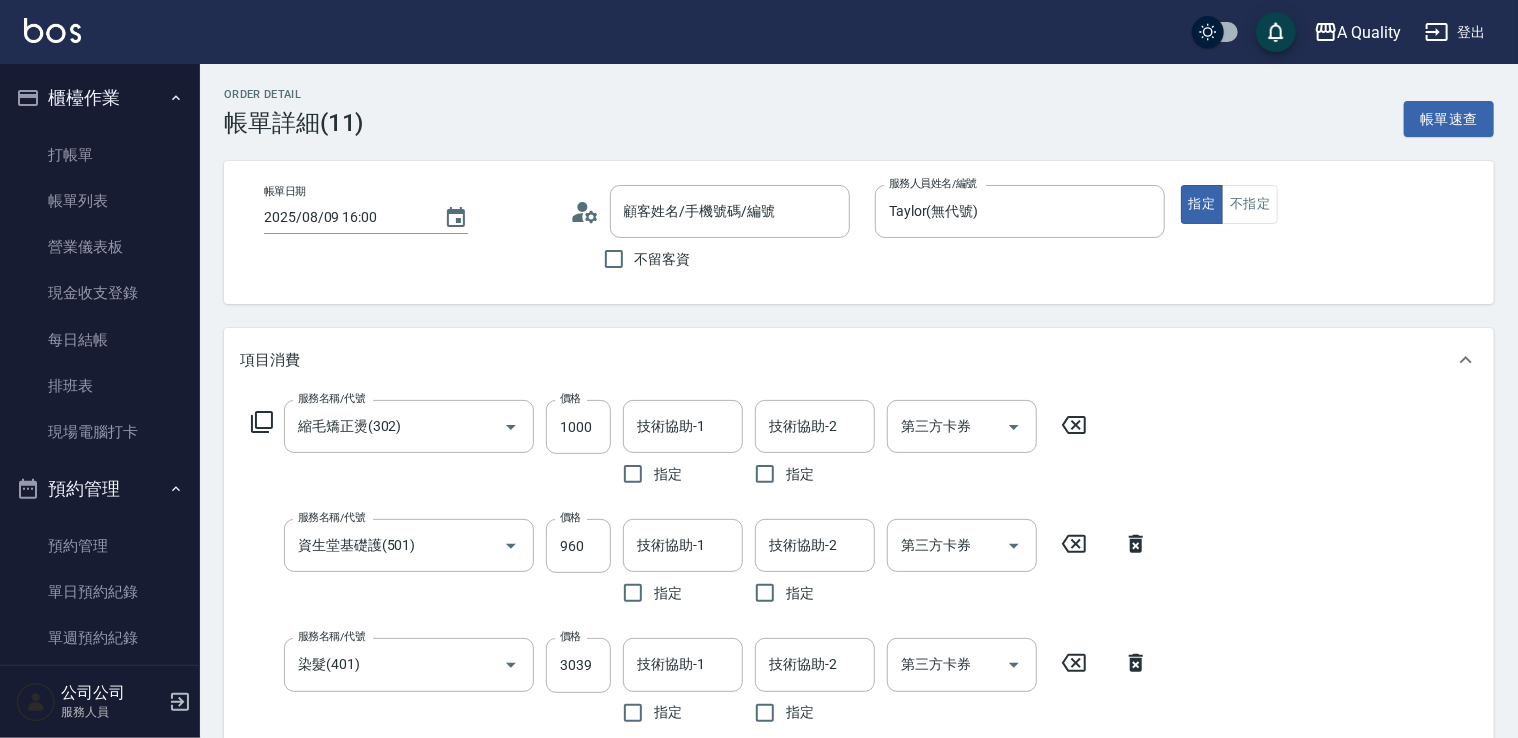 type on "縮毛矯正燙(302)" 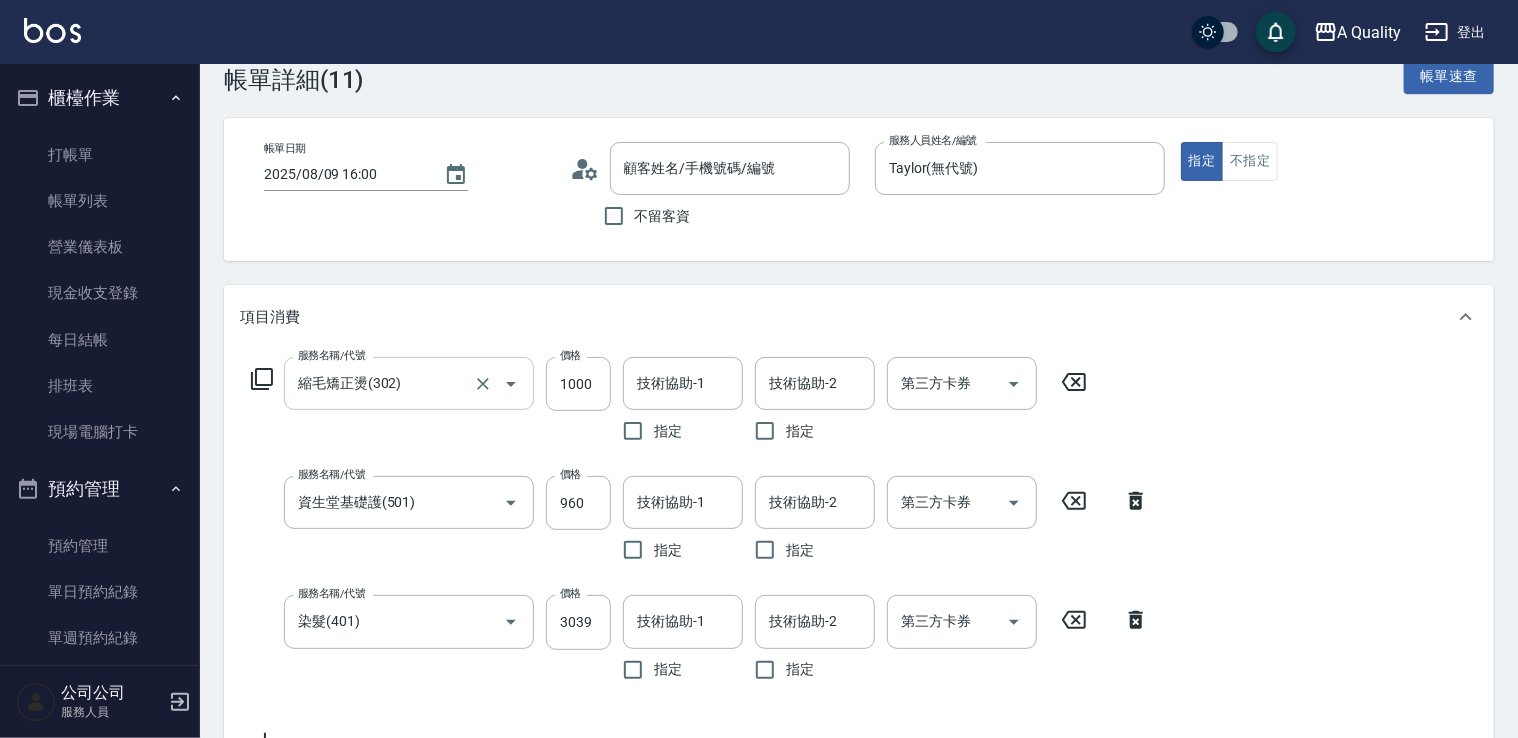 type on "林佳頤/0920121141/" 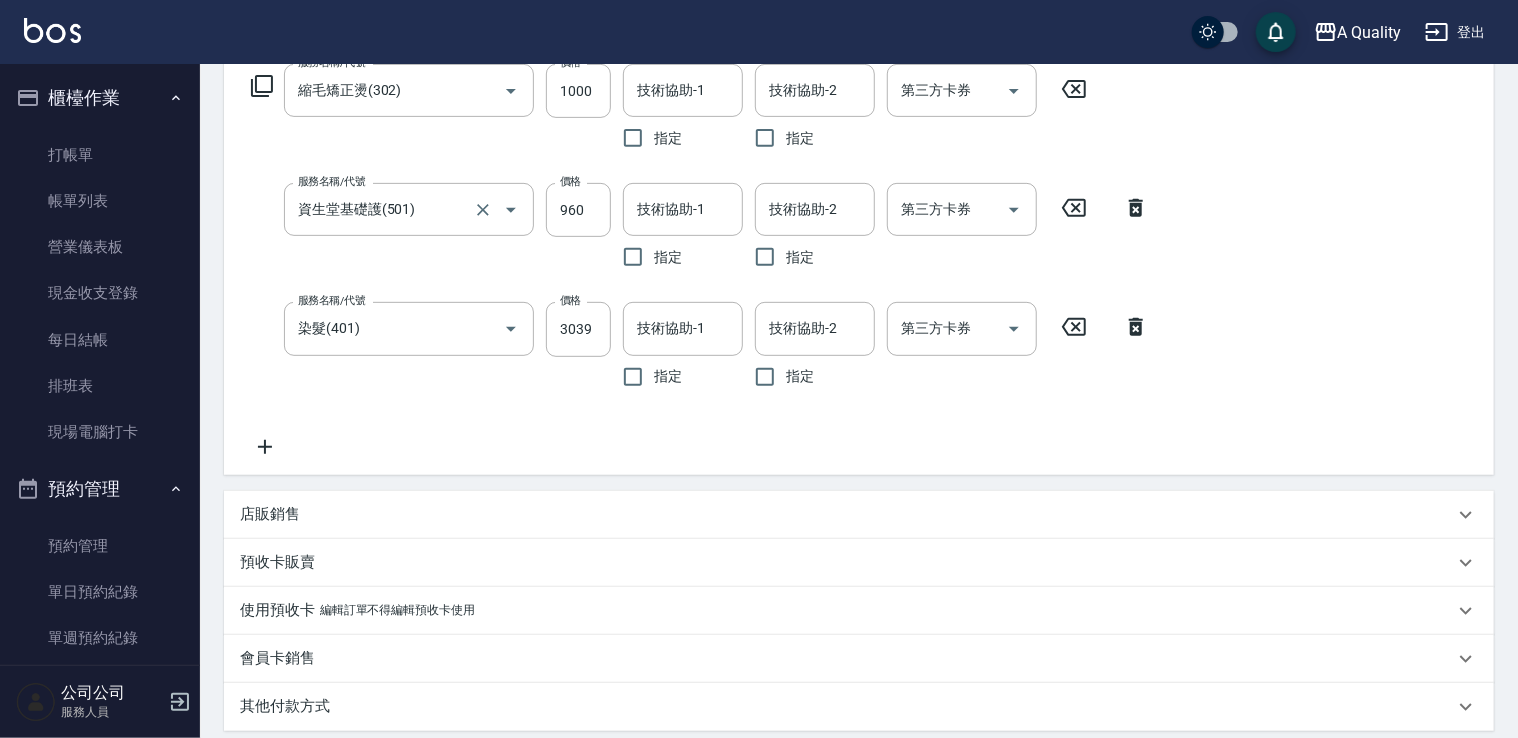 scroll, scrollTop: 343, scrollLeft: 0, axis: vertical 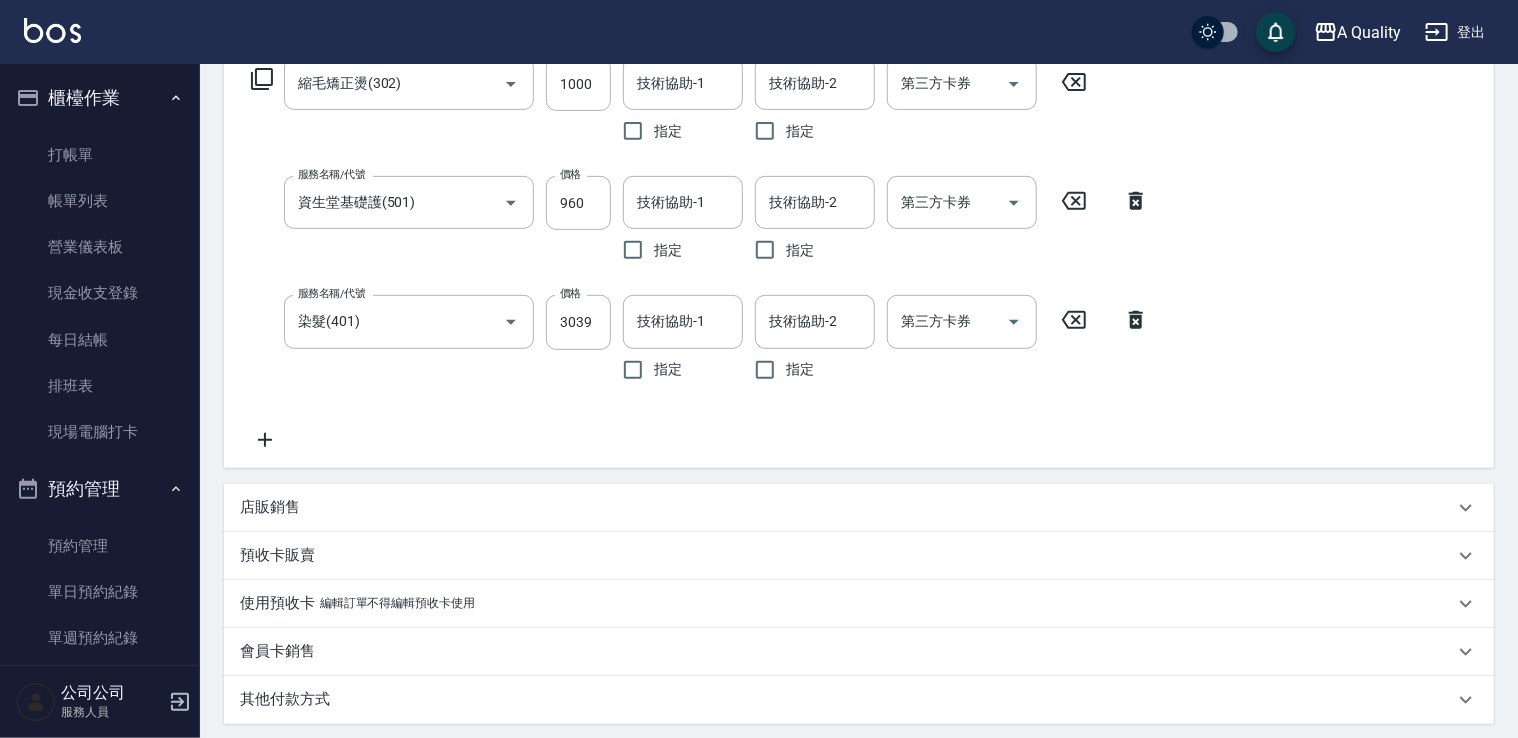 click 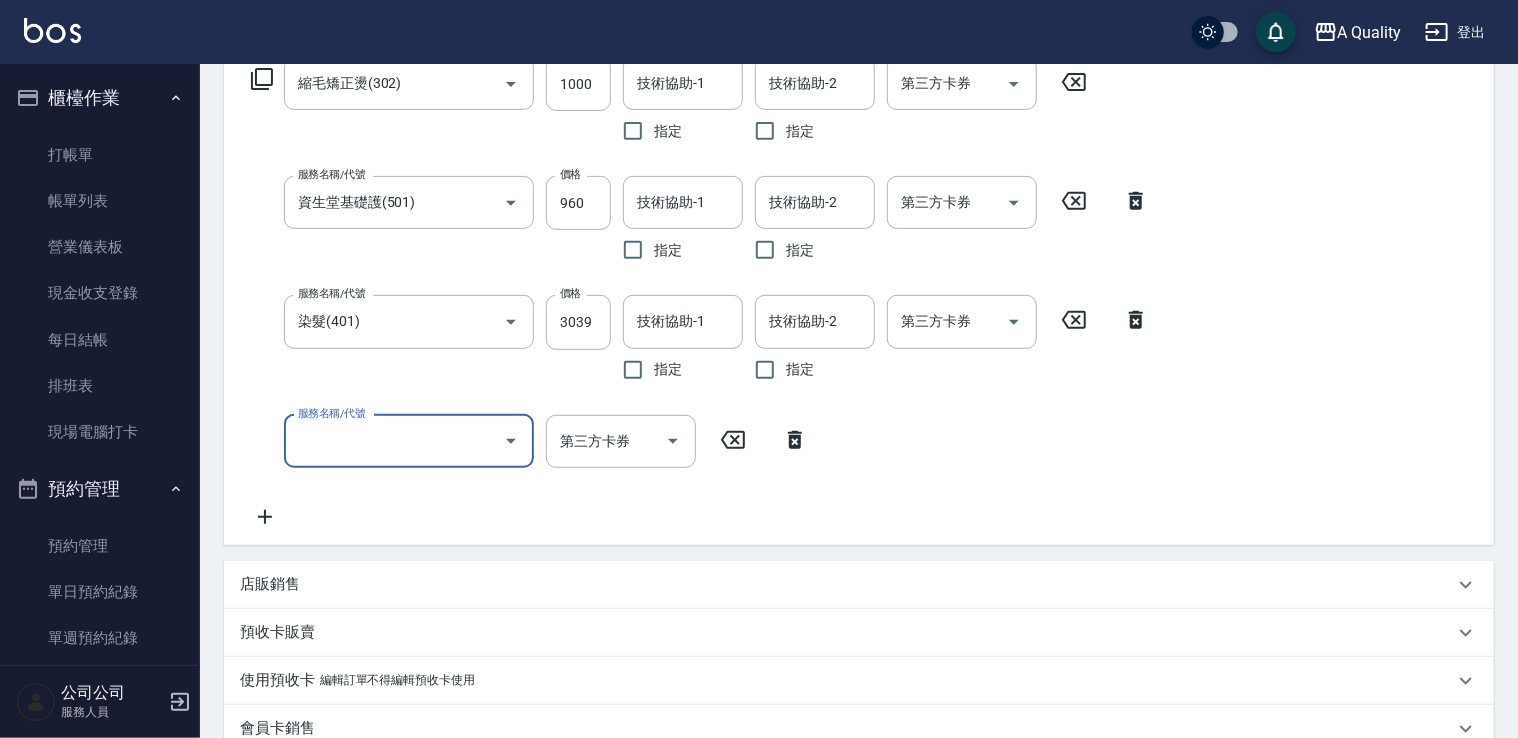 click 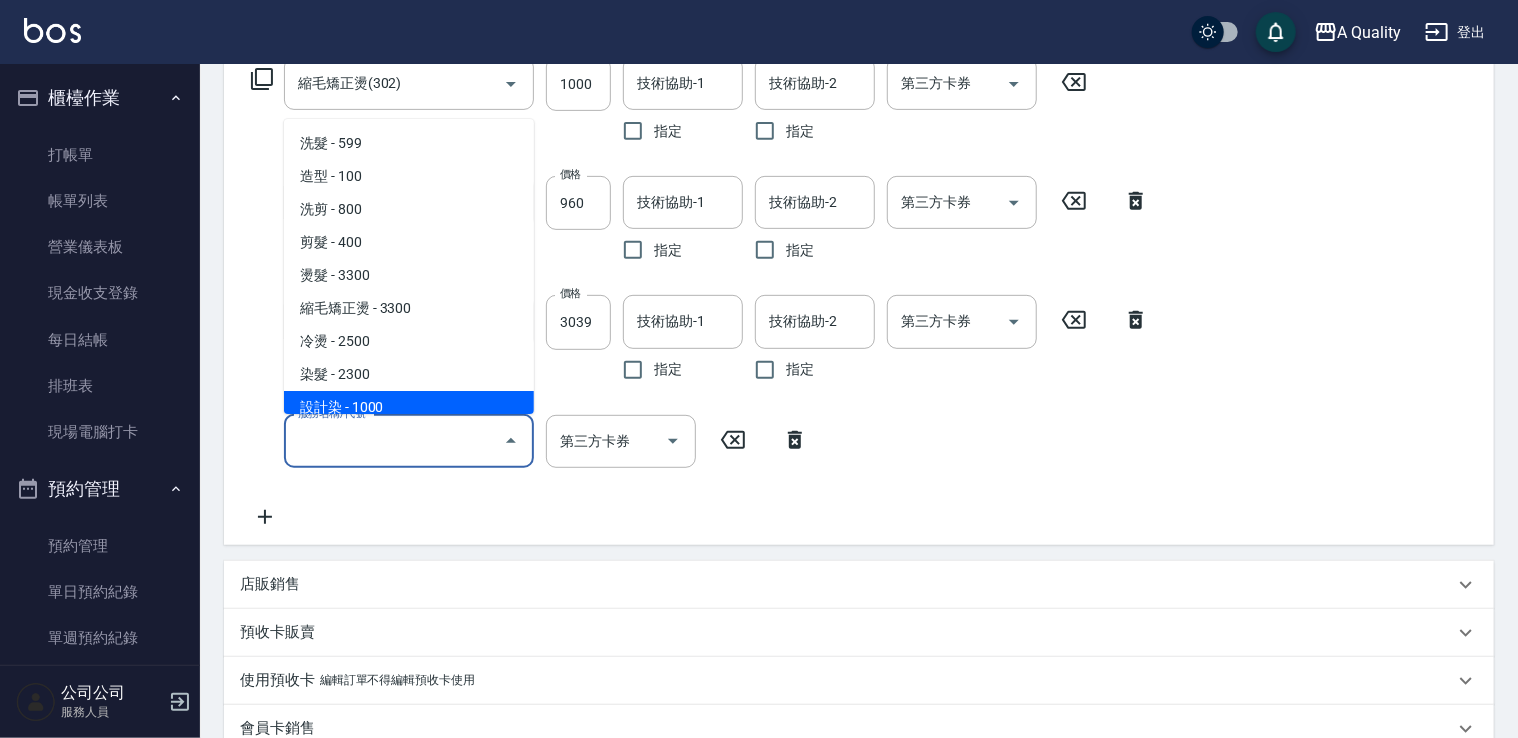 click on "設計染 - 1000" at bounding box center (409, 407) 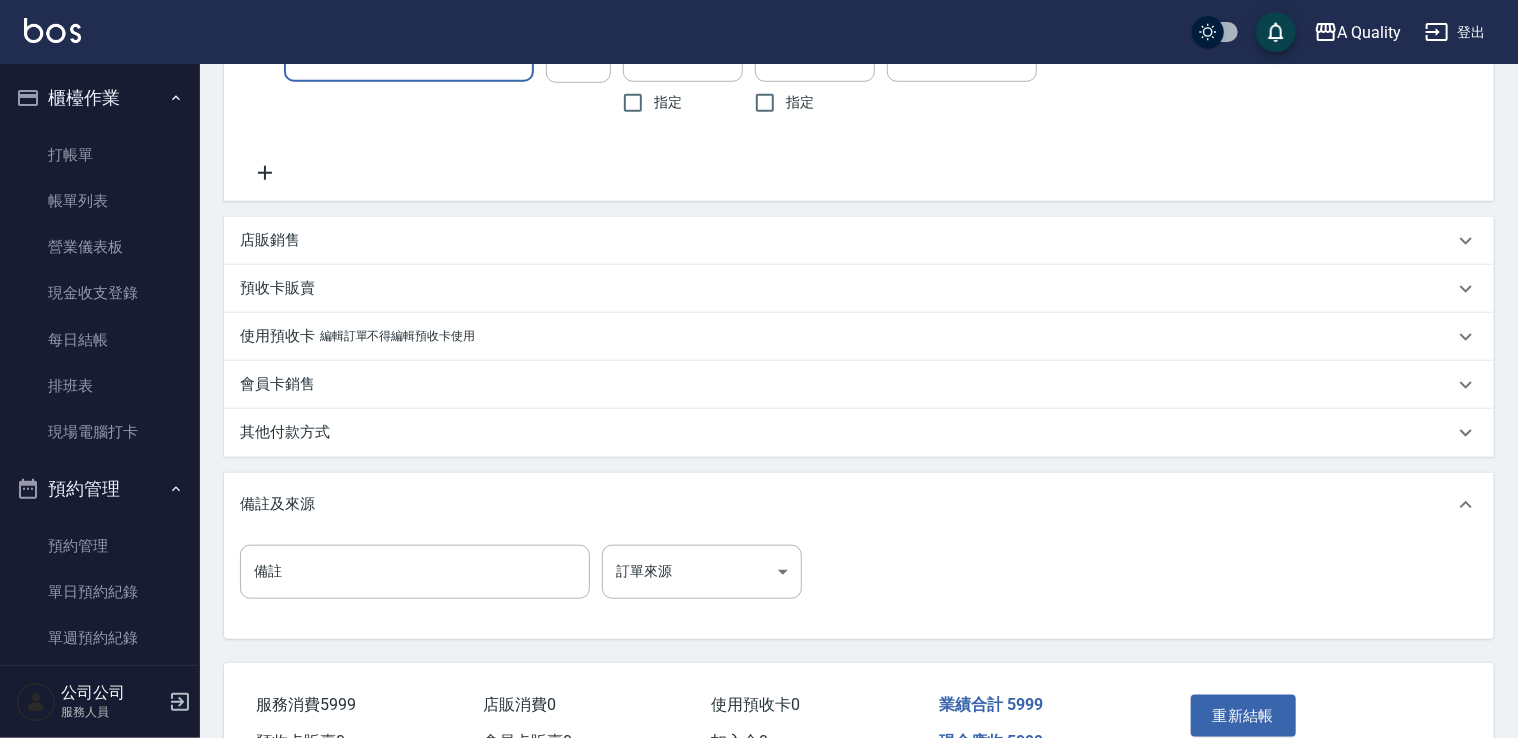 scroll, scrollTop: 843, scrollLeft: 0, axis: vertical 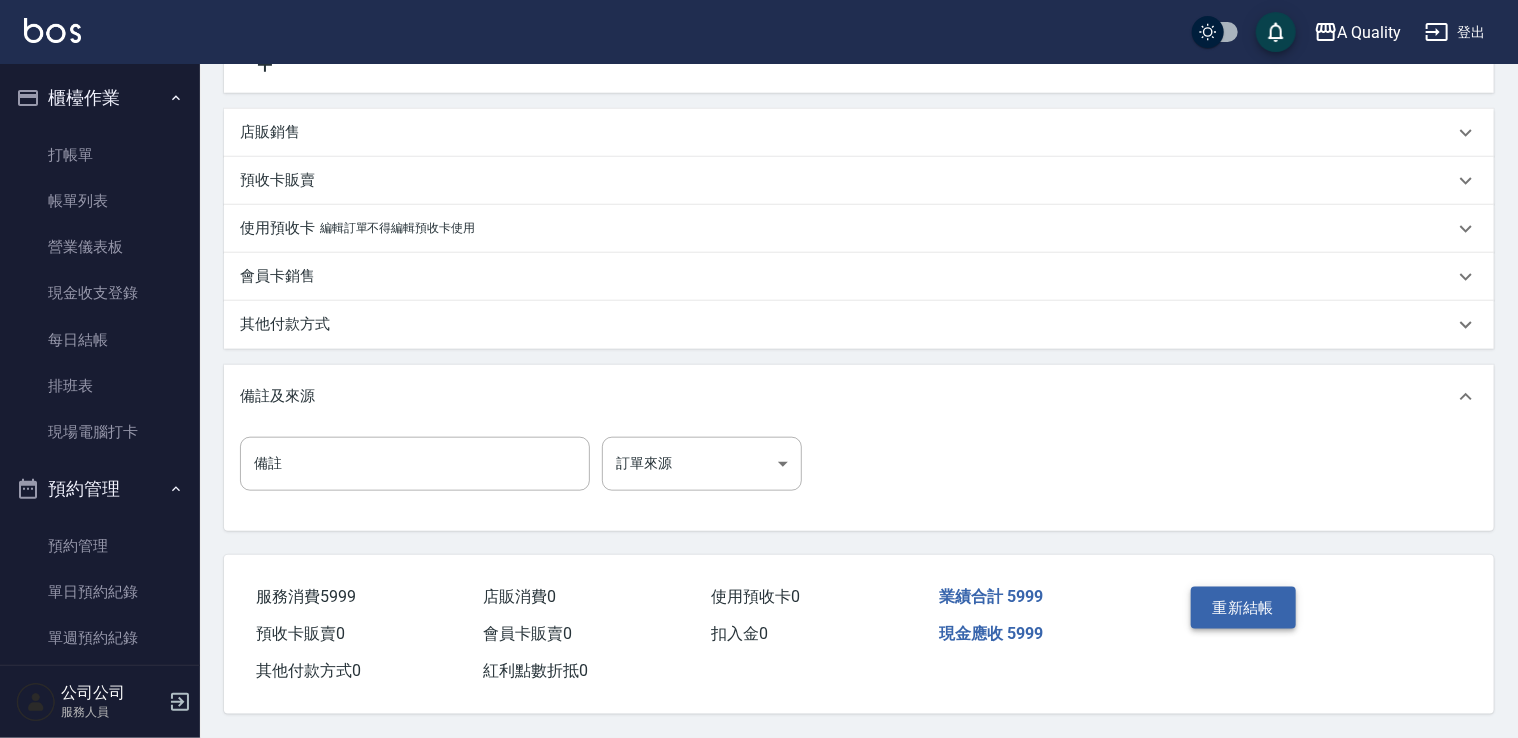 click on "重新結帳" at bounding box center [1244, 608] 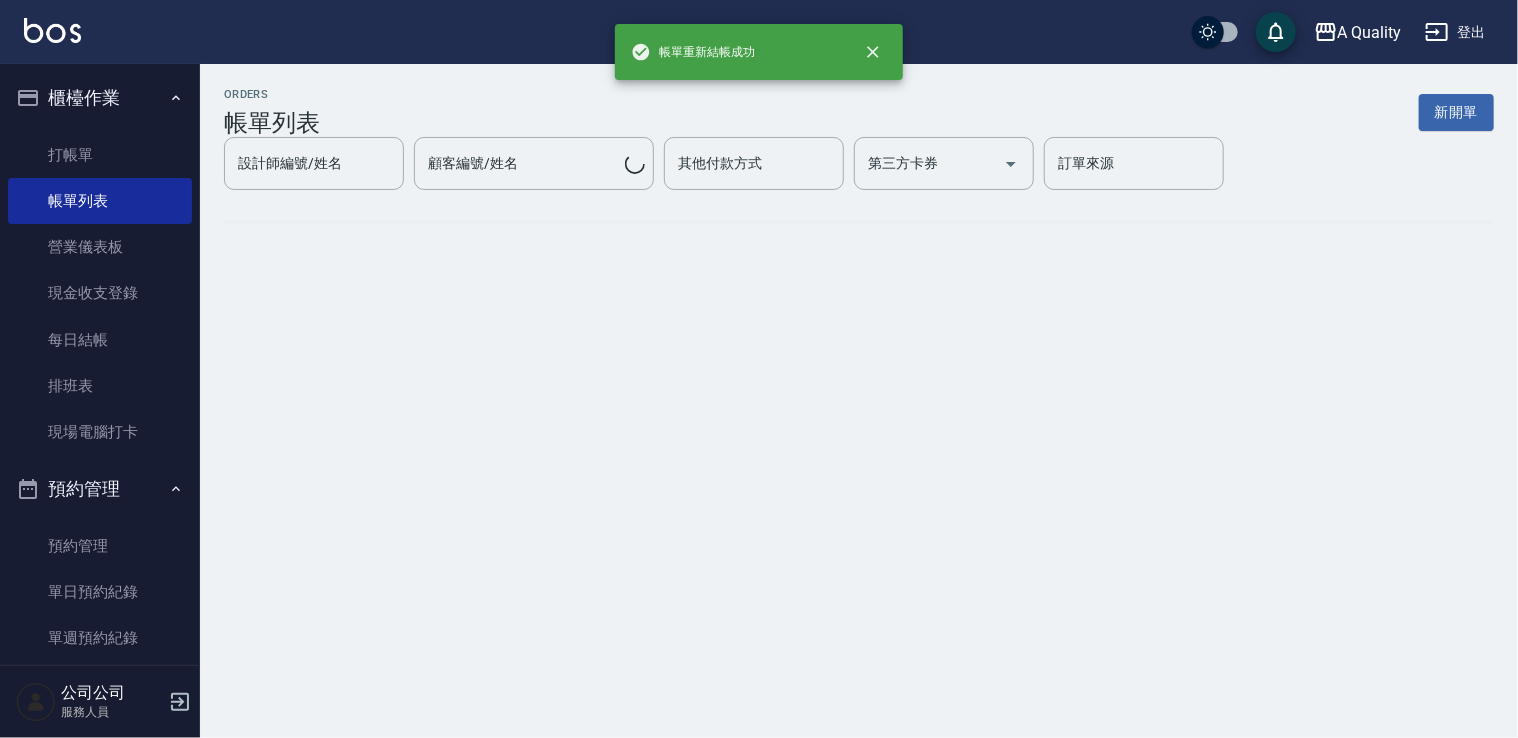 scroll, scrollTop: 0, scrollLeft: 0, axis: both 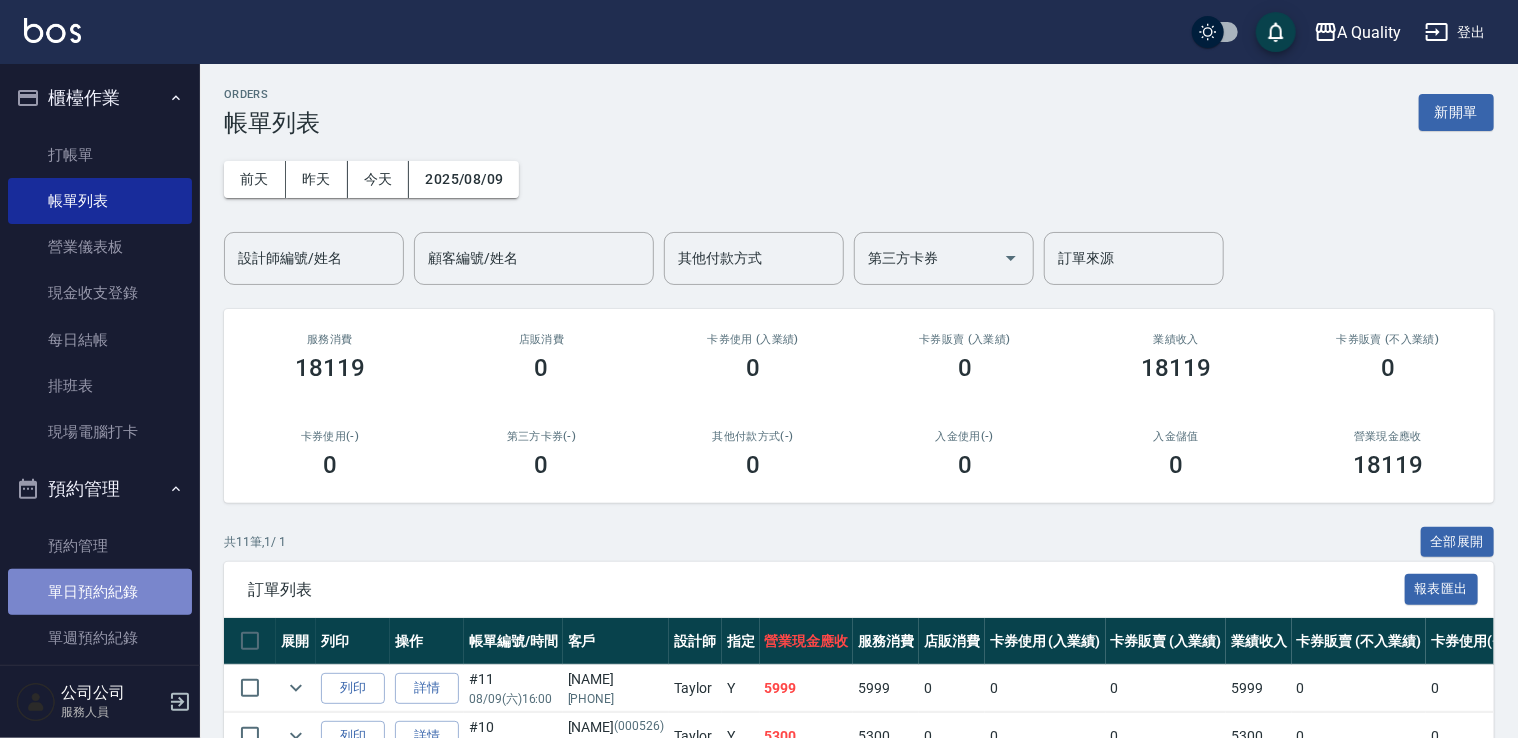 click on "單日預約紀錄" at bounding box center [100, 592] 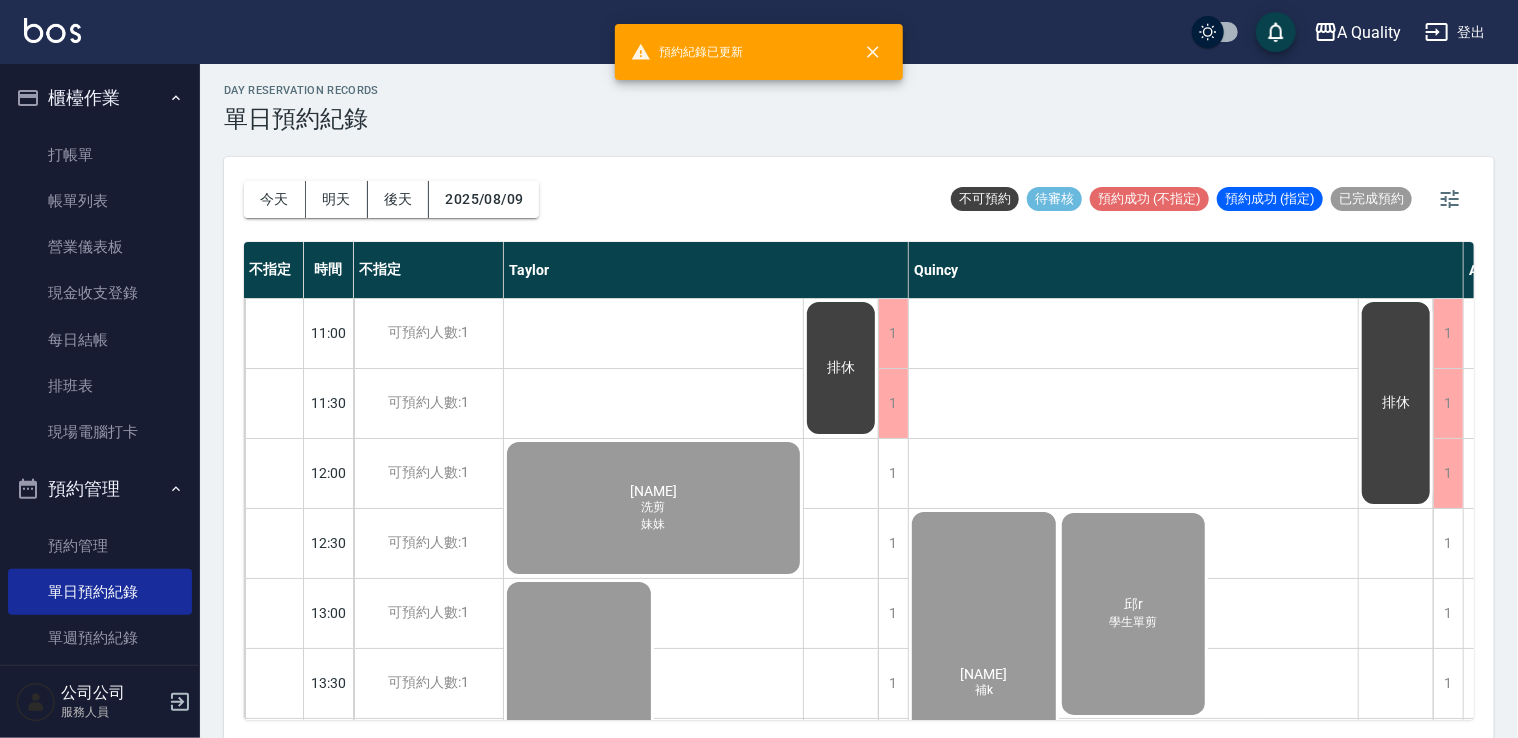 scroll, scrollTop: 5, scrollLeft: 0, axis: vertical 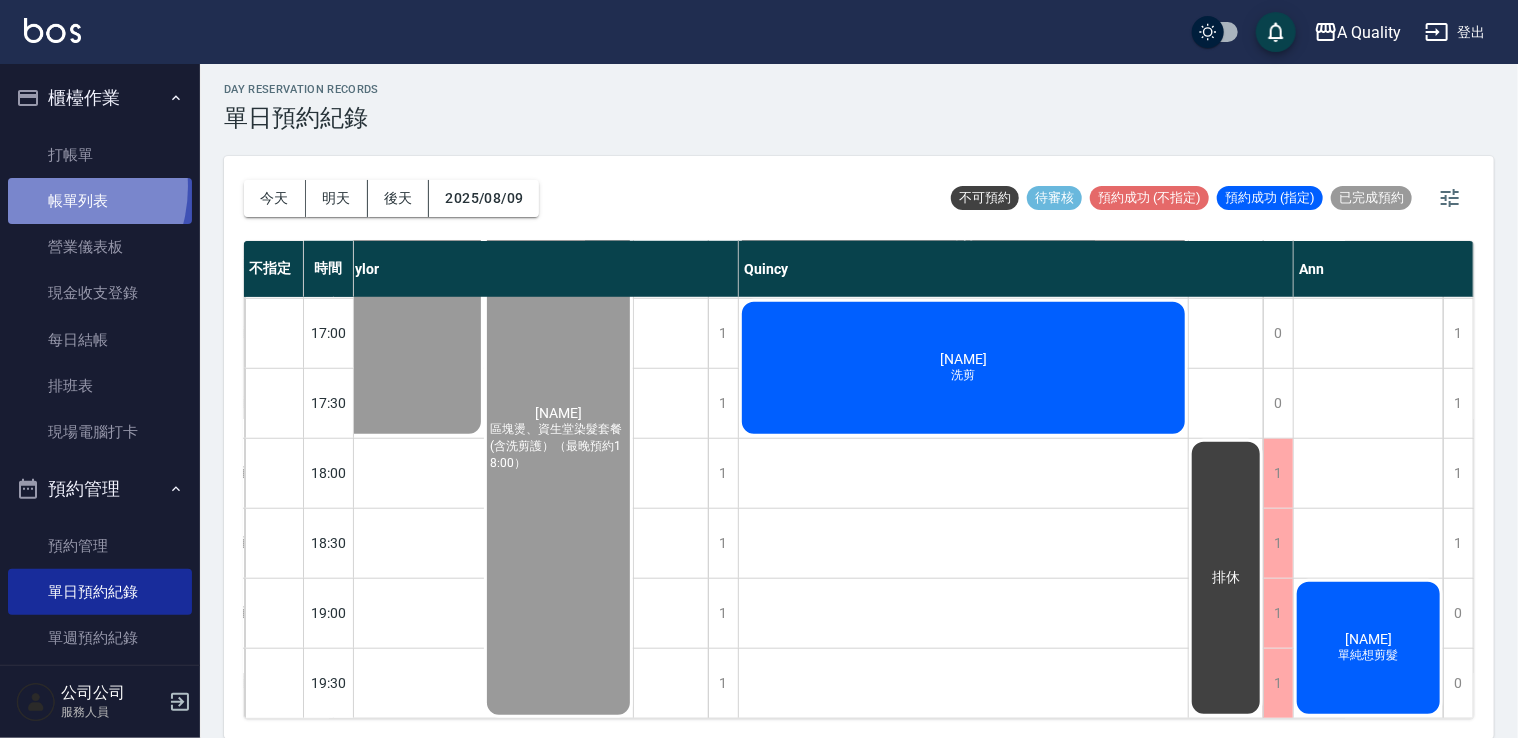 click on "帳單列表" at bounding box center [100, 201] 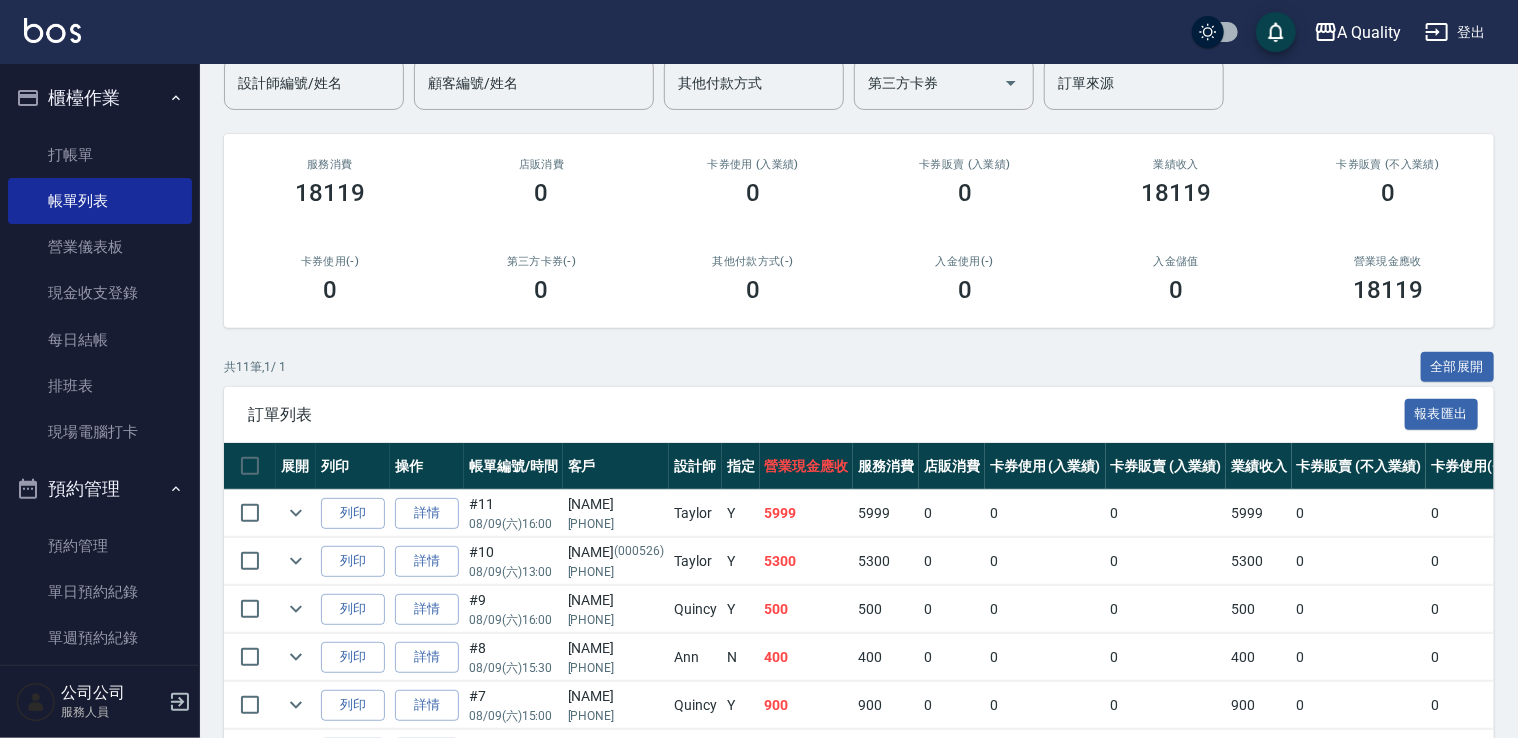 scroll, scrollTop: 200, scrollLeft: 0, axis: vertical 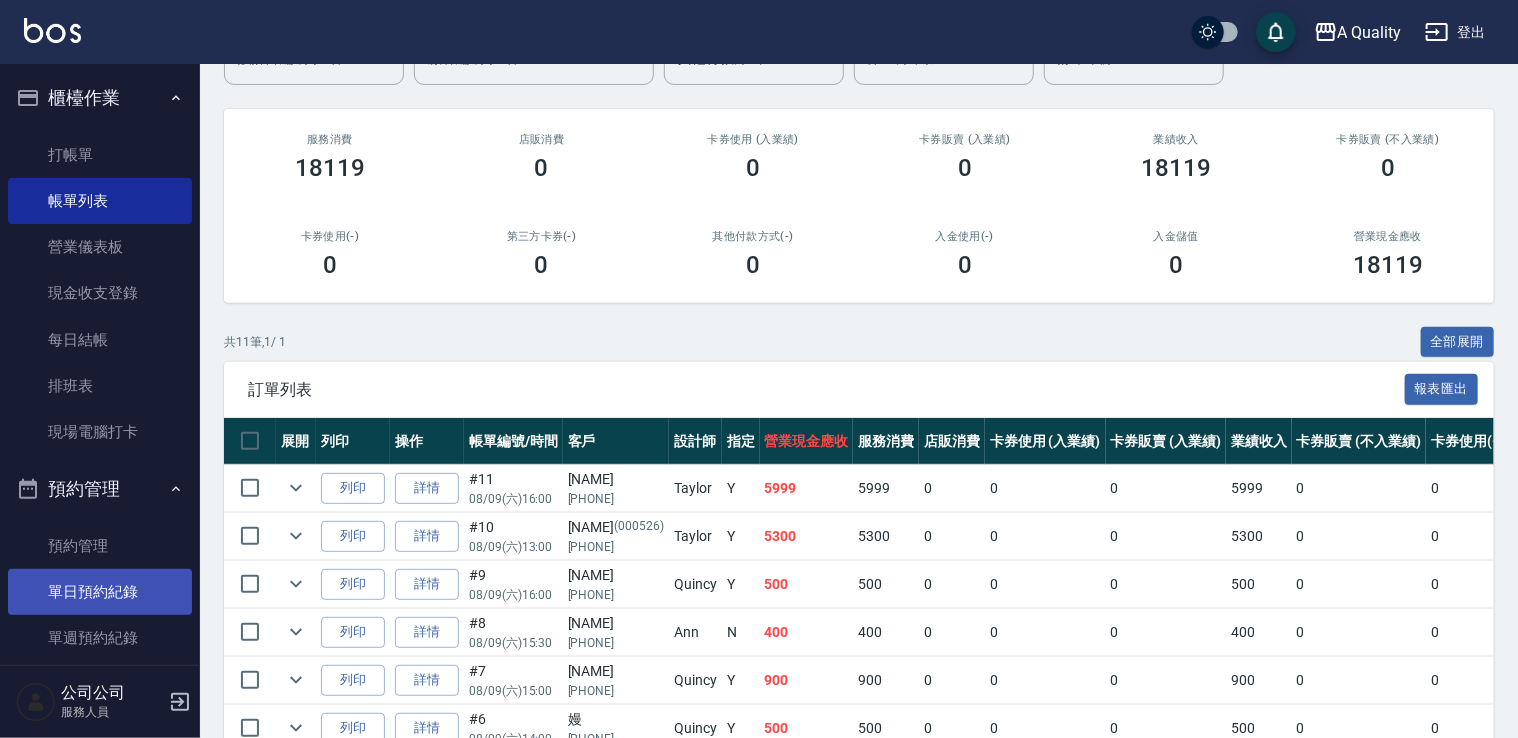 drag, startPoint x: 64, startPoint y: 589, endPoint x: 72, endPoint y: 578, distance: 13.601471 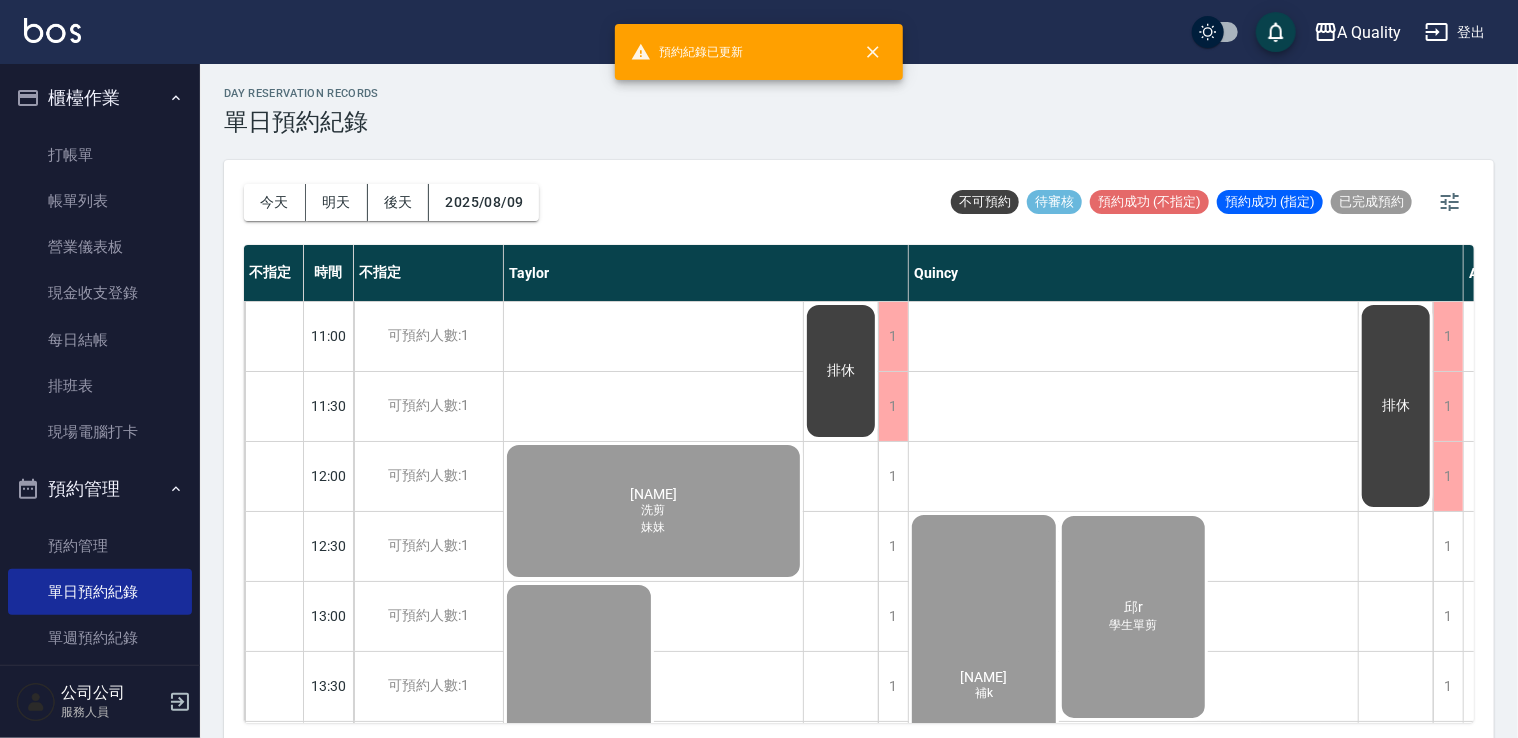 scroll, scrollTop: 0, scrollLeft: 0, axis: both 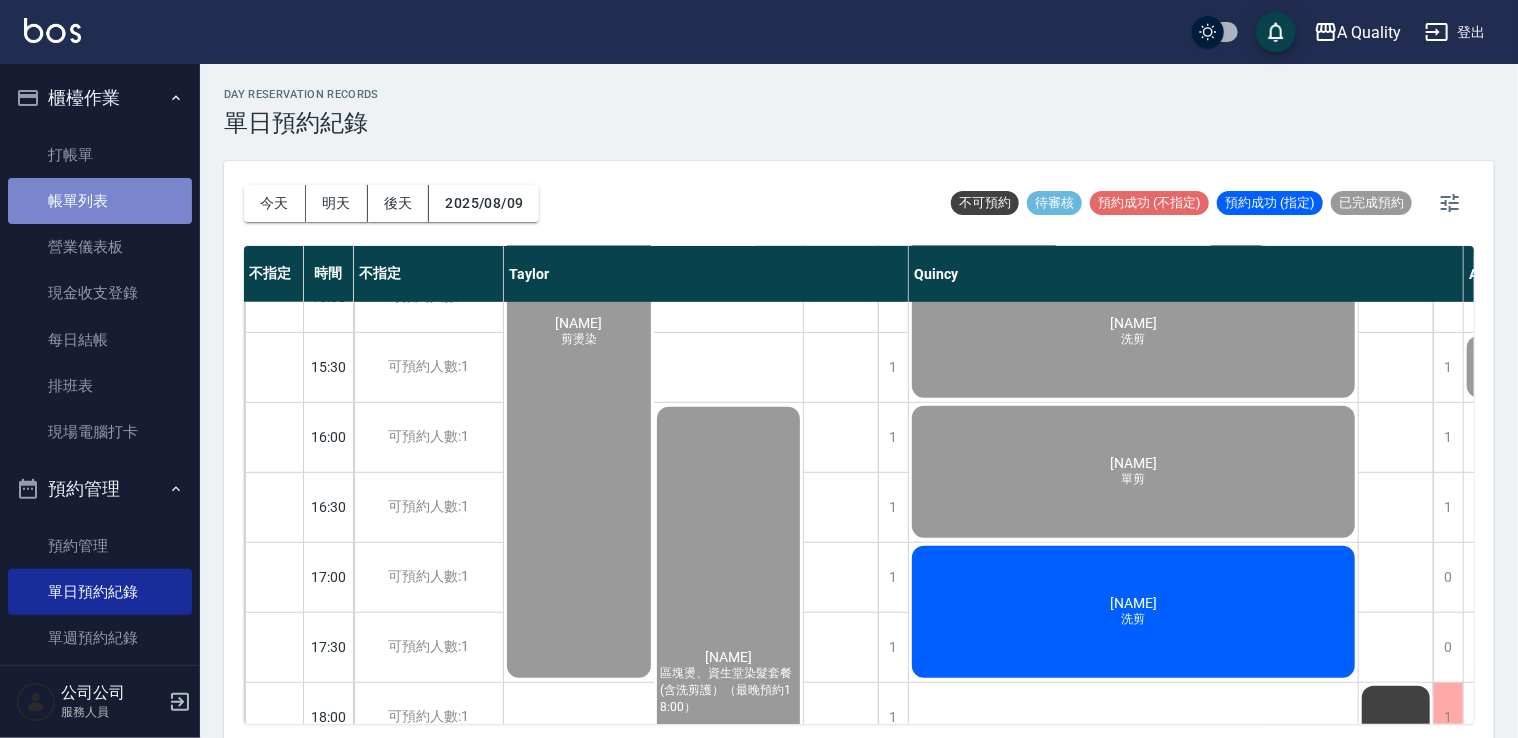 click on "帳單列表" at bounding box center [100, 201] 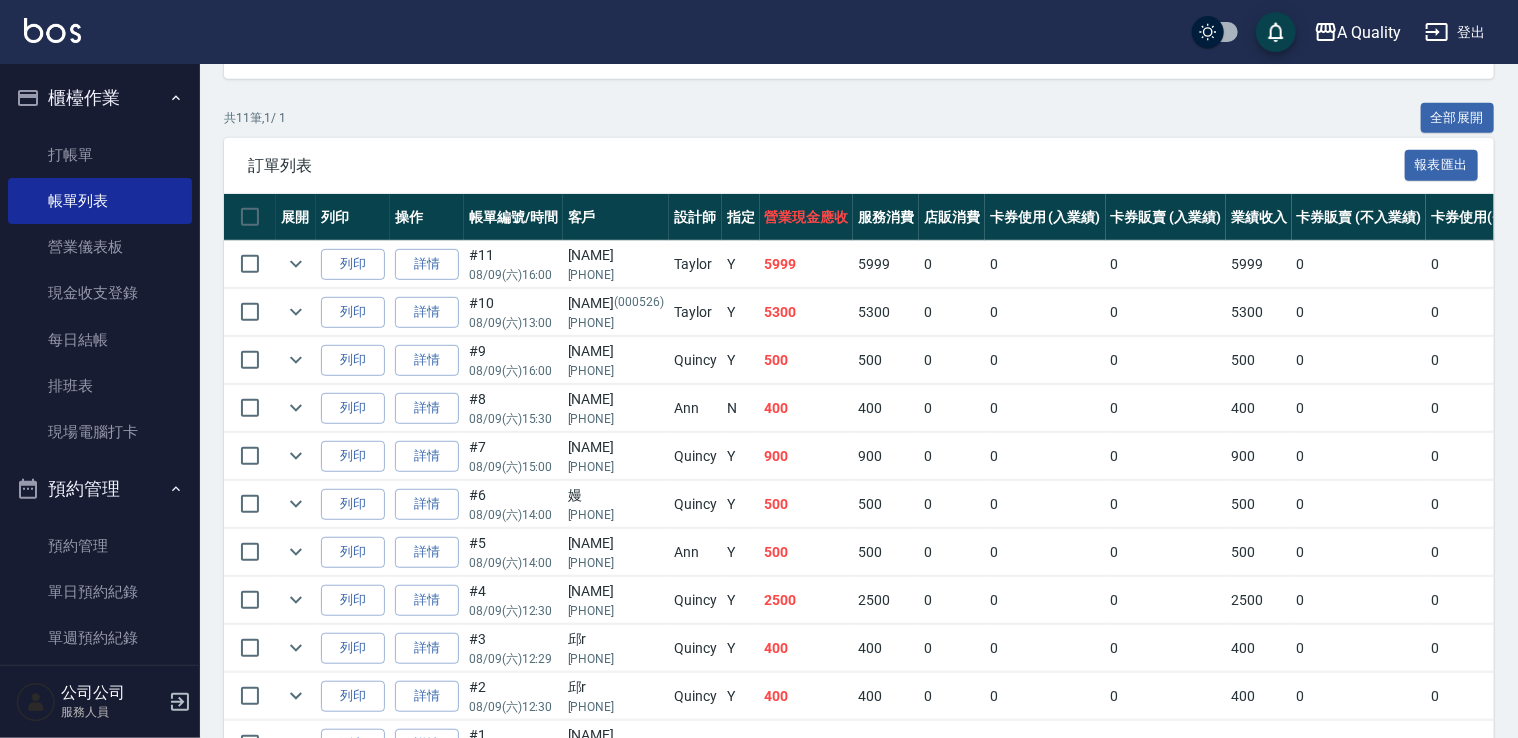 scroll, scrollTop: 543, scrollLeft: 0, axis: vertical 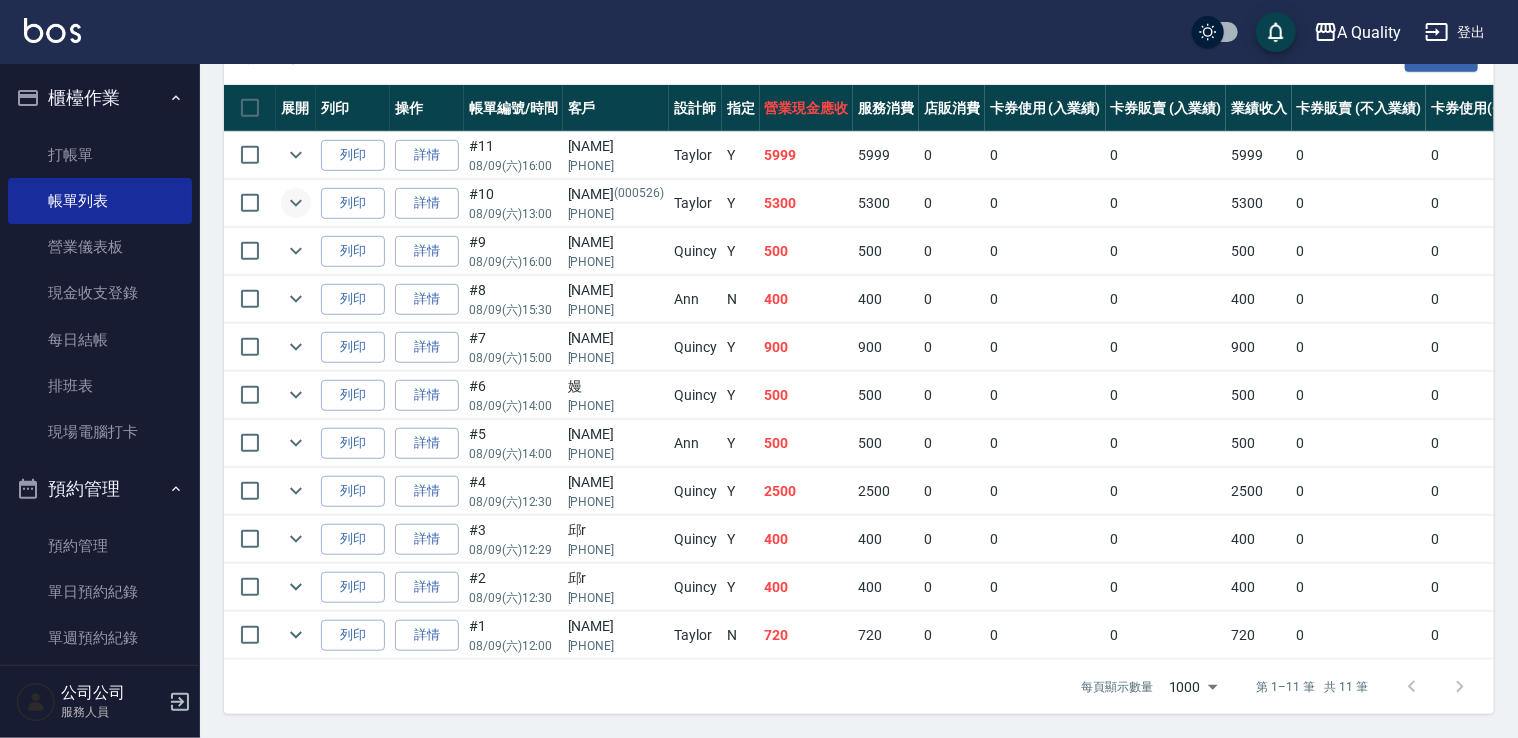 click 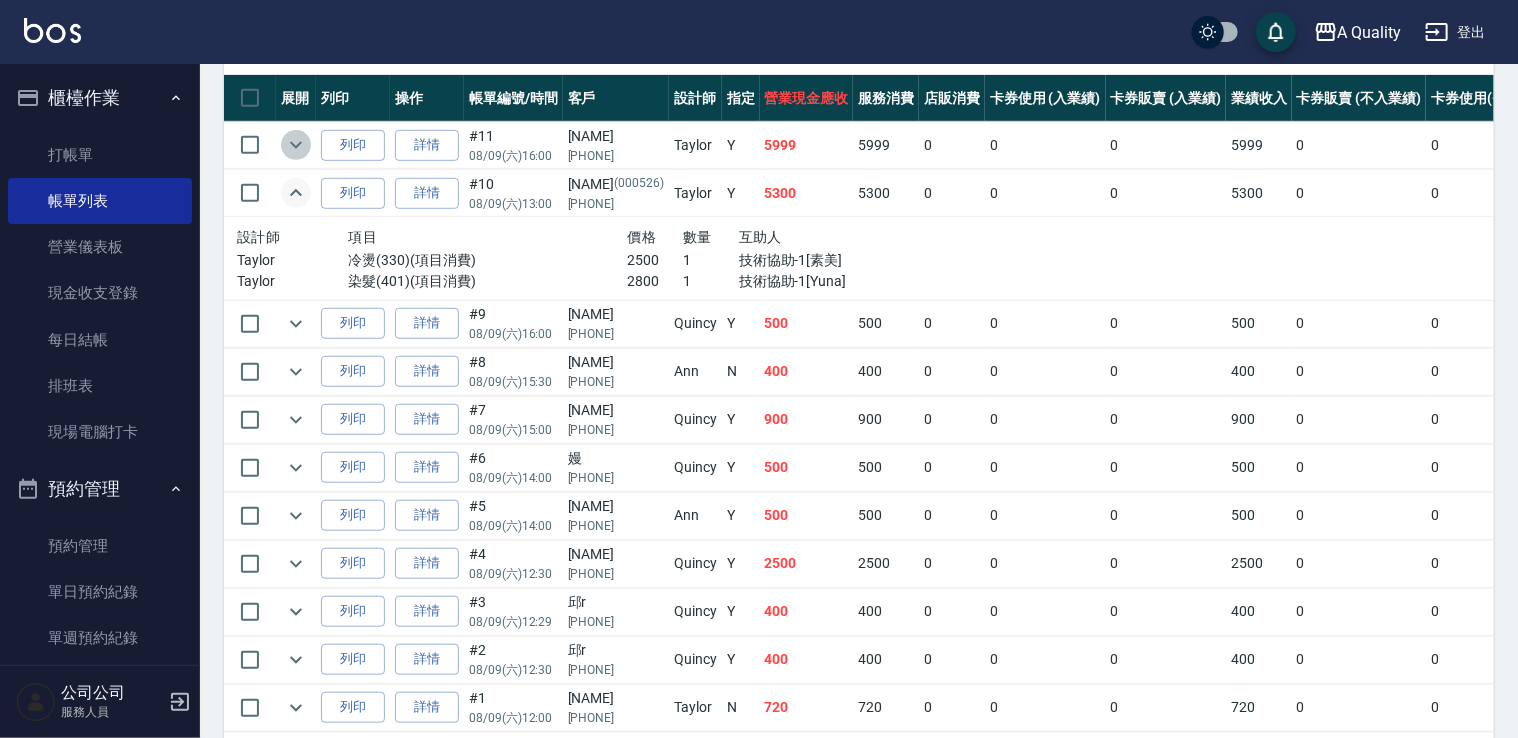 click 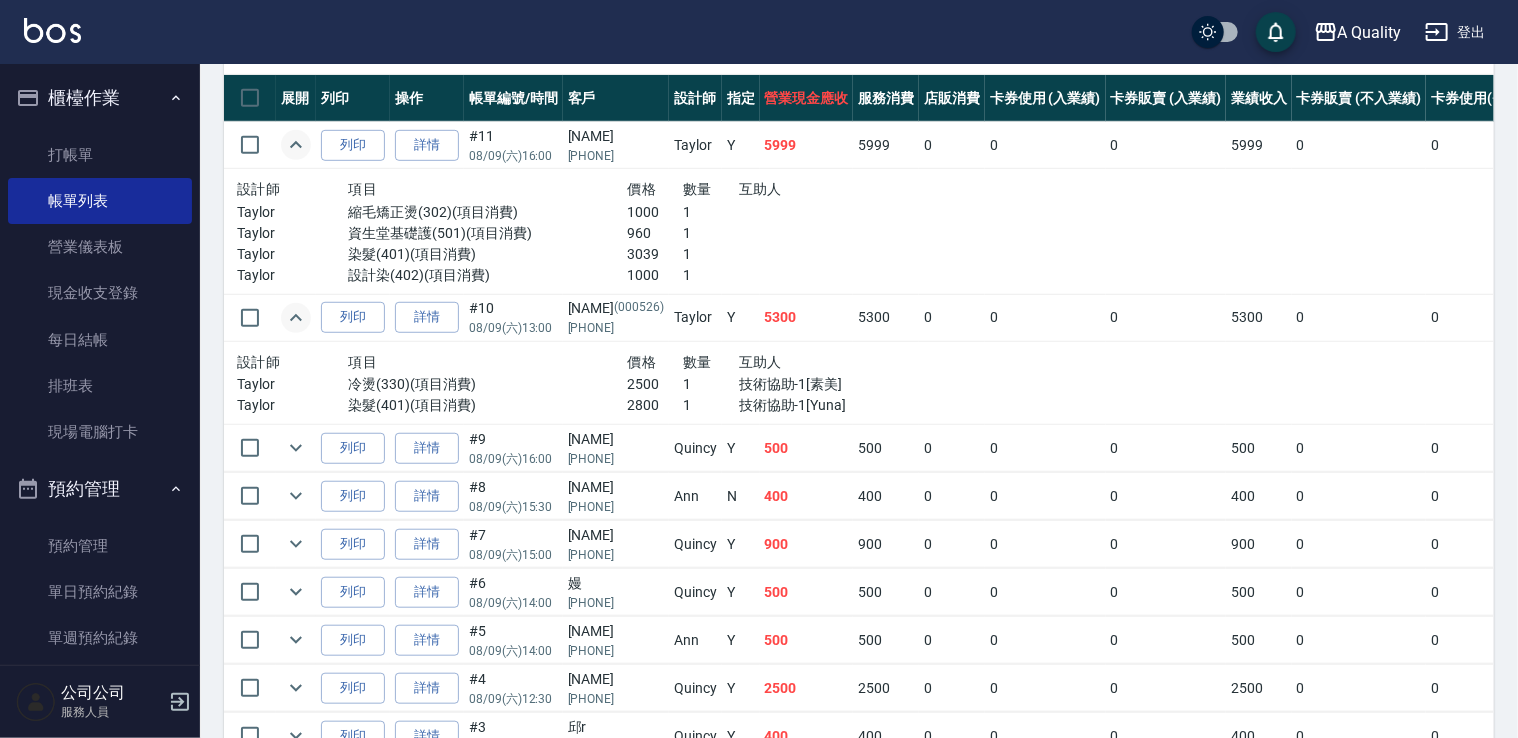 click 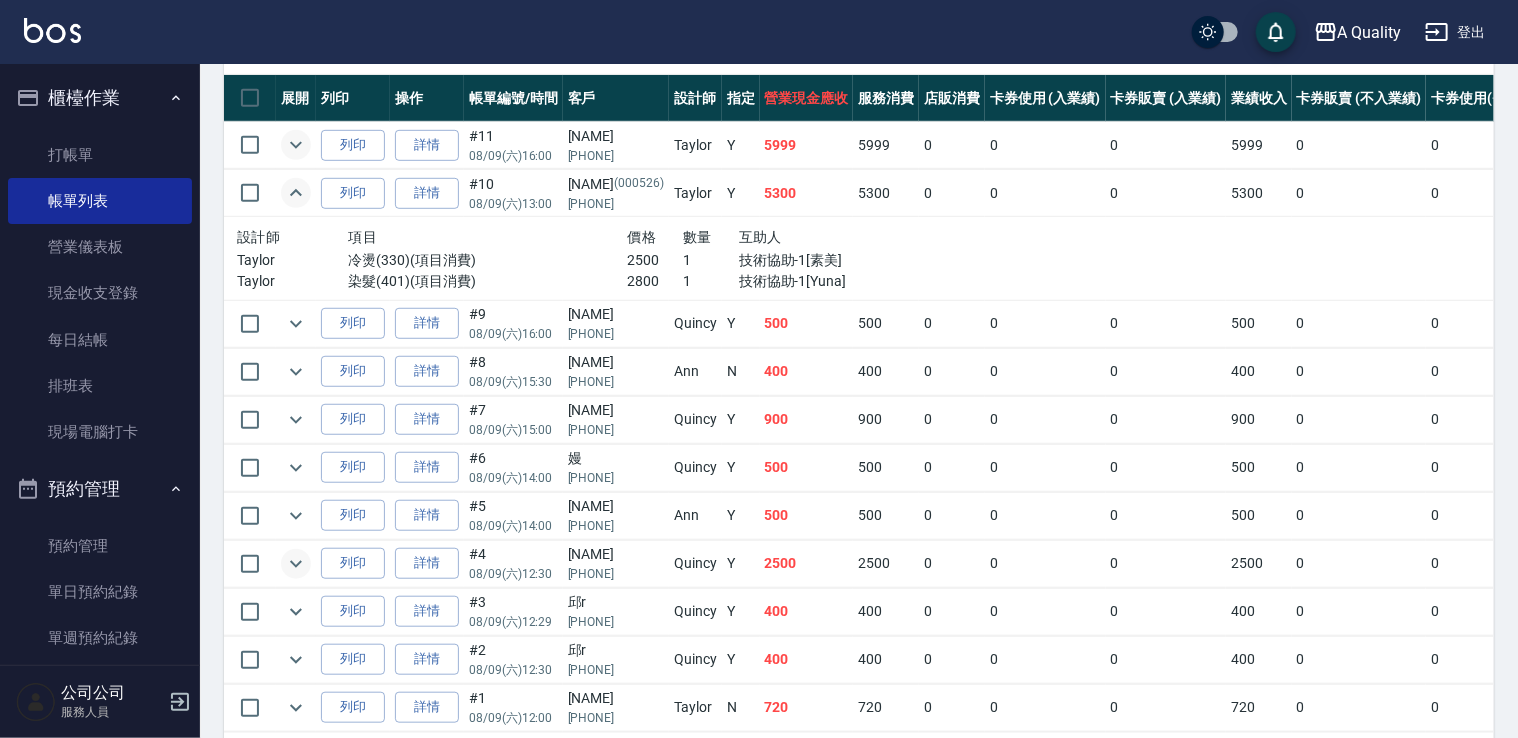 drag, startPoint x: 406, startPoint y: 556, endPoint x: 308, endPoint y: 562, distance: 98.1835 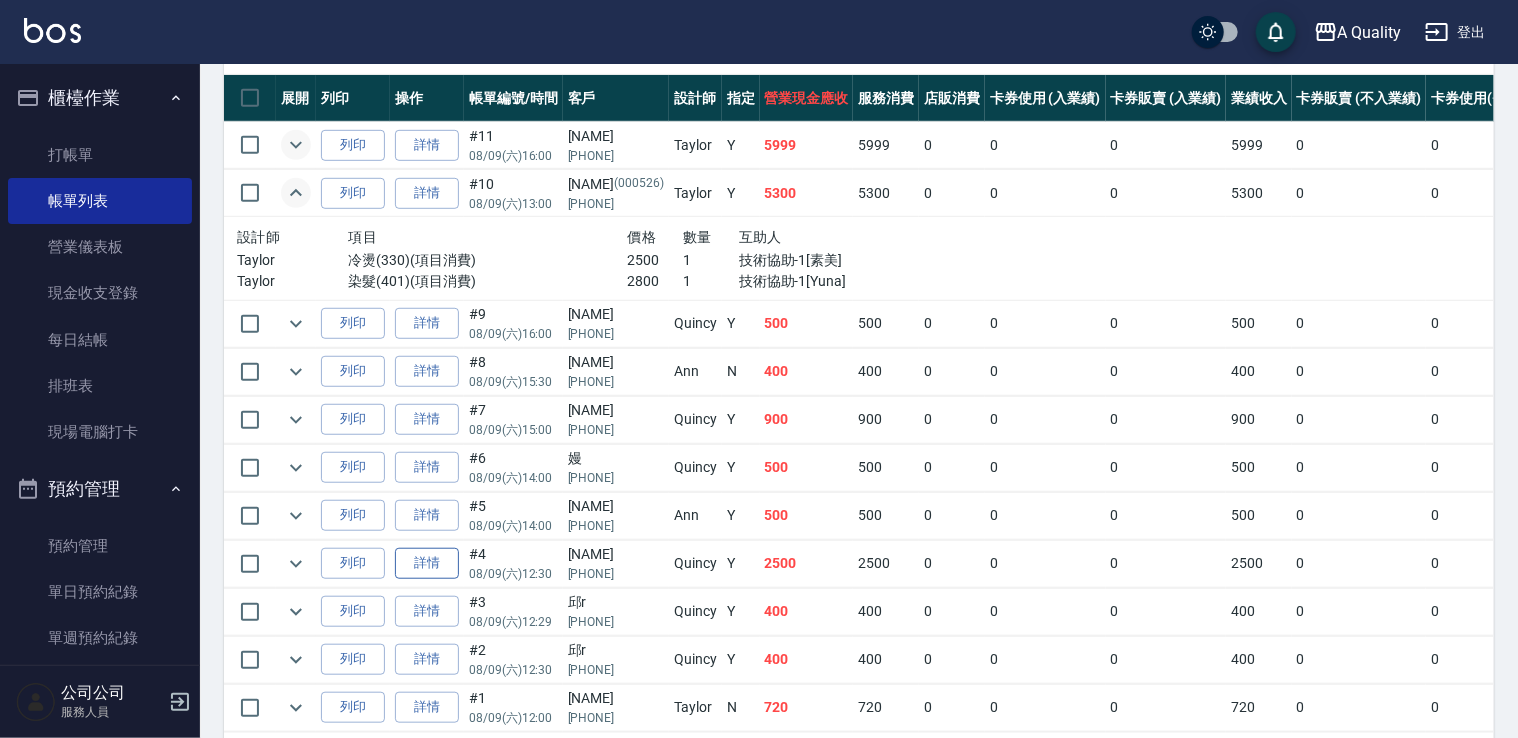 drag, startPoint x: 308, startPoint y: 562, endPoint x: 432, endPoint y: 565, distance: 124.036285 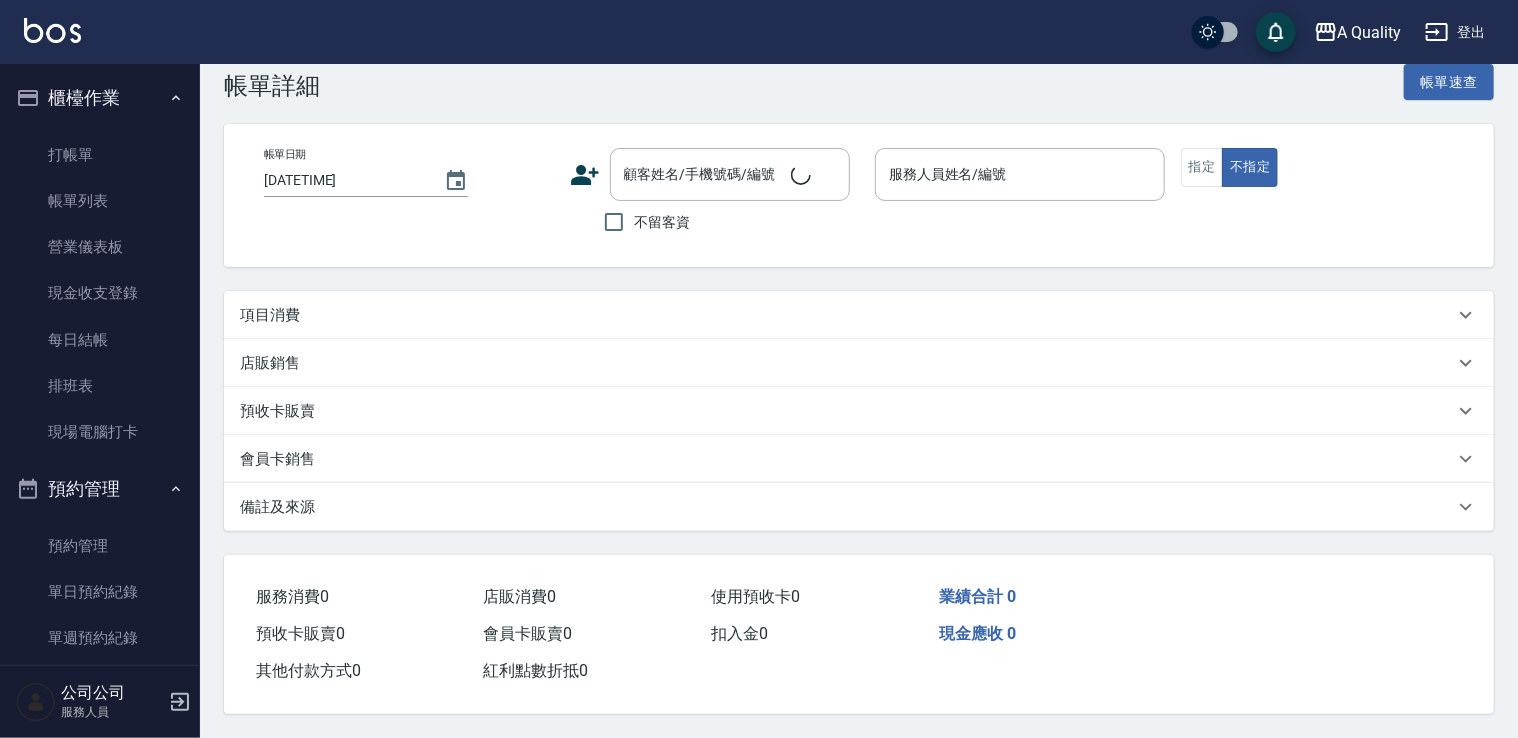 scroll, scrollTop: 0, scrollLeft: 0, axis: both 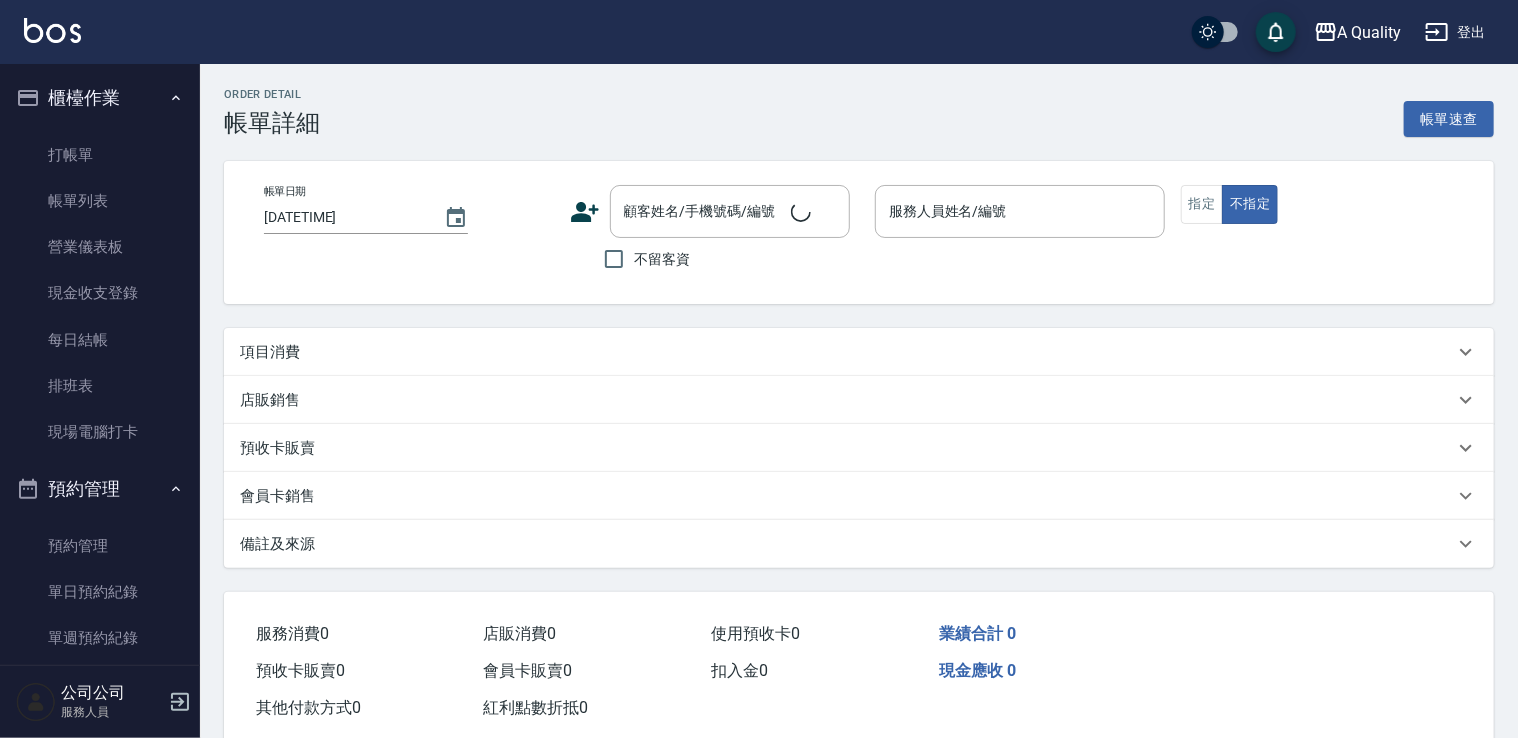 type on "2025/08/09 12:30" 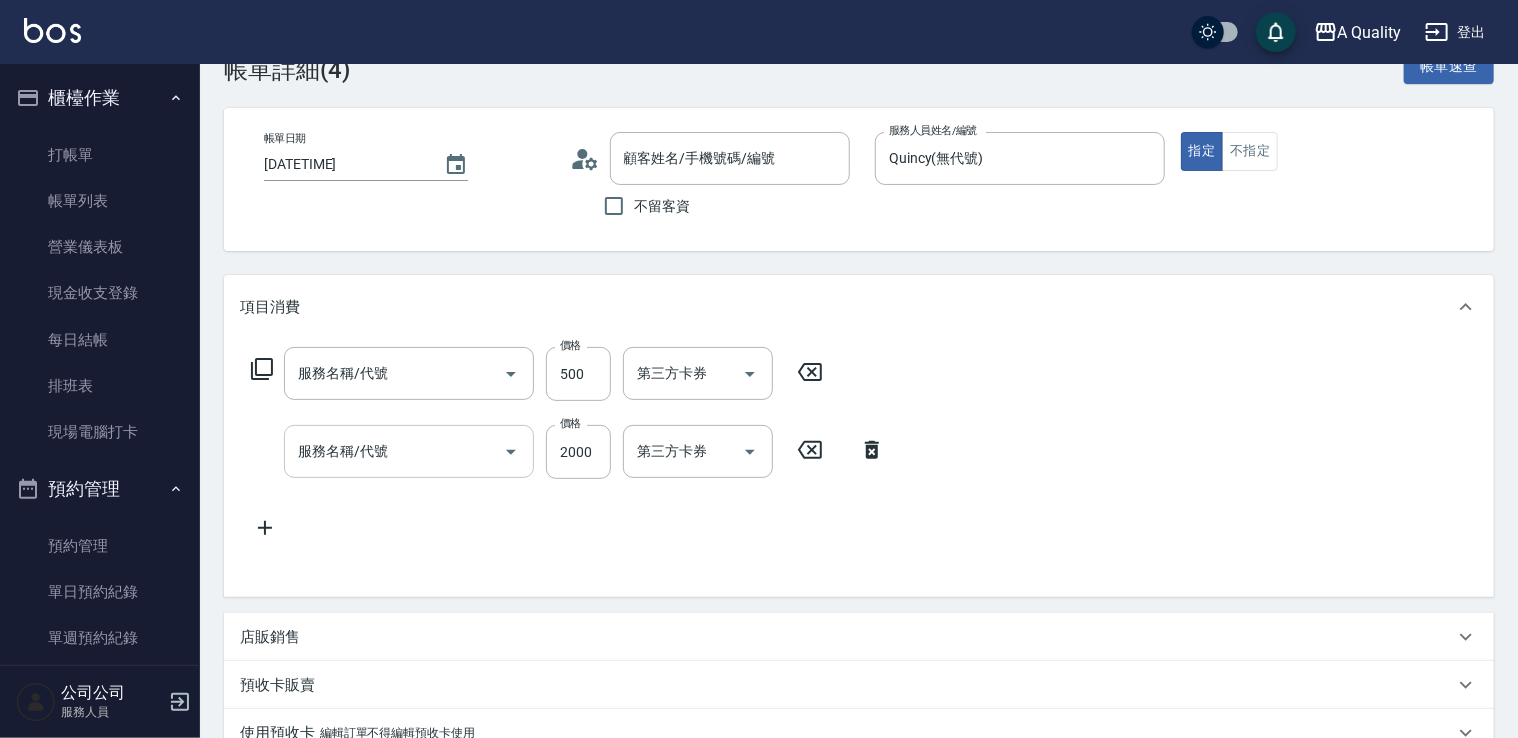 type on "劉宜家/0921800605/" 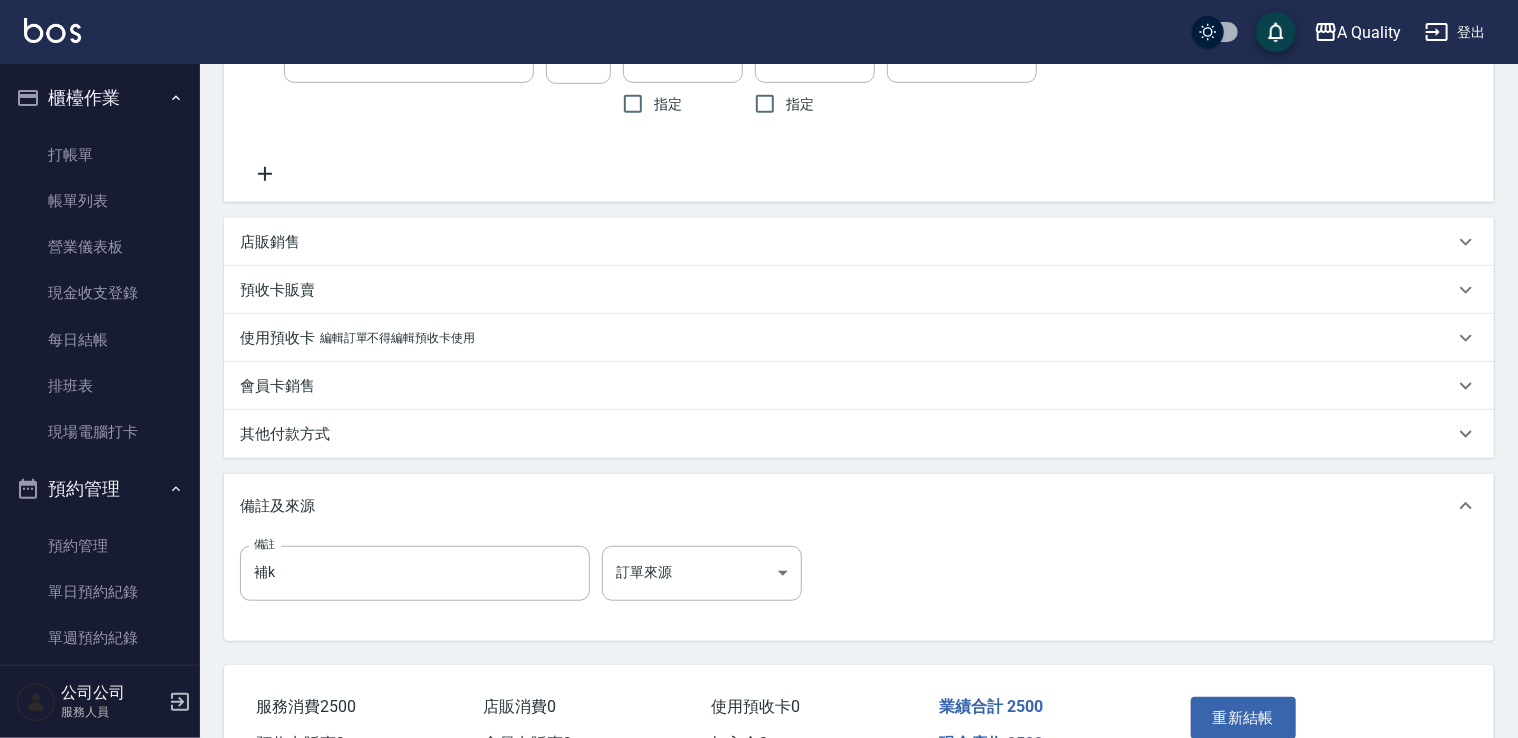 scroll, scrollTop: 500, scrollLeft: 0, axis: vertical 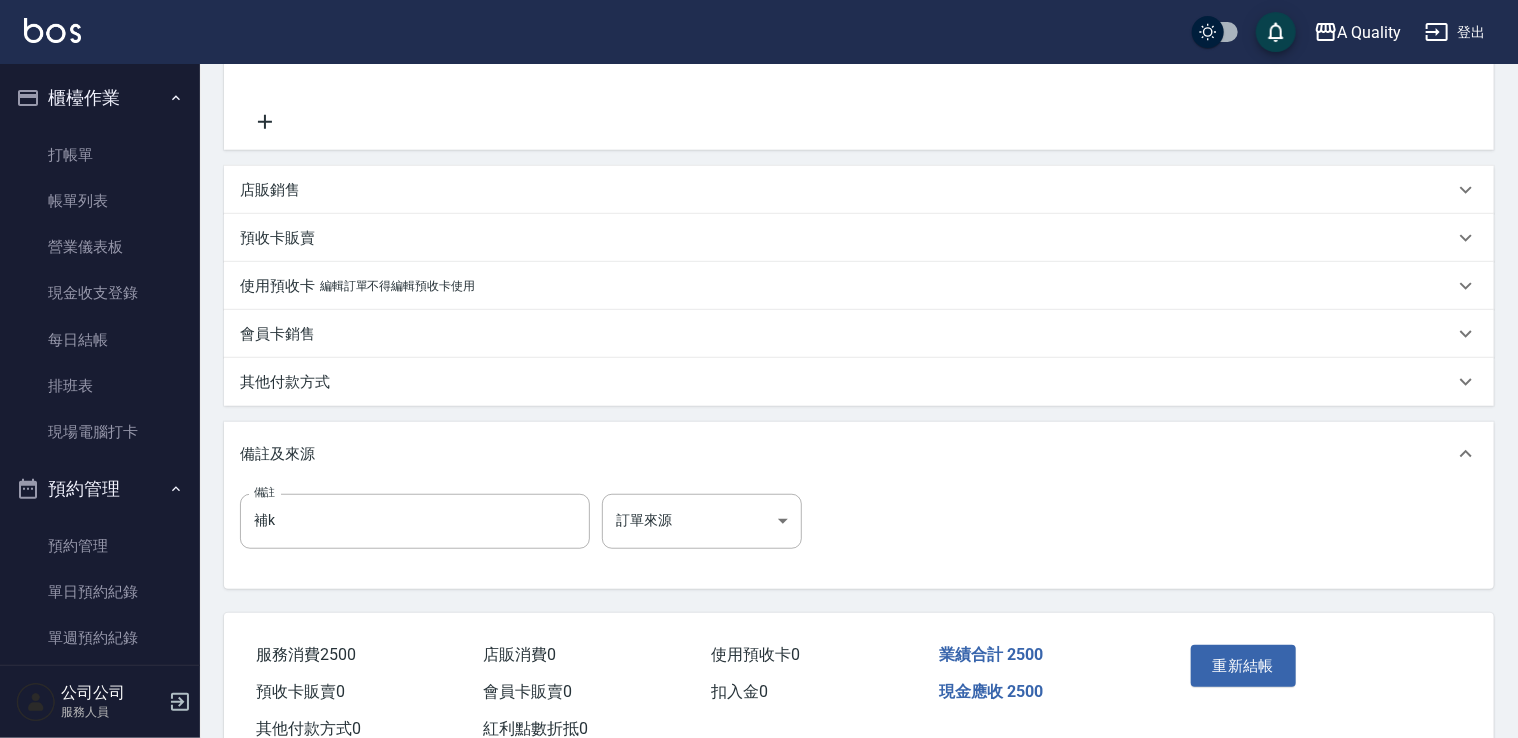 click on "其他付款方式" at bounding box center [847, 382] 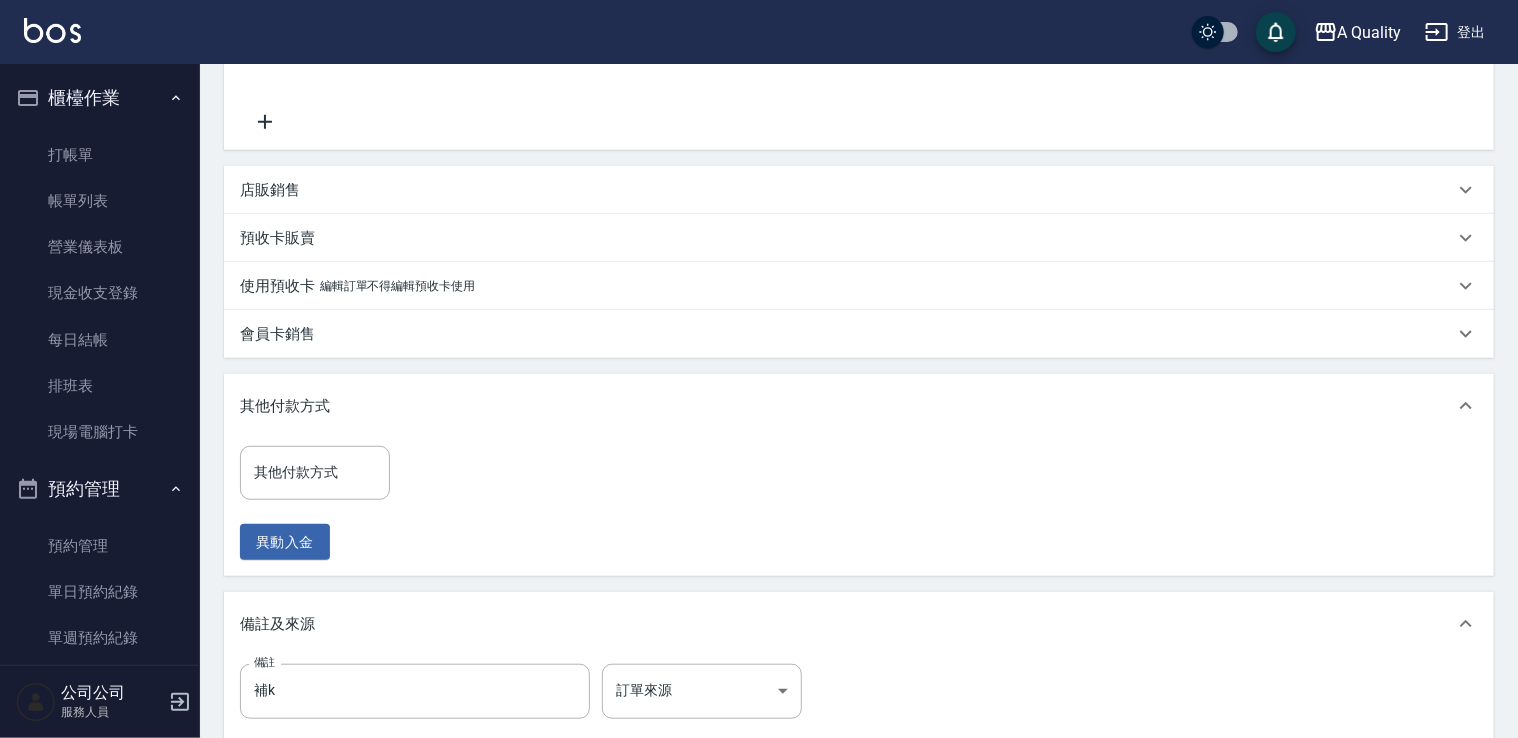 click on "其他付款方式" at bounding box center [859, 406] 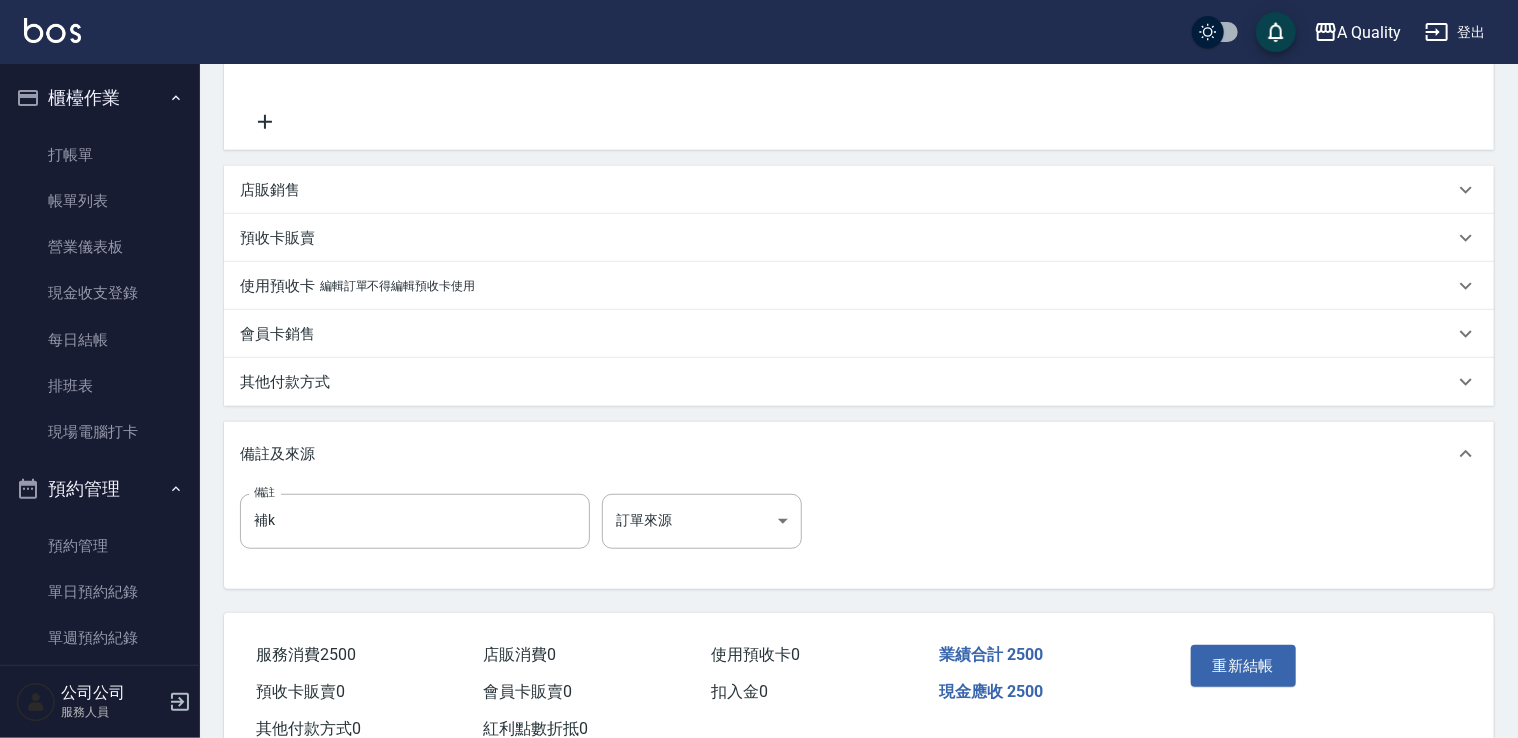 click on "其他付款方式" at bounding box center (859, 382) 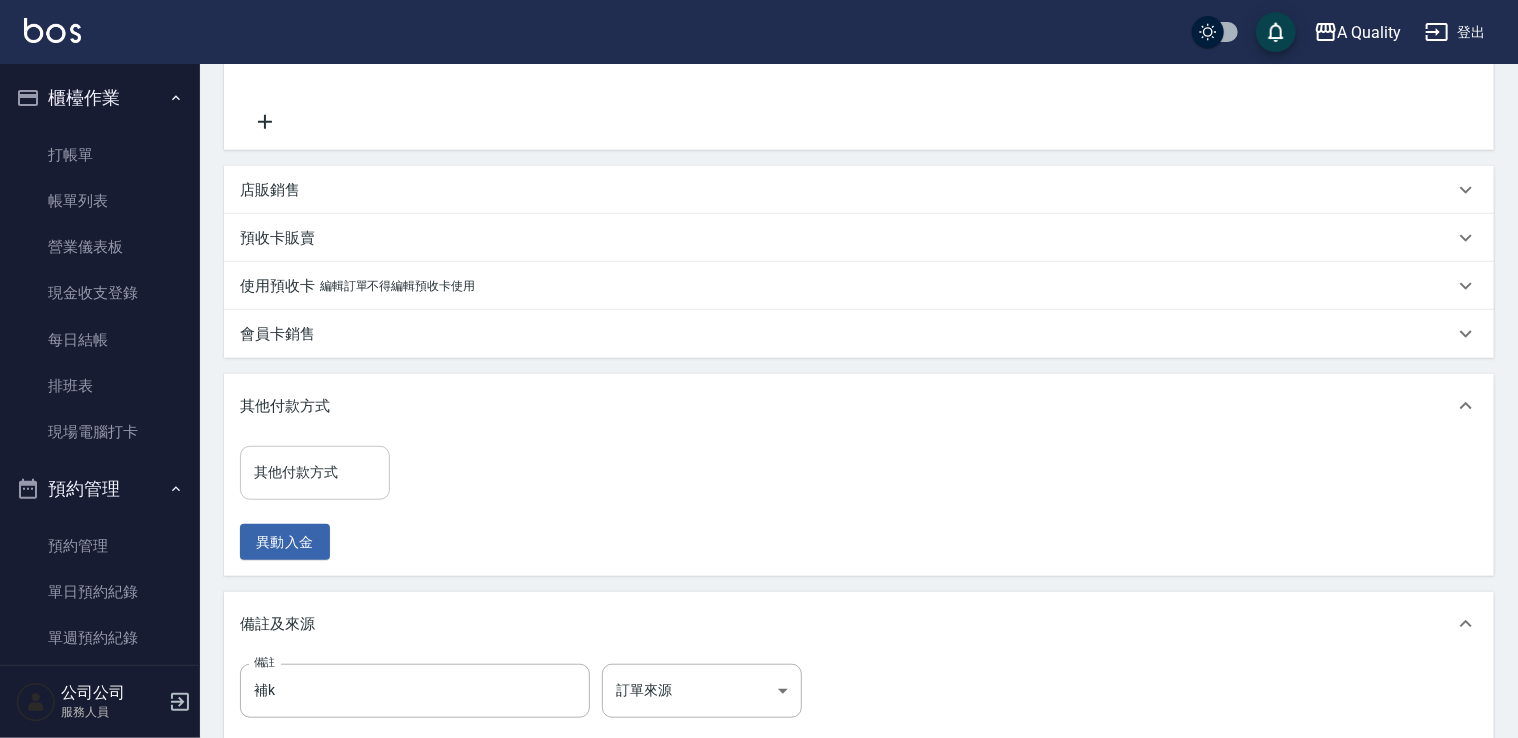 click on "其他付款方式" at bounding box center (315, 472) 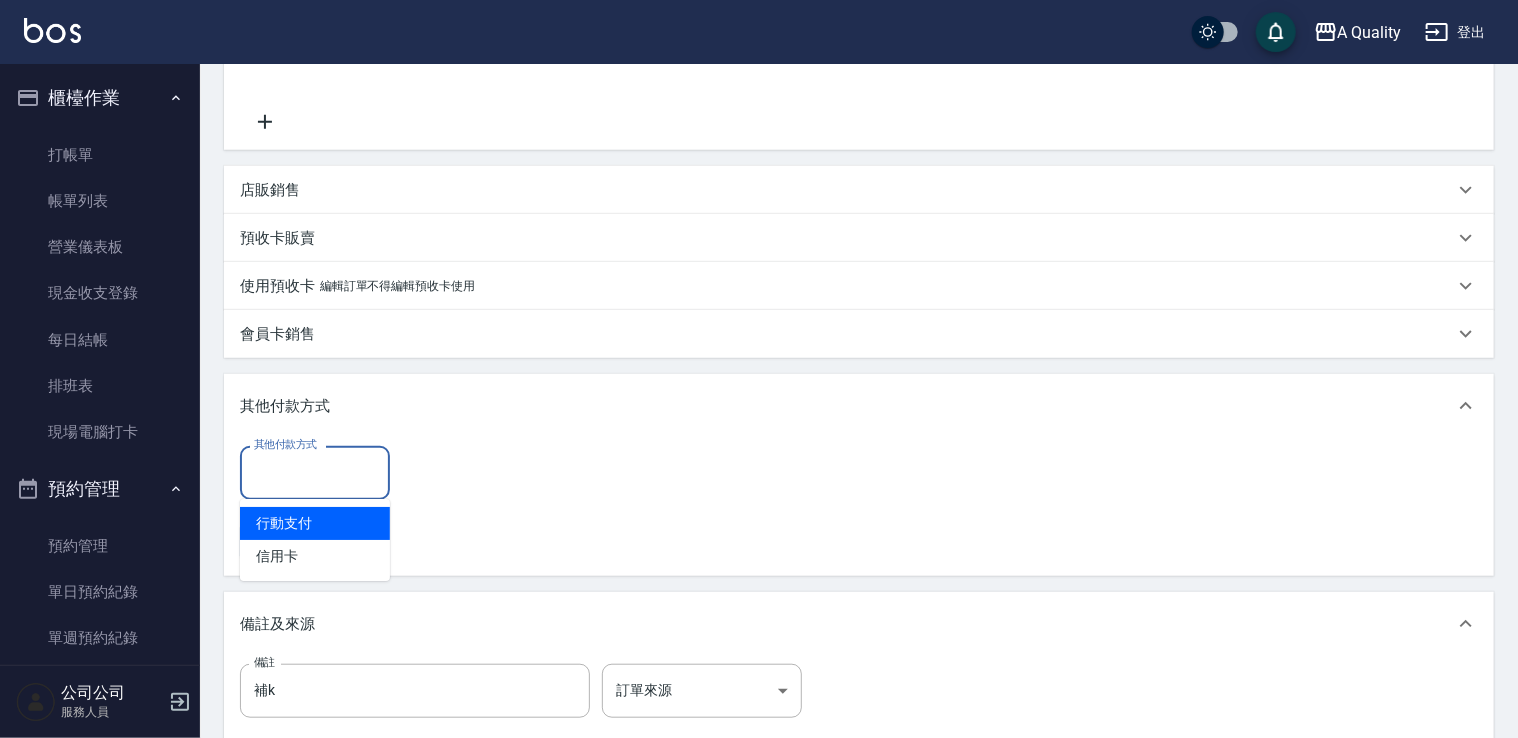 click on "行動支付" at bounding box center [315, 523] 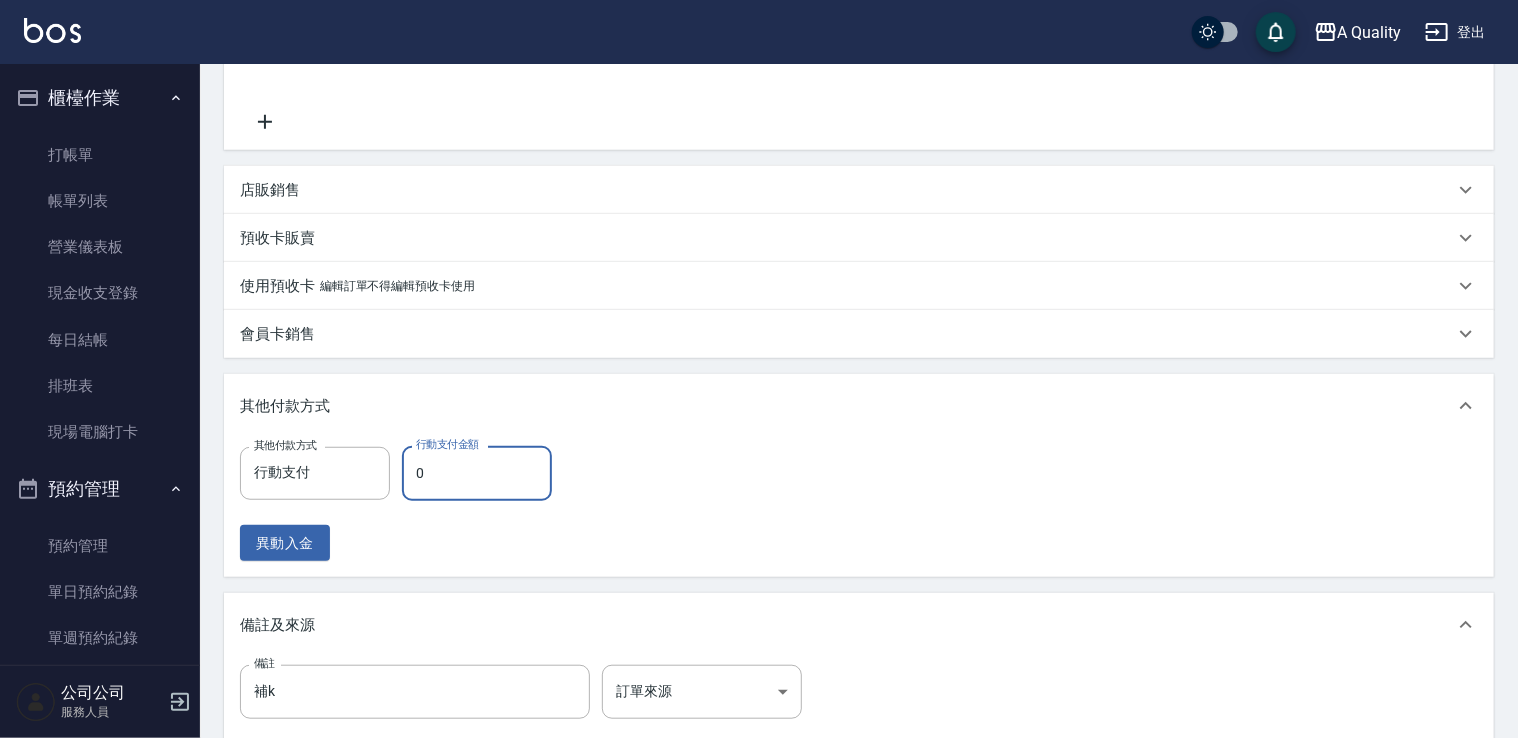 click on "0" at bounding box center [477, 473] 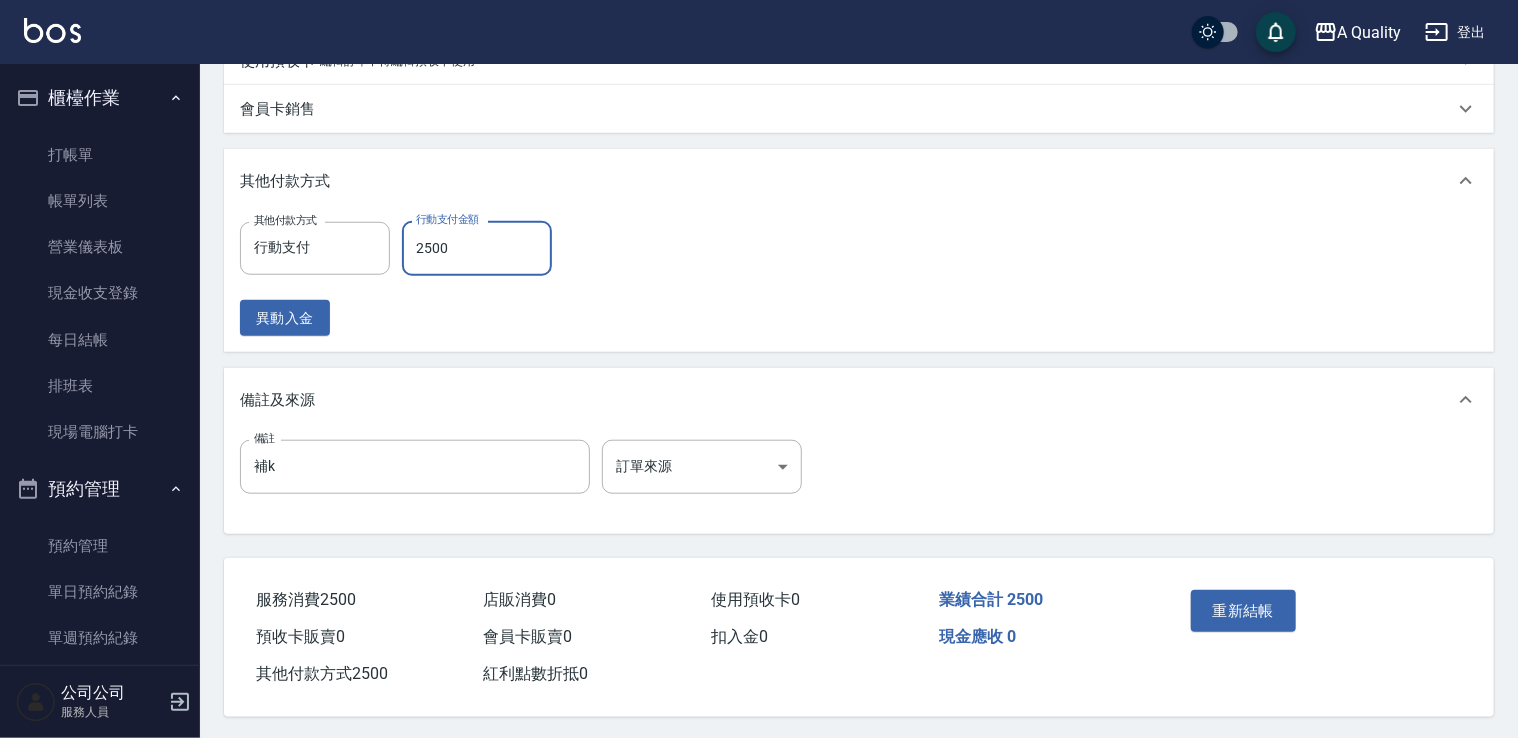 scroll, scrollTop: 734, scrollLeft: 0, axis: vertical 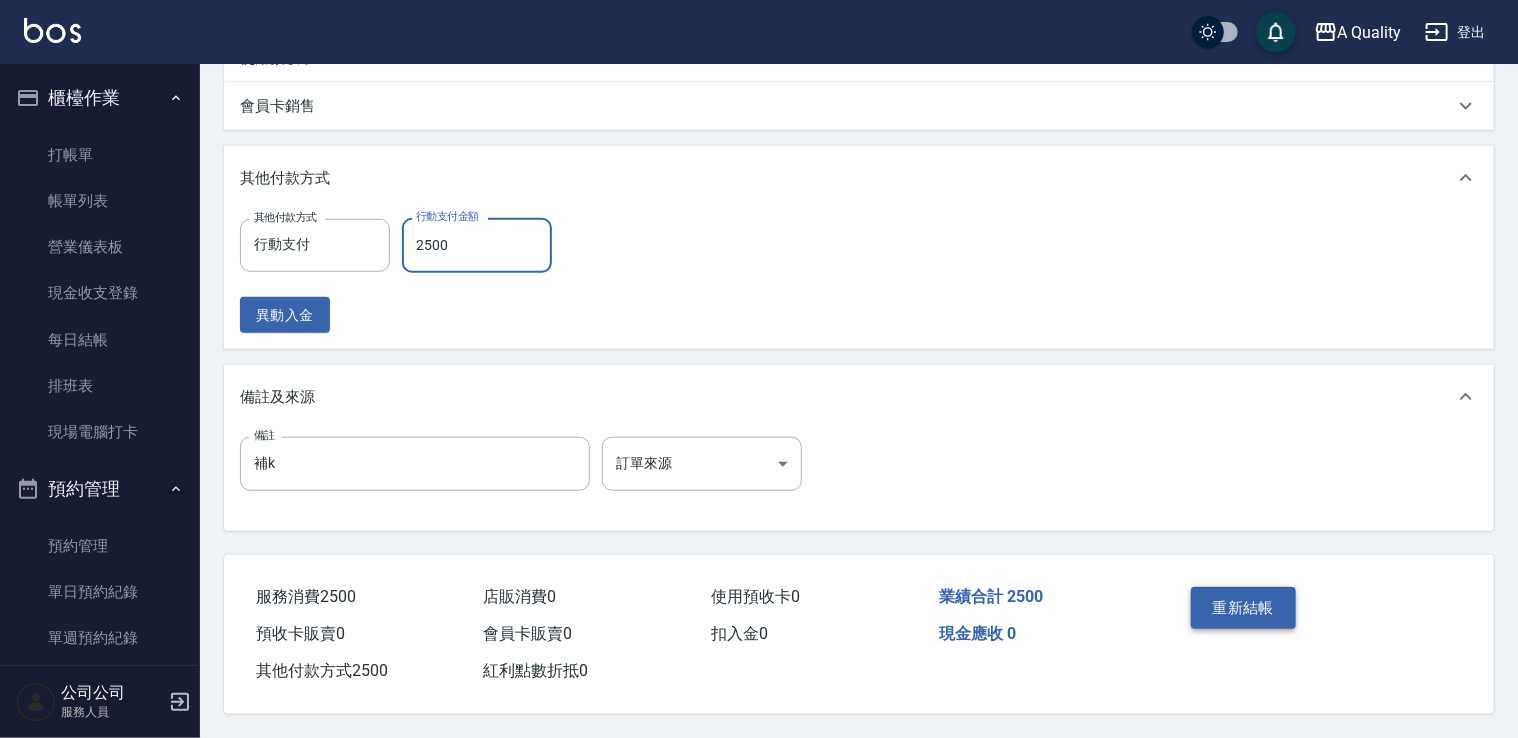 type on "2500" 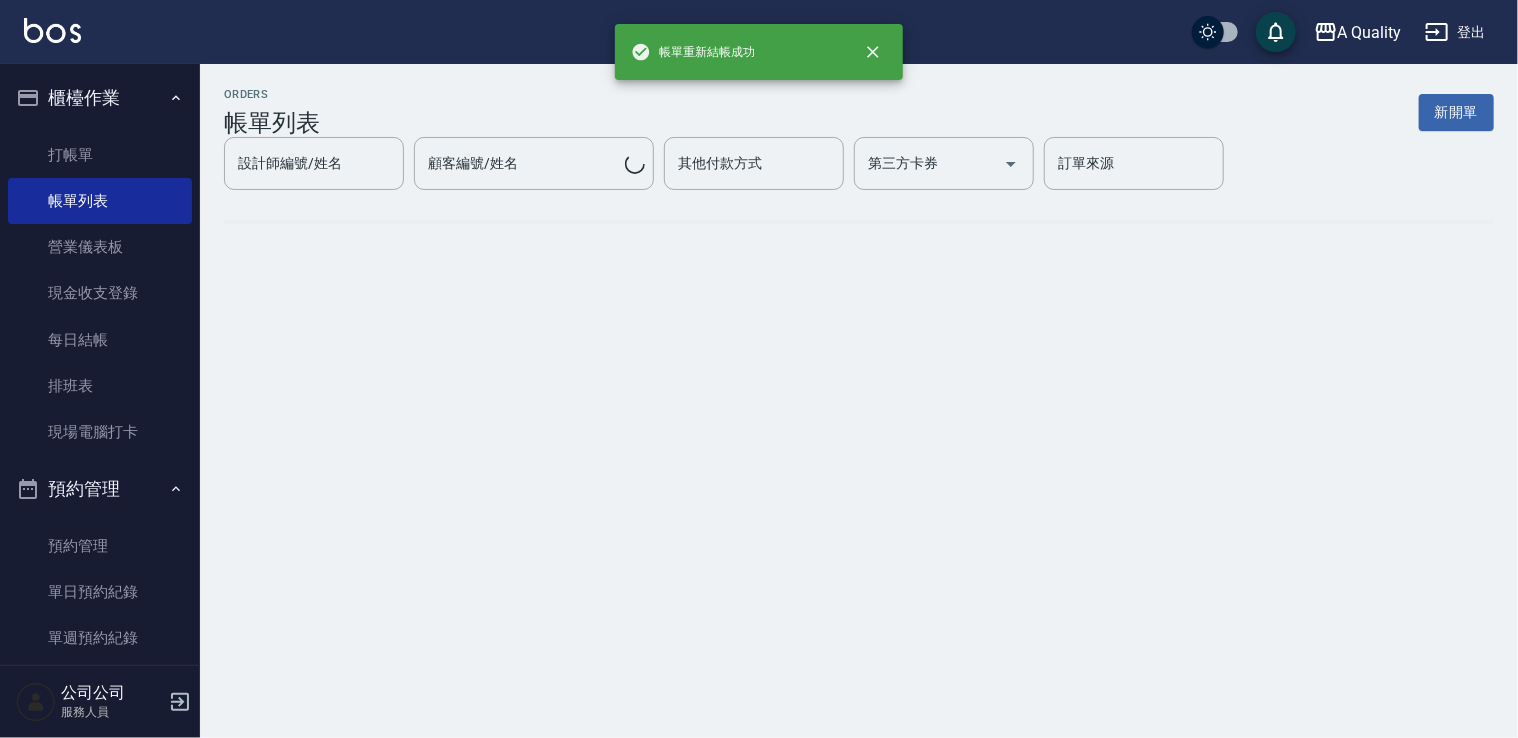 scroll, scrollTop: 0, scrollLeft: 0, axis: both 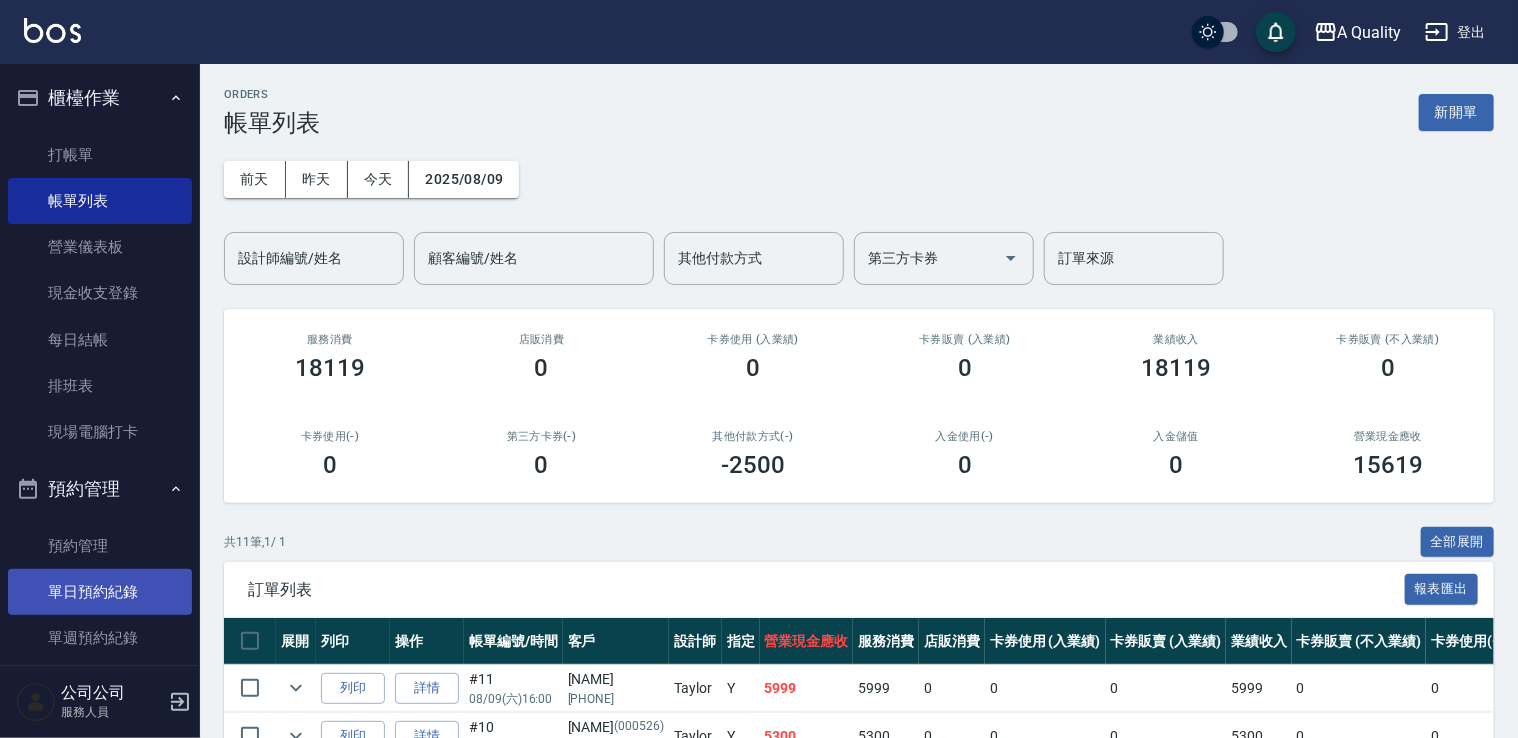 click on "單日預約紀錄" at bounding box center [100, 592] 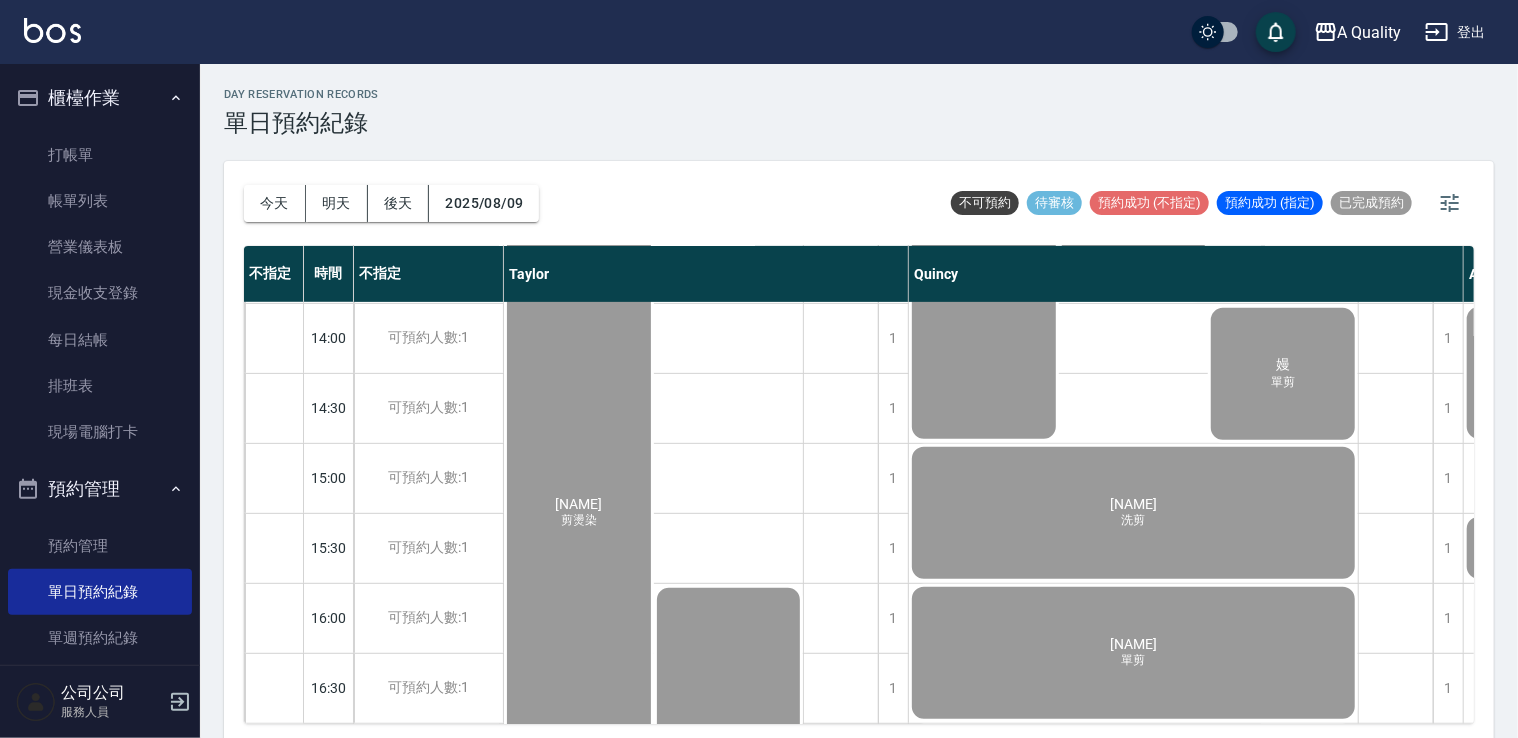 scroll, scrollTop: 700, scrollLeft: 0, axis: vertical 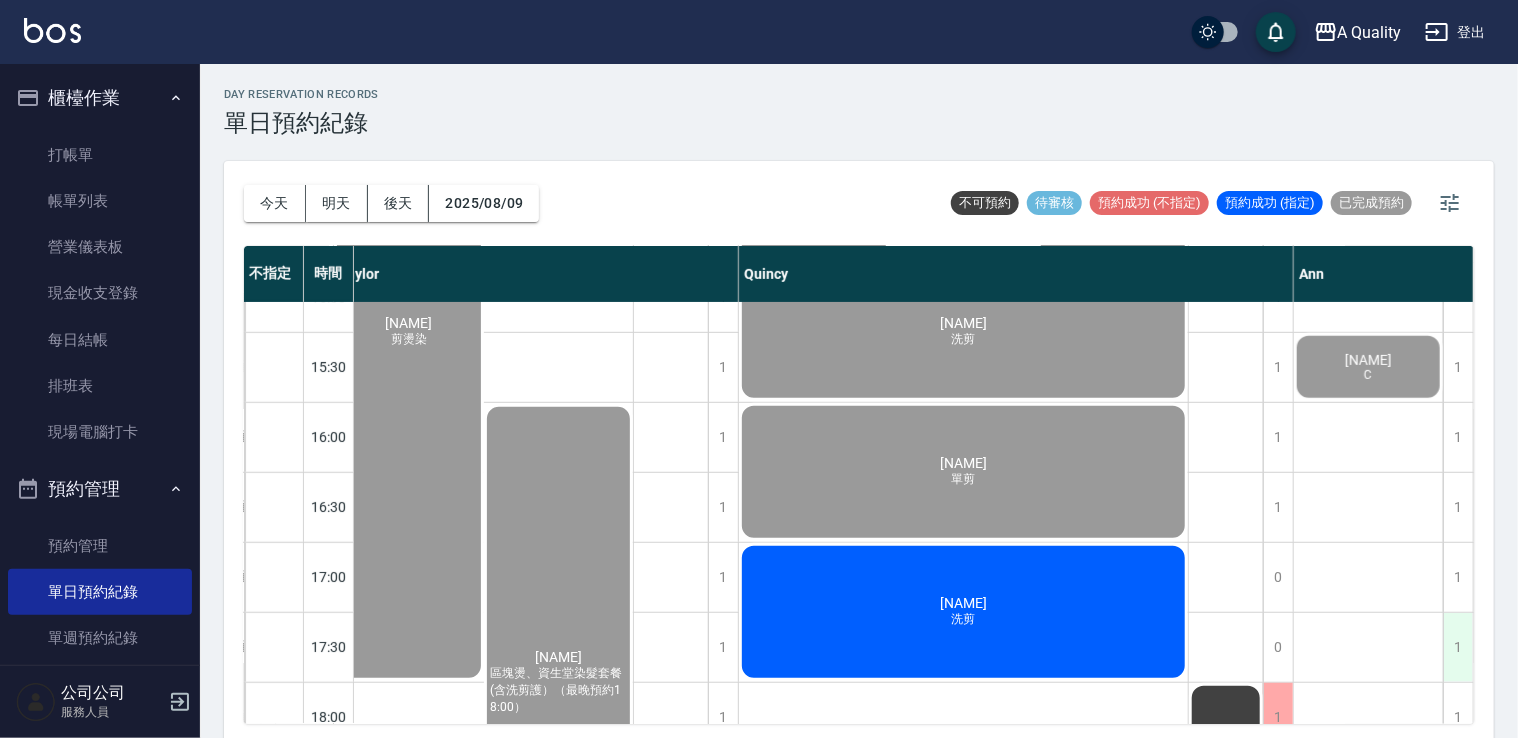 click on "1" at bounding box center (1458, 647) 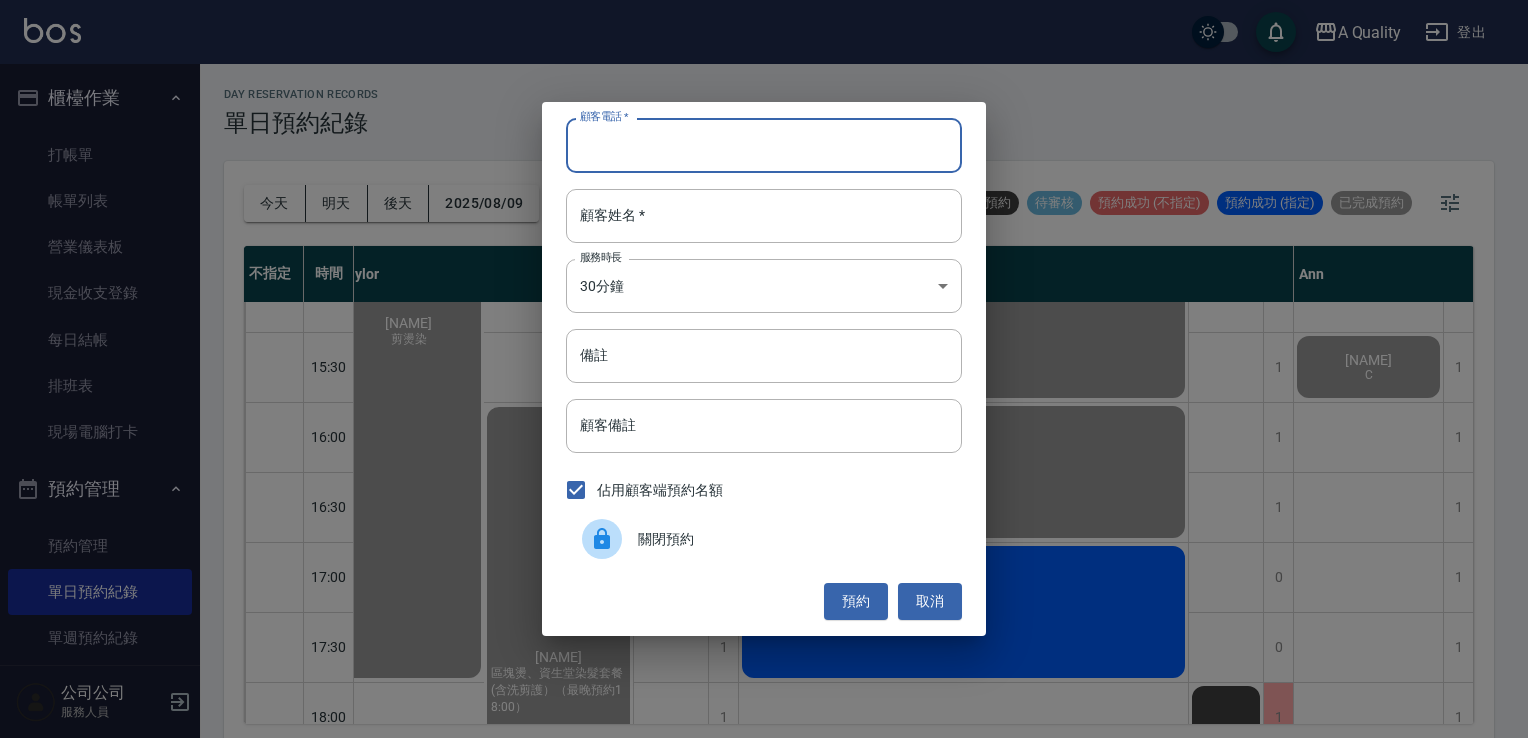 click on "顧客電話   *" at bounding box center [764, 145] 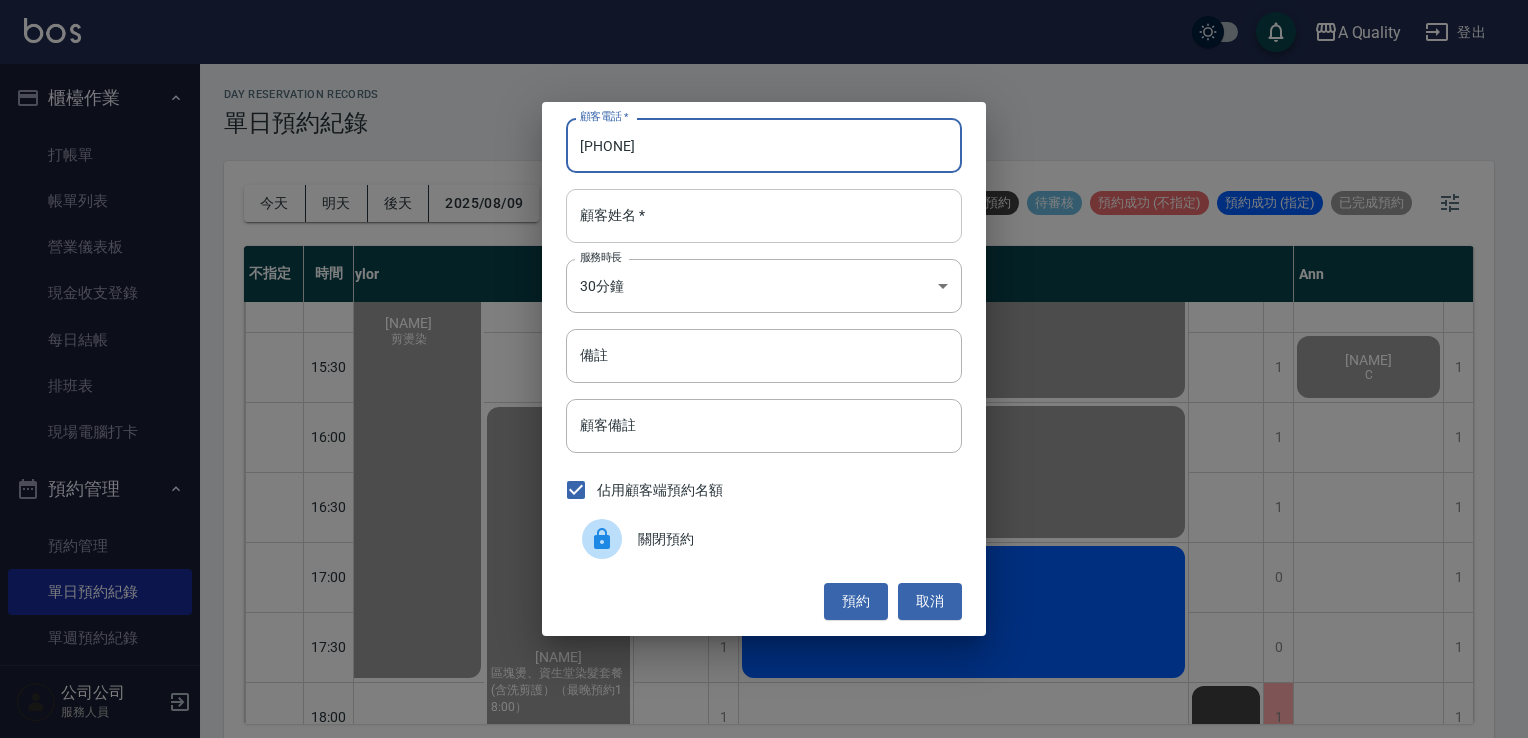type on "0933695381" 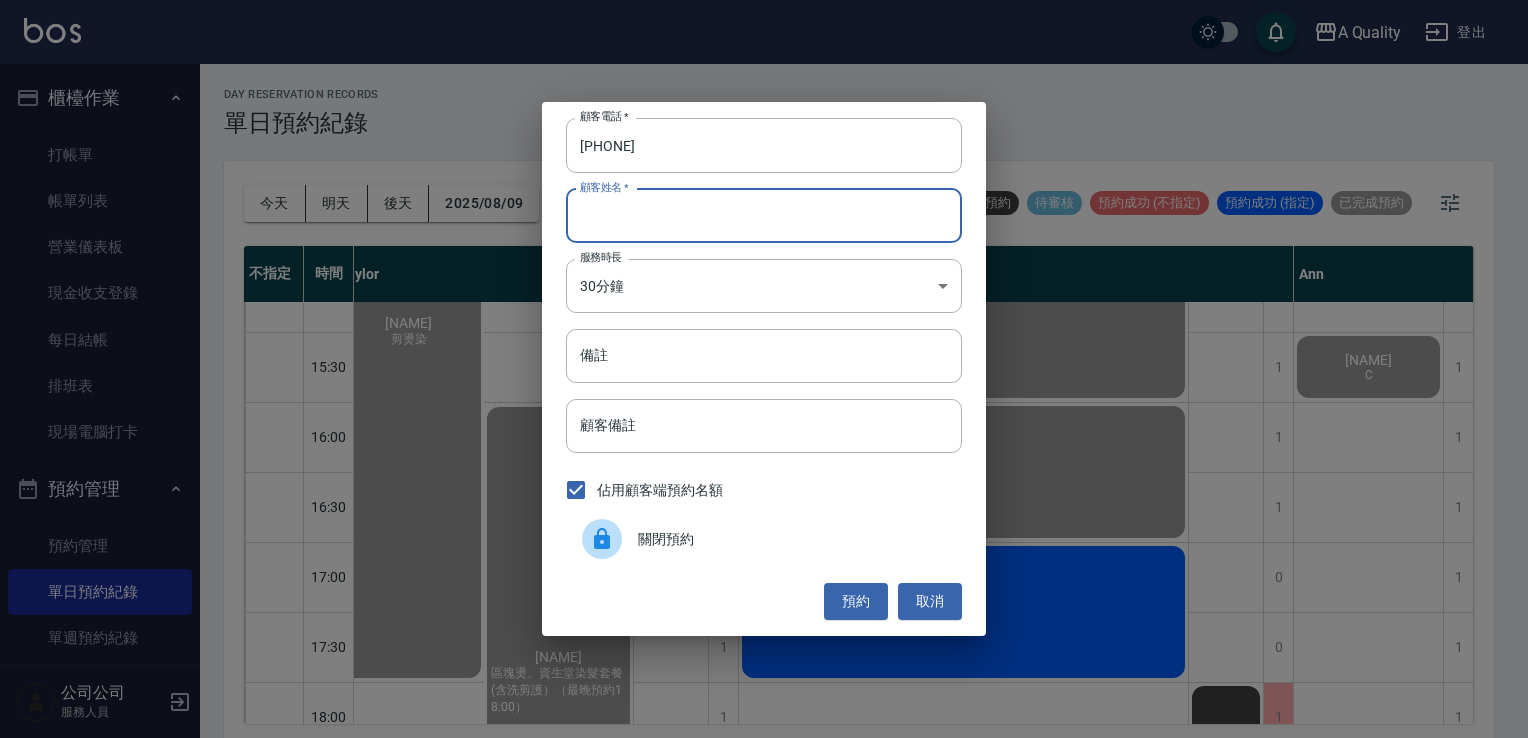 click on "顧客姓名   *" at bounding box center [764, 216] 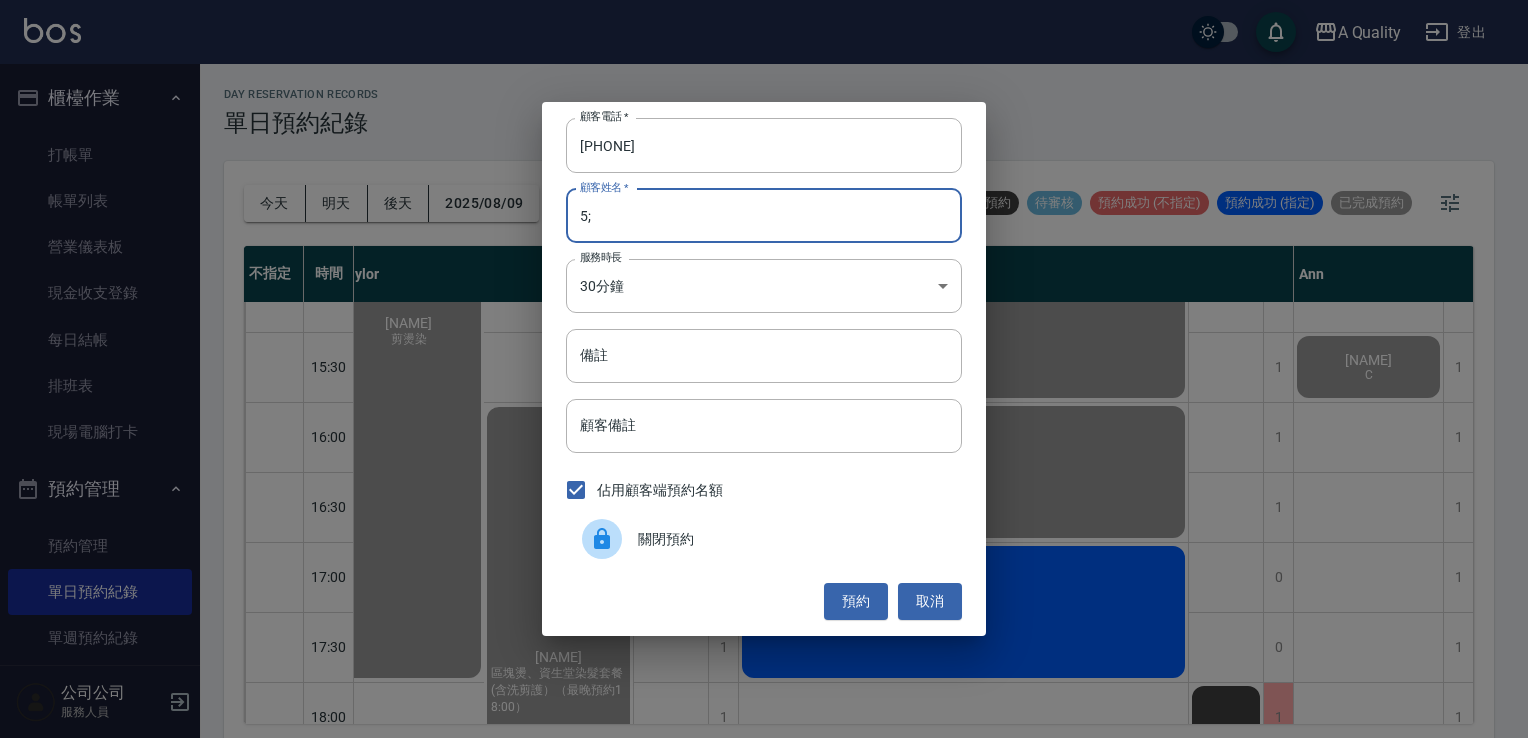 type on "5" 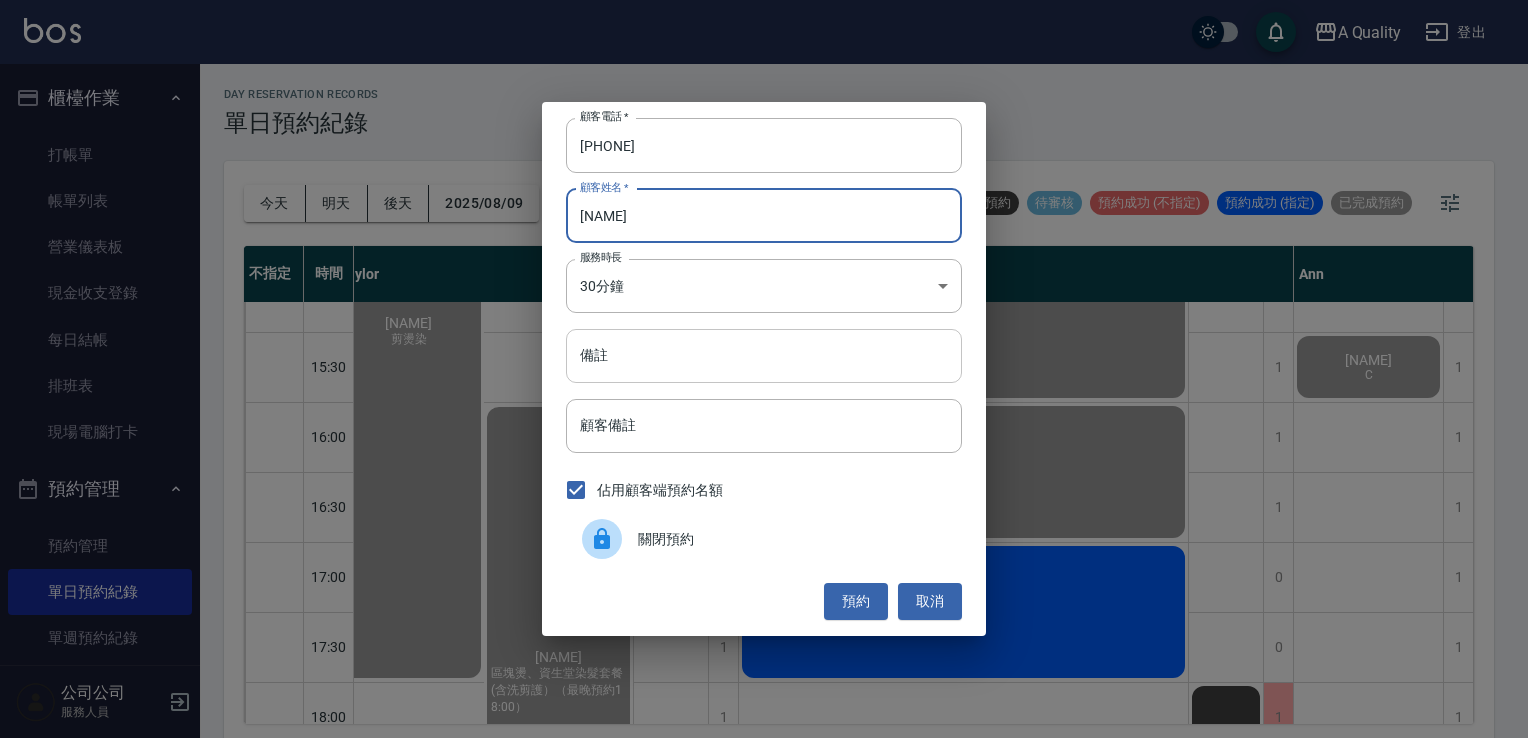 type on "張S" 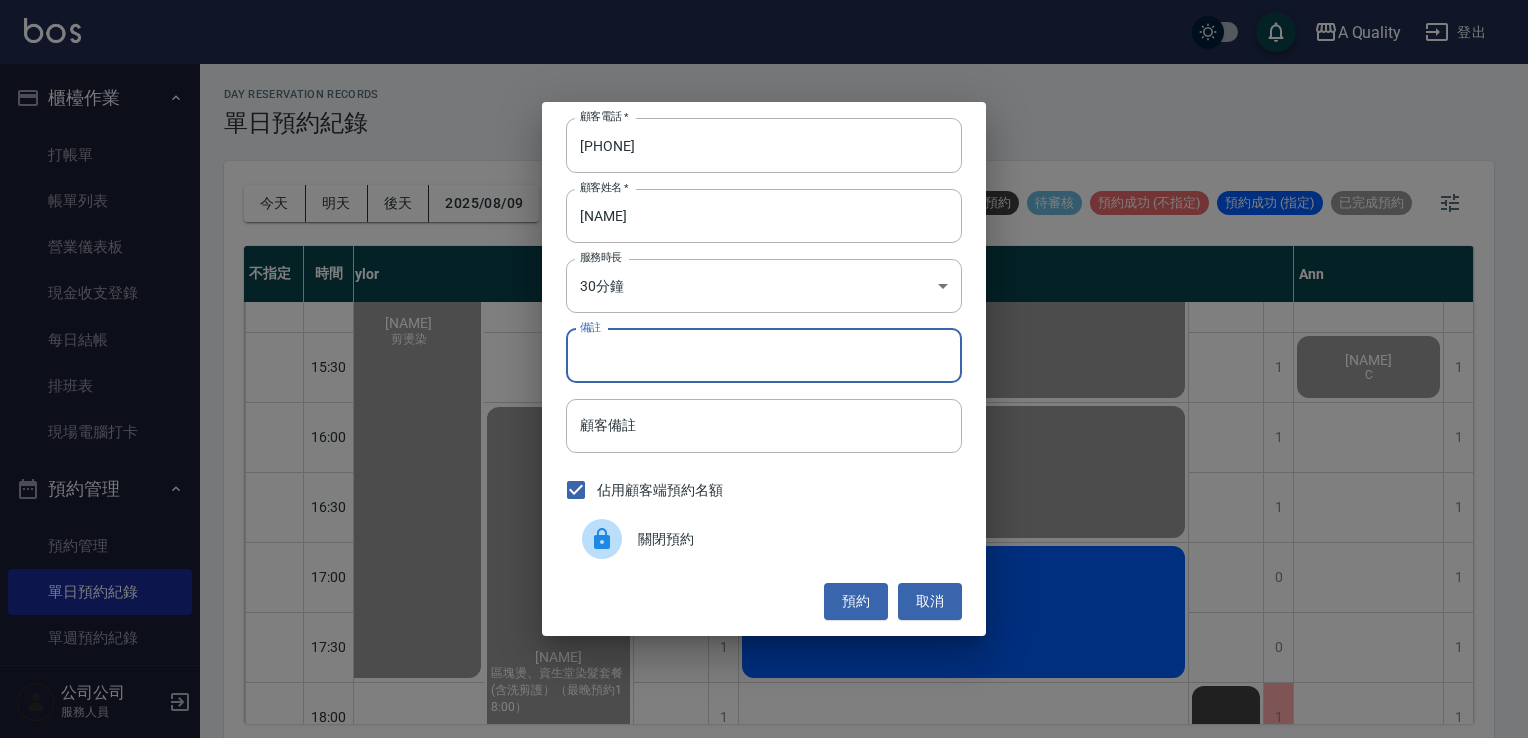 click on "備註" at bounding box center [764, 356] 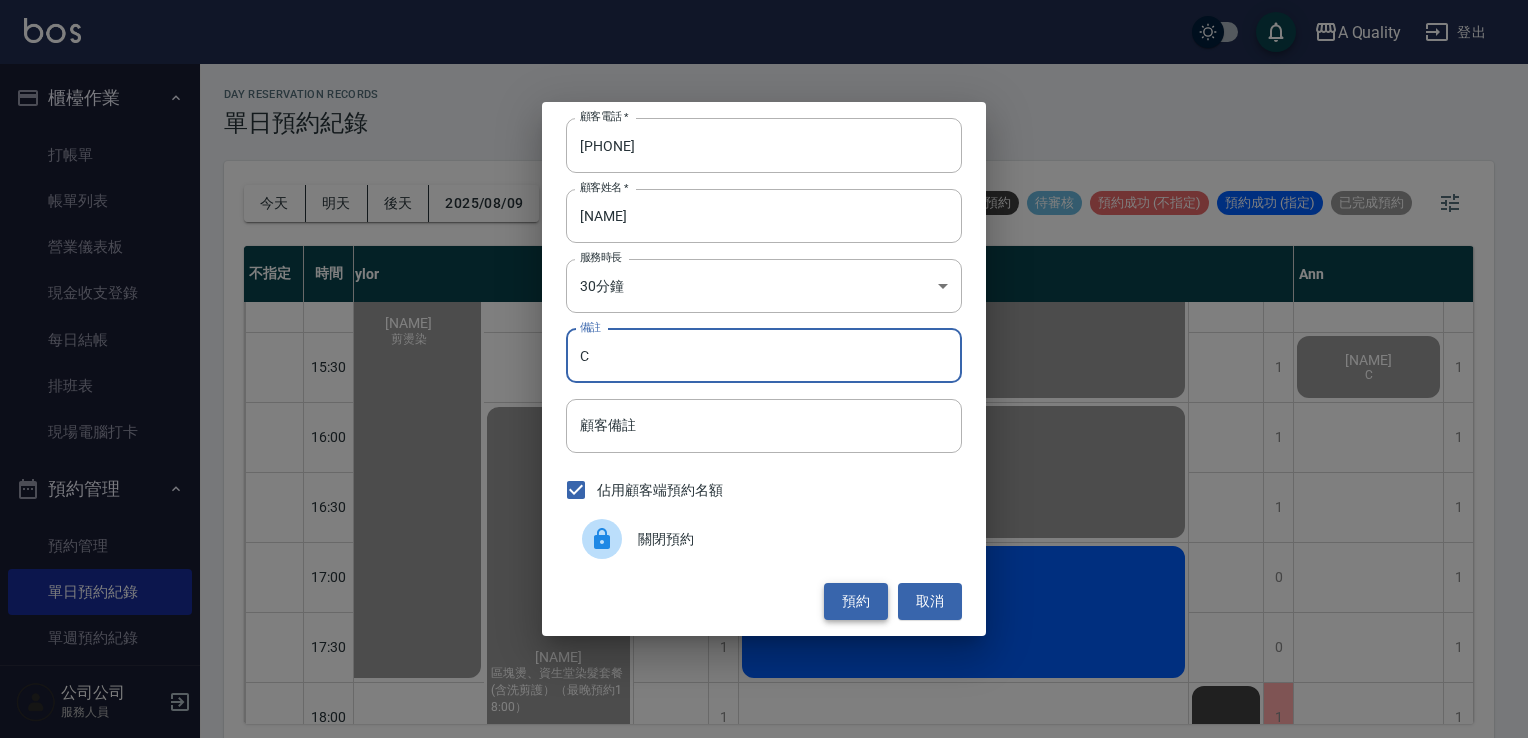 type on "C" 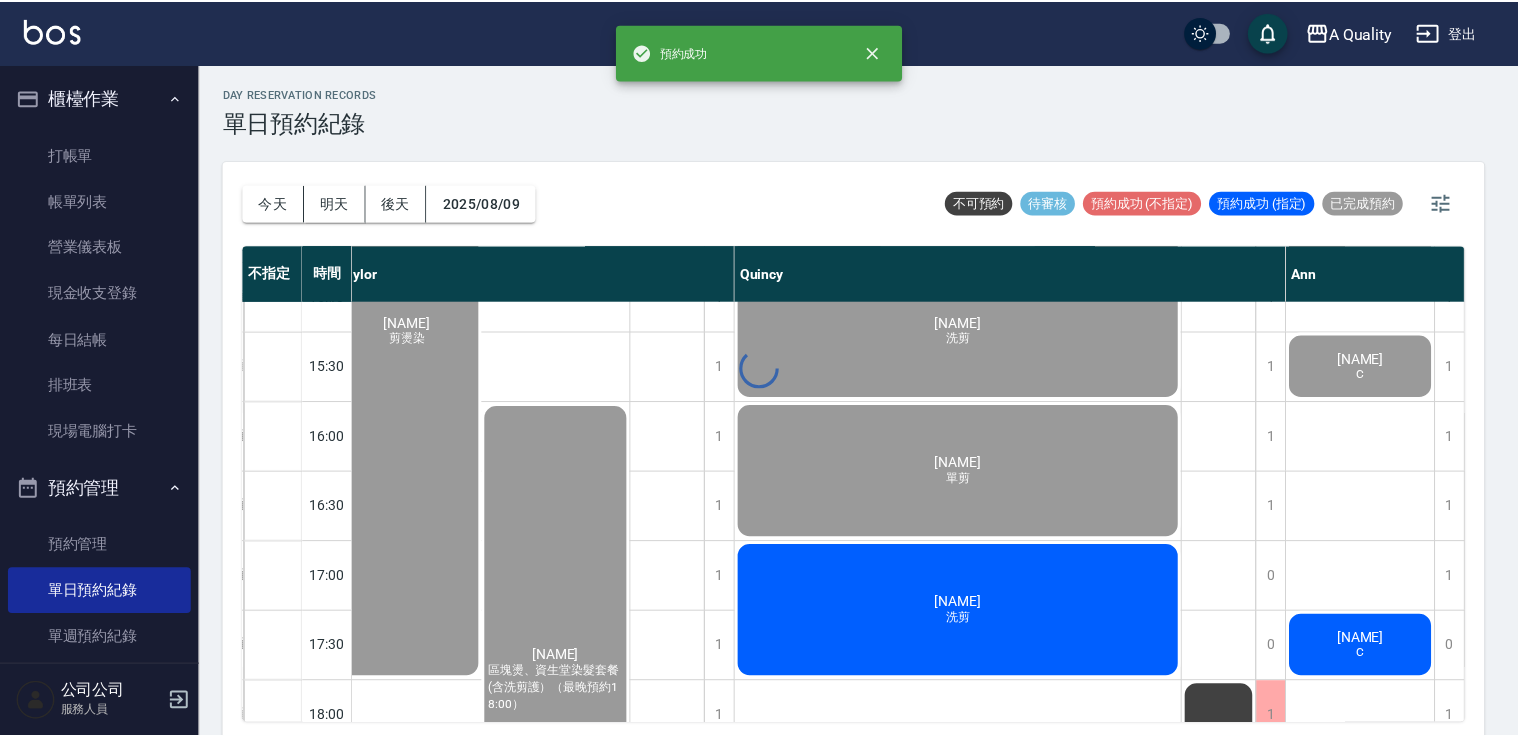 scroll, scrollTop: 600, scrollLeft: 169, axis: both 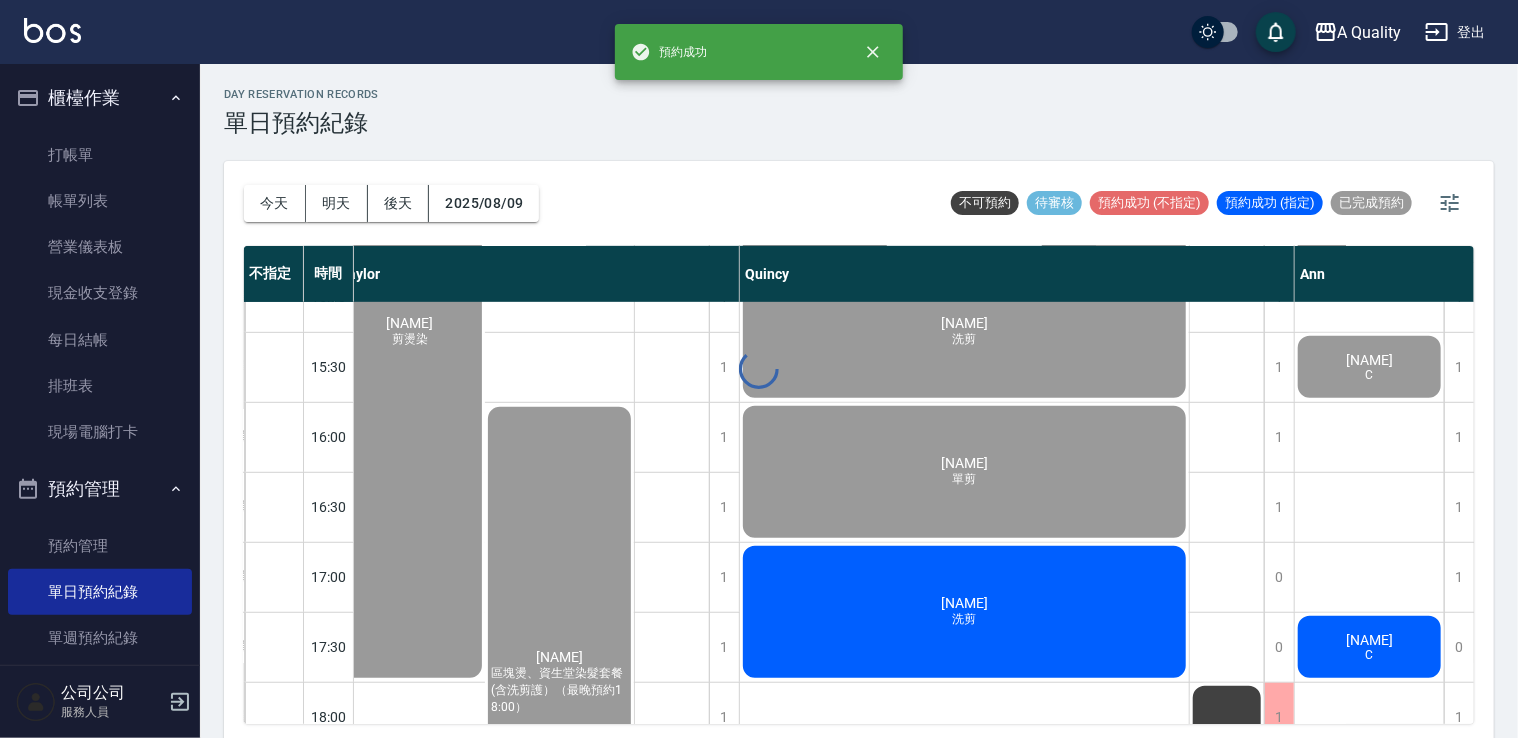 click at bounding box center (759, 369) 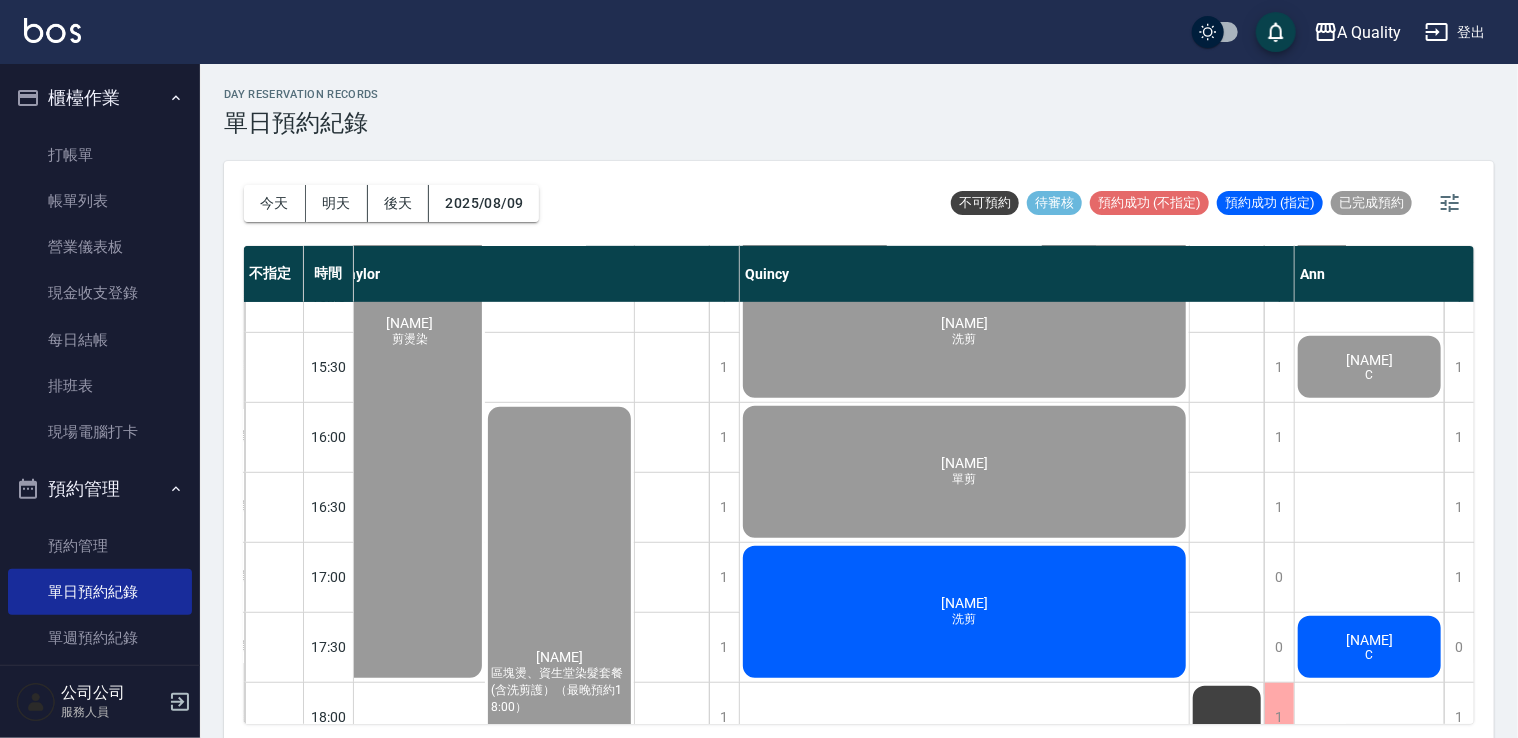 click on "張珮宸" at bounding box center [484, -105] 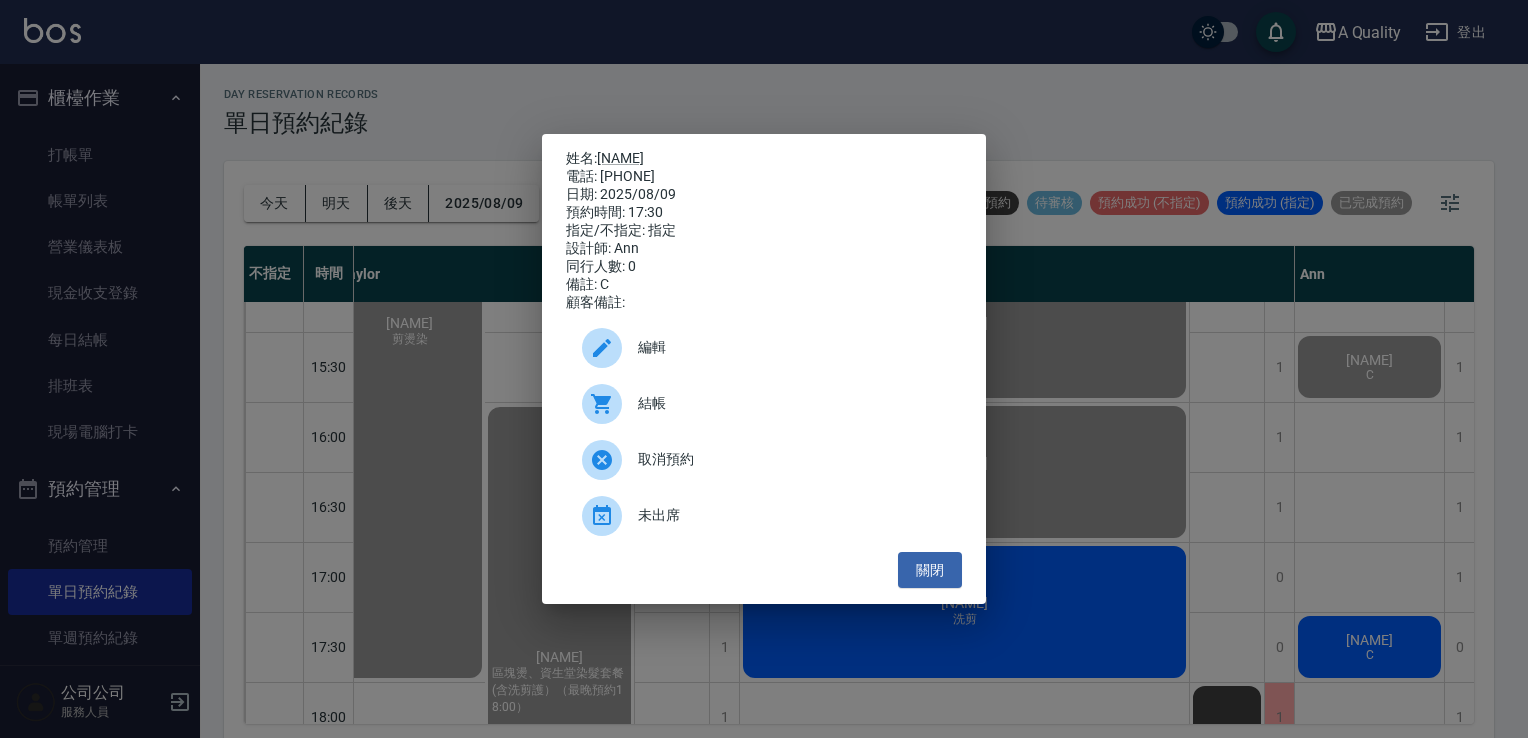 click on "編輯 結帳 取消預約 未出席" at bounding box center (764, 432) 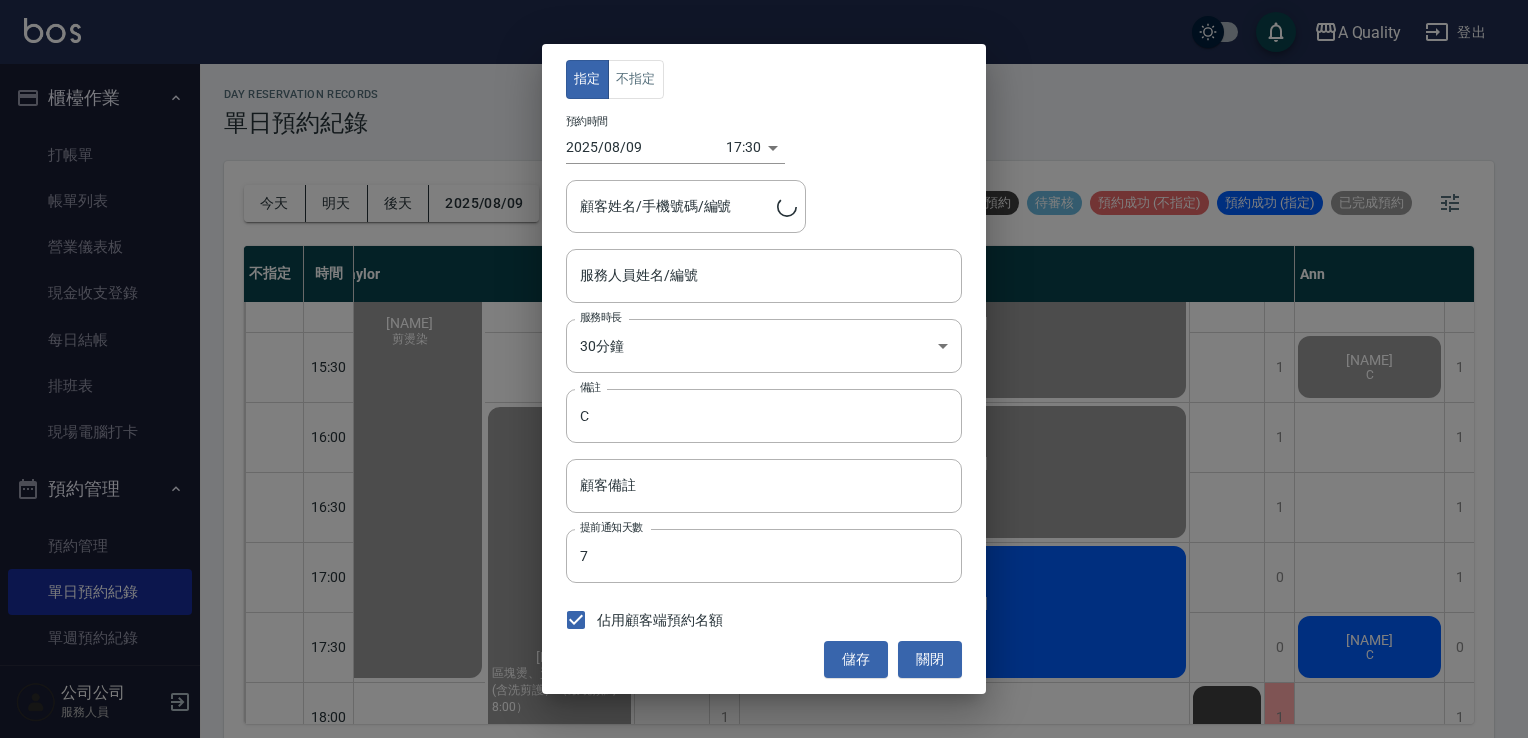 type on "Ann(無代號)" 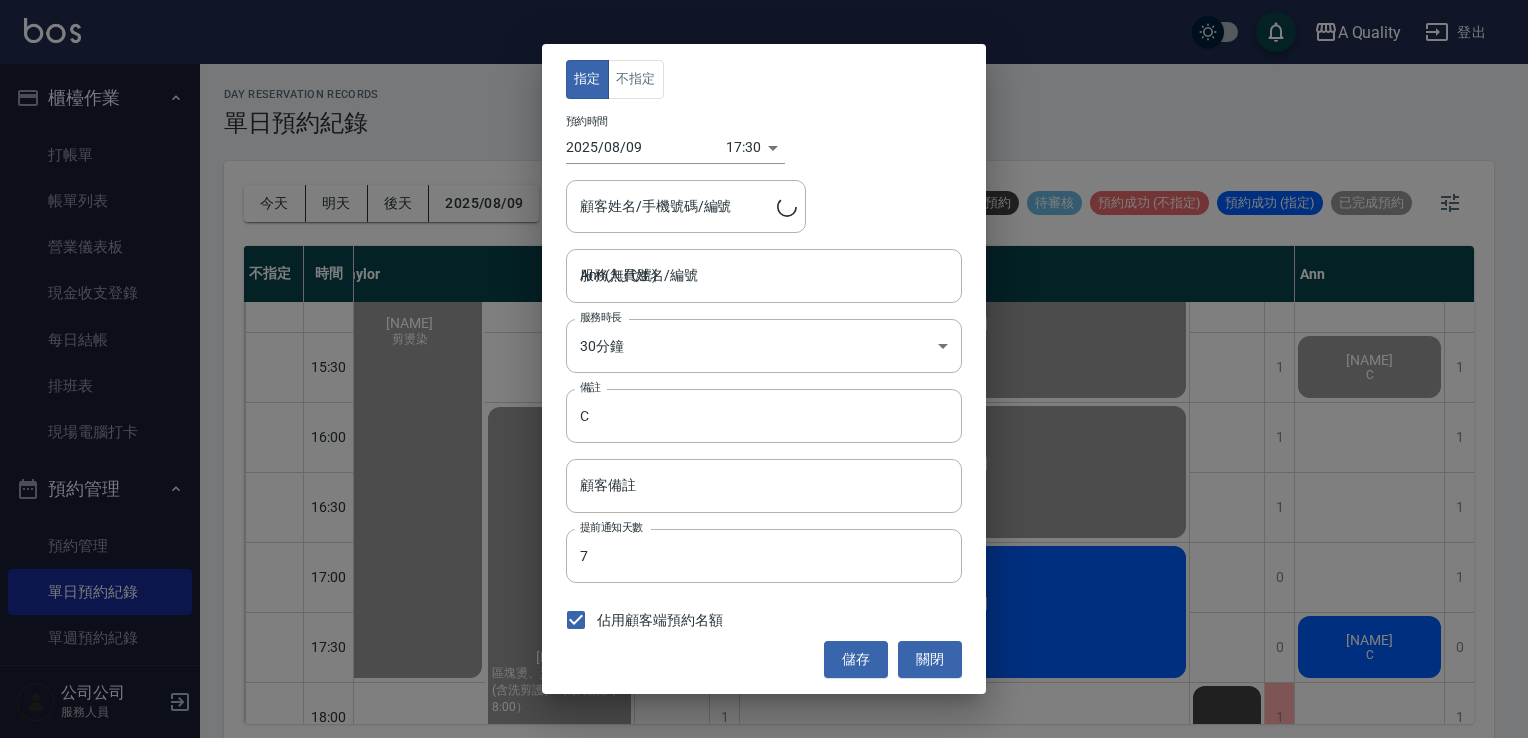 type on "張珮宸/0933695381/" 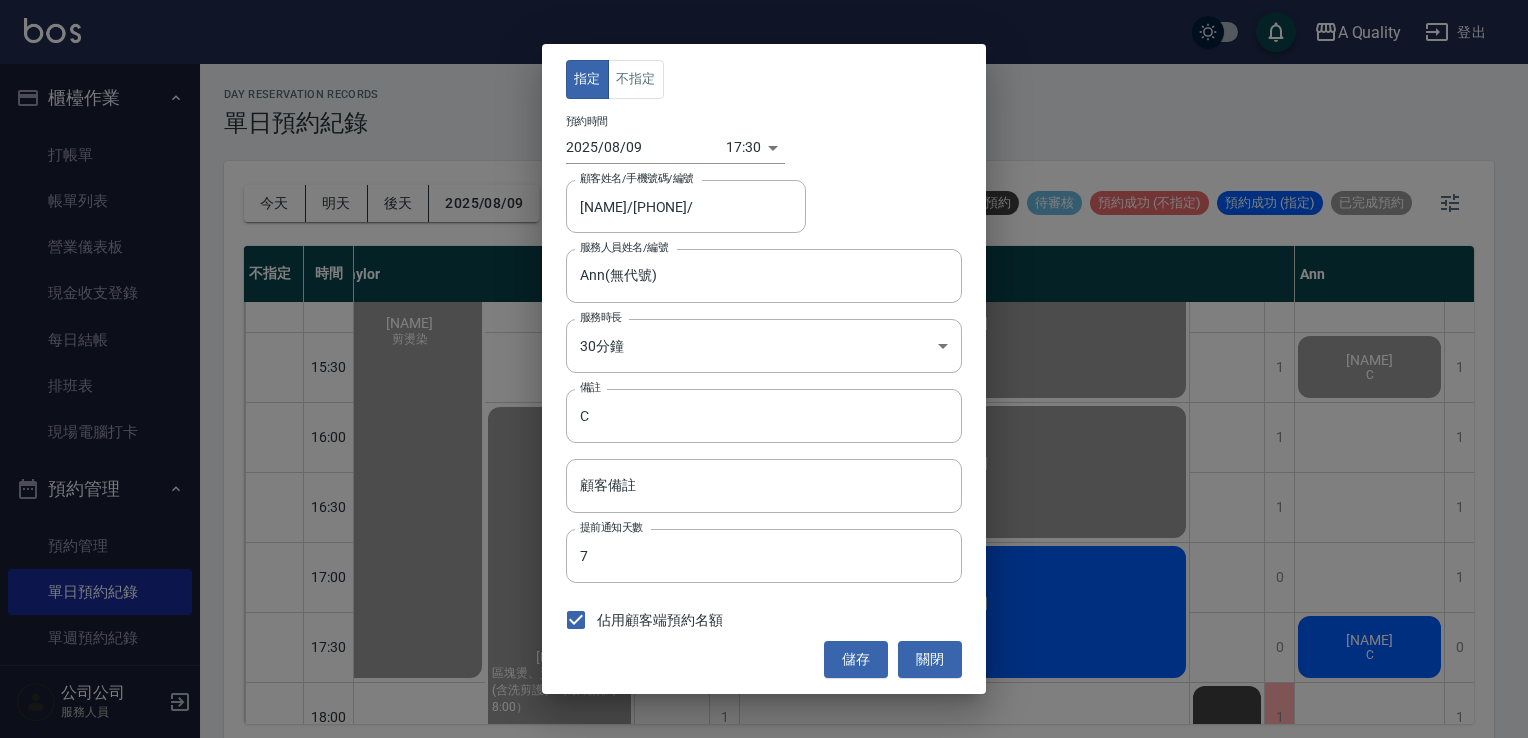 click on "指定 不指定" at bounding box center [764, 79] 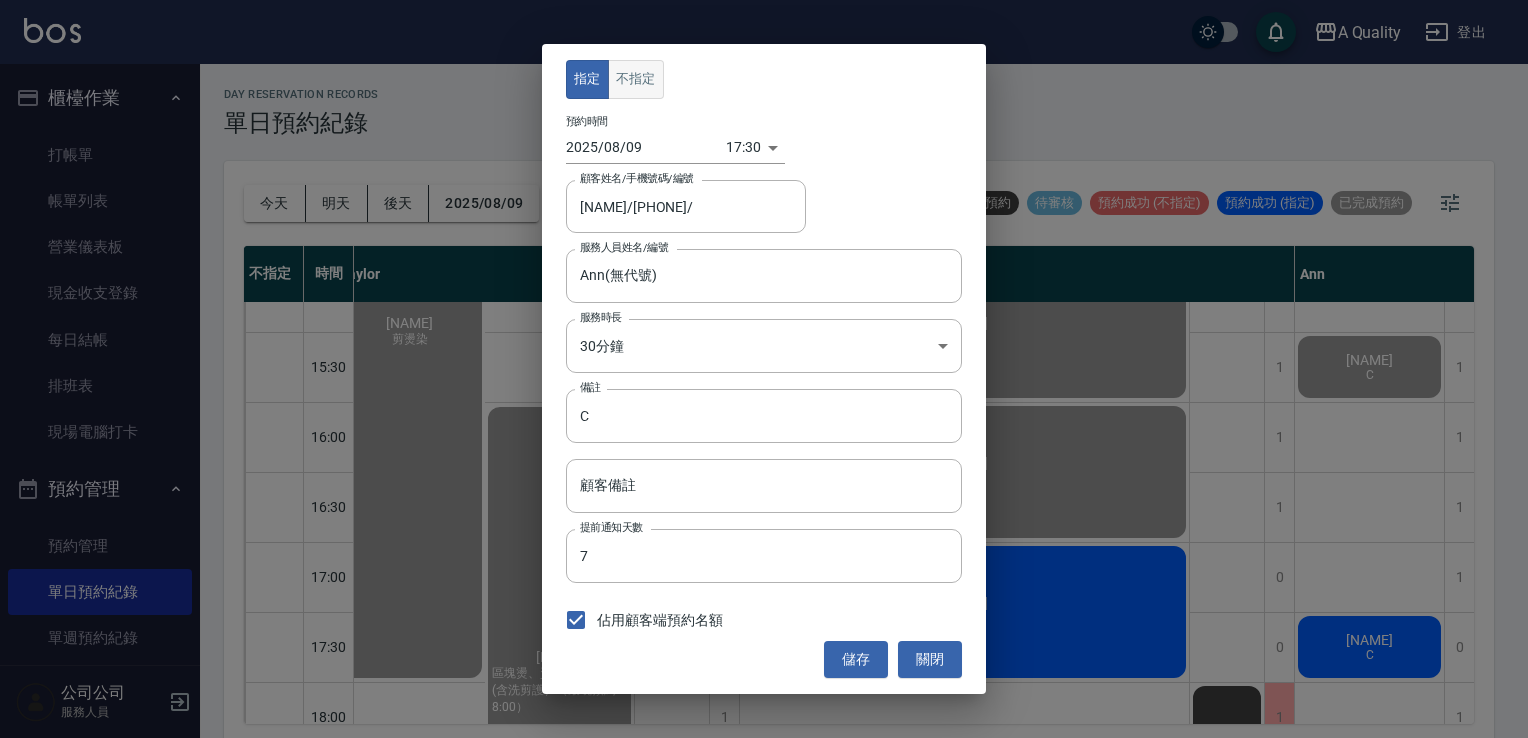 click on "不指定" at bounding box center [636, 79] 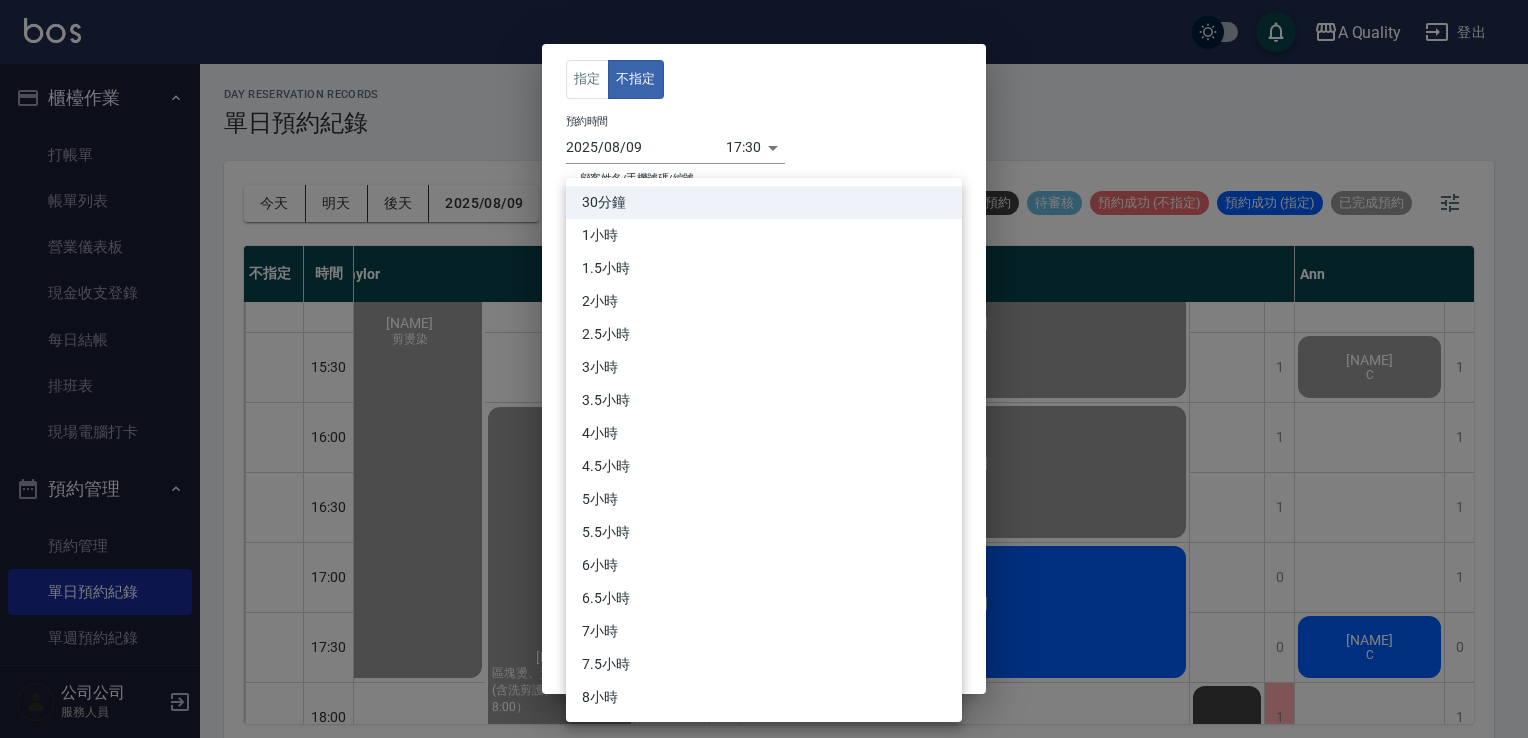 click on "A Quality 登出 櫃檯作業 打帳單 帳單列表 營業儀表板 現金收支登錄 每日結帳 排班表 現場電腦打卡 預約管理 預約管理 單日預約紀錄 單週預約紀錄 報表及分析 報表目錄 店家日報表 互助日報表 互助排行榜 互助點數明細 設計師日報表 設計師業績分析表 設計師排行榜 店販抽成明細 每日非現金明細 客戶管理 客戶列表 卡券管理 入金管理 公司公司 服務人員 day Reservation records 單日預約紀錄 今天 明天 後天 2025/08/09 不可預約 待審核 預約成功 (不指定) 預約成功 (指定) 已完成預約 不指定 時間 不指定 Taylor Quincy Ann 11:00 11:30 12:00 12:30 13:00 13:30 14:00 14:30 15:00 15:30 16:00 16:30 17:00 17:30 18:00 18:30 19:00 19:30 可預約人數:1 可預約人數:1 可預約人數:1 可預約人數:1 可預約人數:1 可預約人數:1 可預約人數:1 可預約人數:1 可預約人數:1 可預約人數:1 可預約人數:1 可預約人數:1 可預約人數:1 1 1" at bounding box center [764, 372] 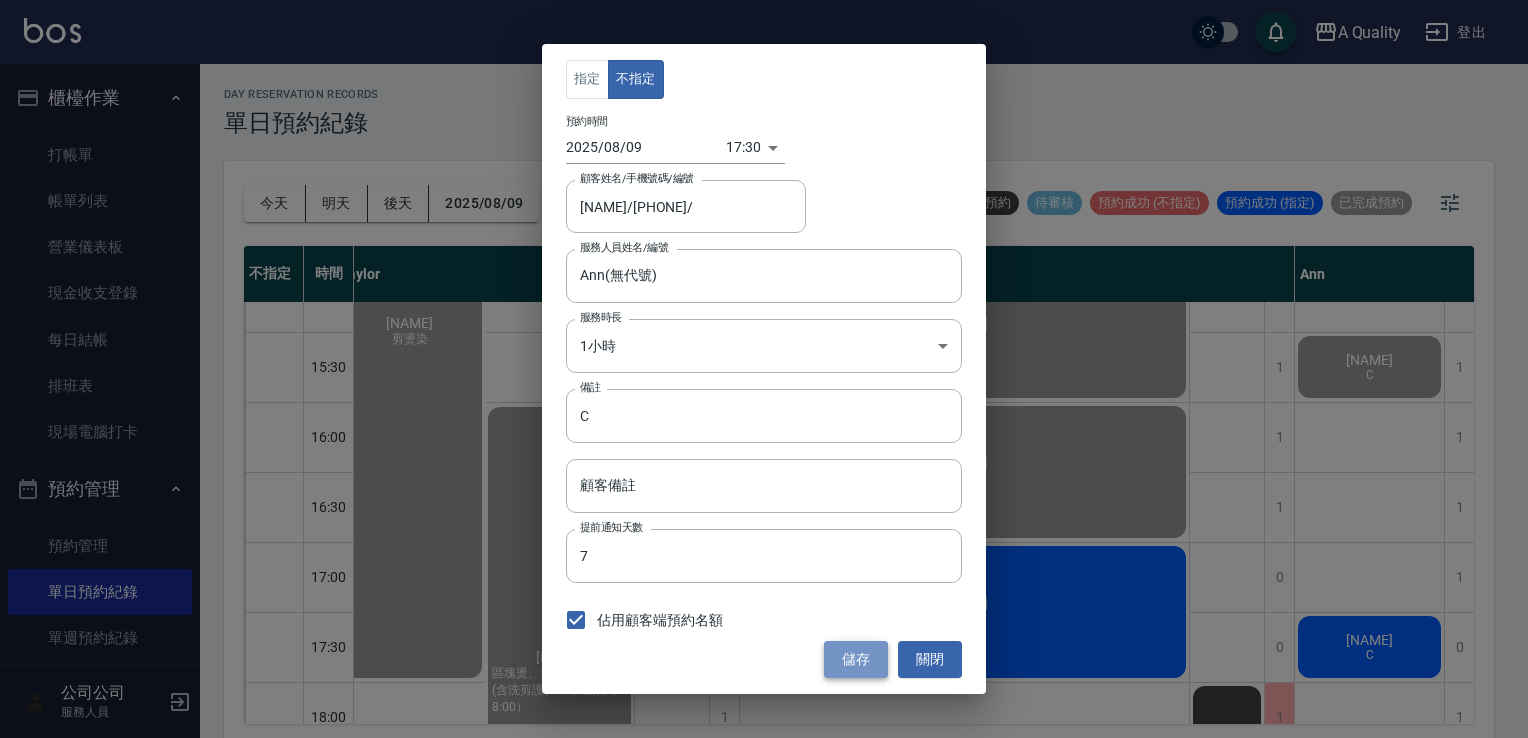 click on "儲存" at bounding box center [856, 659] 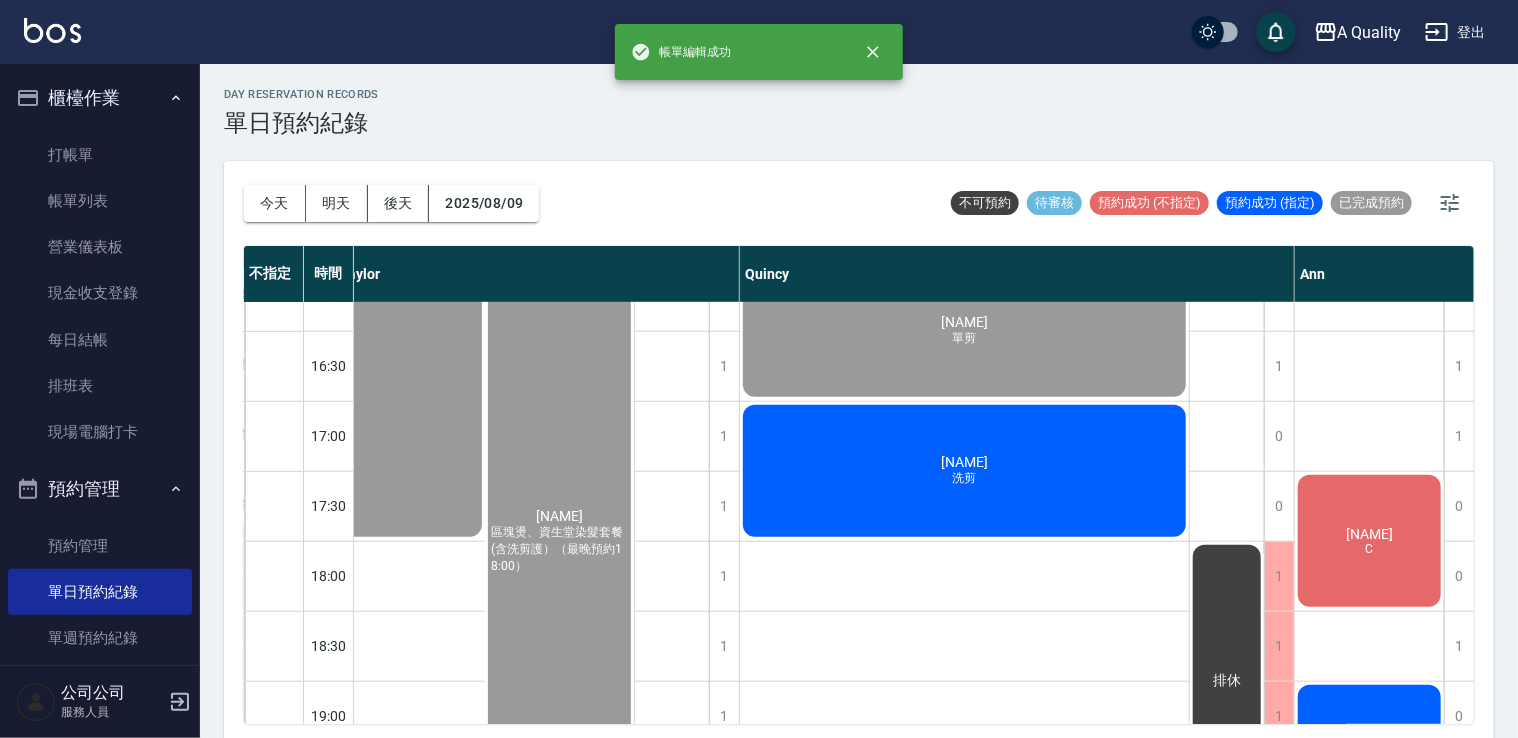 scroll, scrollTop: 853, scrollLeft: 169, axis: both 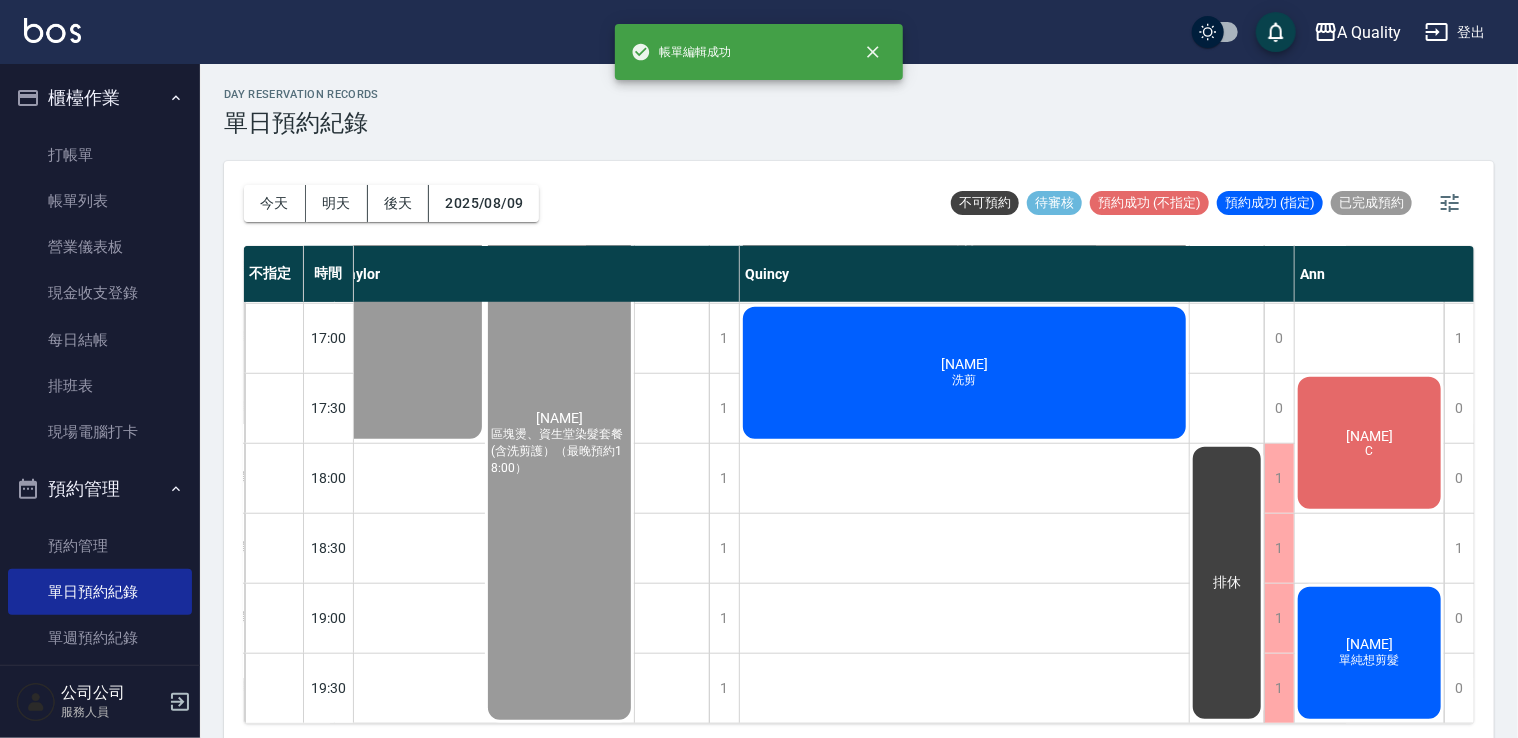 click on "張珮宸" at bounding box center (484, -344) 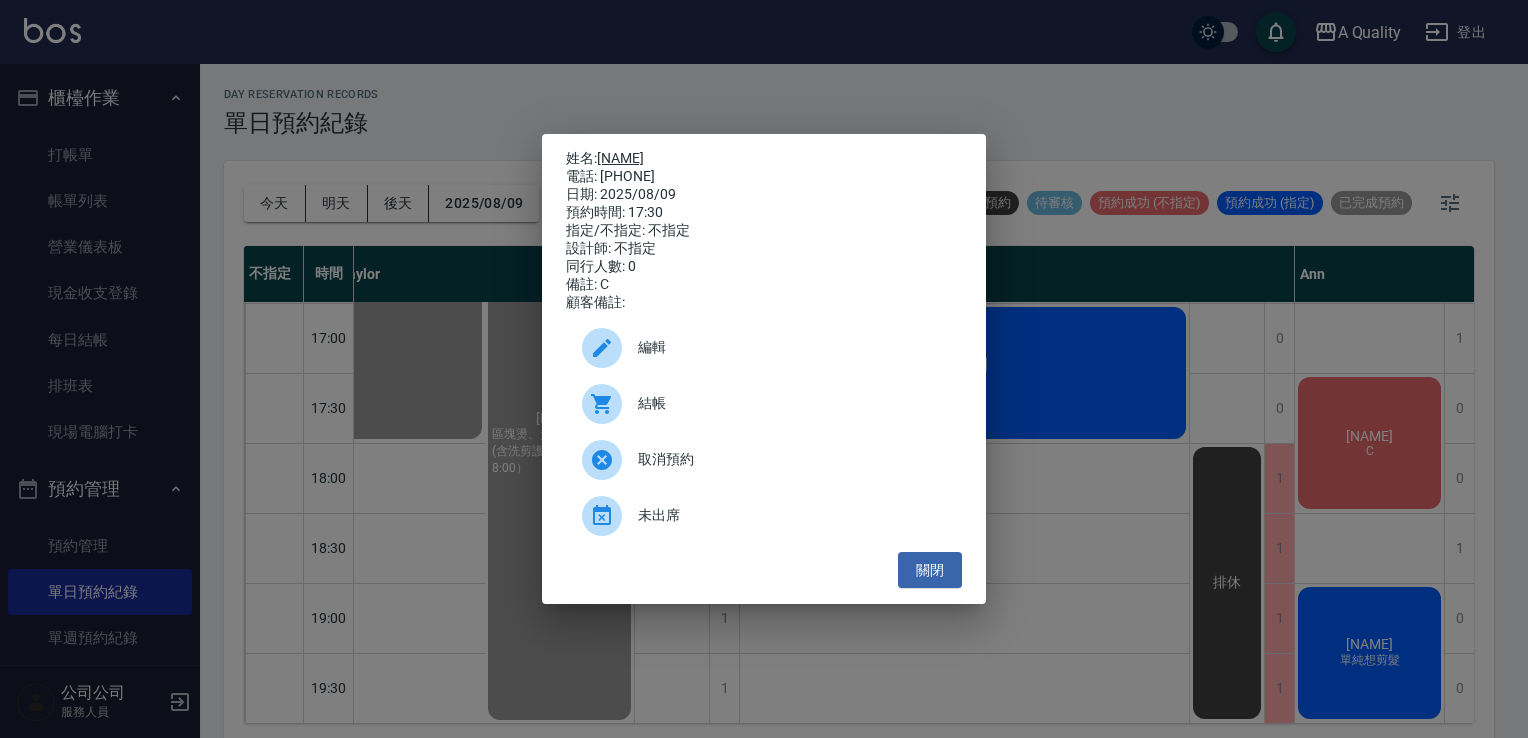 click on "張珮宸" at bounding box center (620, 158) 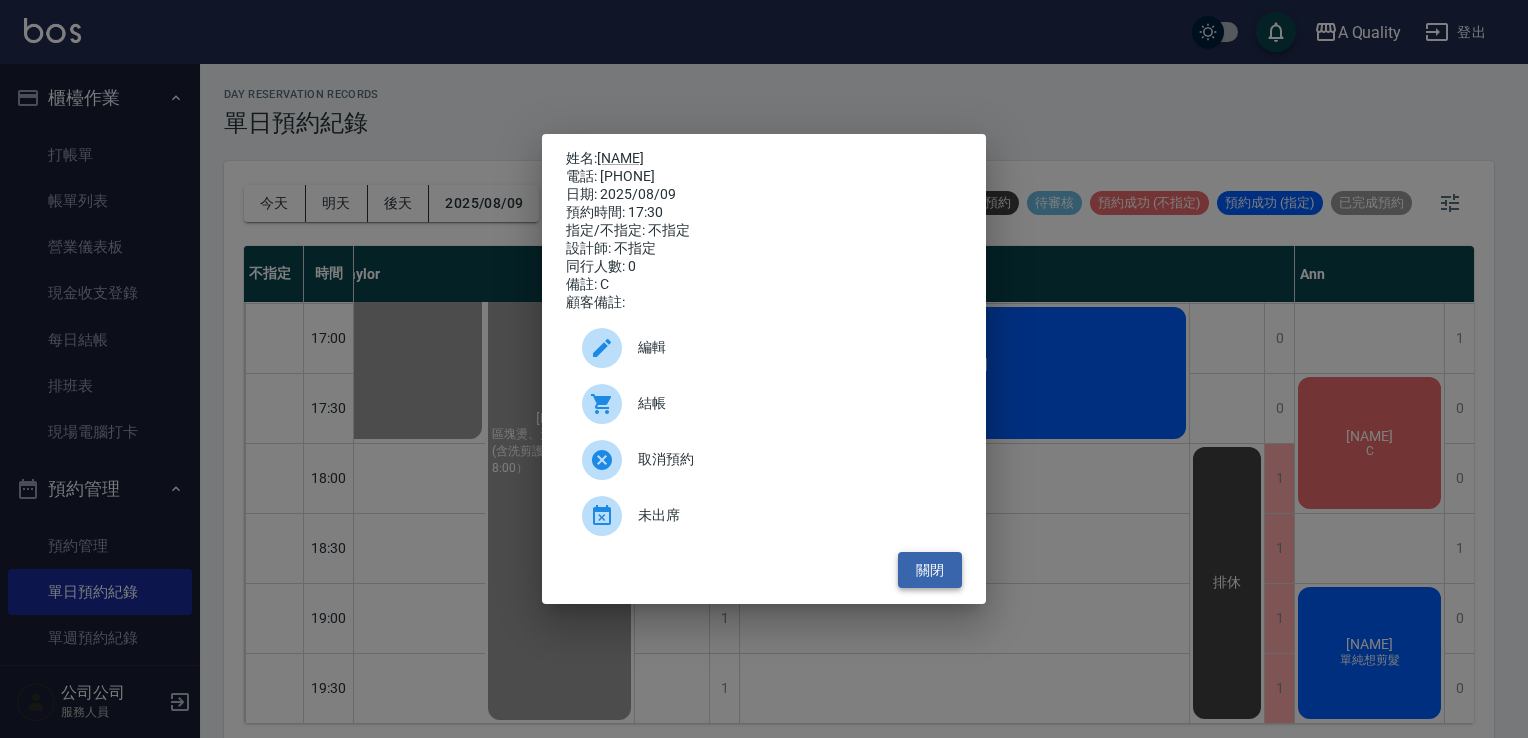 click on "關閉" at bounding box center (930, 570) 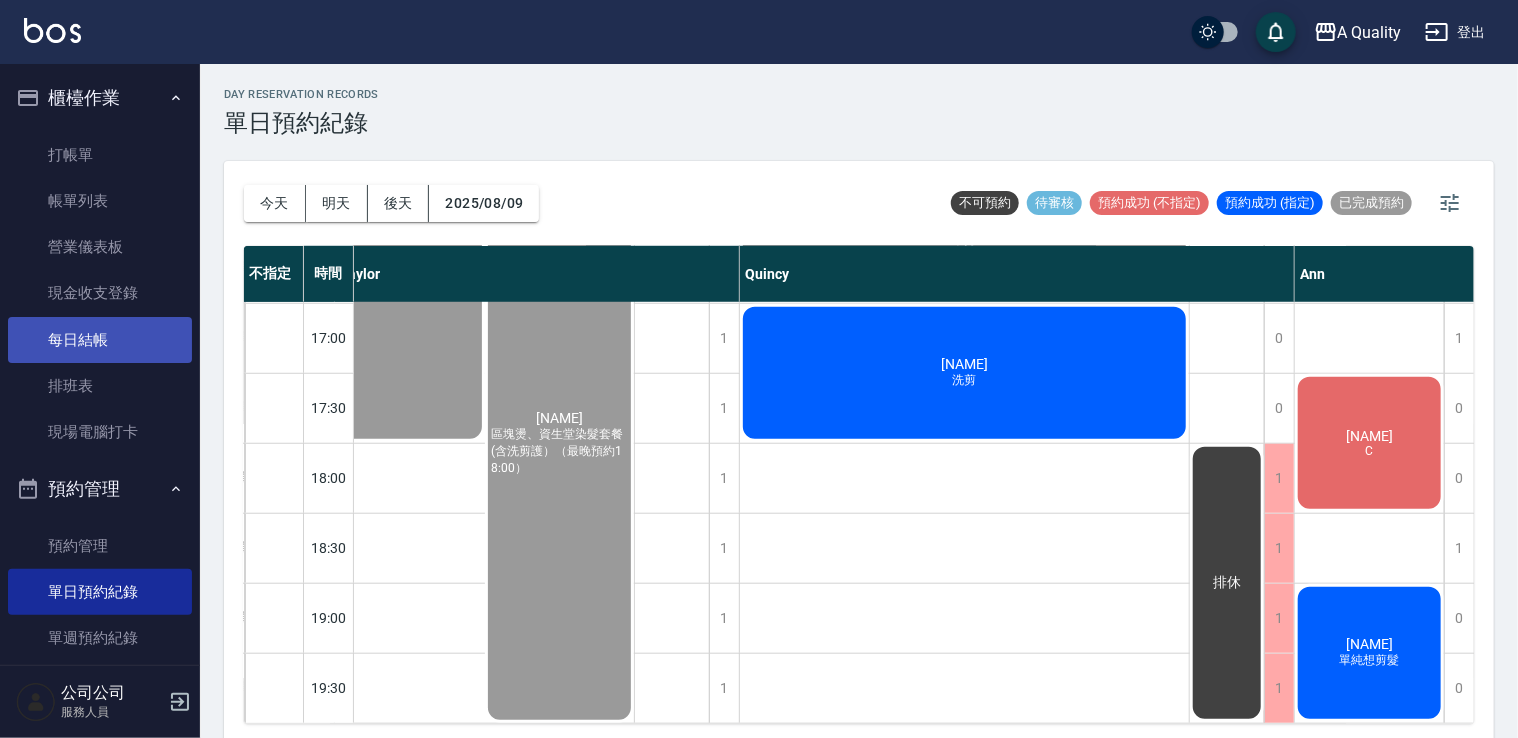 click on "每日結帳" at bounding box center (100, 340) 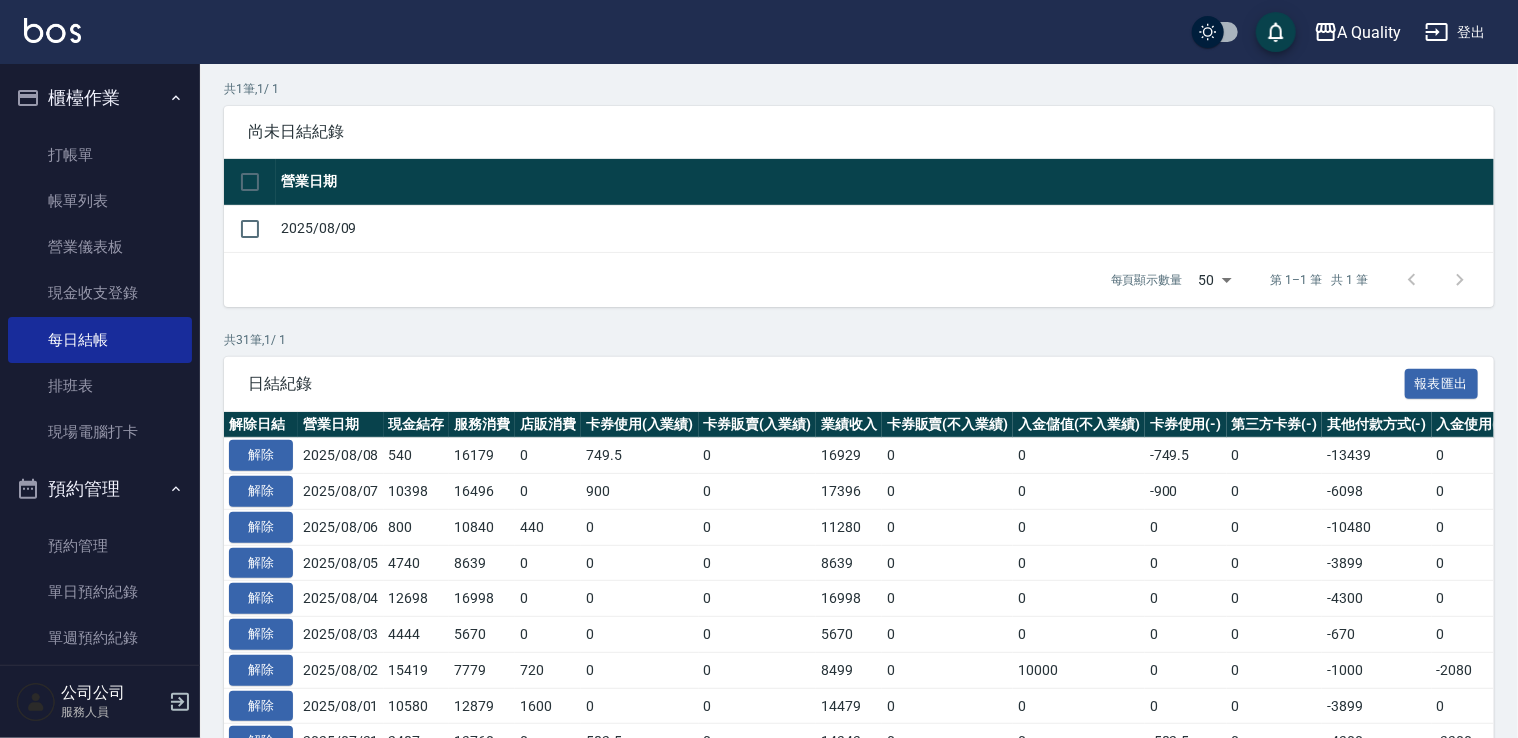 scroll, scrollTop: 200, scrollLeft: 0, axis: vertical 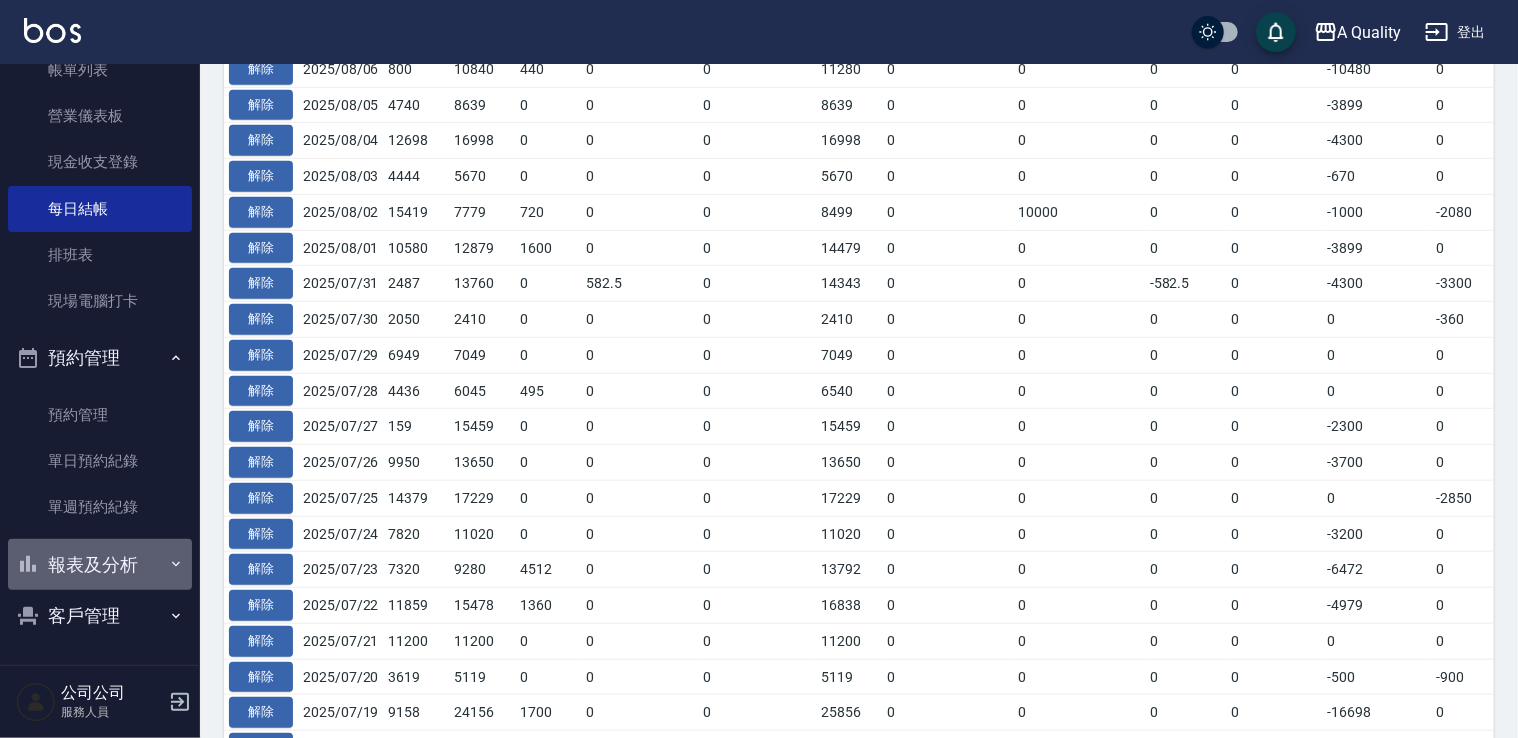 click on "報表及分析" at bounding box center (100, 565) 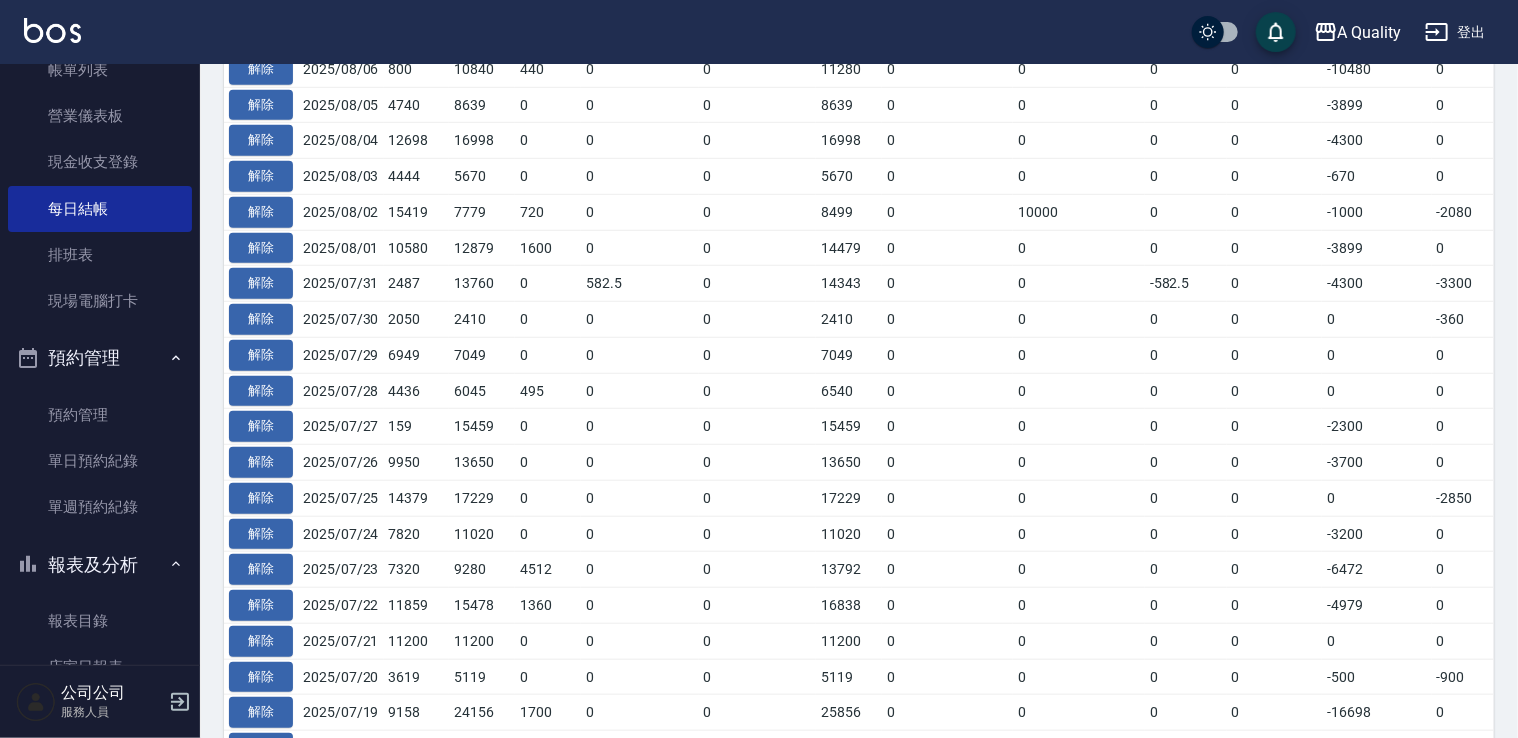scroll, scrollTop: 531, scrollLeft: 0, axis: vertical 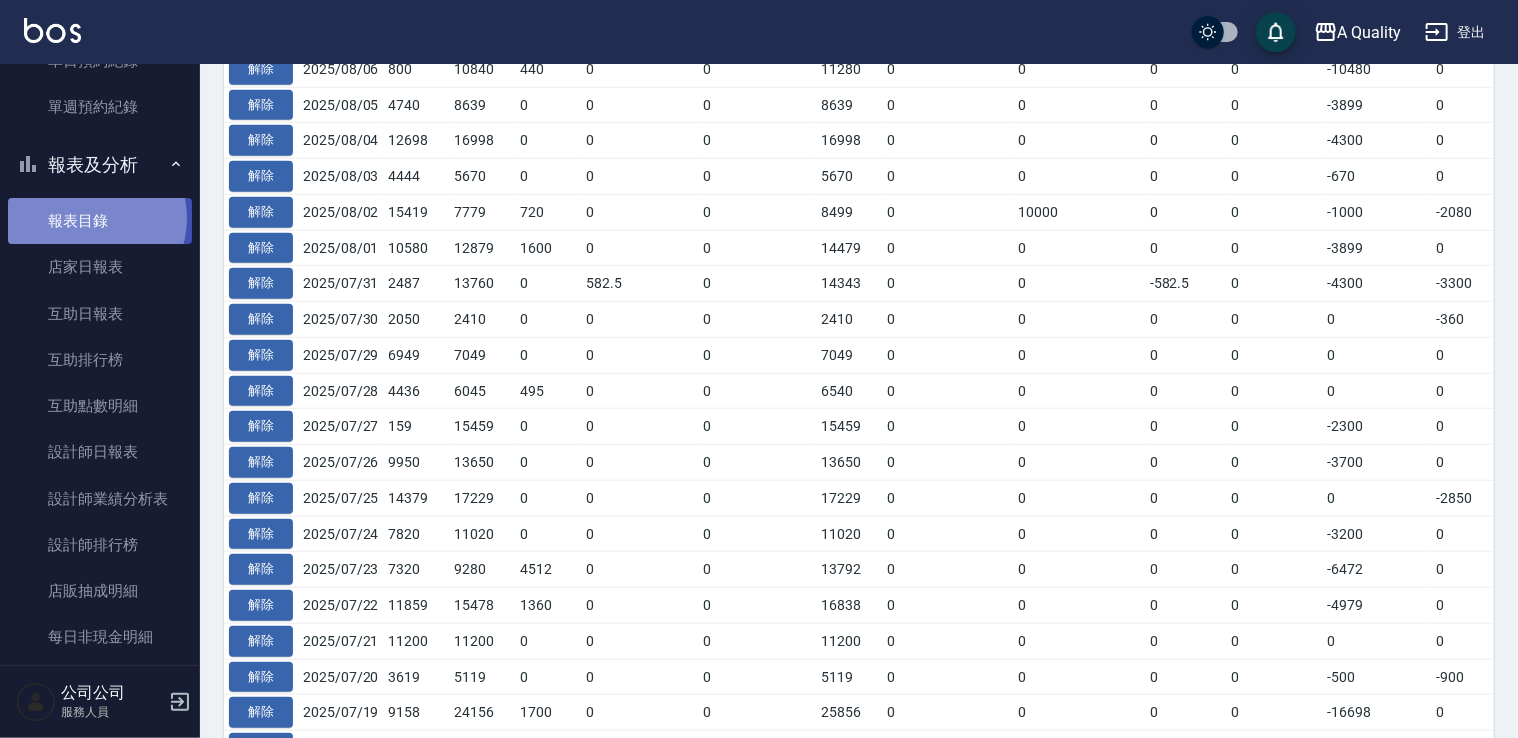 click on "報表目錄" at bounding box center [100, 221] 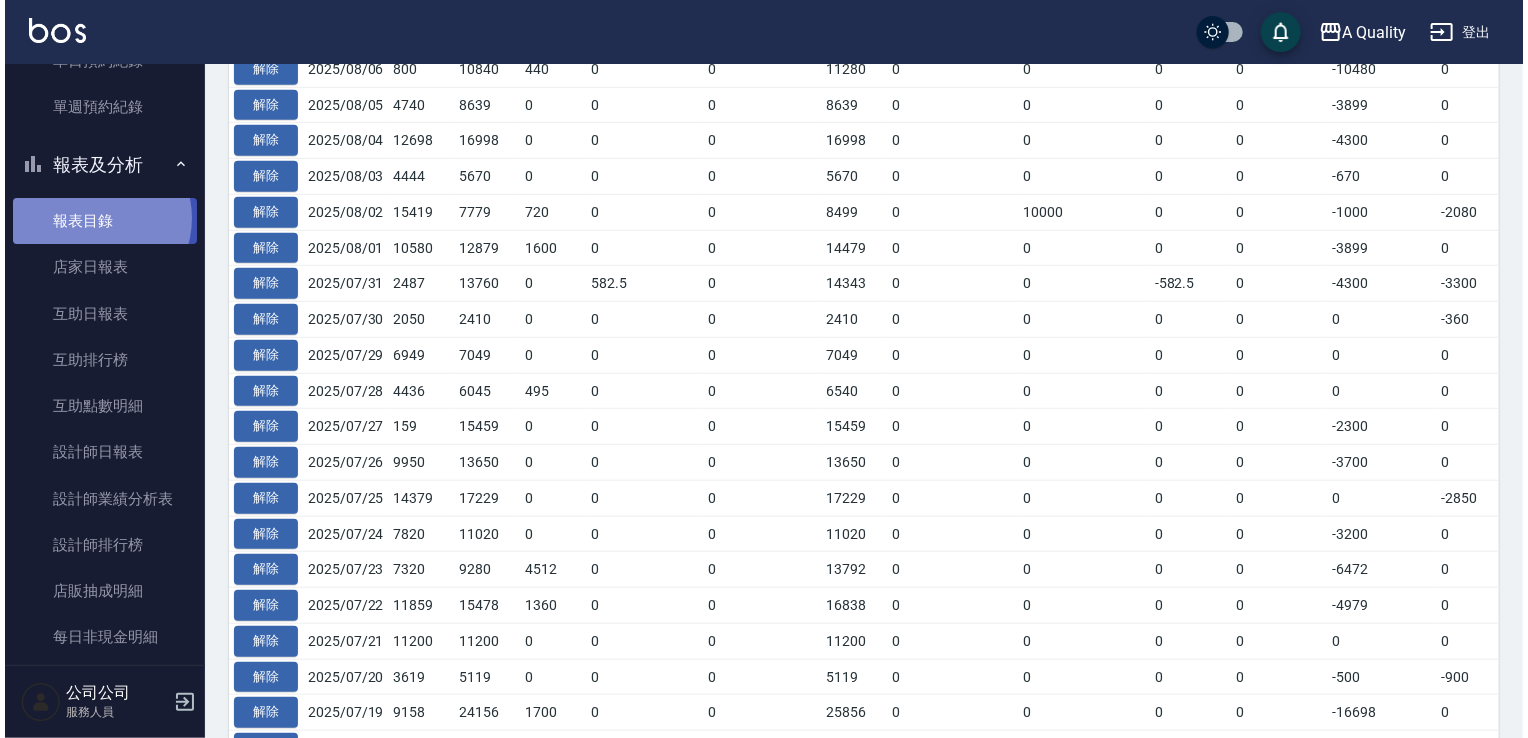 scroll, scrollTop: 0, scrollLeft: 0, axis: both 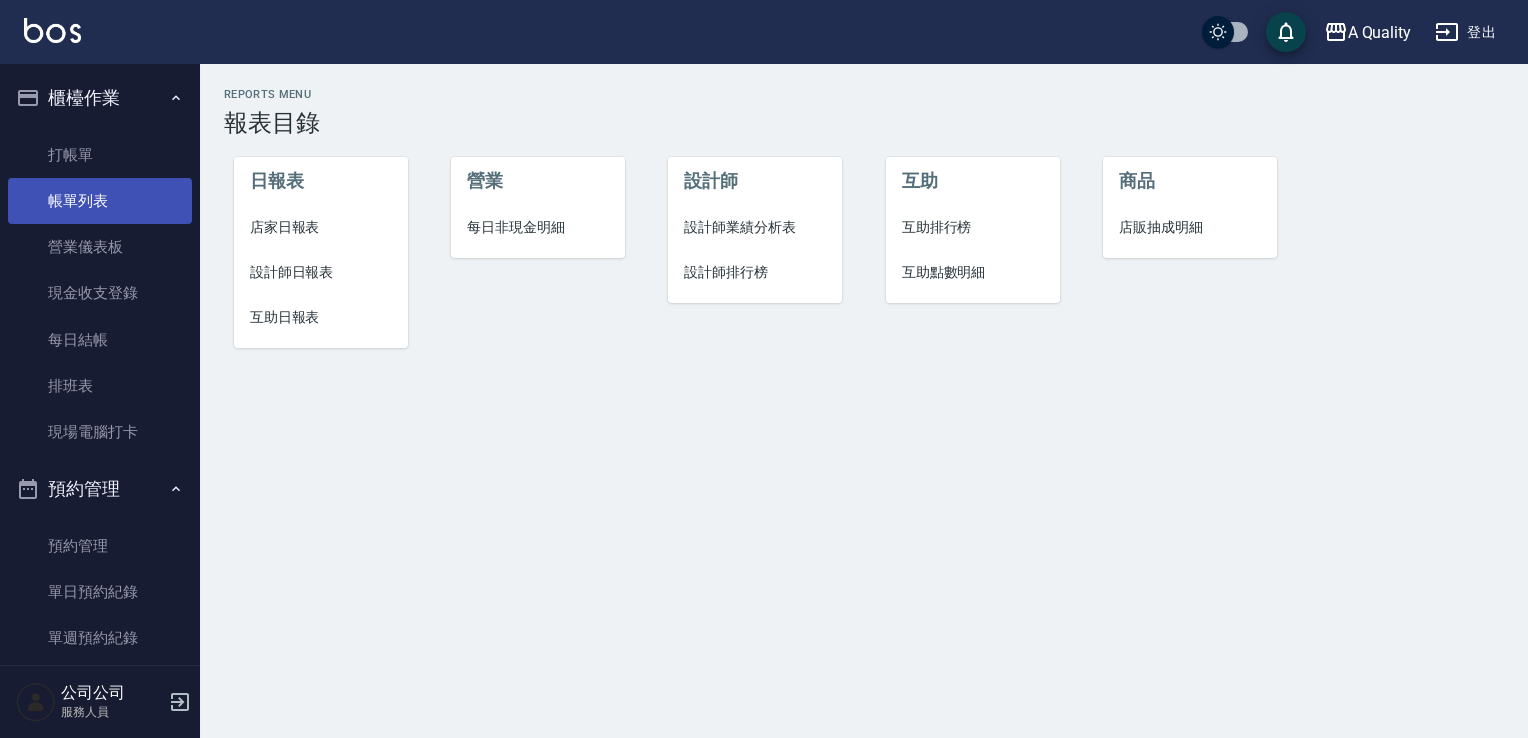 click on "帳單列表" at bounding box center [100, 201] 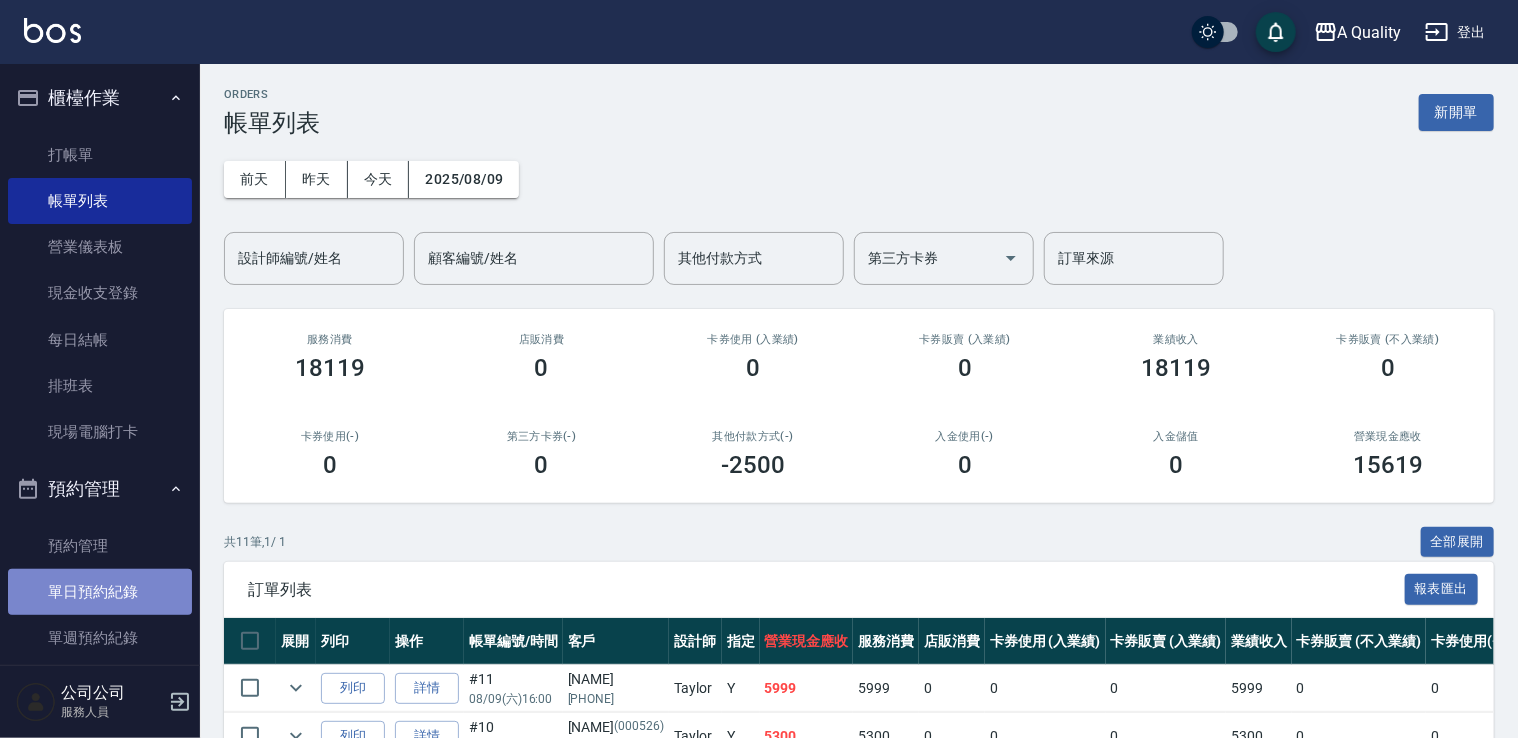 click on "單日預約紀錄" at bounding box center (100, 592) 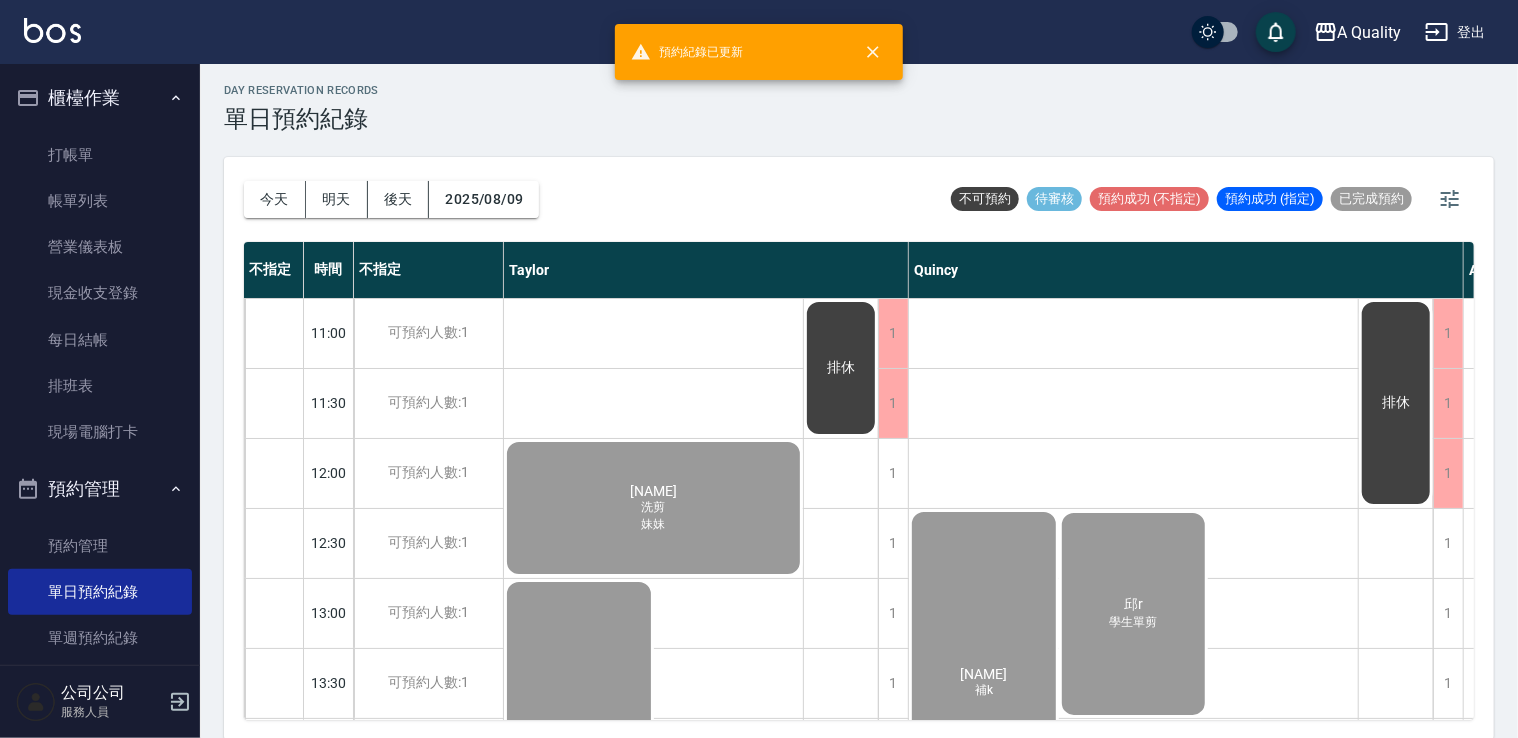 scroll, scrollTop: 5, scrollLeft: 0, axis: vertical 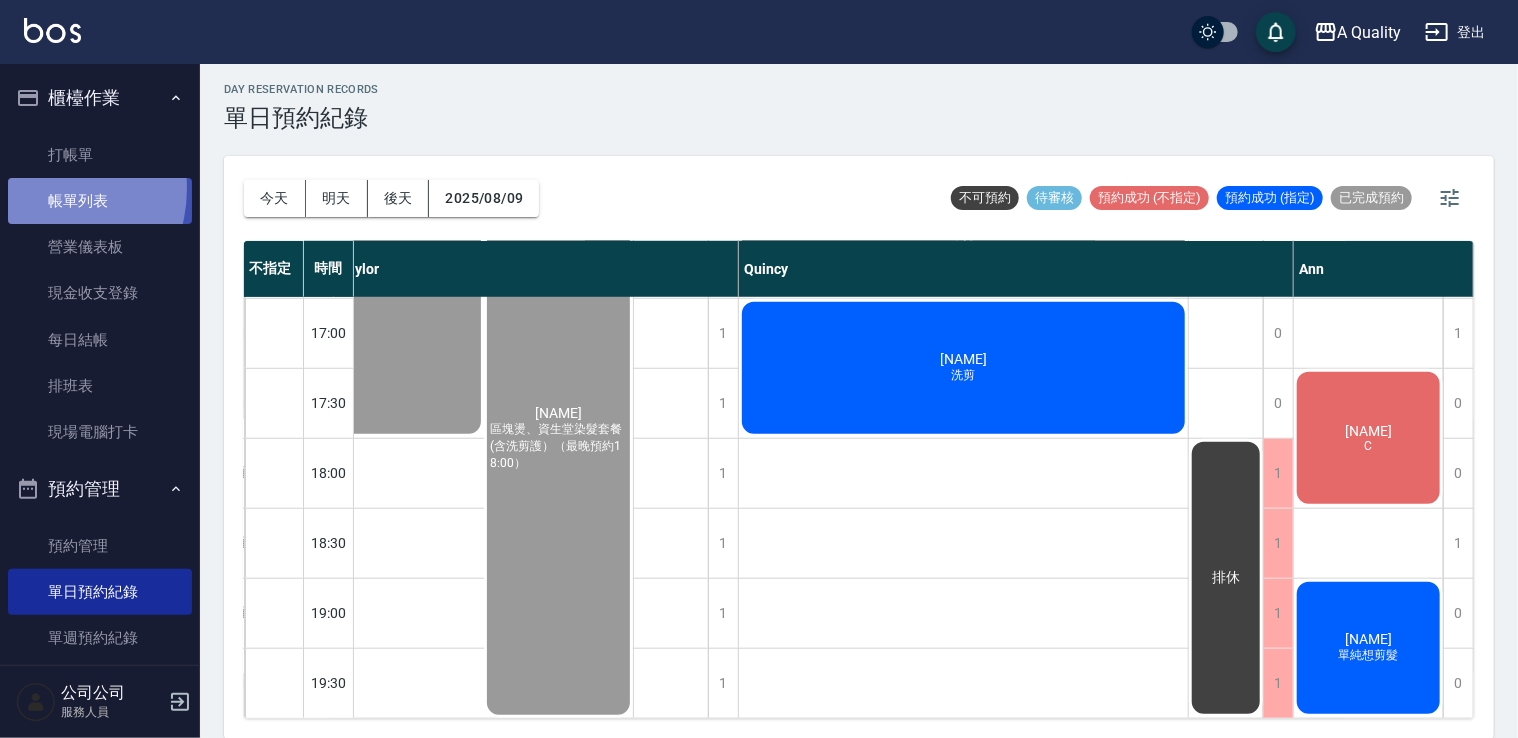 click on "帳單列表" at bounding box center [100, 201] 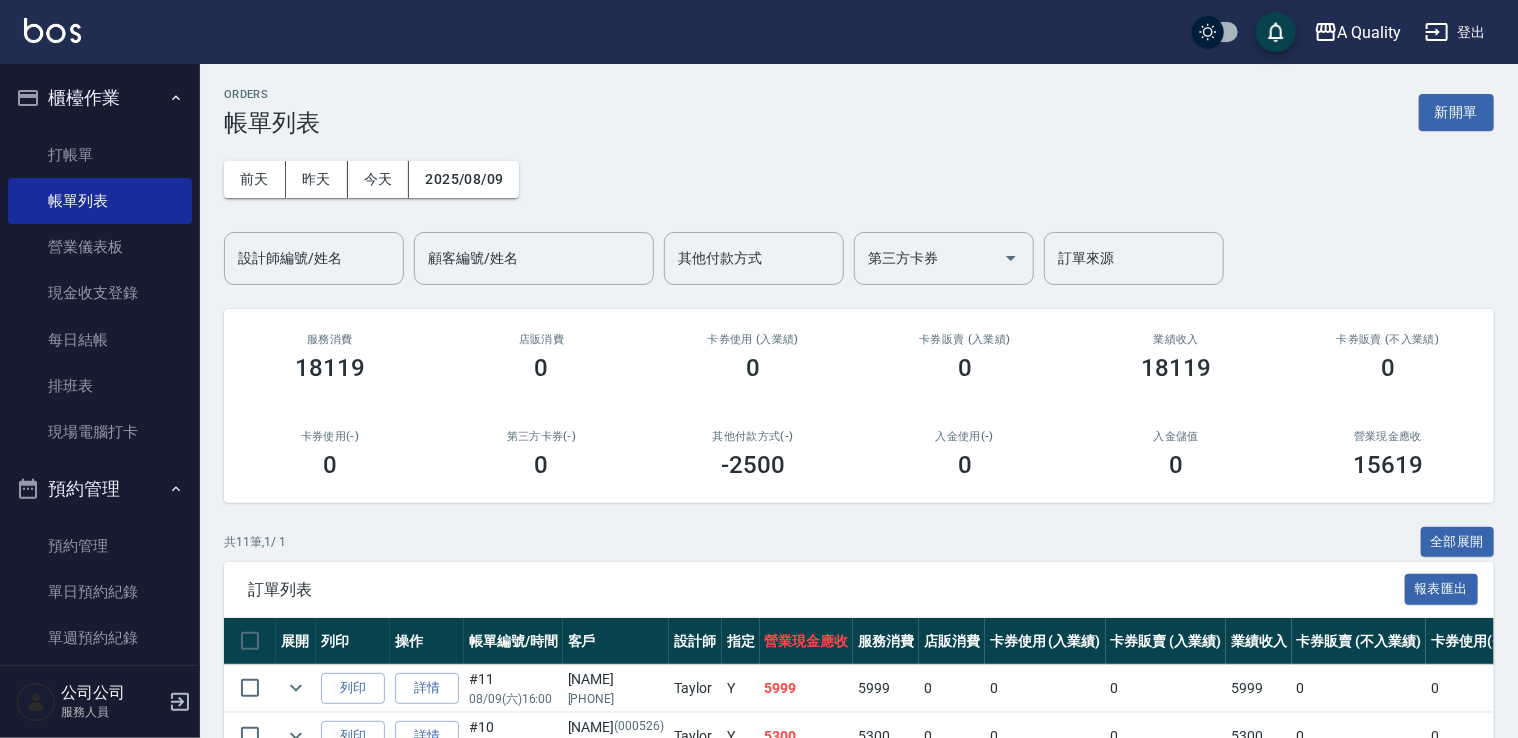 scroll, scrollTop: 300, scrollLeft: 0, axis: vertical 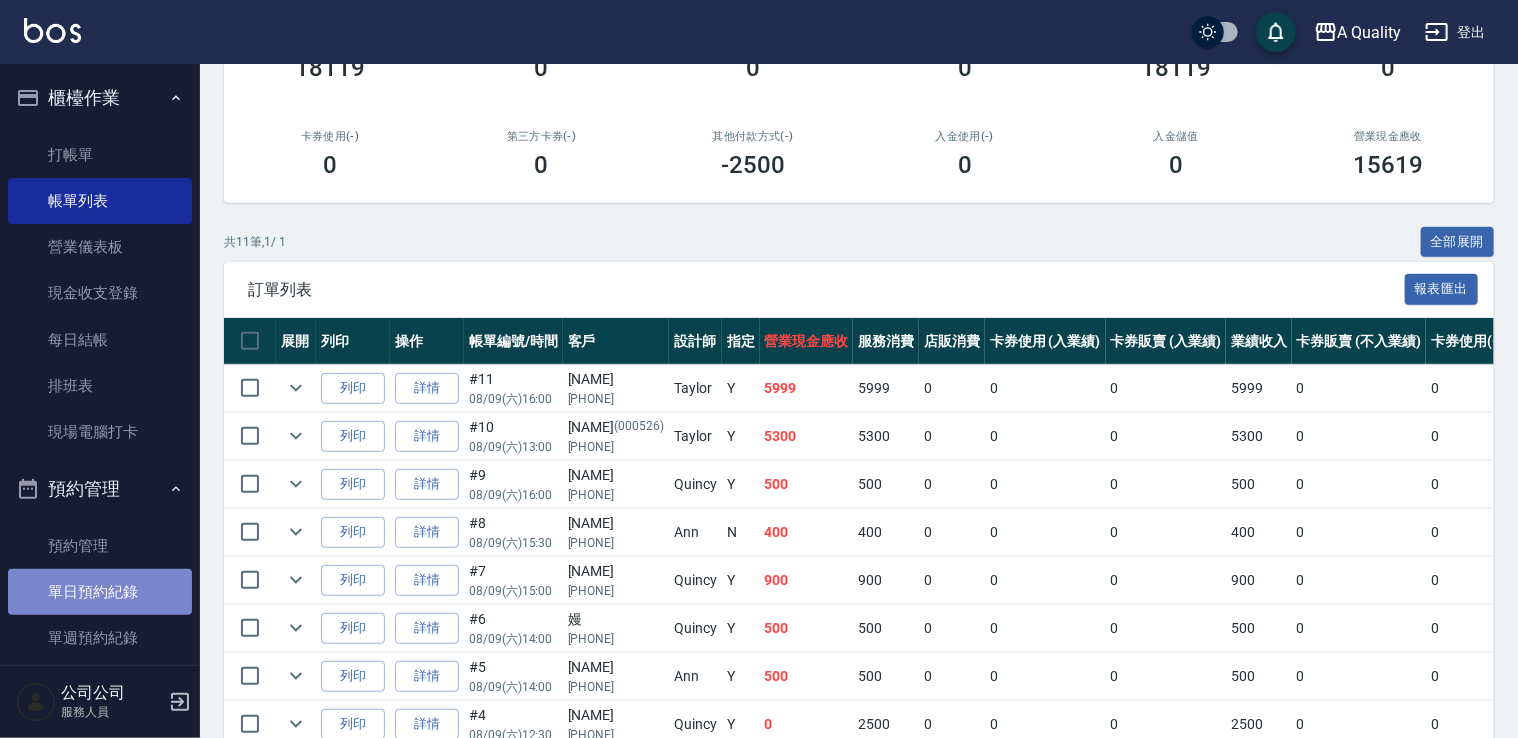 click on "單日預約紀錄" at bounding box center (100, 592) 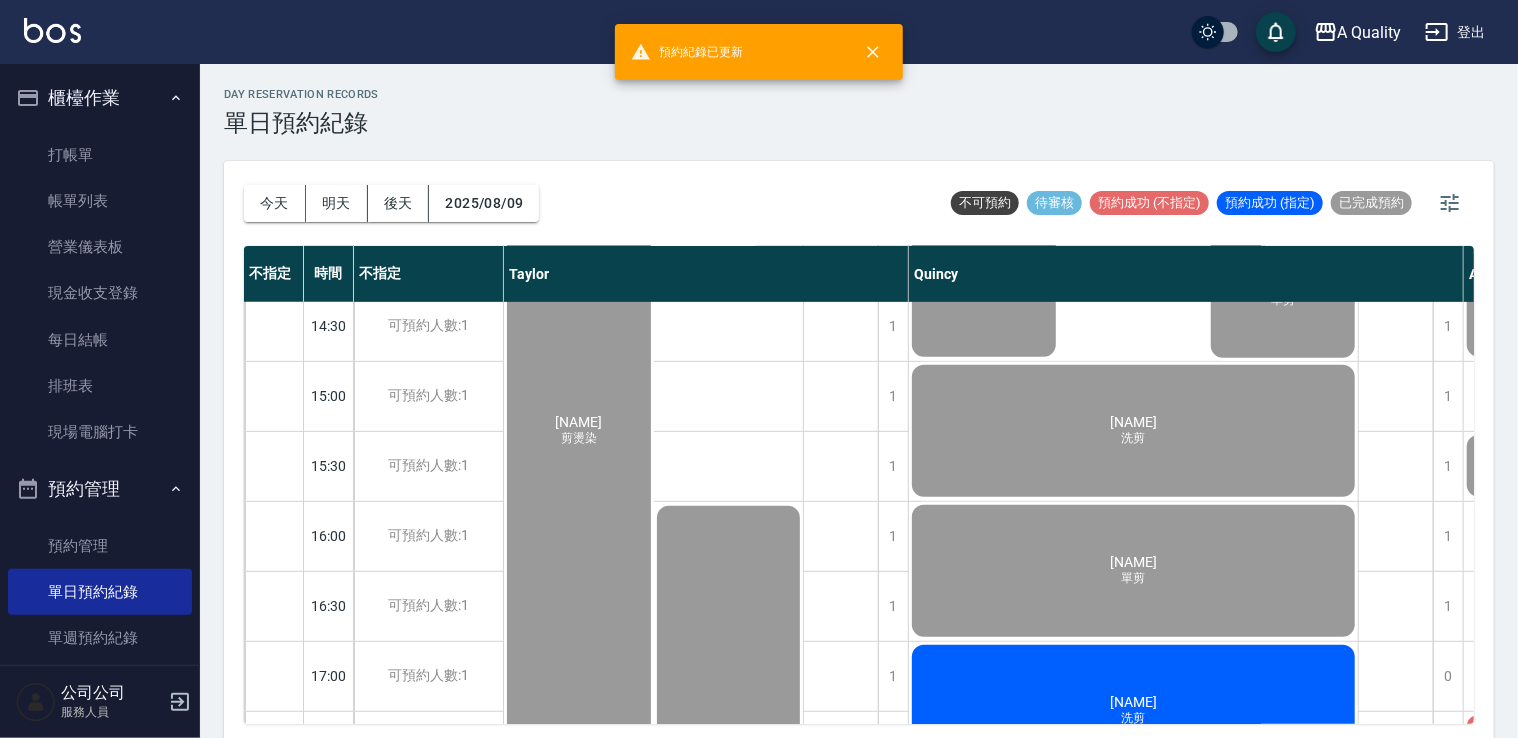 scroll, scrollTop: 853, scrollLeft: 0, axis: vertical 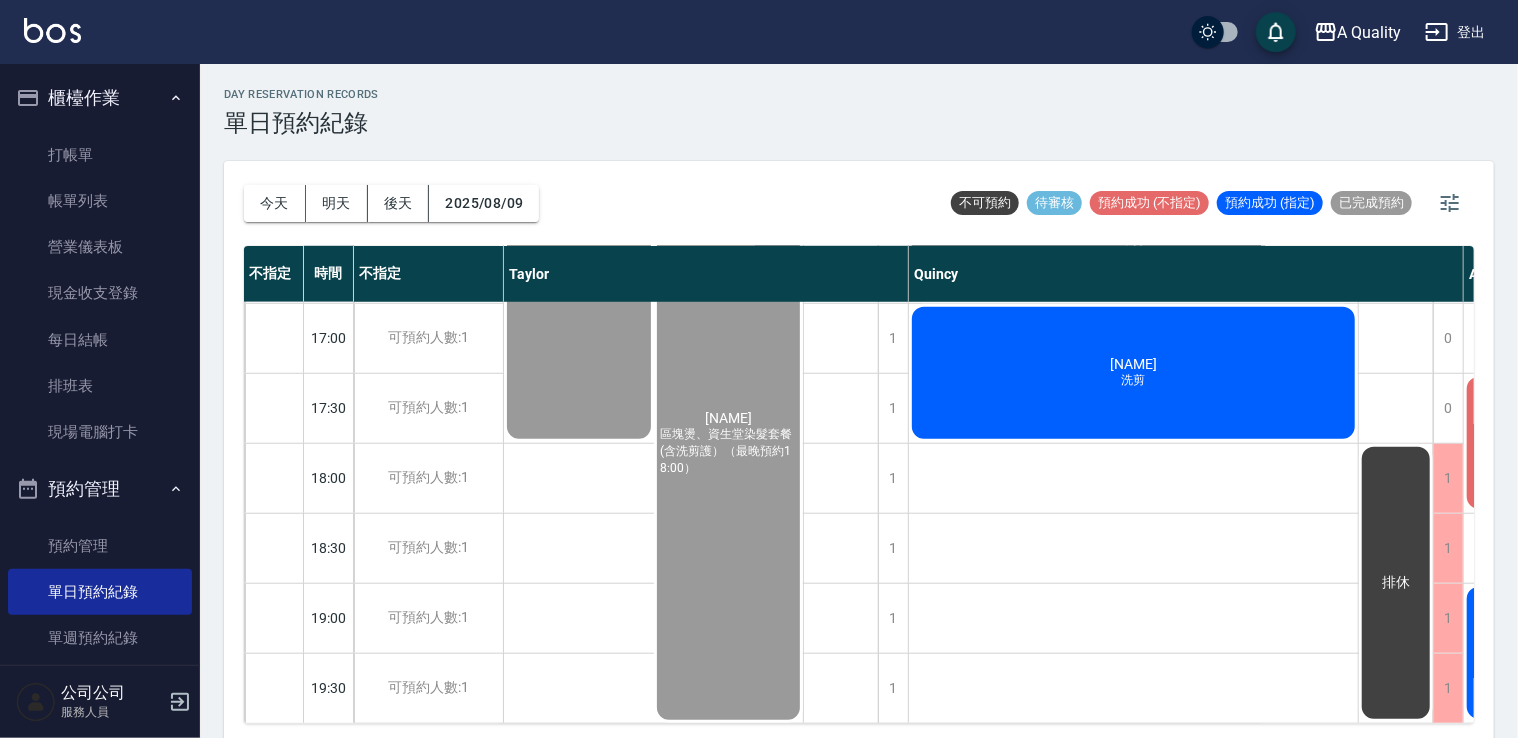 click on "承佑 洗剪" at bounding box center (653, -327) 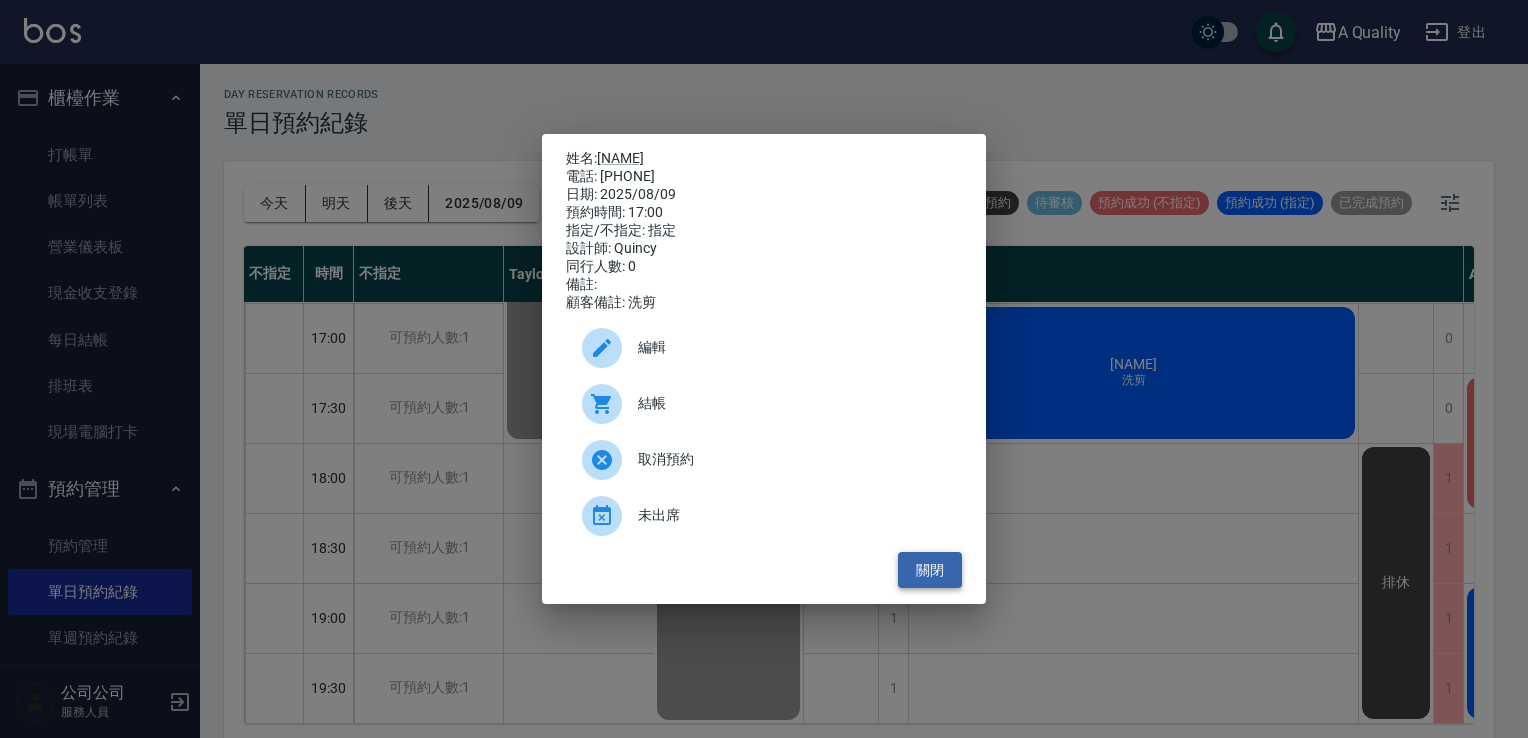 click on "關閉" at bounding box center [930, 570] 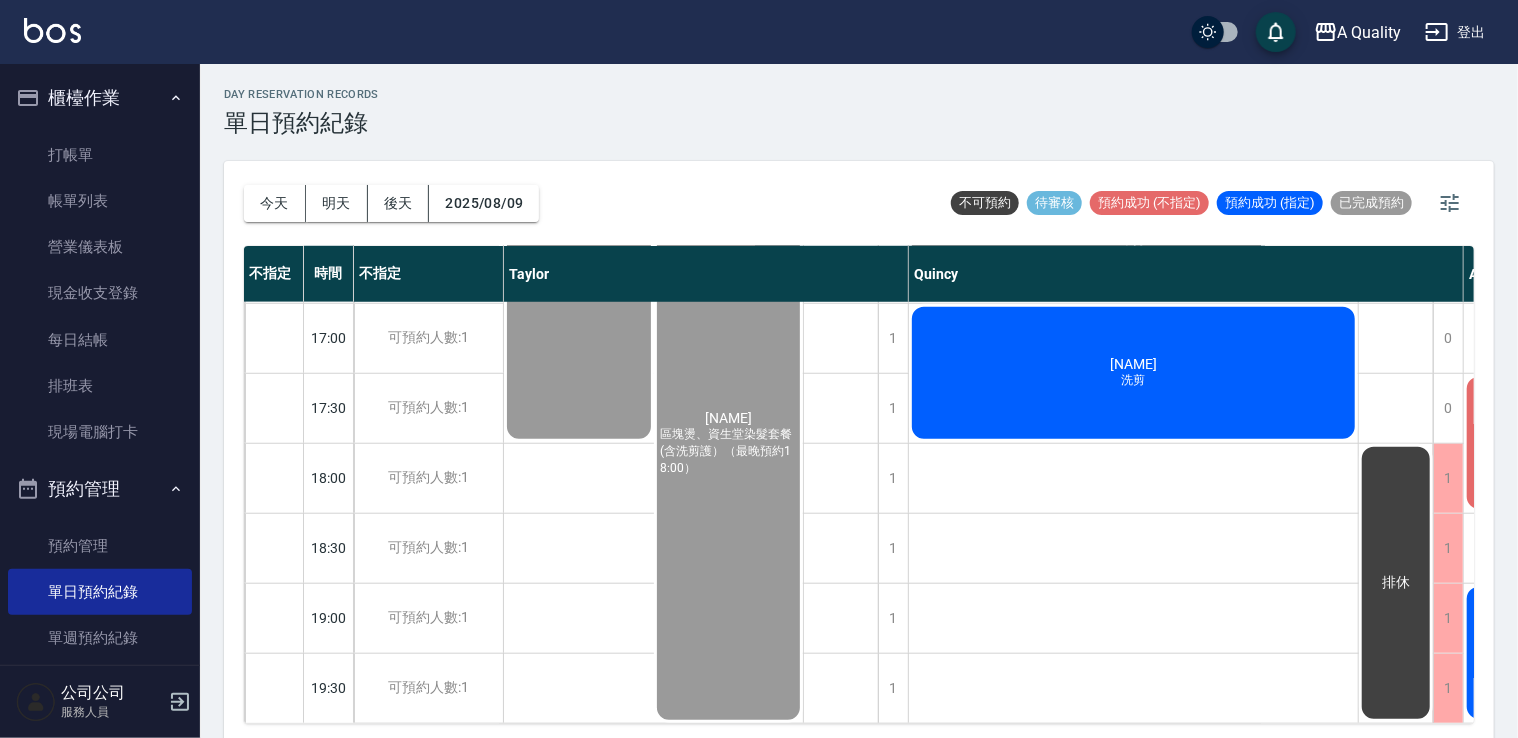 click on "承佑 洗剪" at bounding box center [653, -327] 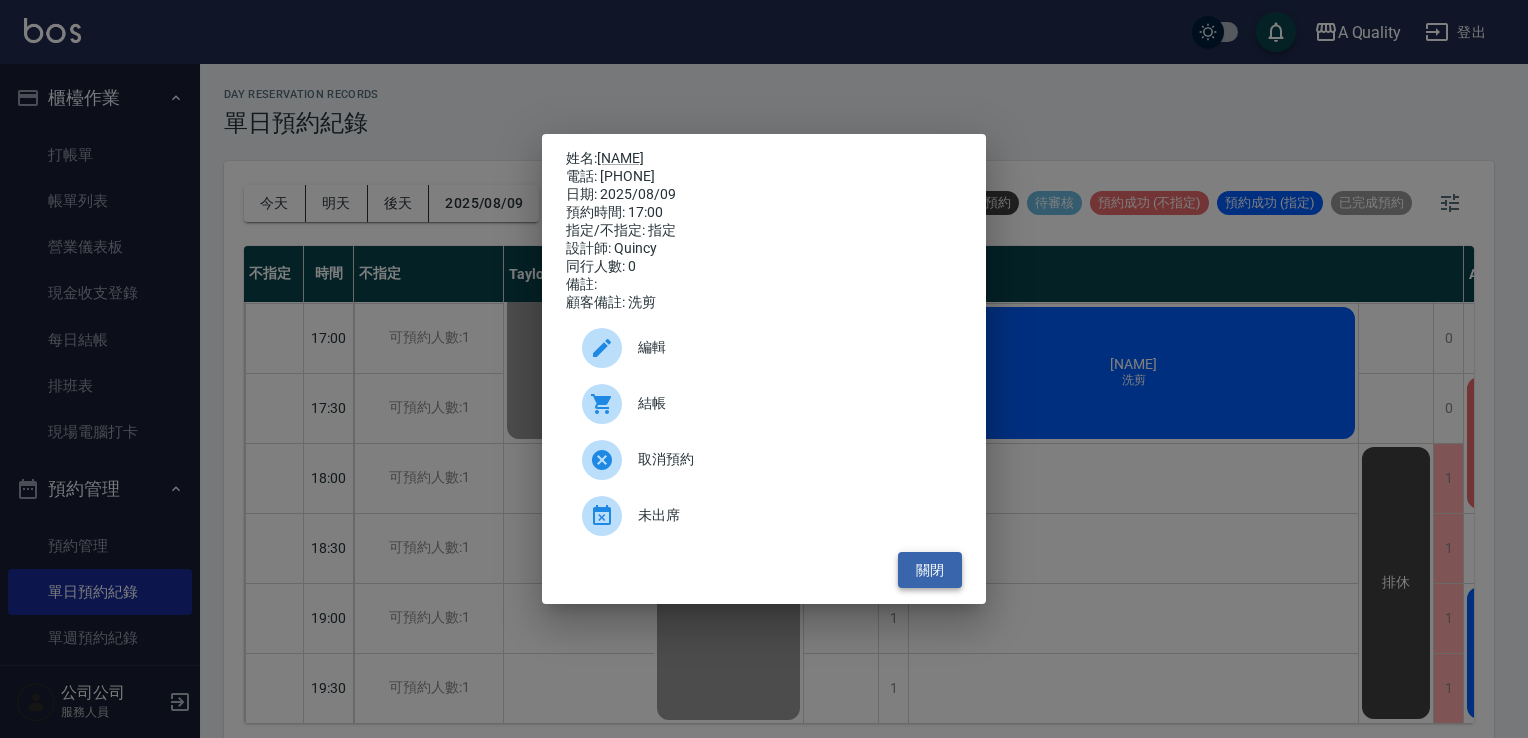 drag, startPoint x: 922, startPoint y: 570, endPoint x: 928, endPoint y: 549, distance: 21.84033 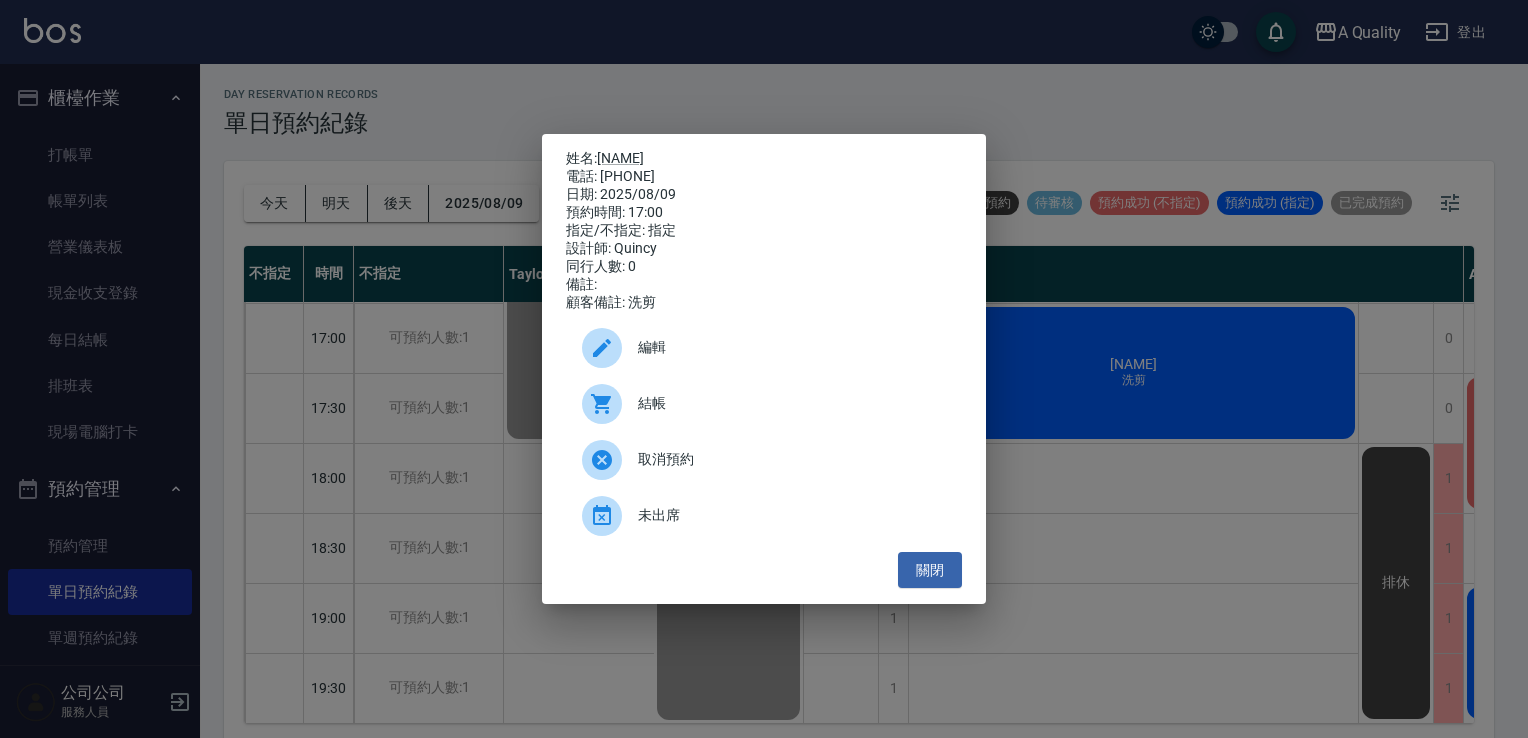 click on "關閉" at bounding box center [930, 570] 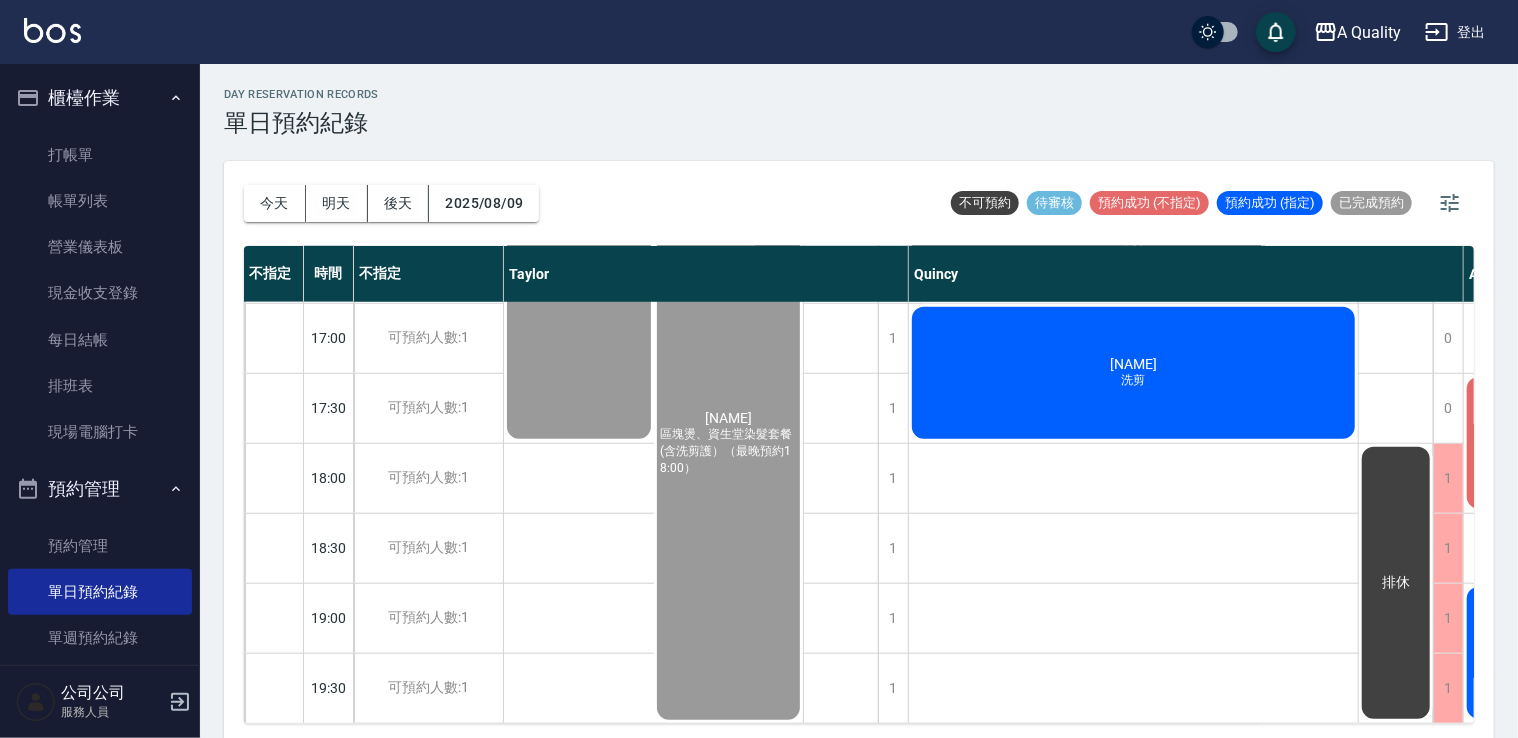 click on "承佑 洗剪" at bounding box center (653, -327) 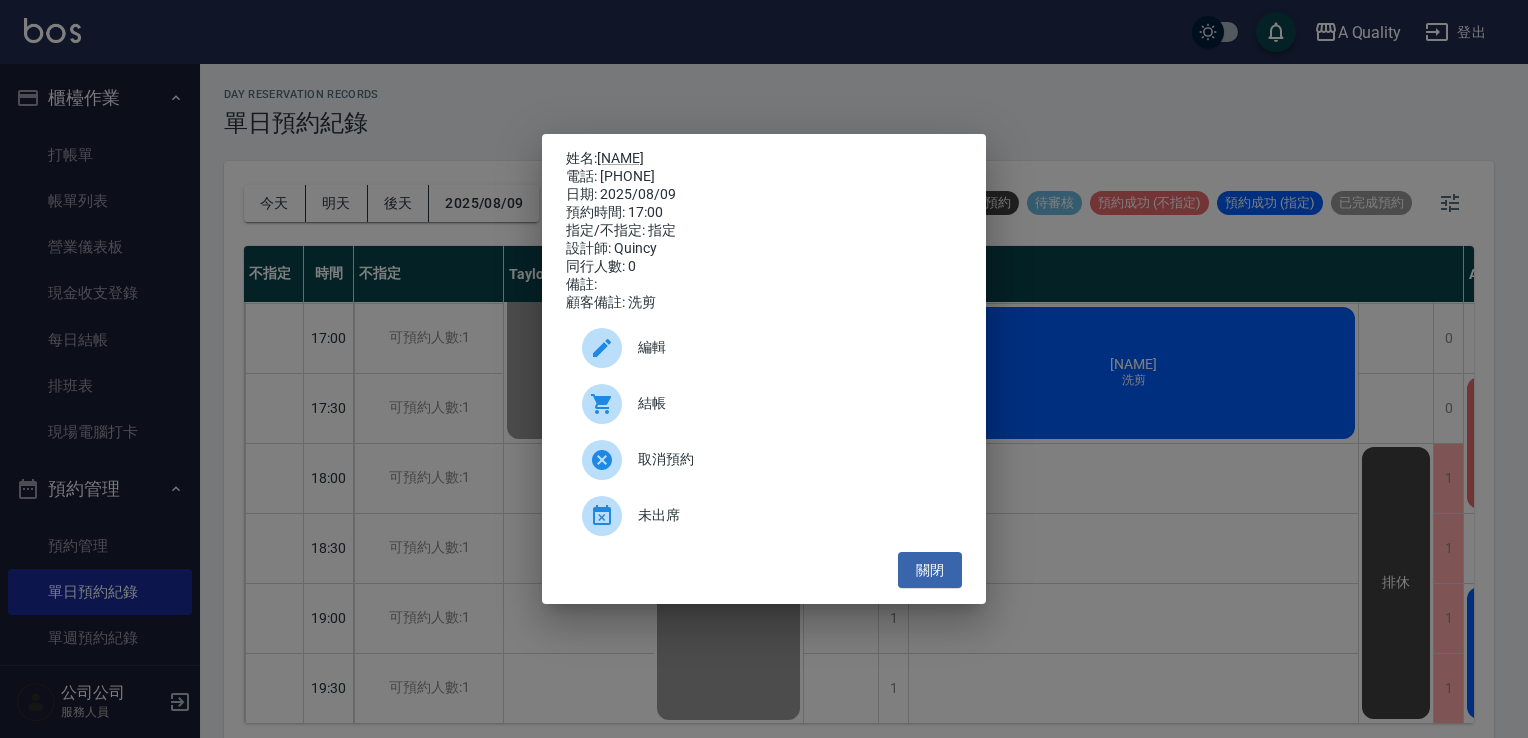 click on "結帳" at bounding box center (764, 404) 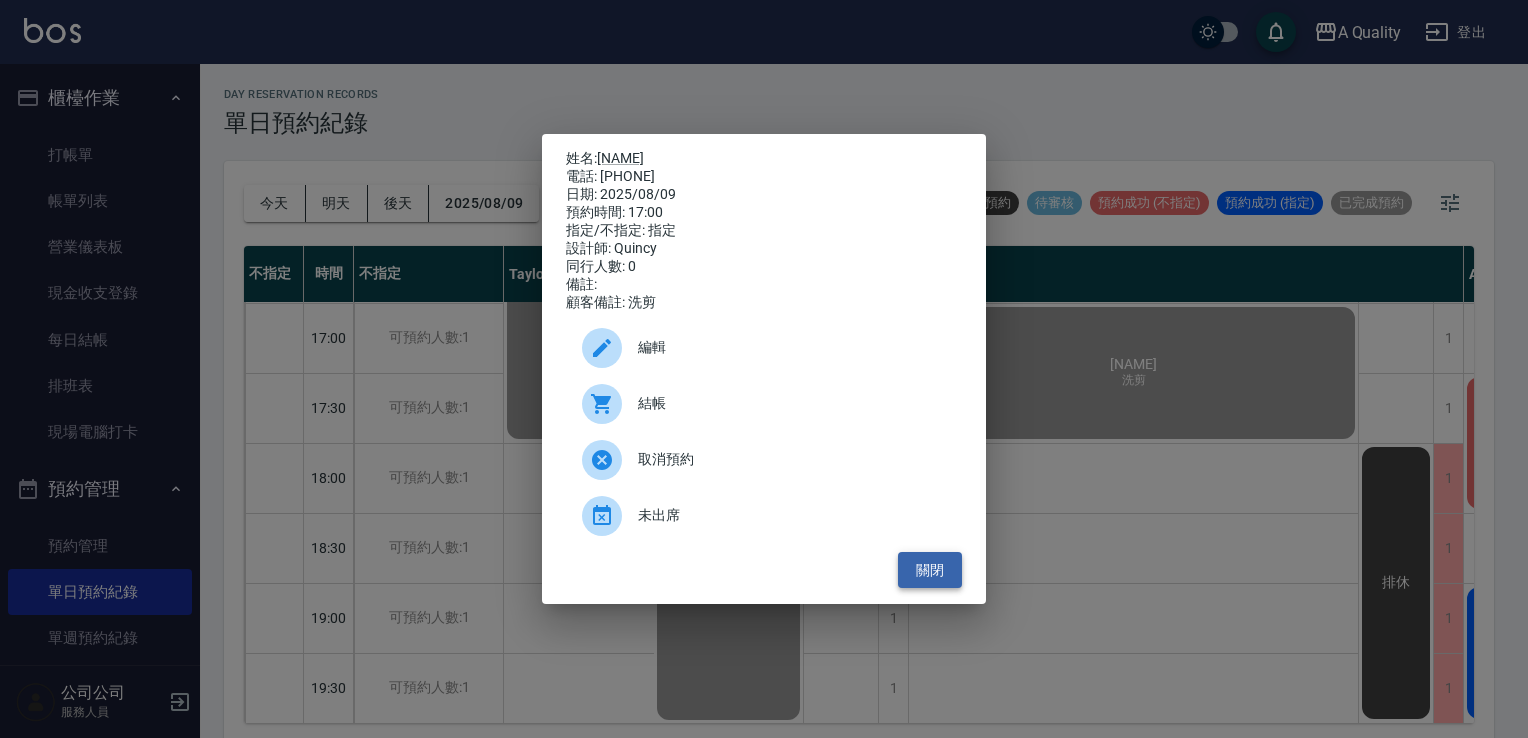 click on "關閉" at bounding box center (930, 570) 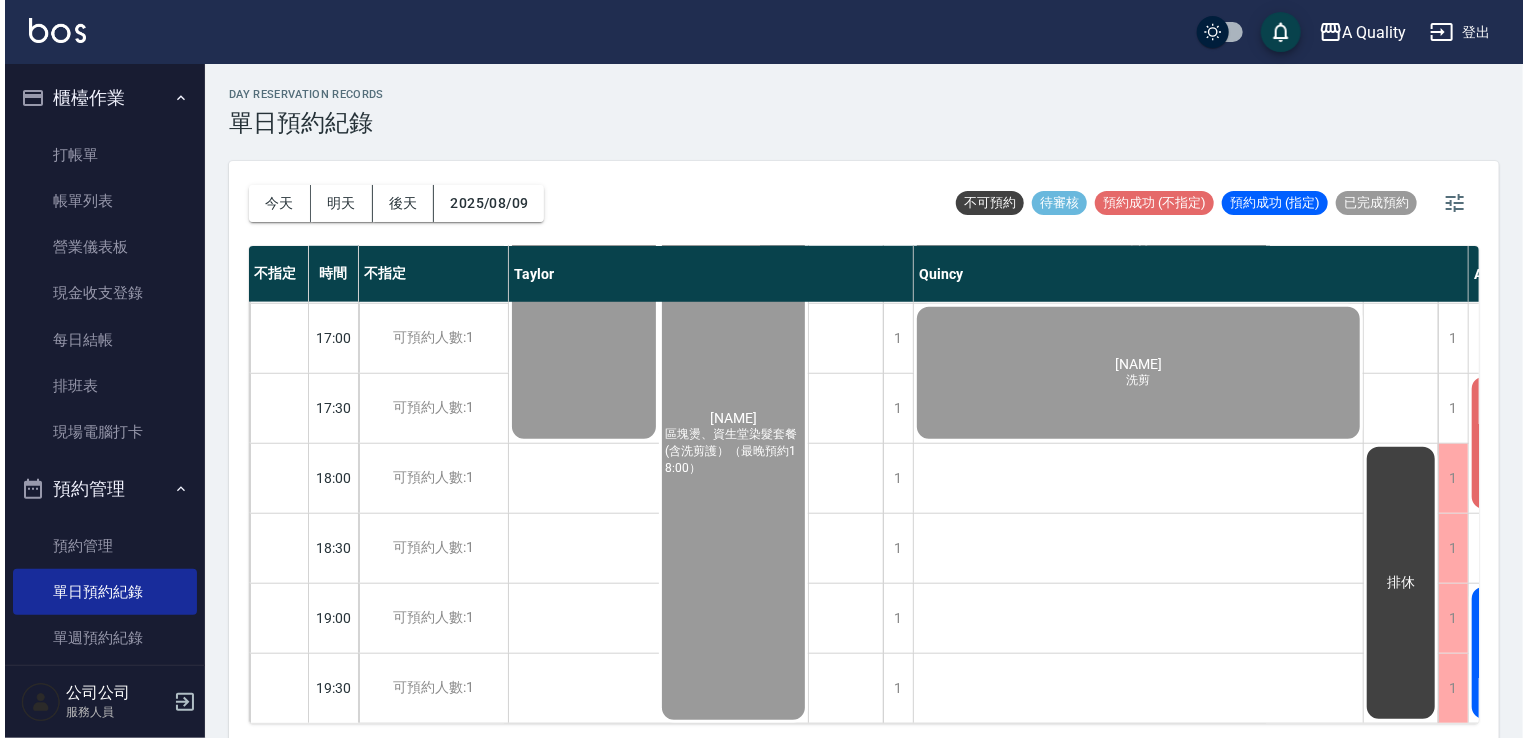 scroll, scrollTop: 853, scrollLeft: 179, axis: both 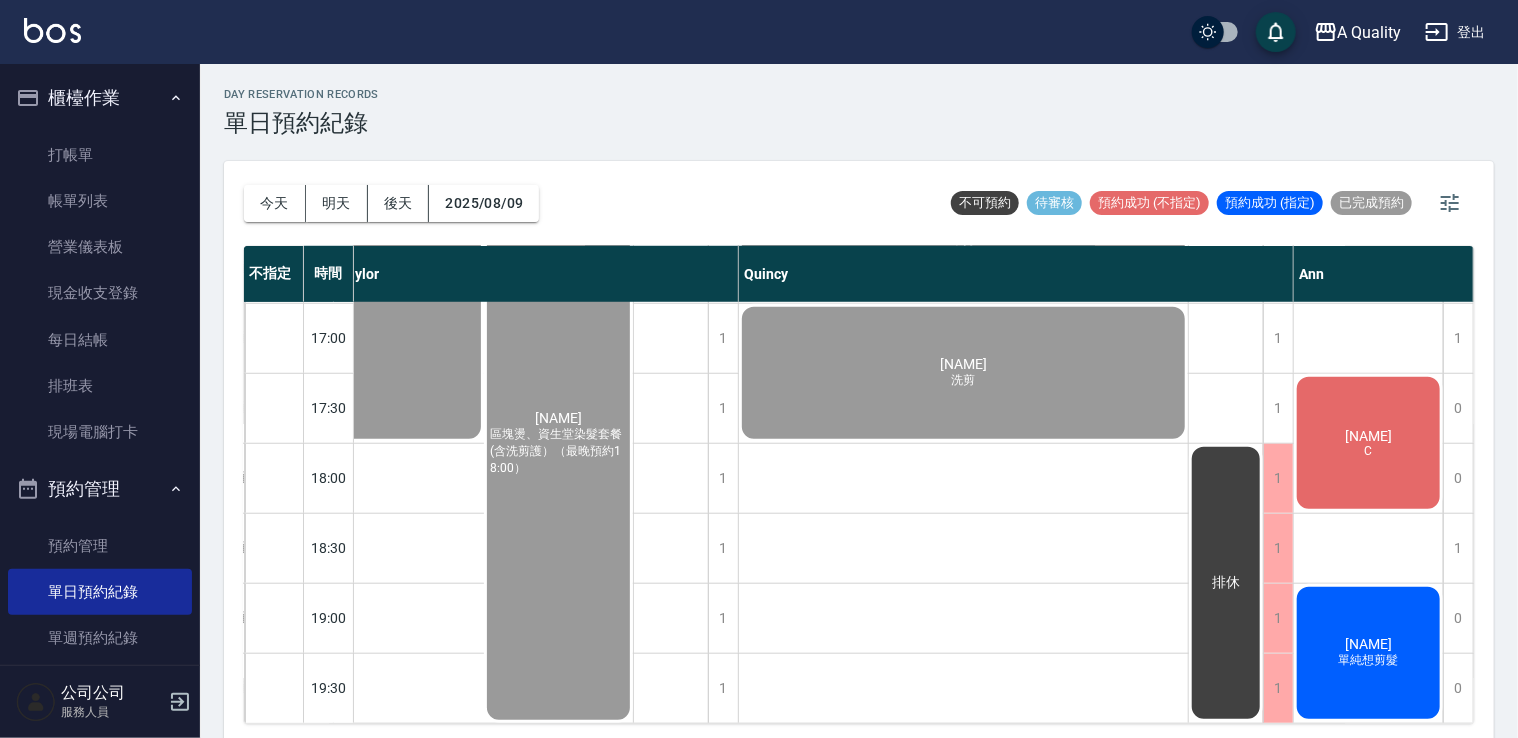 click on "張珮宸 C" at bounding box center (483, -327) 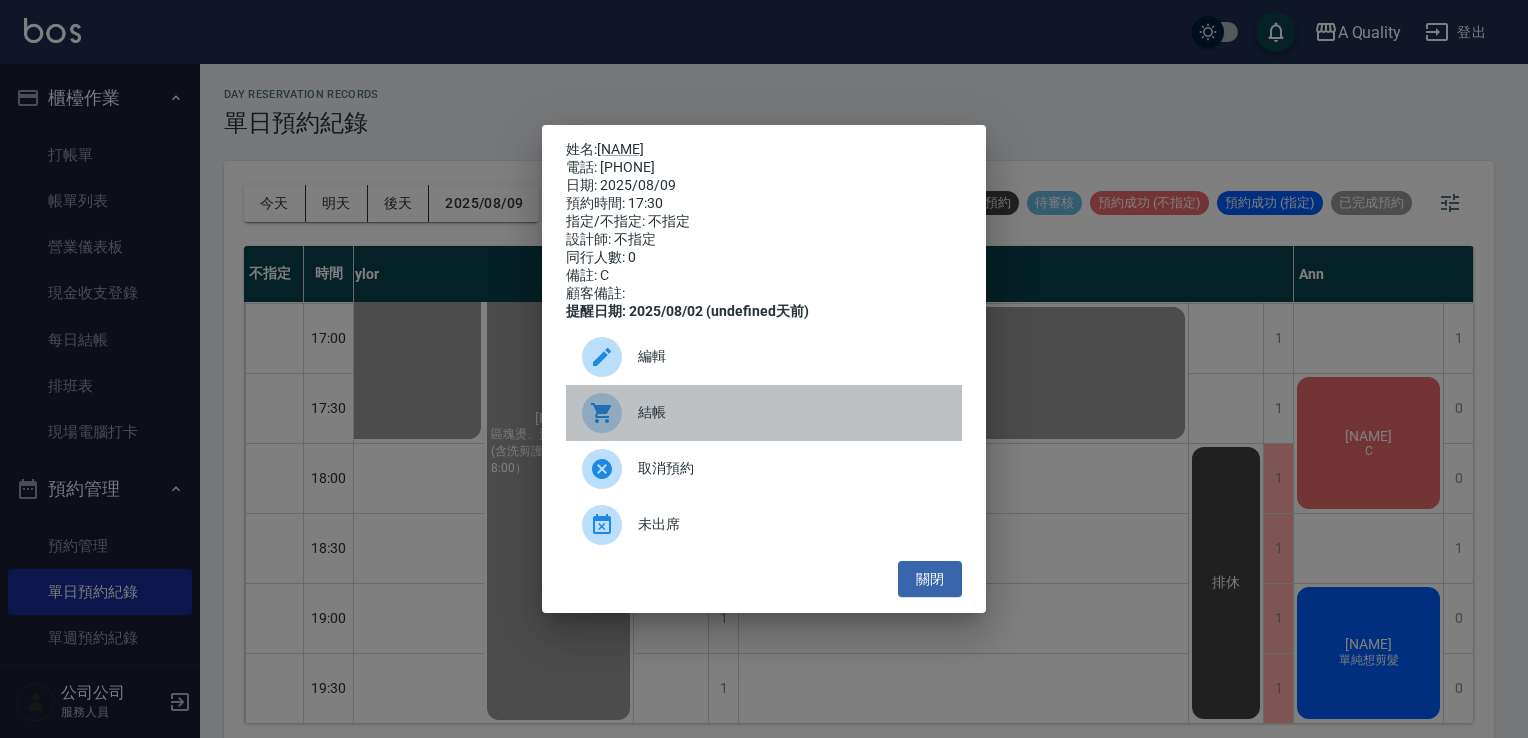 click on "結帳" at bounding box center [764, 413] 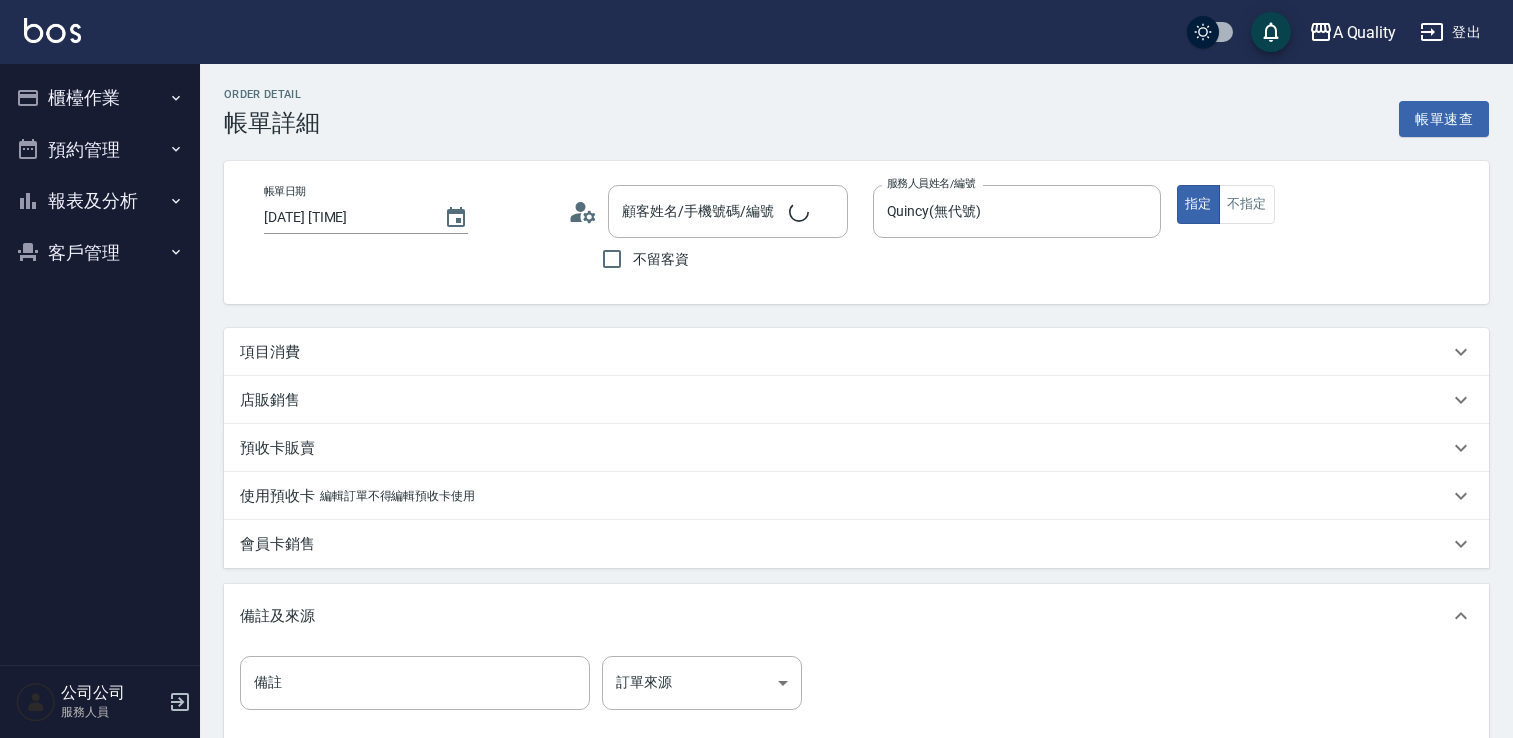 click on "項目消費" at bounding box center [844, 352] 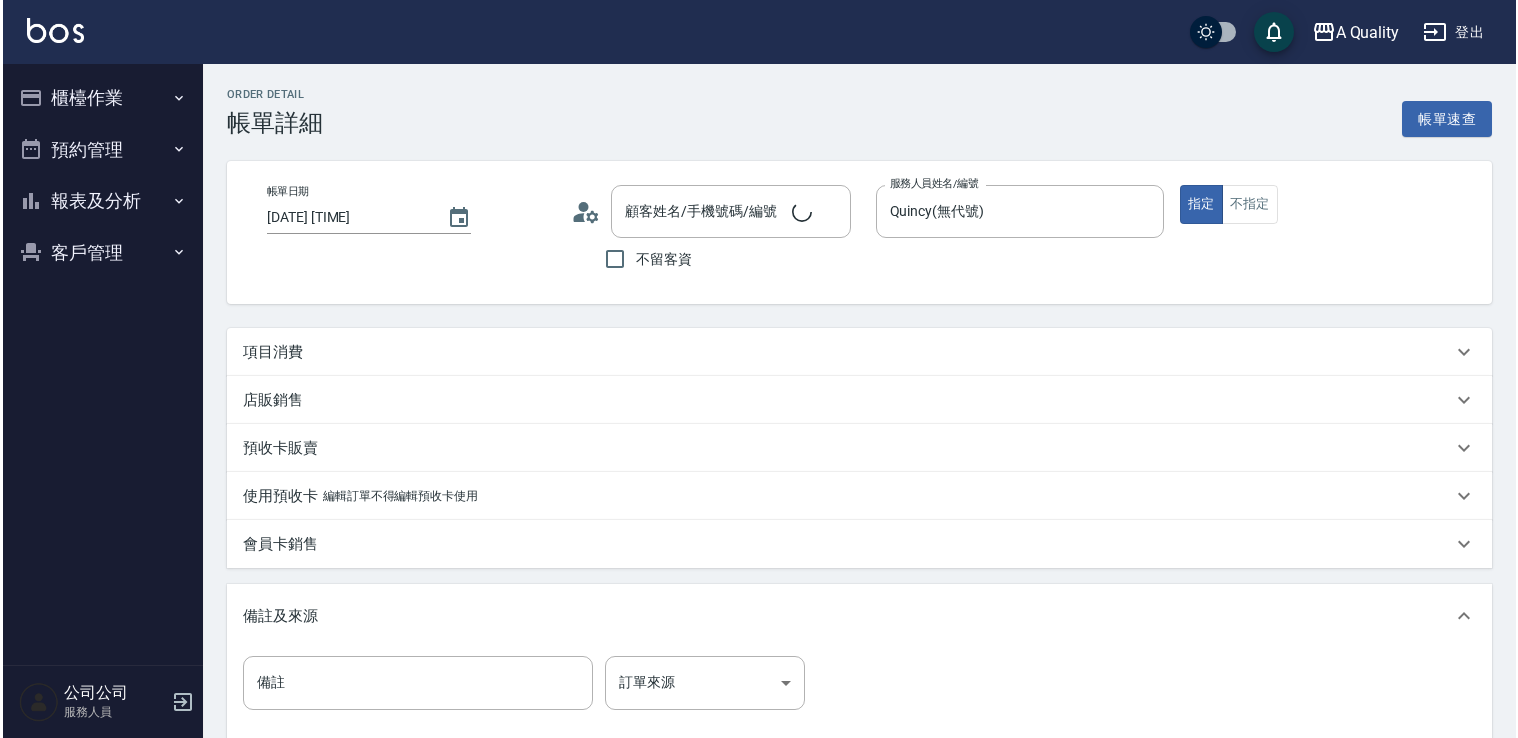 scroll, scrollTop: 0, scrollLeft: 0, axis: both 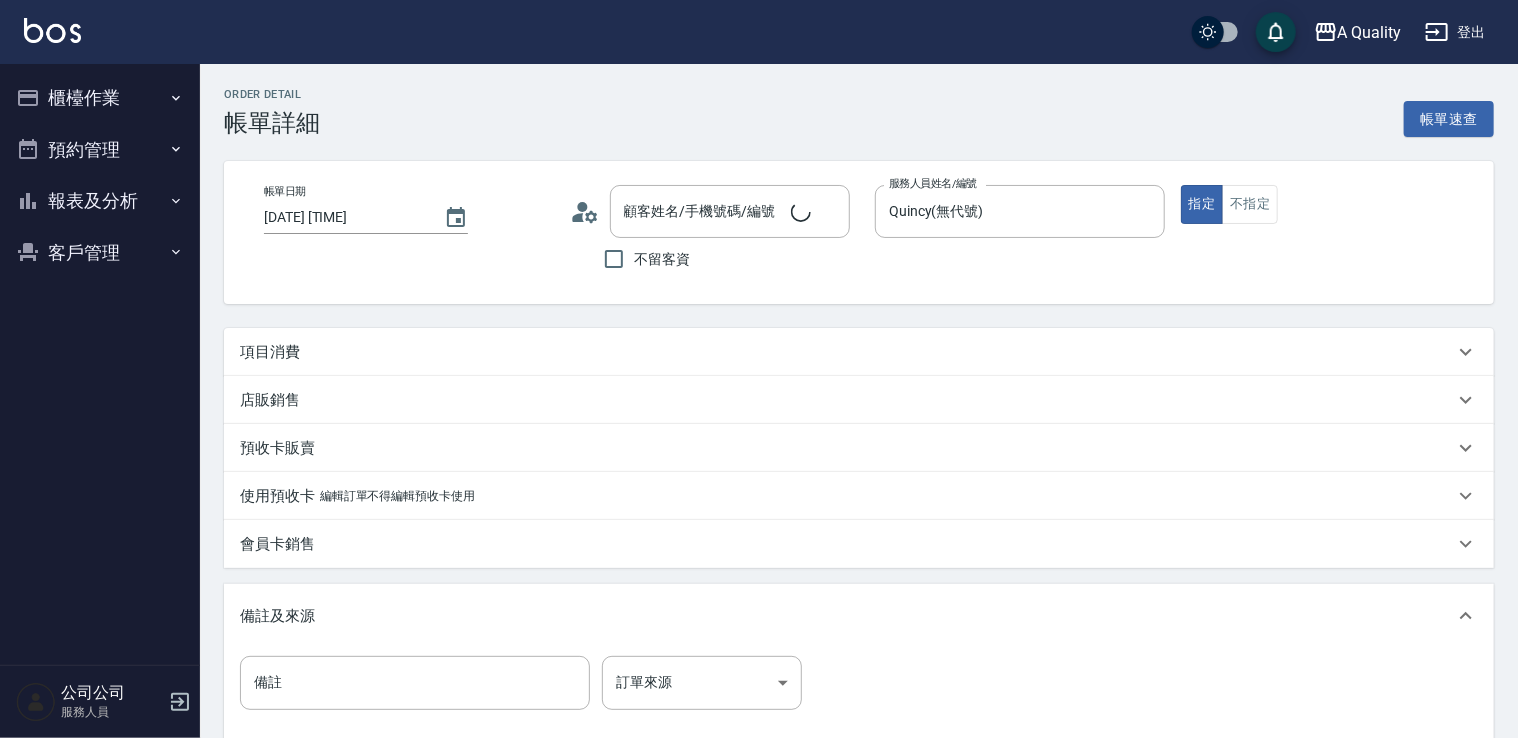 type on "[NAME]/[PHONE]/" 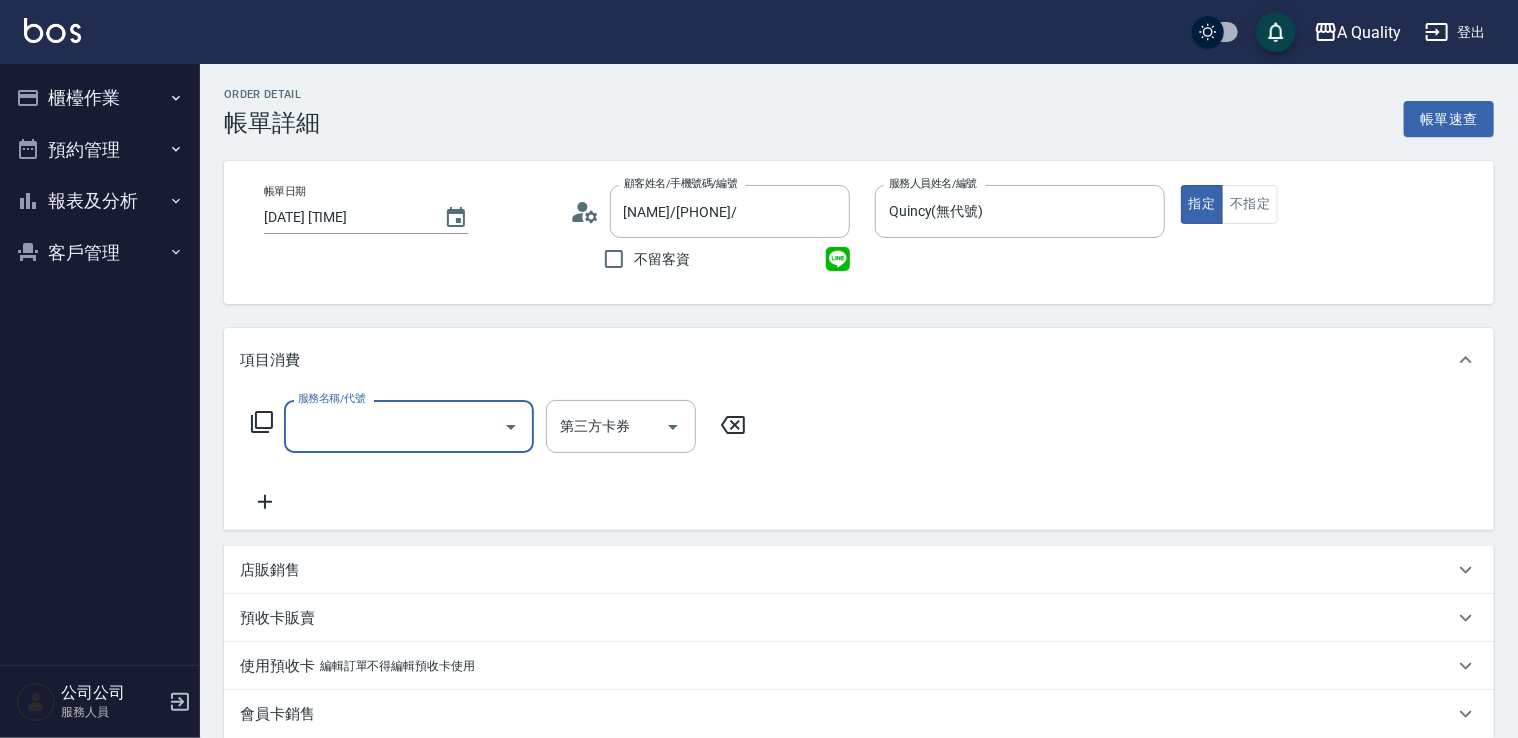 scroll, scrollTop: 0, scrollLeft: 0, axis: both 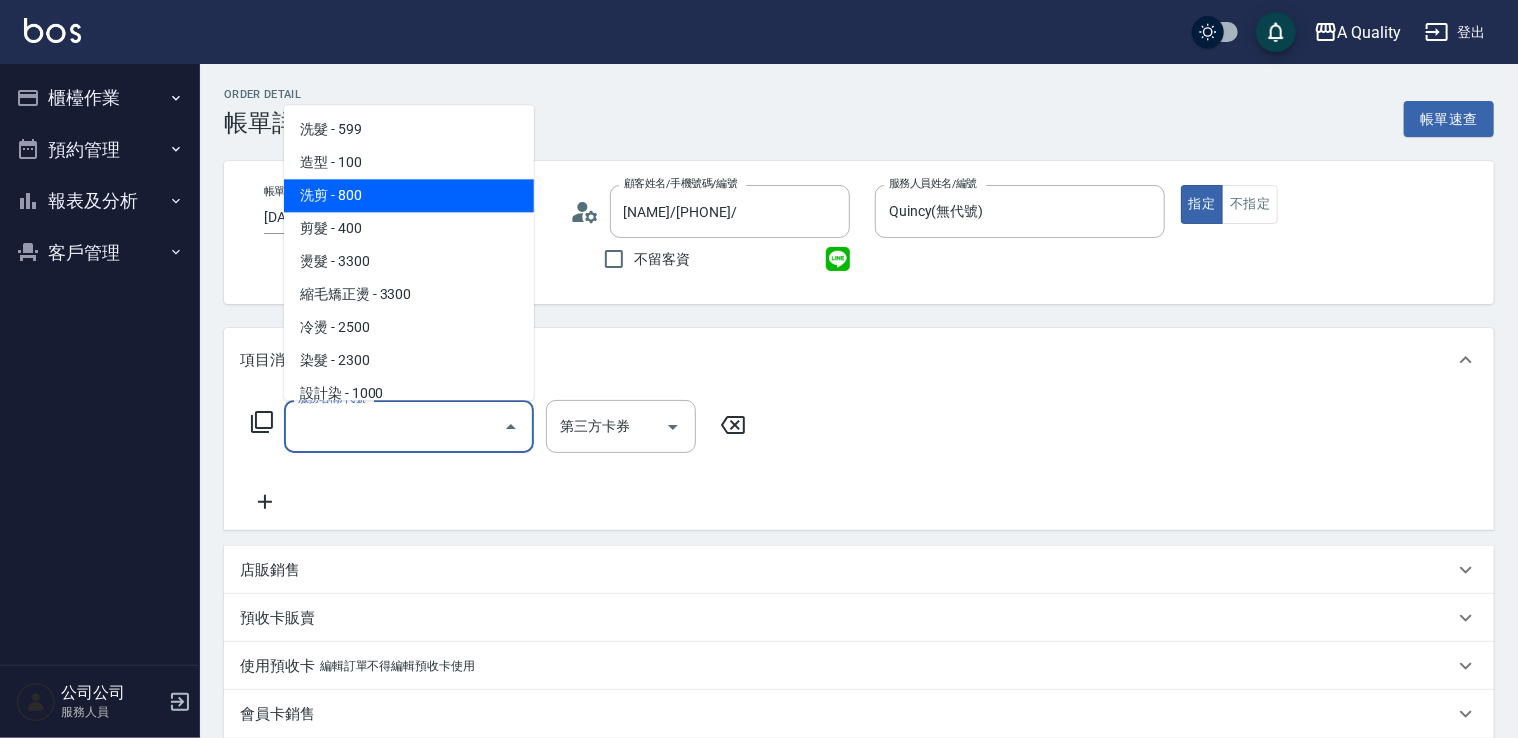 click on "洗剪 - 800" at bounding box center [409, 195] 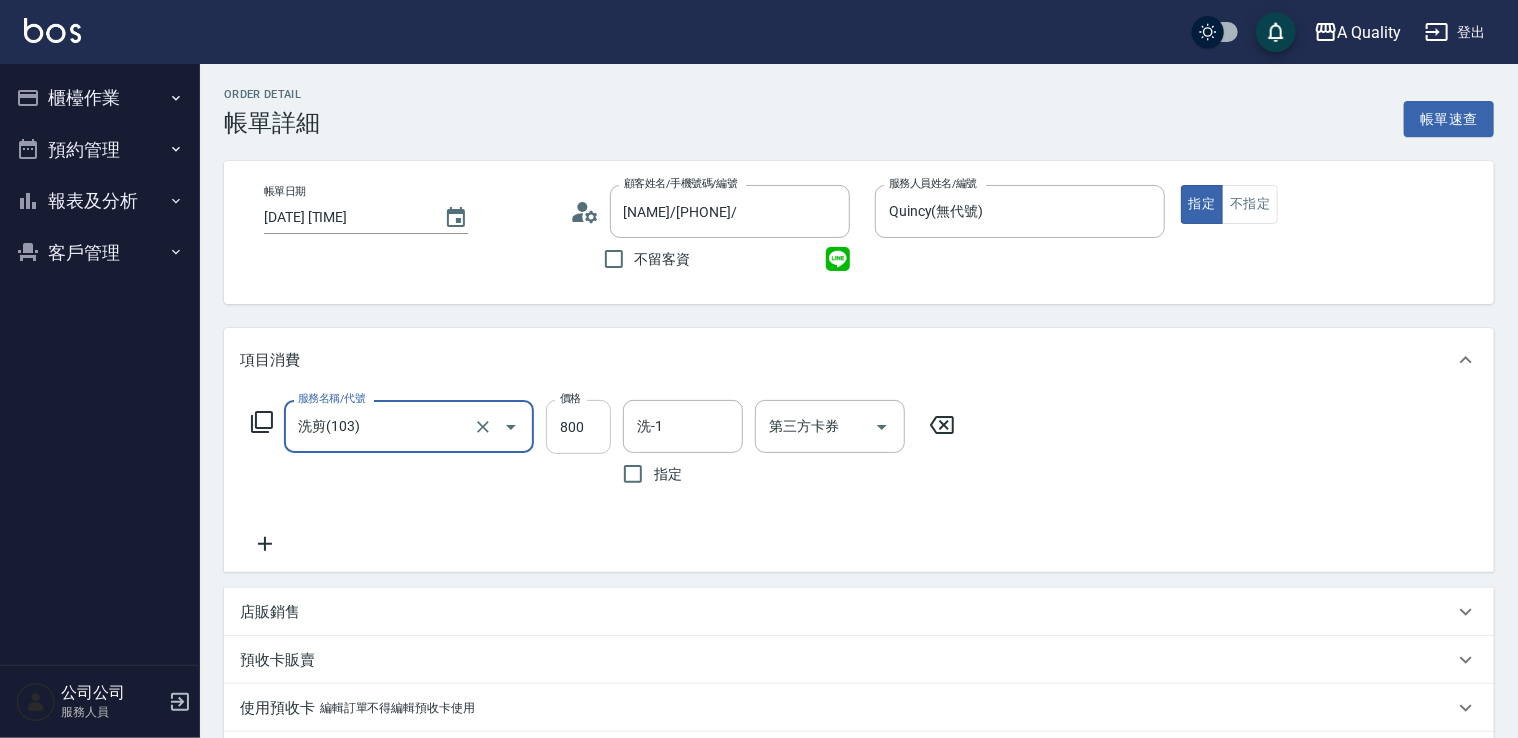 click on "800" at bounding box center [578, 427] 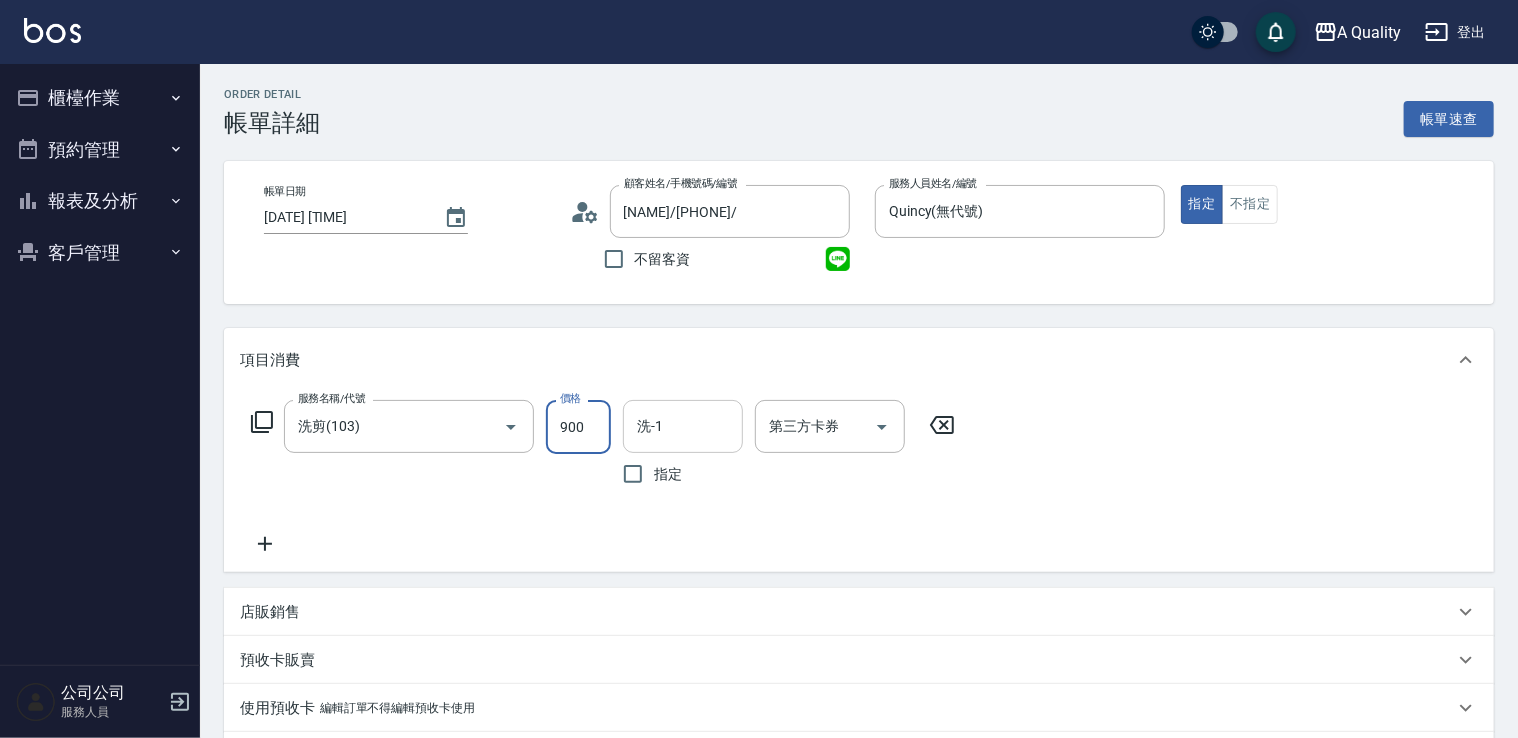 drag, startPoint x: 656, startPoint y: 402, endPoint x: 660, endPoint y: 431, distance: 29.274563 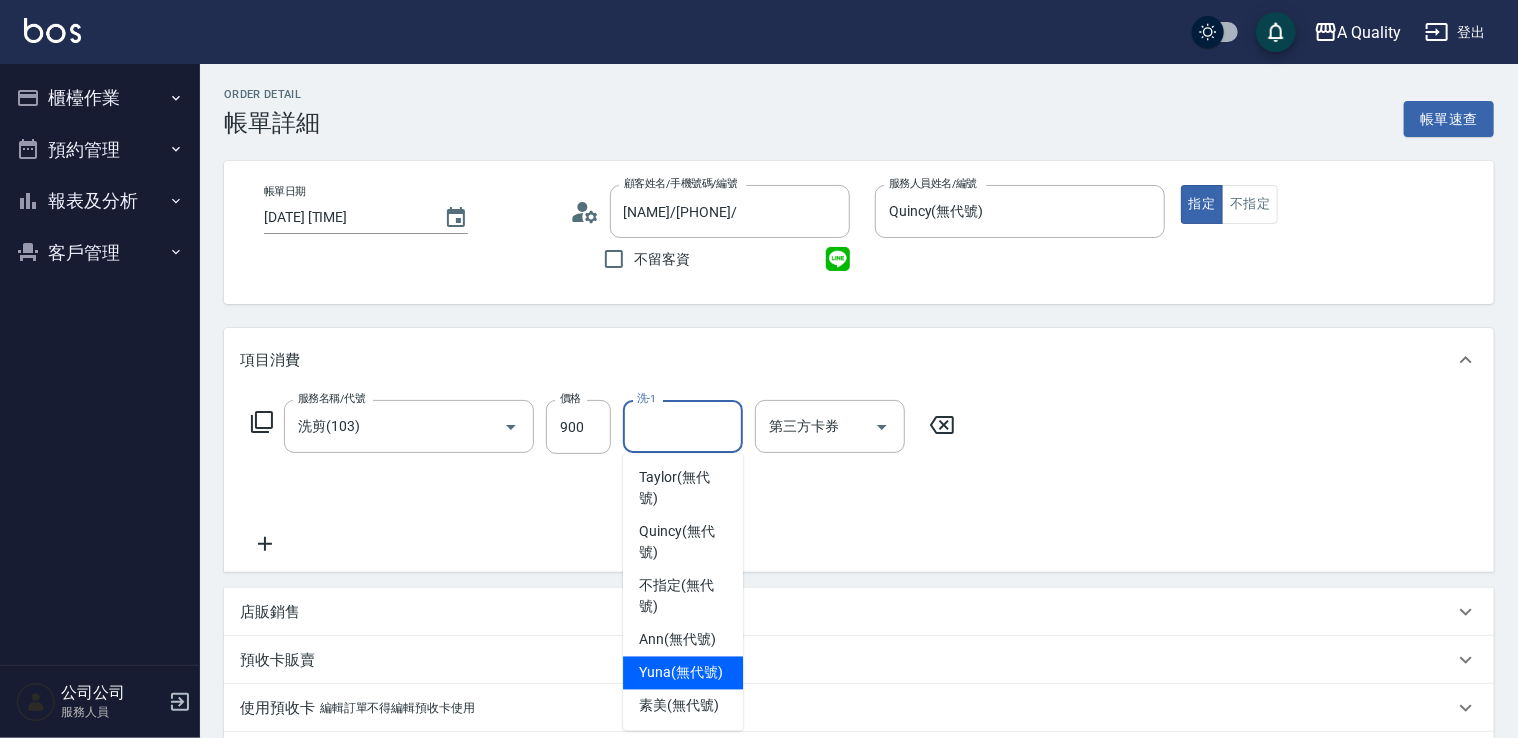 drag, startPoint x: 664, startPoint y: 667, endPoint x: 708, endPoint y: 640, distance: 51.62364 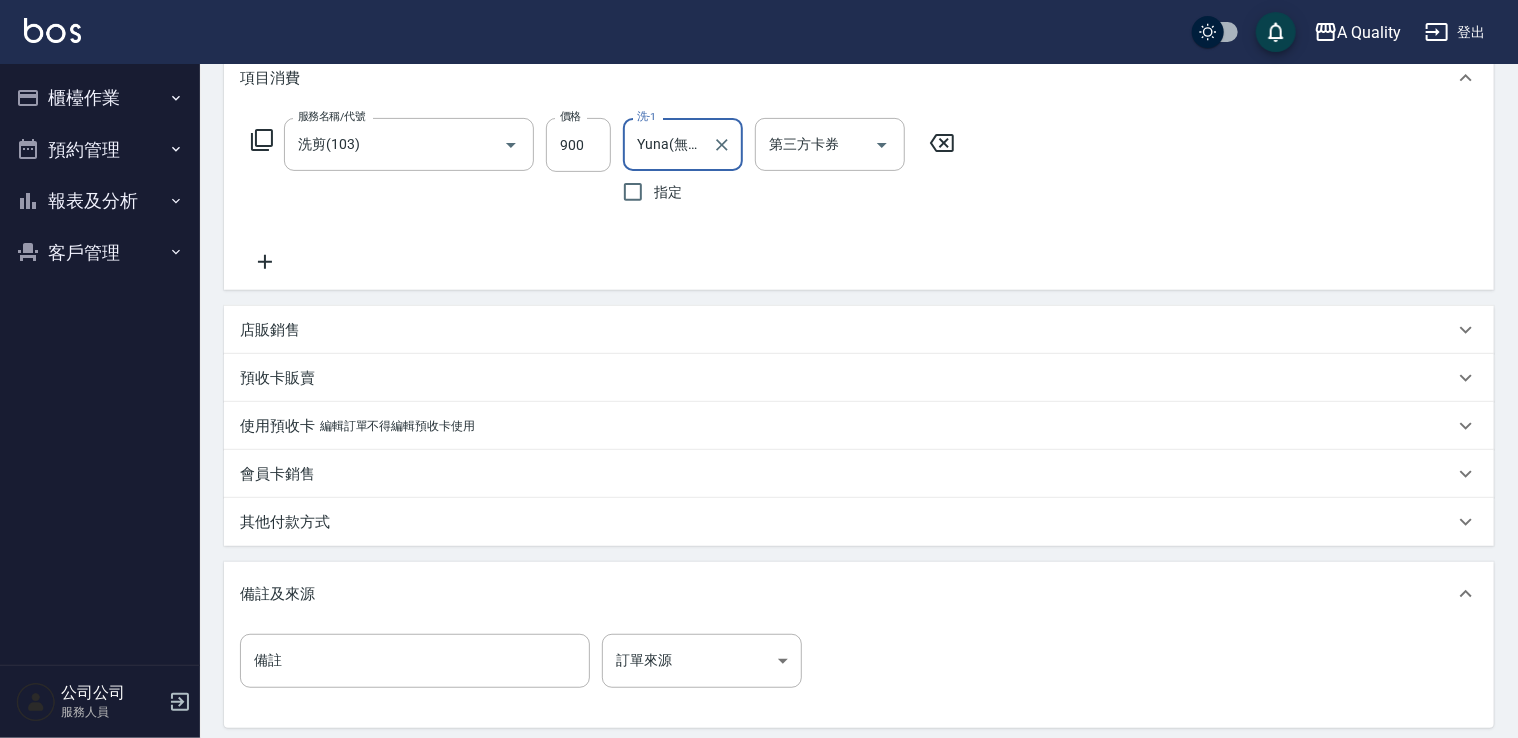 scroll, scrollTop: 400, scrollLeft: 0, axis: vertical 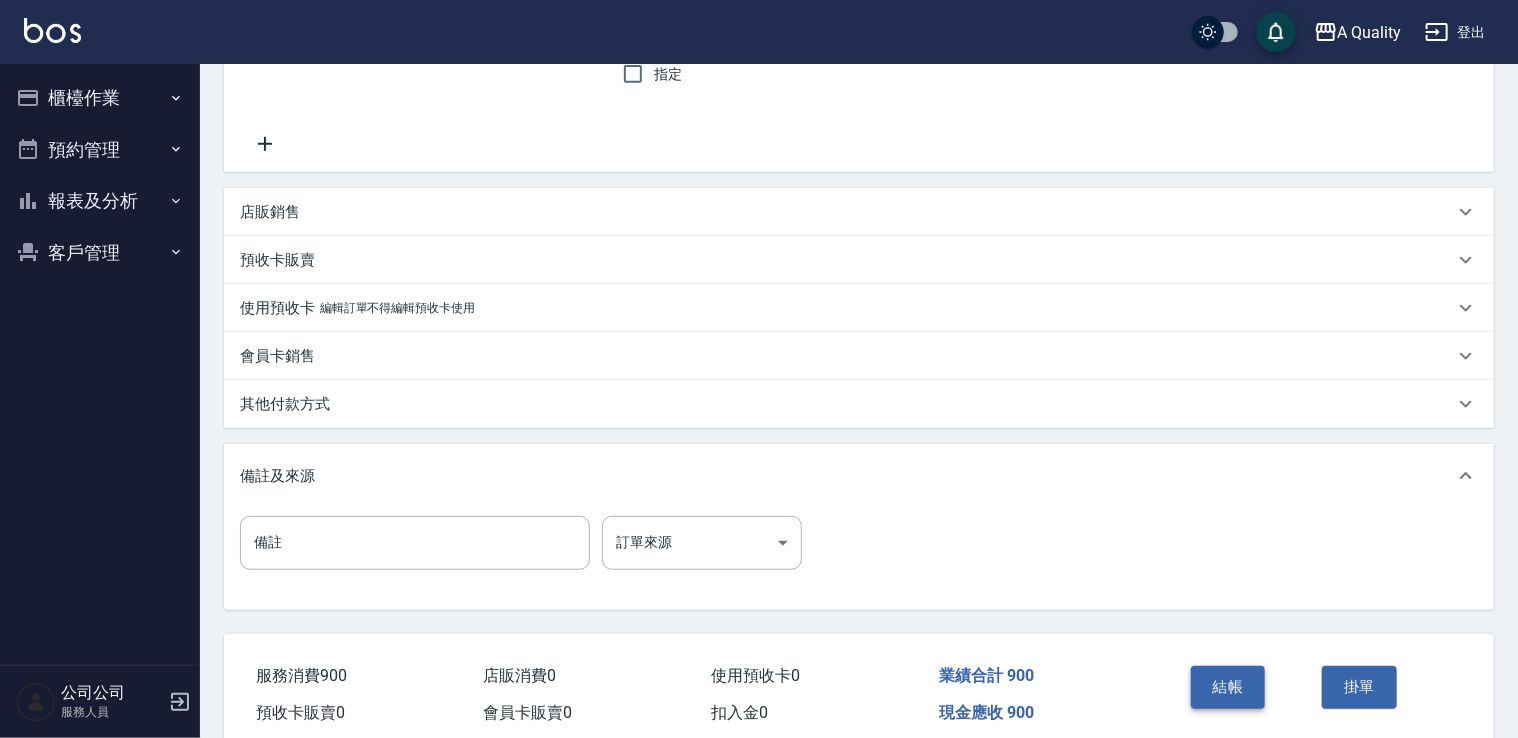 click on "結帳" at bounding box center (1228, 687) 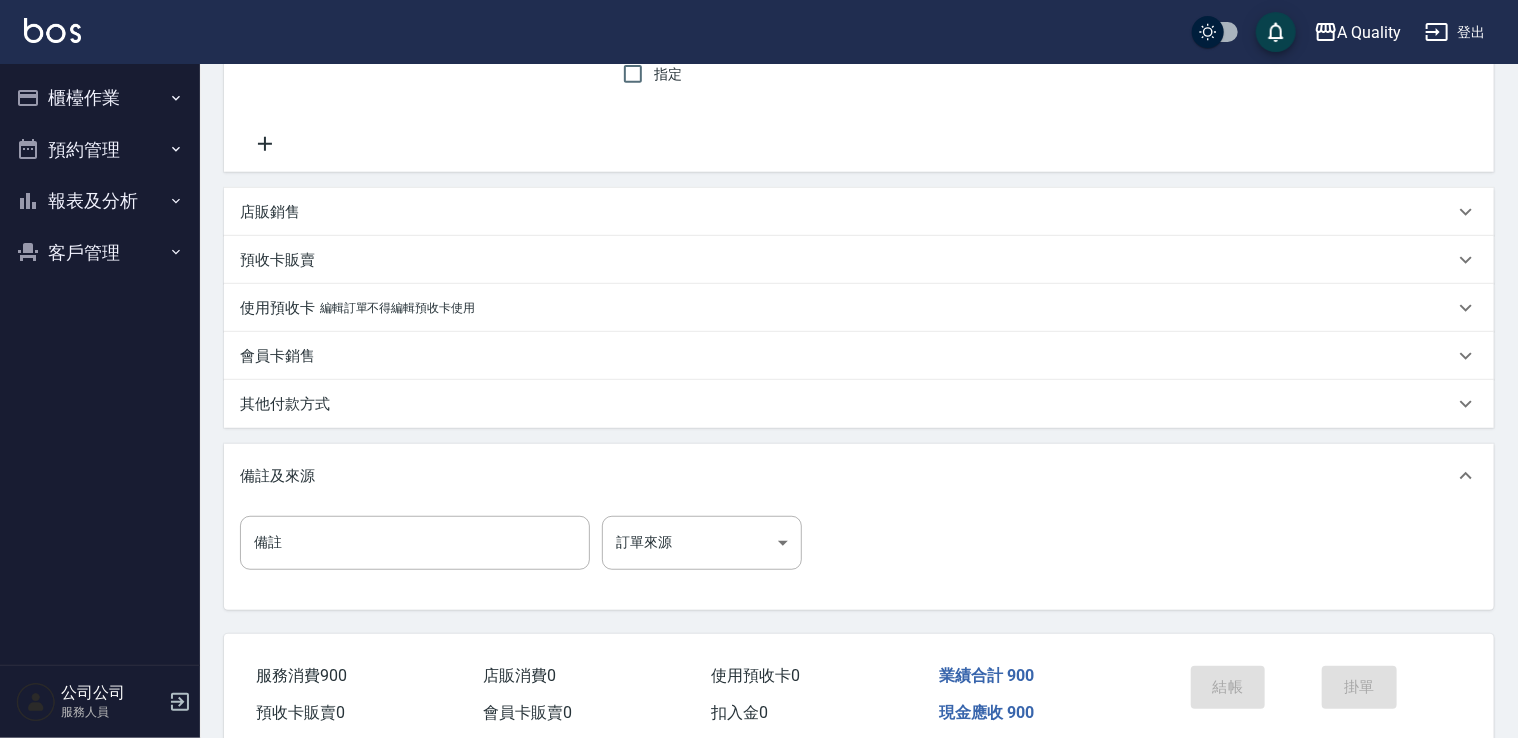 scroll, scrollTop: 0, scrollLeft: 0, axis: both 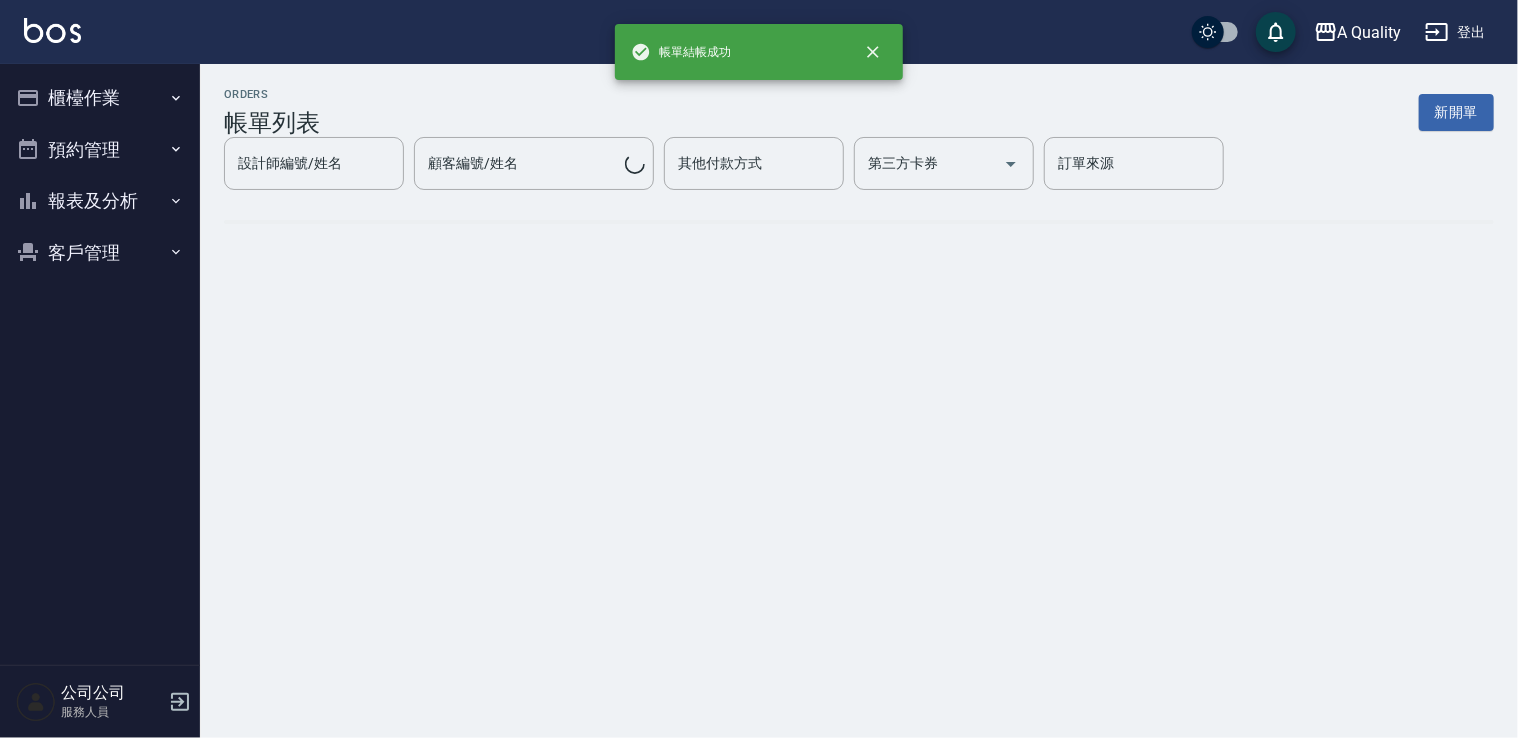 click on "預約管理" at bounding box center [100, 150] 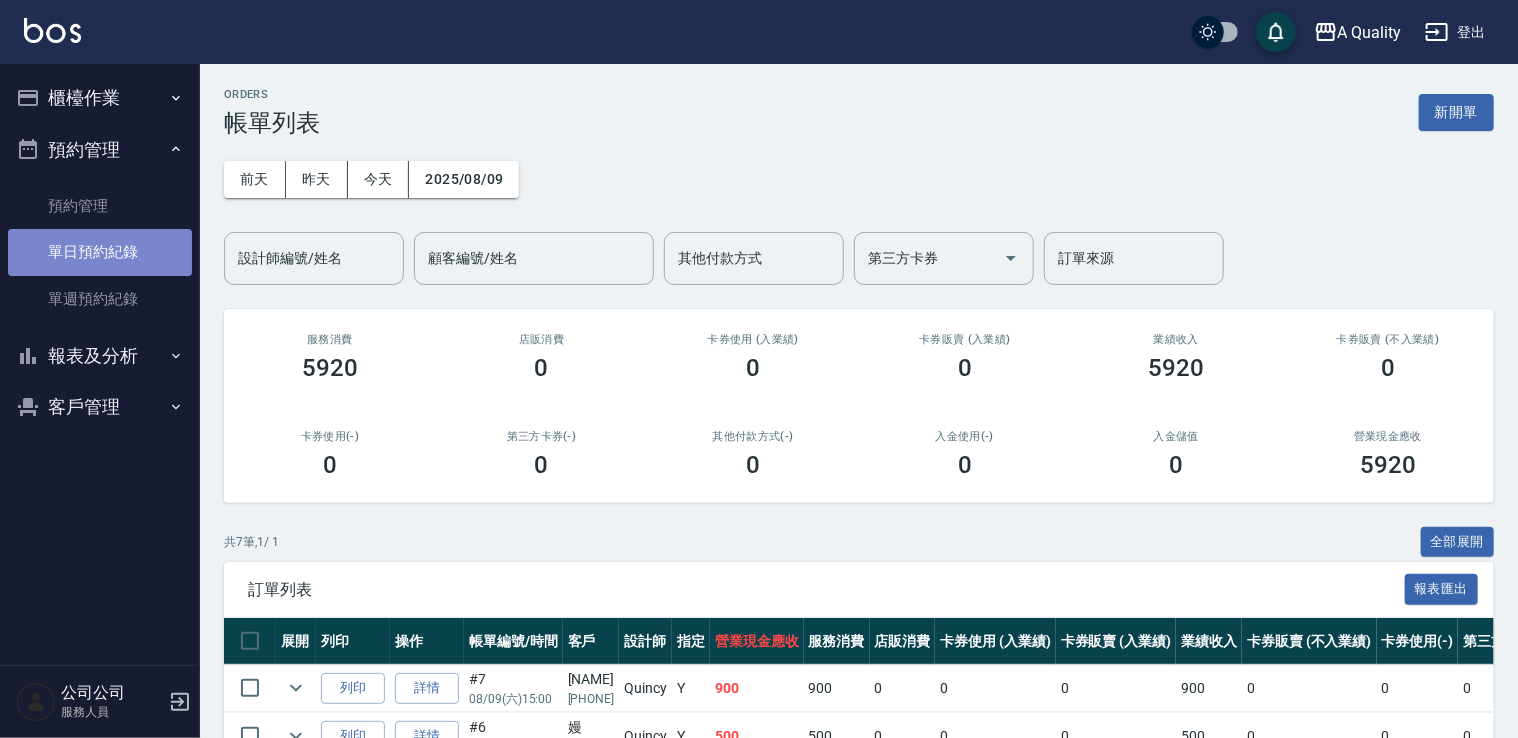 click on "單日預約紀錄" at bounding box center (100, 252) 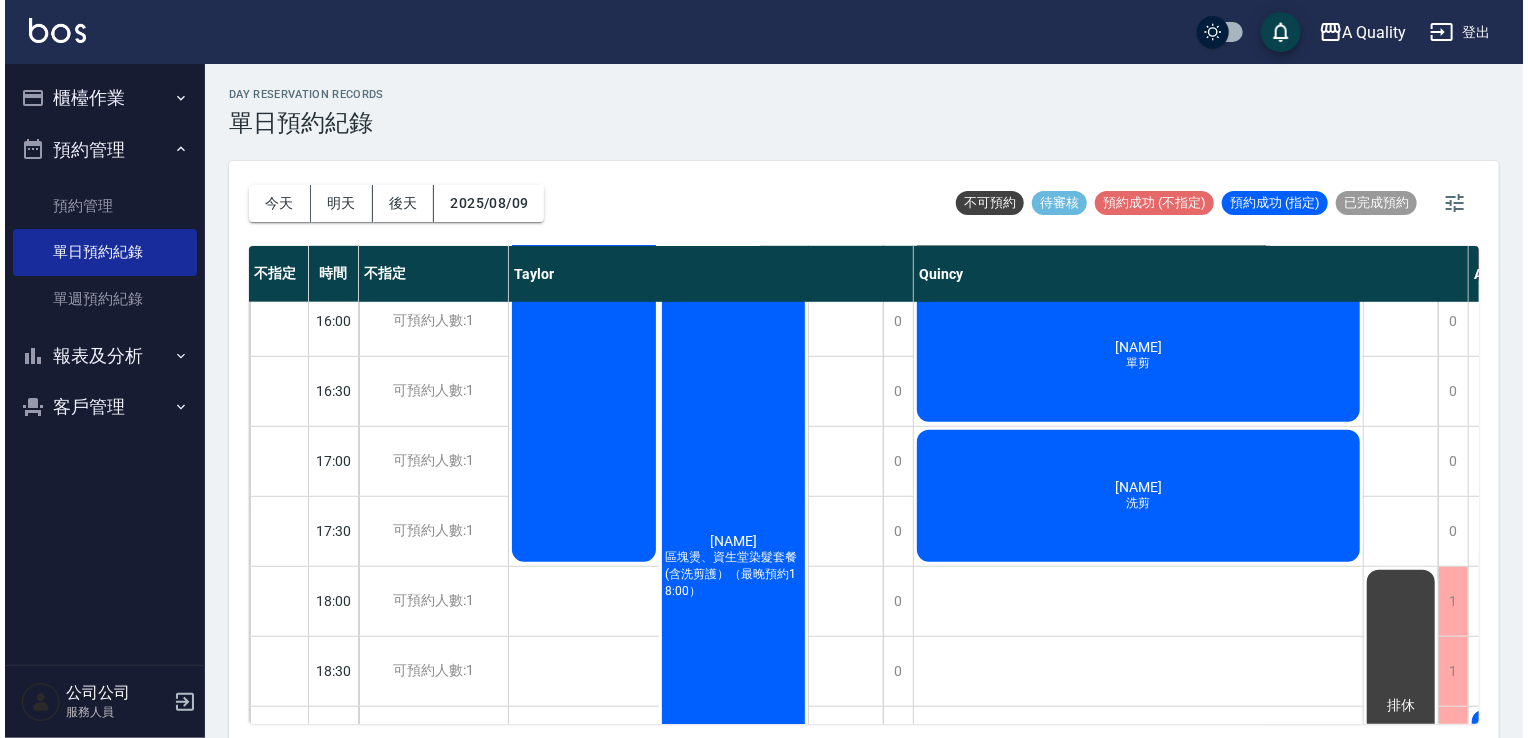 scroll, scrollTop: 600, scrollLeft: 0, axis: vertical 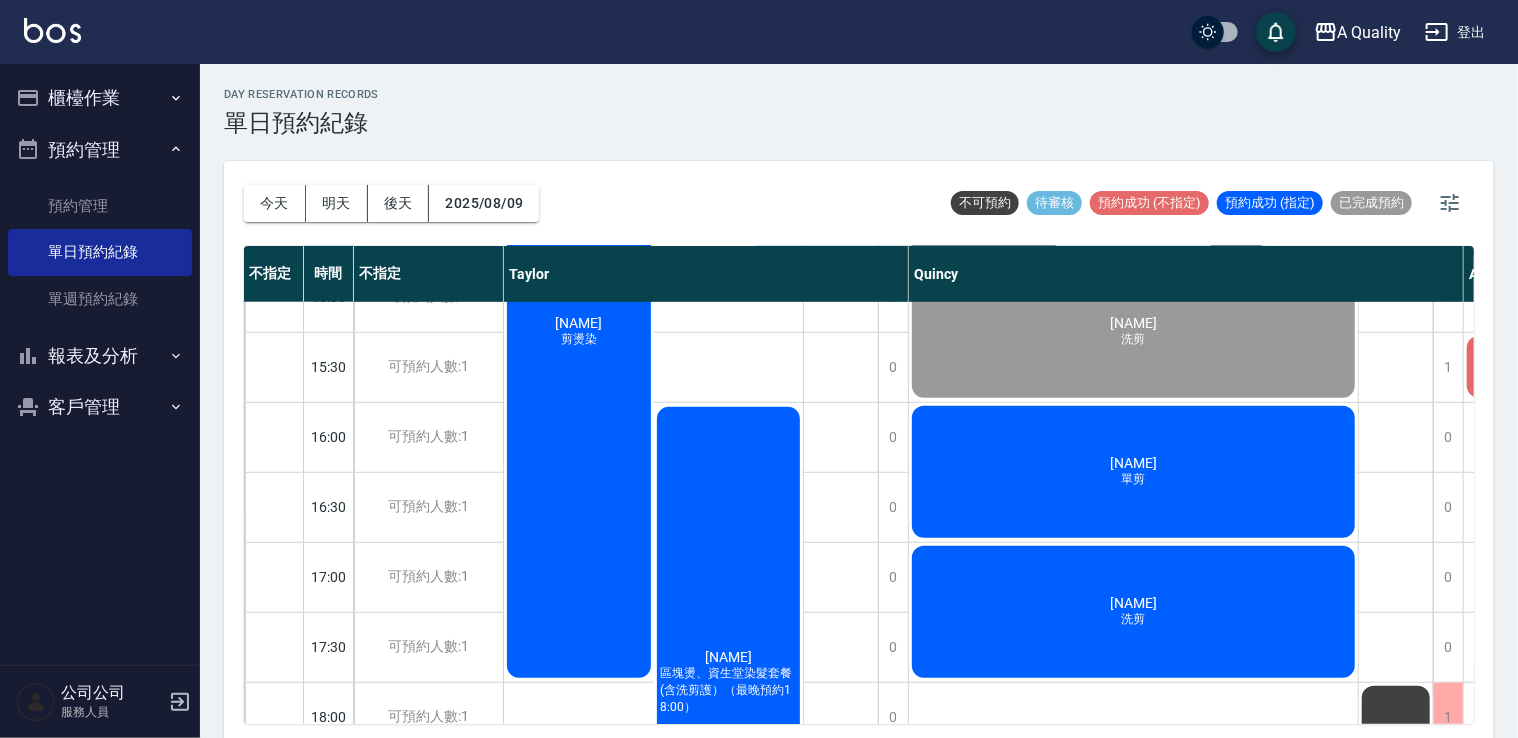 click on "承佑 洗剪" at bounding box center [653, -88] 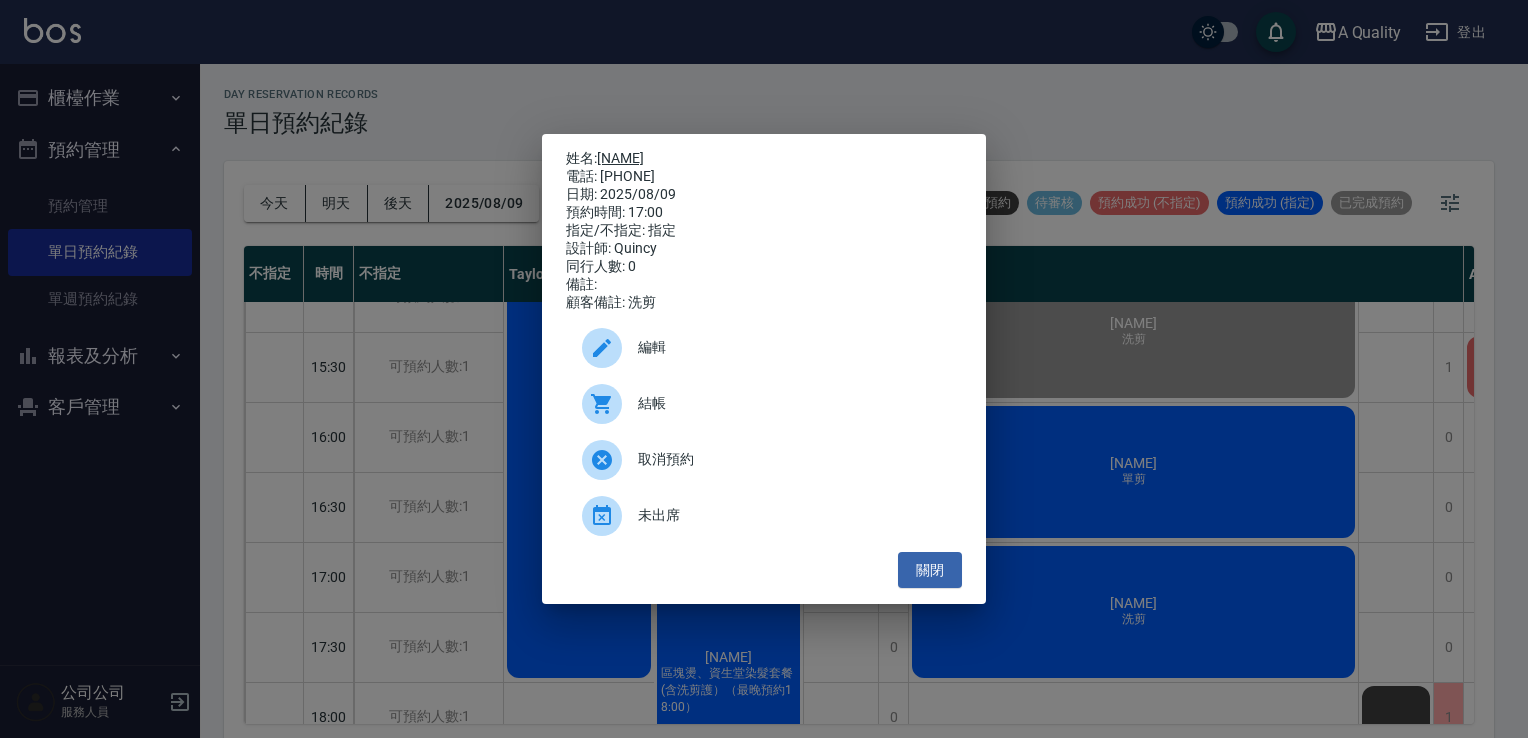 click on "承佑" at bounding box center (620, 158) 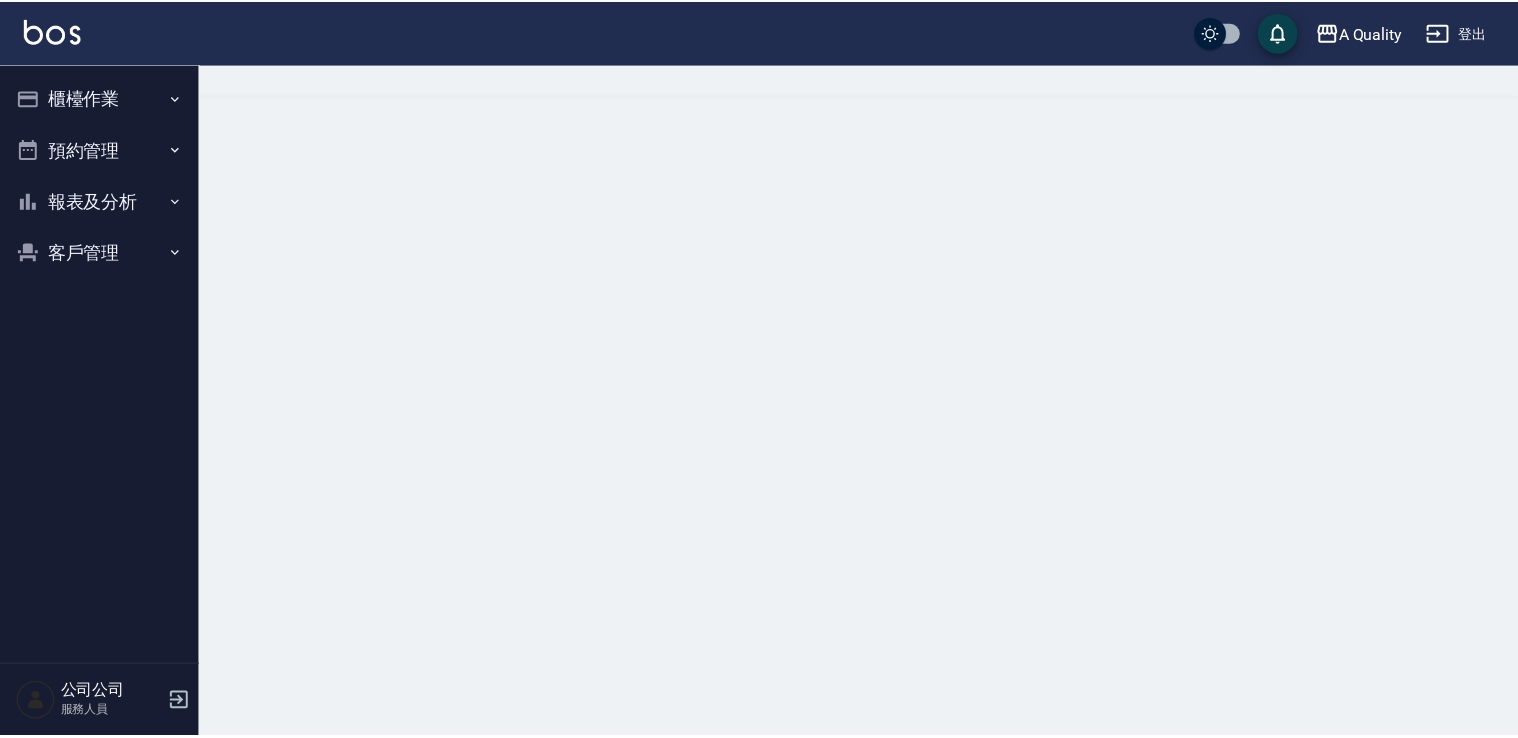 scroll, scrollTop: 0, scrollLeft: 0, axis: both 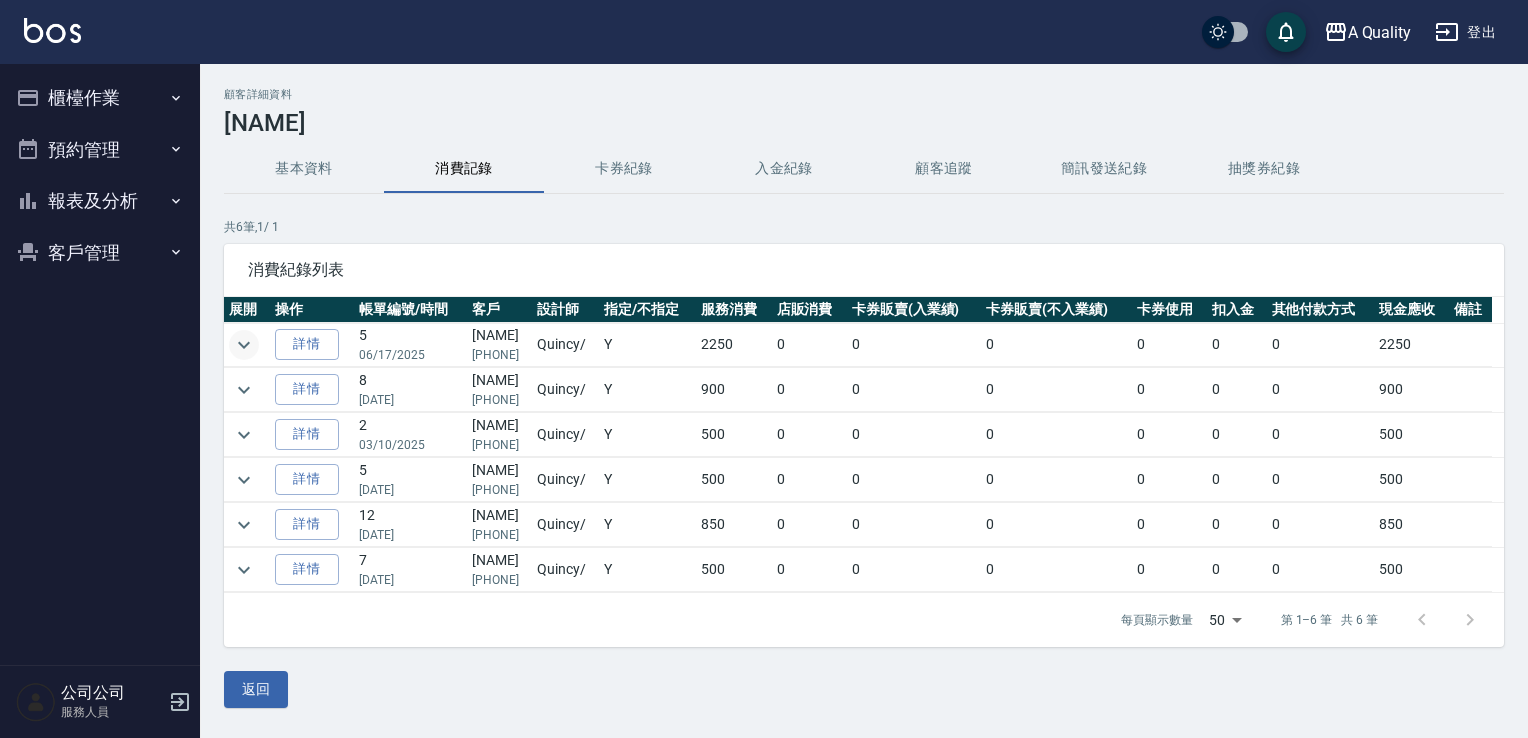 click 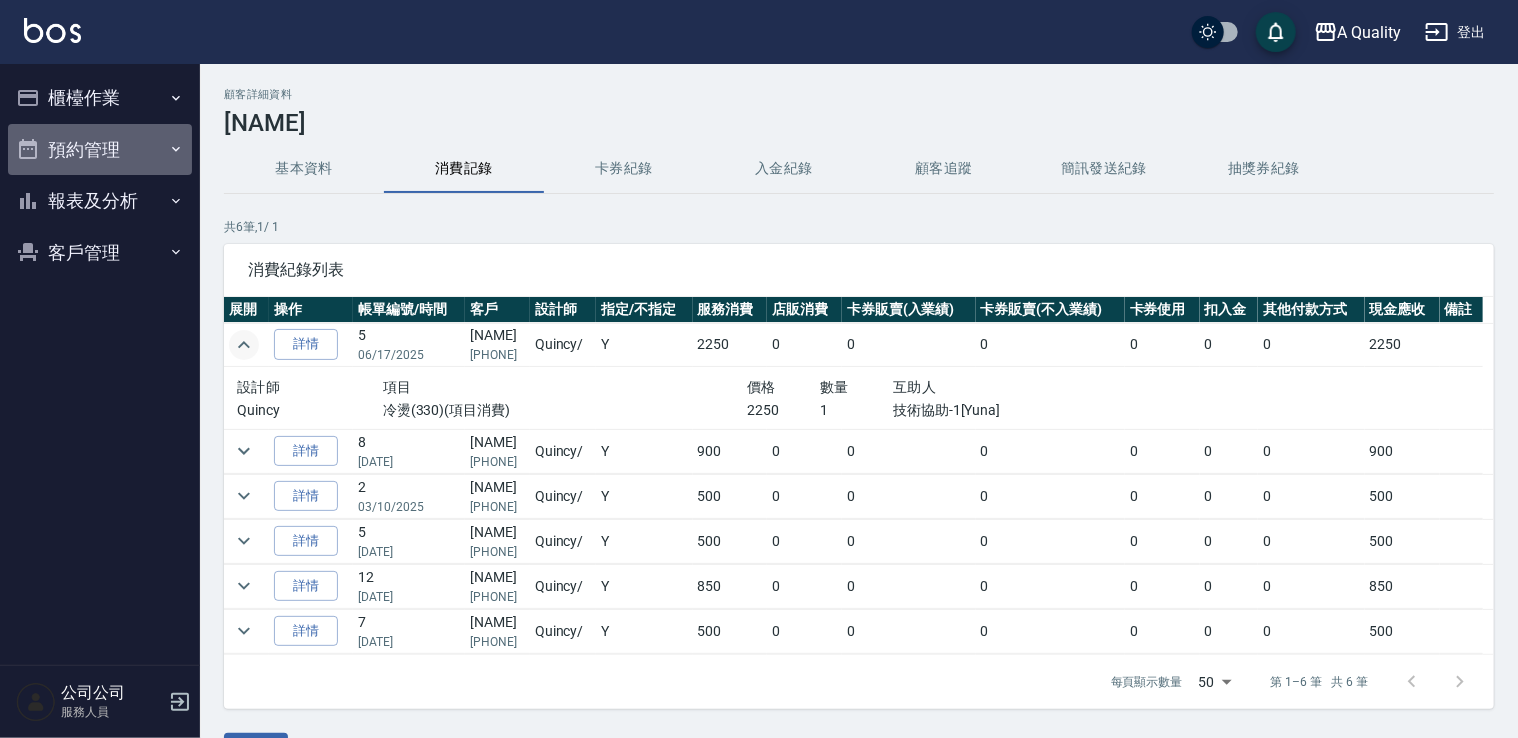 click on "預約管理" at bounding box center [100, 150] 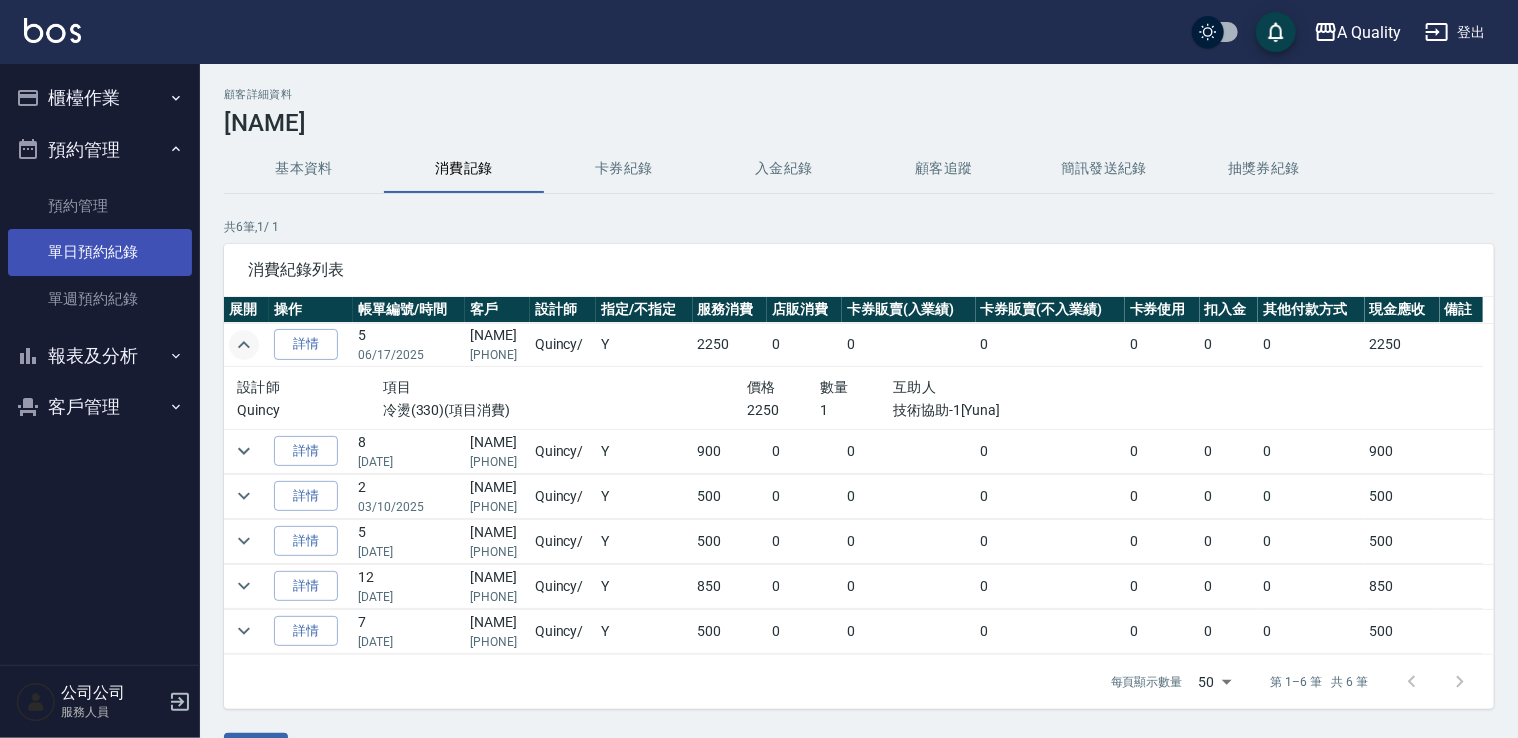 click on "單日預約紀錄" at bounding box center (100, 252) 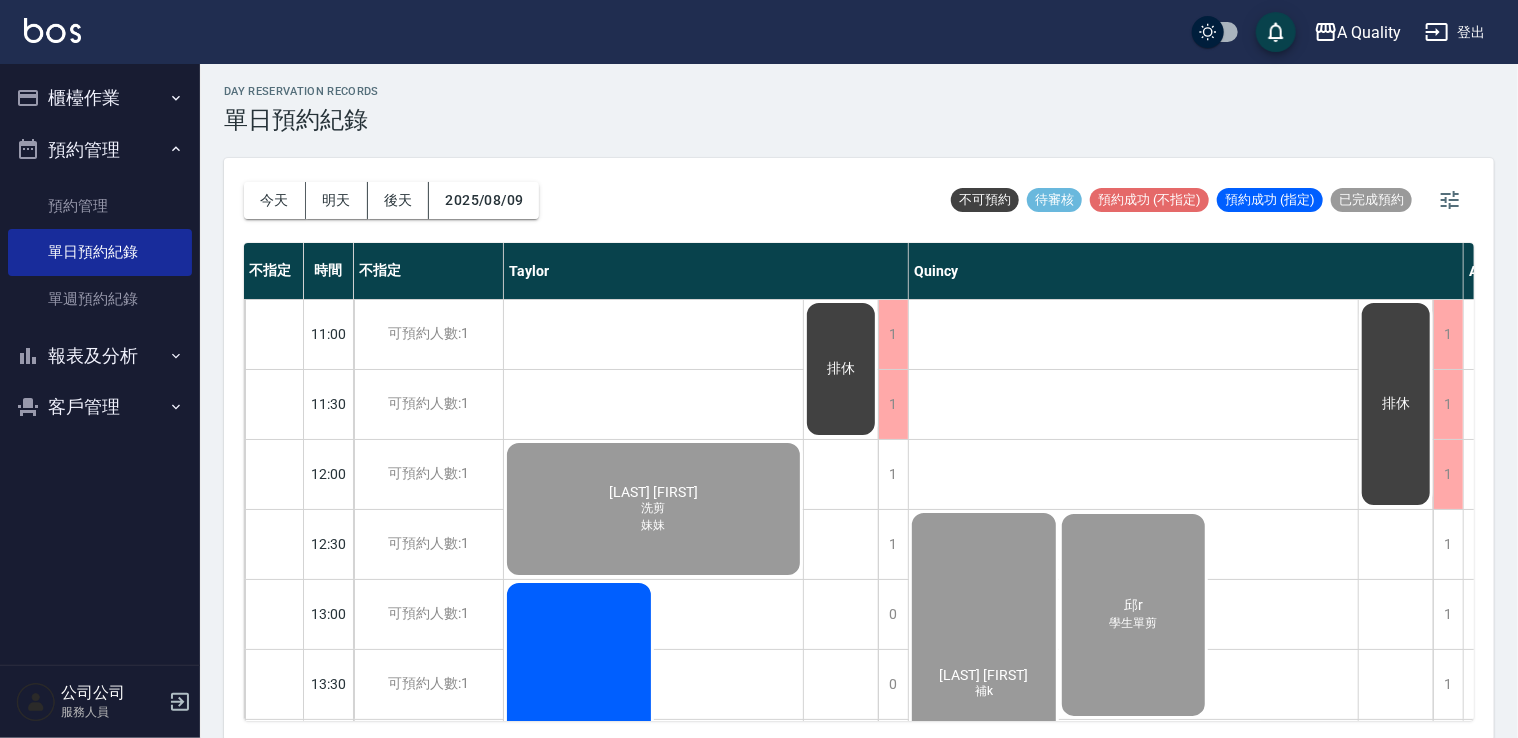 scroll, scrollTop: 0, scrollLeft: 0, axis: both 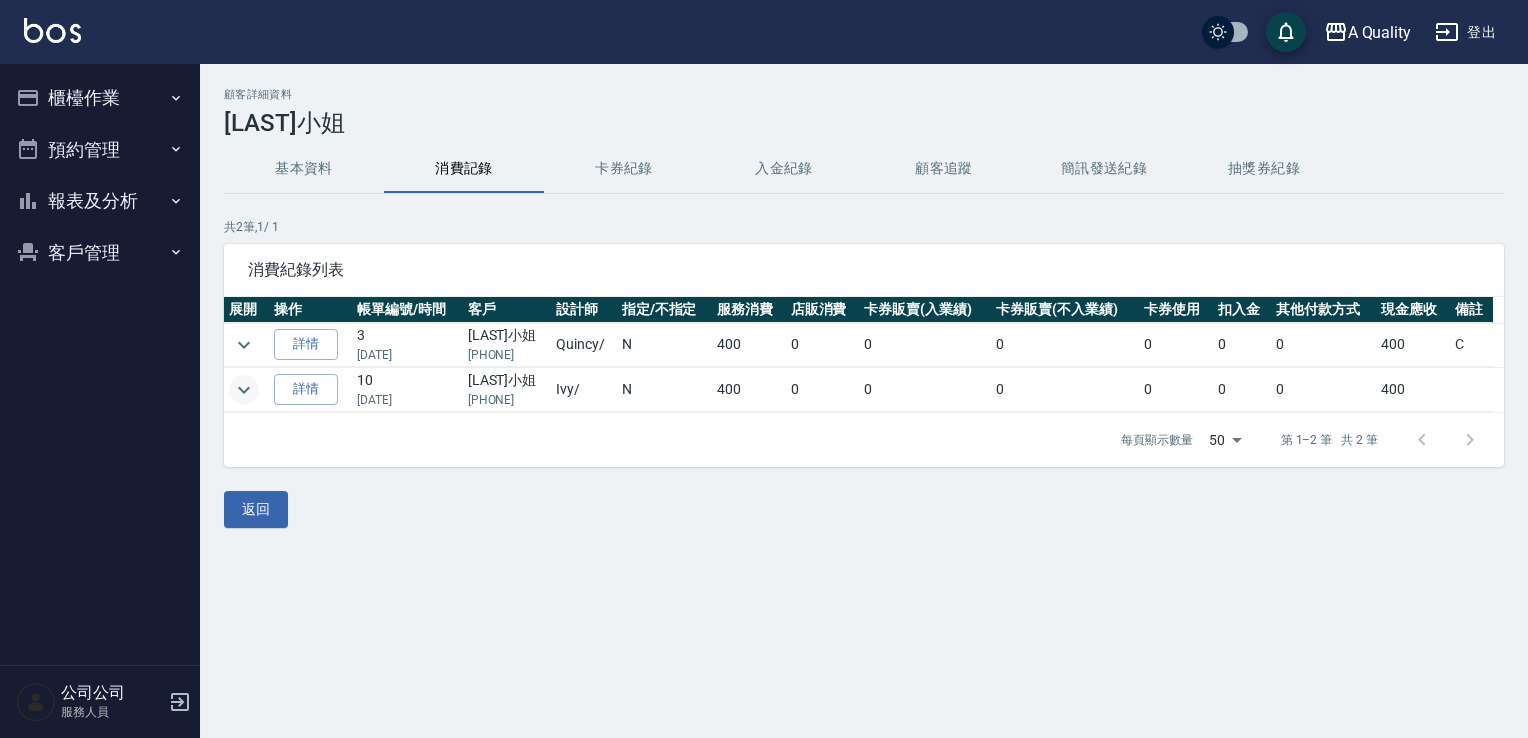 click 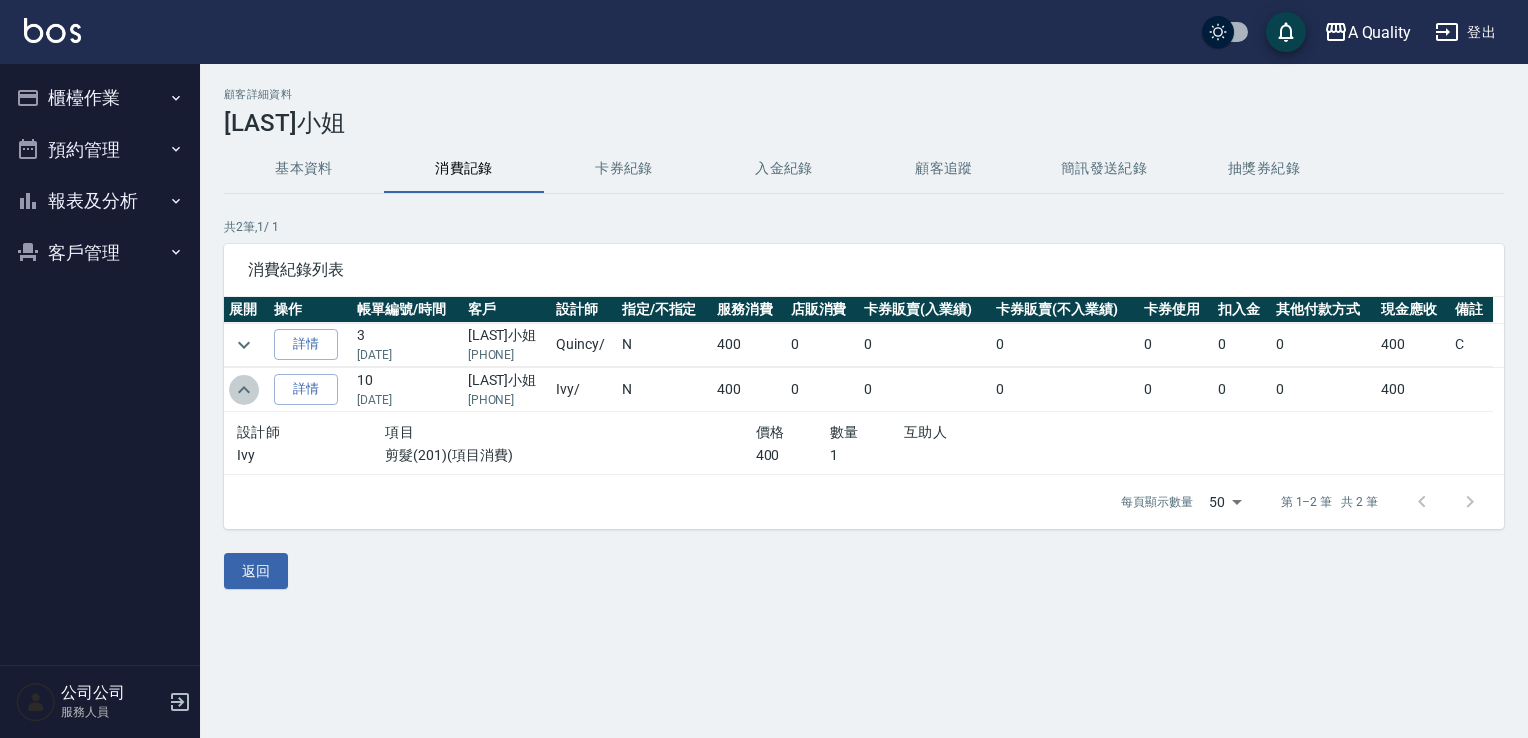 click 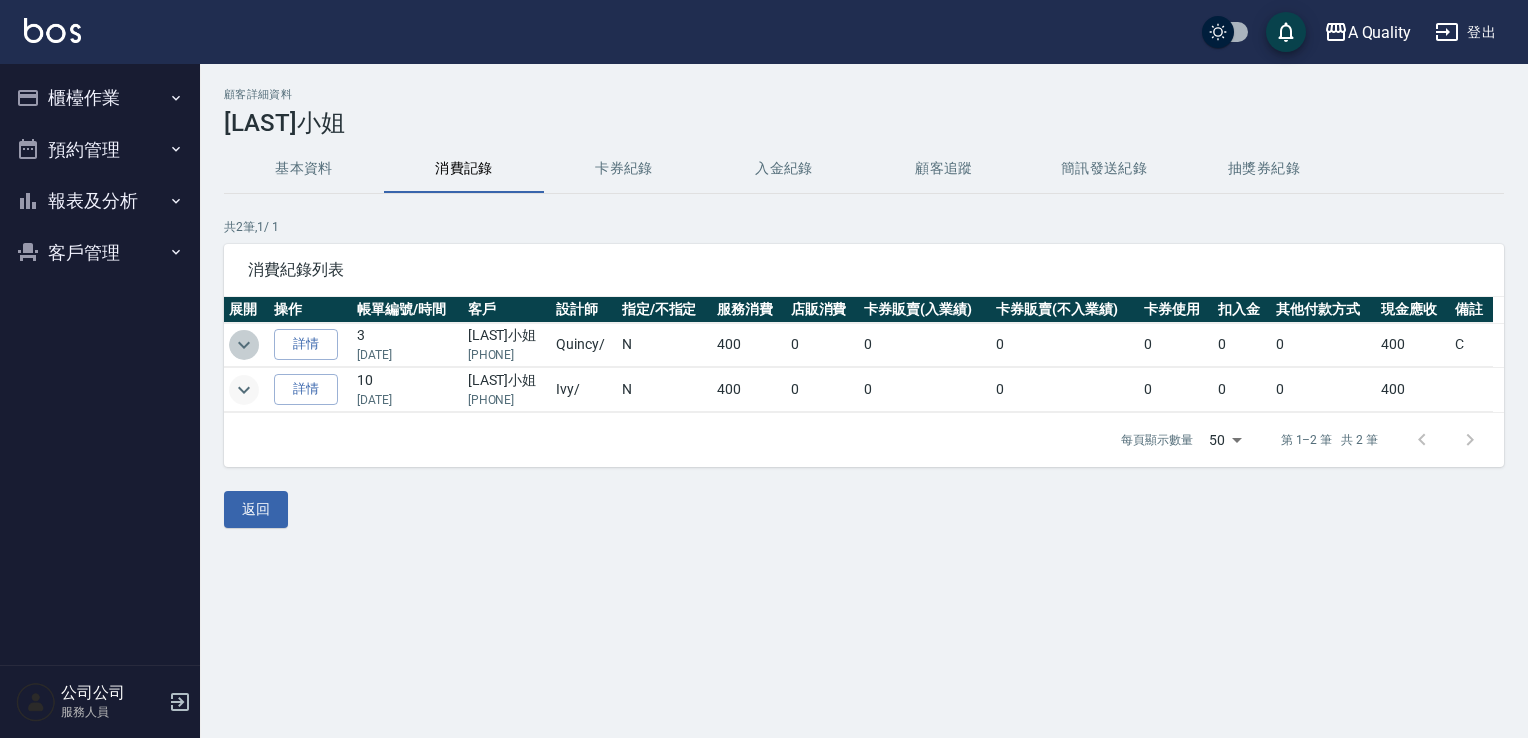 click 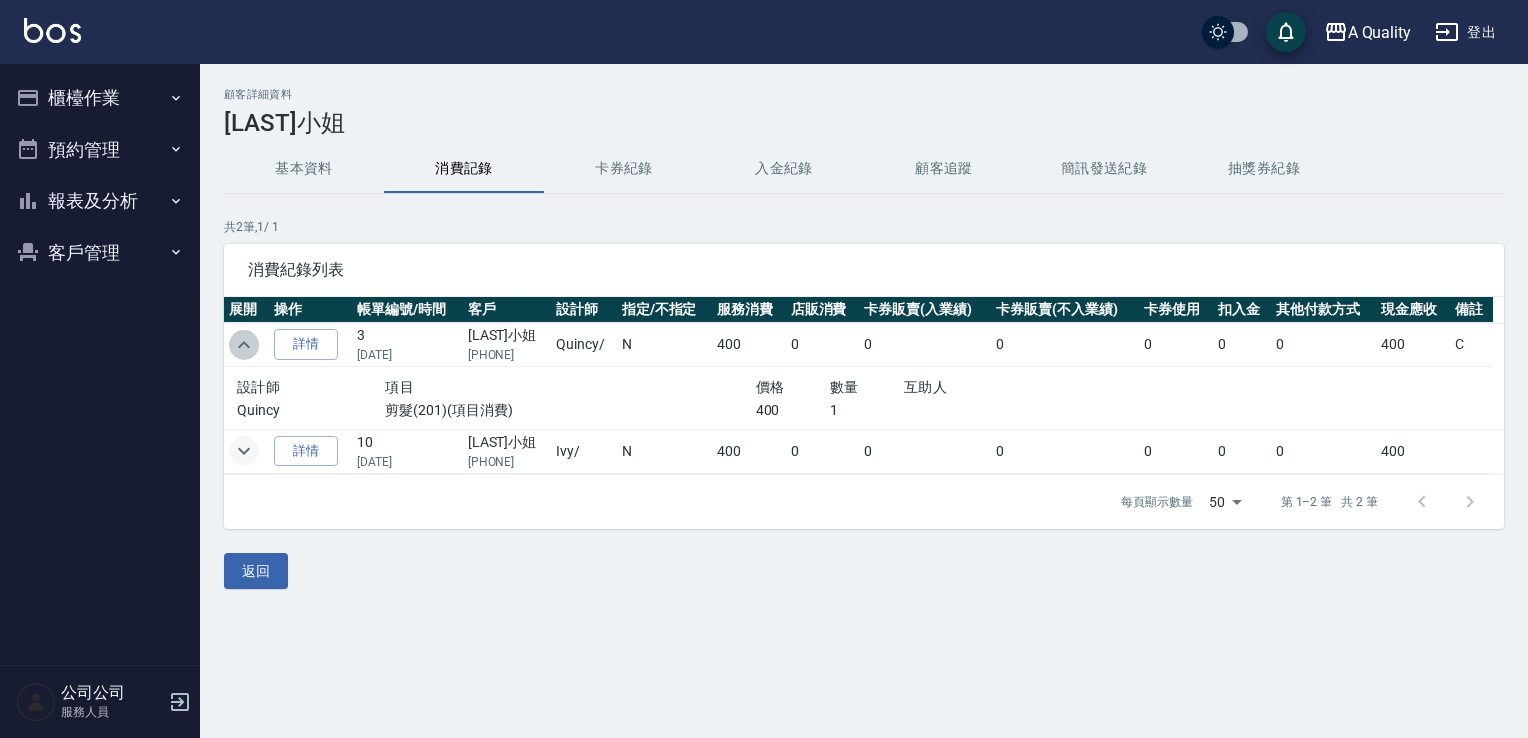 click 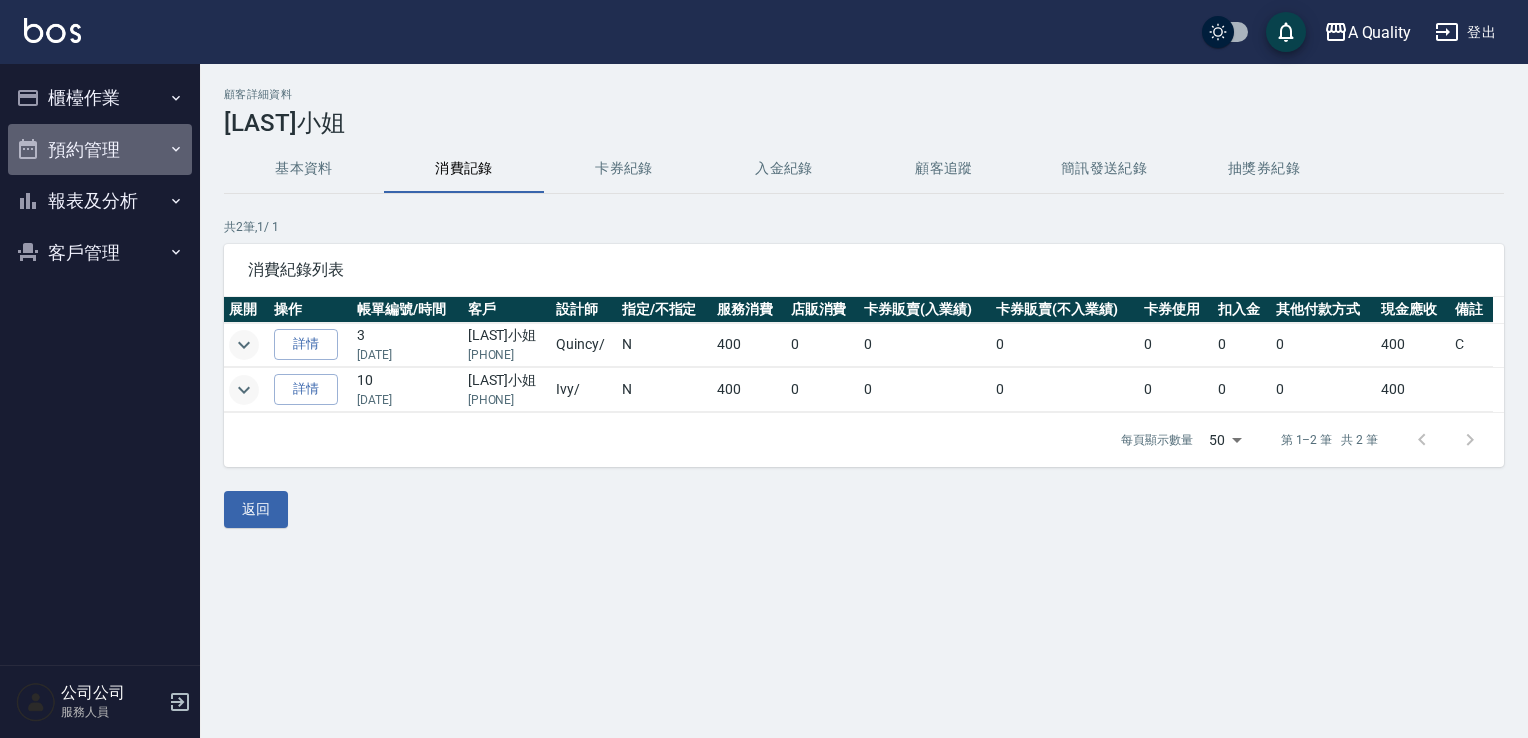 click on "預約管理" at bounding box center (100, 150) 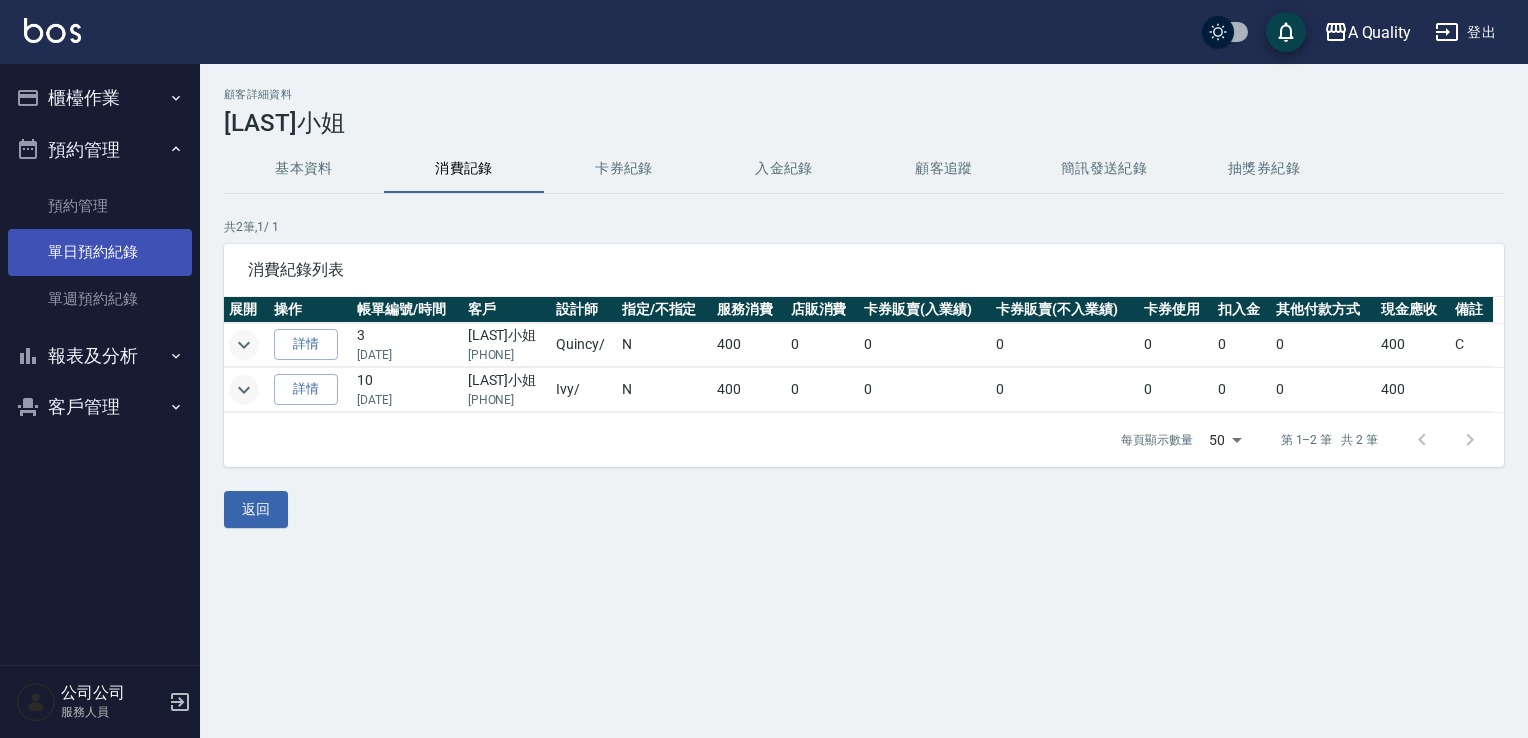 click on "單日預約紀錄" at bounding box center (100, 252) 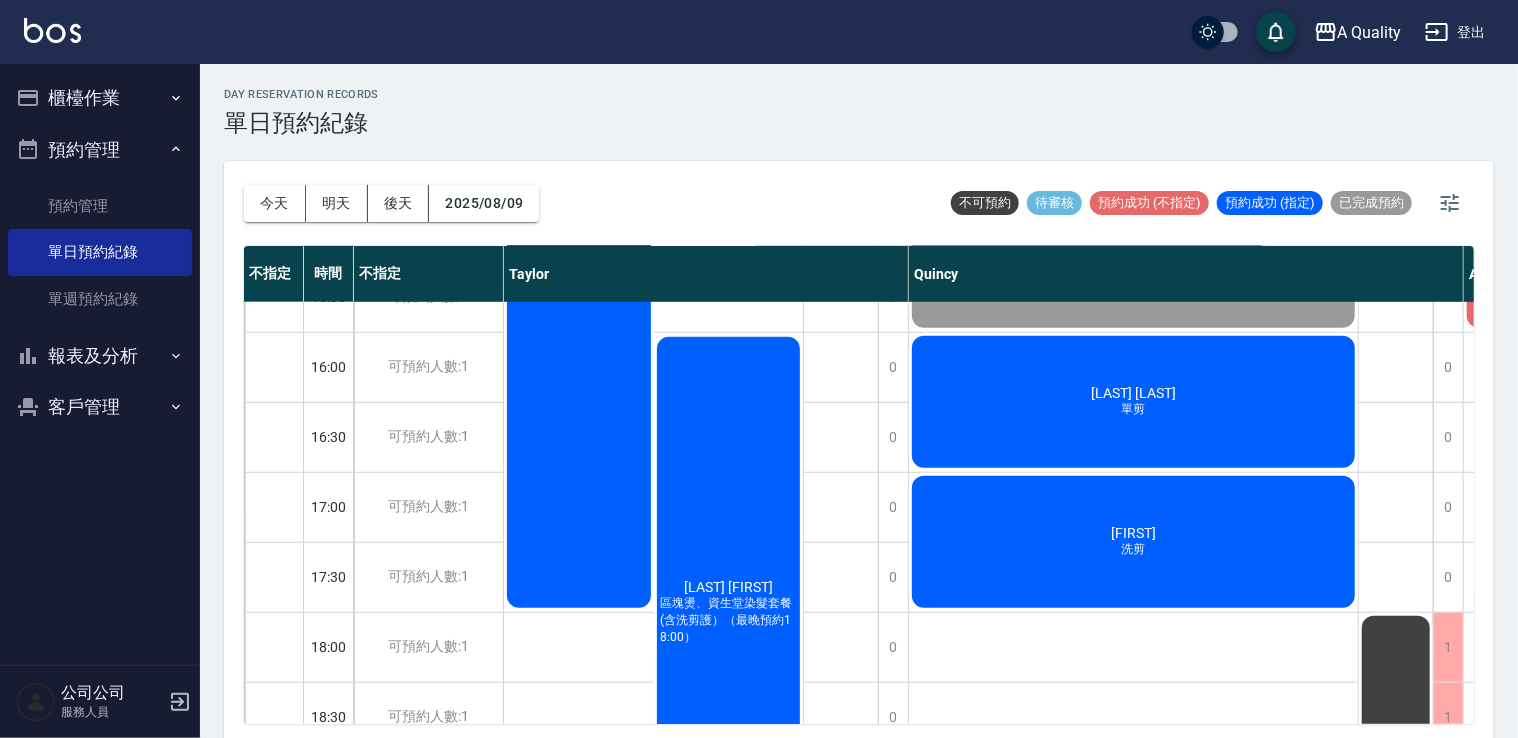 scroll, scrollTop: 753, scrollLeft: 0, axis: vertical 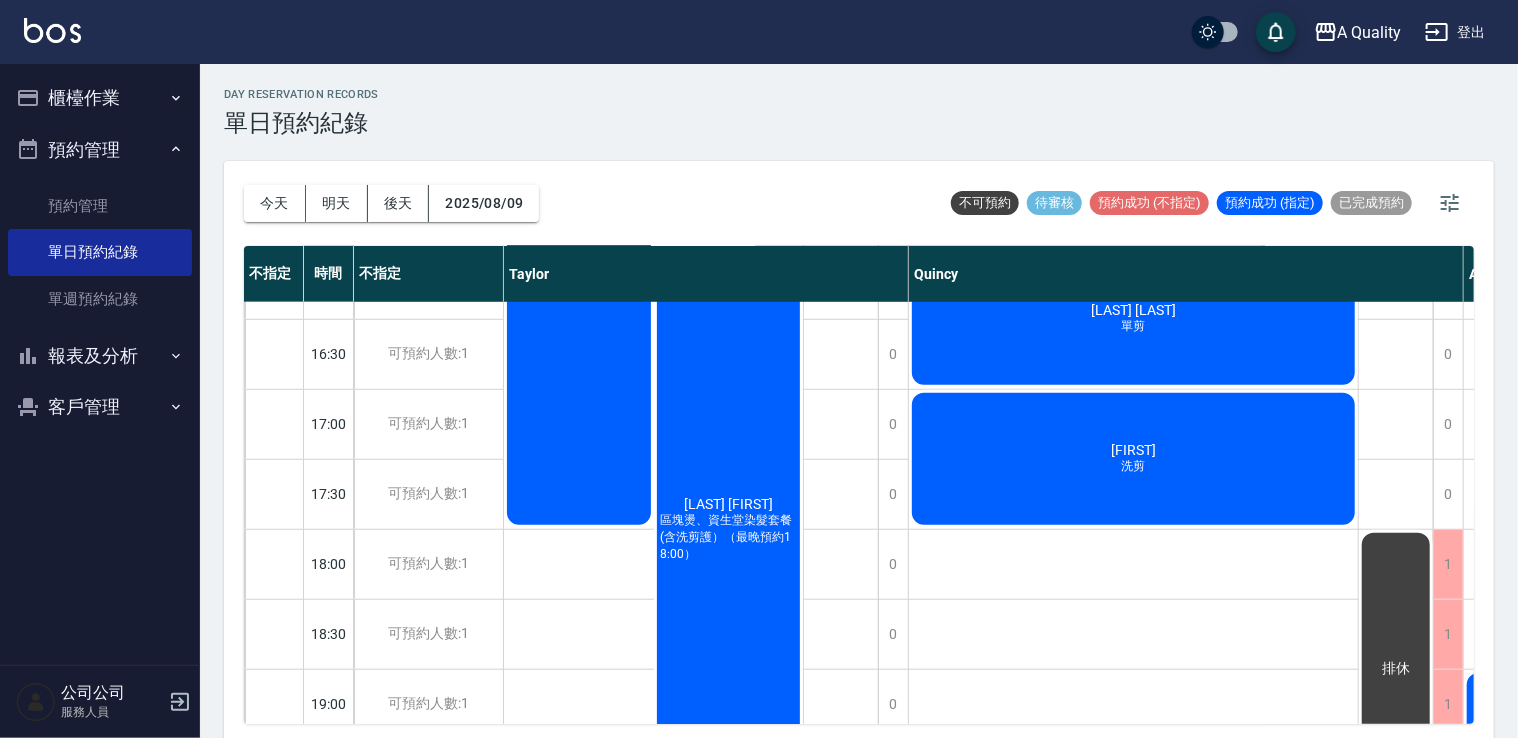 click on "[LAST] 區塊燙、資生堂染髮套餐(含洗剪護）（最晚預約18:00）" at bounding box center [729, 530] 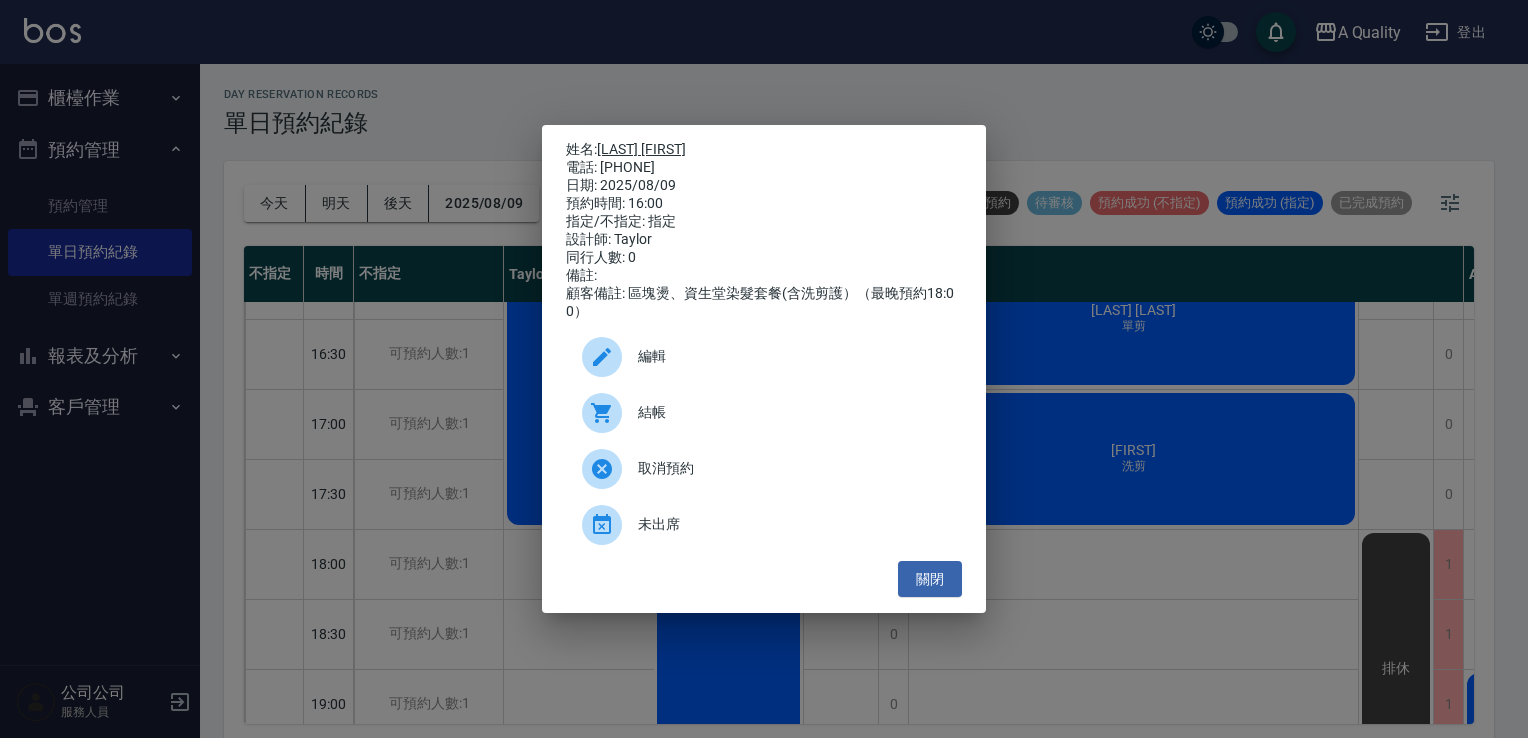 click on "[LAST] [FIRST]" at bounding box center (641, 149) 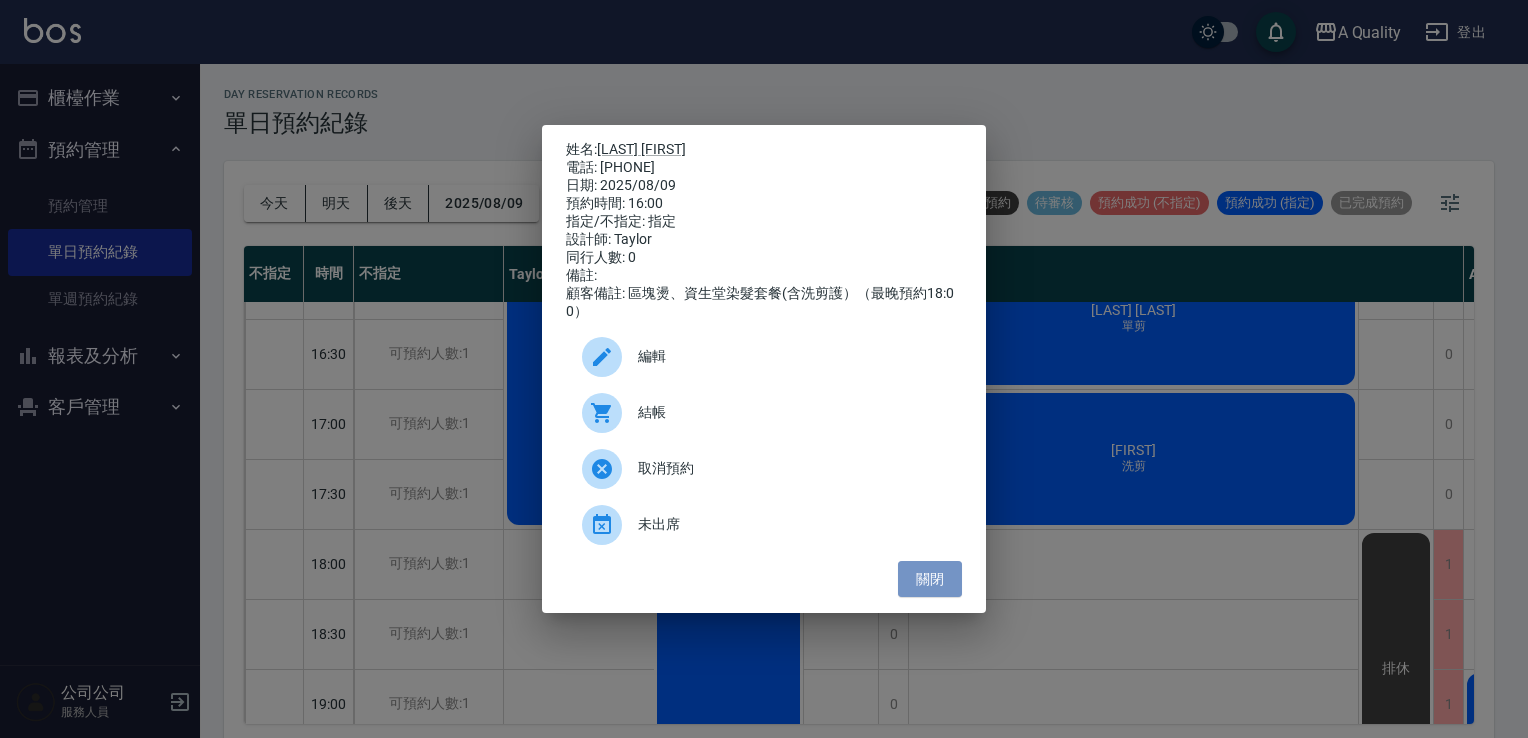 drag, startPoint x: 933, startPoint y: 577, endPoint x: 439, endPoint y: 461, distance: 507.4367 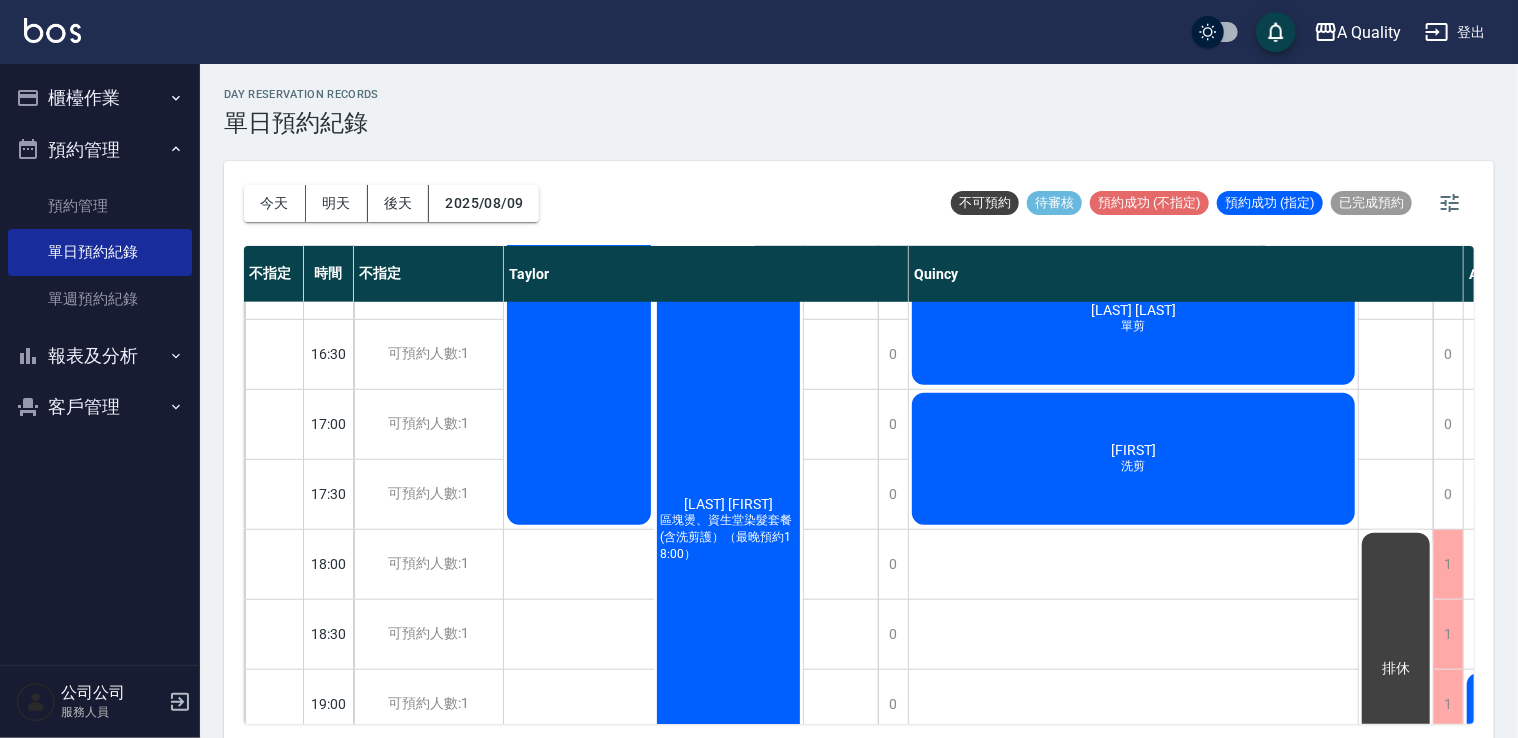click on "報表及分析" at bounding box center (100, 356) 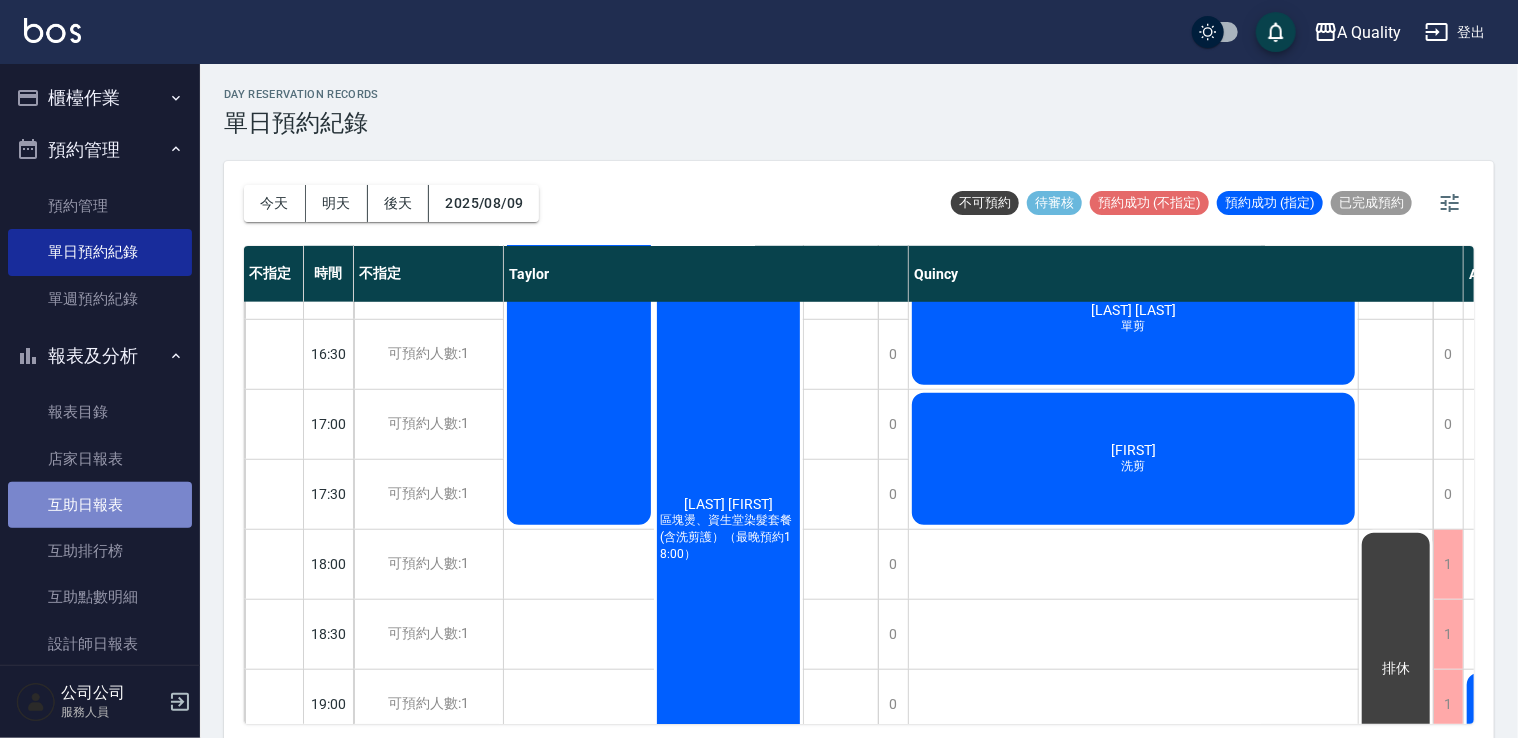 click on "互助日報表" at bounding box center [100, 505] 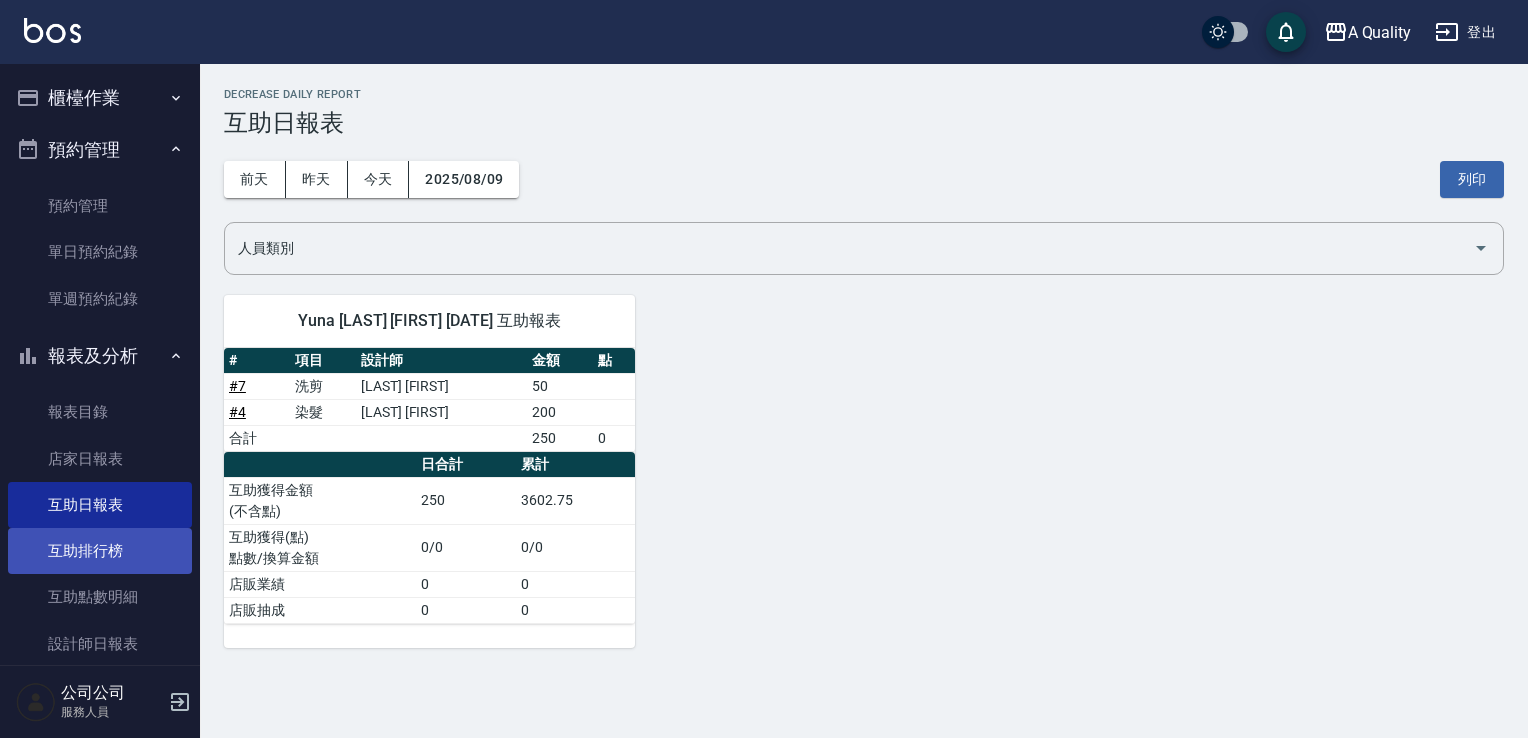 click on "互助排行榜" at bounding box center [100, 551] 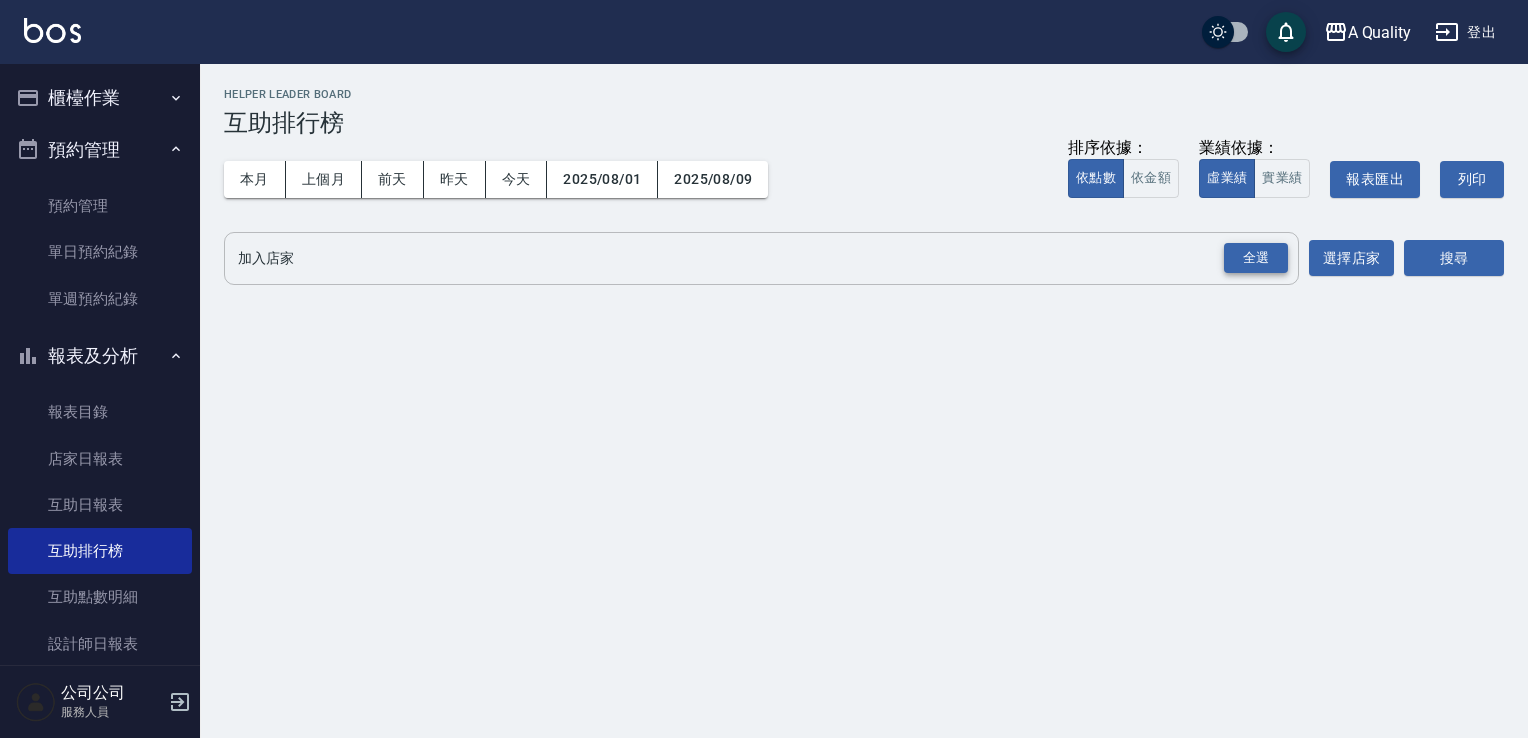 click on "全選" at bounding box center [1256, 258] 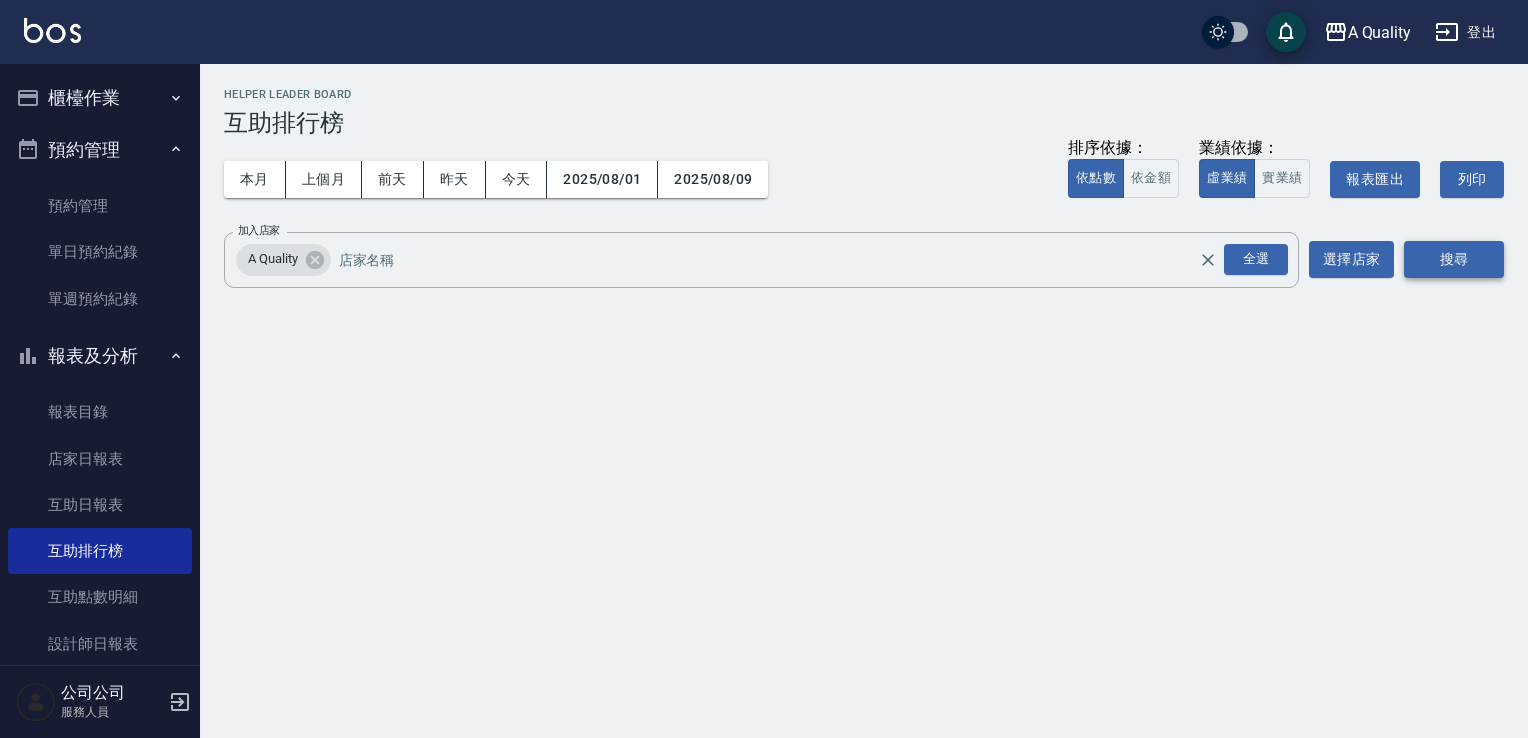 click on "搜尋" at bounding box center [1454, 259] 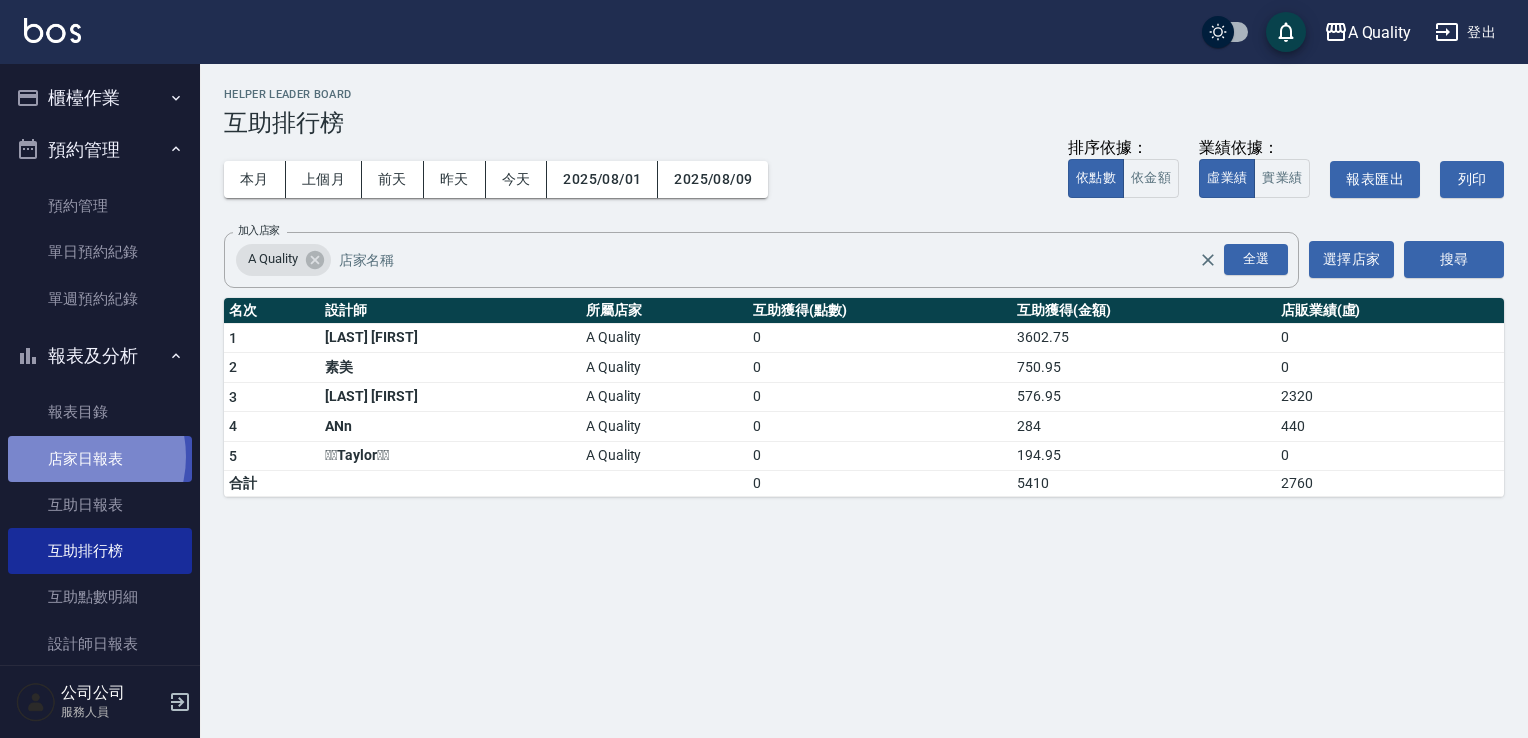 click on "店家日報表" at bounding box center [100, 459] 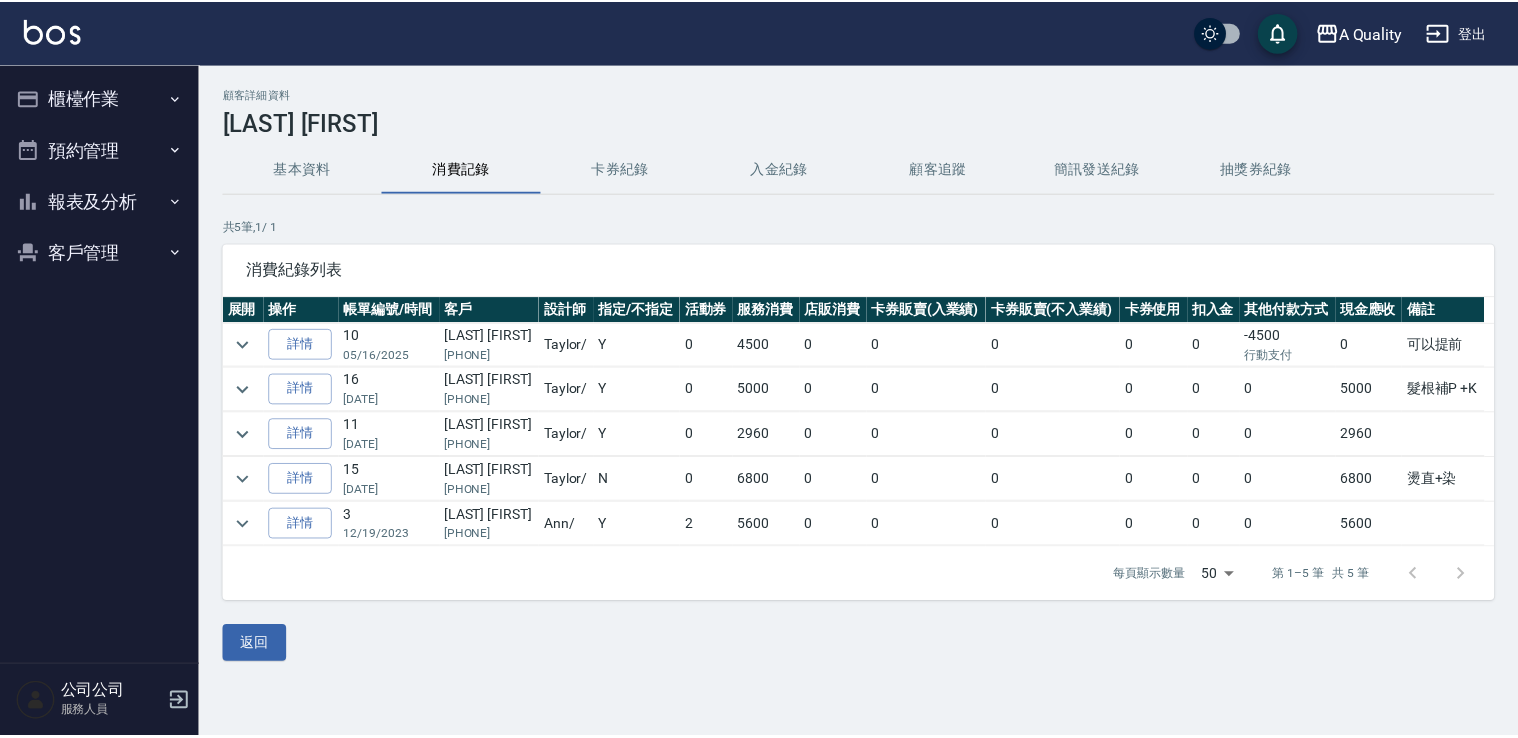 scroll, scrollTop: 0, scrollLeft: 0, axis: both 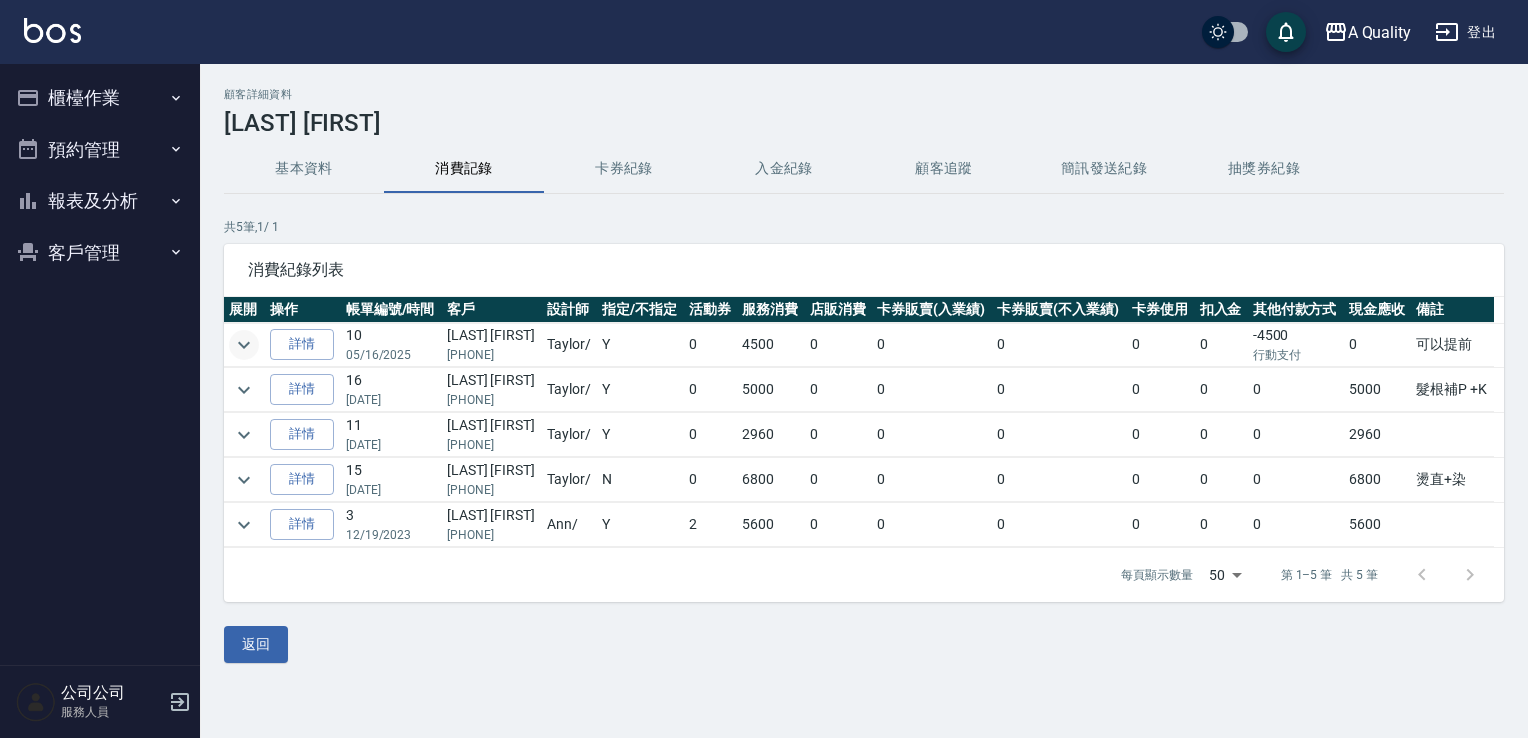 click 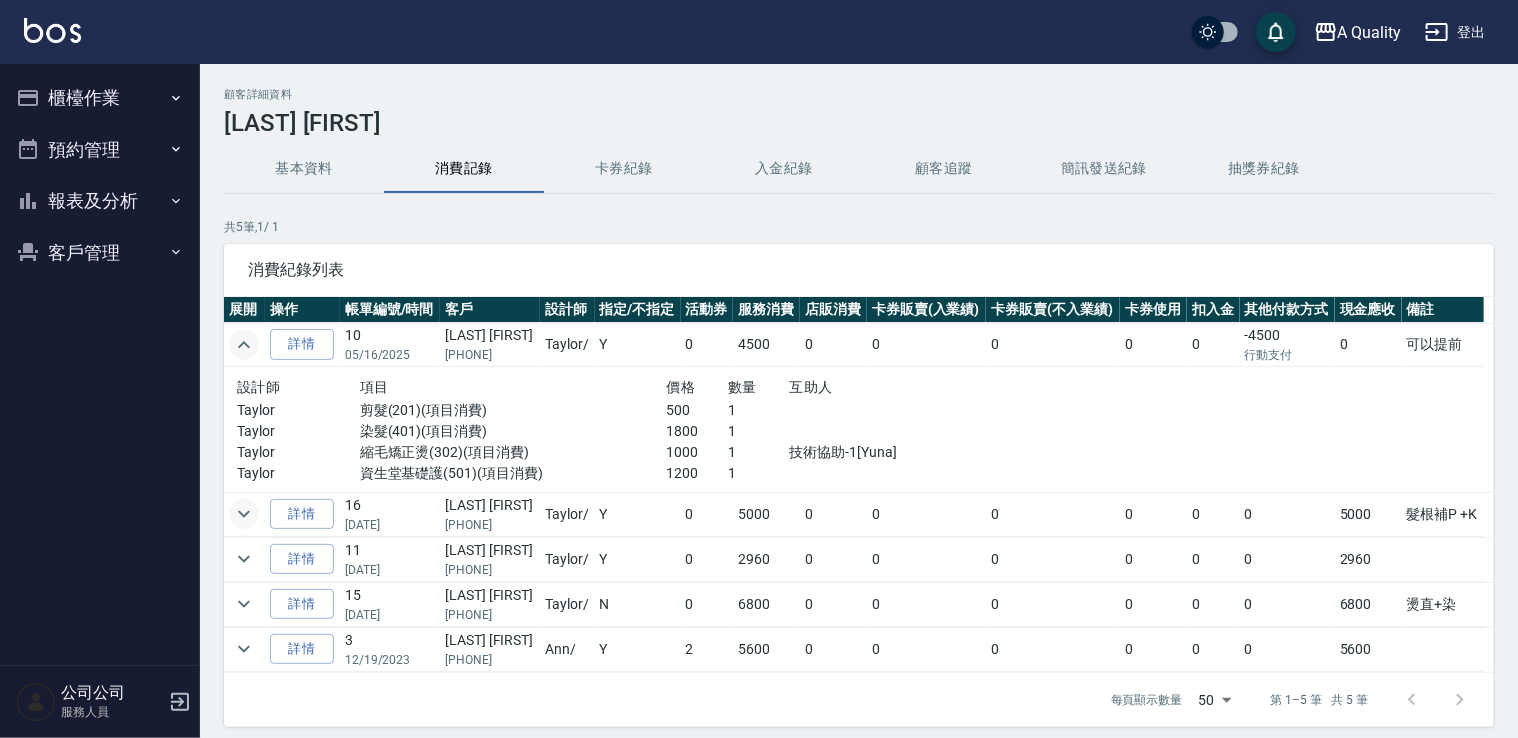 click 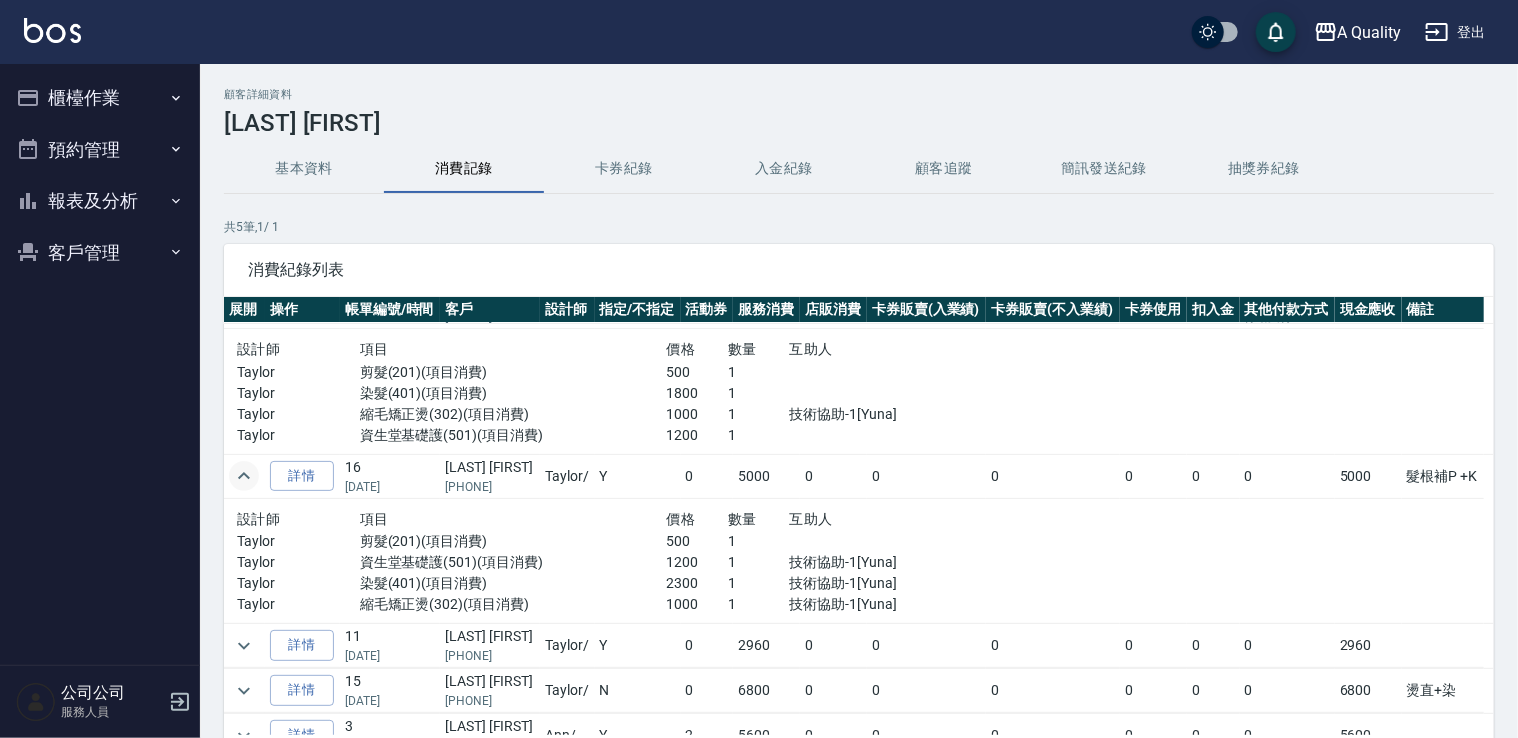 scroll, scrollTop: 59, scrollLeft: 0, axis: vertical 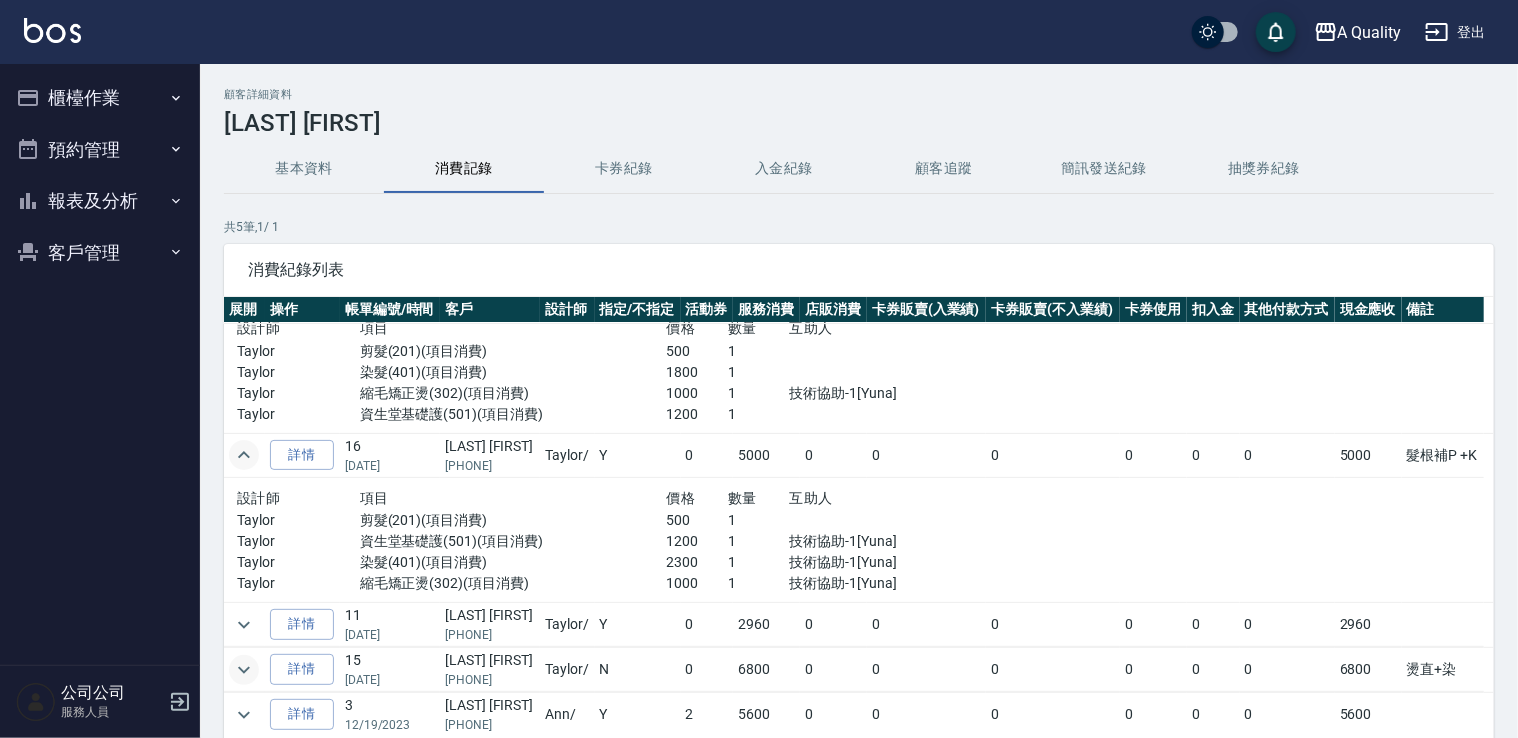 click 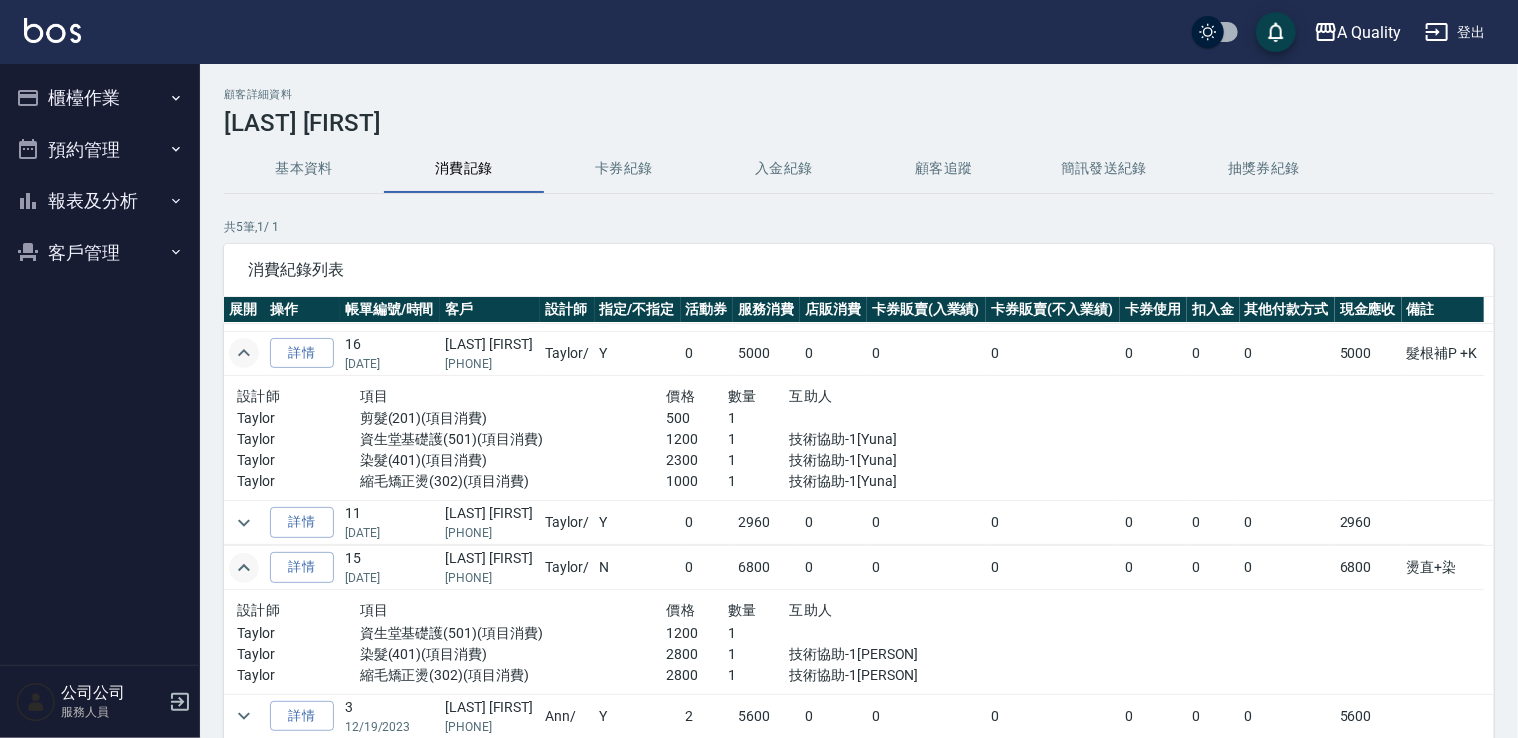 scroll, scrollTop: 162, scrollLeft: 0, axis: vertical 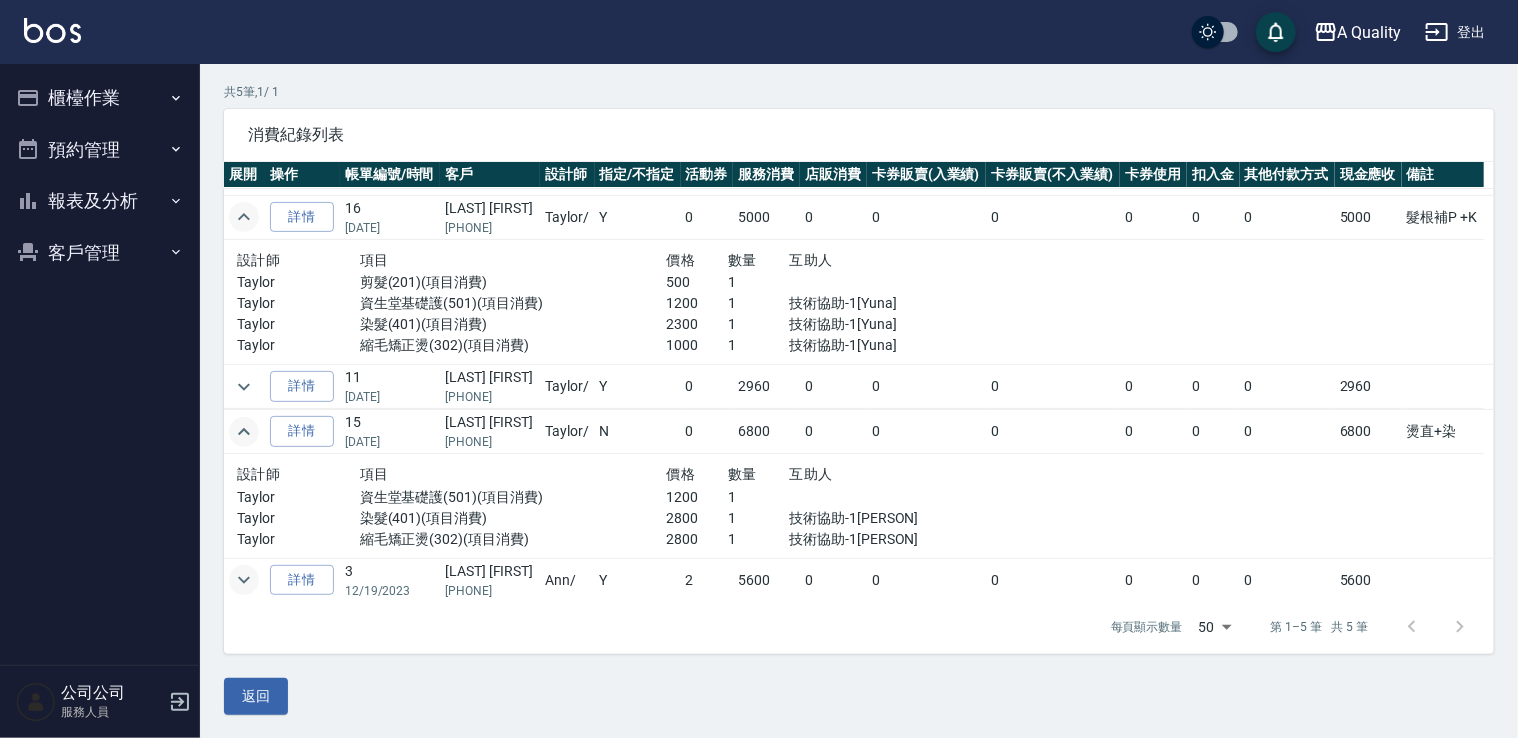 click at bounding box center (244, 580) 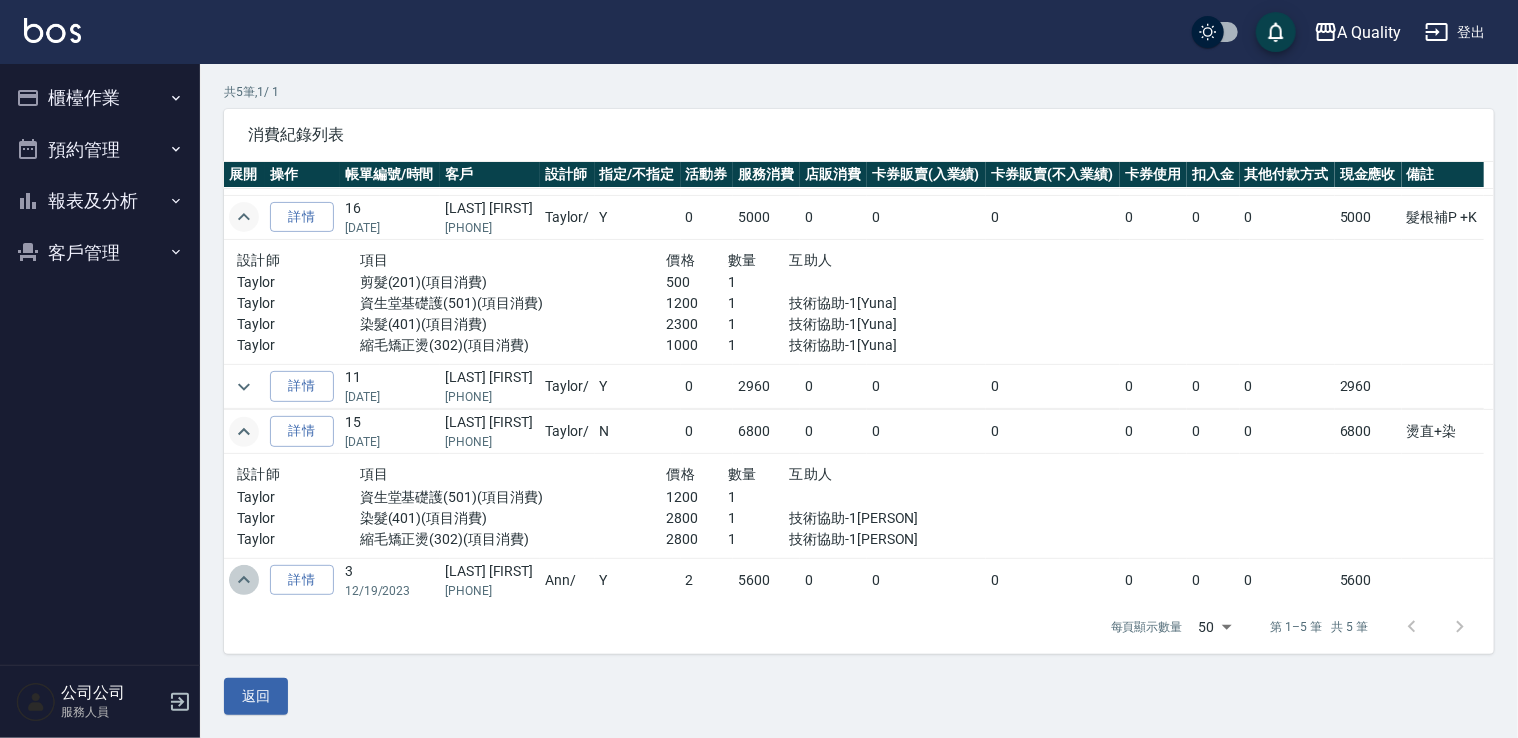 click 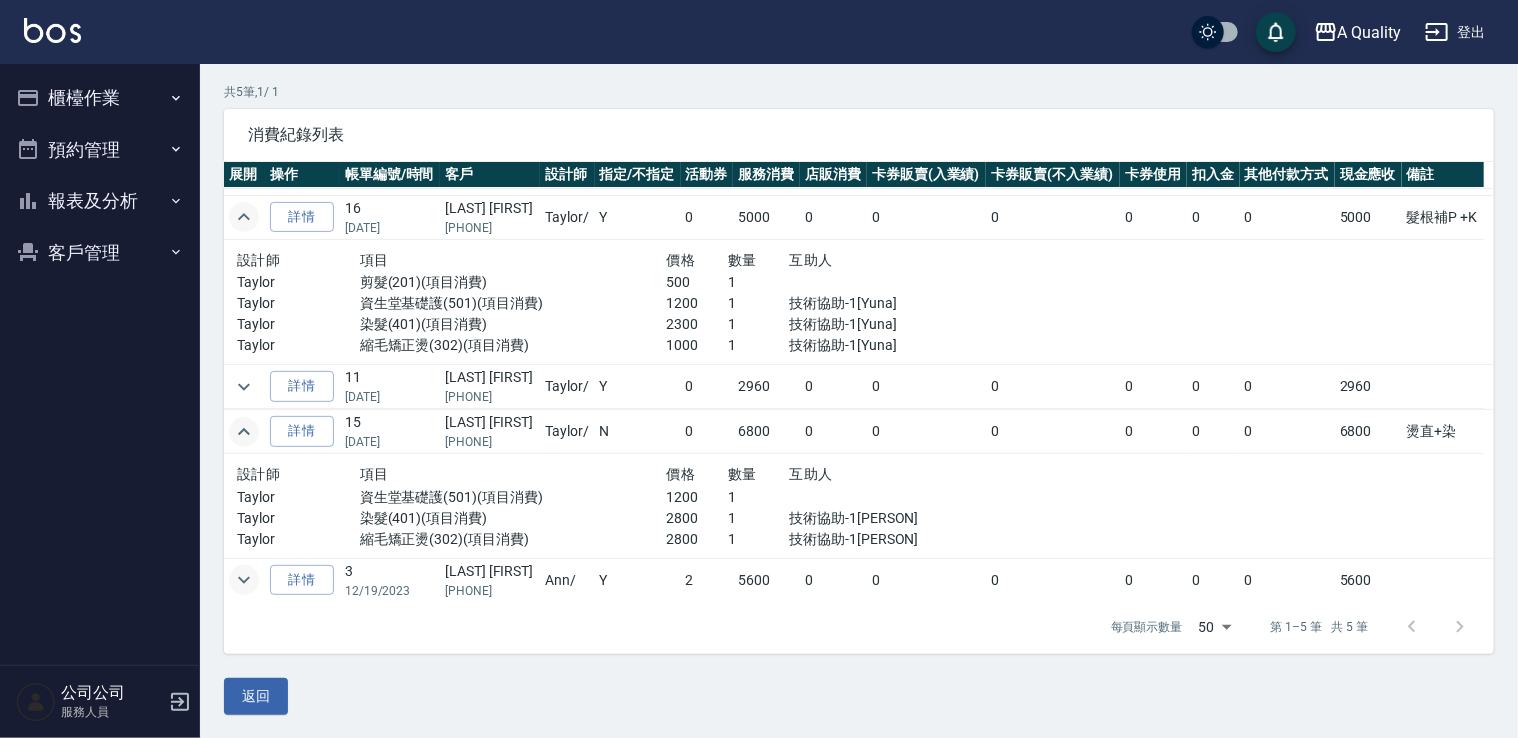 click on "預約管理" at bounding box center [100, 150] 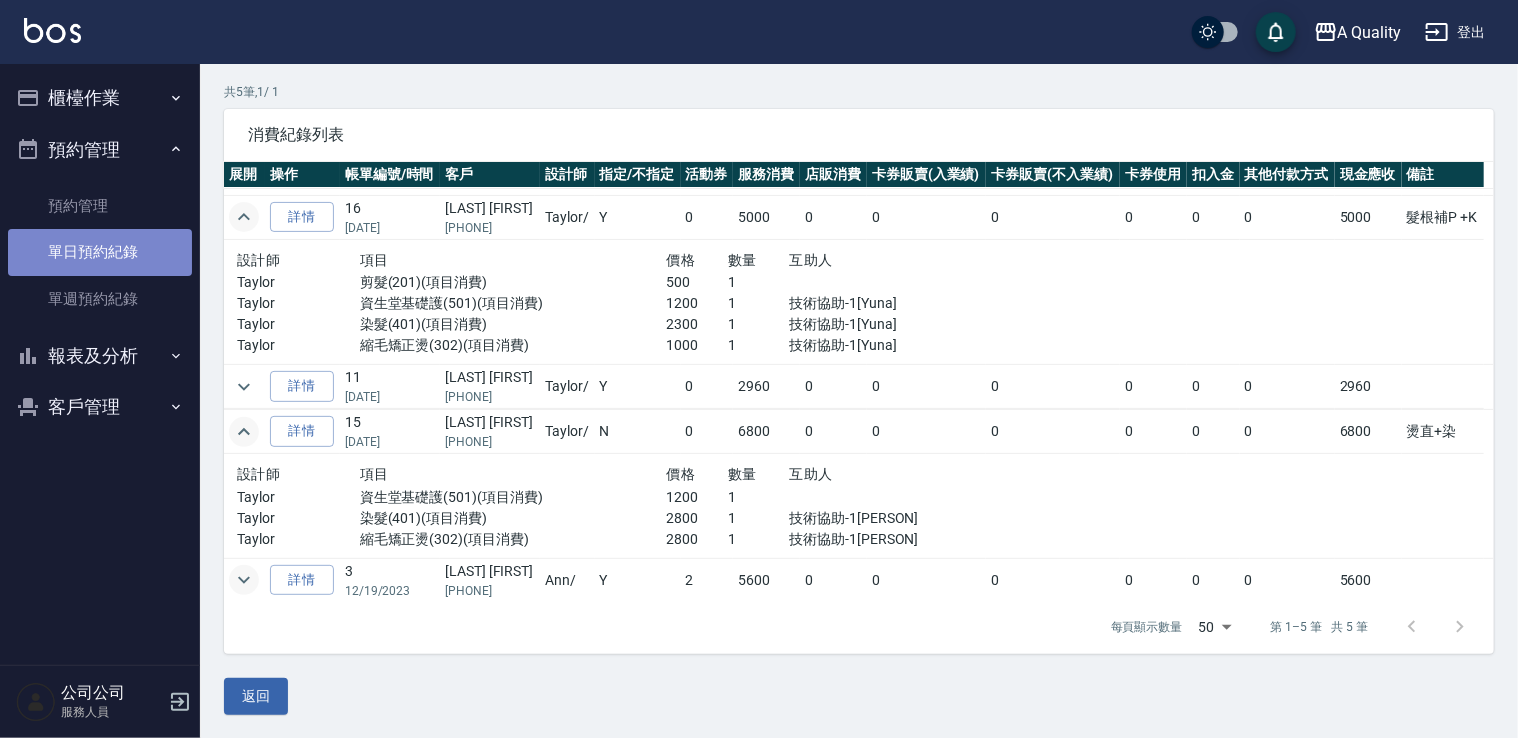 click on "單日預約紀錄" at bounding box center [100, 252] 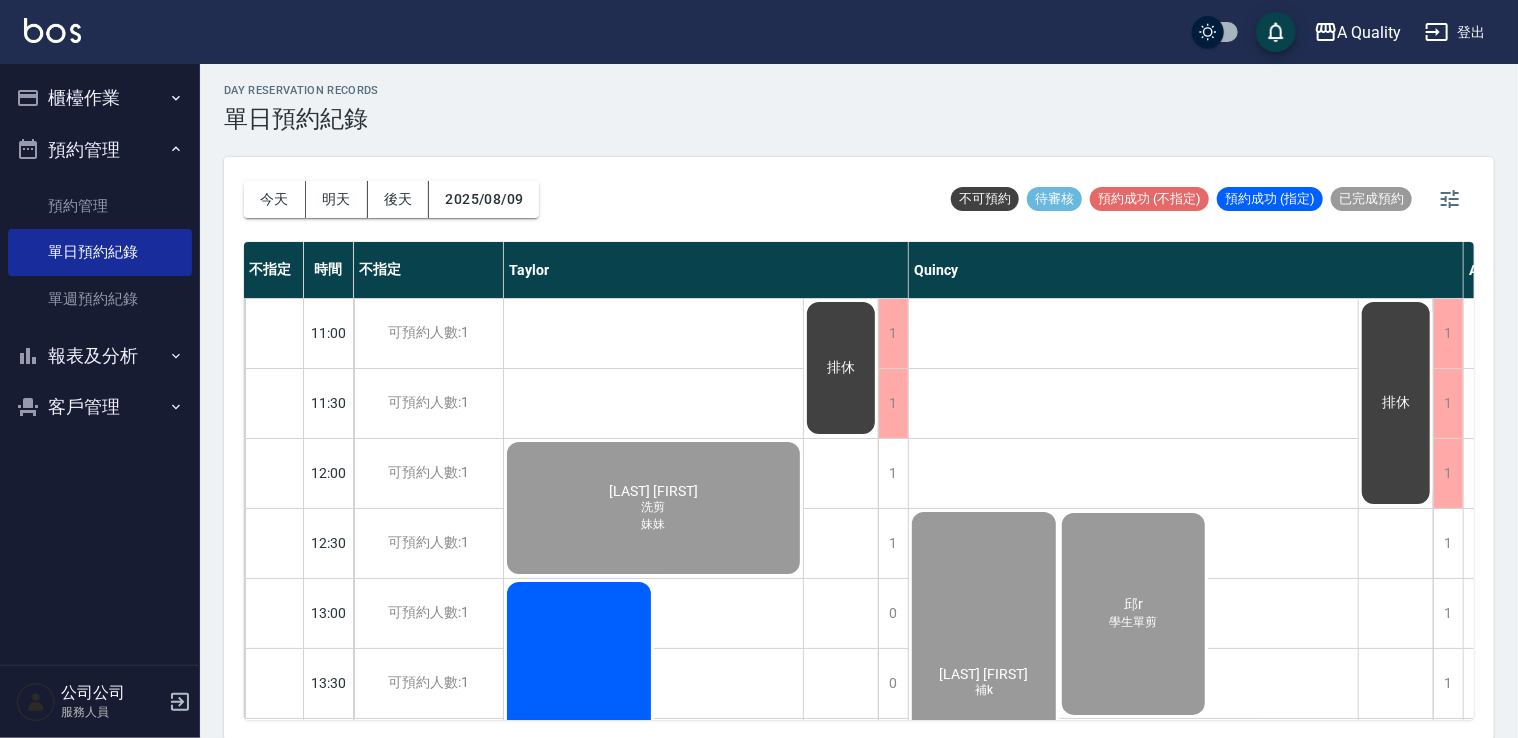 scroll, scrollTop: 5, scrollLeft: 0, axis: vertical 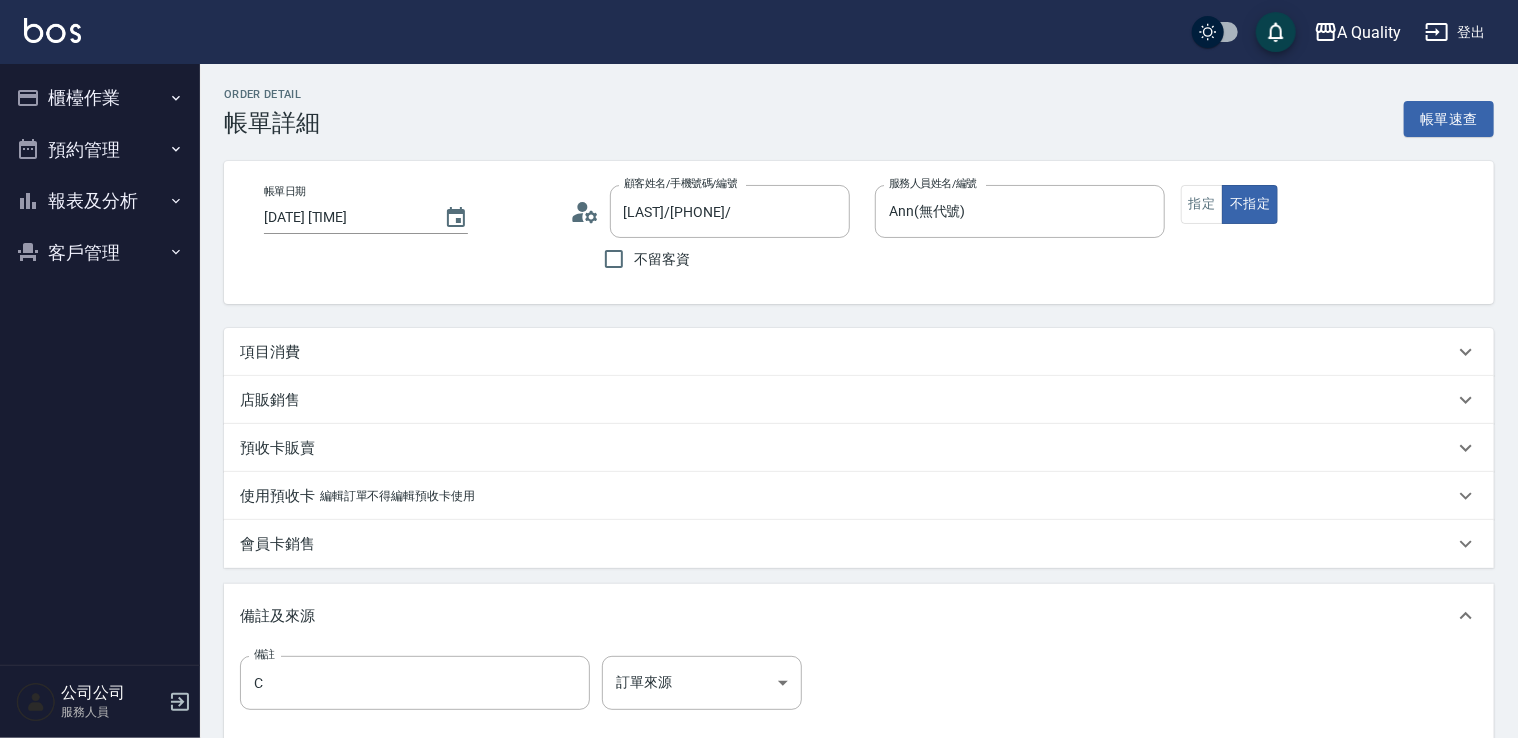 click on "項目消費" at bounding box center [847, 352] 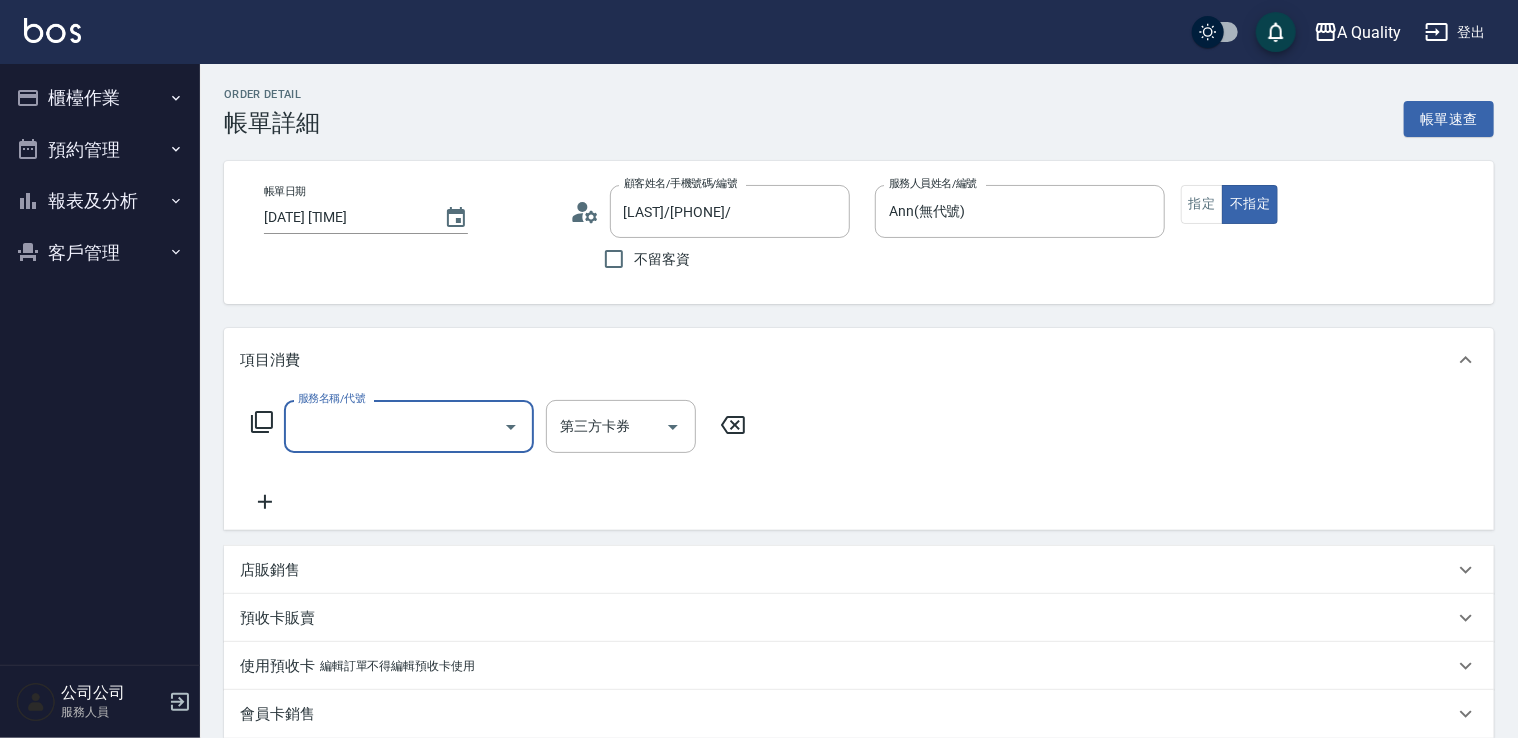 scroll, scrollTop: 0, scrollLeft: 0, axis: both 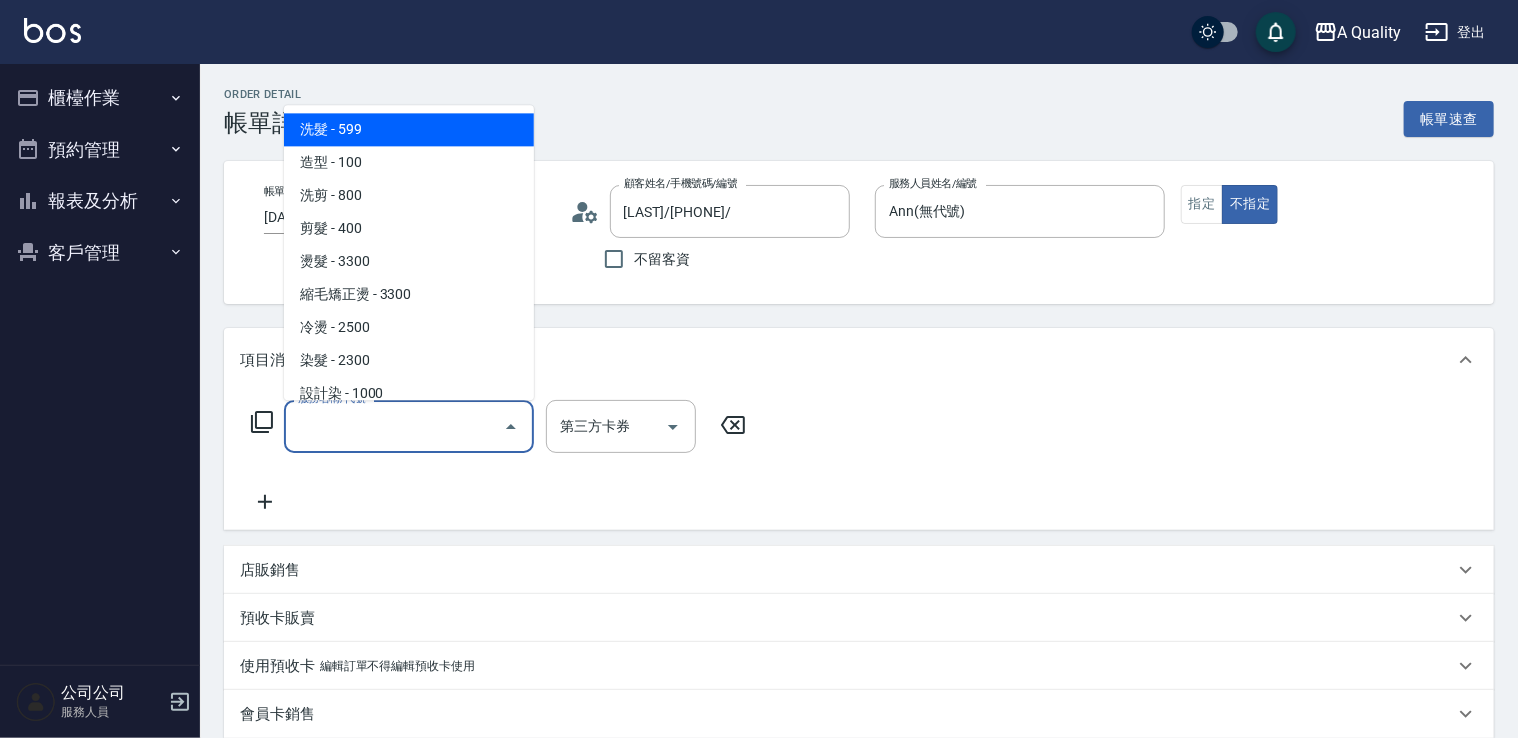 drag, startPoint x: 379, startPoint y: 422, endPoint x: 271, endPoint y: 274, distance: 183.21571 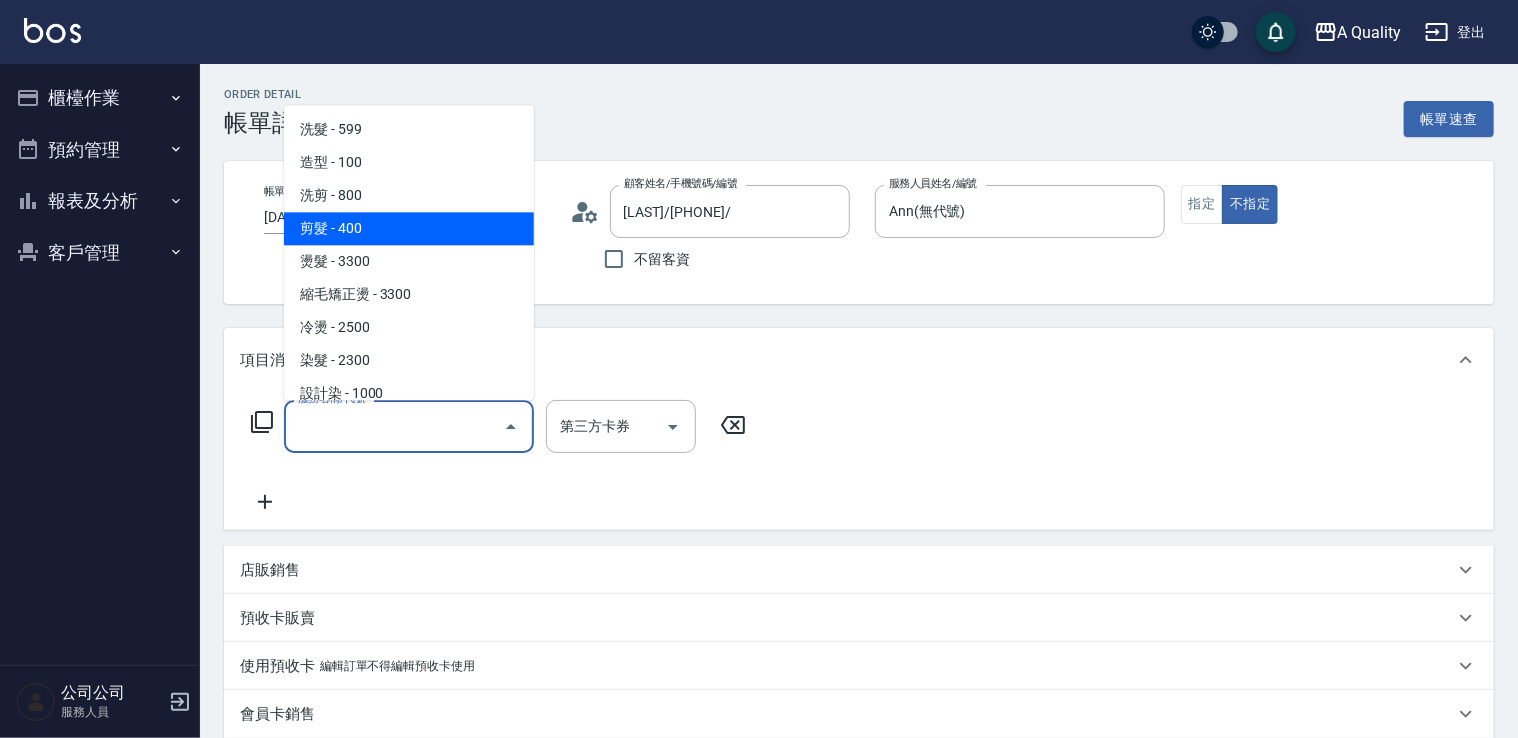 drag, startPoint x: 359, startPoint y: 230, endPoint x: 514, endPoint y: 270, distance: 160.07811 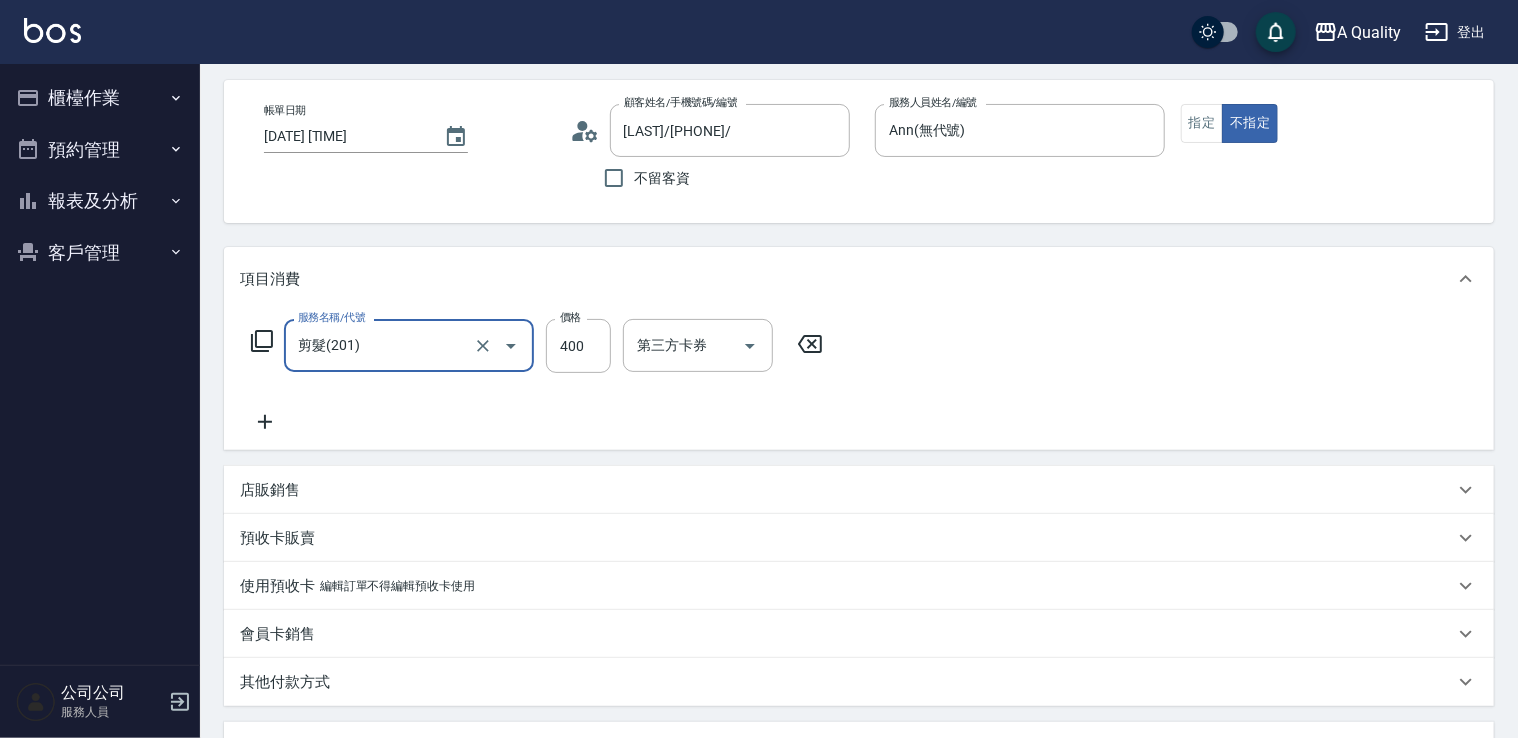 scroll, scrollTop: 400, scrollLeft: 0, axis: vertical 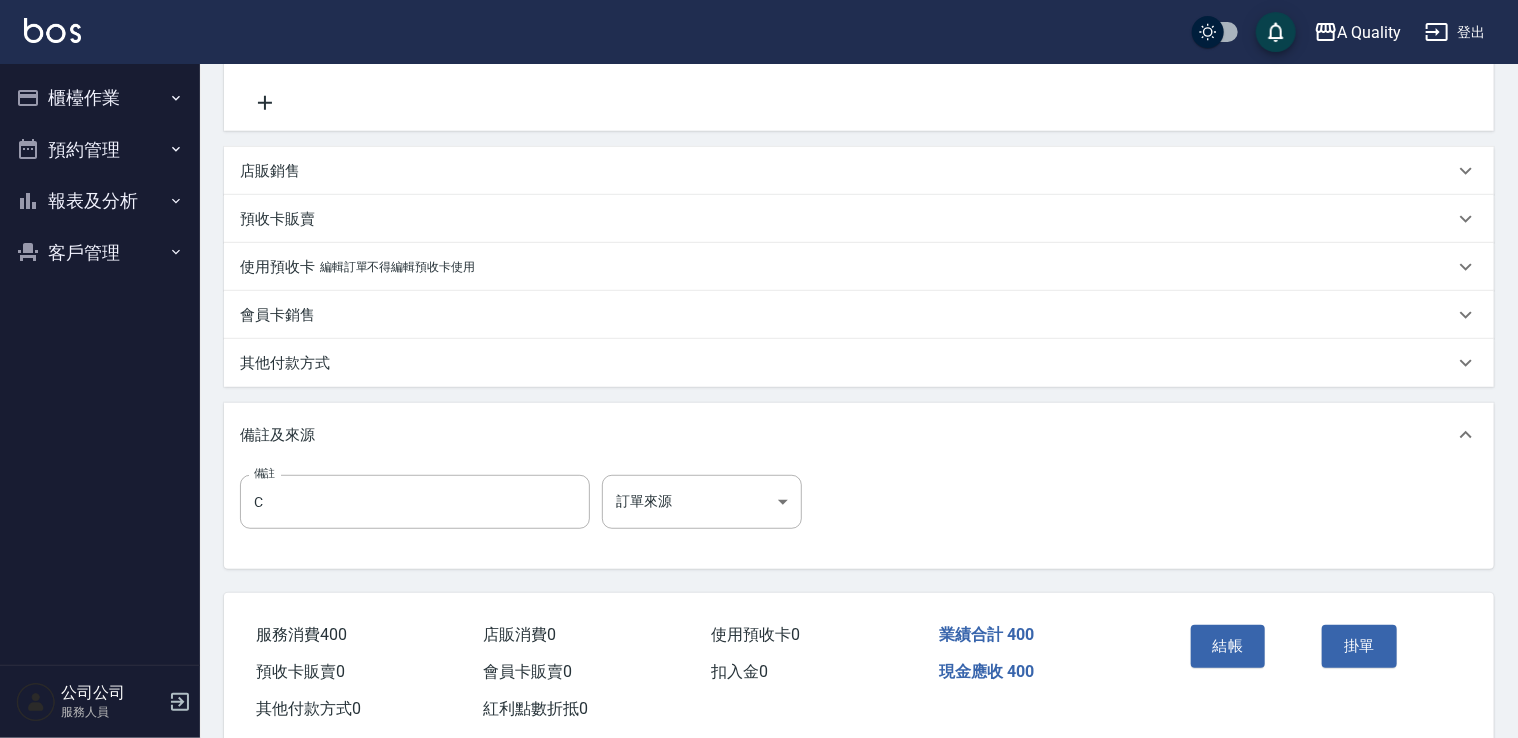 click on "結帳" at bounding box center [1228, 646] 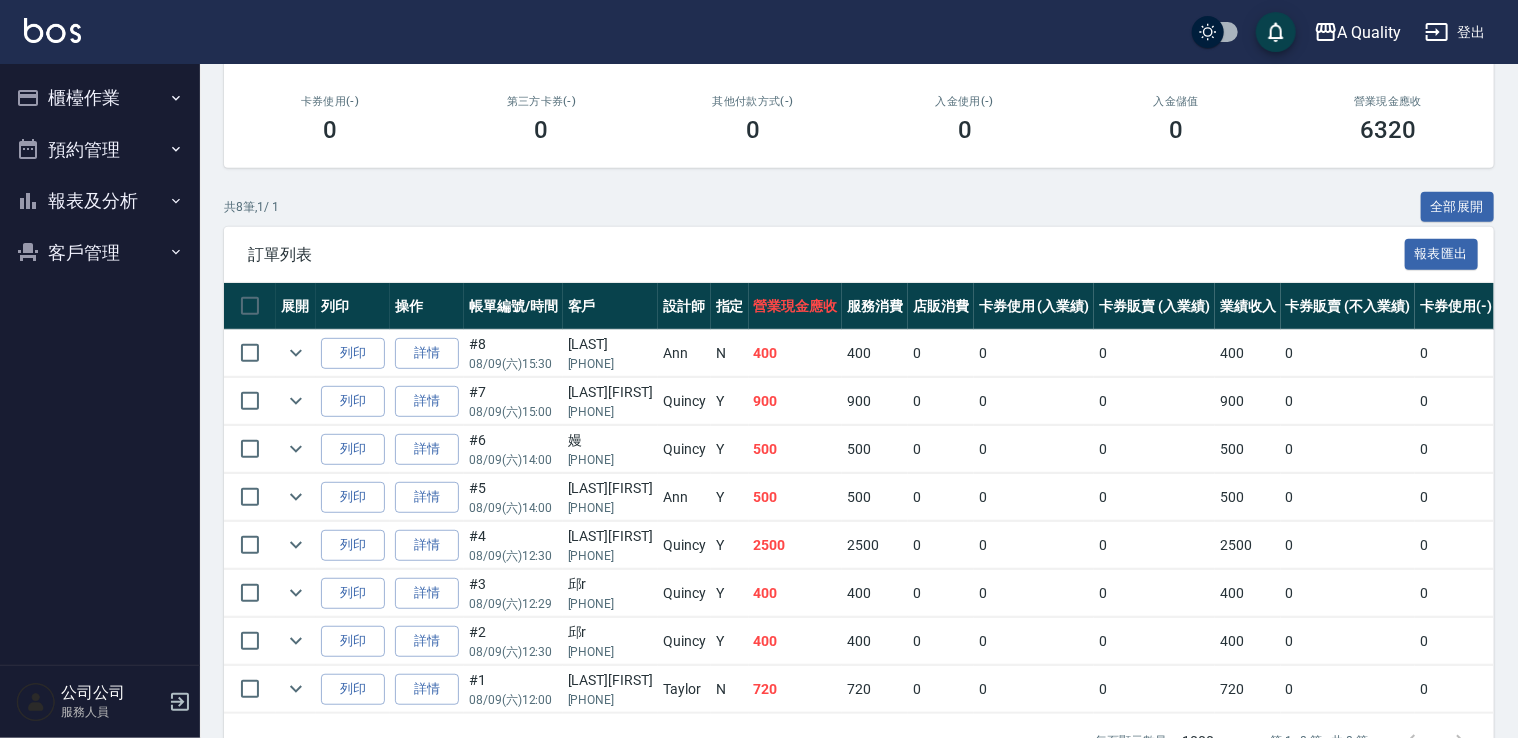 scroll, scrollTop: 400, scrollLeft: 0, axis: vertical 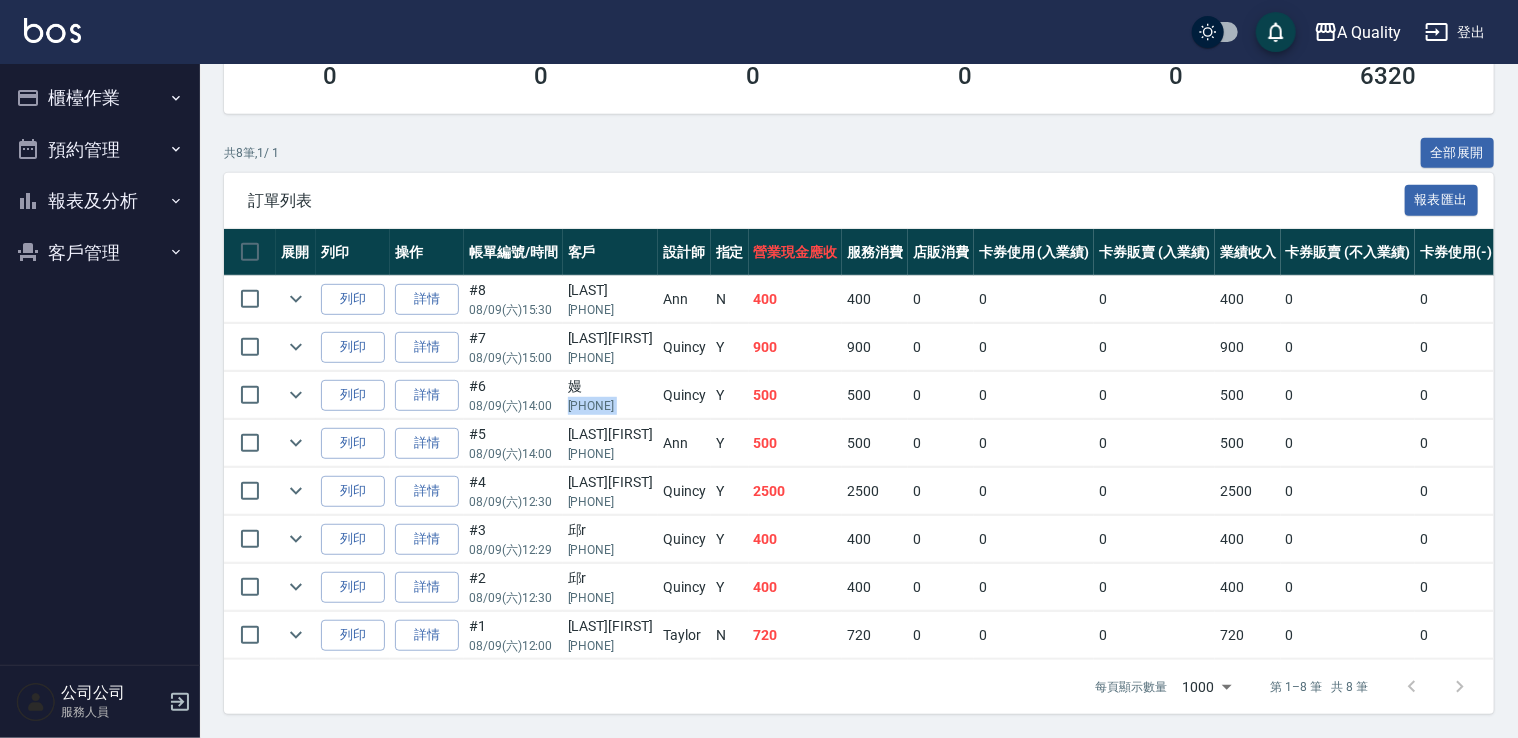 drag, startPoint x: 567, startPoint y: 393, endPoint x: 640, endPoint y: 394, distance: 73.00685 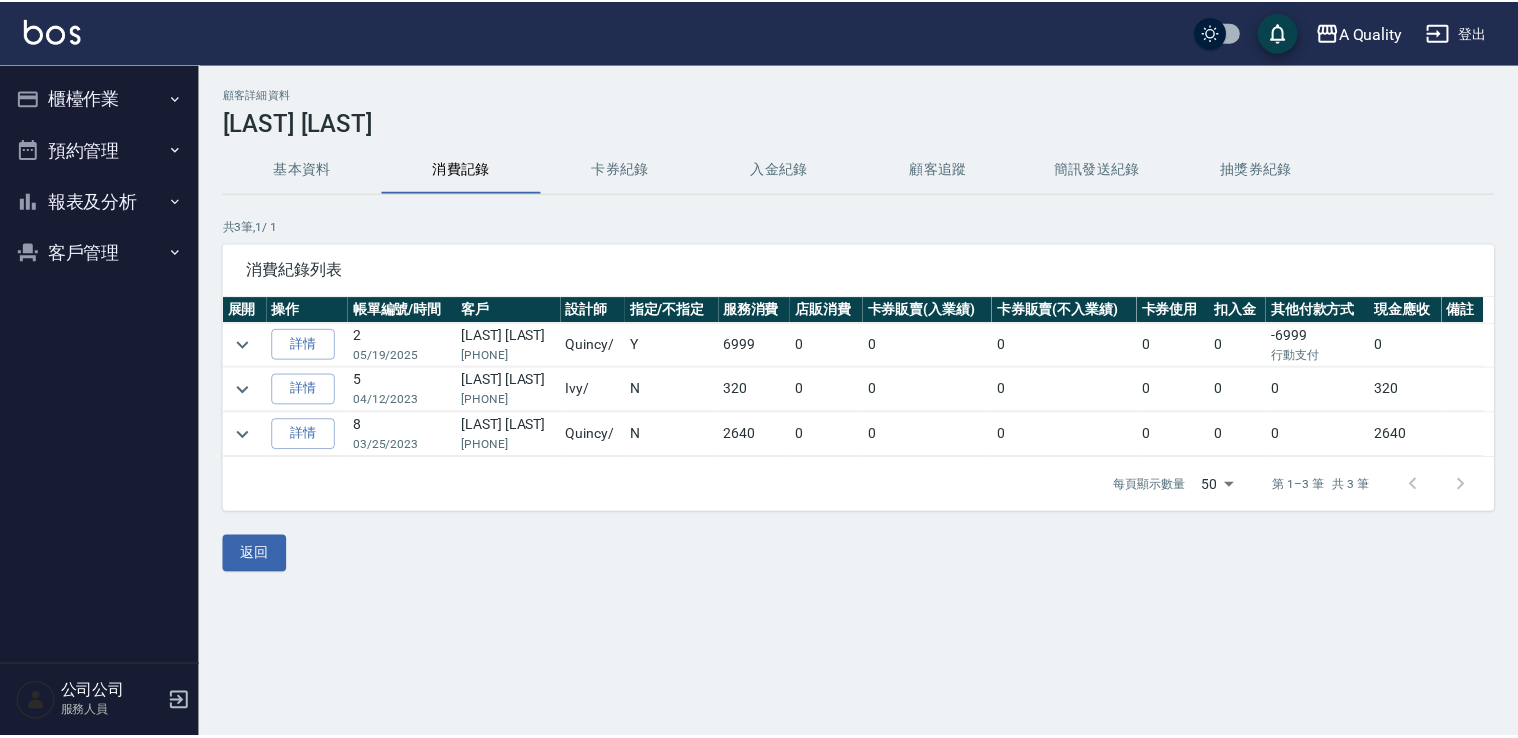 scroll, scrollTop: 0, scrollLeft: 0, axis: both 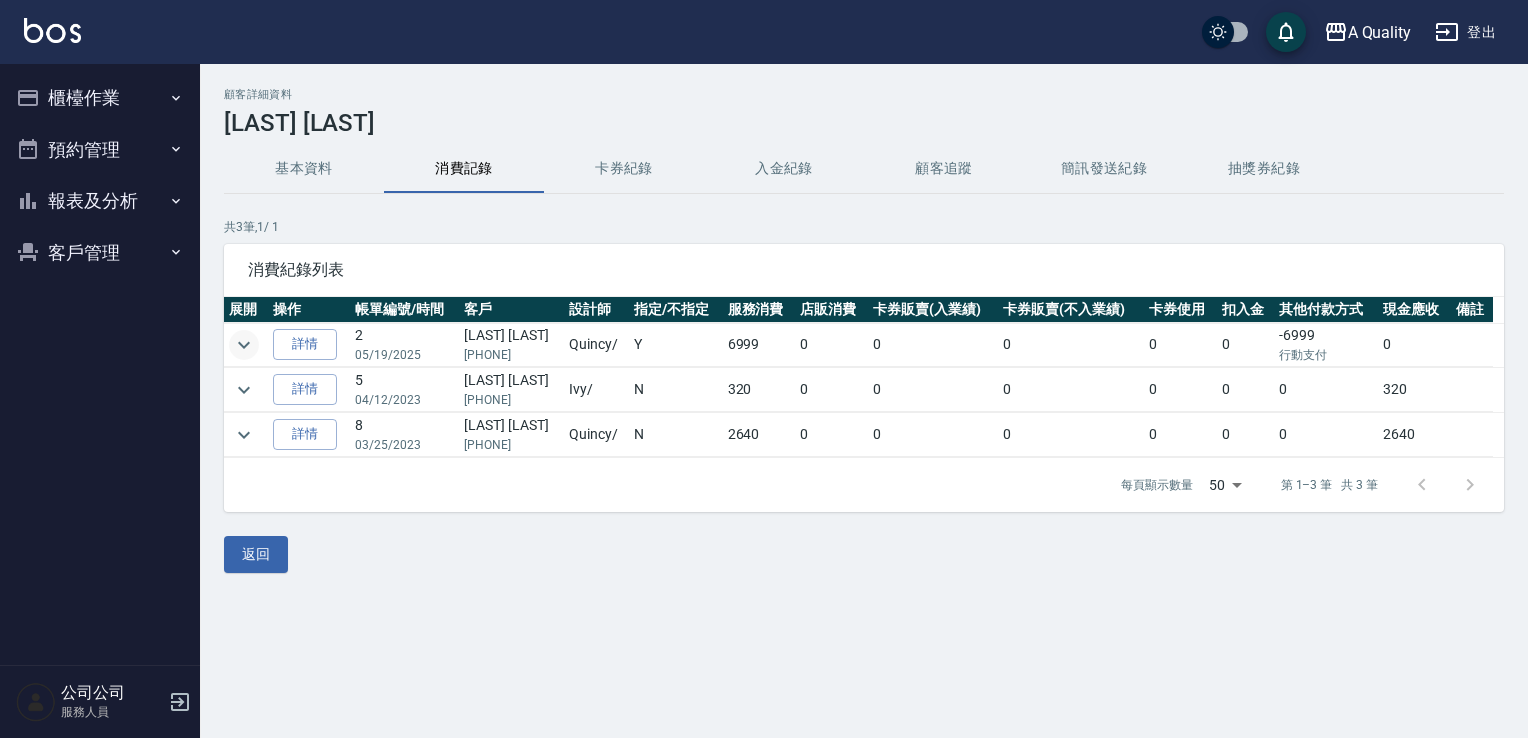 click 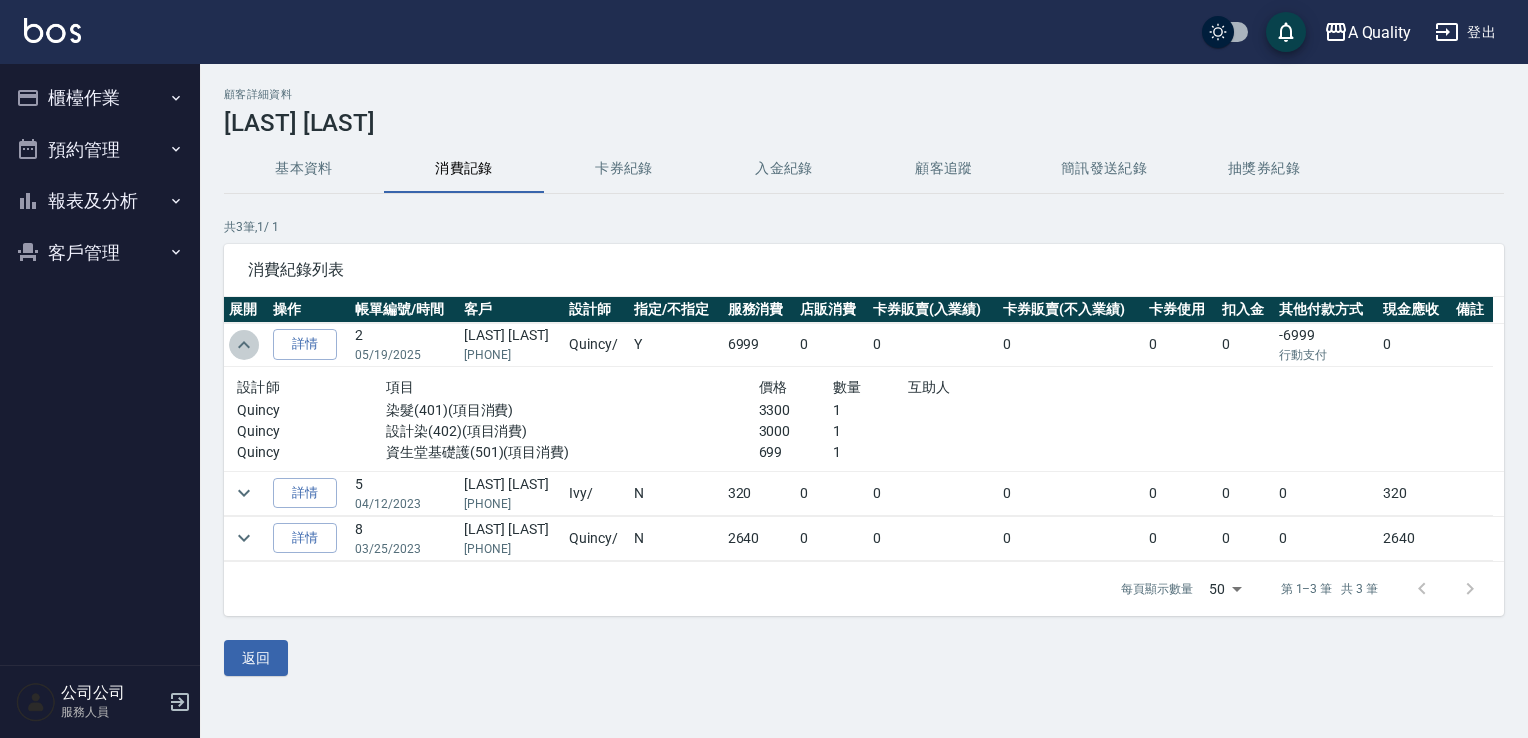 click 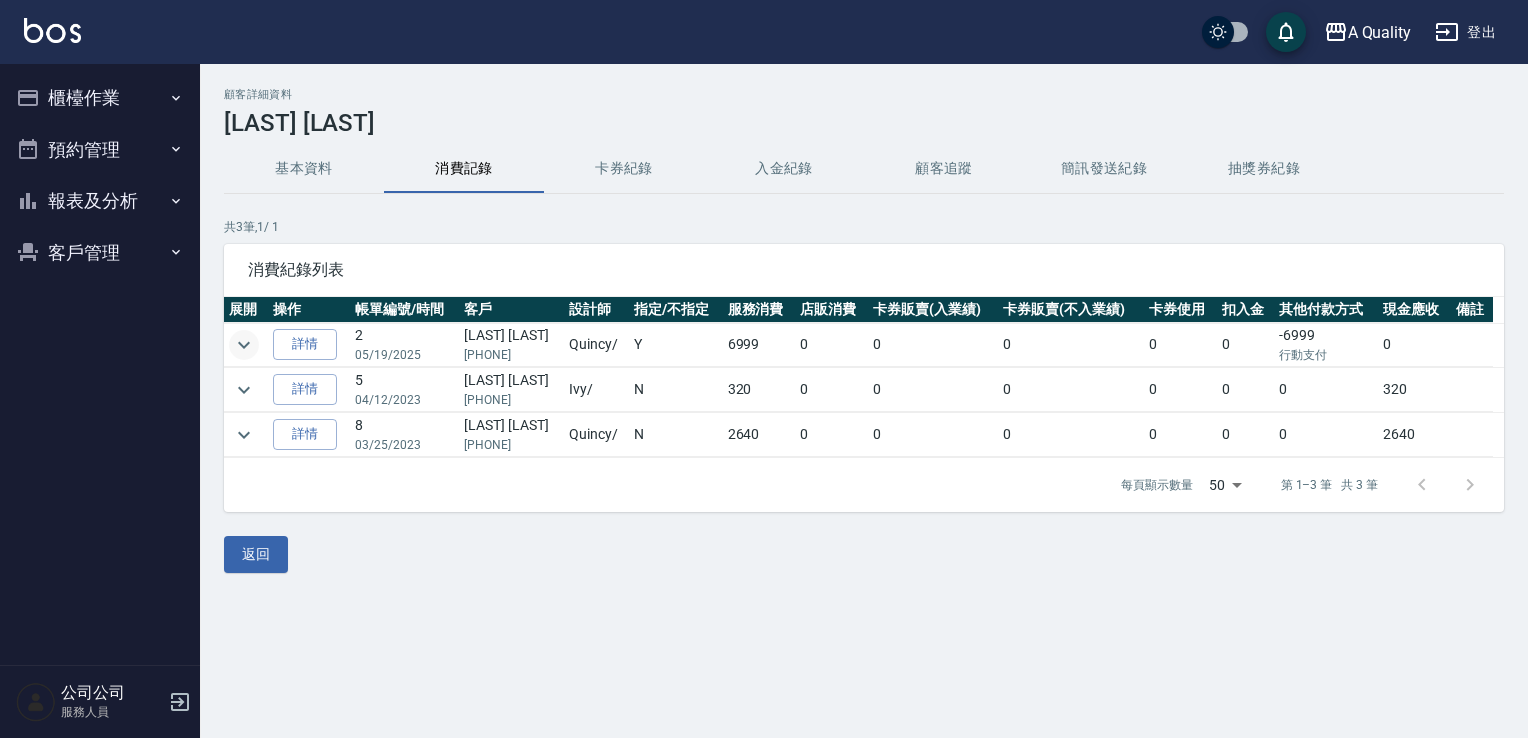 click 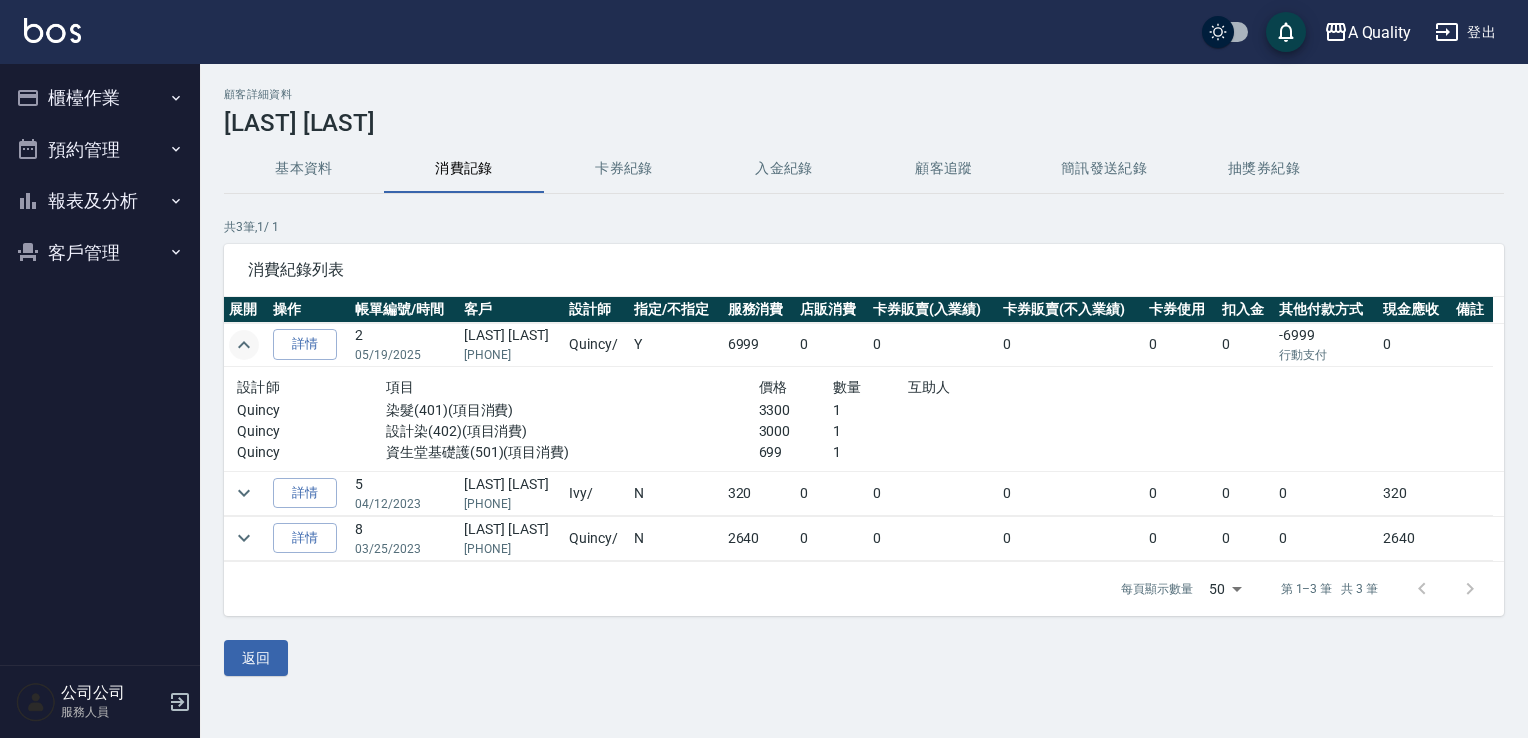 click on "預約管理" at bounding box center [100, 150] 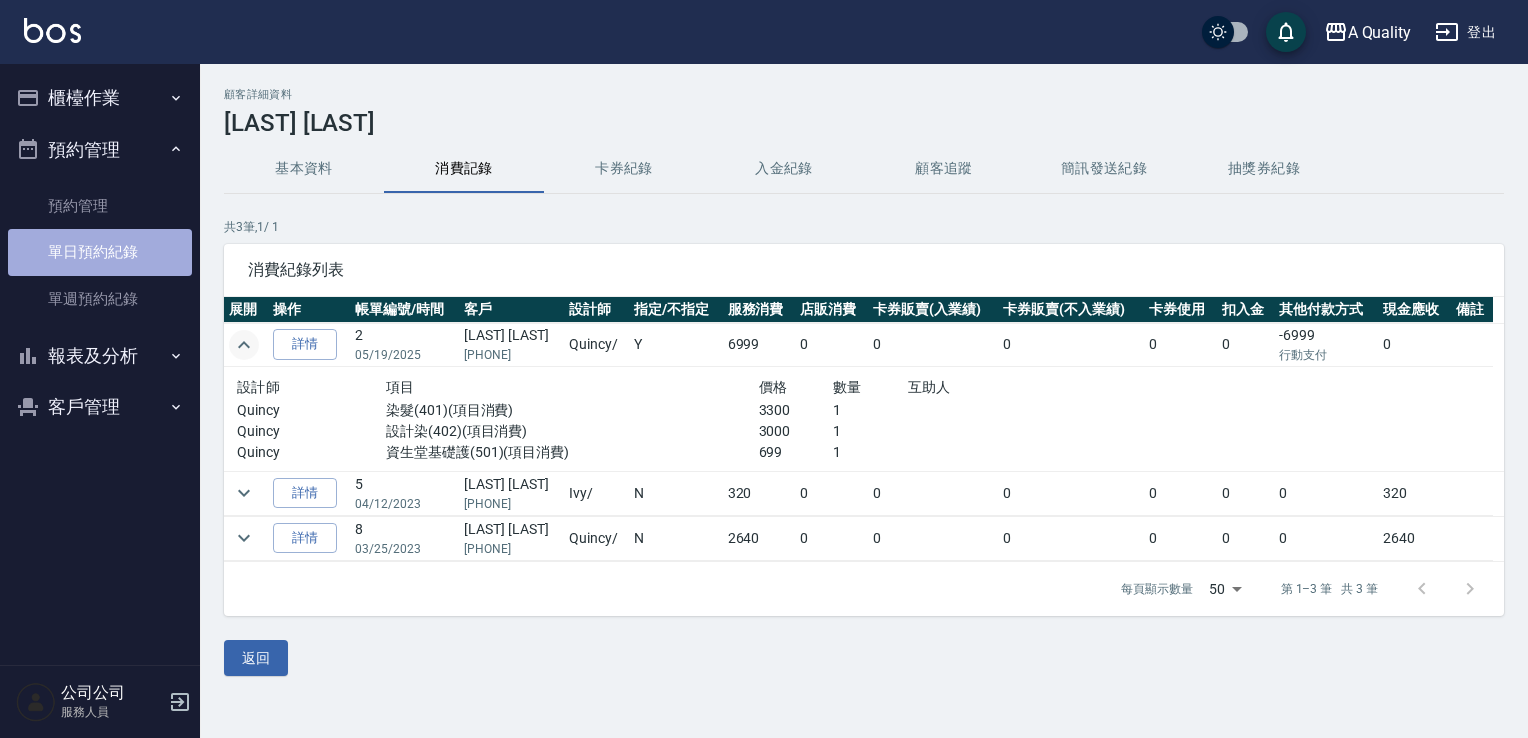 click on "單日預約紀錄" at bounding box center (100, 252) 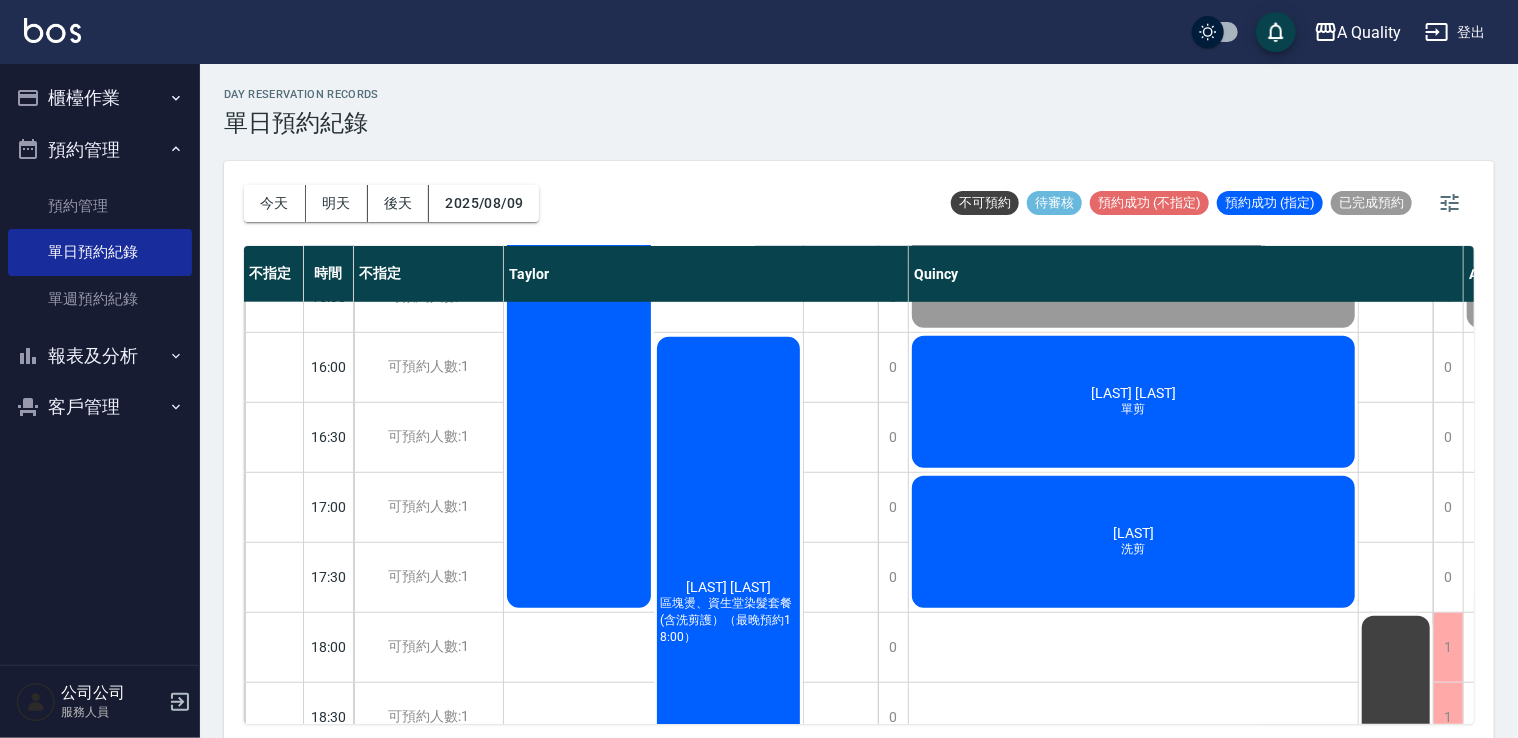 scroll, scrollTop: 853, scrollLeft: 0, axis: vertical 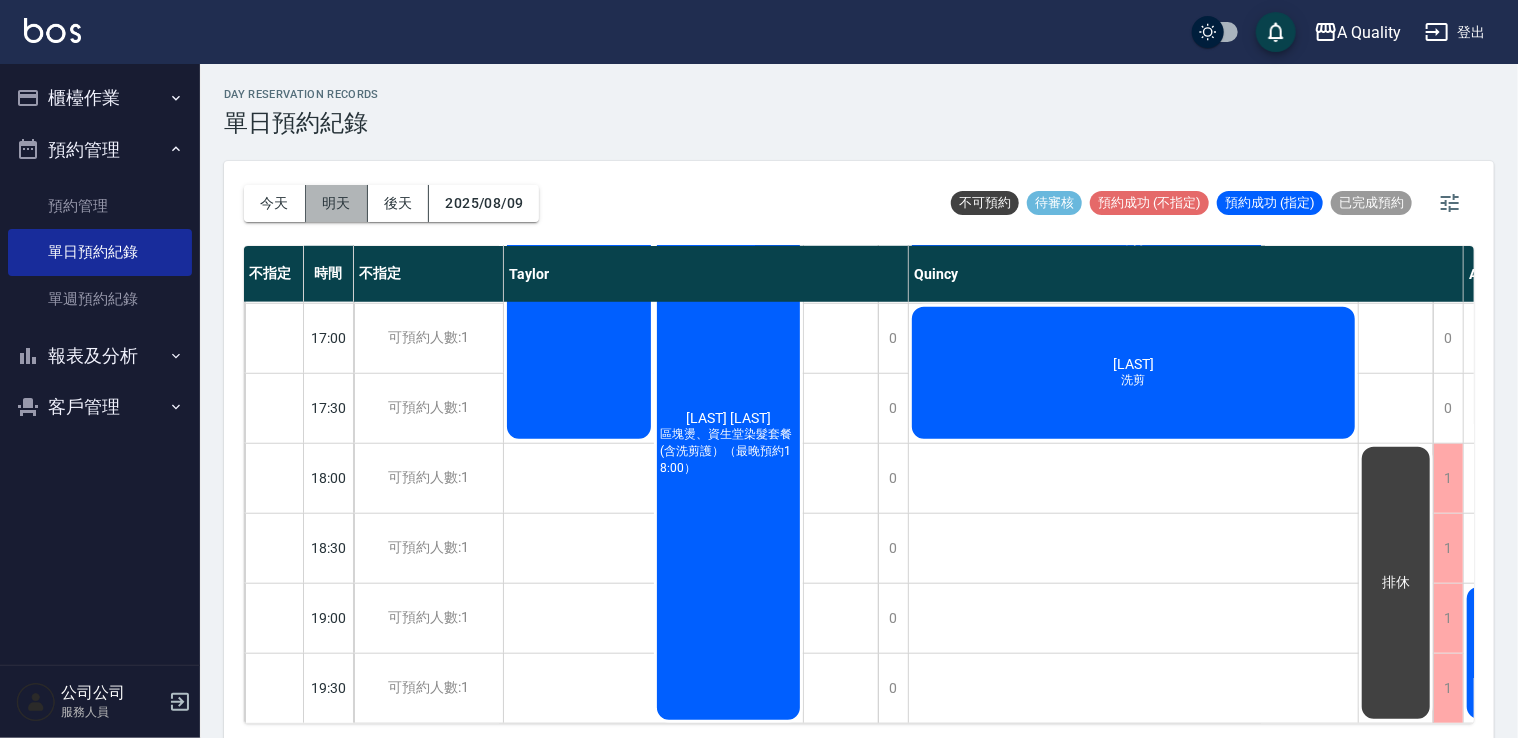 click on "明天" at bounding box center (337, 203) 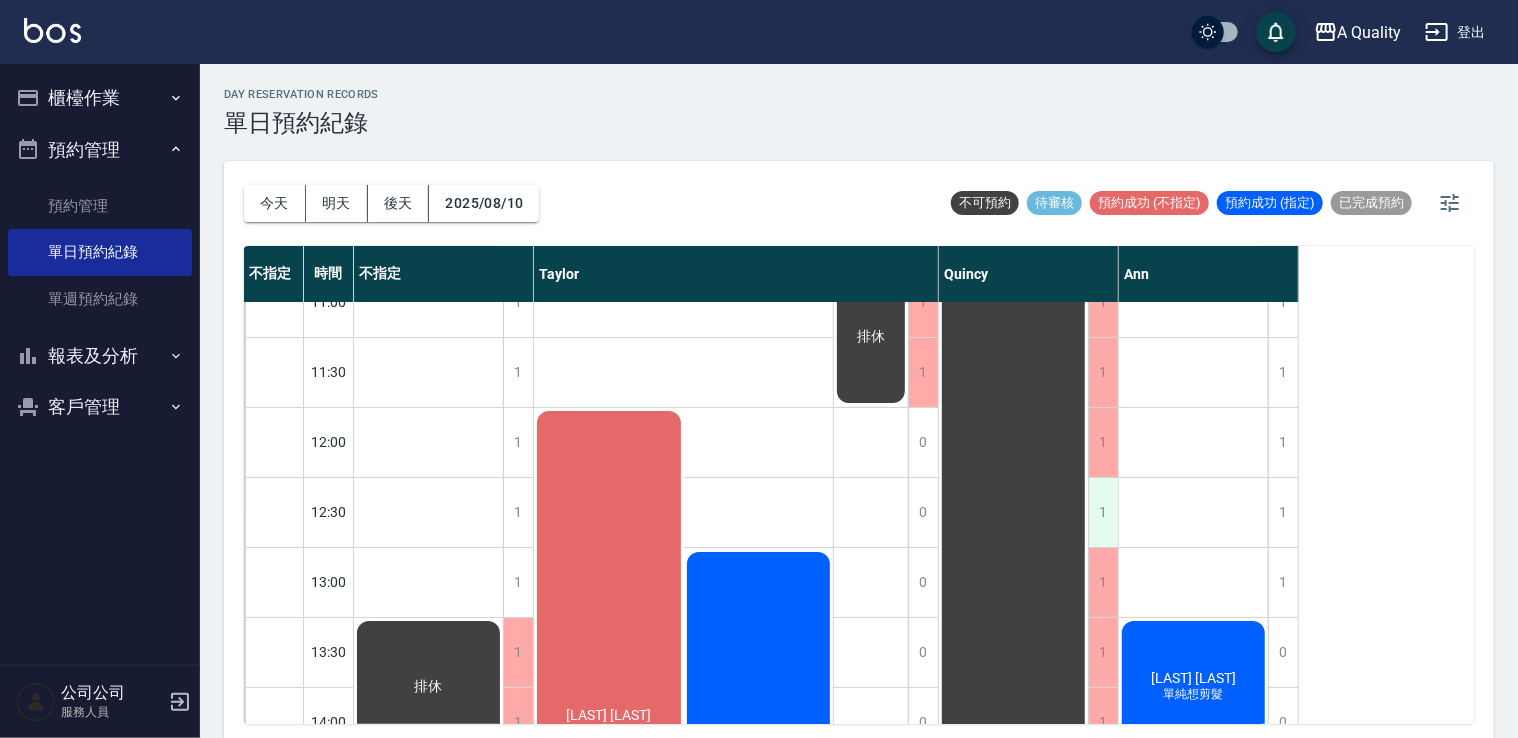 scroll, scrollTop: 0, scrollLeft: 0, axis: both 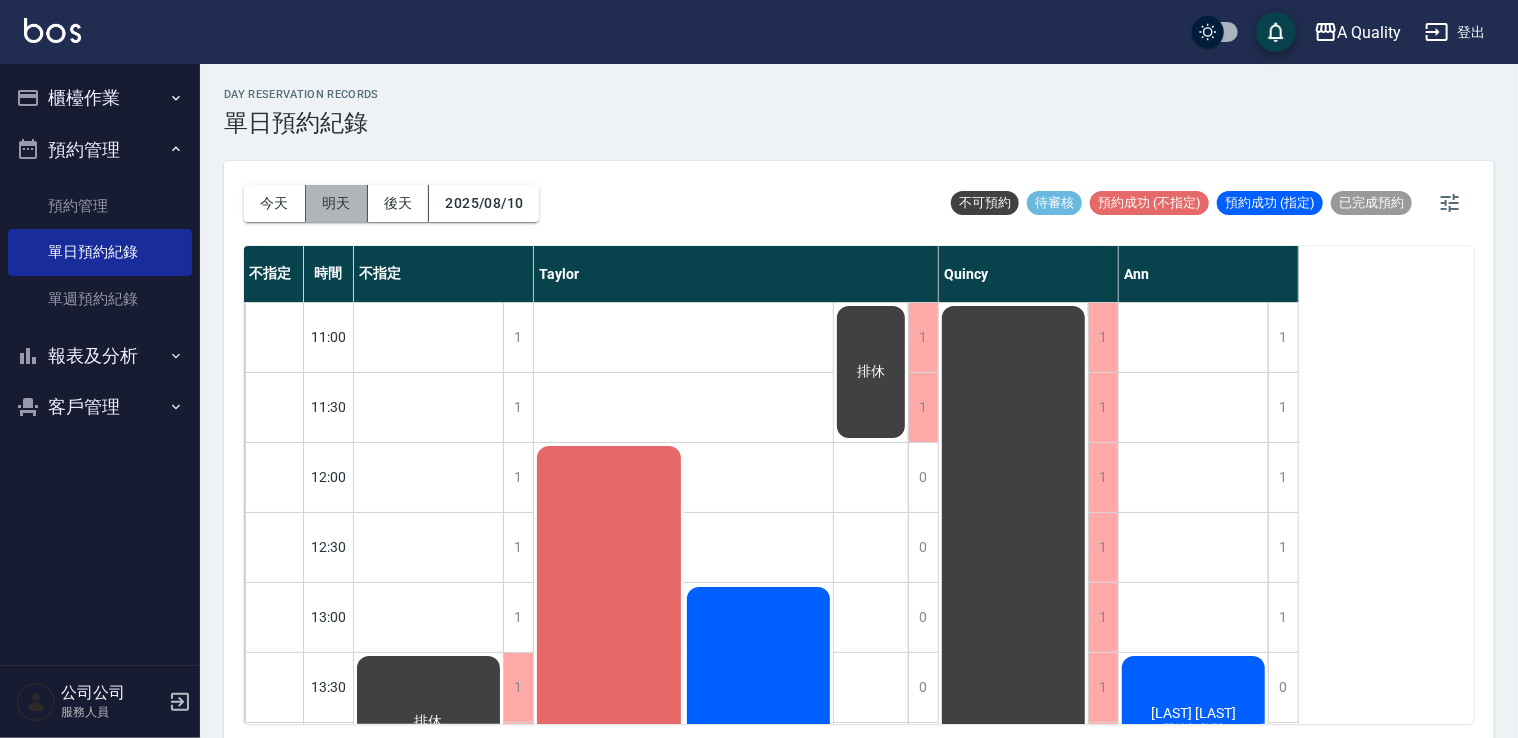 click on "明天" at bounding box center (337, 203) 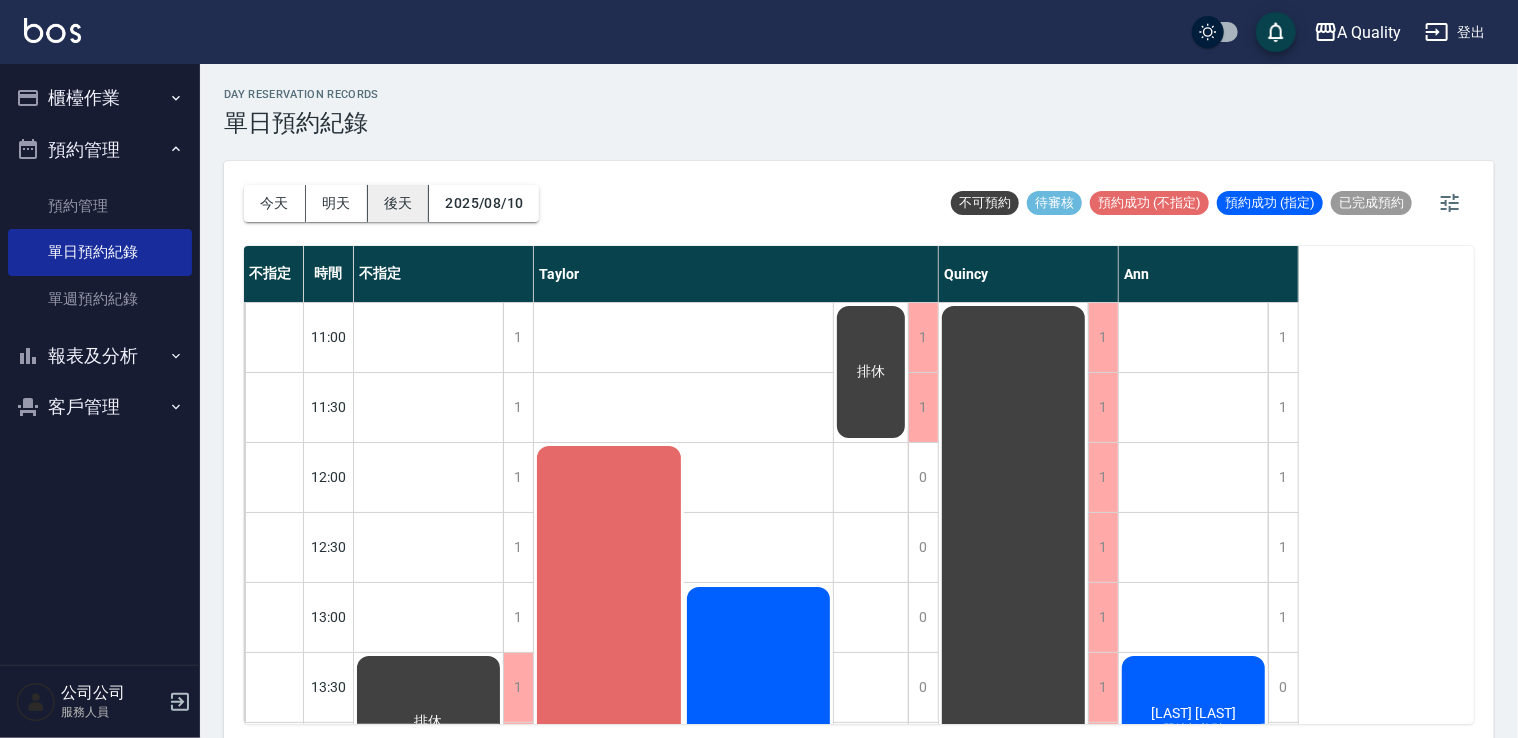click on "後天" at bounding box center (399, 203) 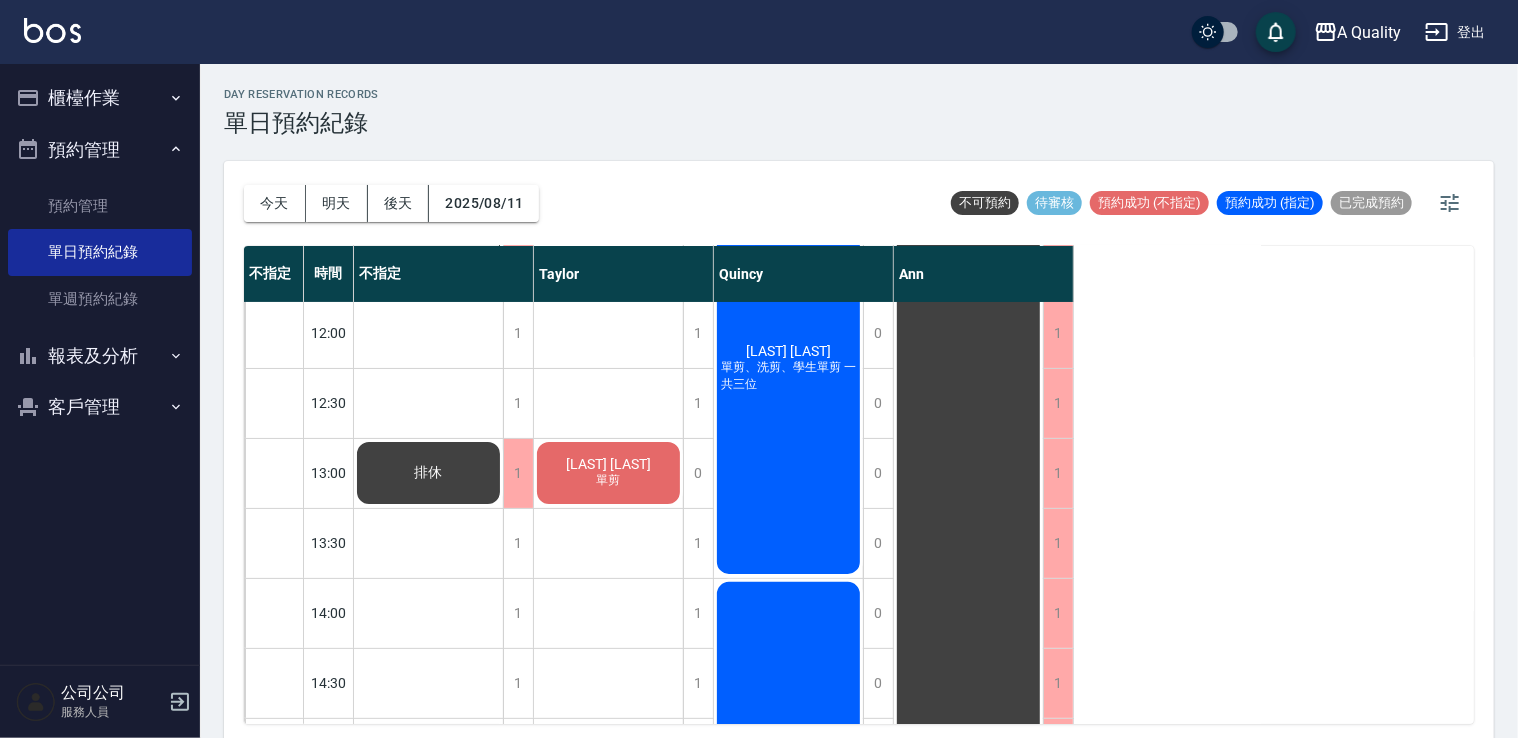 scroll, scrollTop: 0, scrollLeft: 0, axis: both 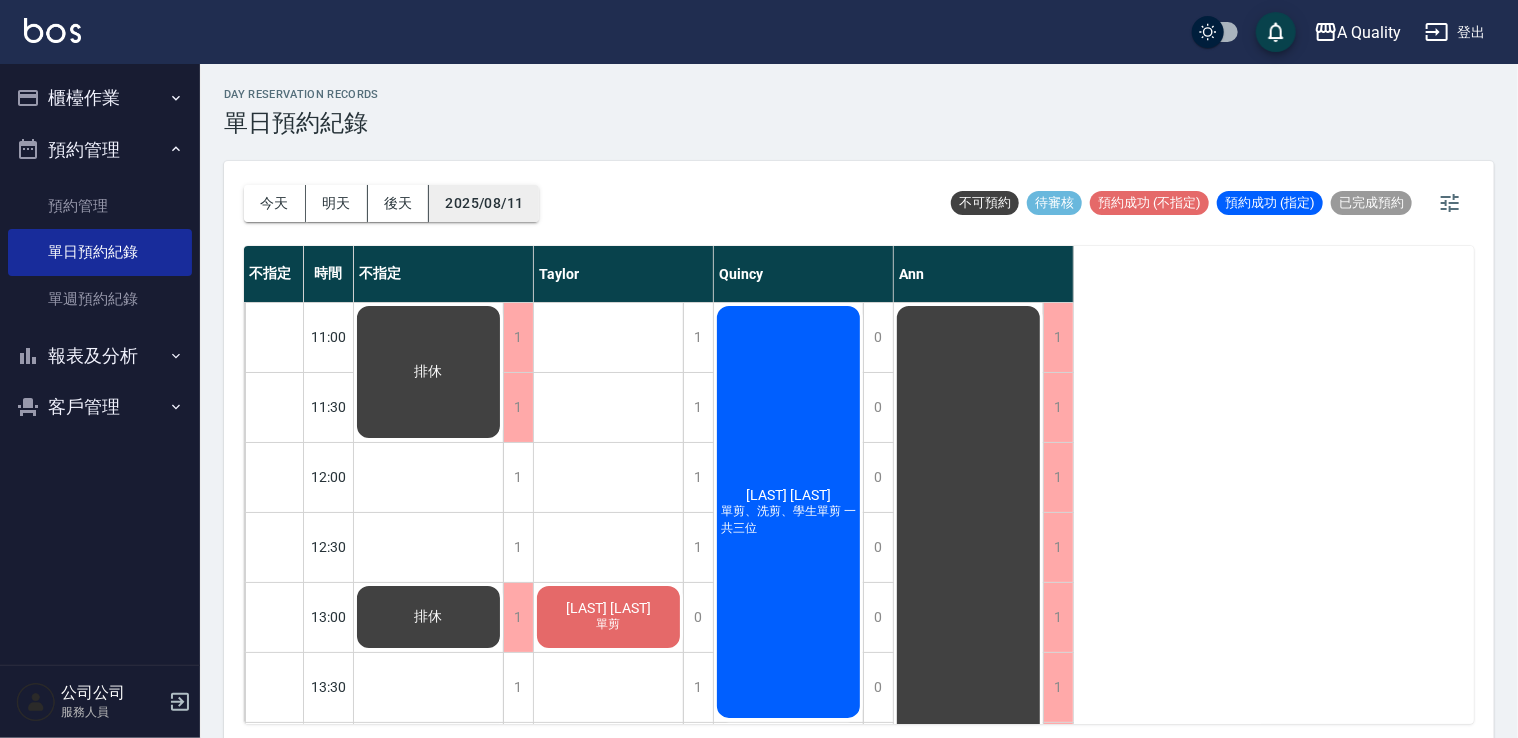 click on "2025/08/11" at bounding box center (484, 203) 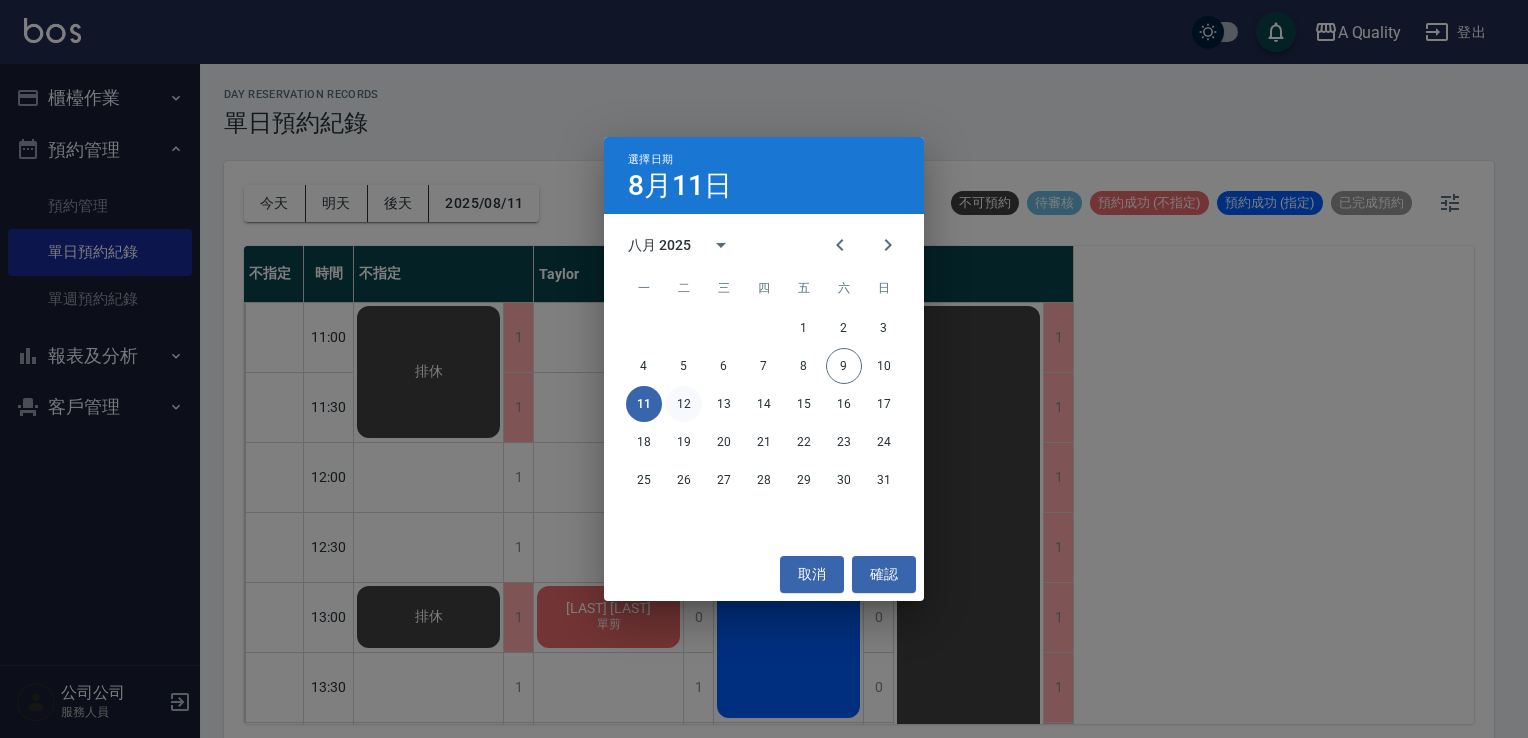 click on "12" at bounding box center [684, 404] 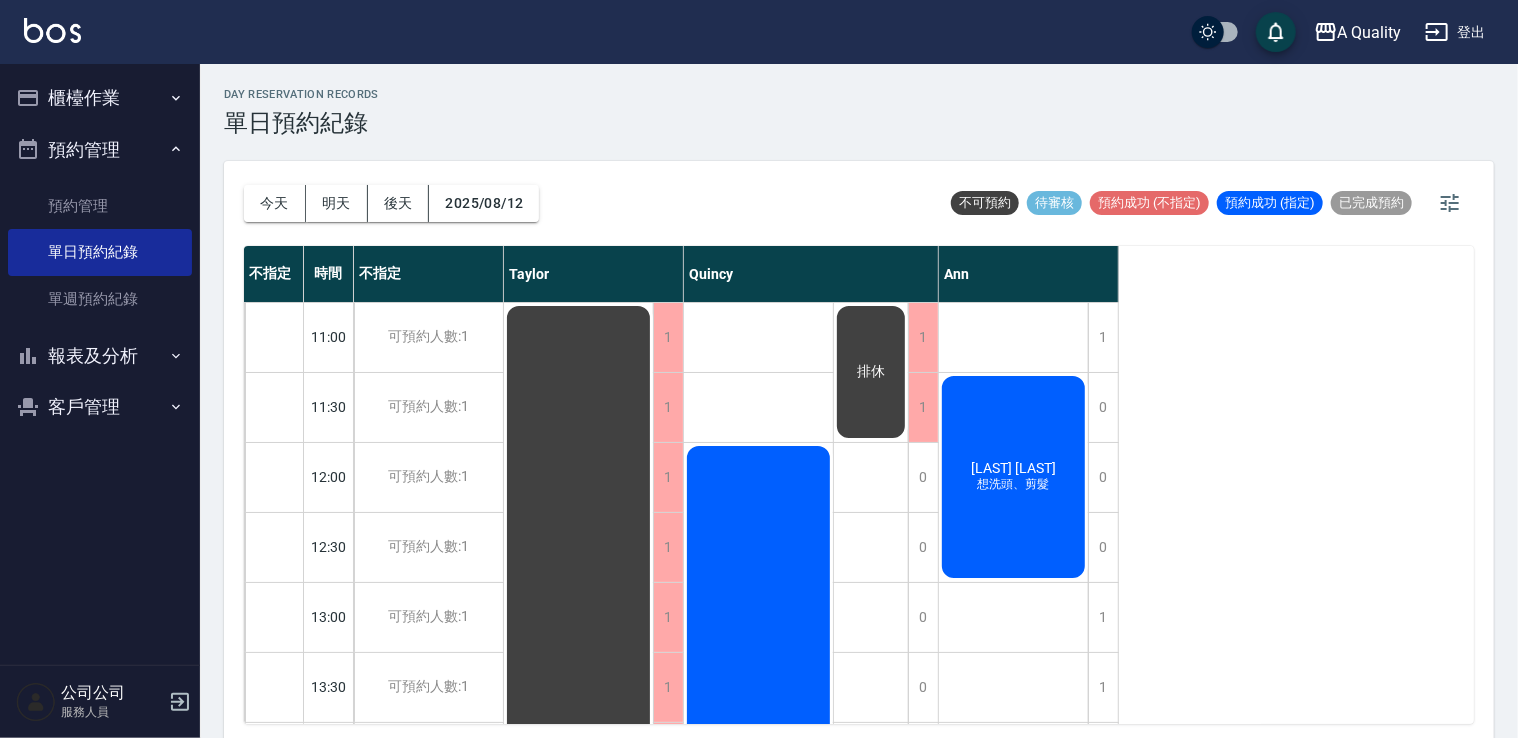 scroll, scrollTop: 0, scrollLeft: 0, axis: both 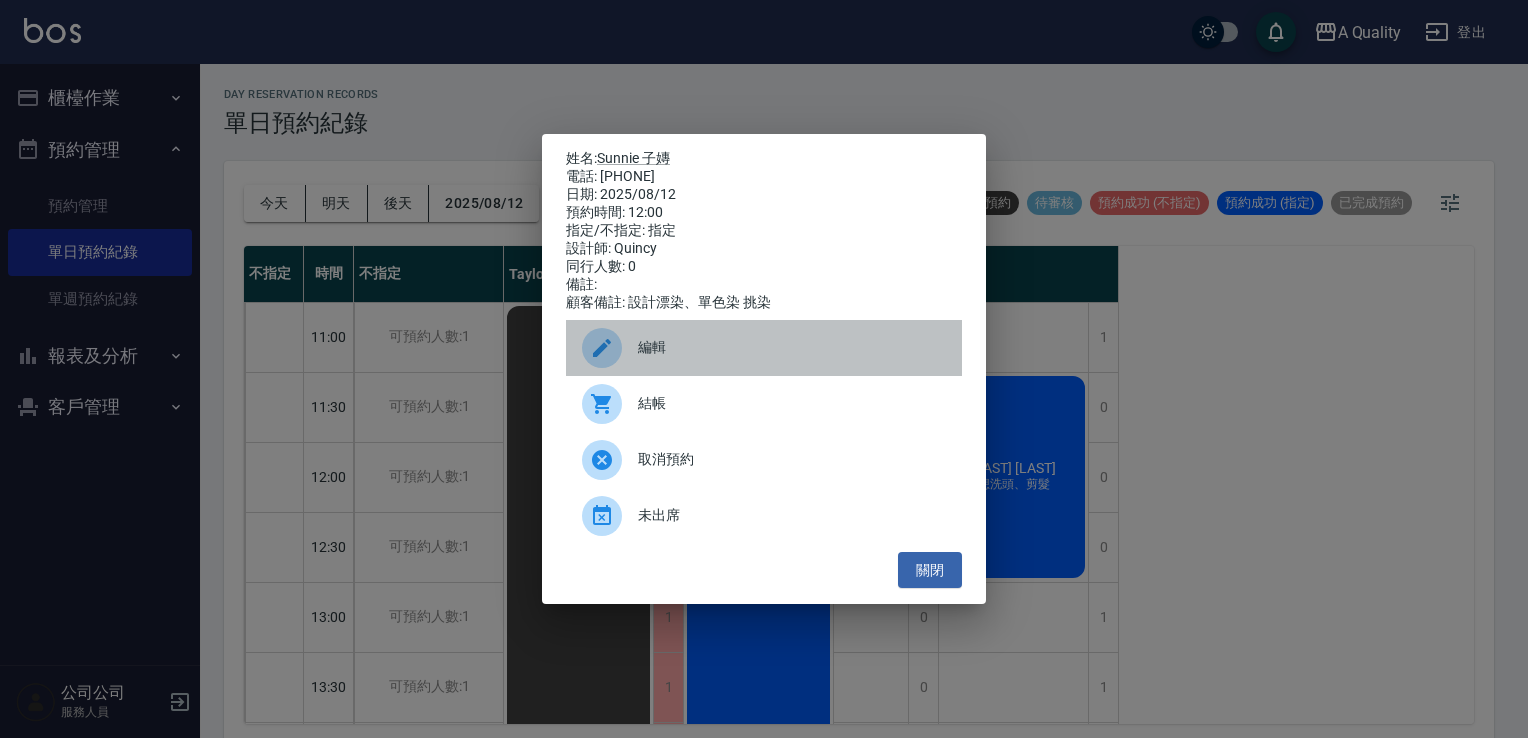 click 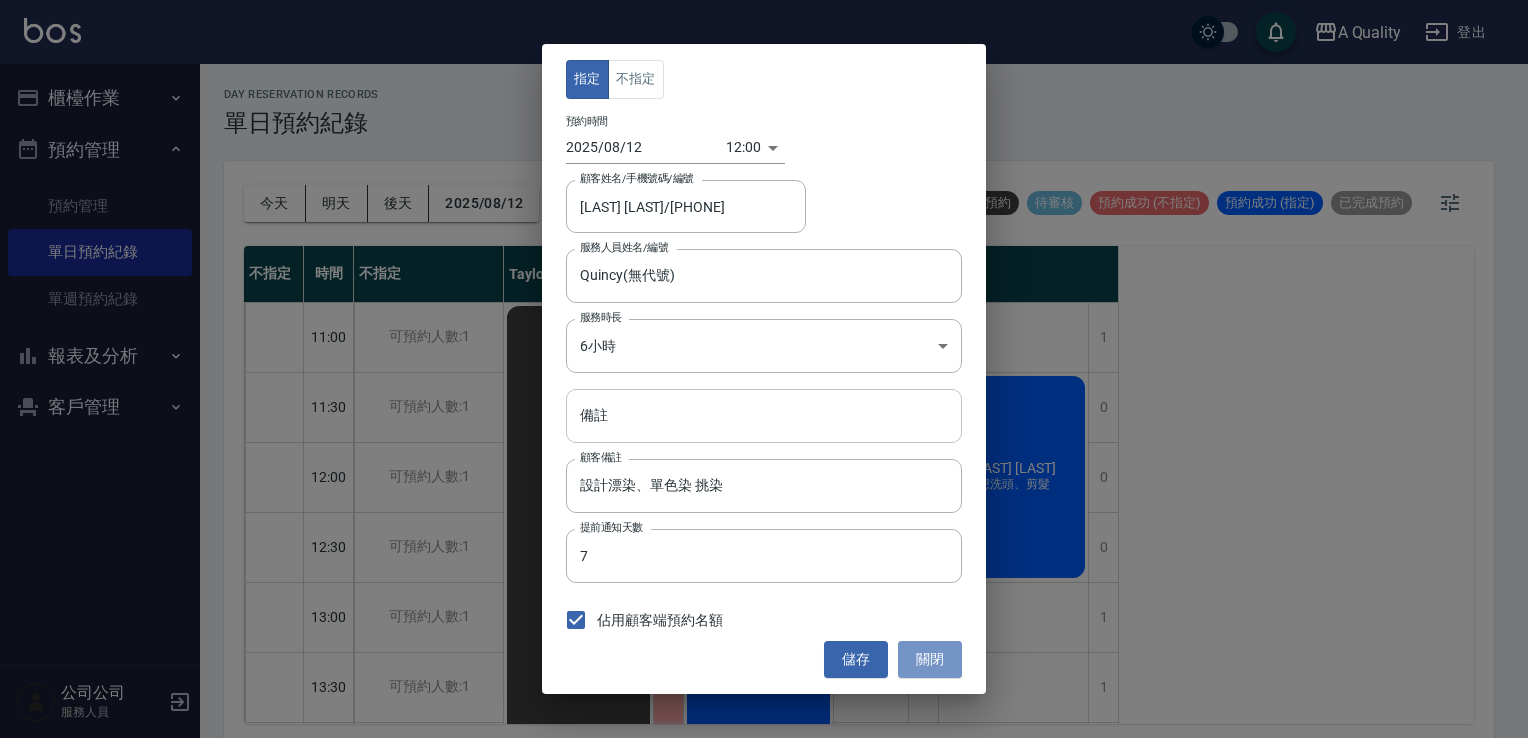 drag, startPoint x: 924, startPoint y: 662, endPoint x: 663, endPoint y: 390, distance: 376.96817 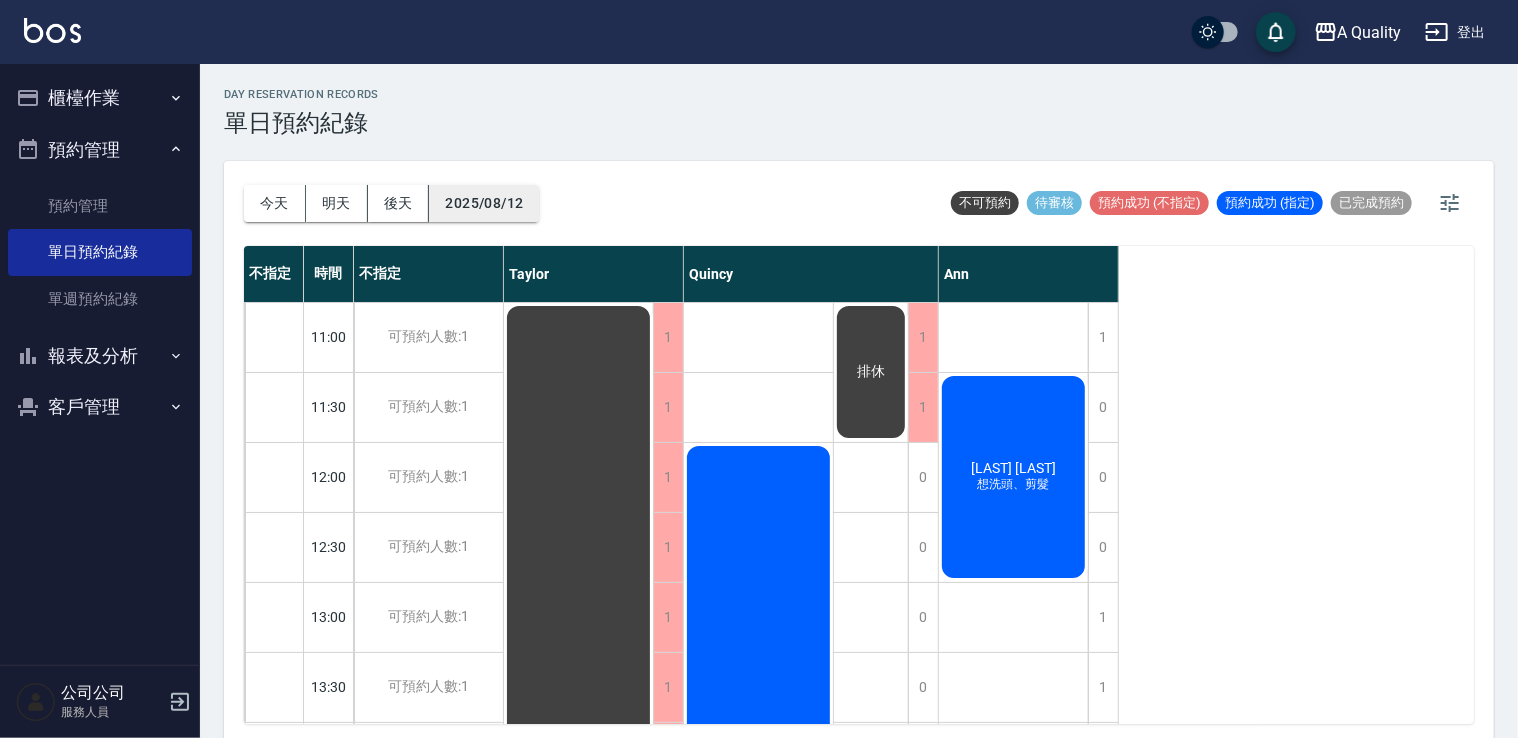 drag, startPoint x: 526, startPoint y: 201, endPoint x: 539, endPoint y: 209, distance: 15.264338 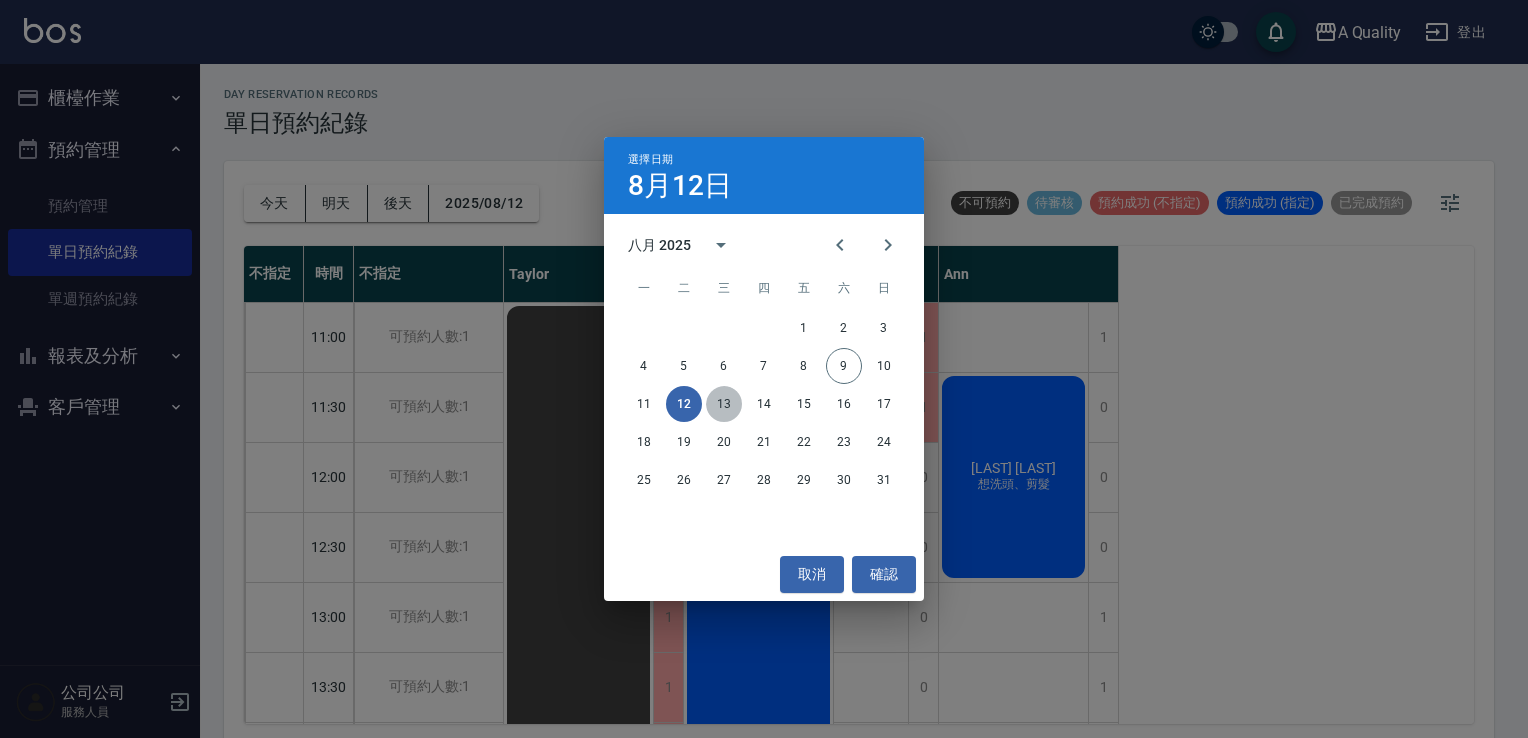 click on "13" at bounding box center [724, 404] 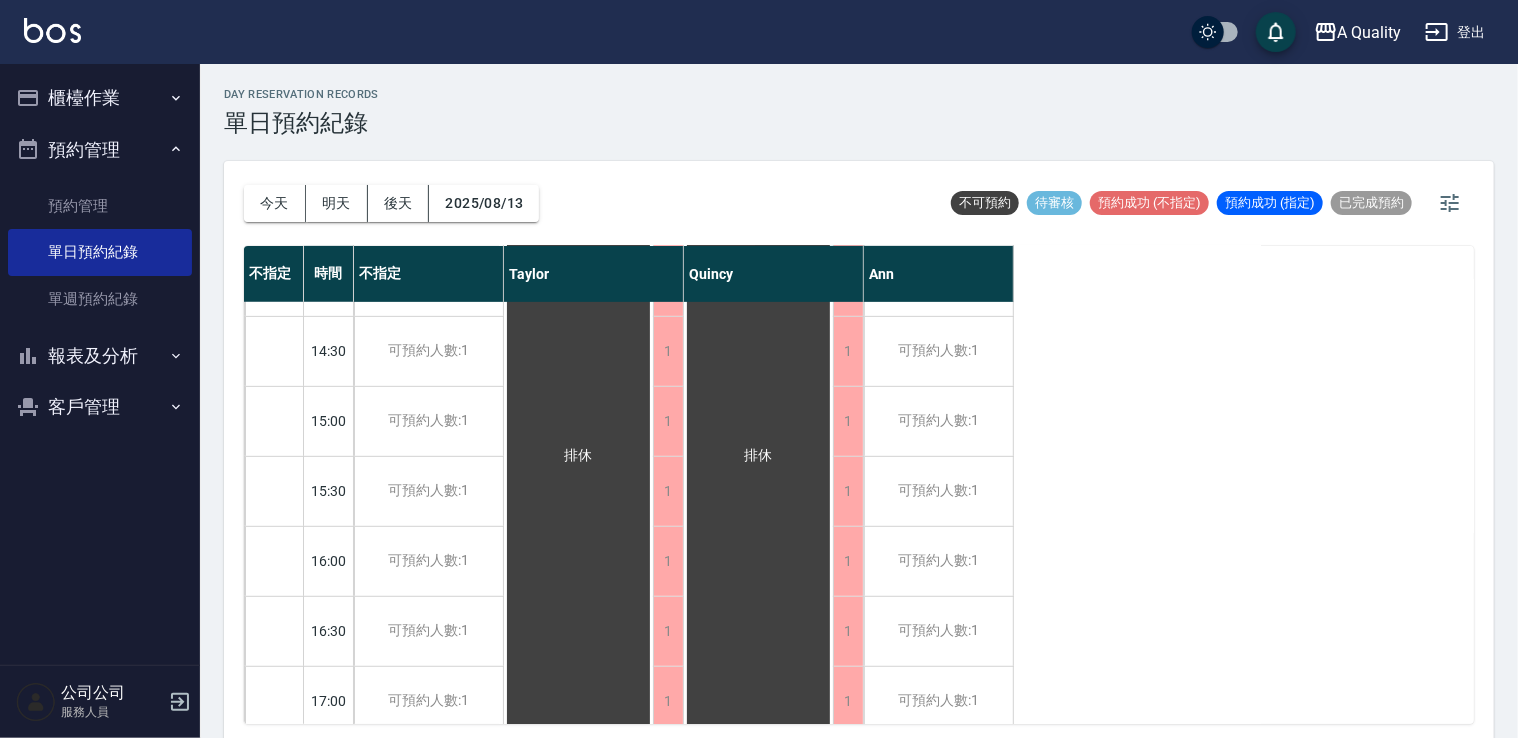 scroll, scrollTop: 853, scrollLeft: 0, axis: vertical 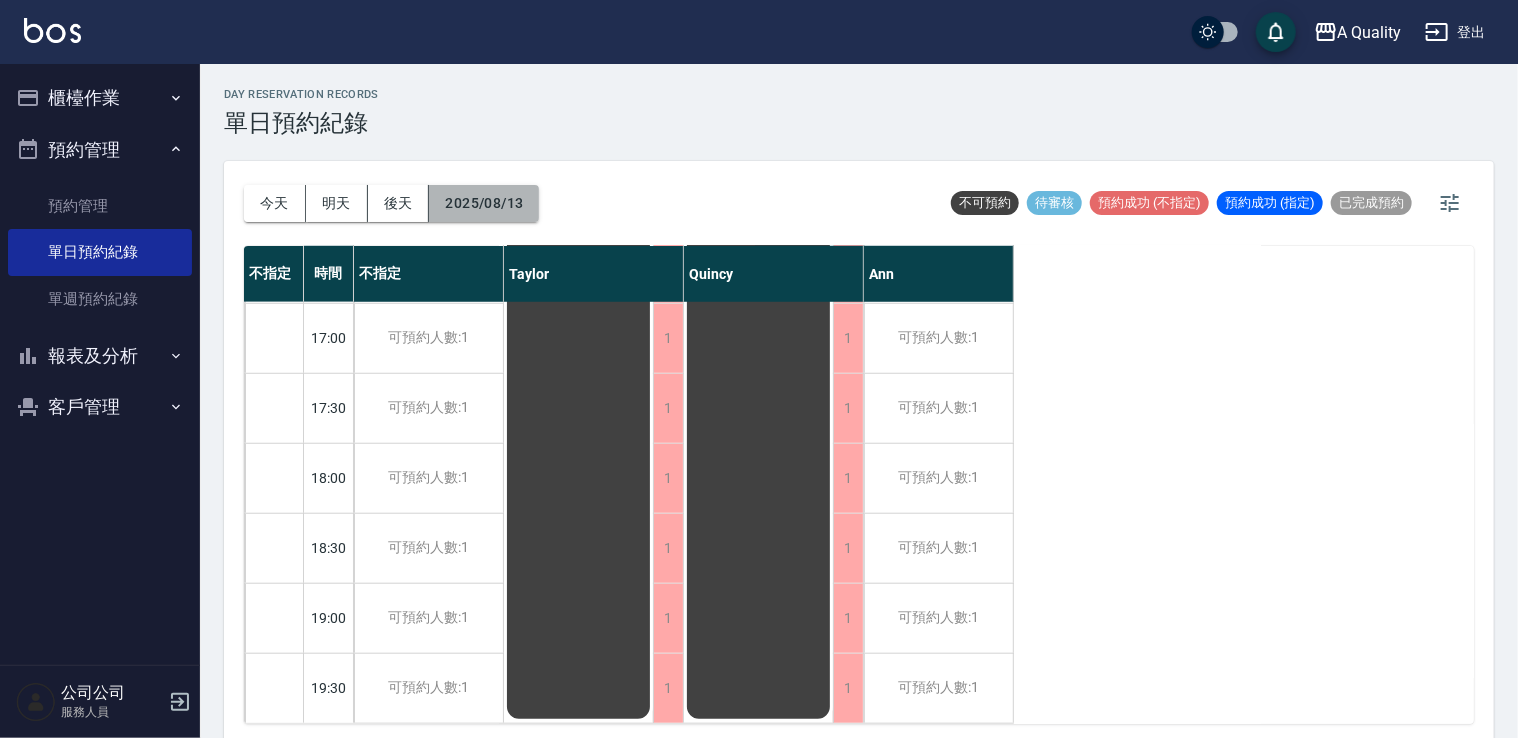 click on "2025/08/13" at bounding box center [484, 203] 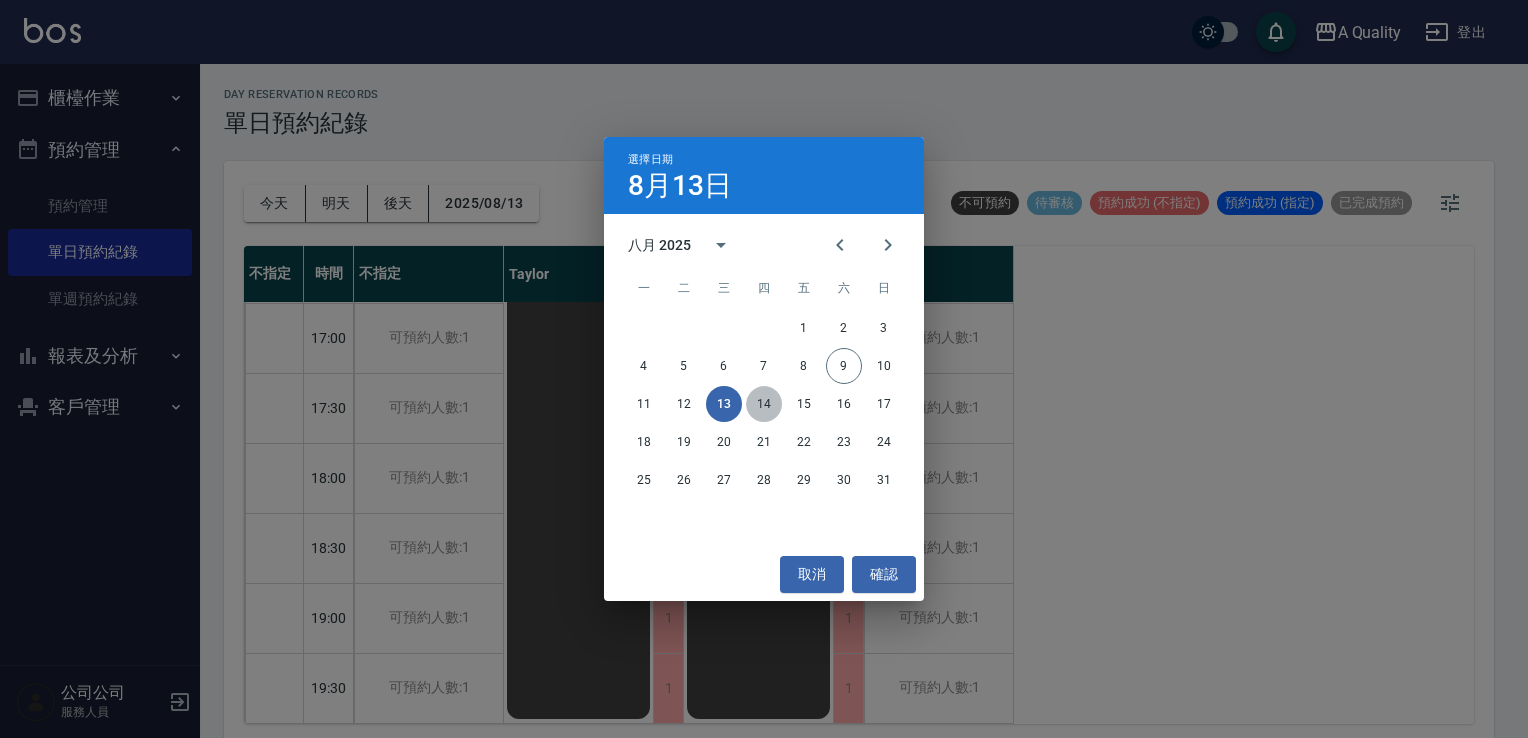 drag, startPoint x: 766, startPoint y: 402, endPoint x: 759, endPoint y: 369, distance: 33.734257 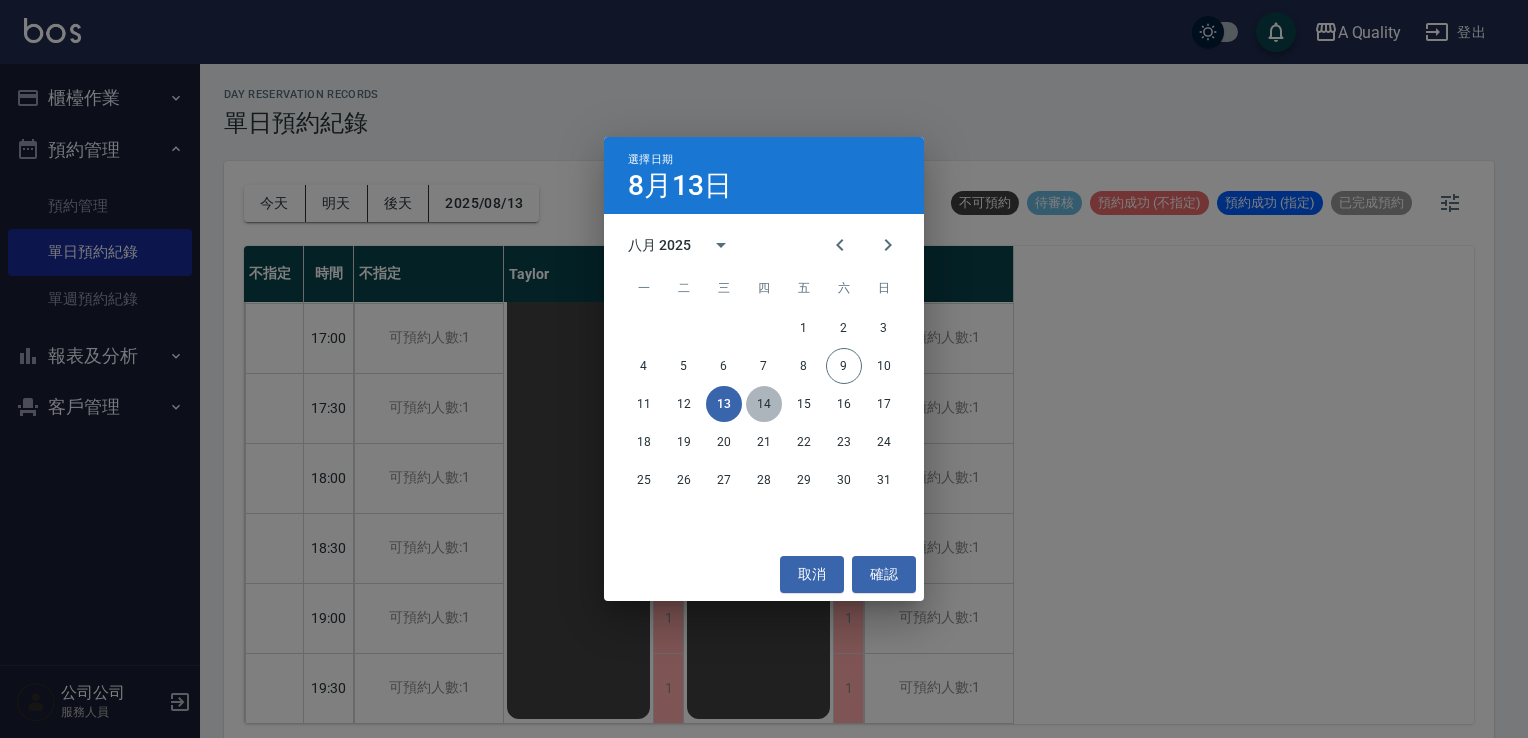 click on "14" at bounding box center [764, 404] 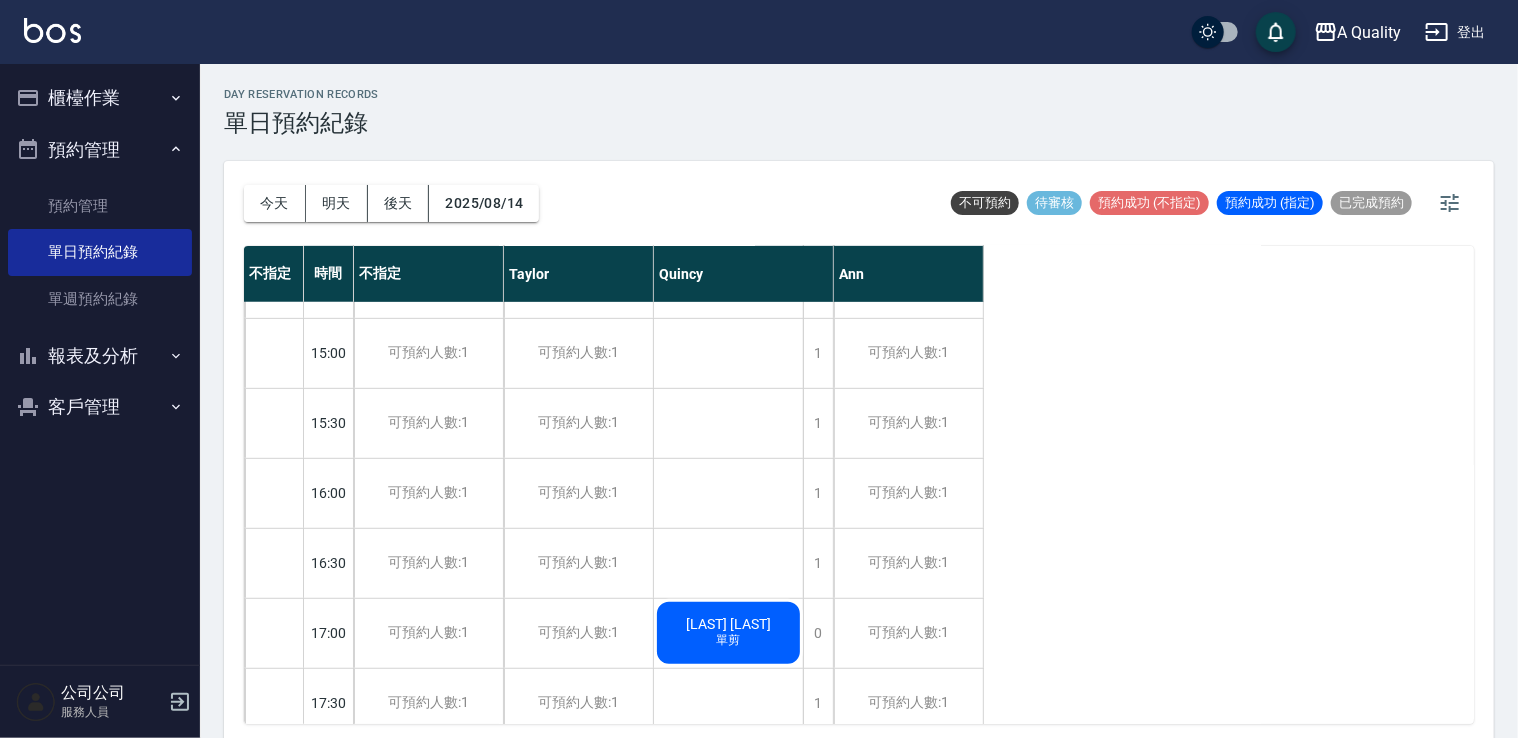 scroll, scrollTop: 853, scrollLeft: 0, axis: vertical 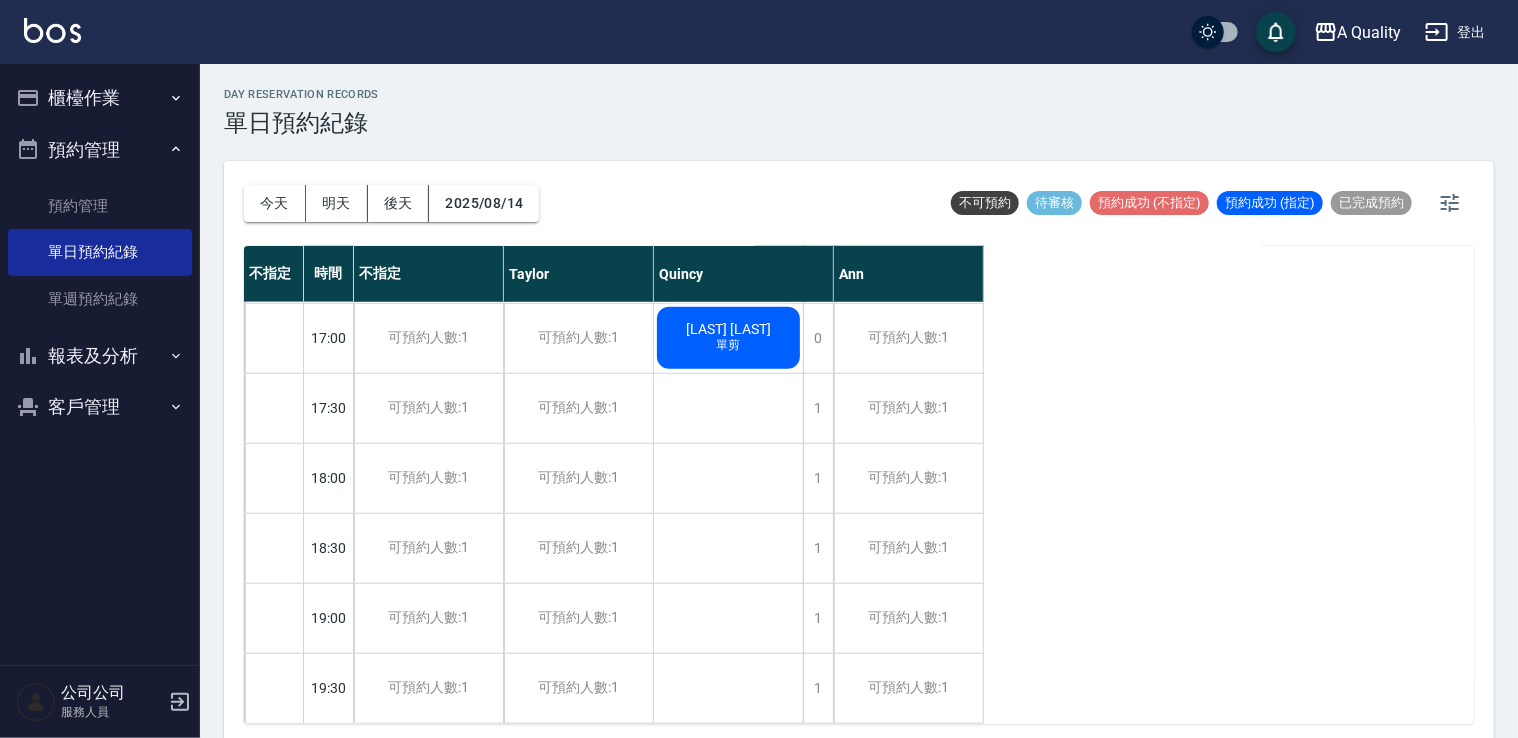 click on "[LAST] [LAST]" at bounding box center (728, 329) 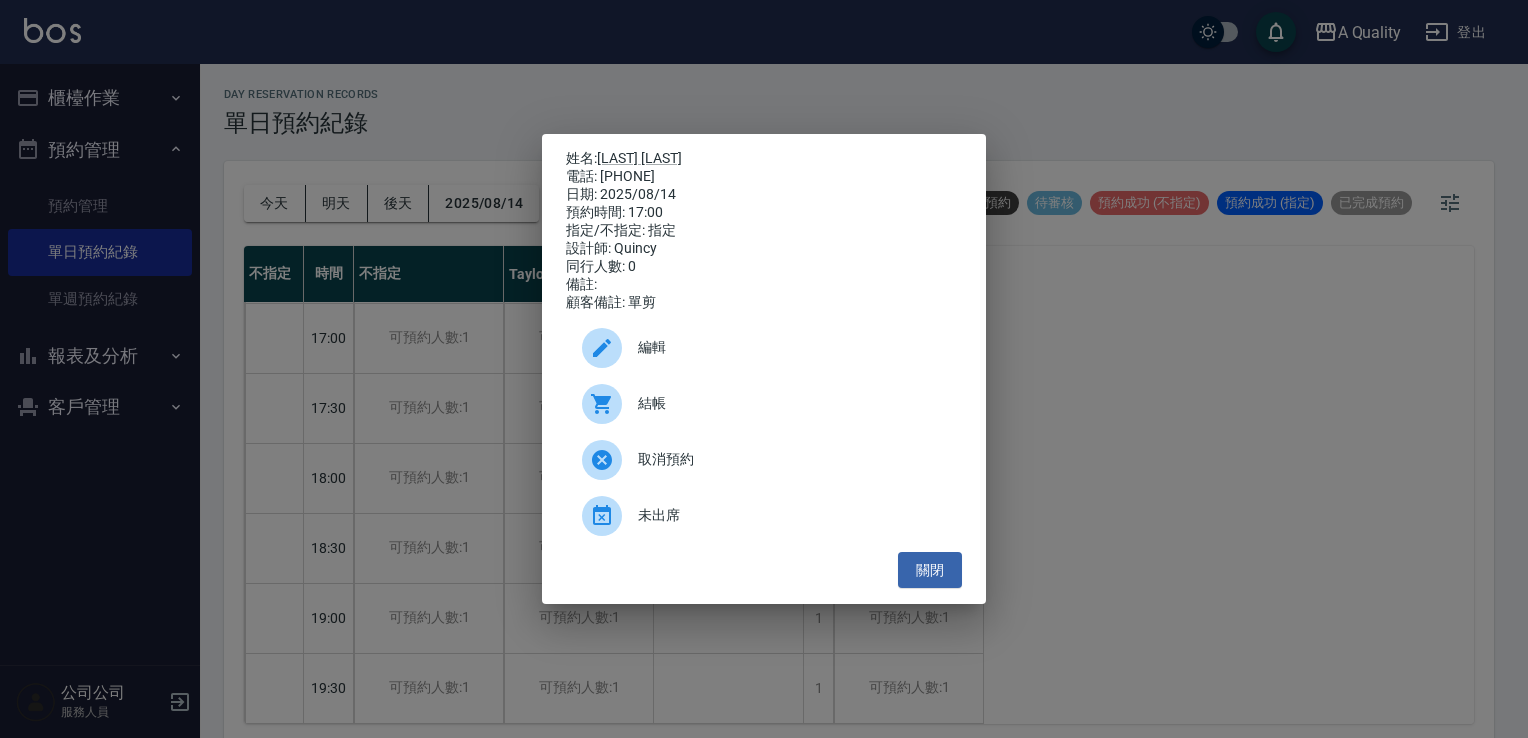 click at bounding box center (610, 348) 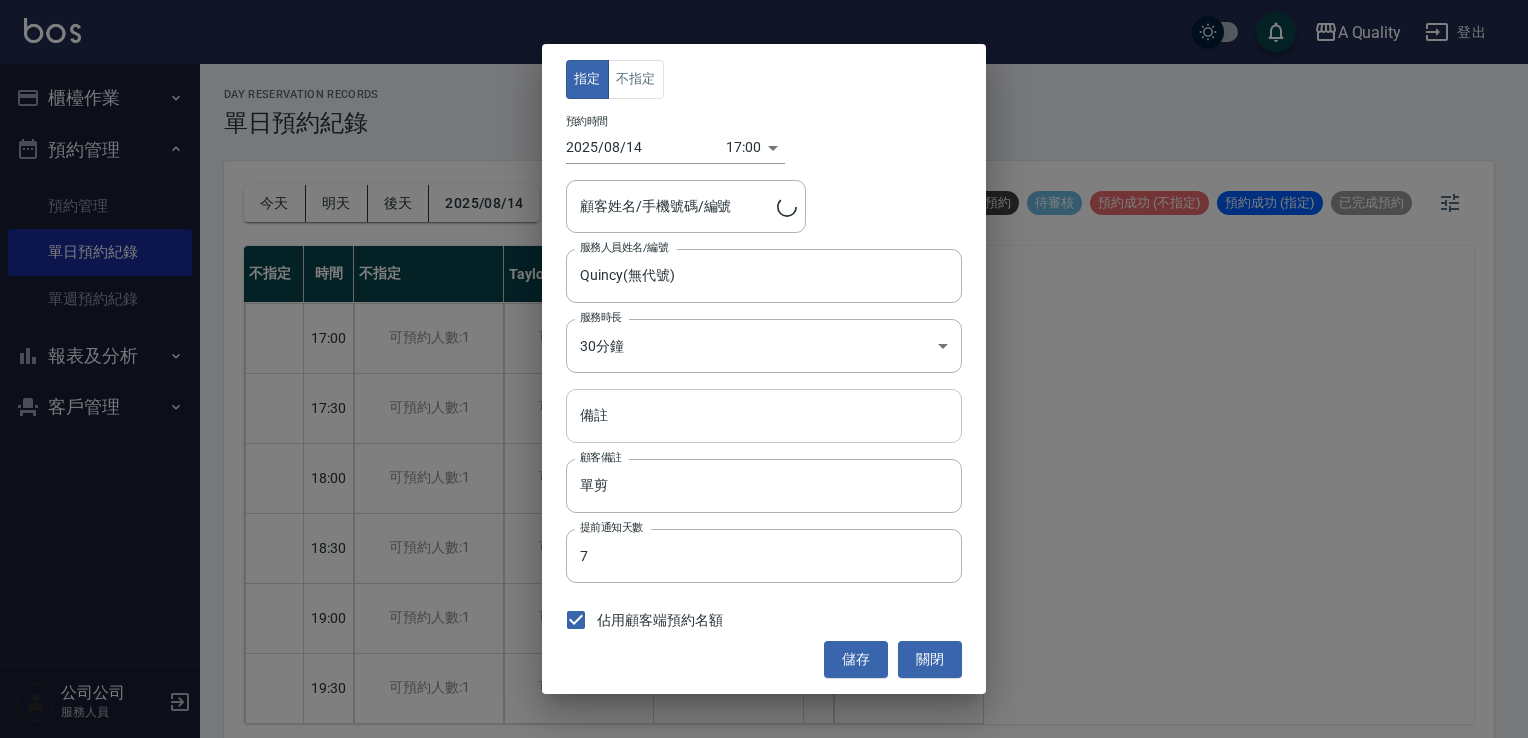 type on "[LAST] [LAST]/[PHONE]" 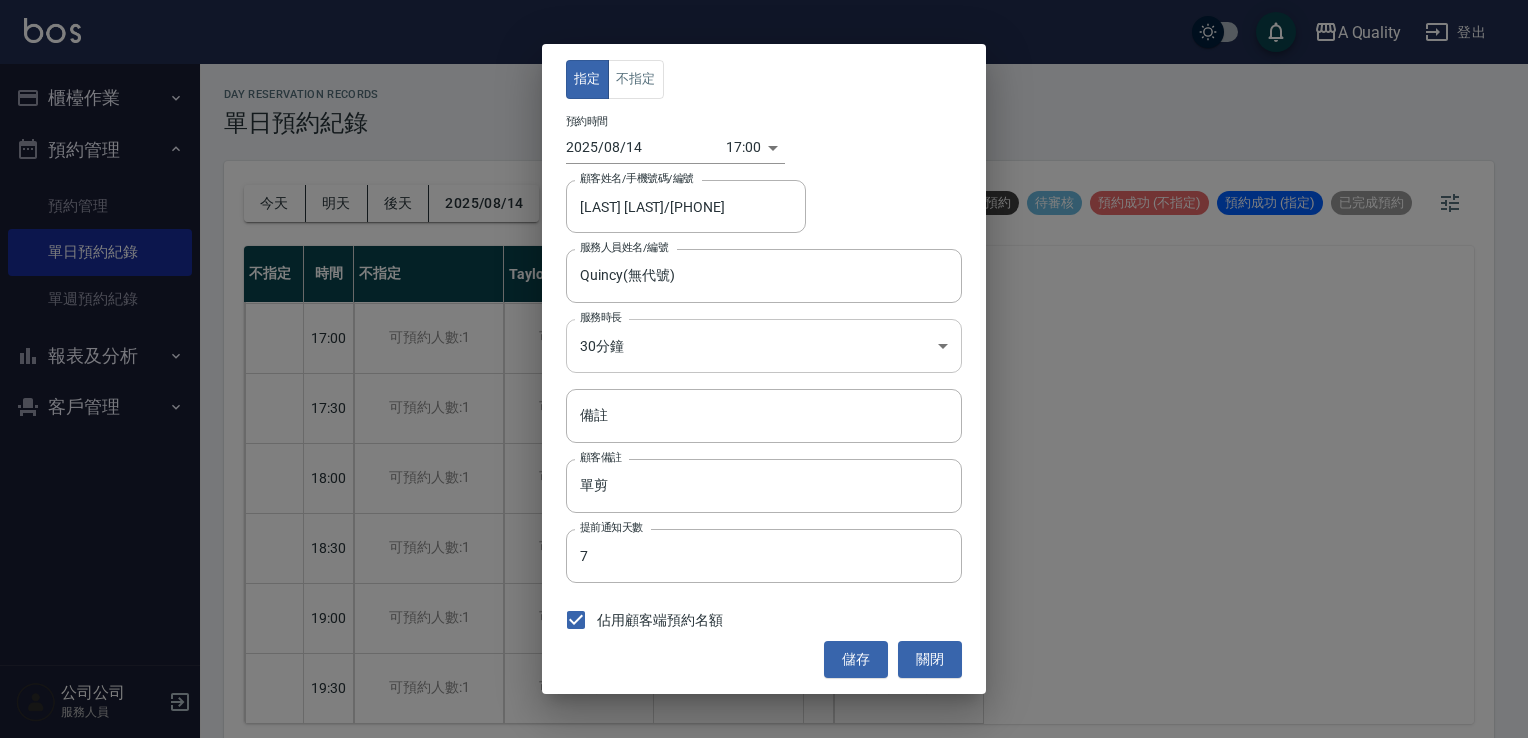 click on "A Quality 登出 櫃檯作業 打帳單 帳單列表 營業儀表板 現金收支登錄 每日結帳 排班表 現場電腦打卡 預約管理 預約管理 單日預約紀錄 單週預約紀錄 報表及分析 報表目錄 店家日報表 互助日報表 互助排行榜 互助點數明細 設計師日報表 設計師業績分析表 設計師排行榜 店販抽成明細 每日非現金明細 客戶管理 客戶列表 卡券管理 入金管理 公司公司 服務人員 day Reservation records 單日預約紀錄 今天 明天 後天 2025/08/14 不可預約 待審核 預約成功 (不指定) 預約成功 (指定) 已完成預約 不指定 時間 不指定 Taylor Quincy Ann 11:00 11:30 12:00 12:30 13:00 13:30 14:00 14:30 15:00 15:30 16:00 16:30 17:00 17:30 18:00 18:30 19:00 19:30 可預約人數:1 可預約人數:1 可預約人數:1 可預約人數:1 可預約人數:1 可預約人數:1 可預約人數:1 可預約人數:1 可預約人數:1 可預約人數:1 可預約人數:1 可預約人數:1 1 1" at bounding box center [764, 372] 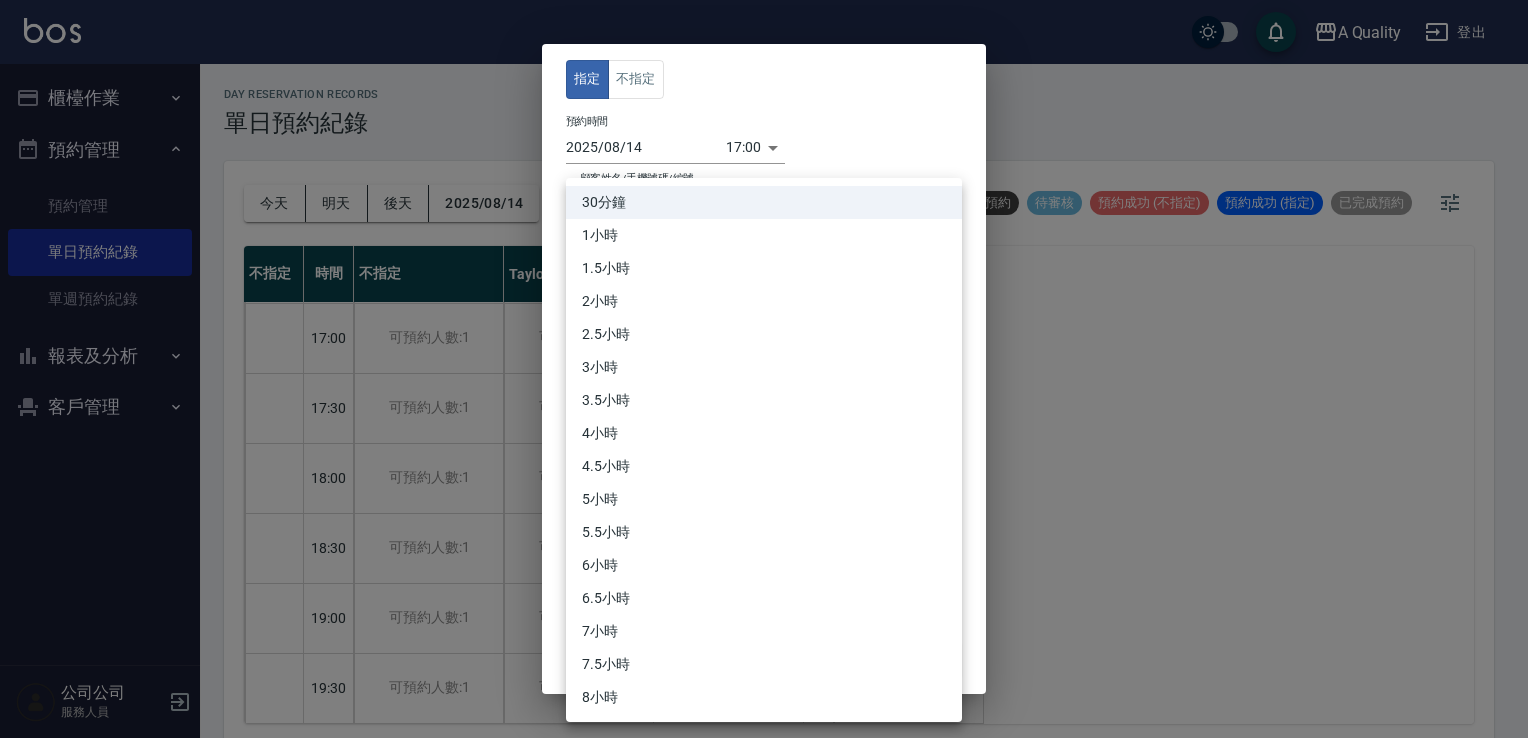 drag, startPoint x: 675, startPoint y: 243, endPoint x: 676, endPoint y: 254, distance: 11.045361 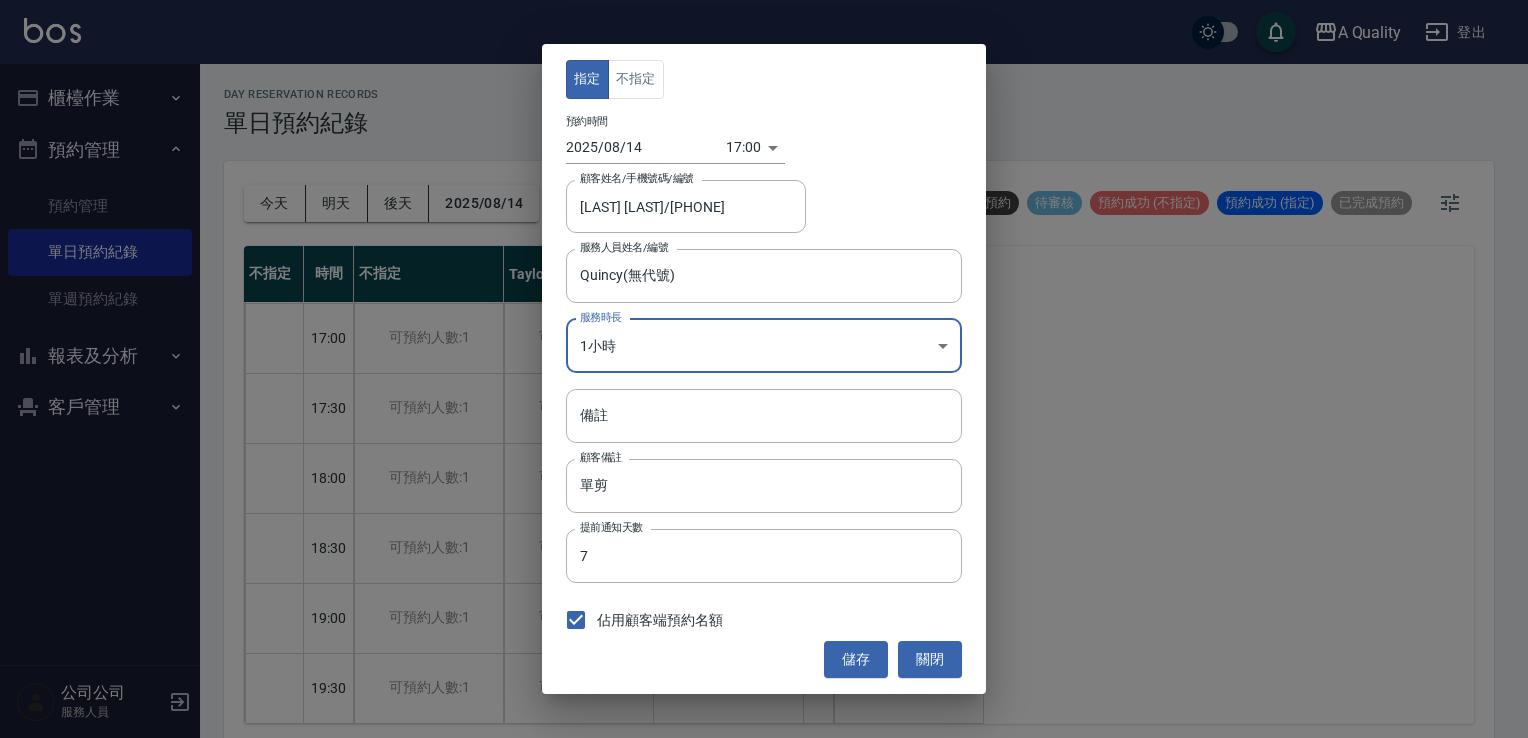 drag, startPoint x: 848, startPoint y: 656, endPoint x: 812, endPoint y: 588, distance: 76.941536 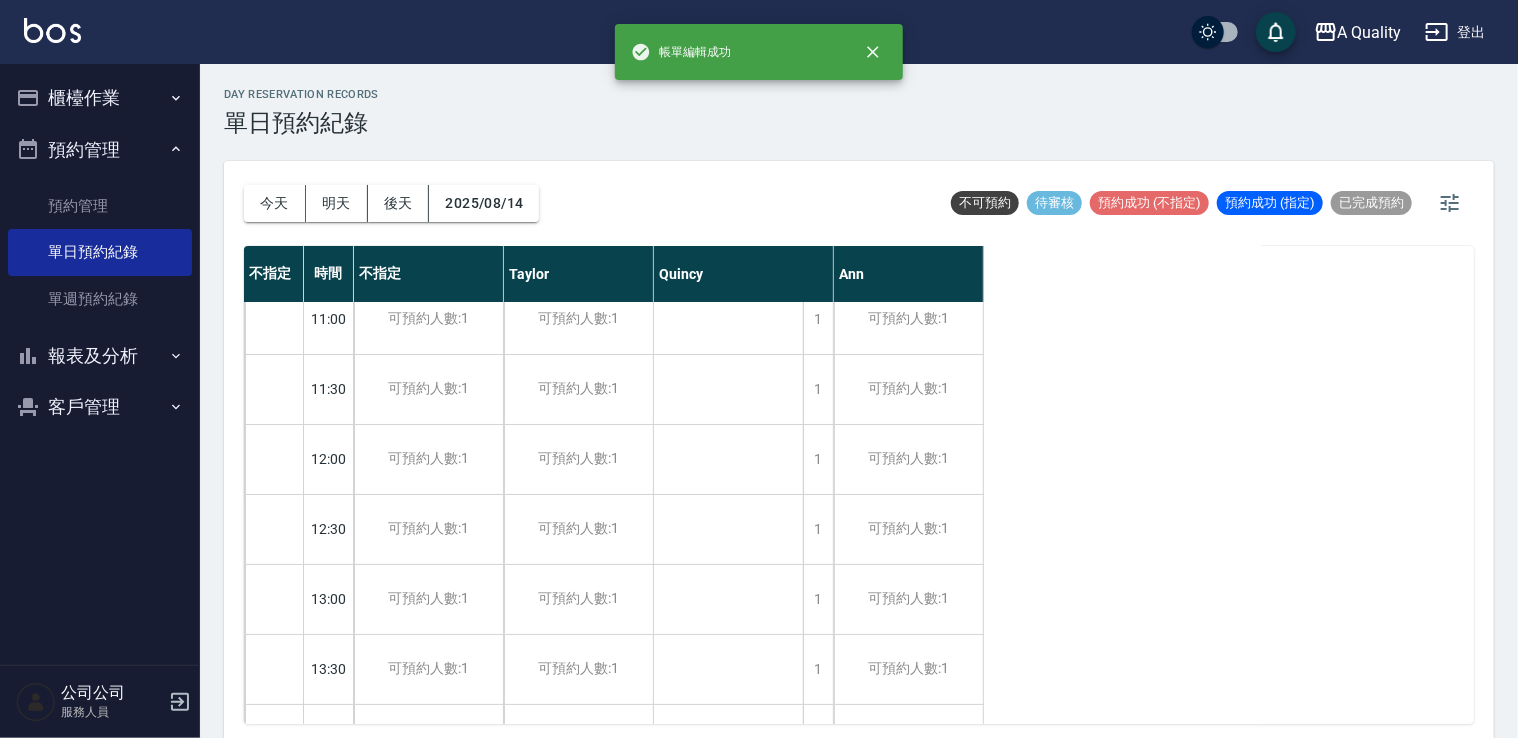 scroll, scrollTop: 0, scrollLeft: 0, axis: both 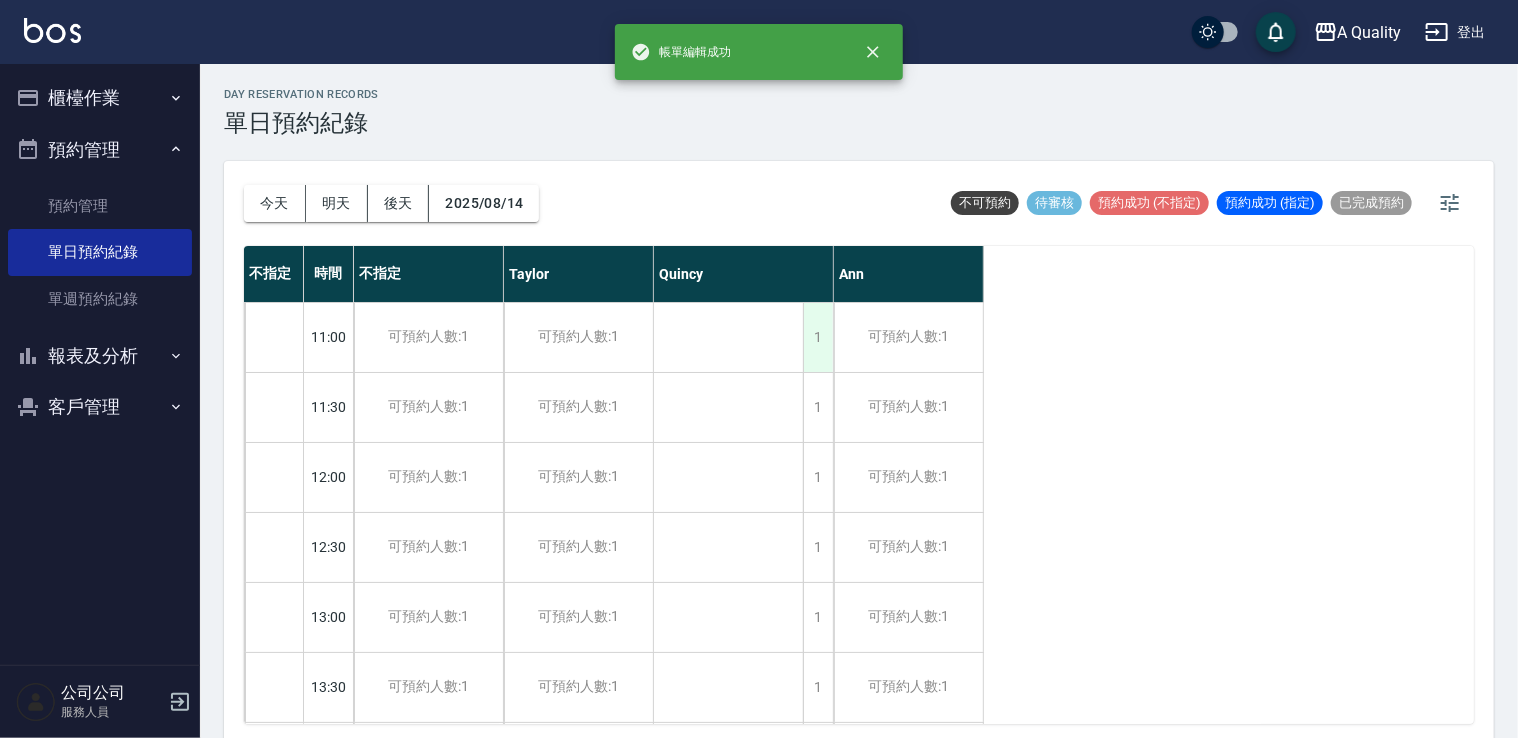 click on "1" at bounding box center (818, 337) 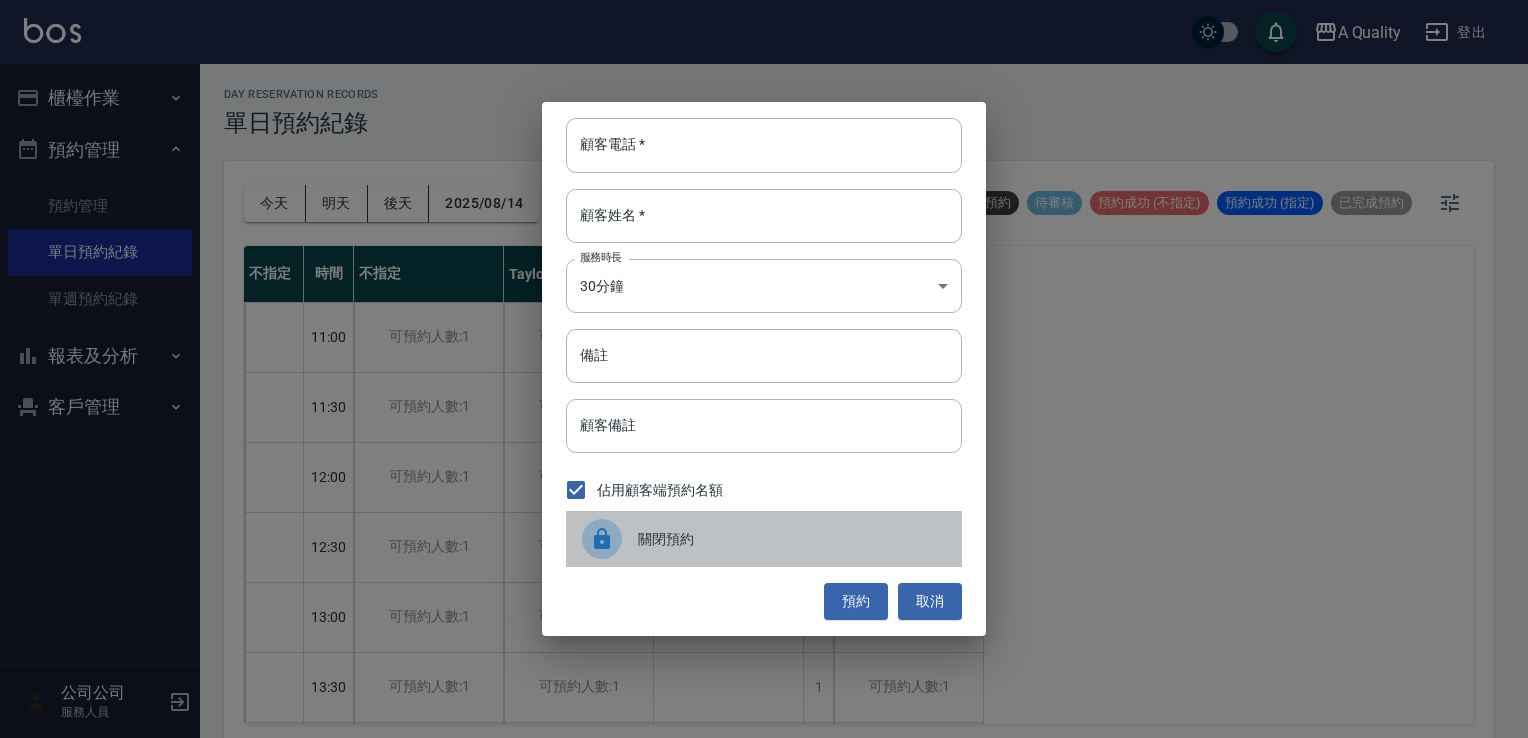 click on "關閉預約" at bounding box center [764, 539] 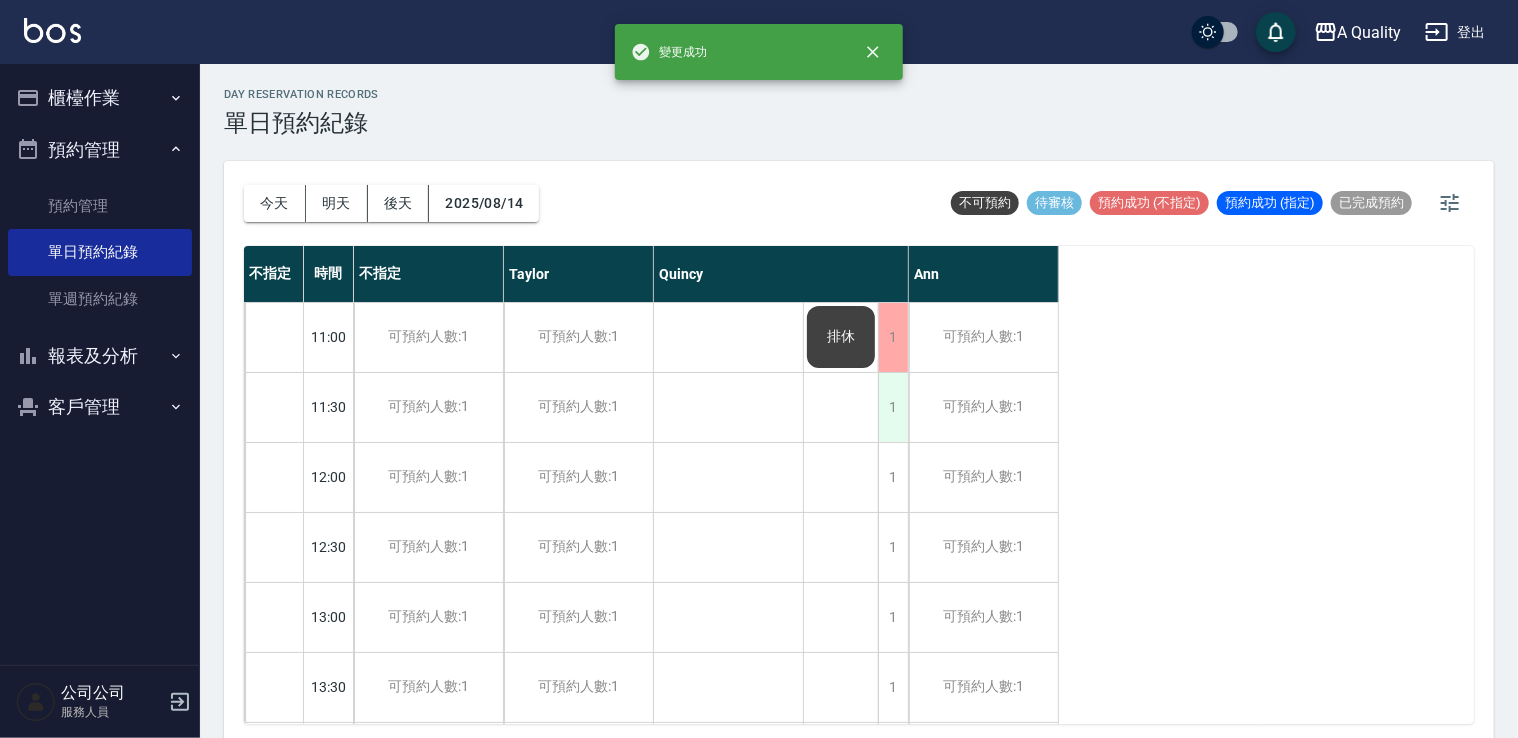 click on "1" at bounding box center [893, 407] 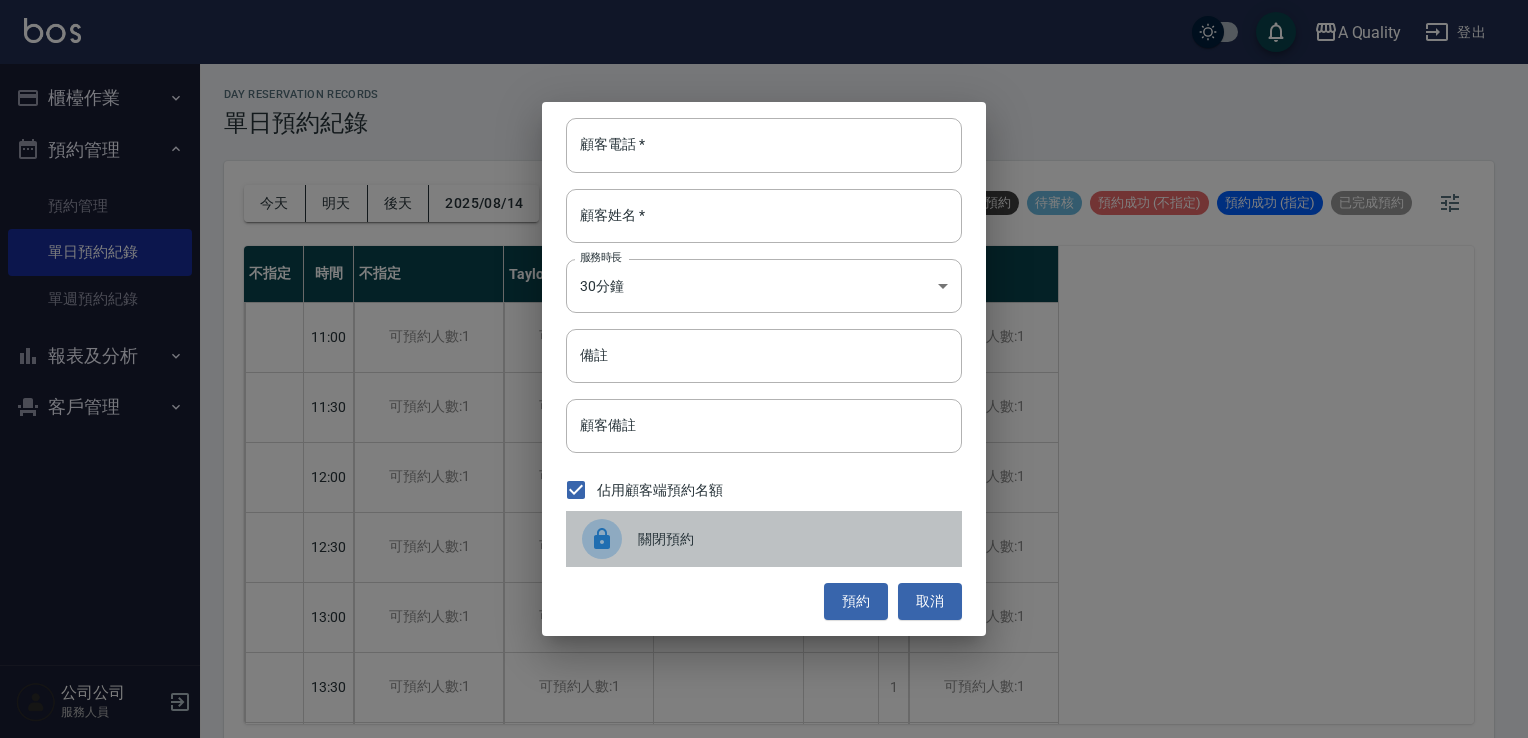 click on "關閉預約" at bounding box center (764, 539) 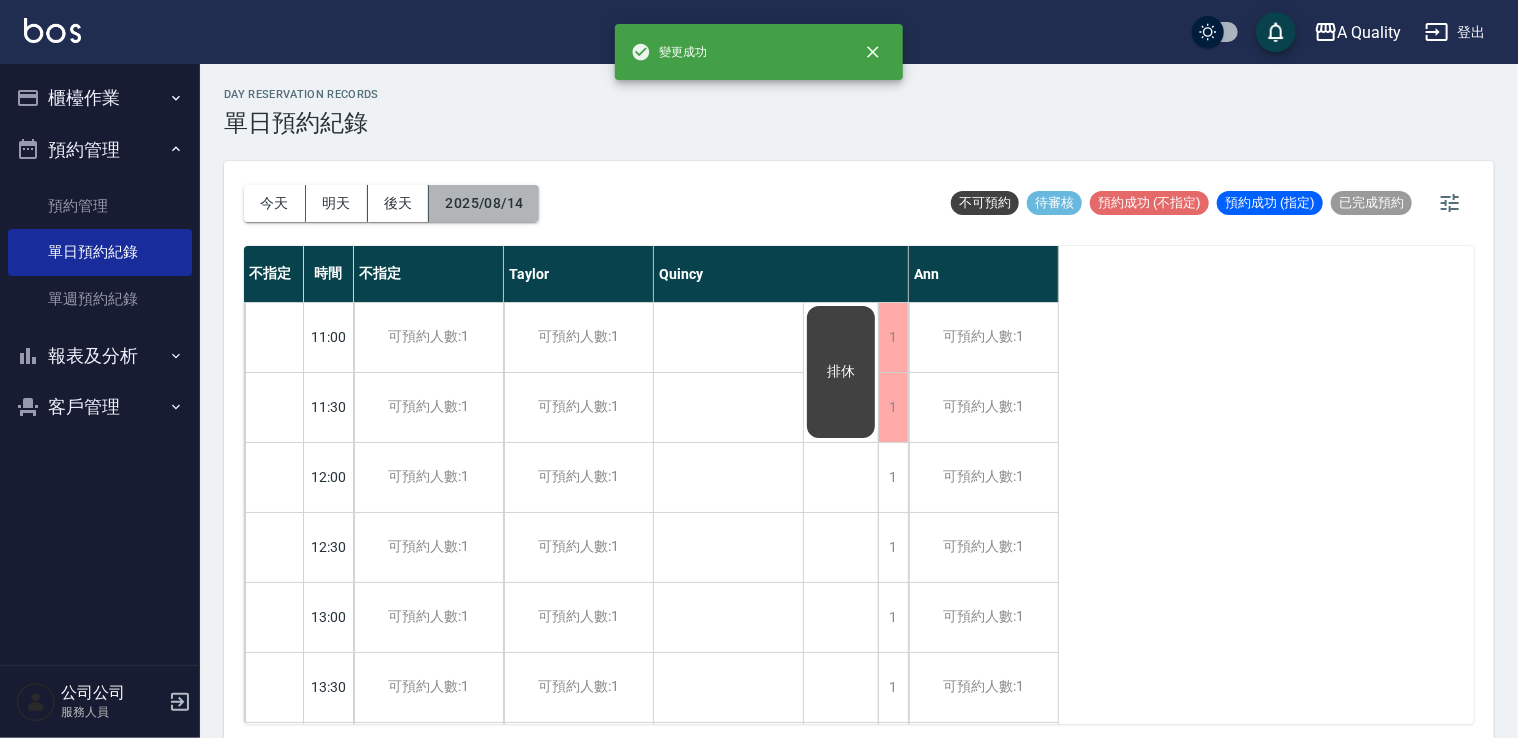 drag, startPoint x: 513, startPoint y: 207, endPoint x: 528, endPoint y: 212, distance: 15.811388 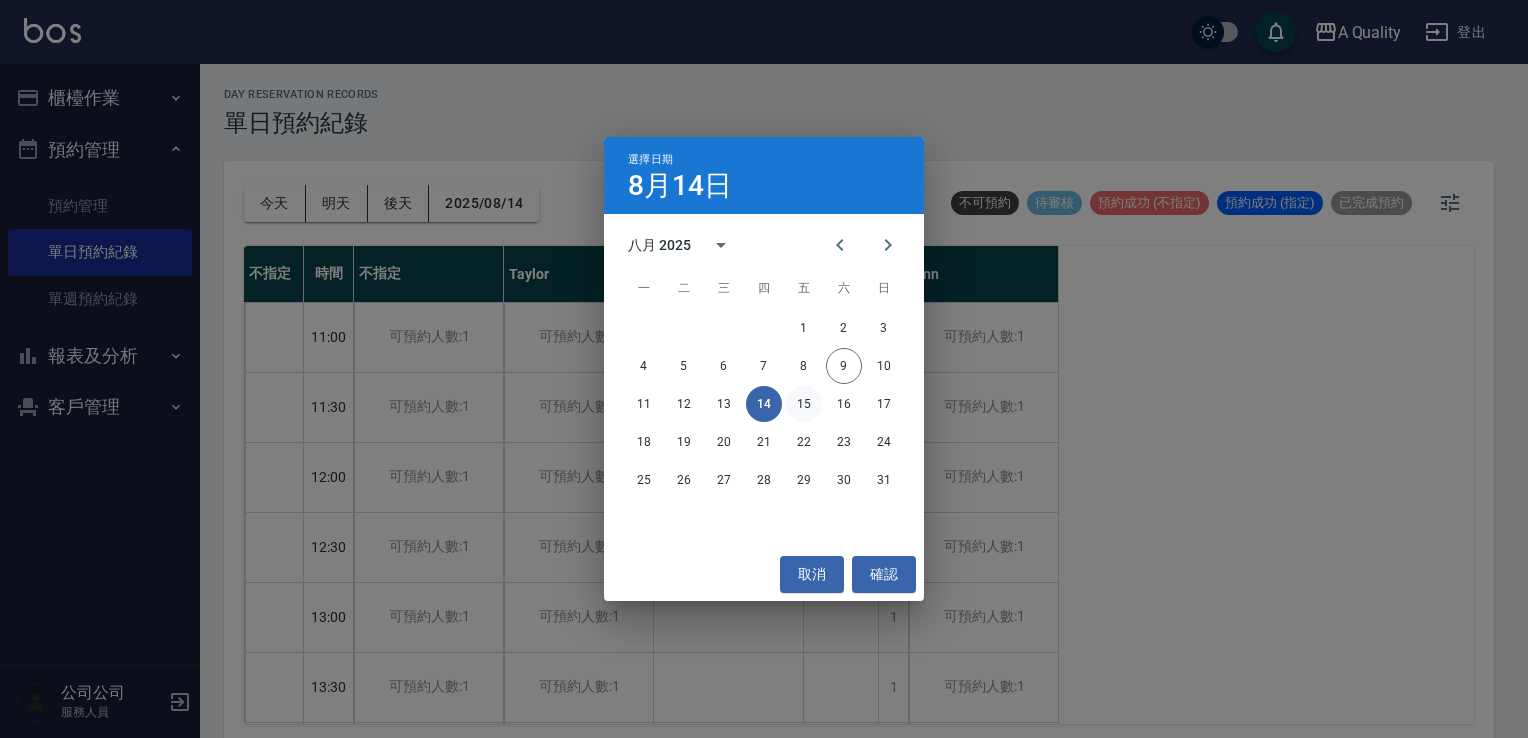 click on "15" at bounding box center (804, 404) 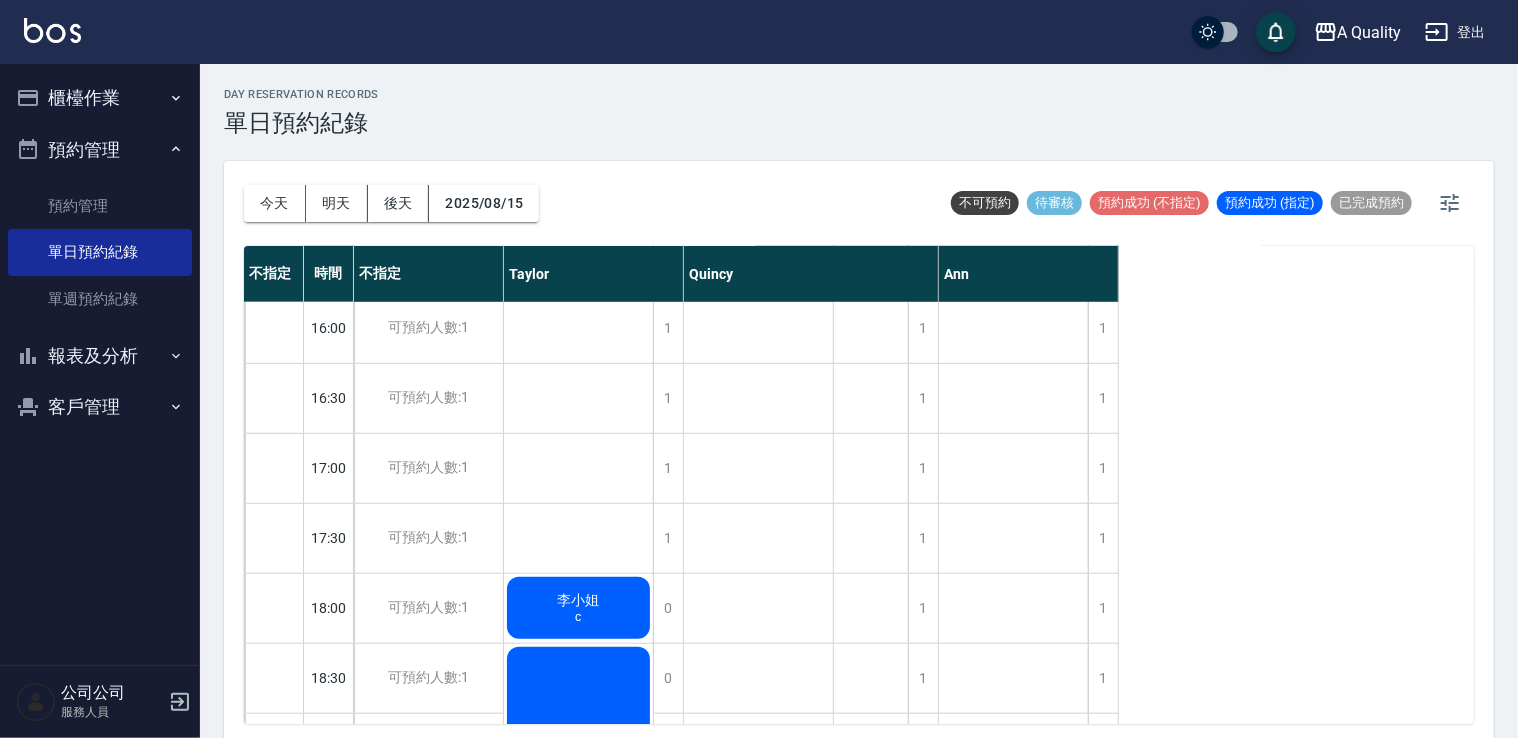 scroll, scrollTop: 993, scrollLeft: 0, axis: vertical 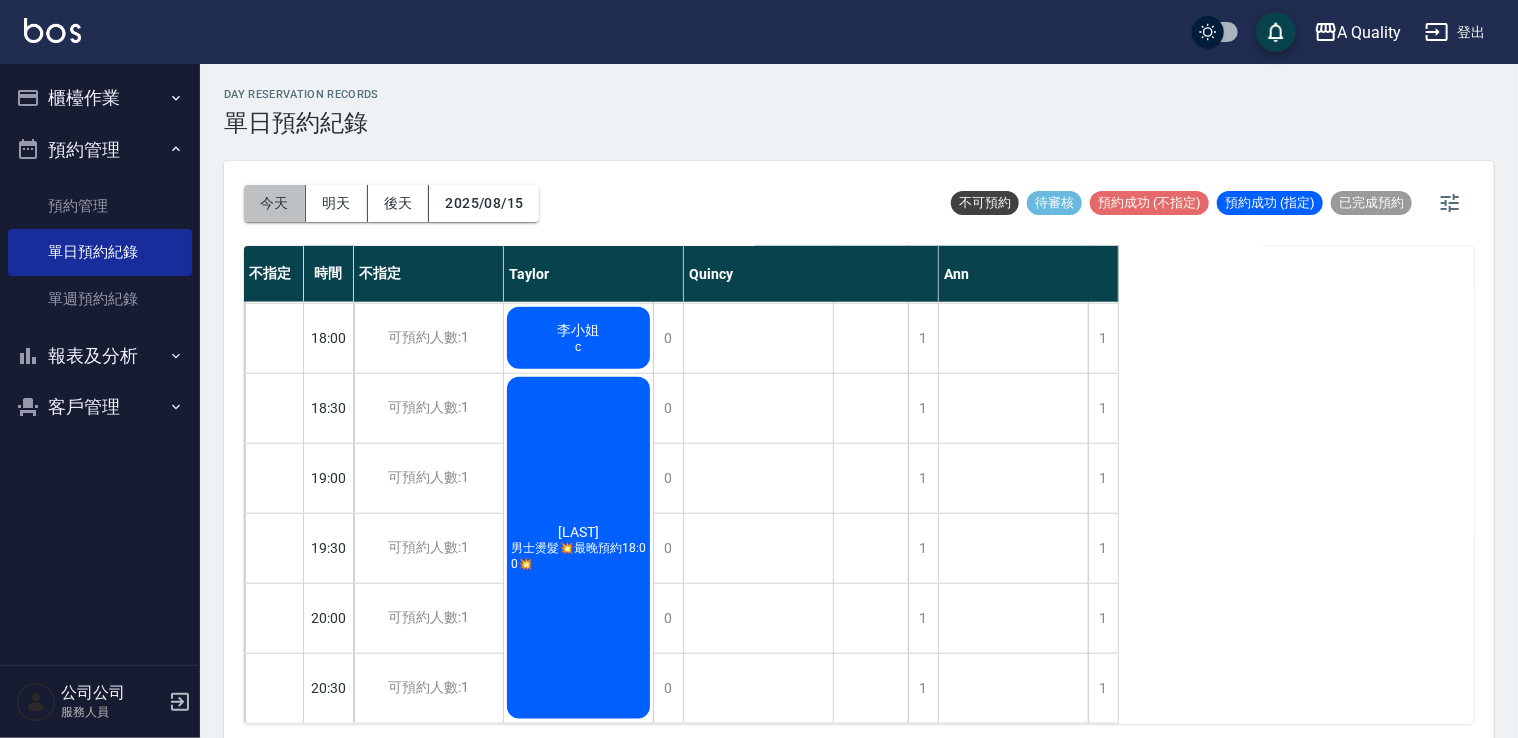 click on "今天" at bounding box center (275, 203) 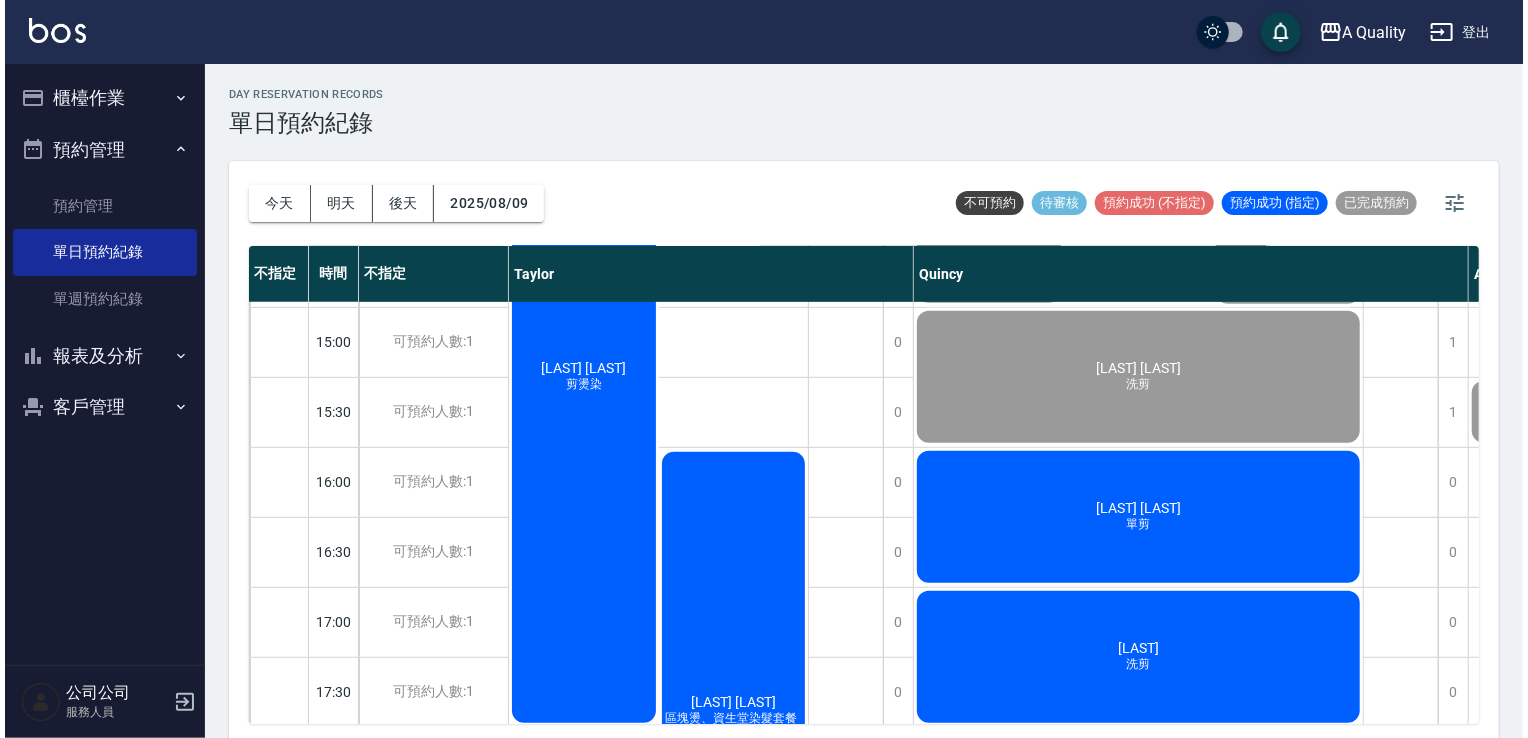 scroll, scrollTop: 553, scrollLeft: 0, axis: vertical 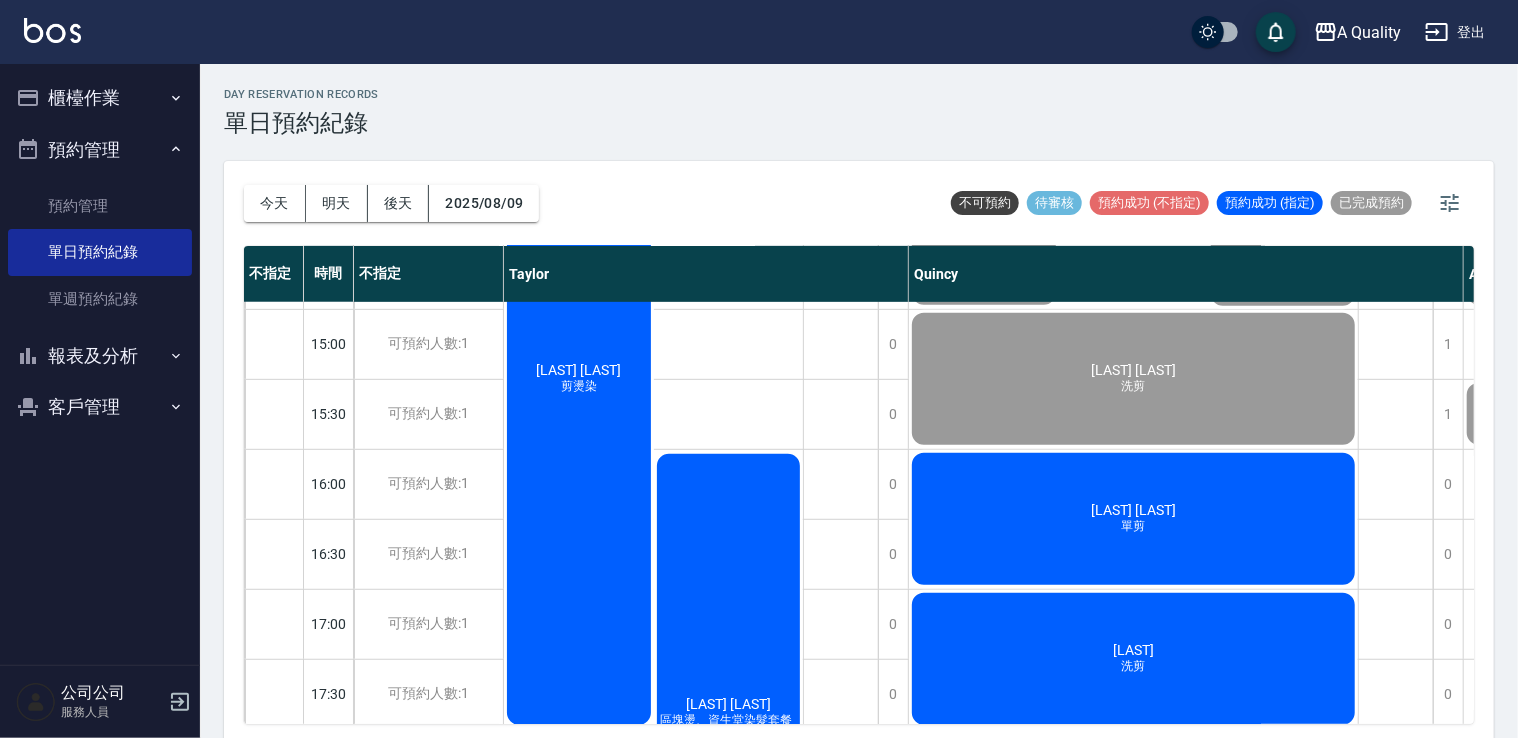 click on "[LAST] [LAST] [TEXT]" at bounding box center [653, -41] 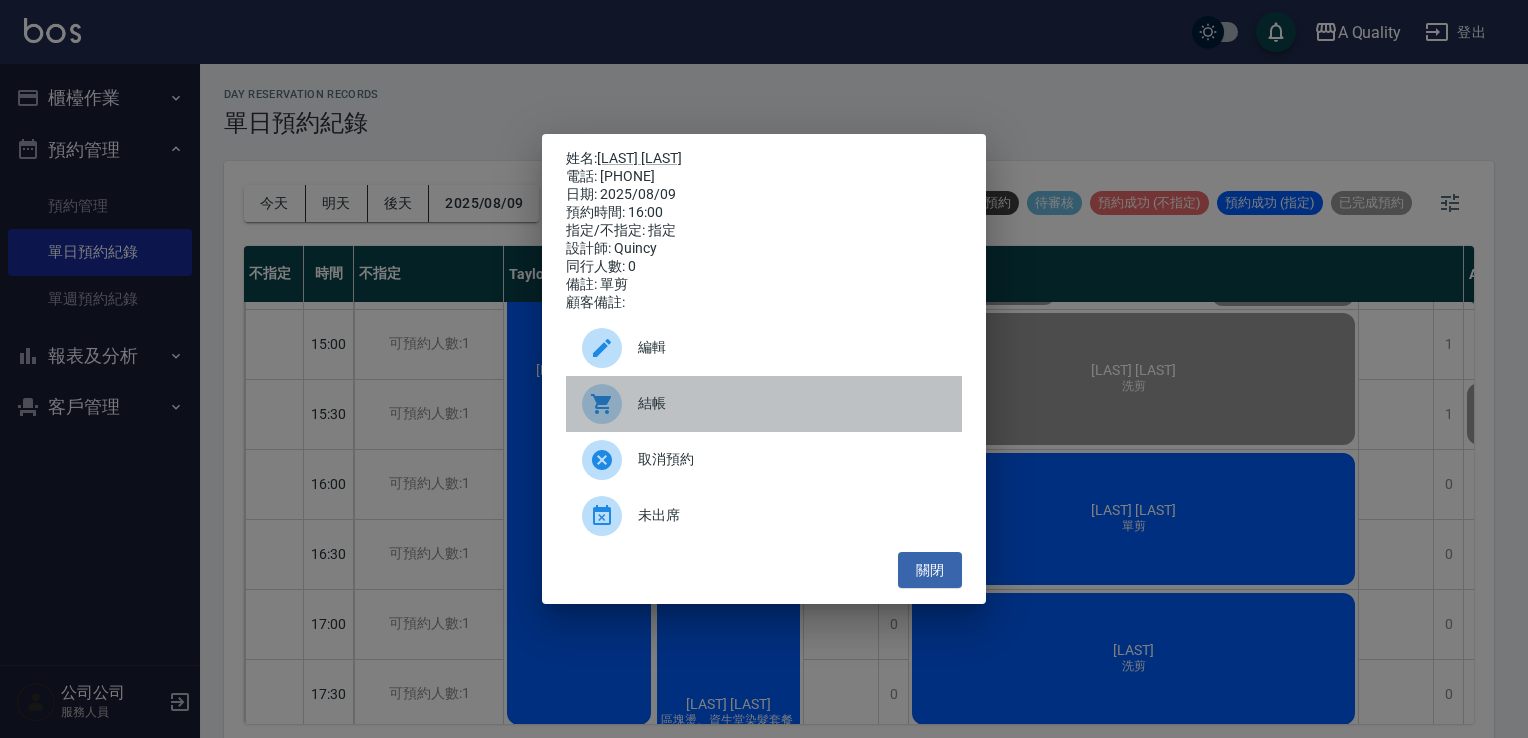 click on "結帳" at bounding box center [764, 404] 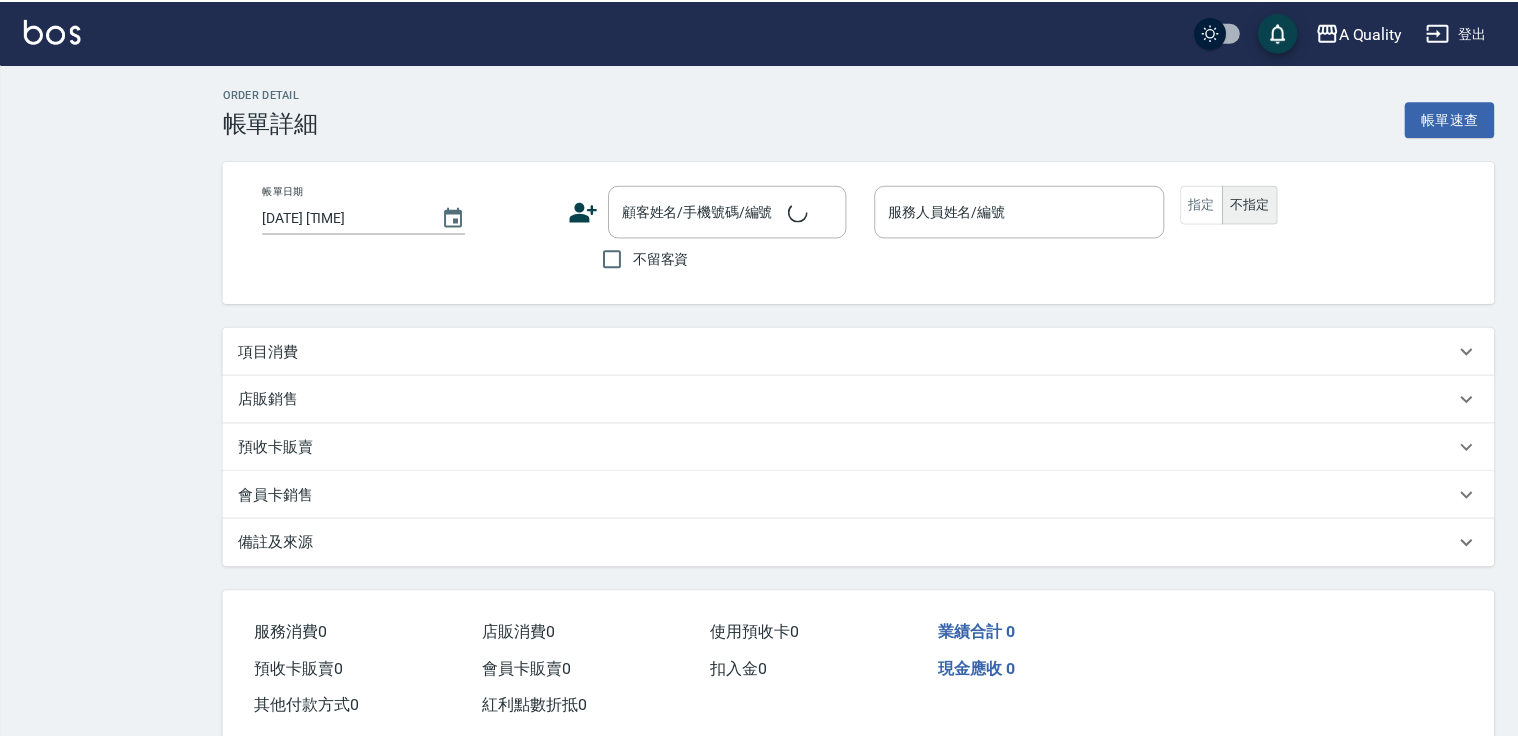 scroll, scrollTop: 0, scrollLeft: 0, axis: both 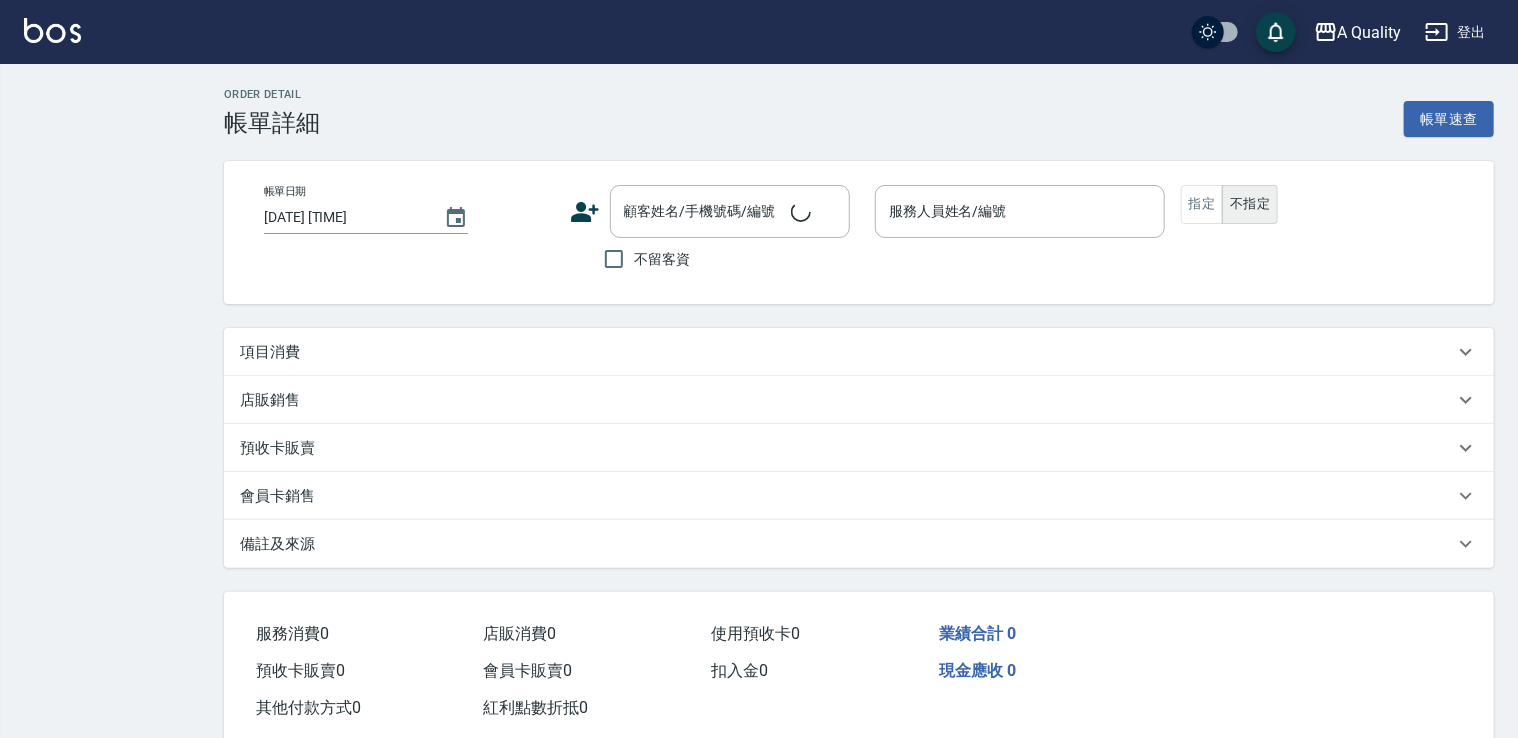 type on "2025/08/09 16:00" 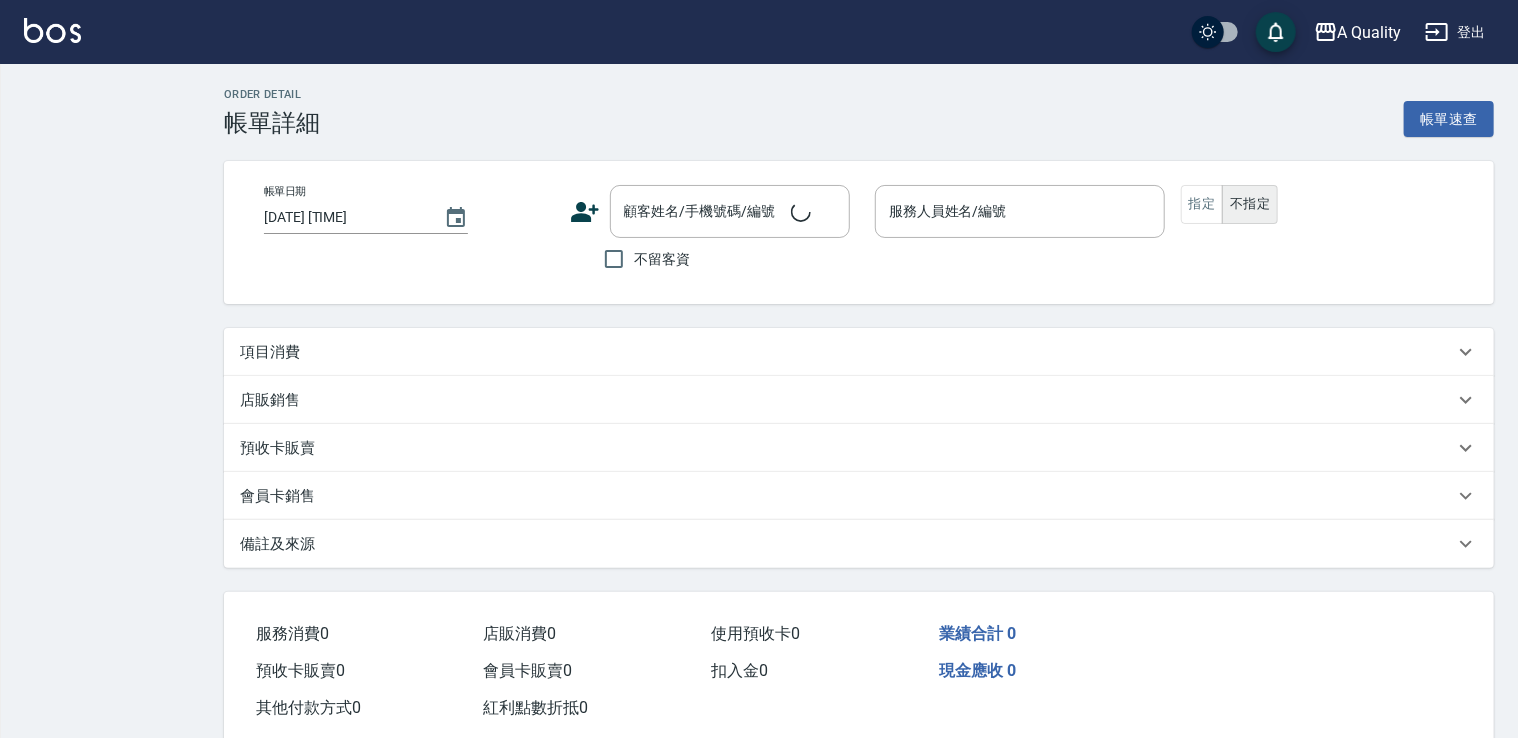 type on "Quincy(無代號)" 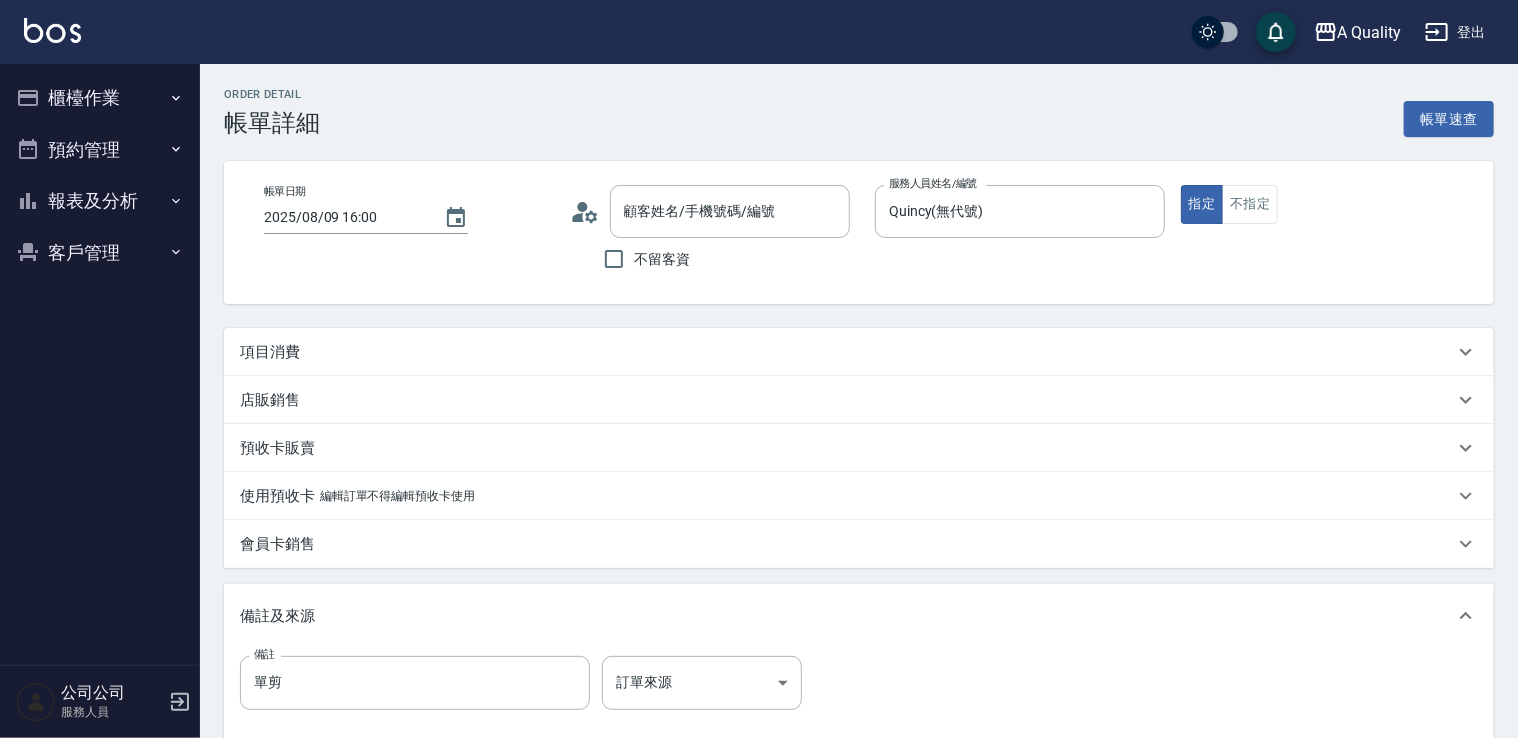 drag, startPoint x: 292, startPoint y: 366, endPoint x: 272, endPoint y: 370, distance: 20.396078 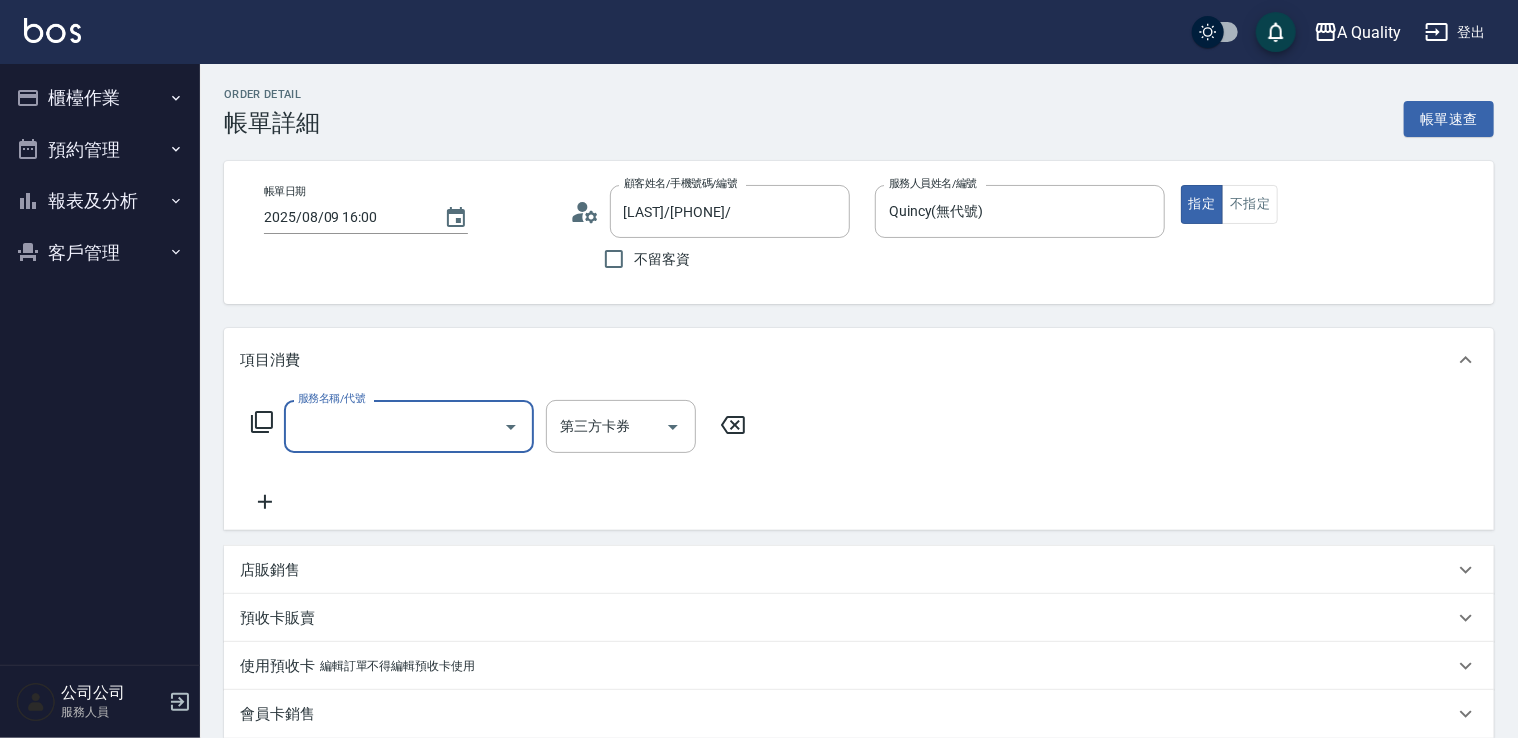 scroll, scrollTop: 0, scrollLeft: 0, axis: both 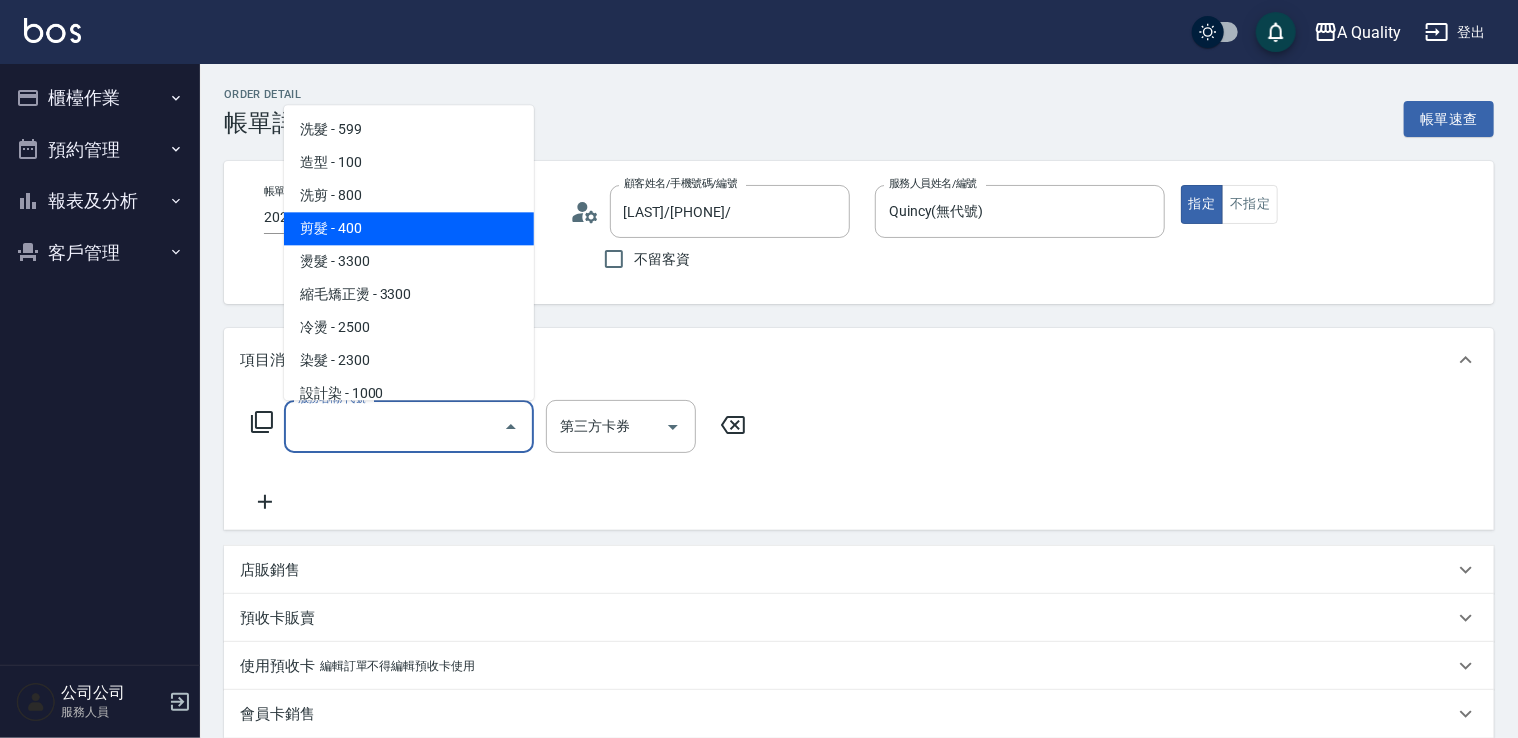 drag, startPoint x: 374, startPoint y: 235, endPoint x: 414, endPoint y: 234, distance: 40.012497 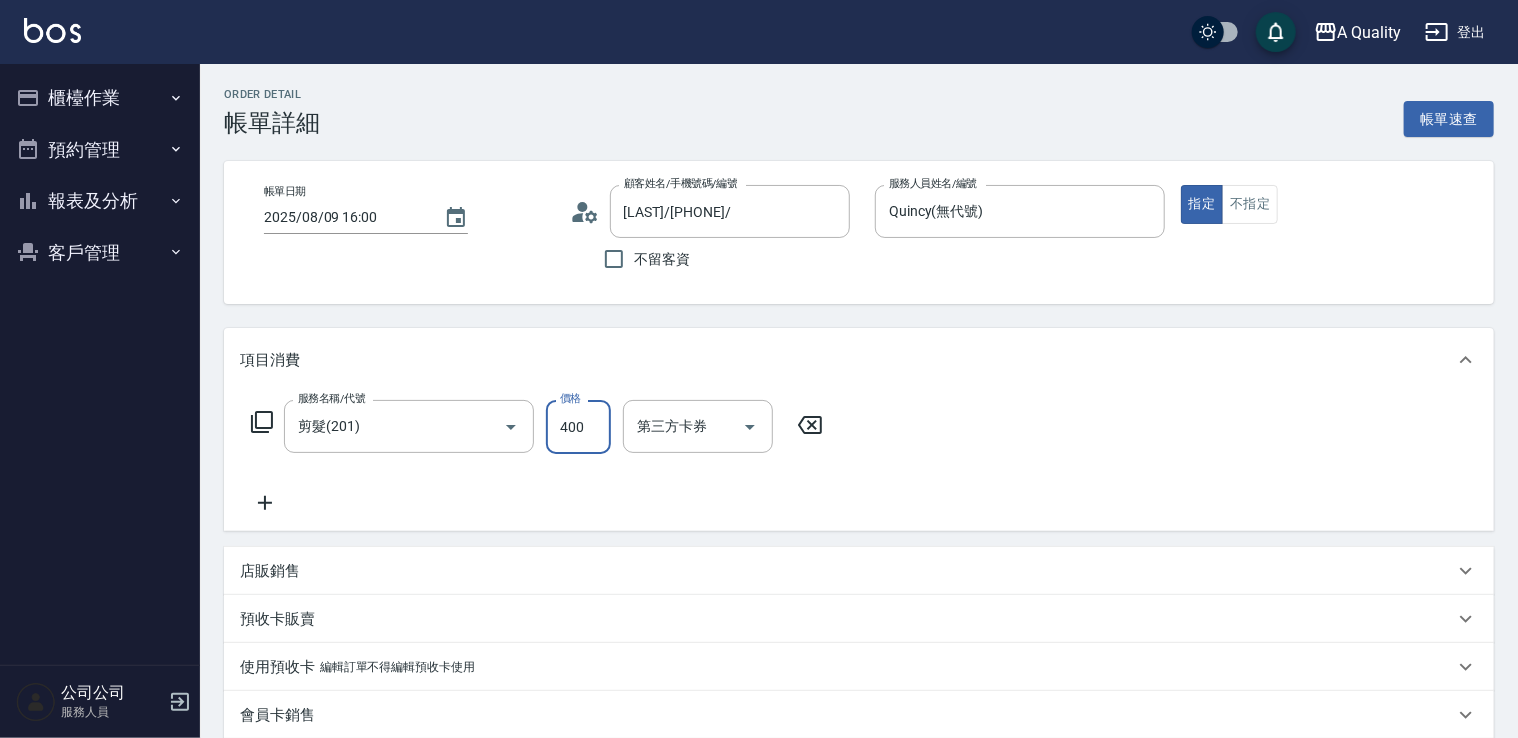 click on "400" at bounding box center [578, 427] 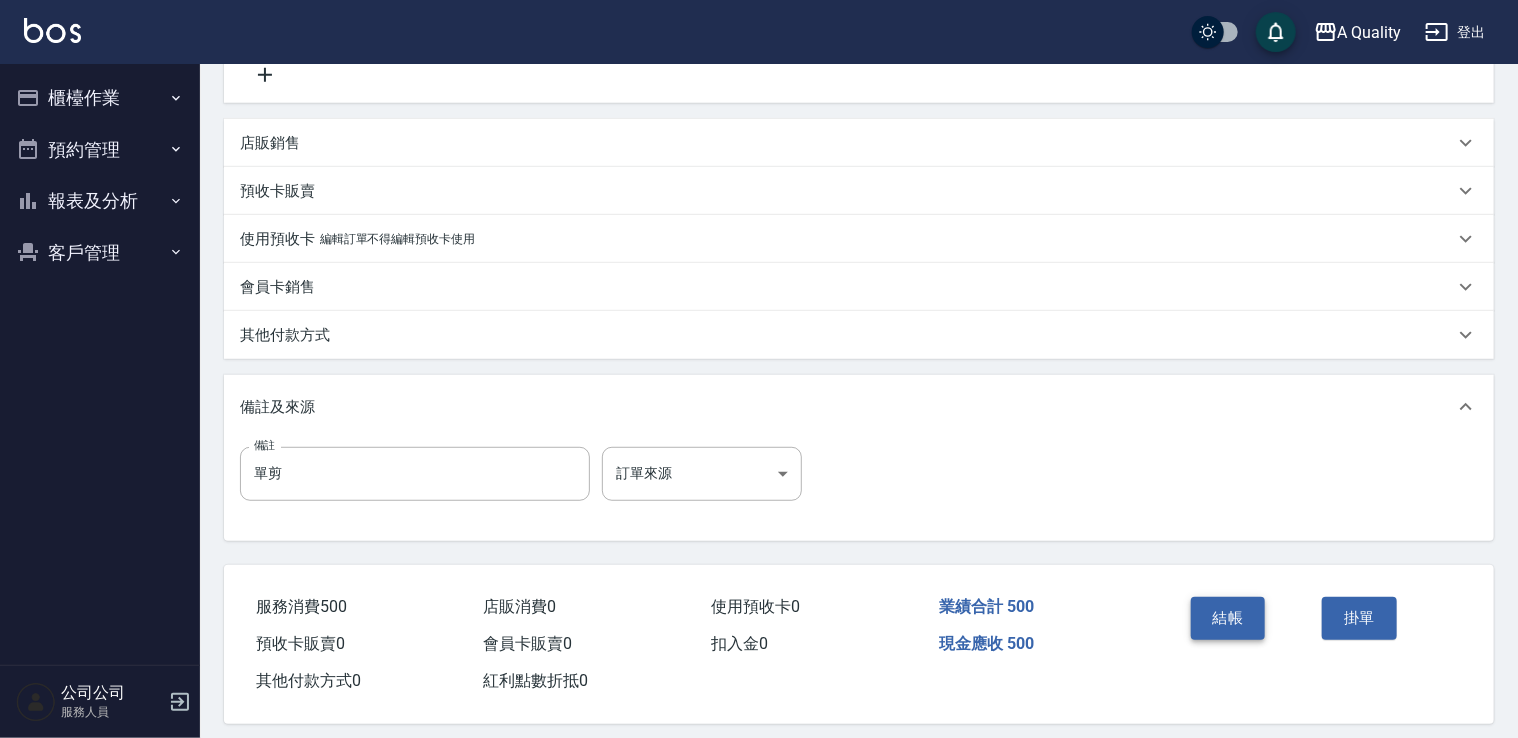 scroll, scrollTop: 444, scrollLeft: 0, axis: vertical 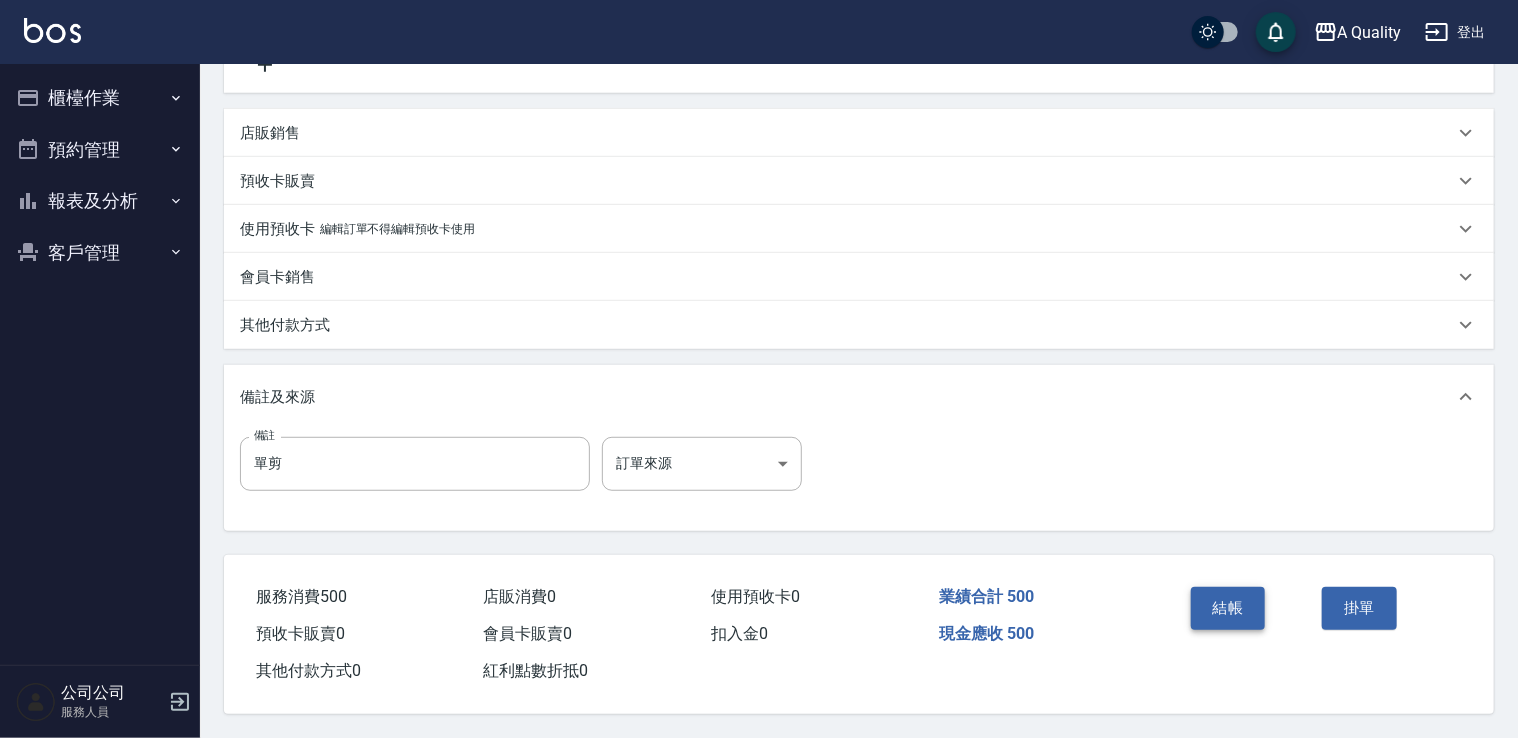 type on "500" 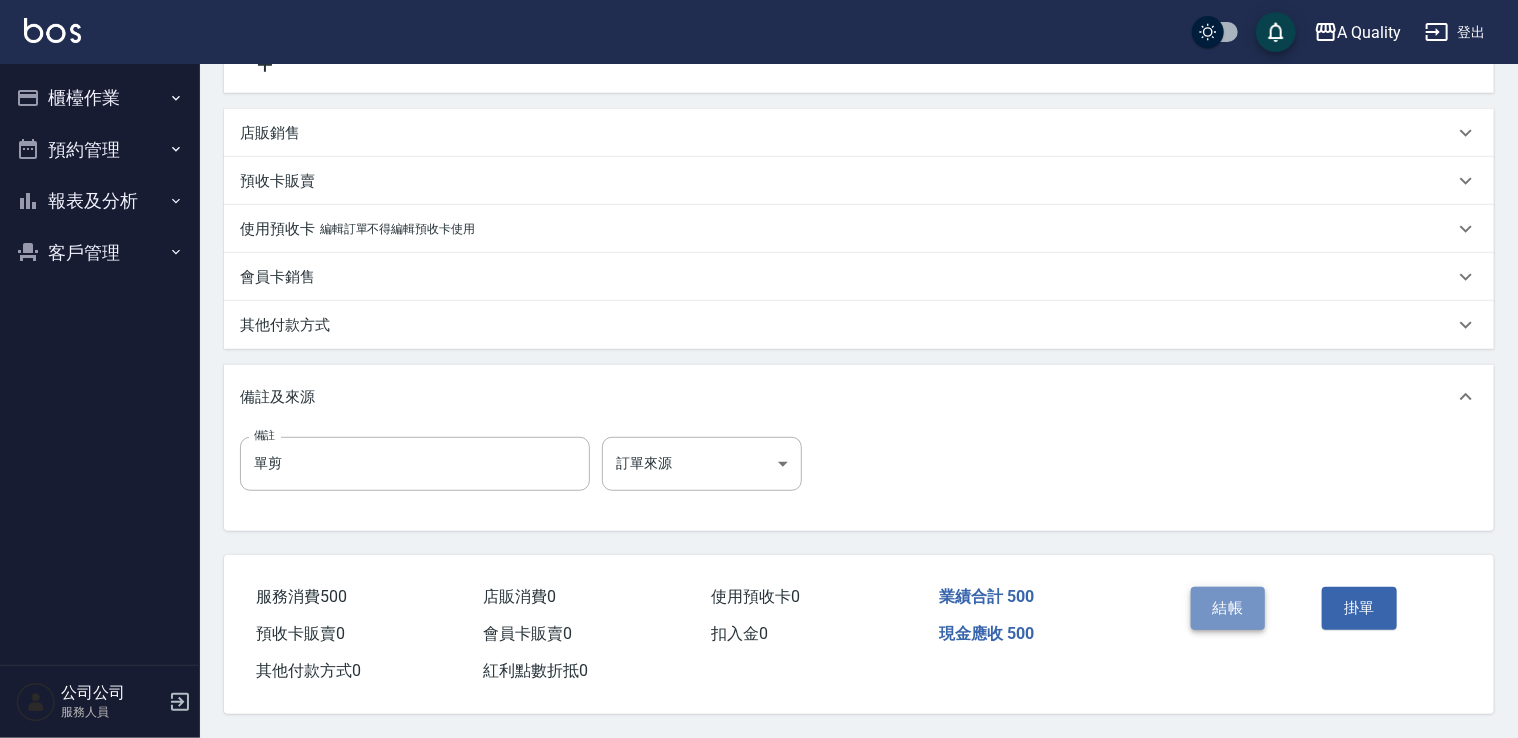 click on "結帳" at bounding box center [1228, 608] 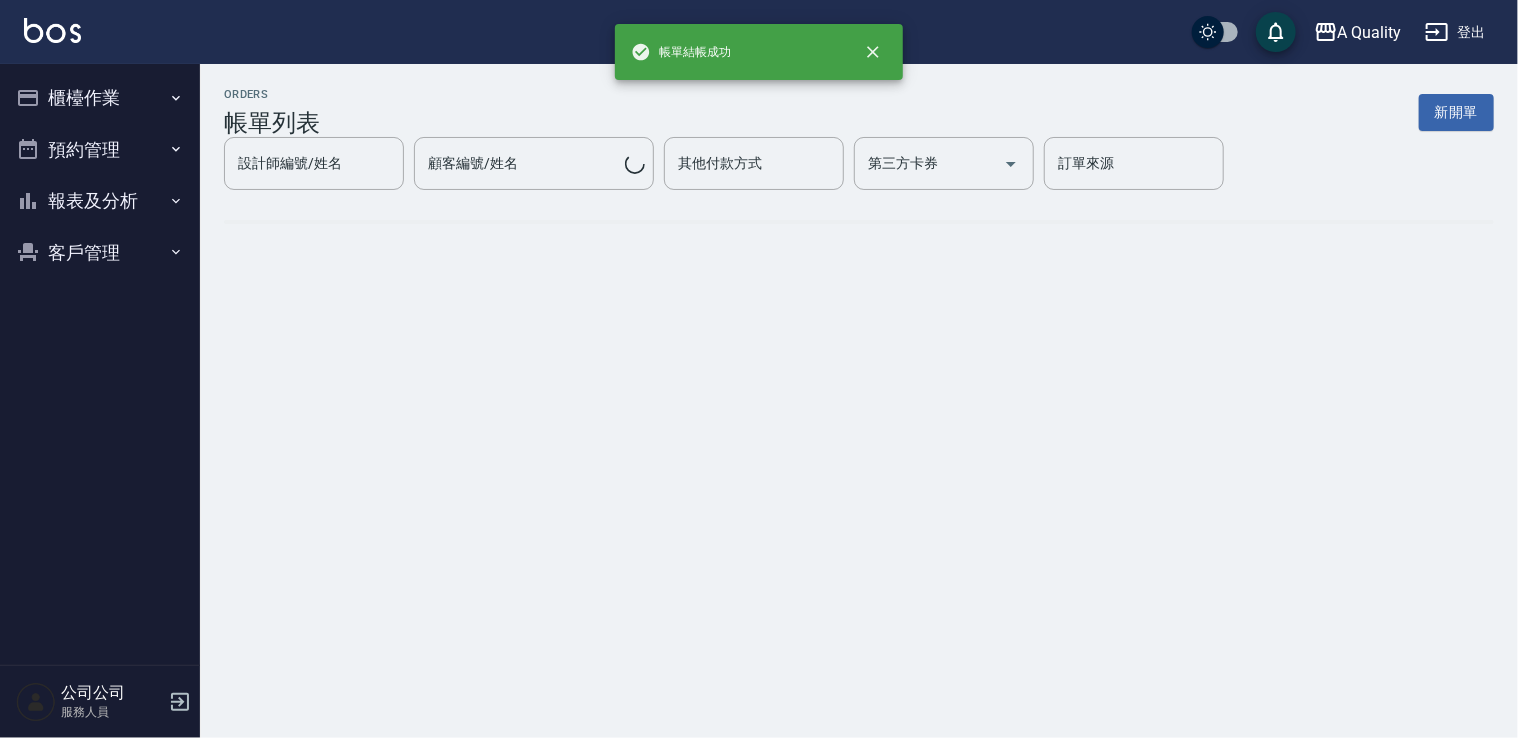 scroll, scrollTop: 0, scrollLeft: 0, axis: both 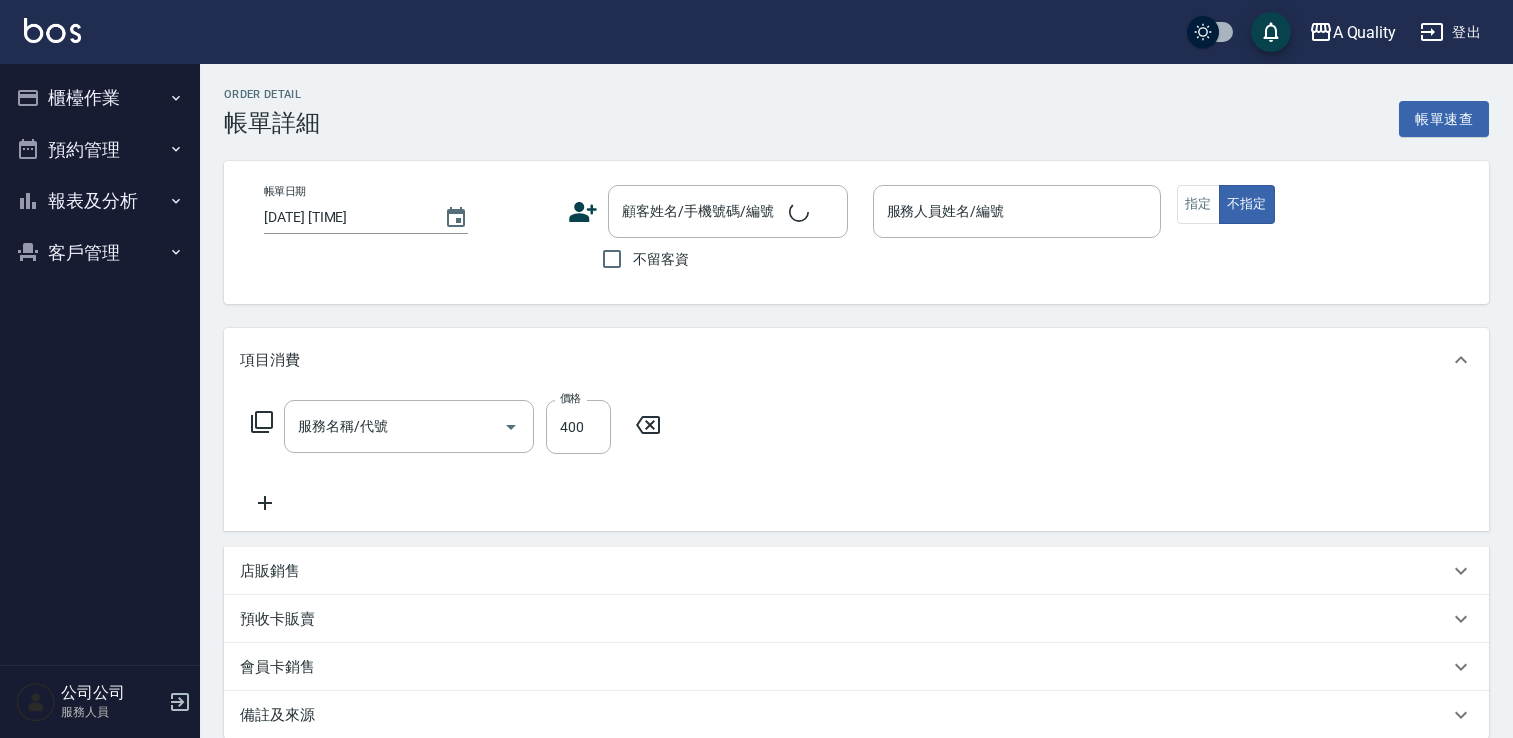 type on "[DATE] [TIME]" 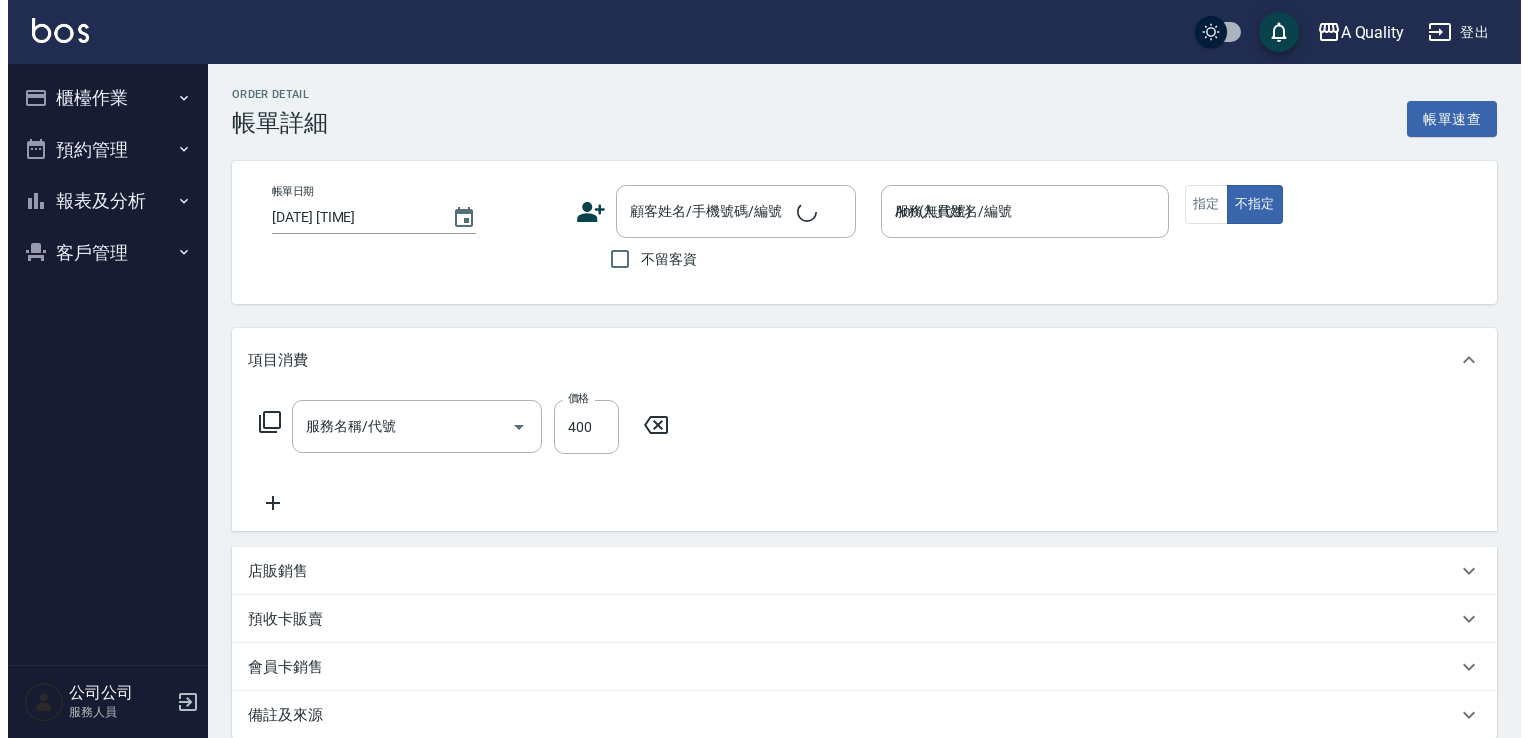 scroll, scrollTop: 0, scrollLeft: 0, axis: both 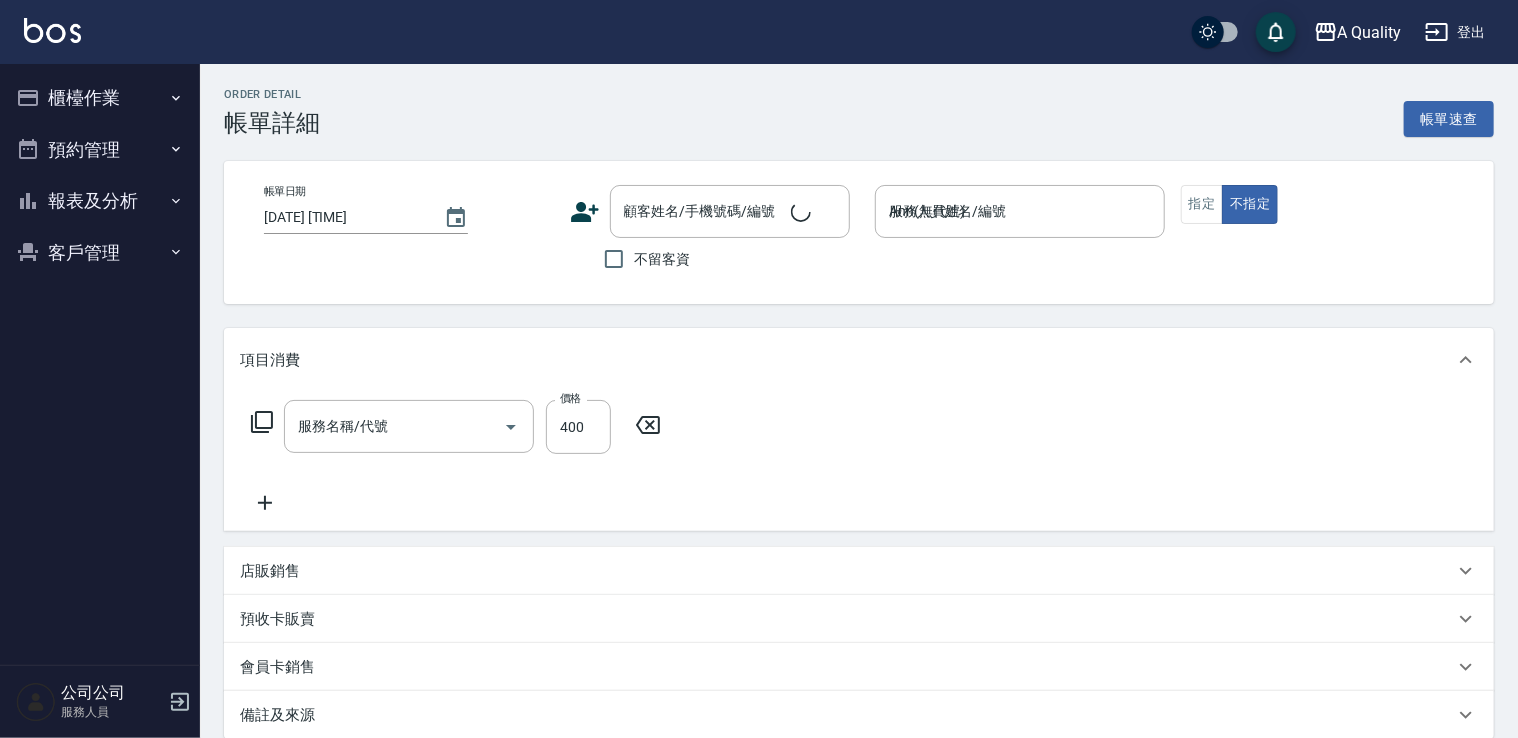 type on "[LAST]小姐/[PHONE]/" 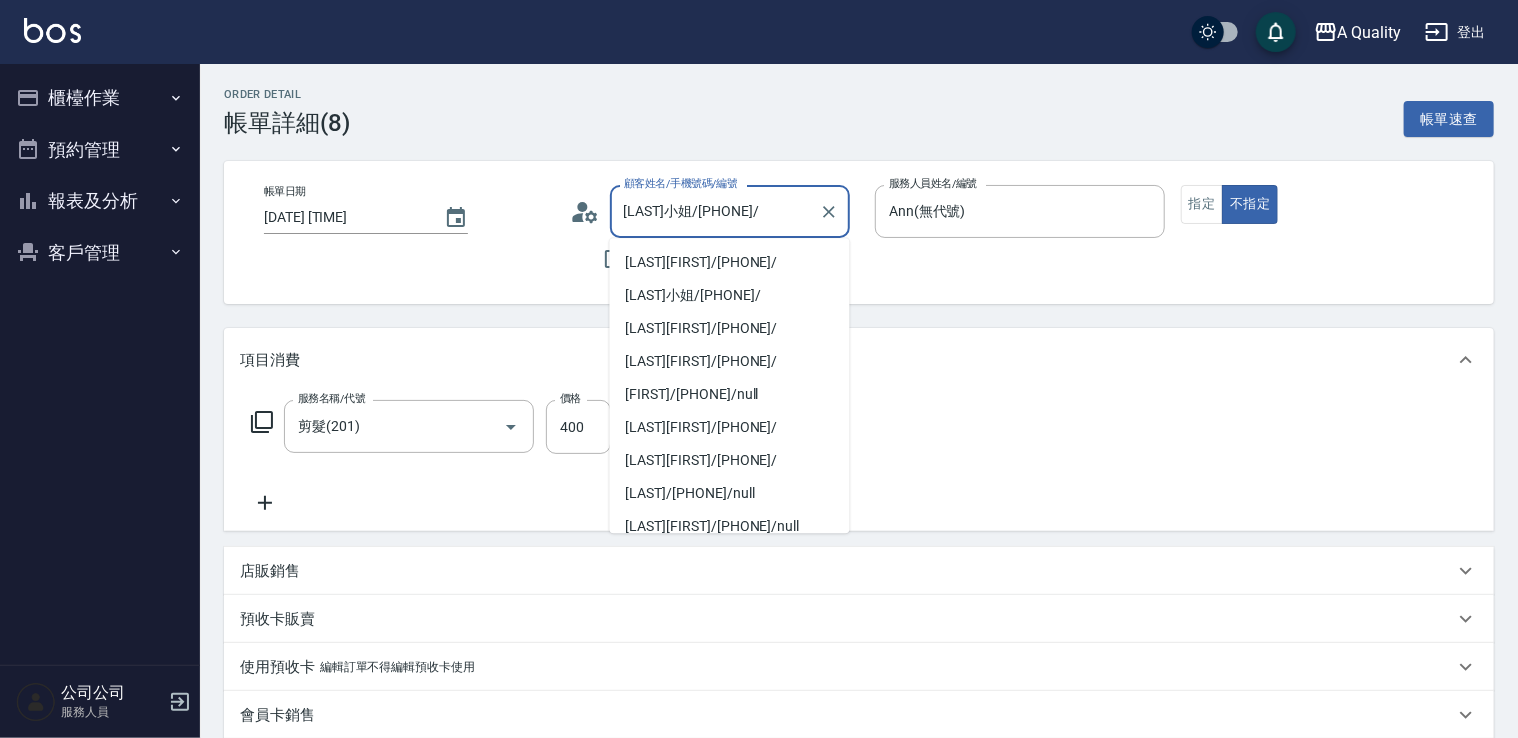 drag, startPoint x: 668, startPoint y: 210, endPoint x: 756, endPoint y: 223, distance: 88.95505 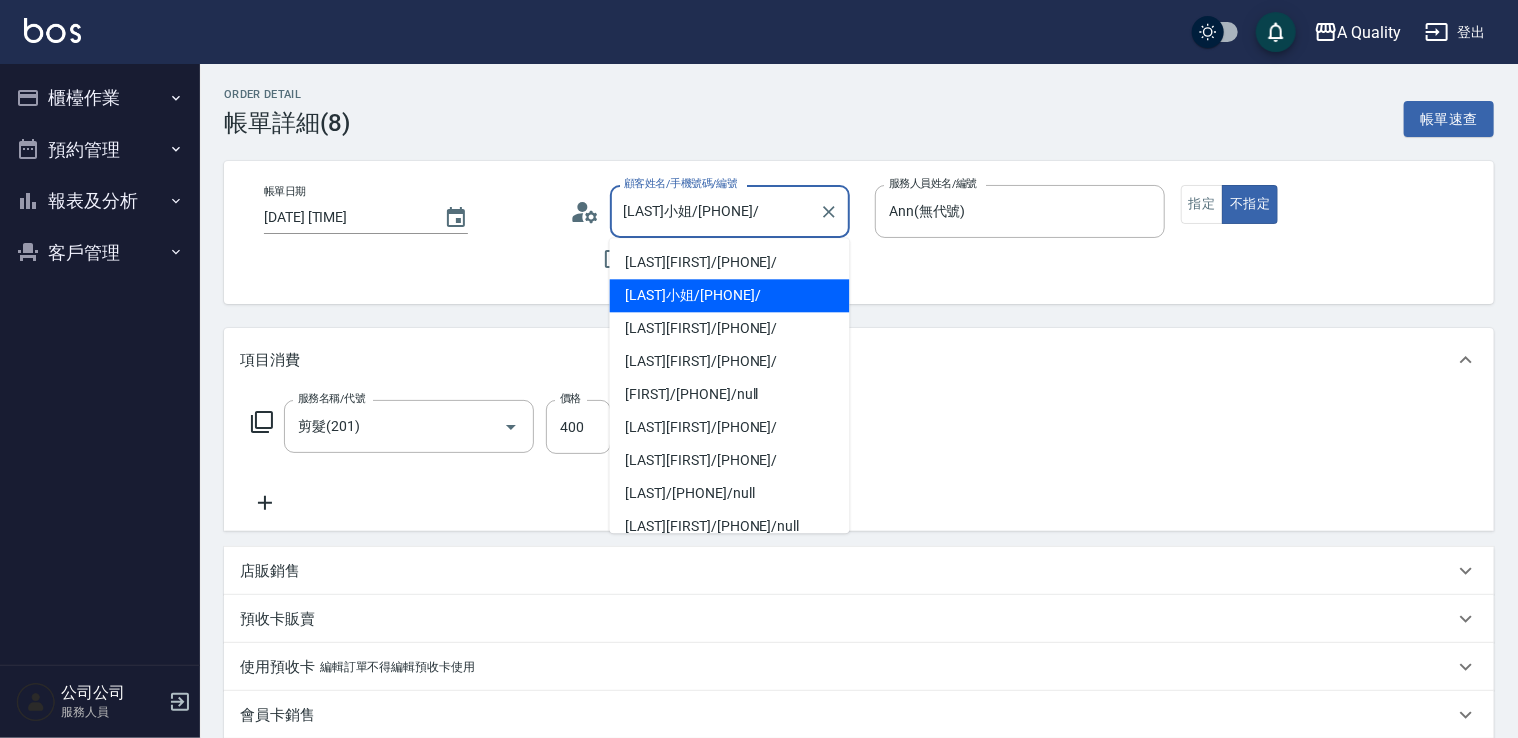 click on "客戶管理" at bounding box center [100, 253] 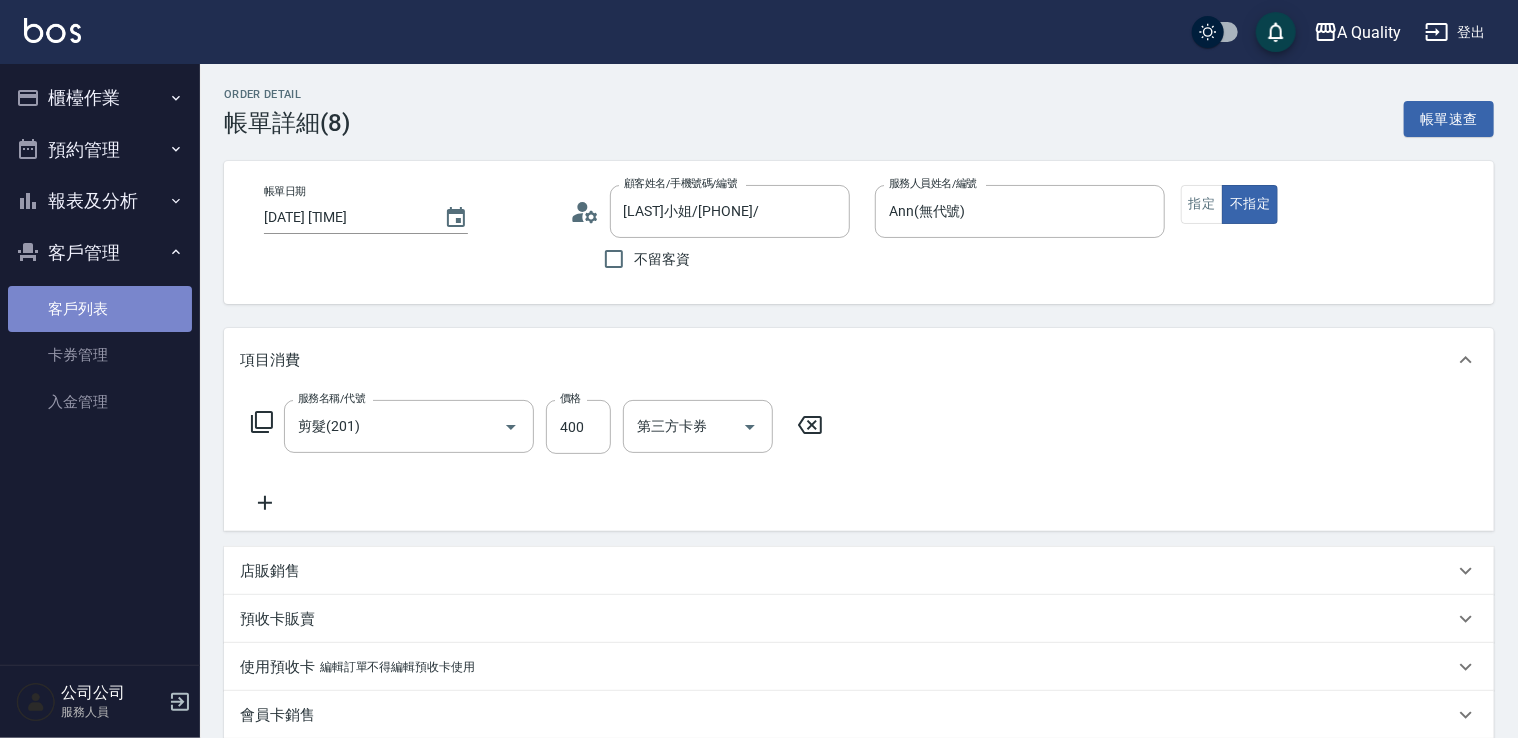 click on "客戶列表" at bounding box center [100, 309] 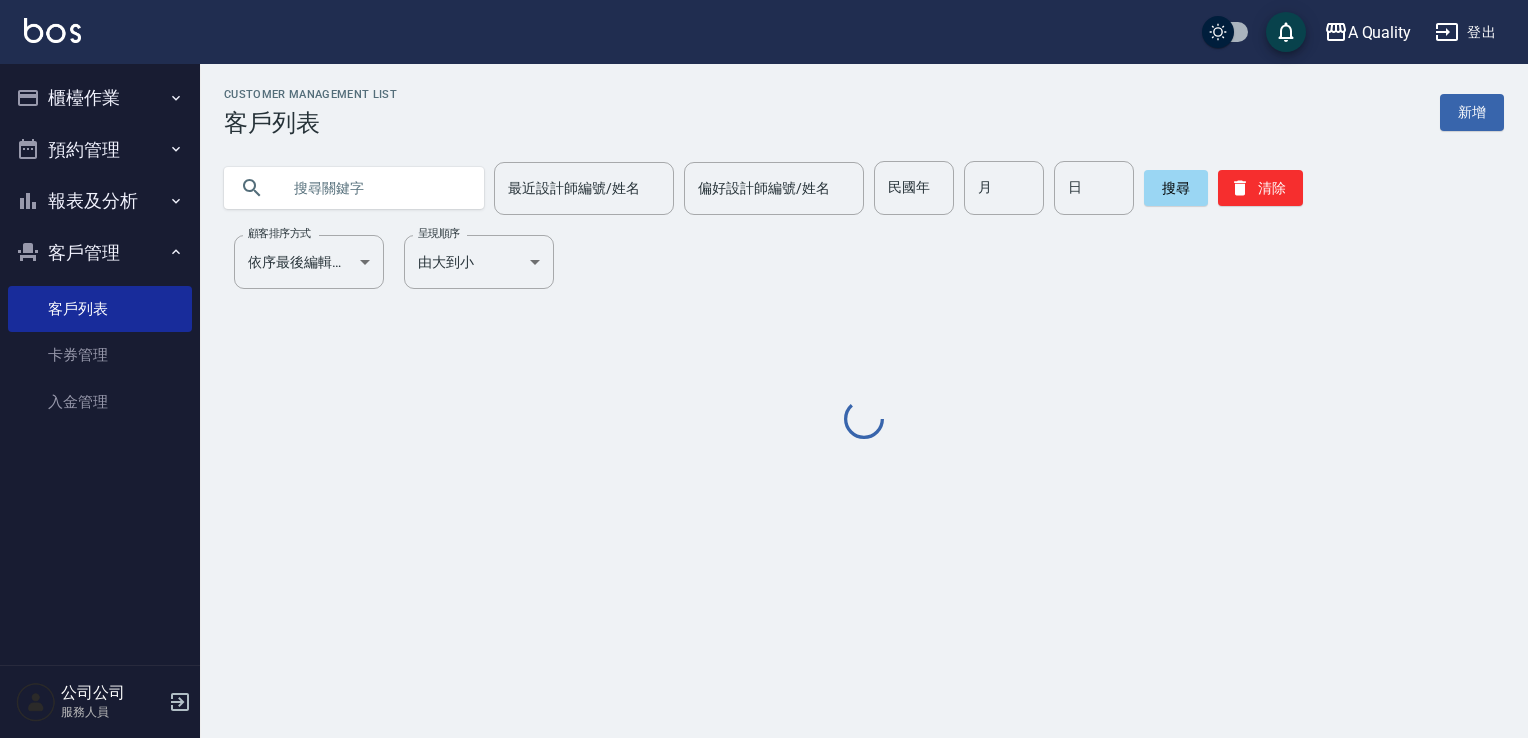 click at bounding box center [374, 188] 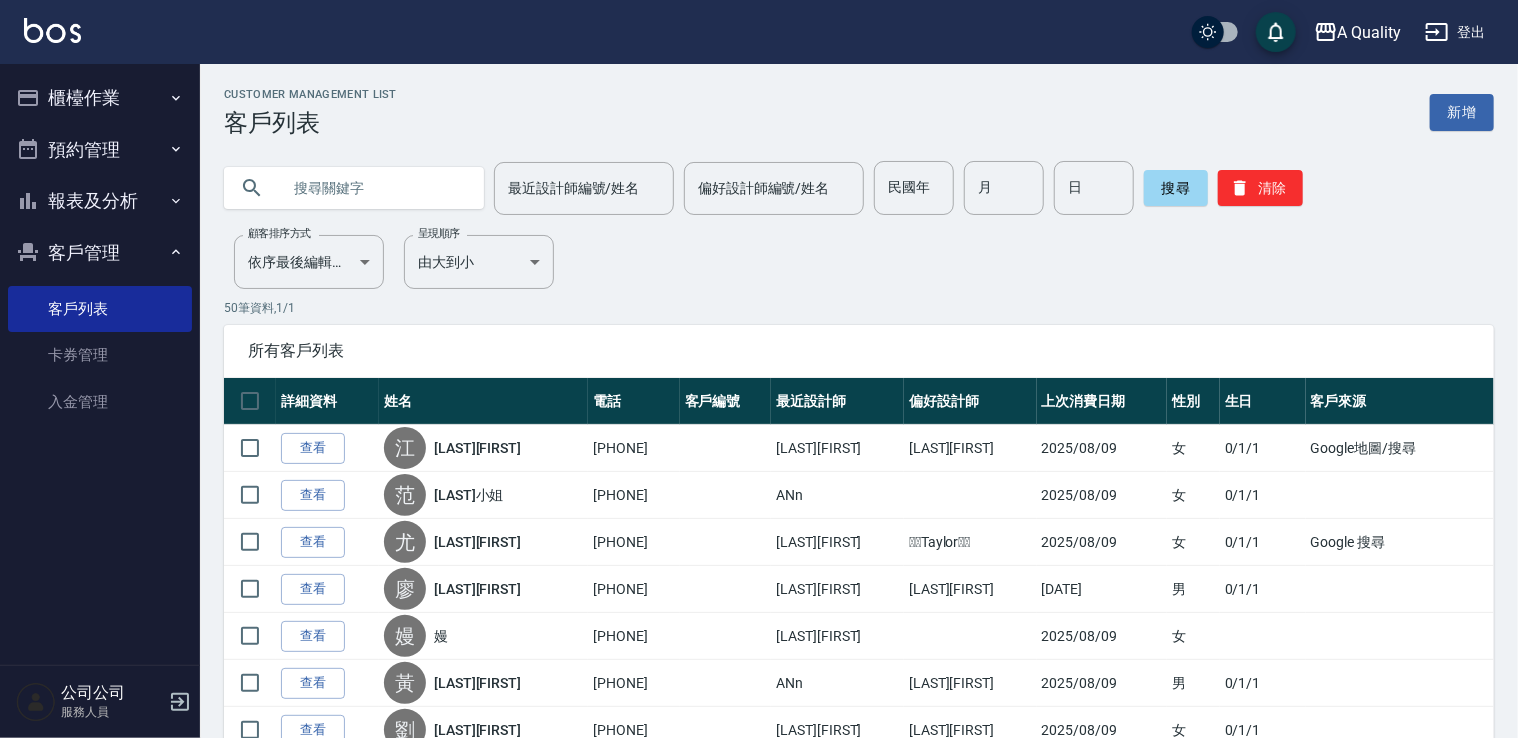 paste on "[PHONE]/" 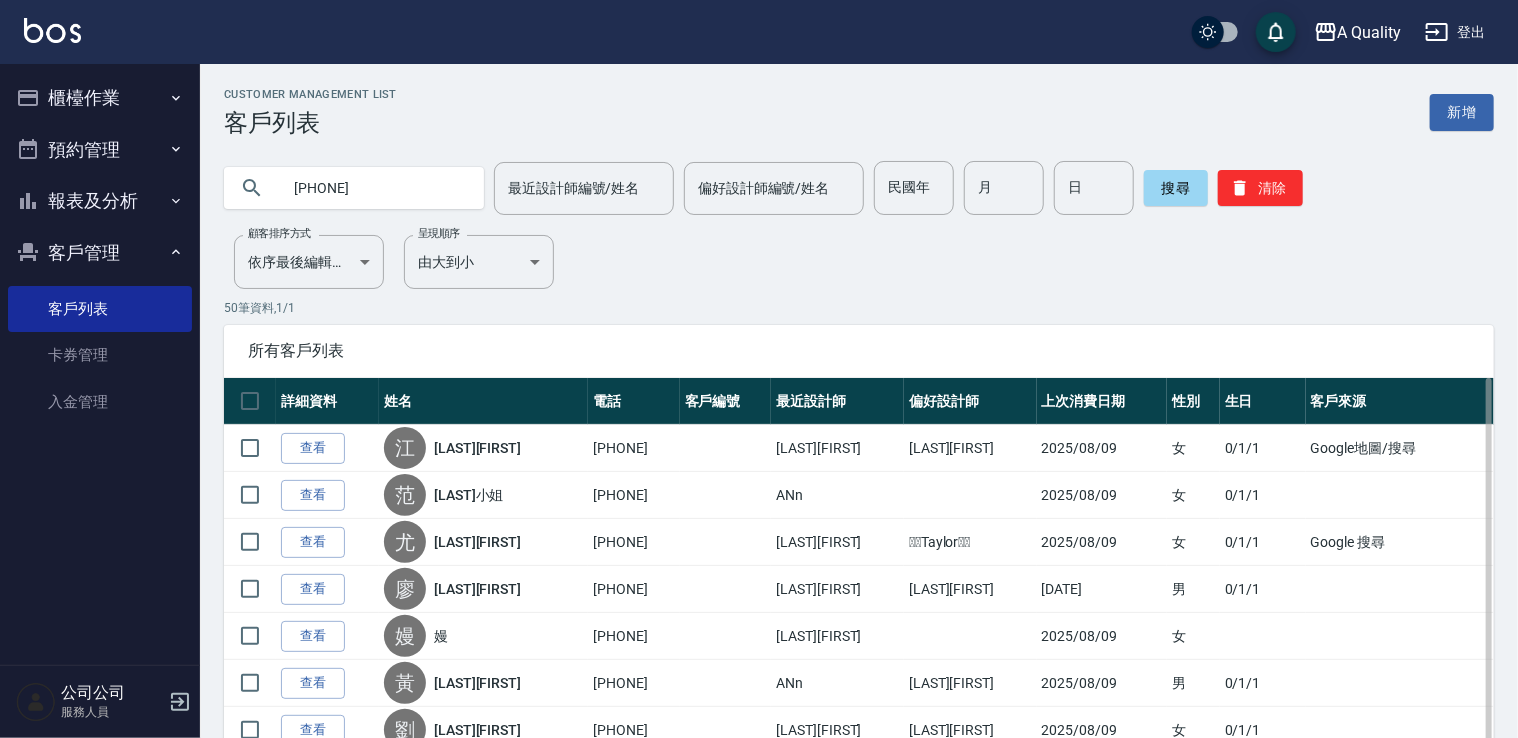 type on "[PHONE]" 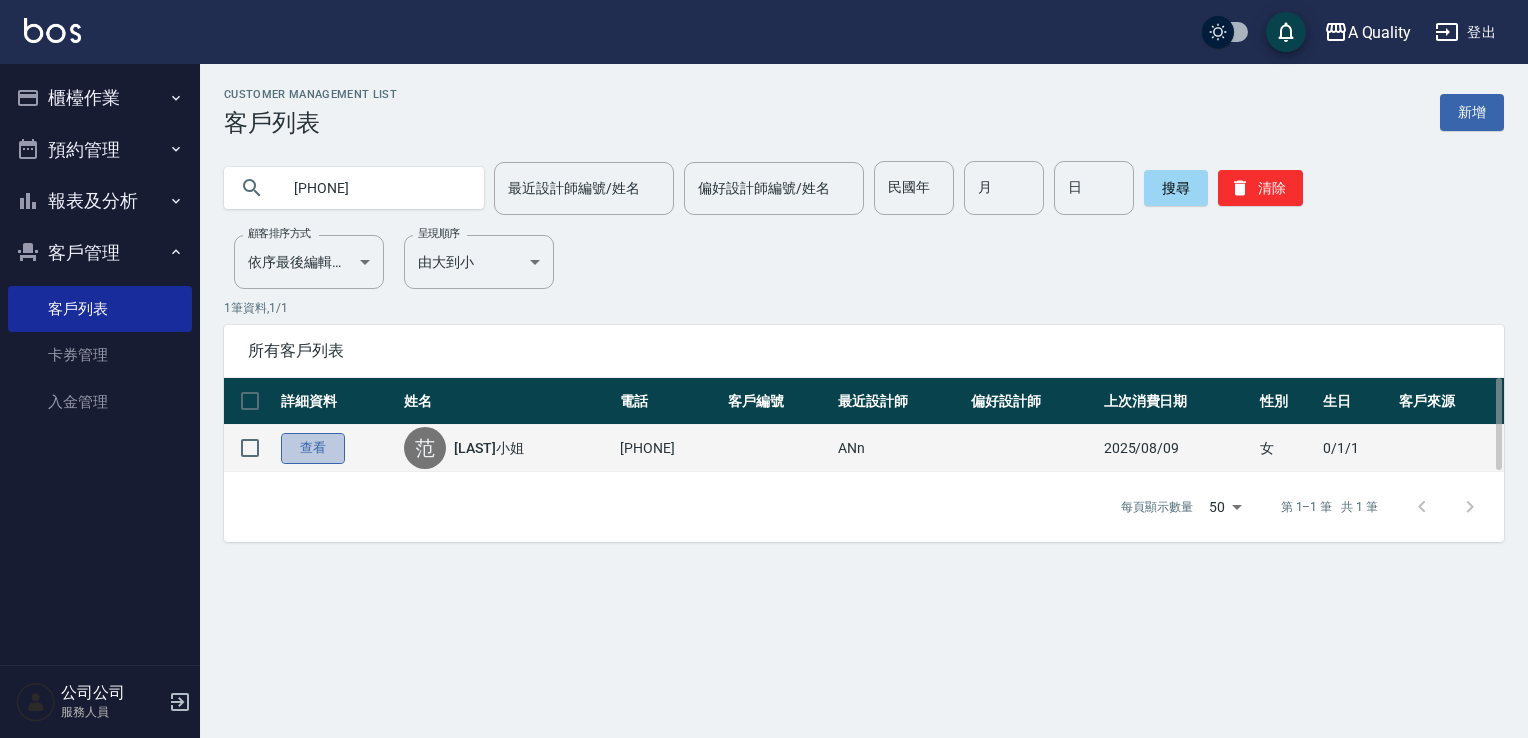 click on "查看" at bounding box center [313, 448] 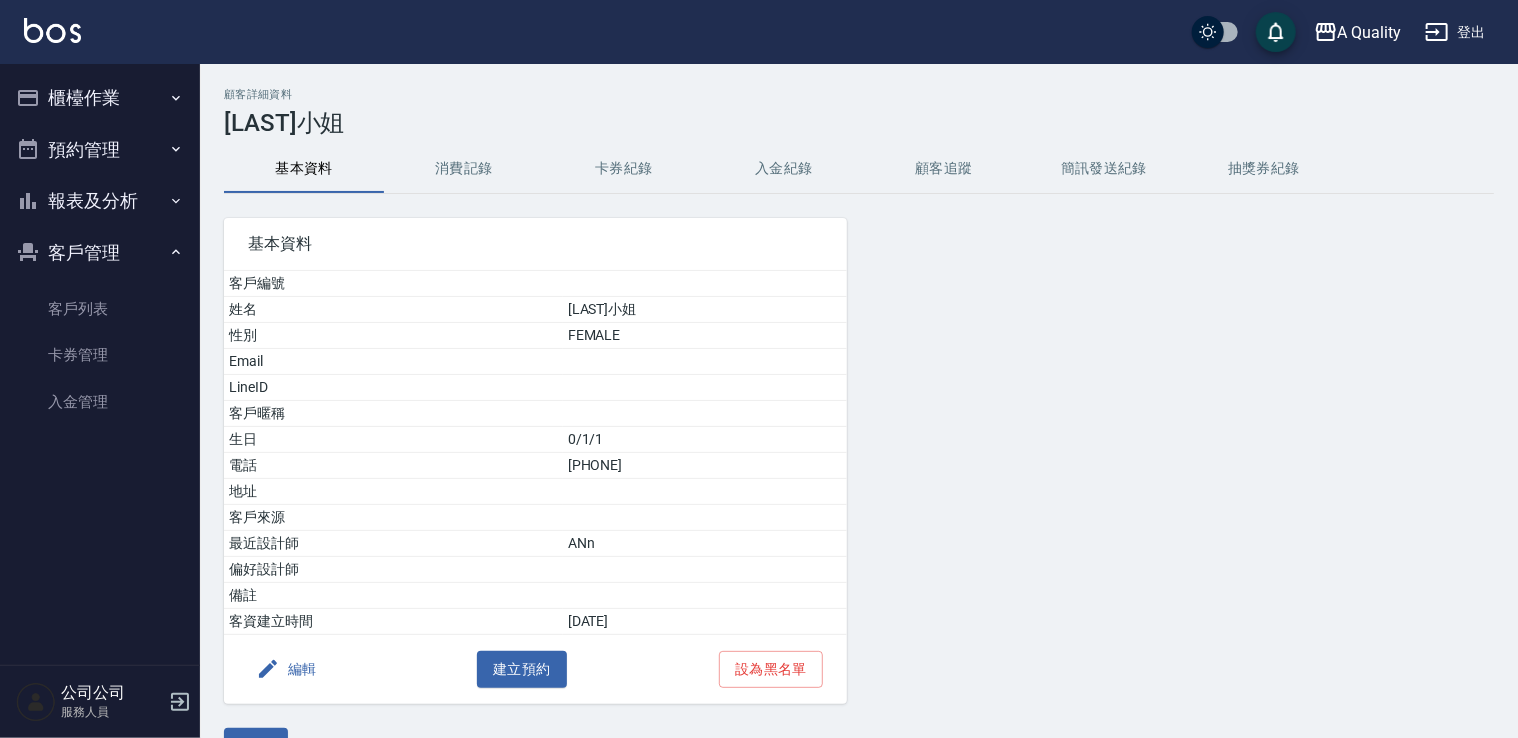 click on "消費記錄" at bounding box center [464, 169] 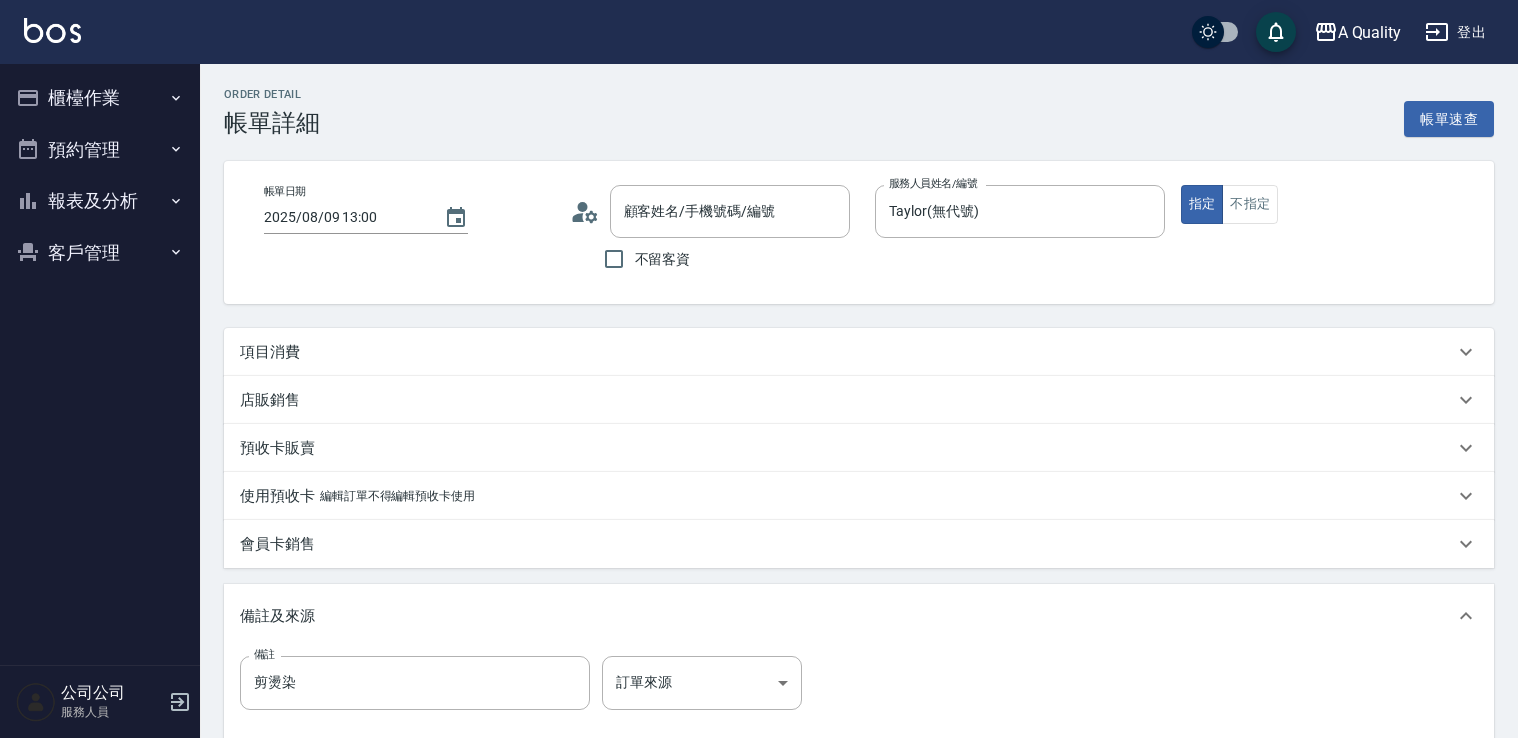 click on "項目消費" at bounding box center (847, 352) 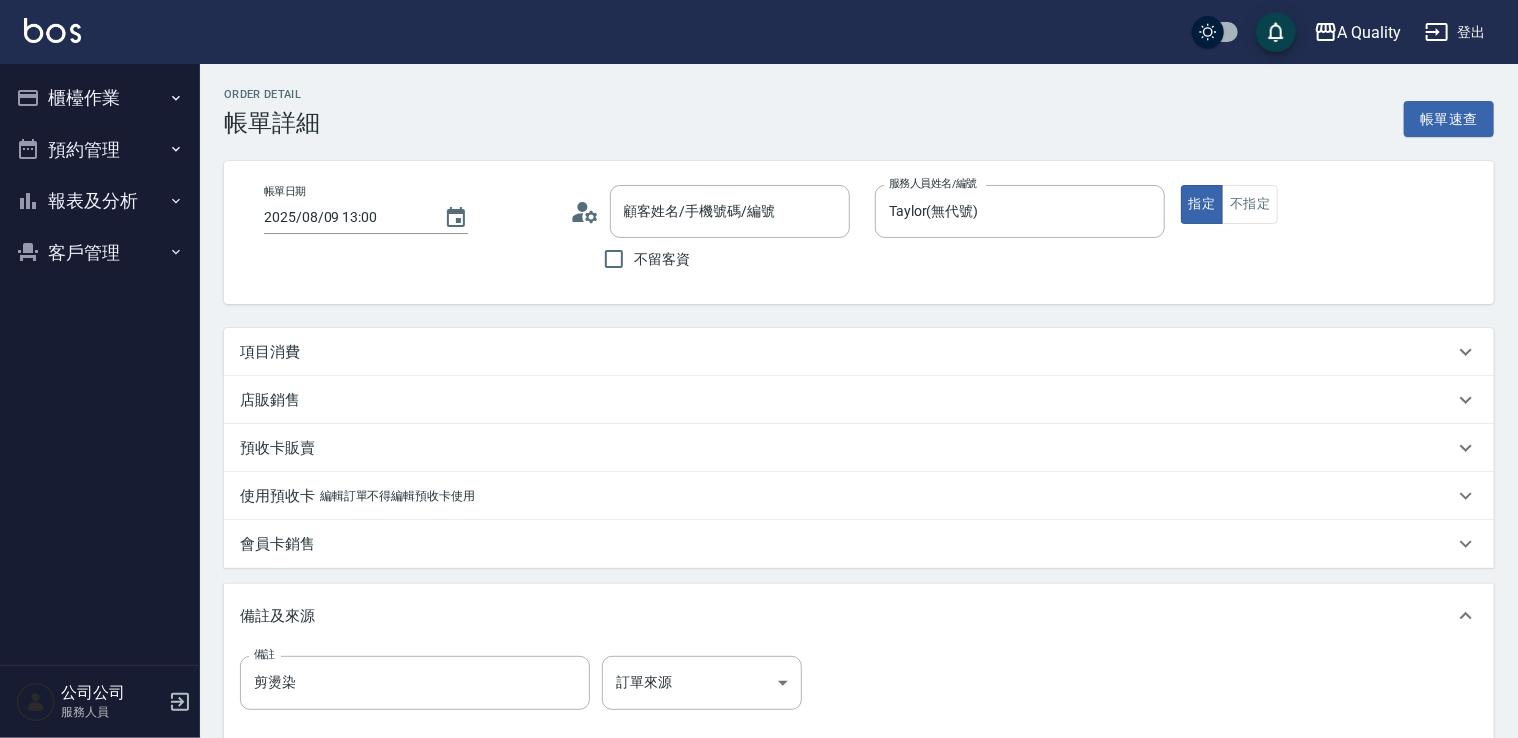 type on "劉斑菲/0953608802/000526" 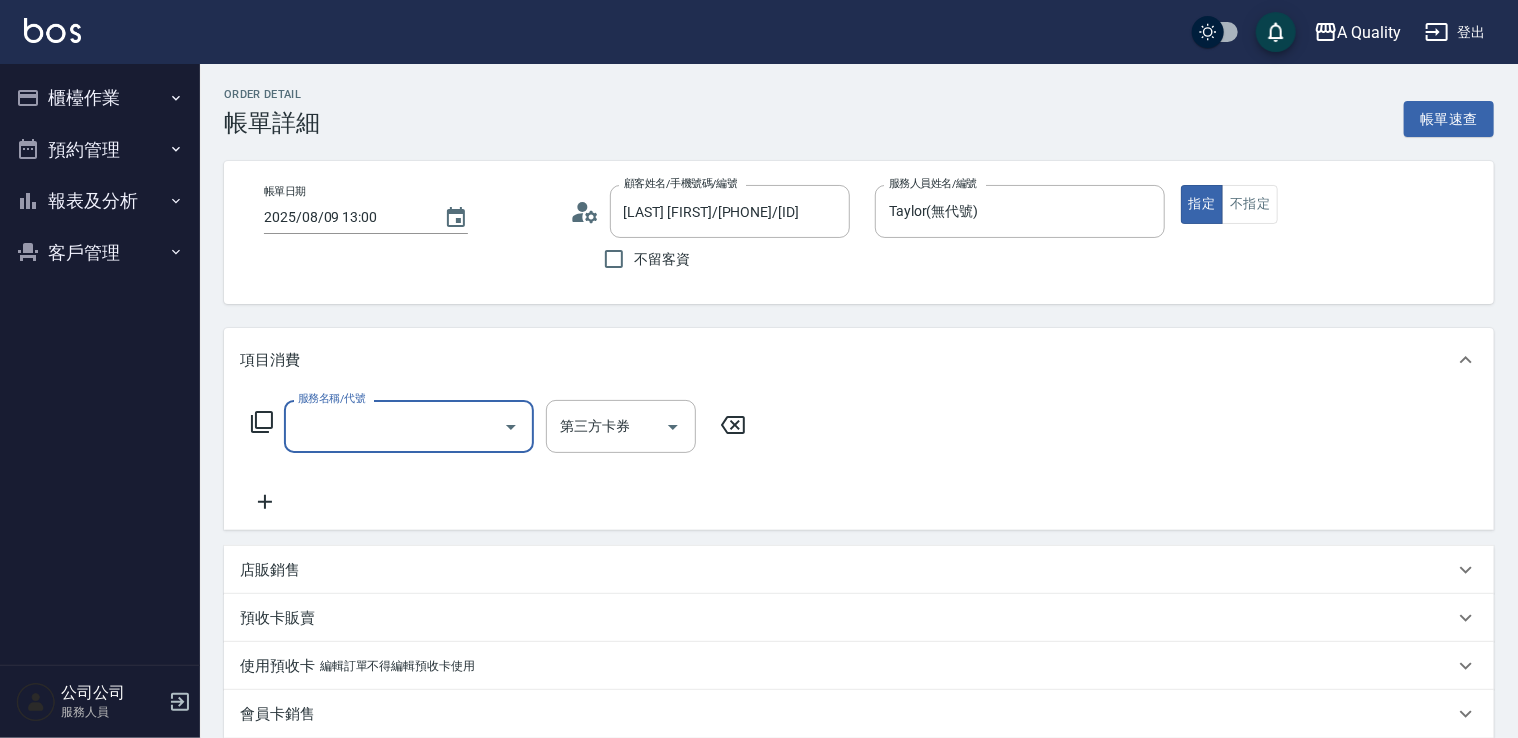 scroll, scrollTop: 0, scrollLeft: 0, axis: both 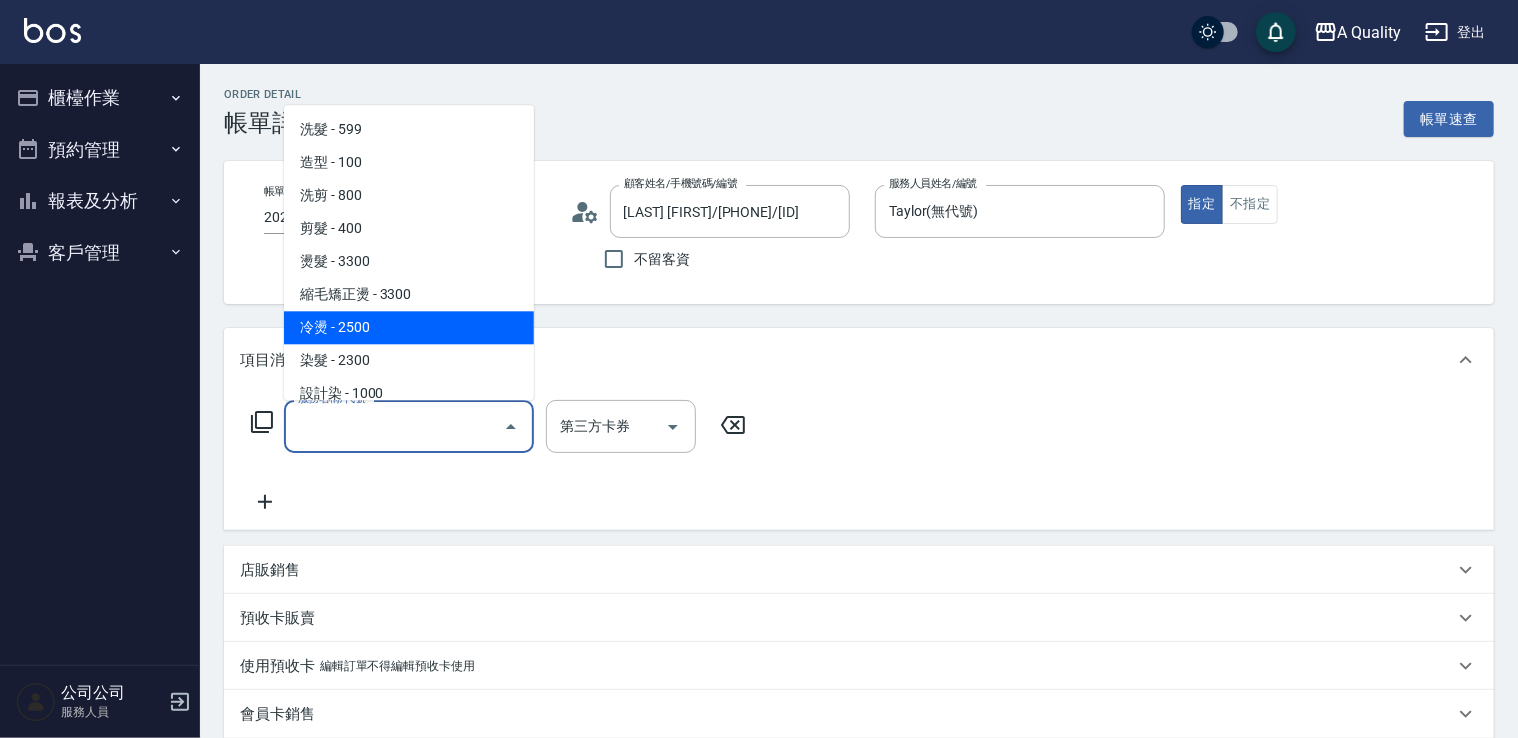 click on "冷燙 - 2500" at bounding box center [409, 327] 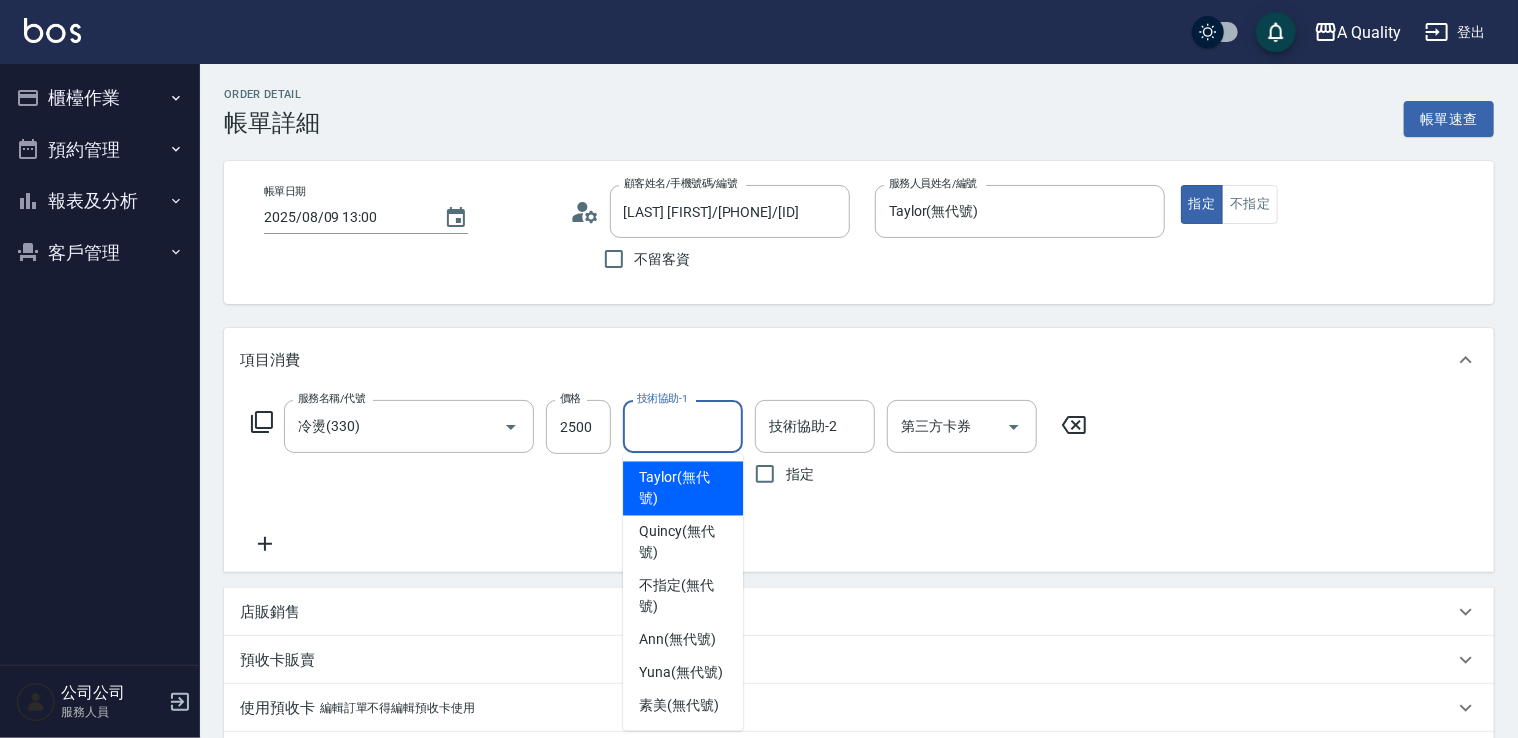click on "技術協助-1" at bounding box center [683, 426] 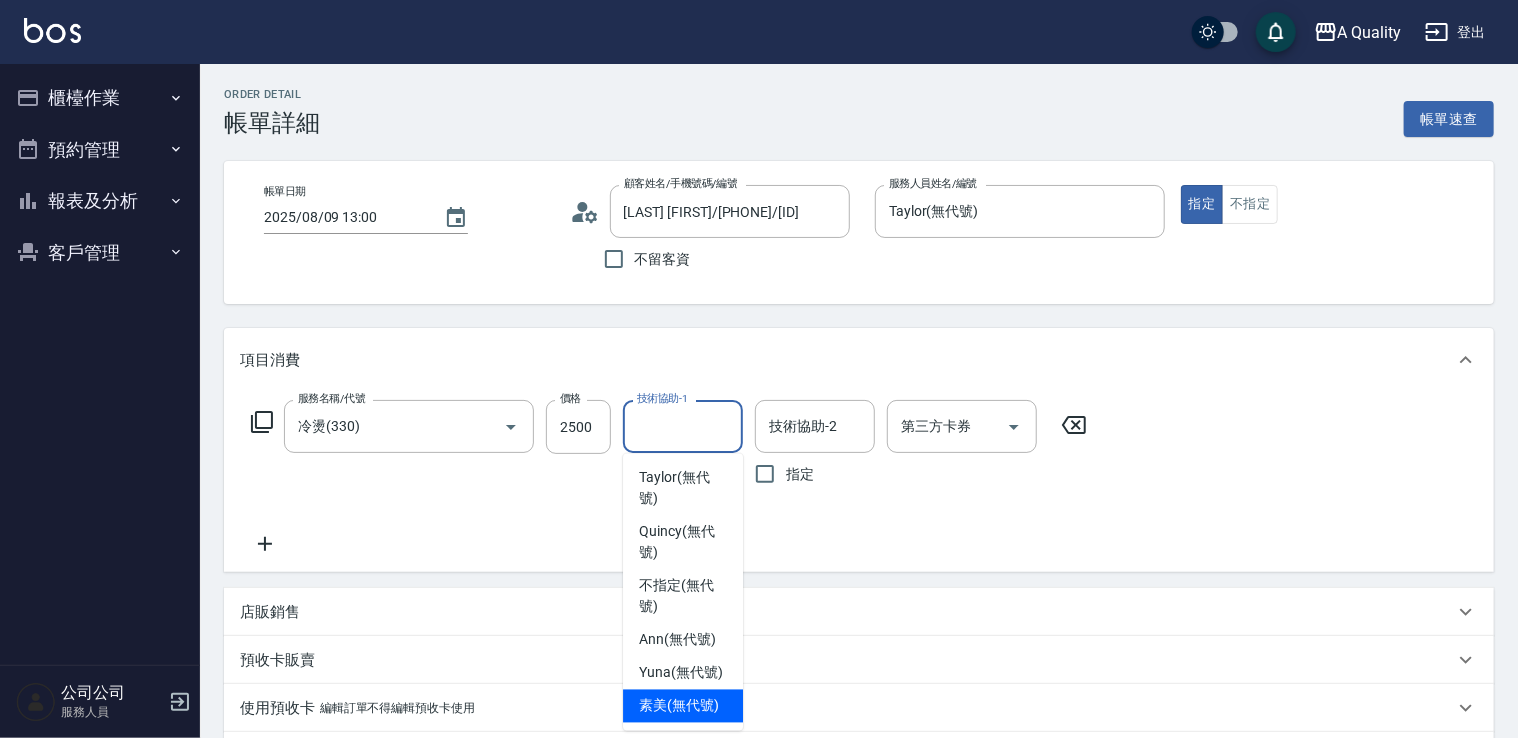 click on "素美 (無代號)" at bounding box center (679, 706) 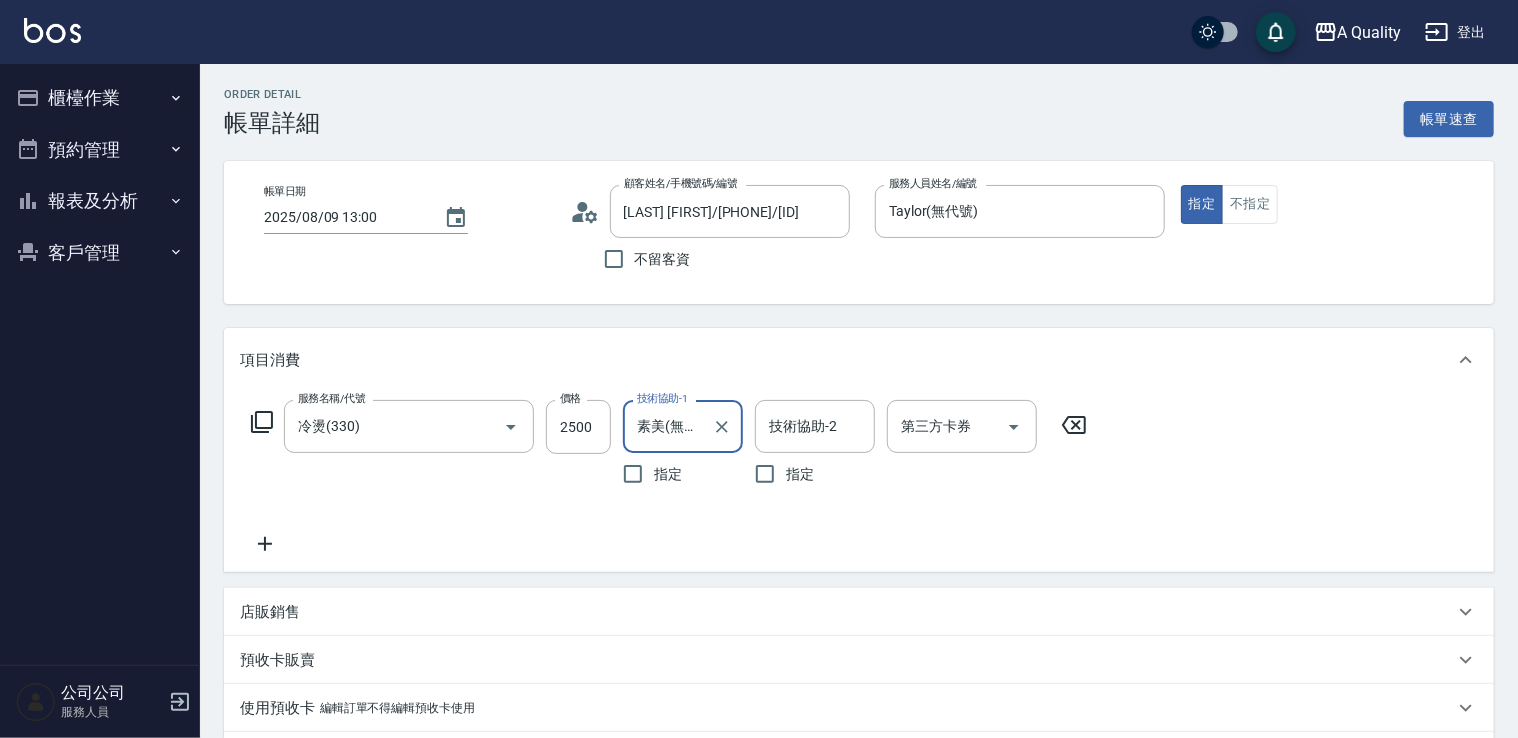 click 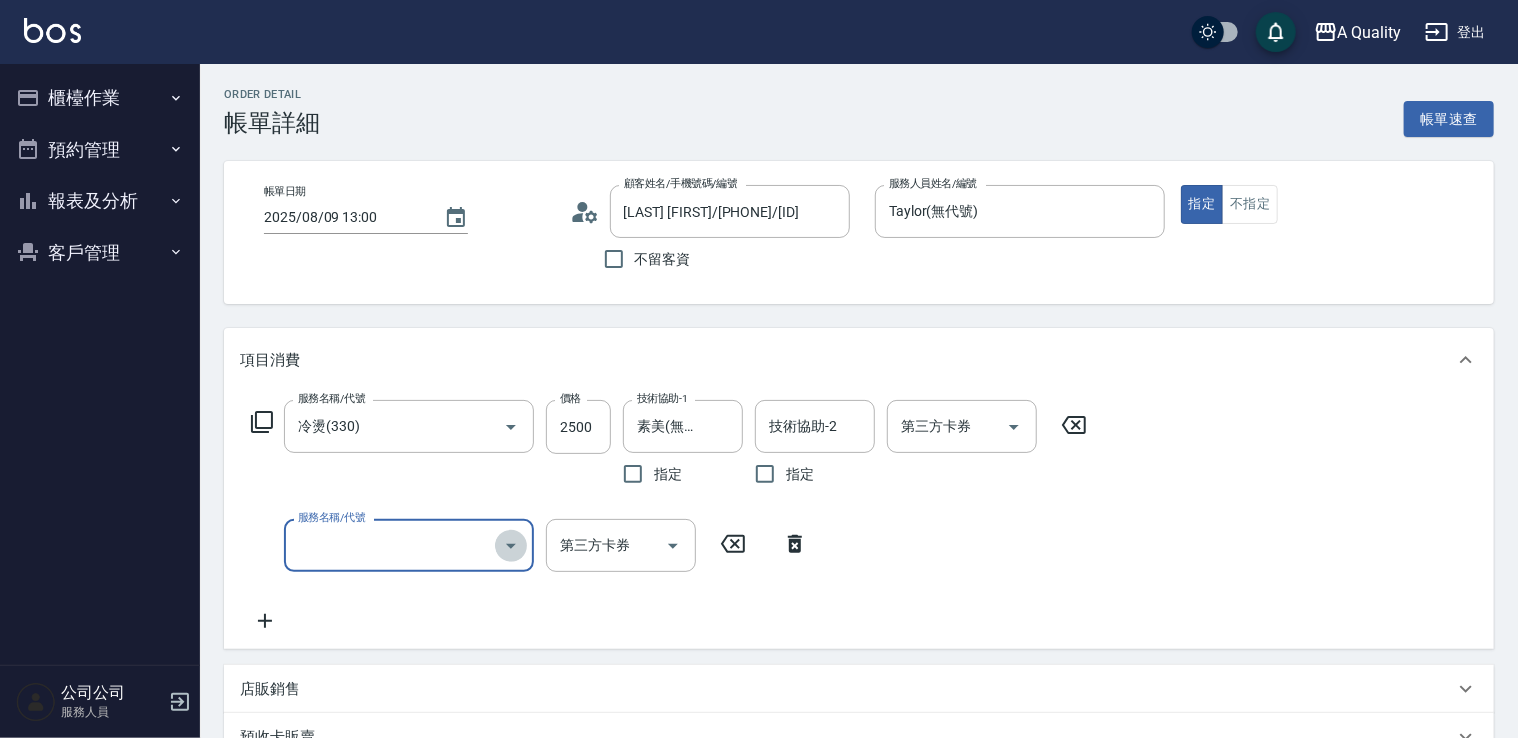 drag, startPoint x: 520, startPoint y: 548, endPoint x: 513, endPoint y: 528, distance: 21.189621 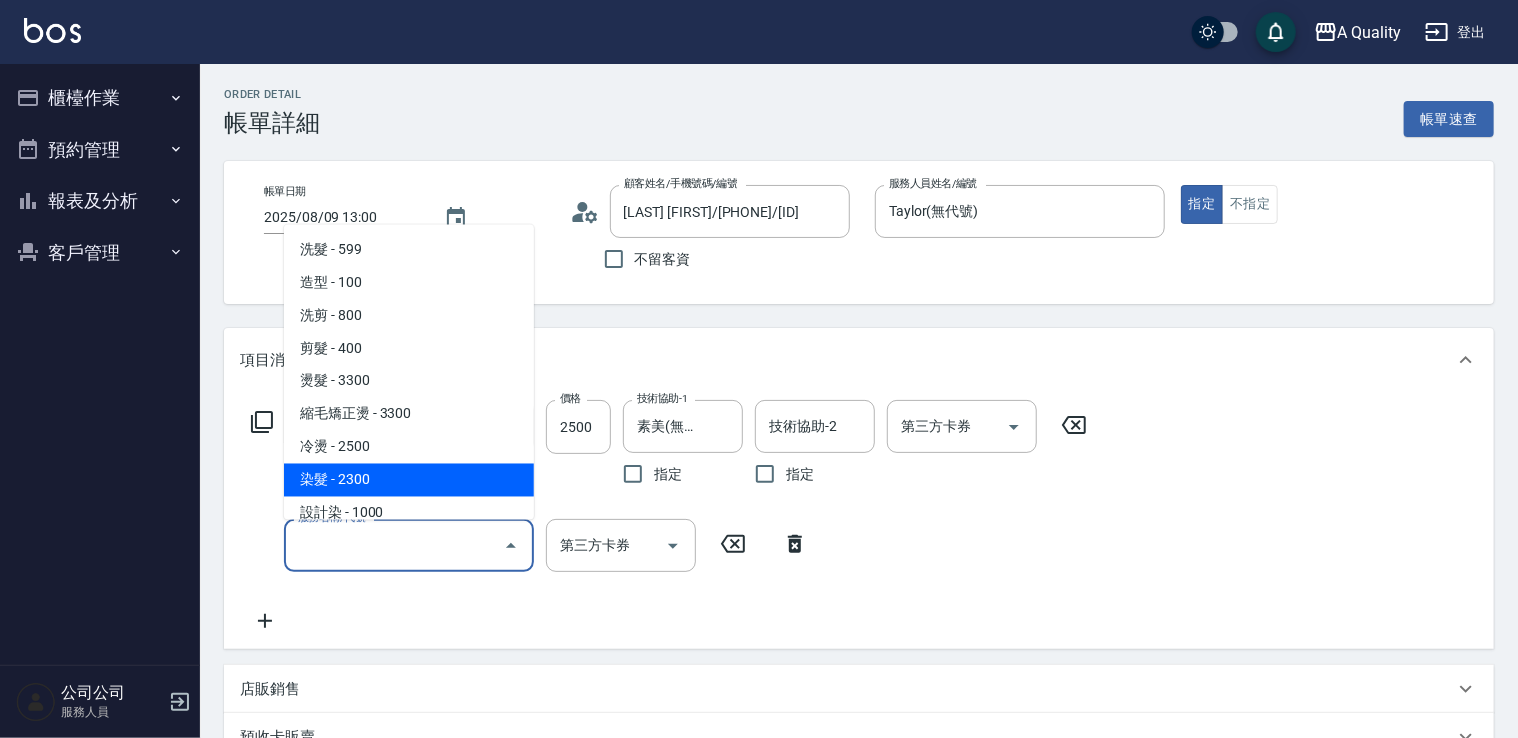 click on "染髮 - 2300" at bounding box center (409, 479) 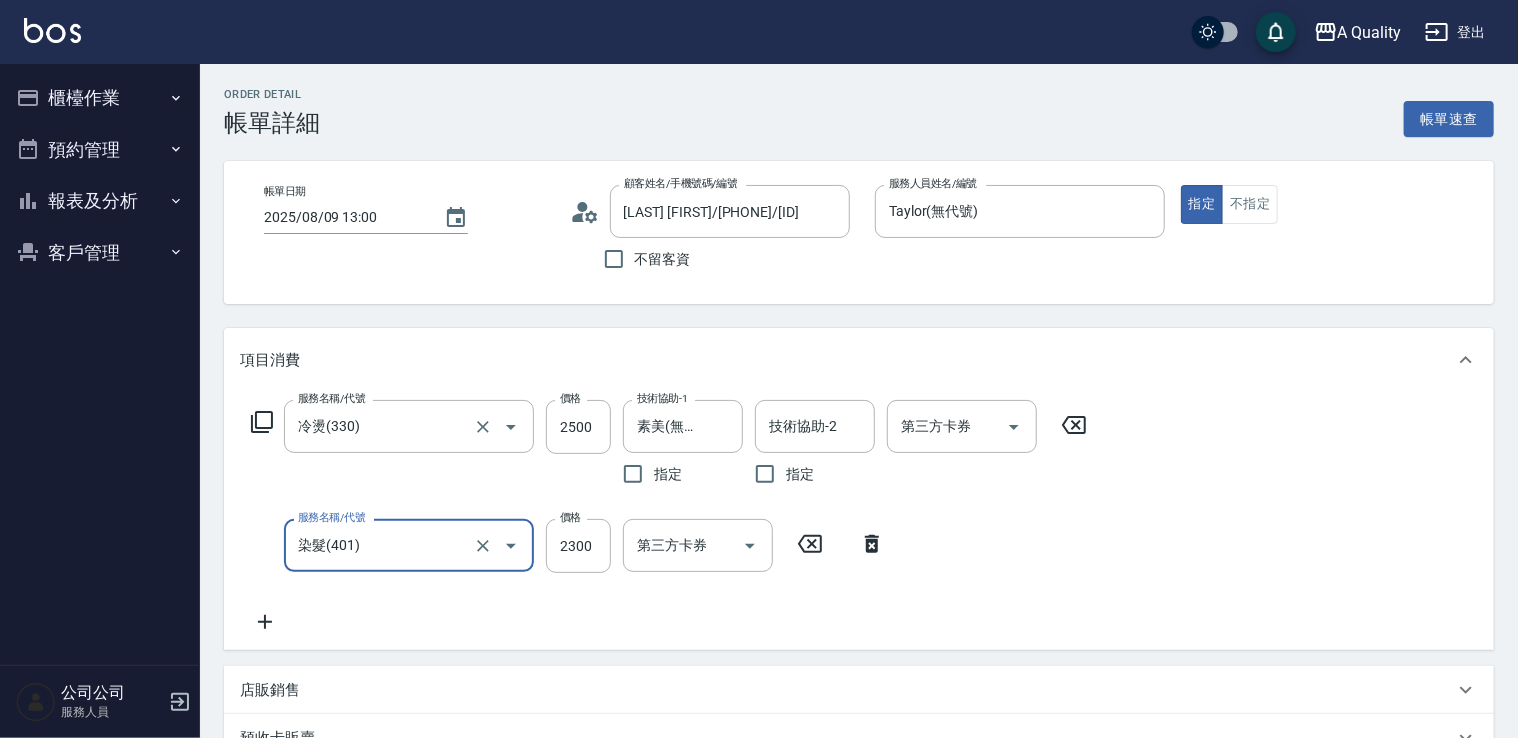 type on "染髮(401)" 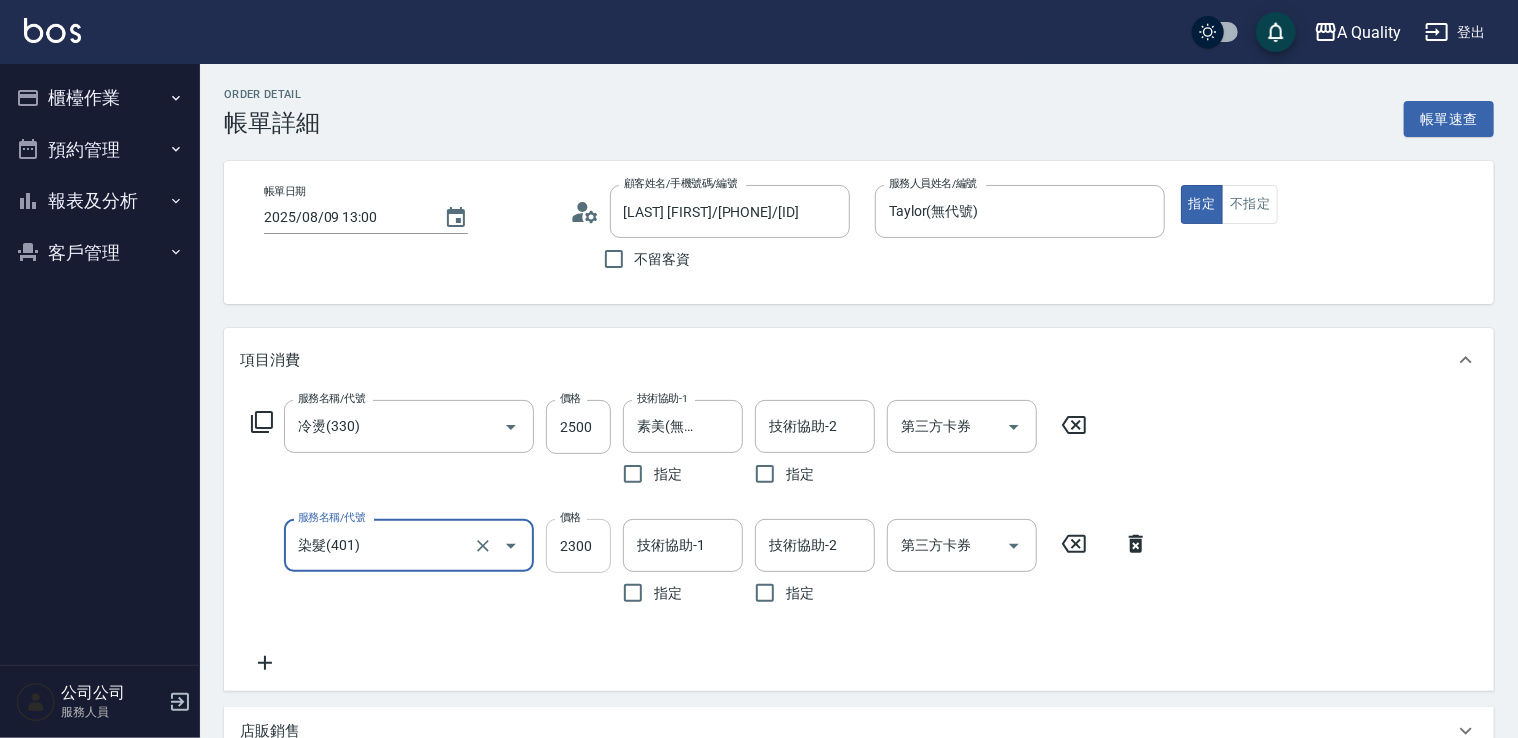 click on "2300" at bounding box center (578, 546) 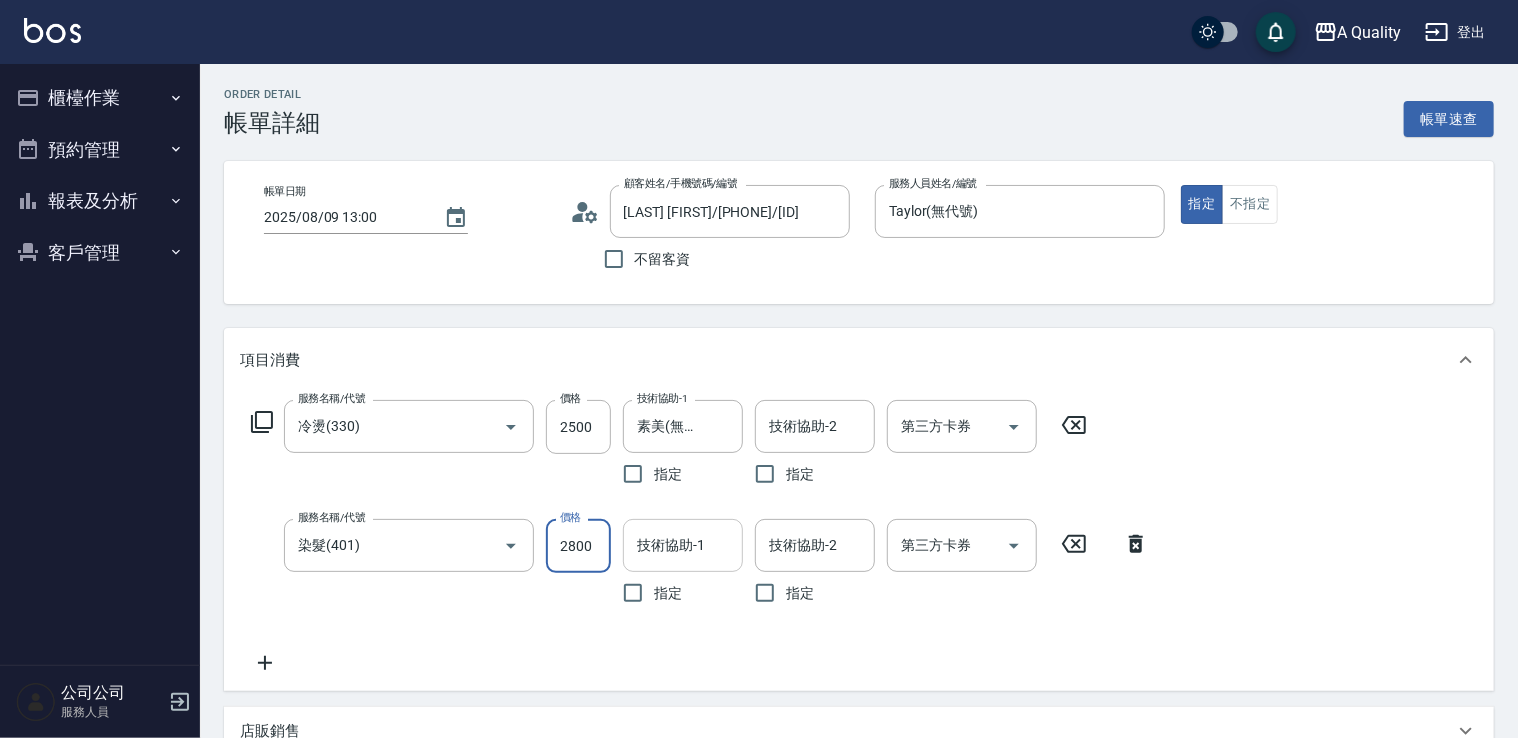 type on "2800" 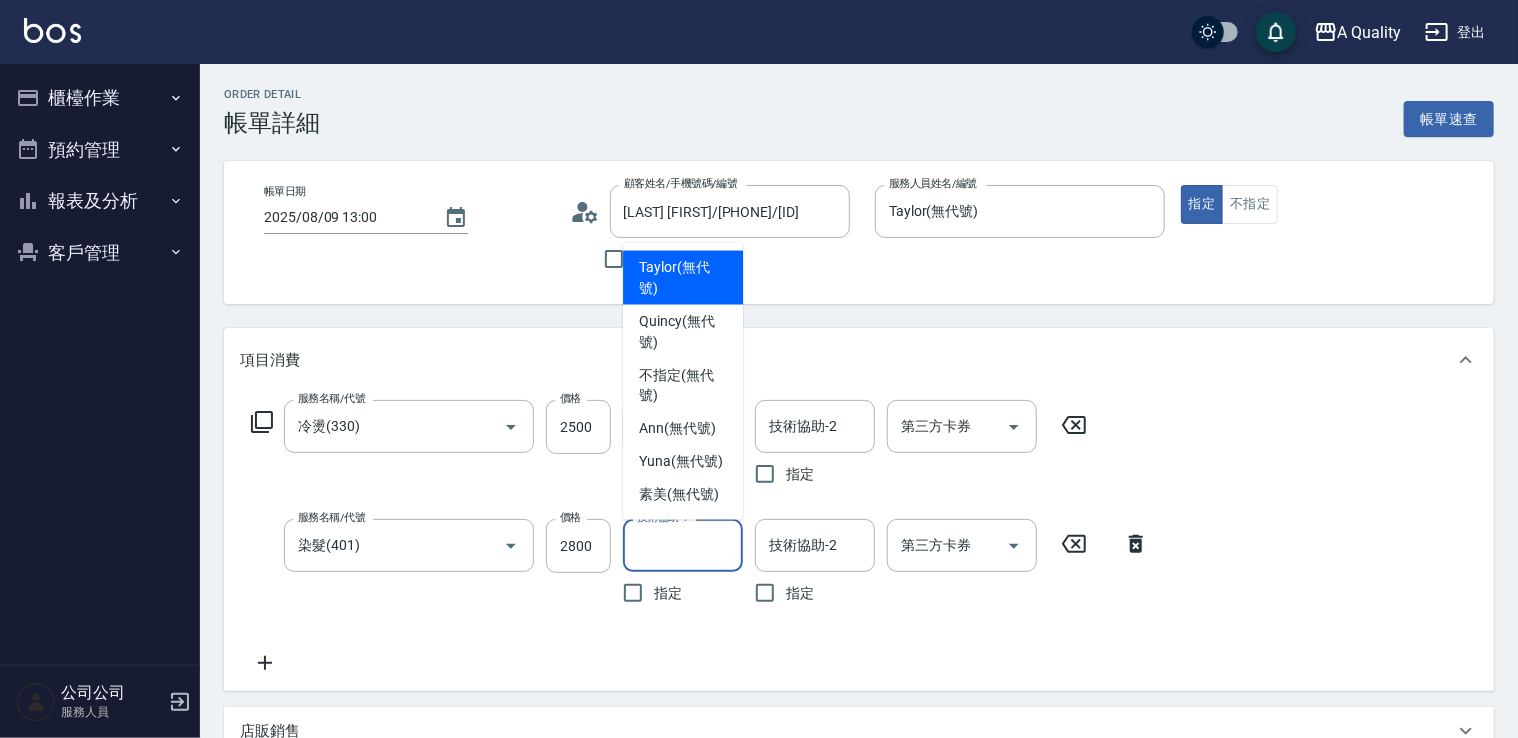 click on "技術協助-1" at bounding box center (683, 545) 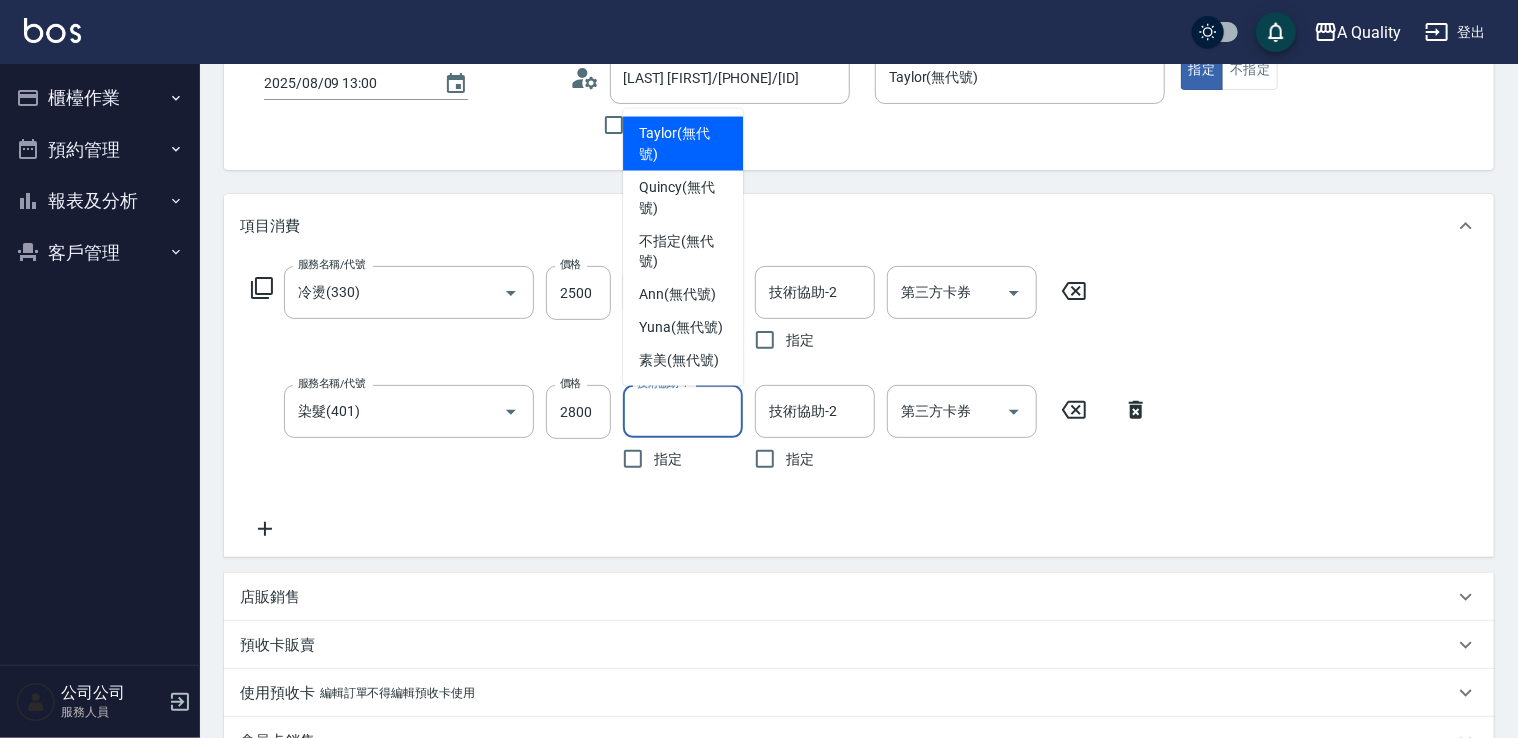 scroll, scrollTop: 0, scrollLeft: 0, axis: both 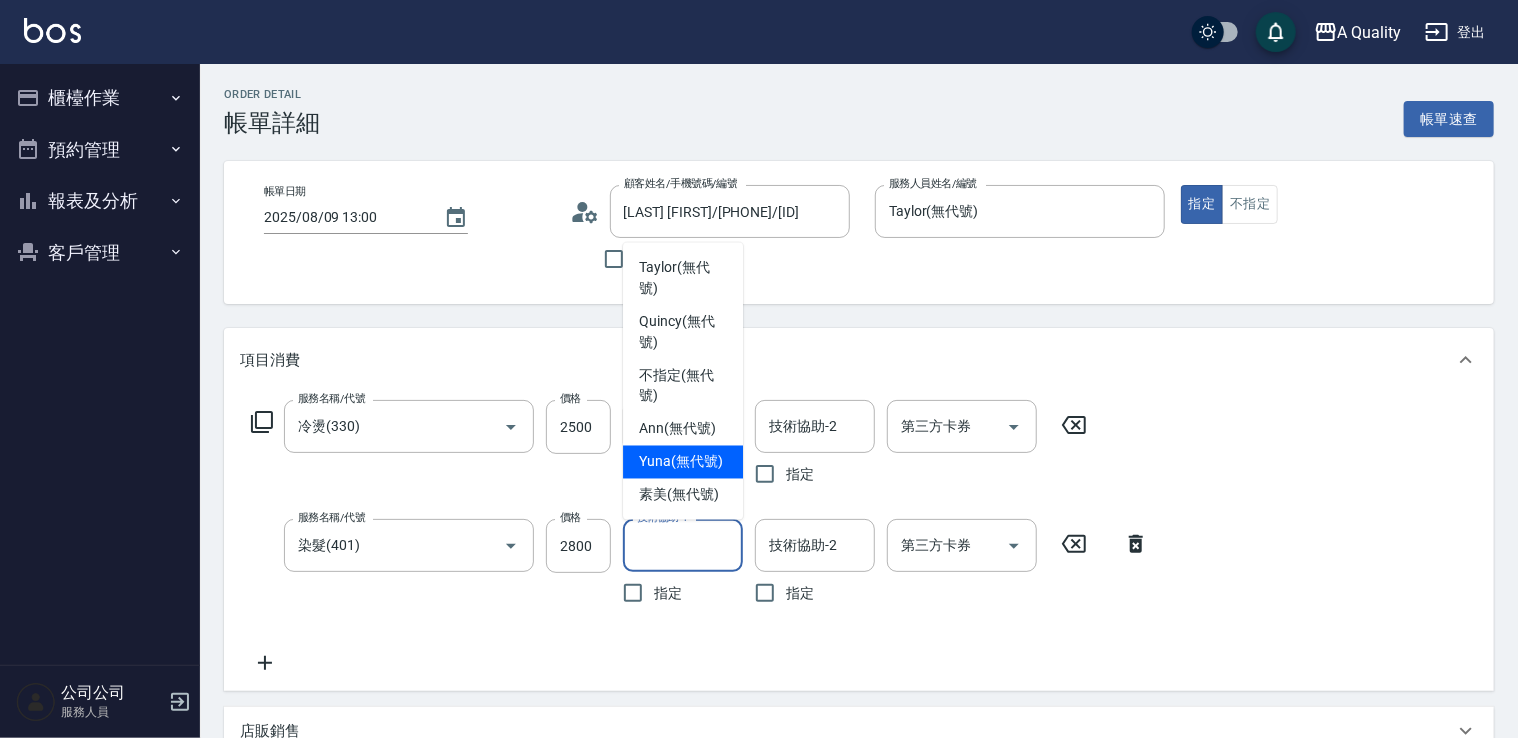 click on "Yuna (無代號)" at bounding box center (681, 462) 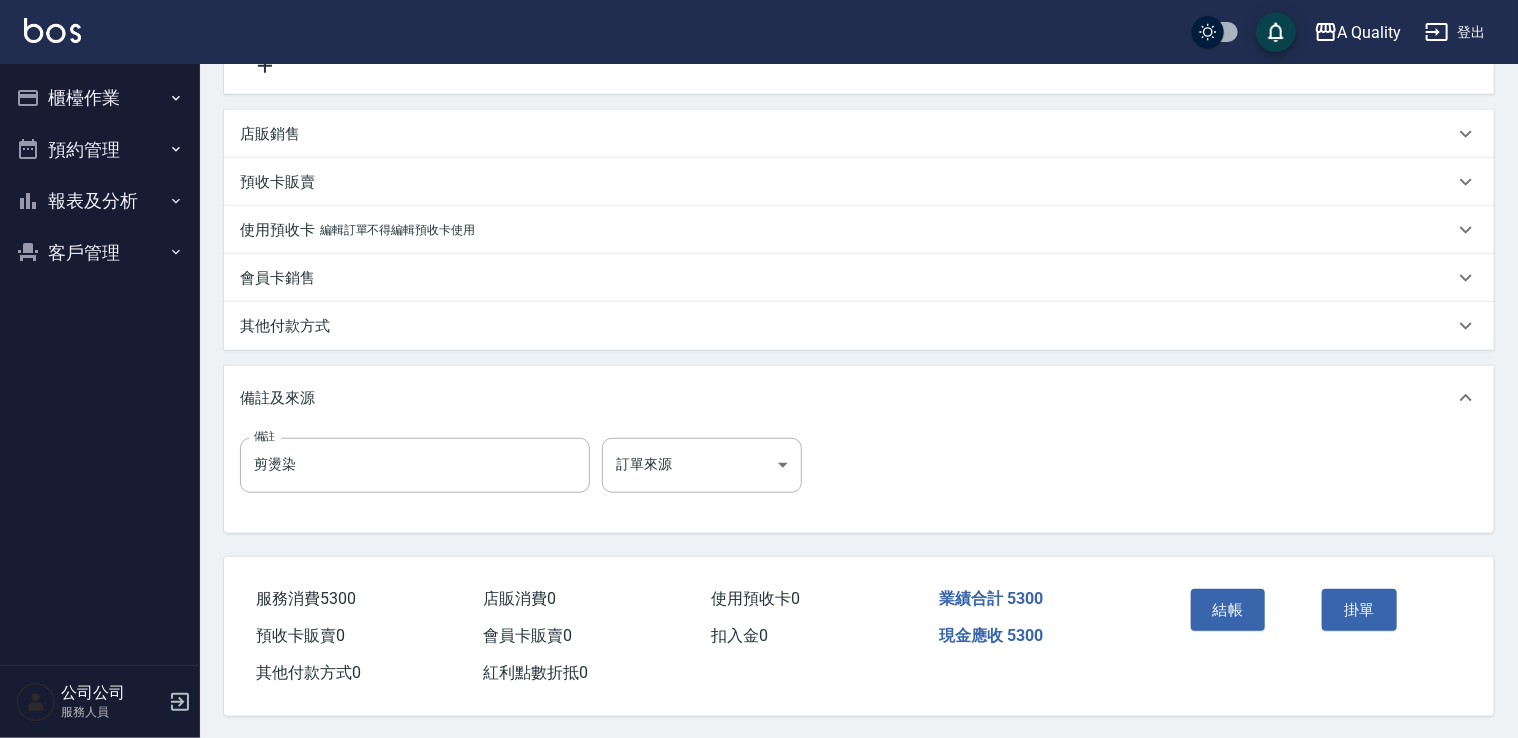 scroll, scrollTop: 604, scrollLeft: 0, axis: vertical 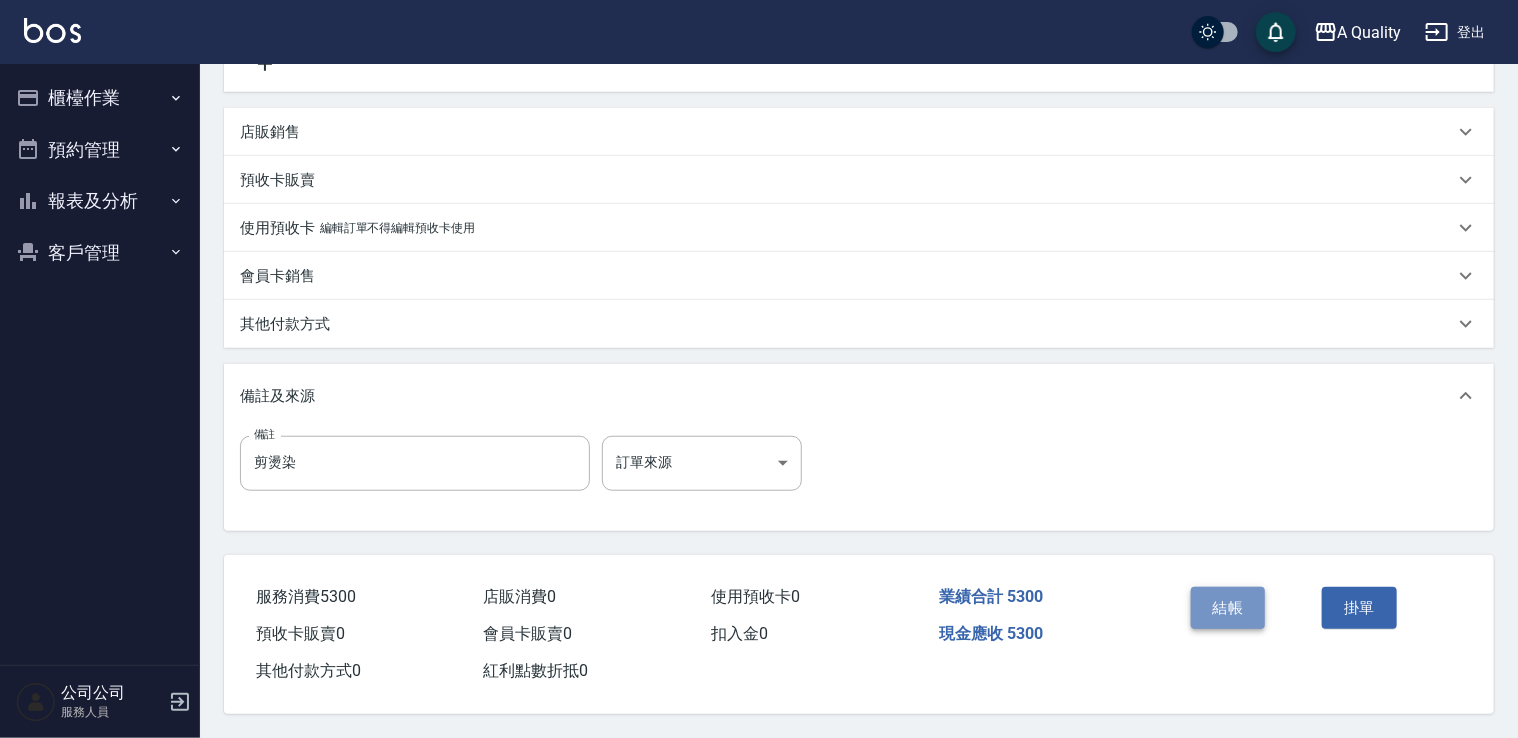 click on "結帳" at bounding box center [1228, 608] 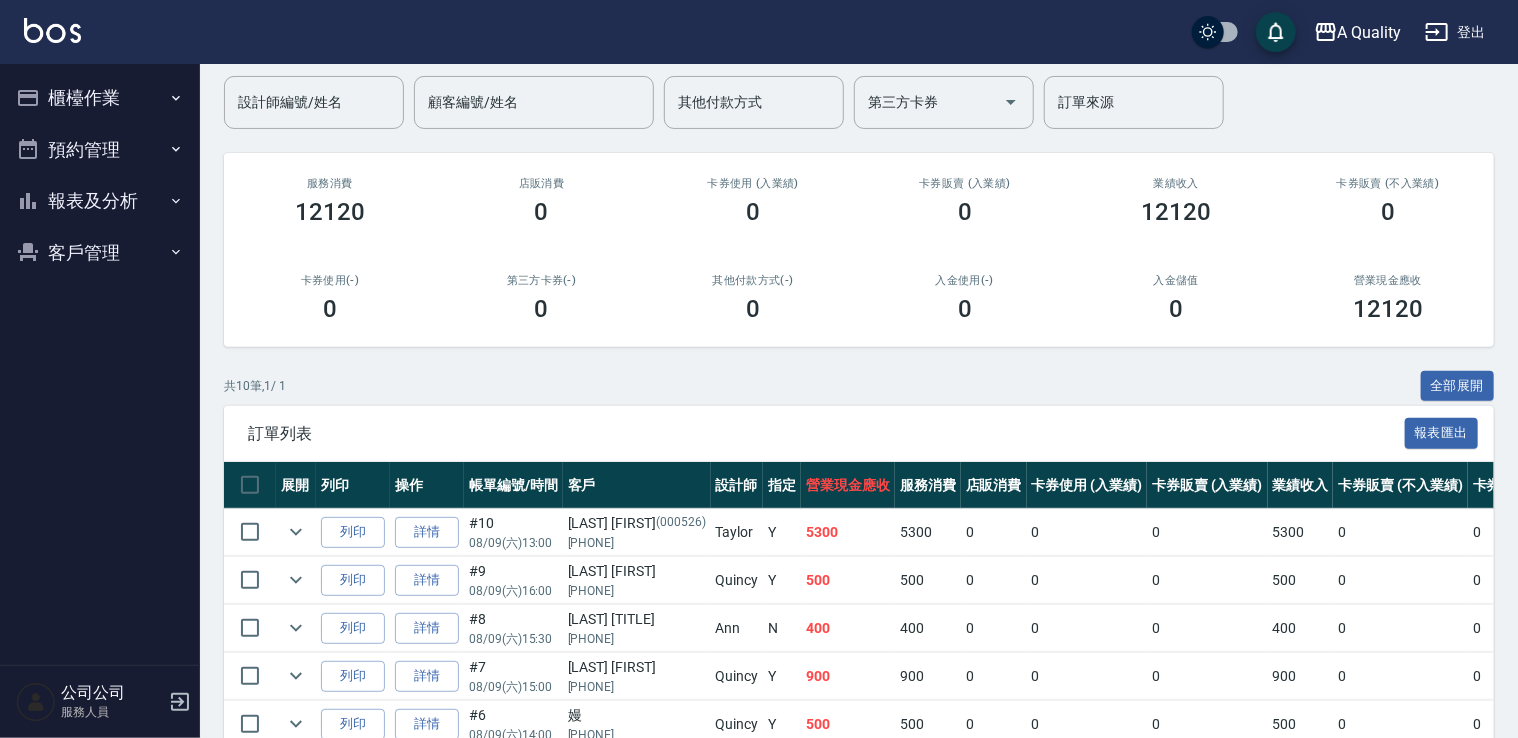 scroll, scrollTop: 0, scrollLeft: 0, axis: both 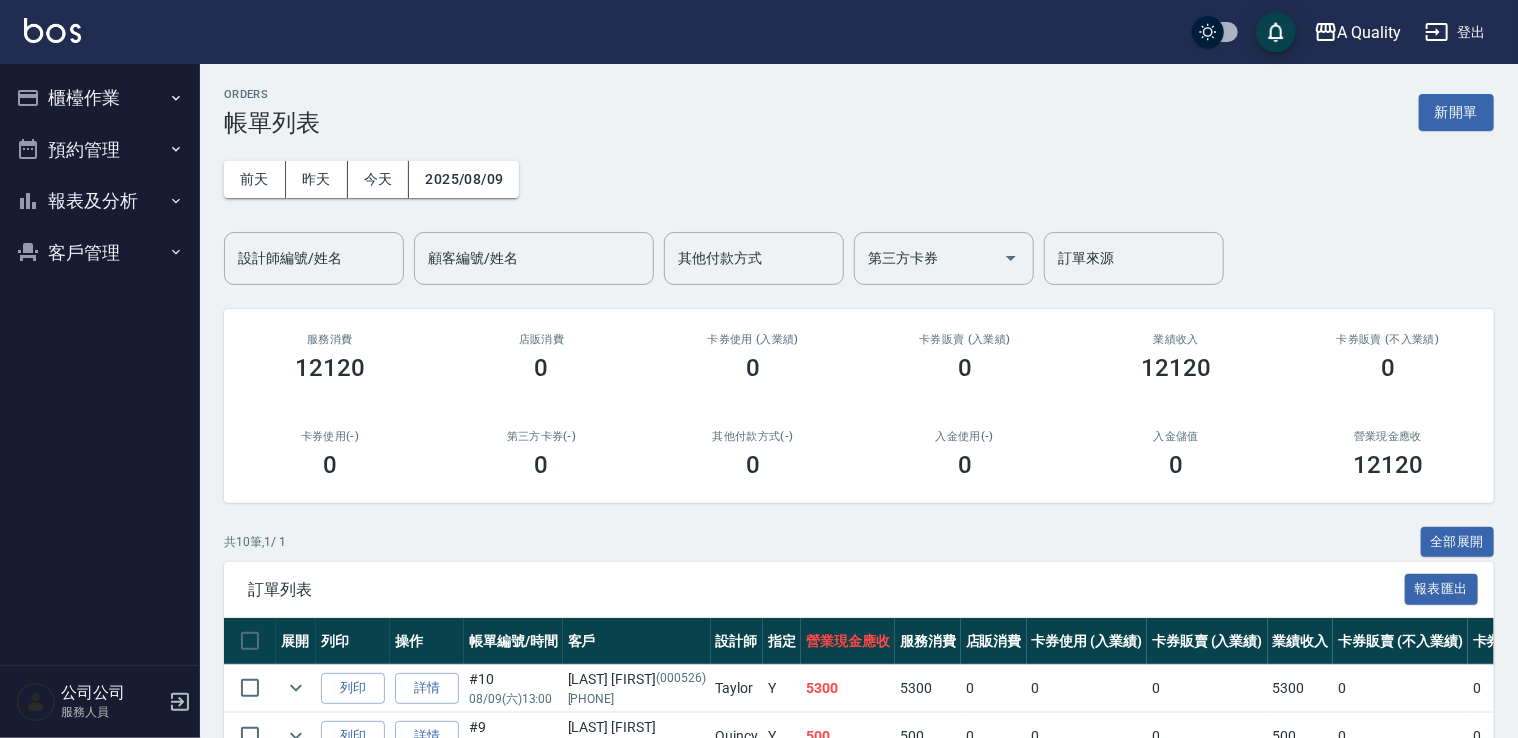 click on "預約管理" at bounding box center (100, 150) 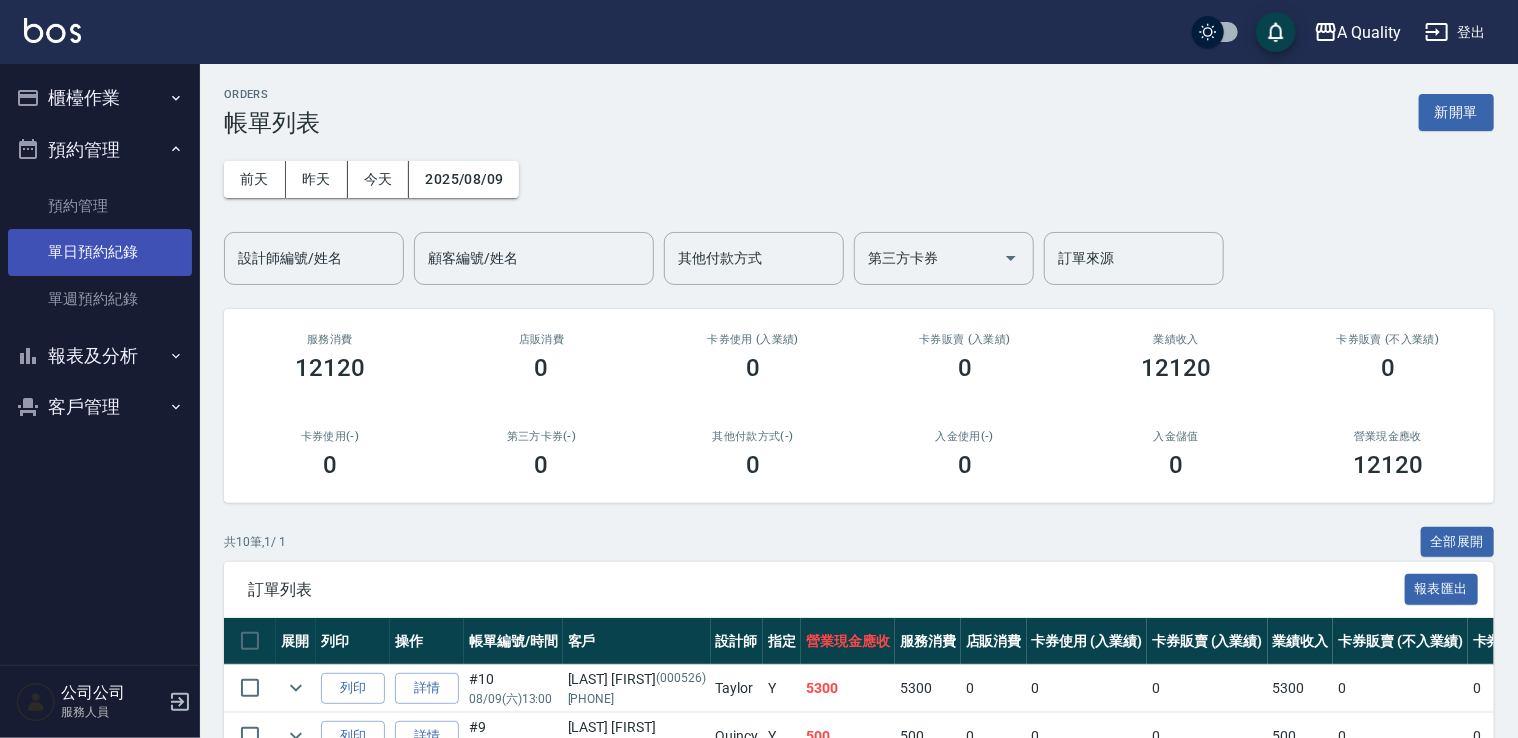 click on "單日預約紀錄" at bounding box center [100, 252] 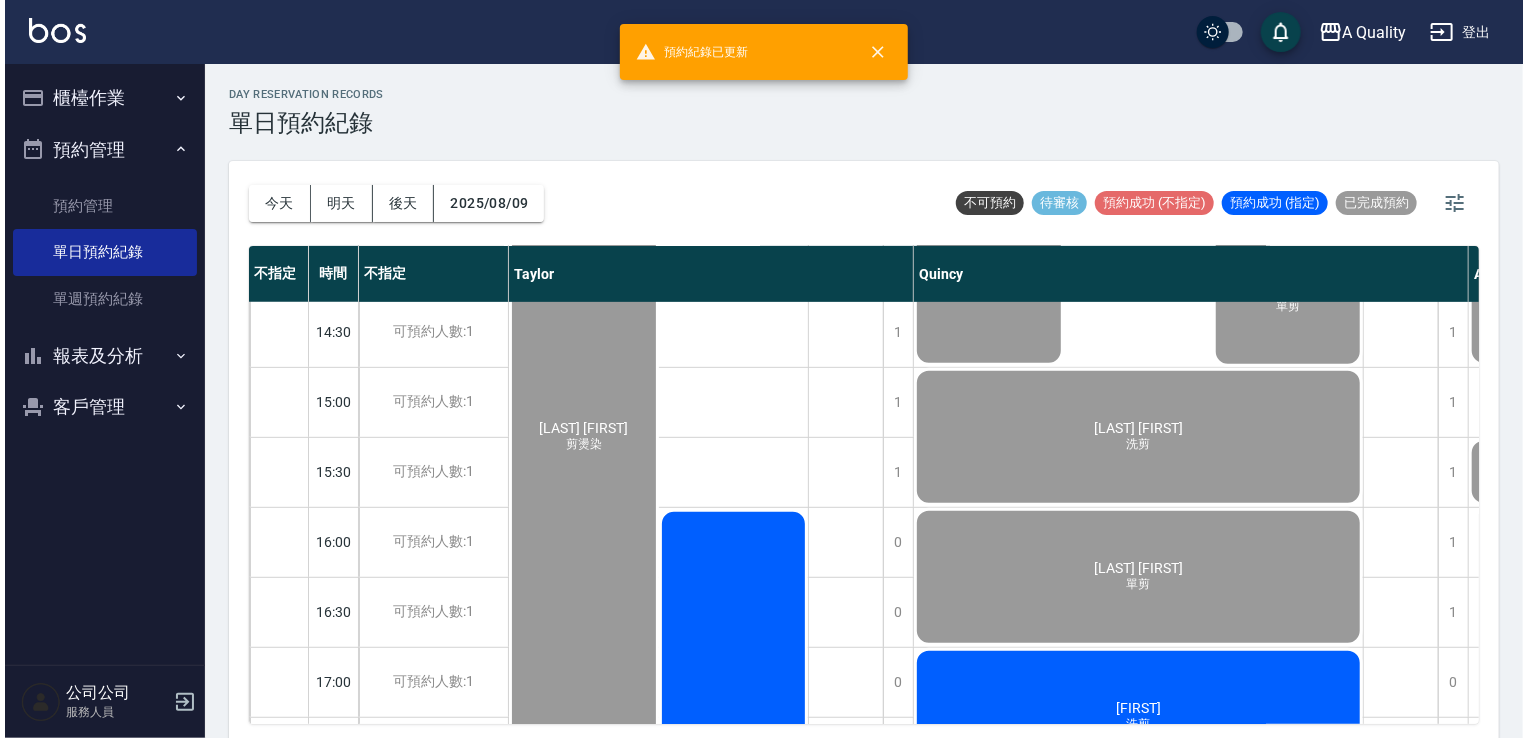 scroll, scrollTop: 800, scrollLeft: 0, axis: vertical 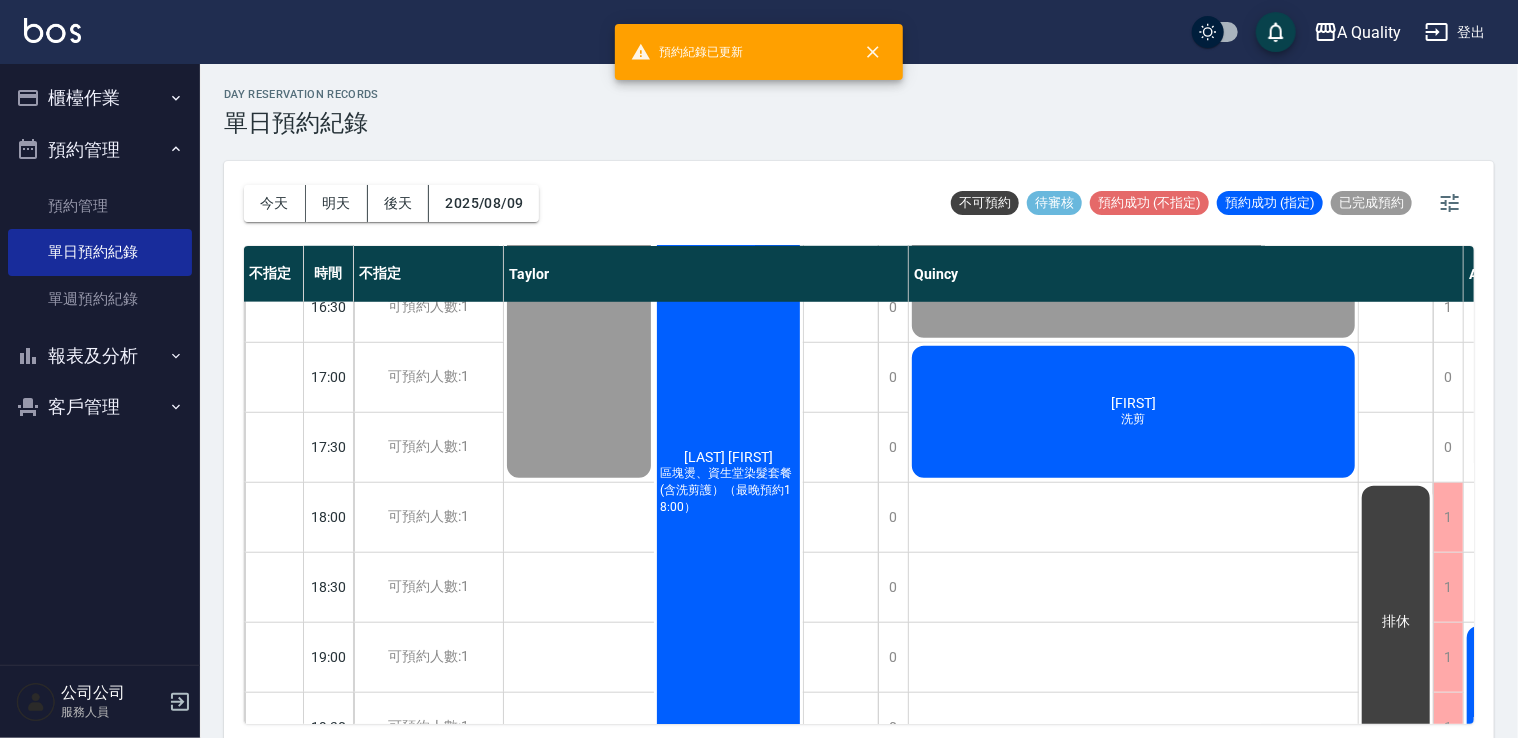 click on "區塊燙、資生堂染髮套餐(含洗剪護）（最晚預約18:00）" at bounding box center (654, -289) 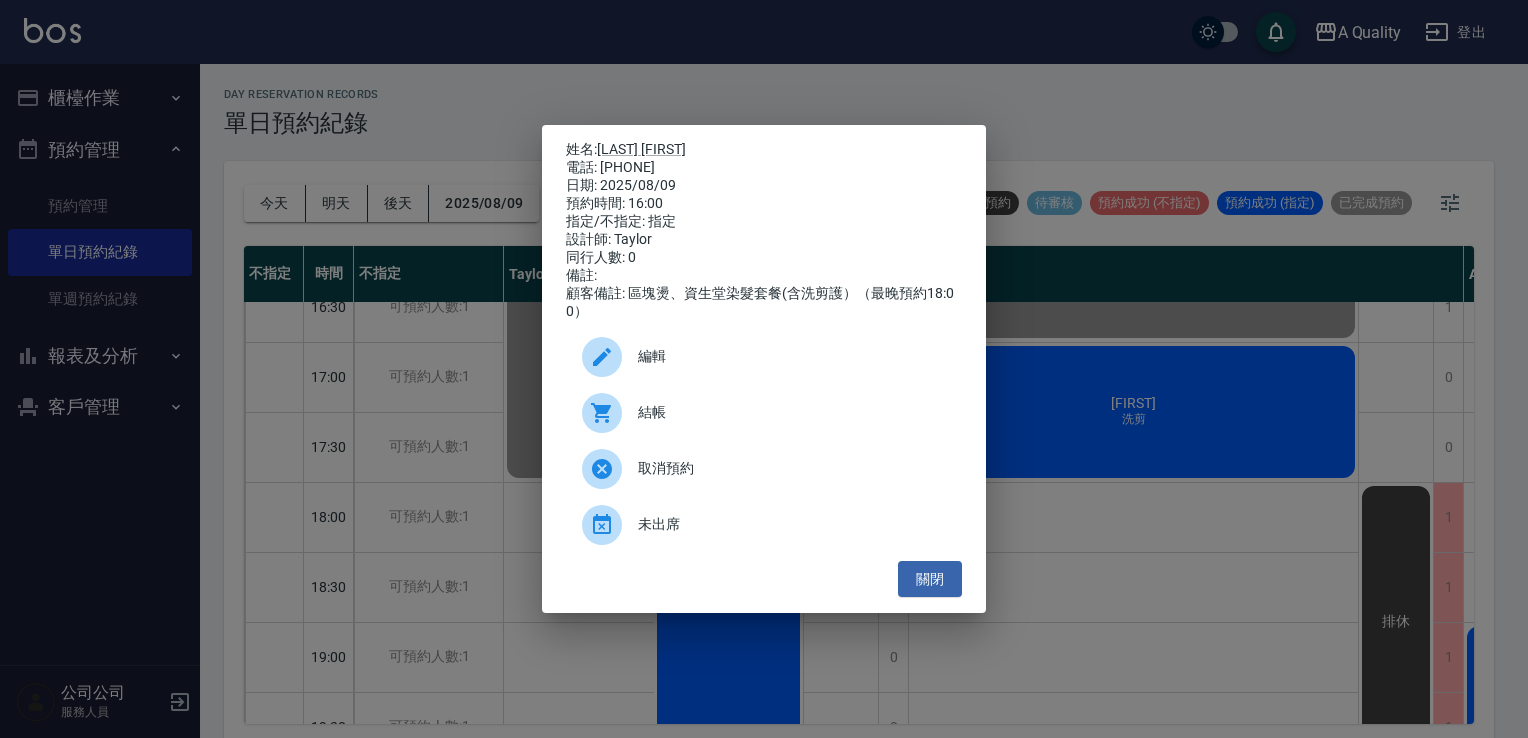 click on "結帳" at bounding box center (764, 413) 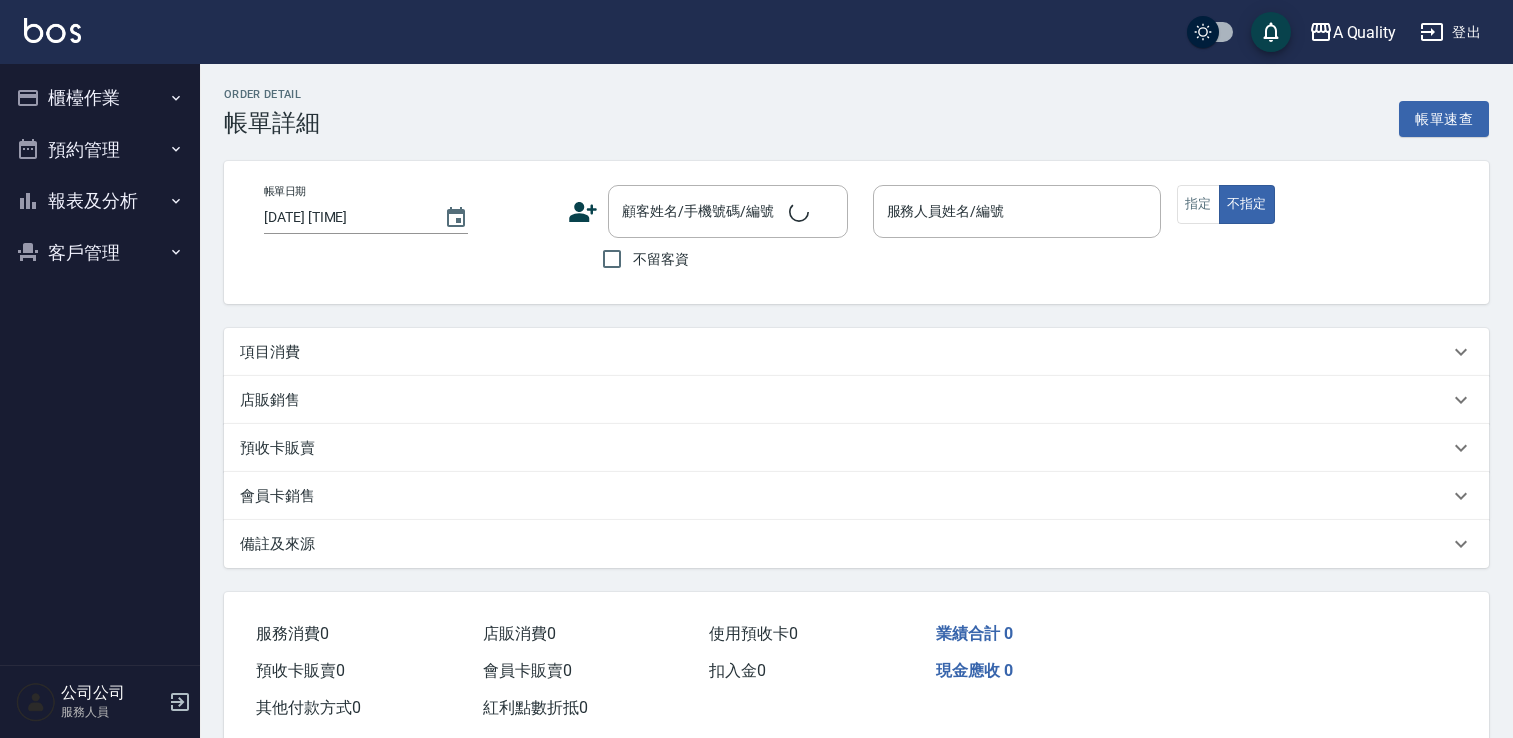 type on "2025/08/09 16:00" 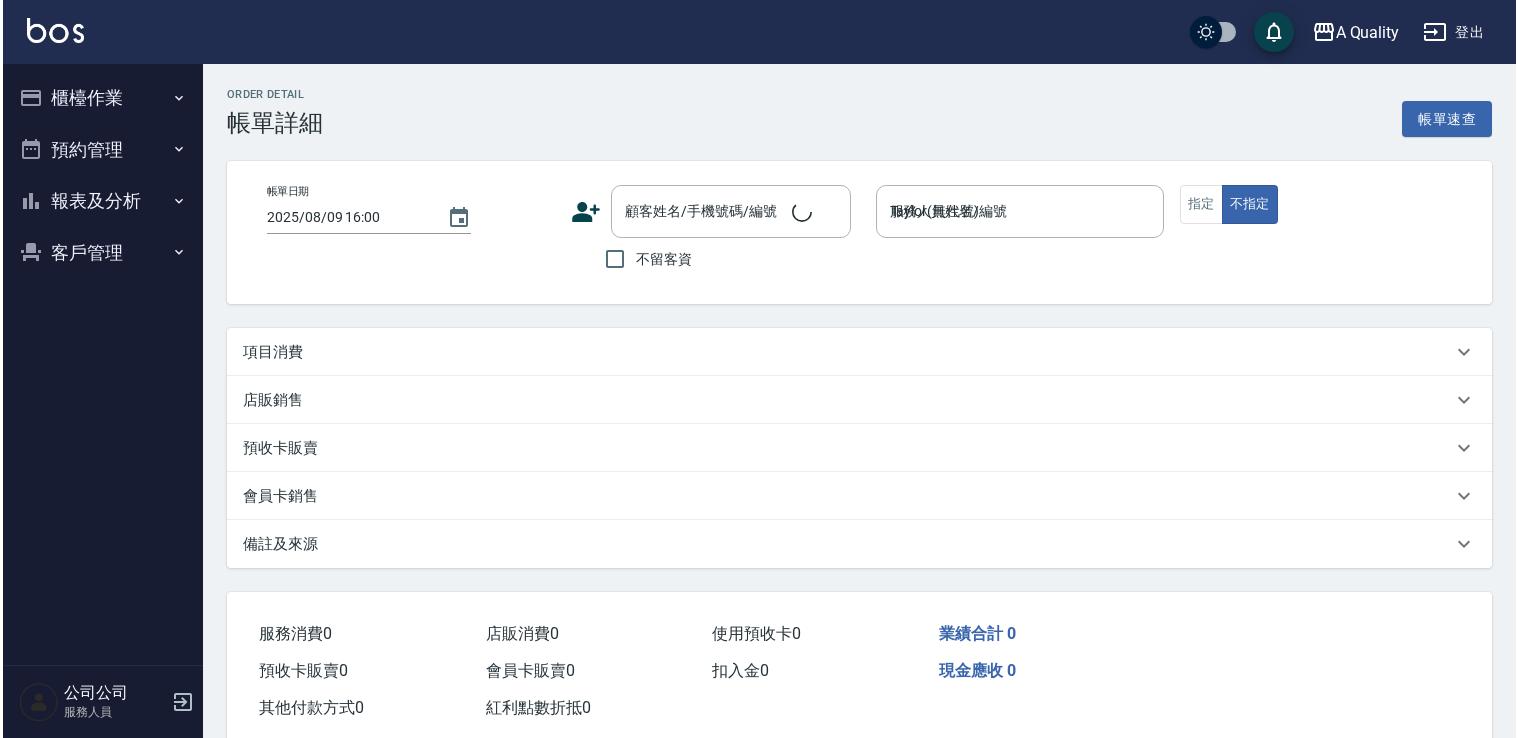 scroll, scrollTop: 0, scrollLeft: 0, axis: both 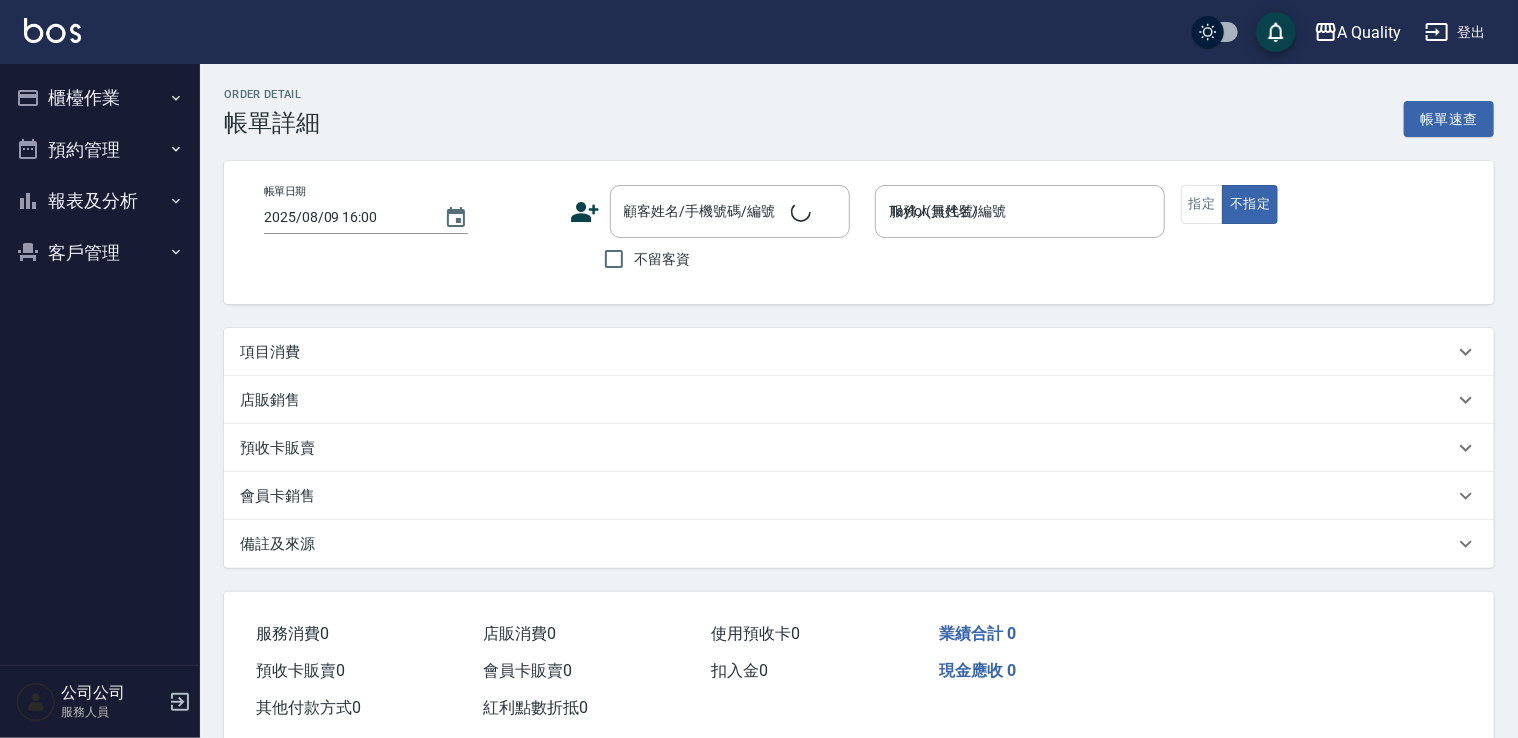 click on "項目消費" at bounding box center [270, 352] 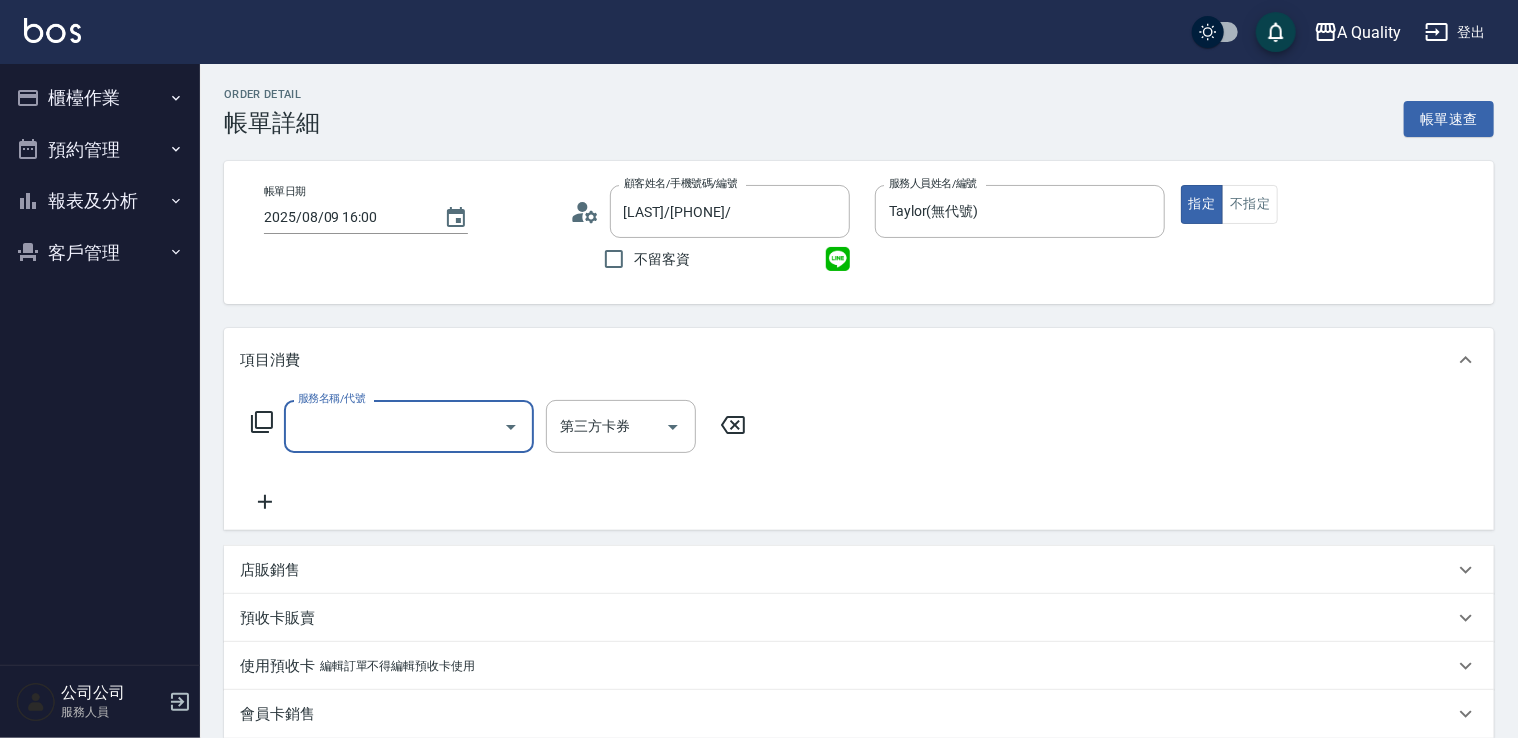type on "[LAST]/[PHONE]/" 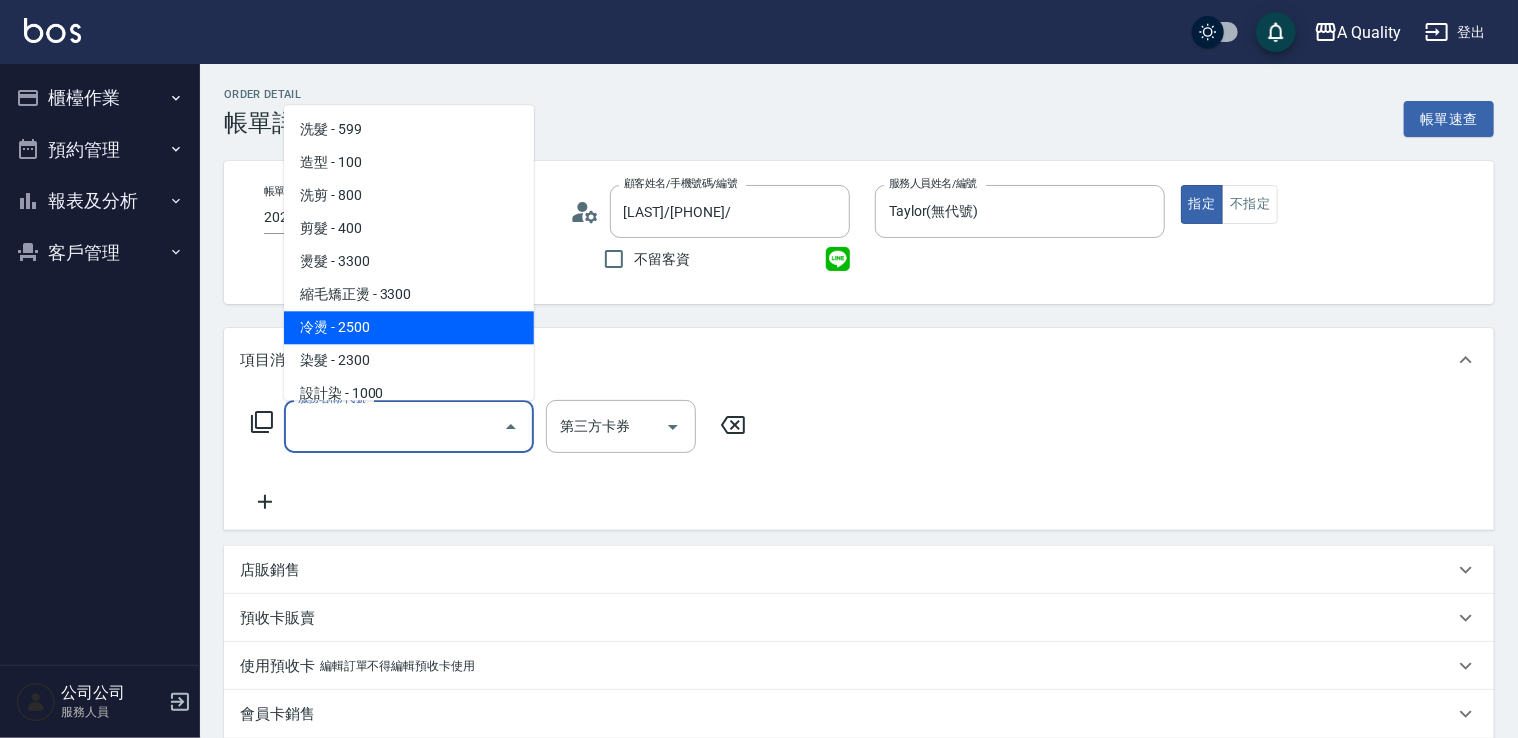 scroll, scrollTop: 281, scrollLeft: 0, axis: vertical 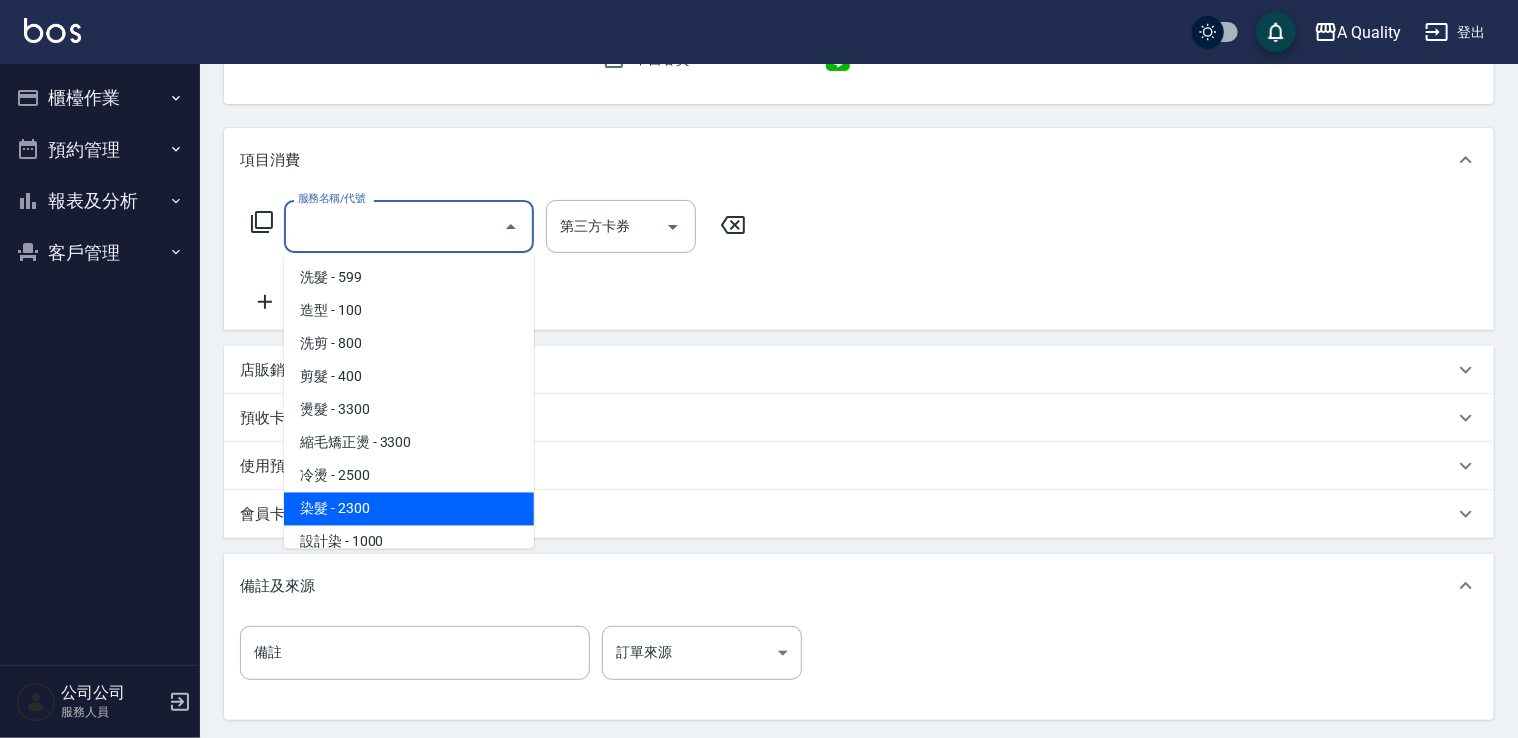 click on "染髮 - 2300" at bounding box center (409, 509) 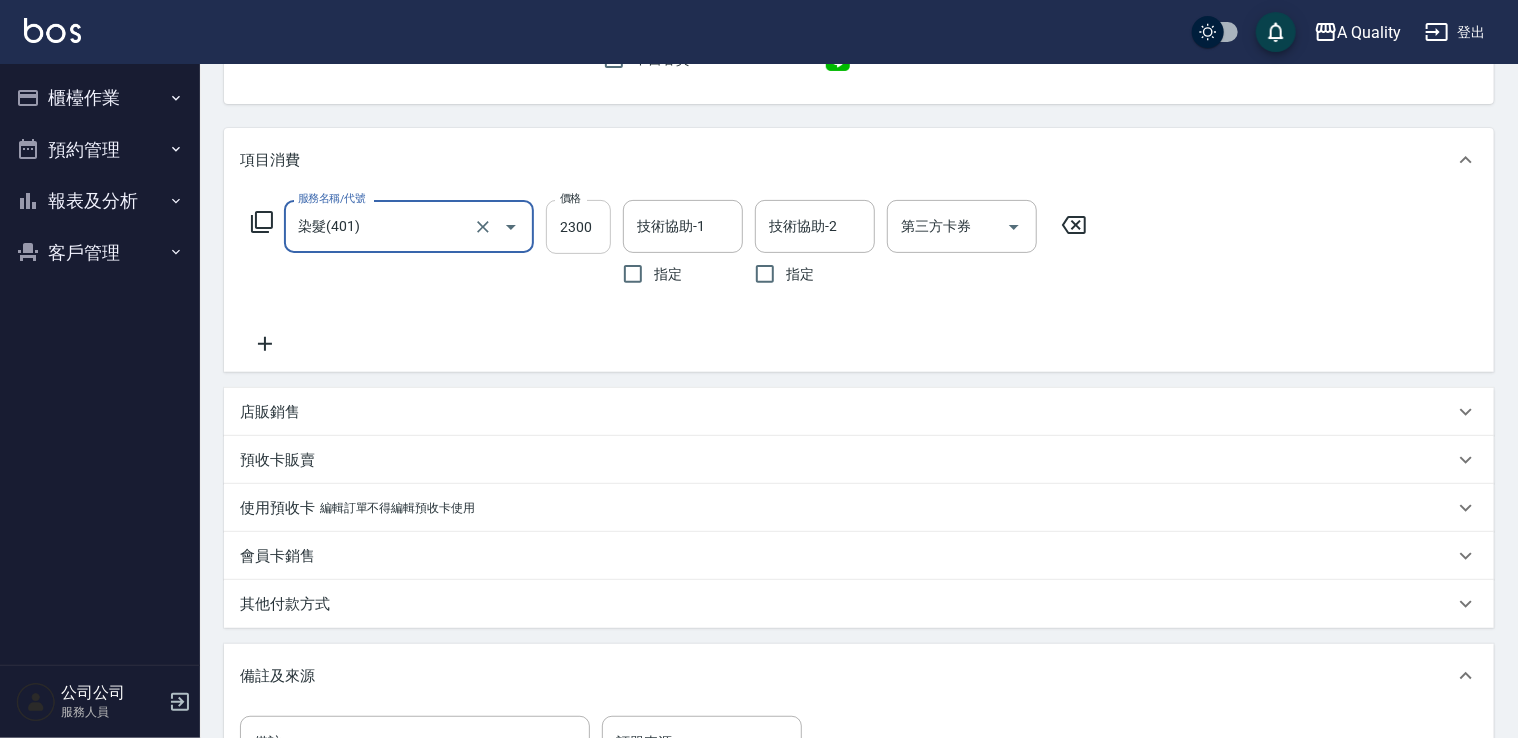click on "2300" at bounding box center [578, 227] 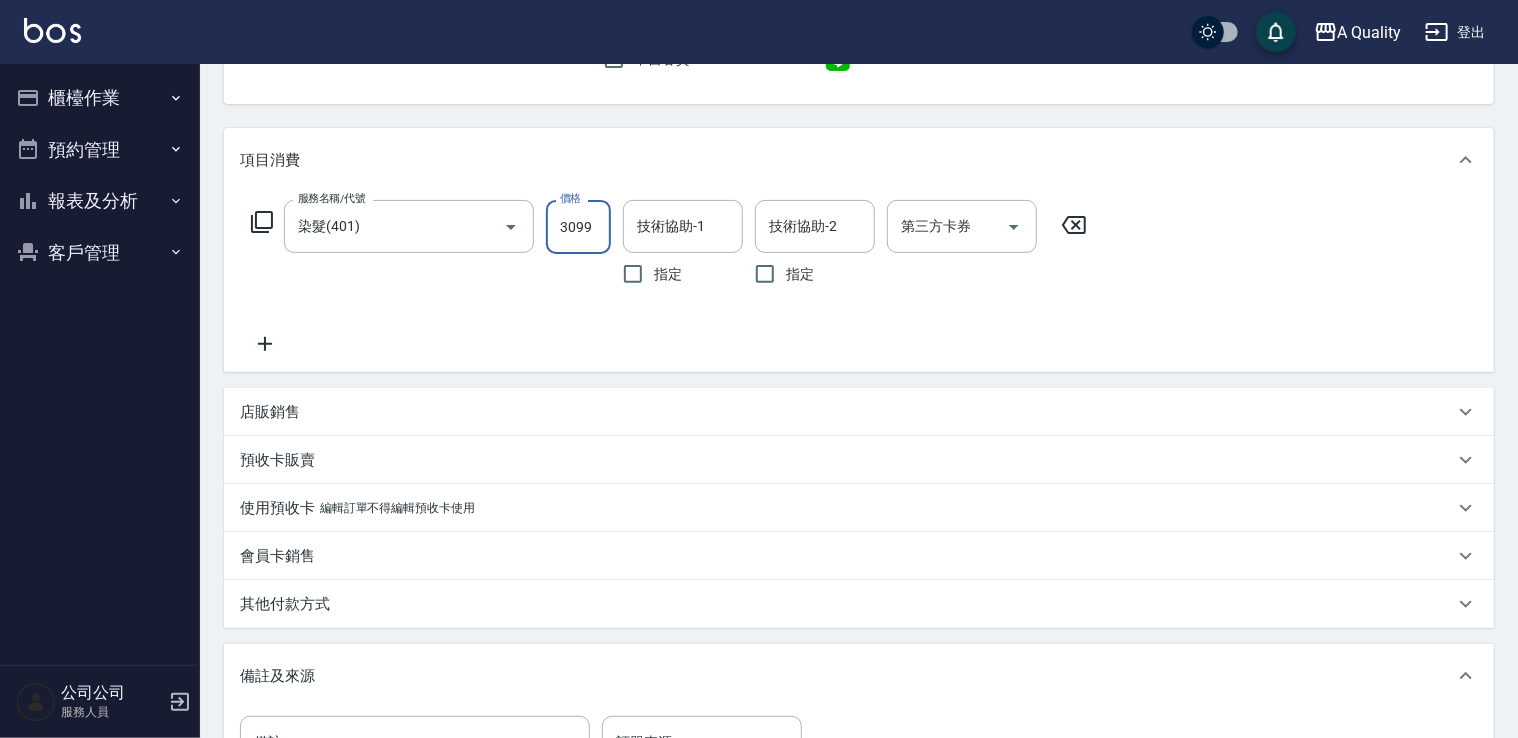 type on "3099" 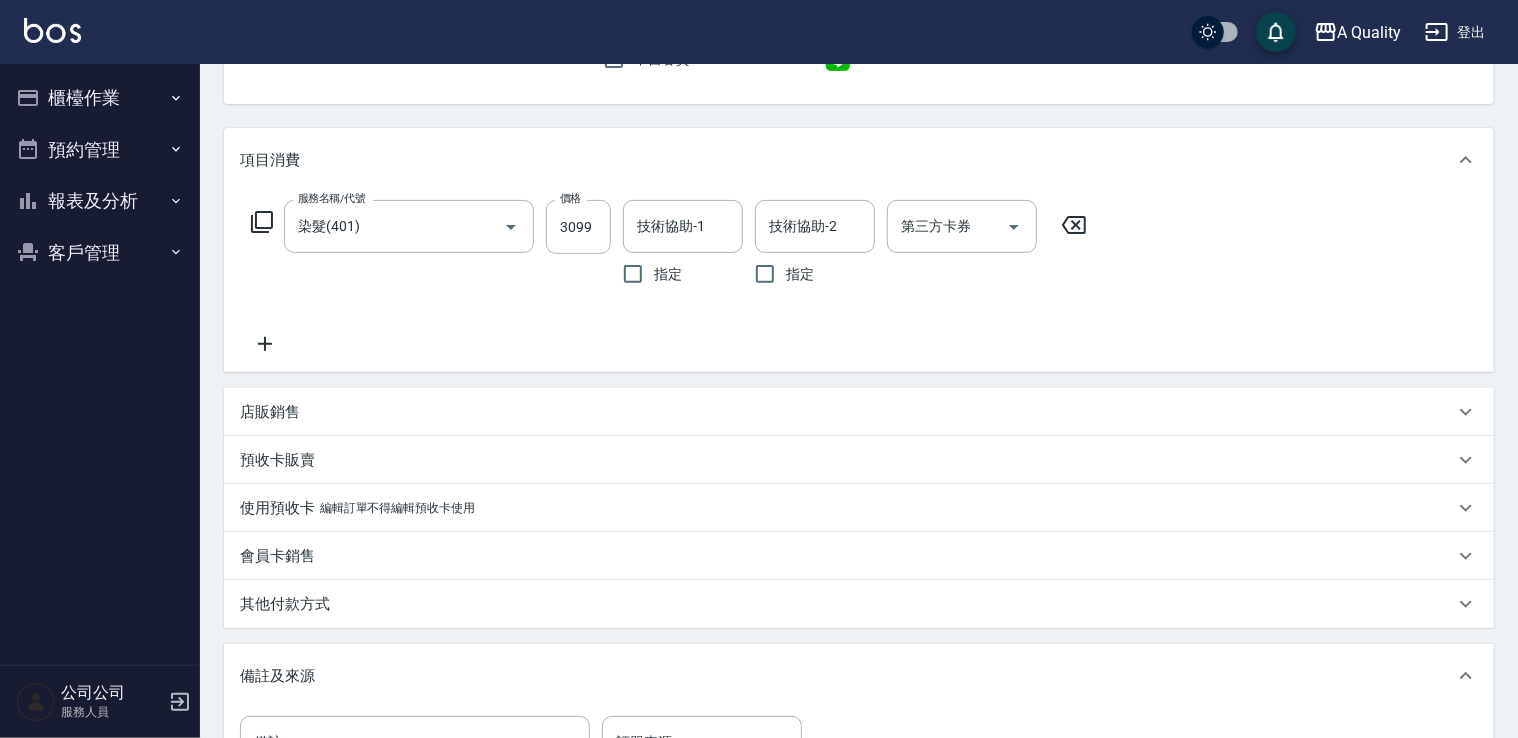 click 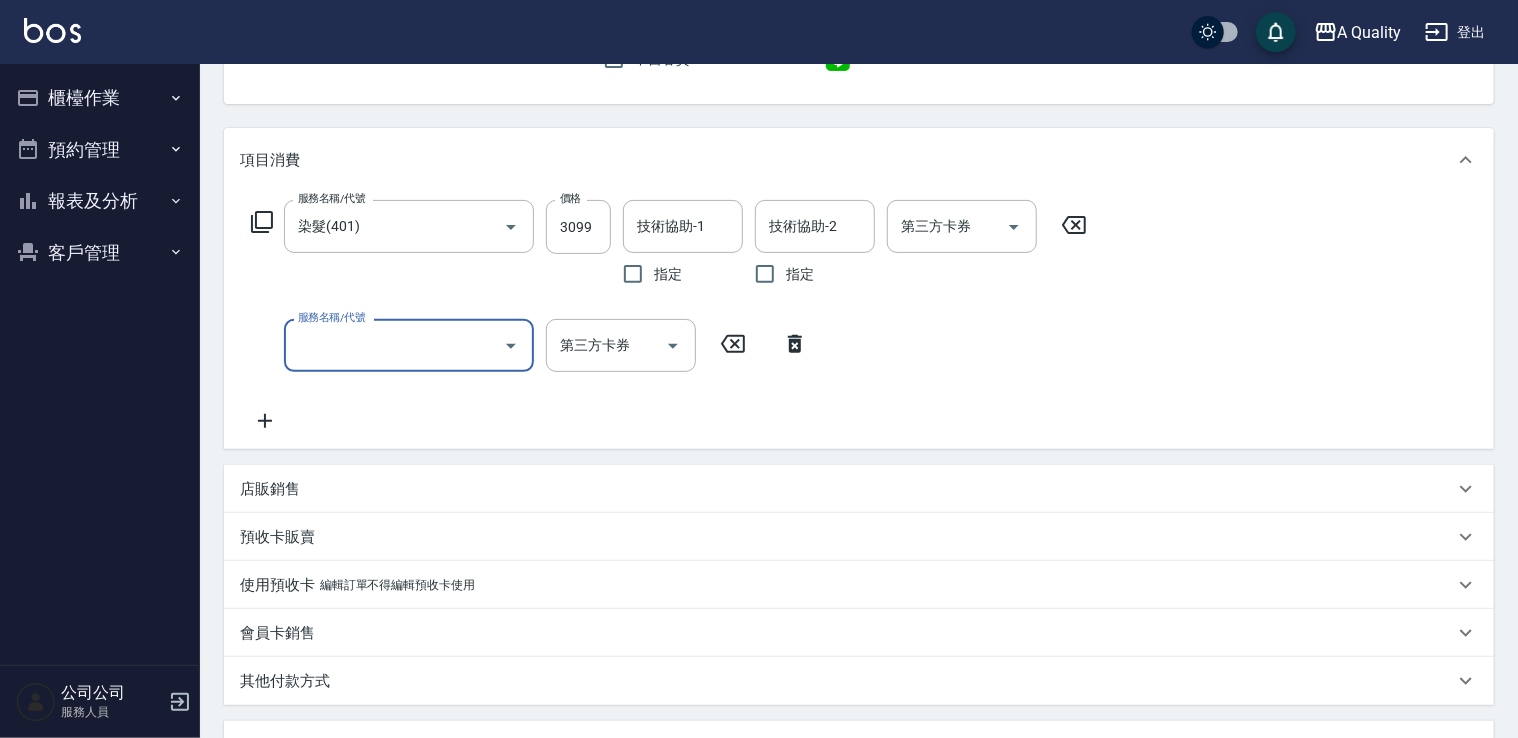 drag, startPoint x: 508, startPoint y: 350, endPoint x: 500, endPoint y: 342, distance: 11.313708 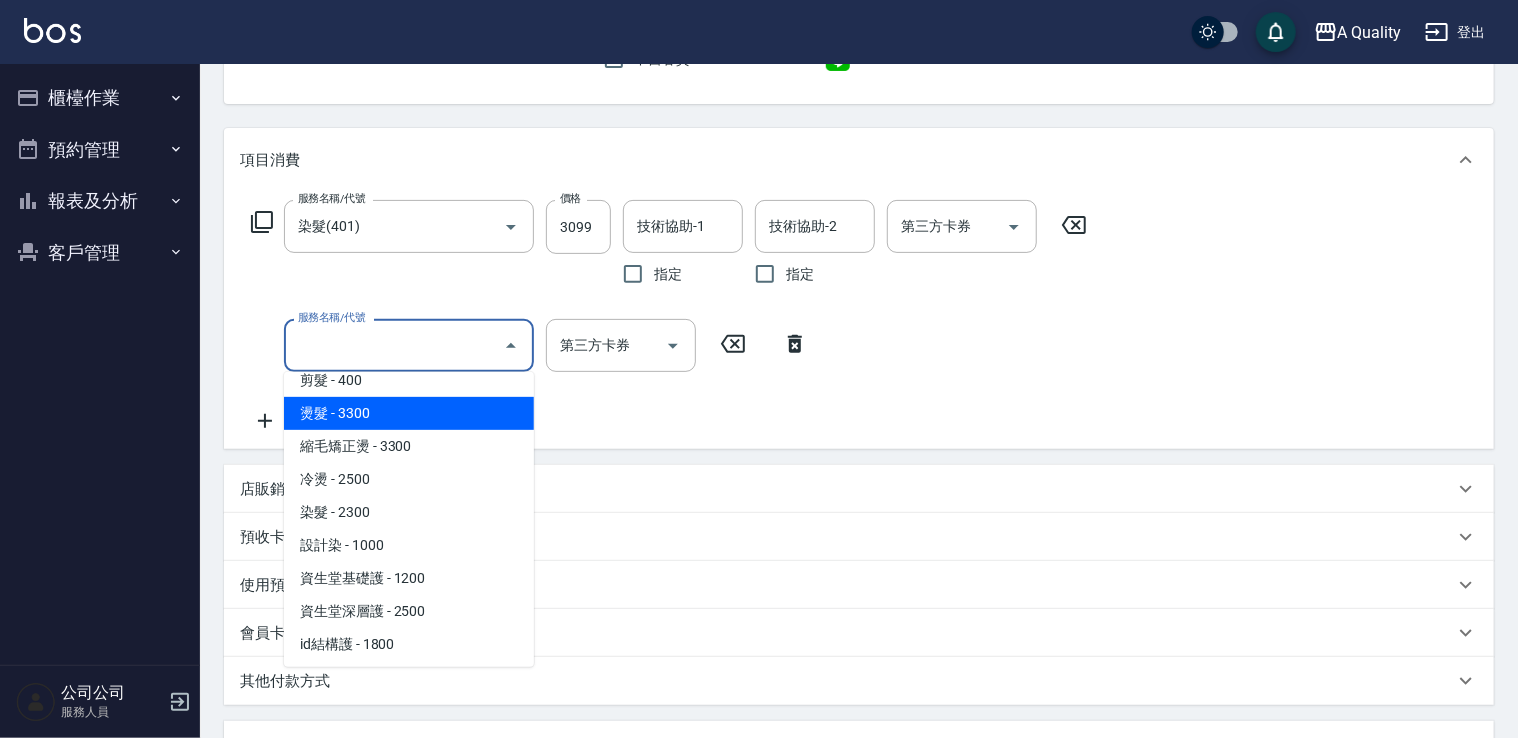 scroll, scrollTop: 200, scrollLeft: 0, axis: vertical 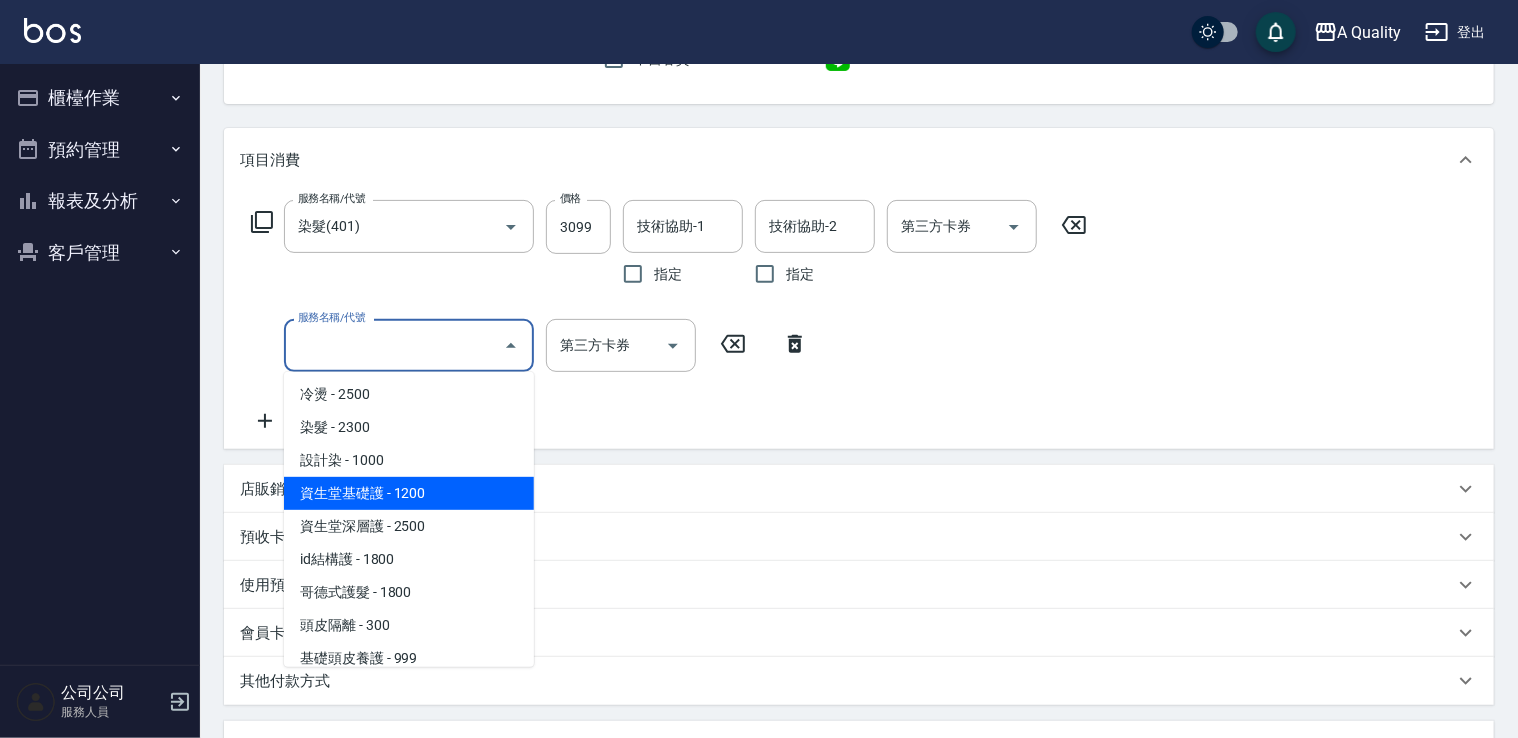 click on "資生堂基礎護 - 1200" at bounding box center (409, 493) 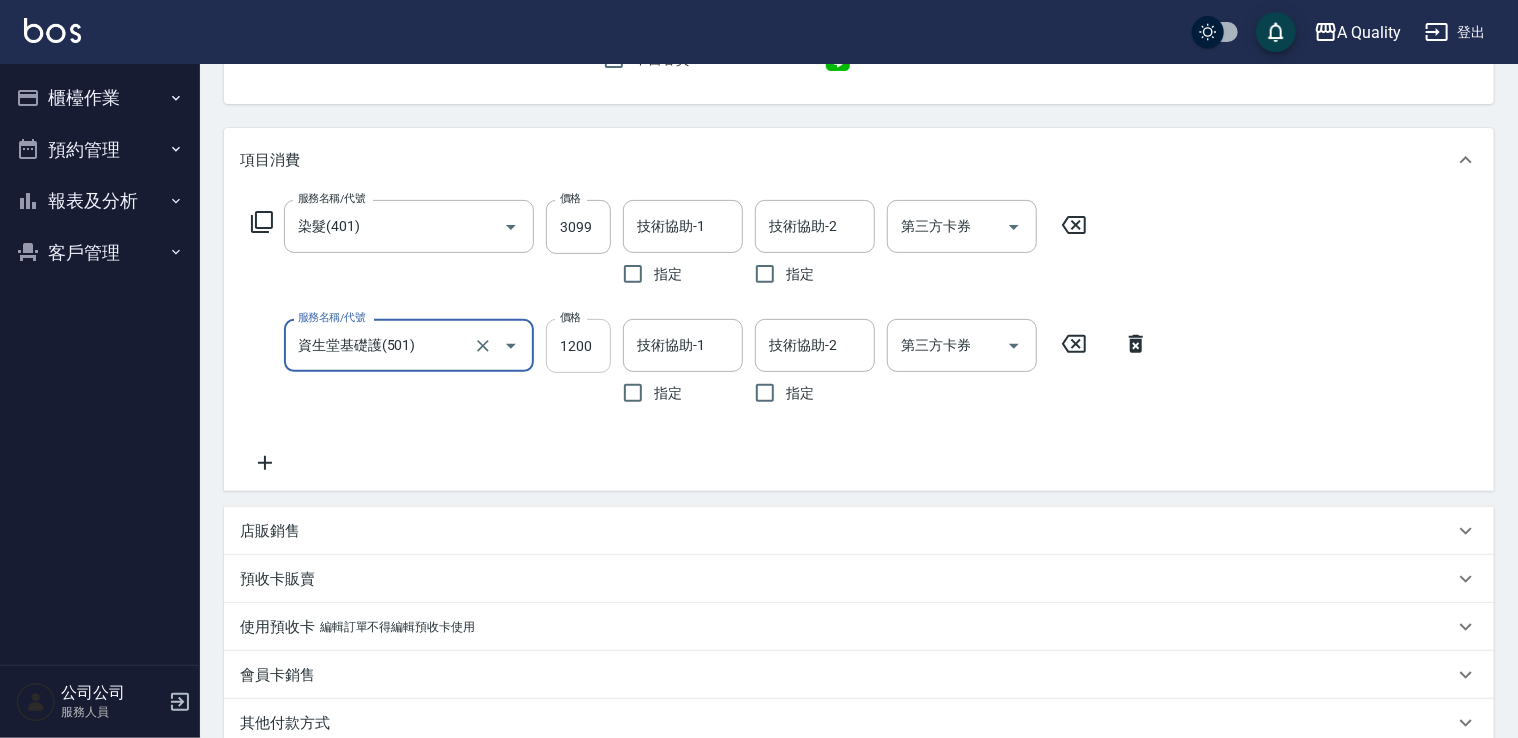 click on "1200" at bounding box center [578, 346] 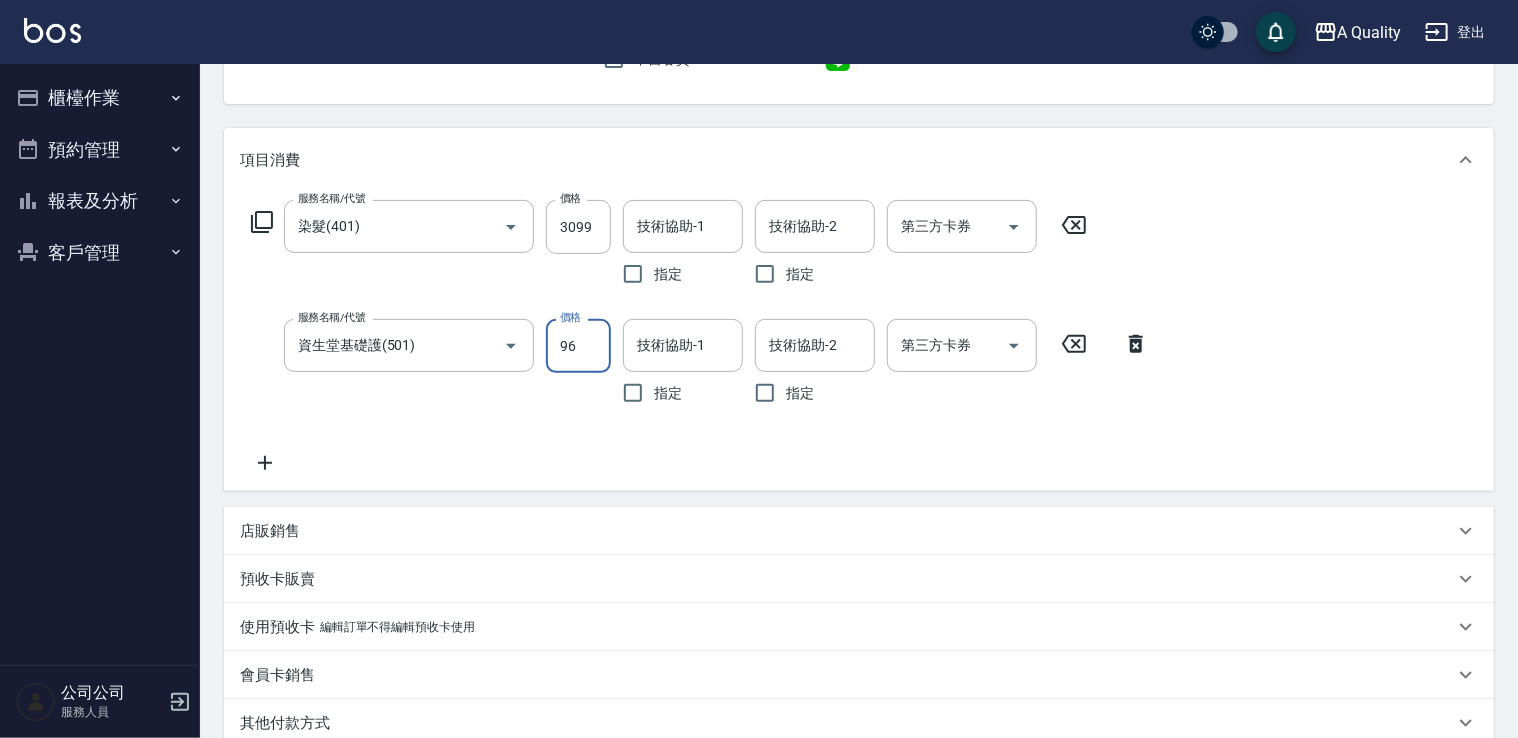 type on "96" 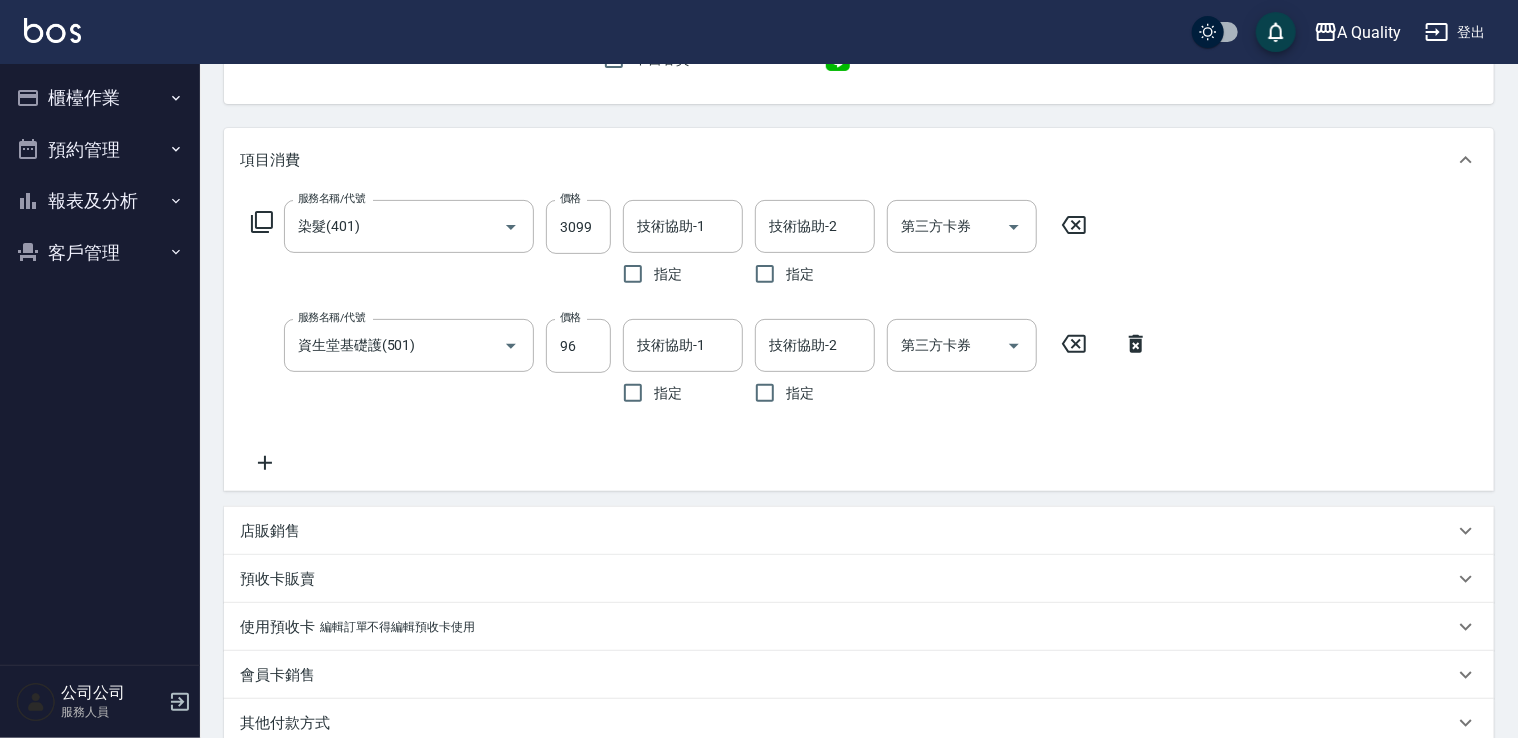 click 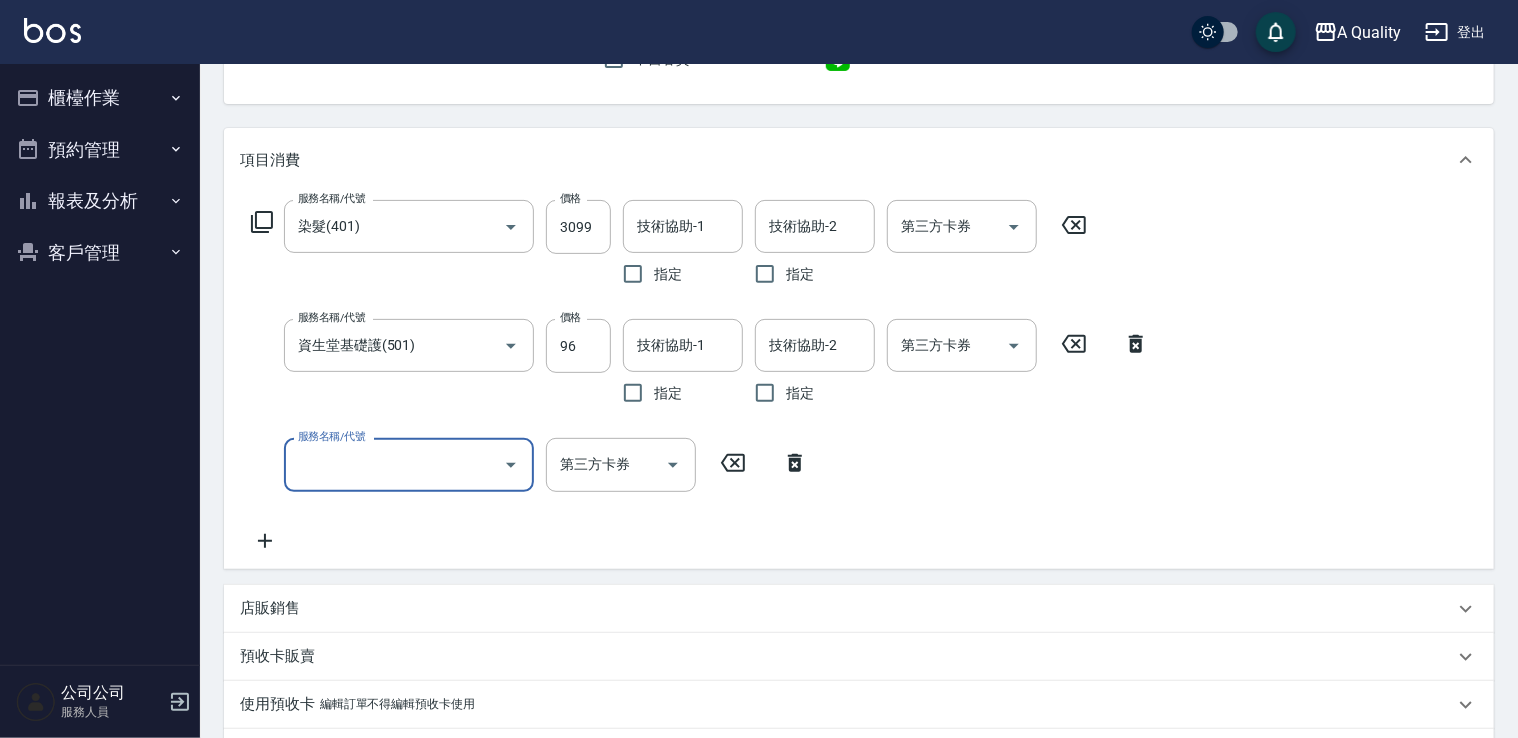drag, startPoint x: 529, startPoint y: 474, endPoint x: 505, endPoint y: 465, distance: 25.632011 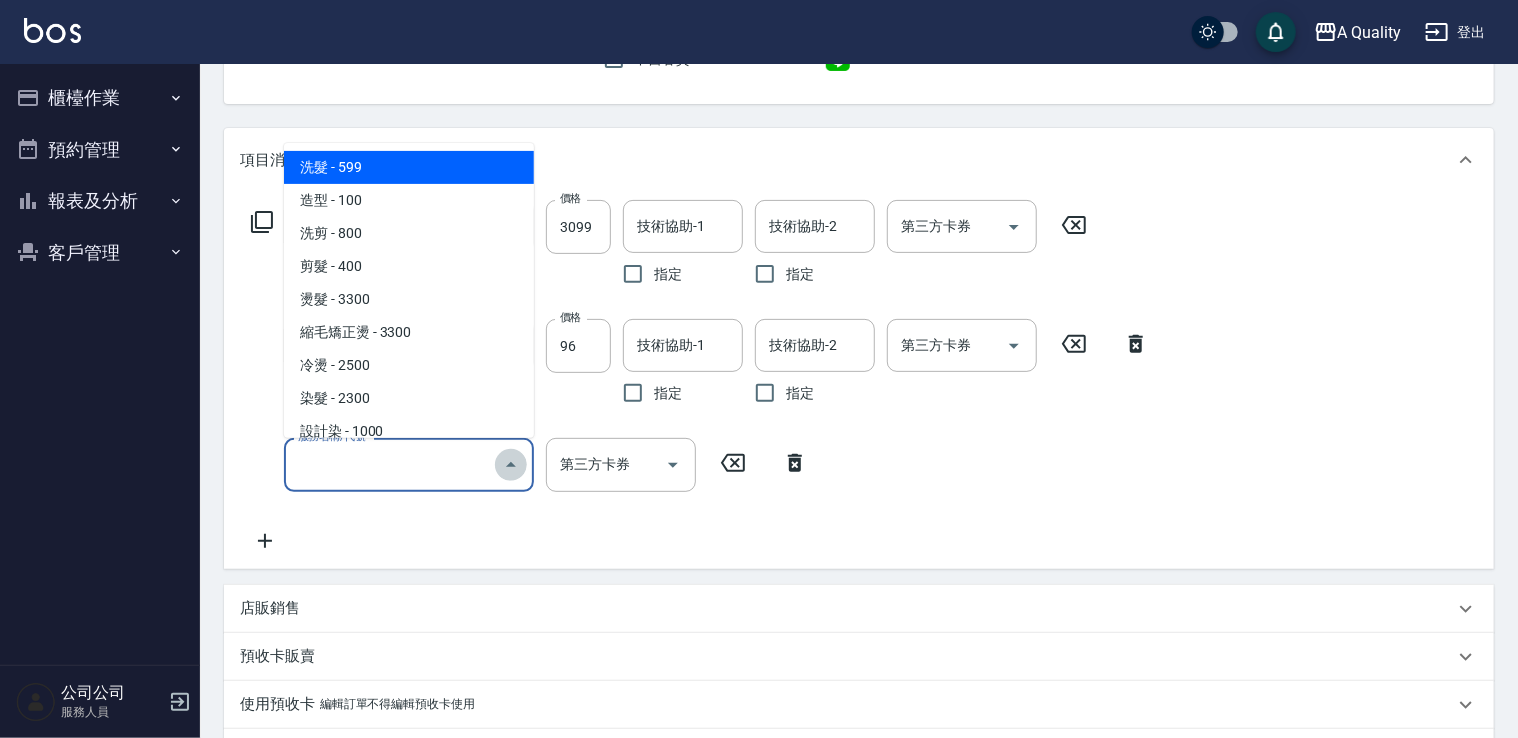 click 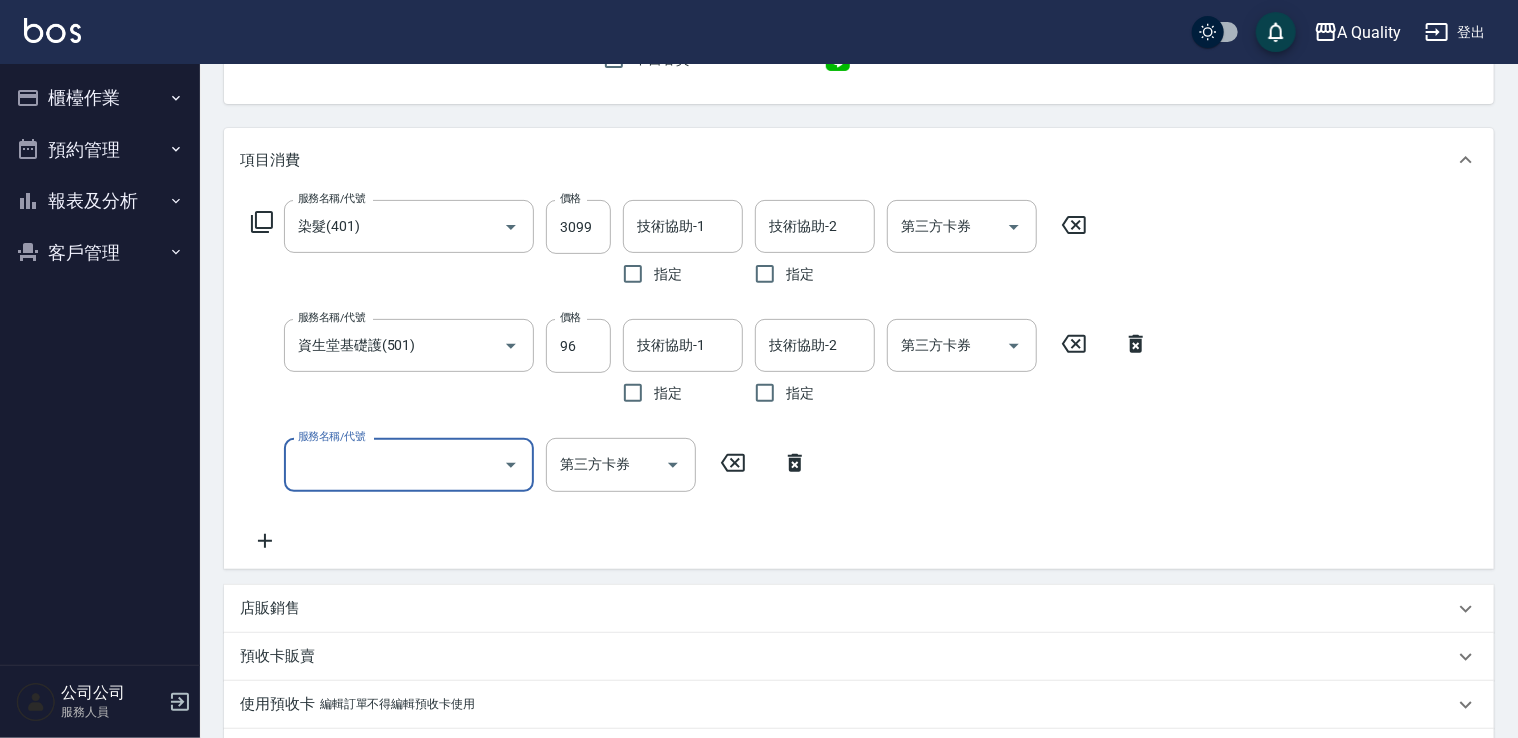 click 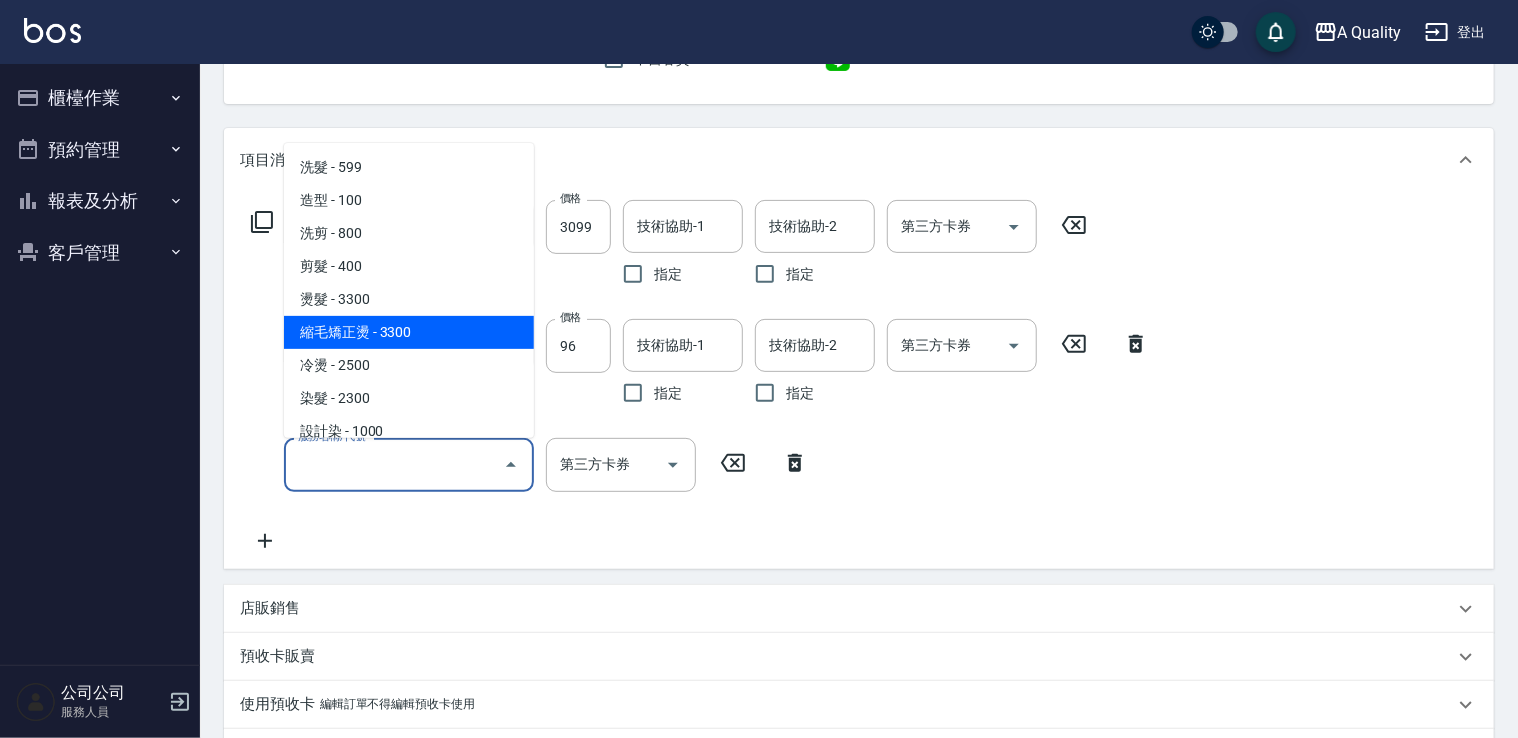 click on "縮毛矯正燙 - 3300" at bounding box center (409, 332) 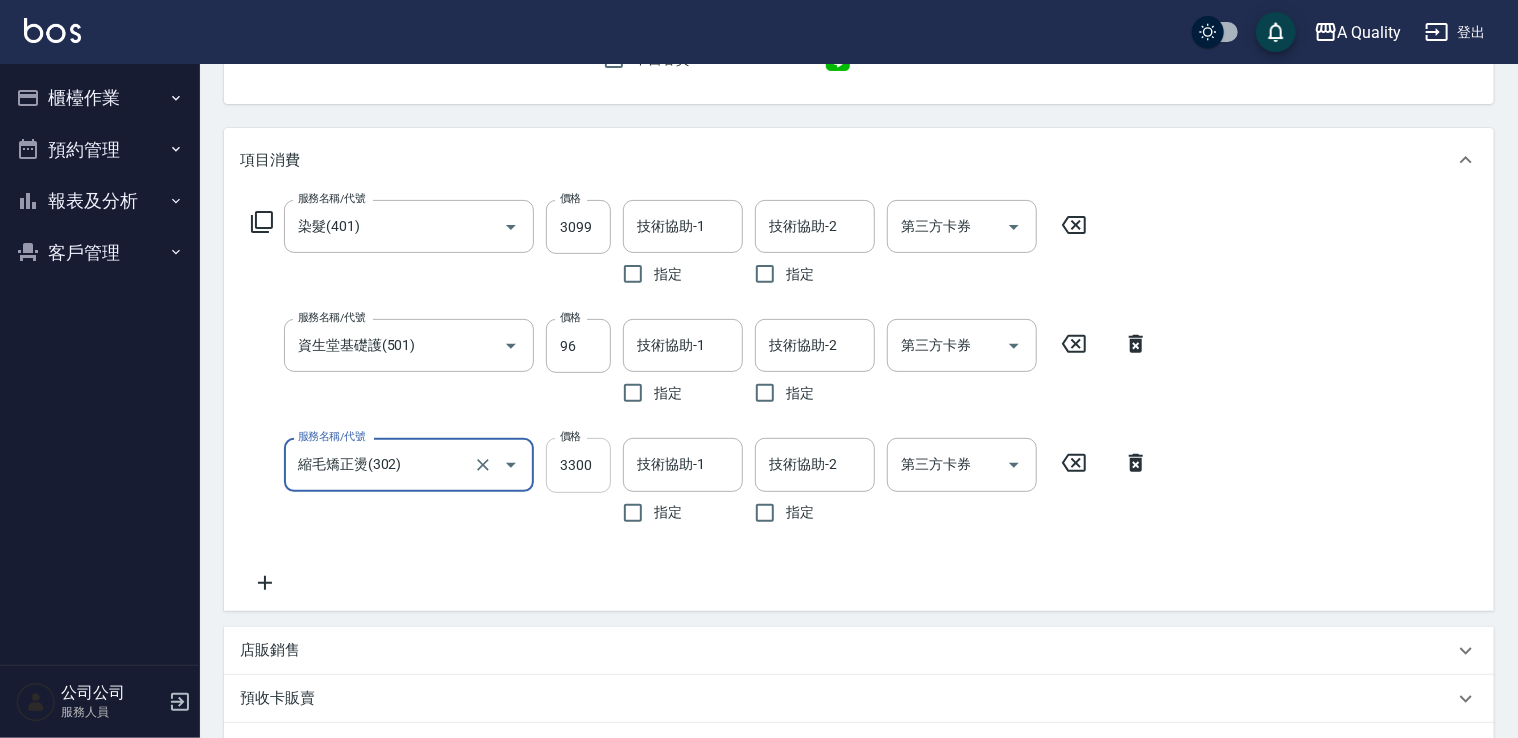 click on "3300" at bounding box center (578, 465) 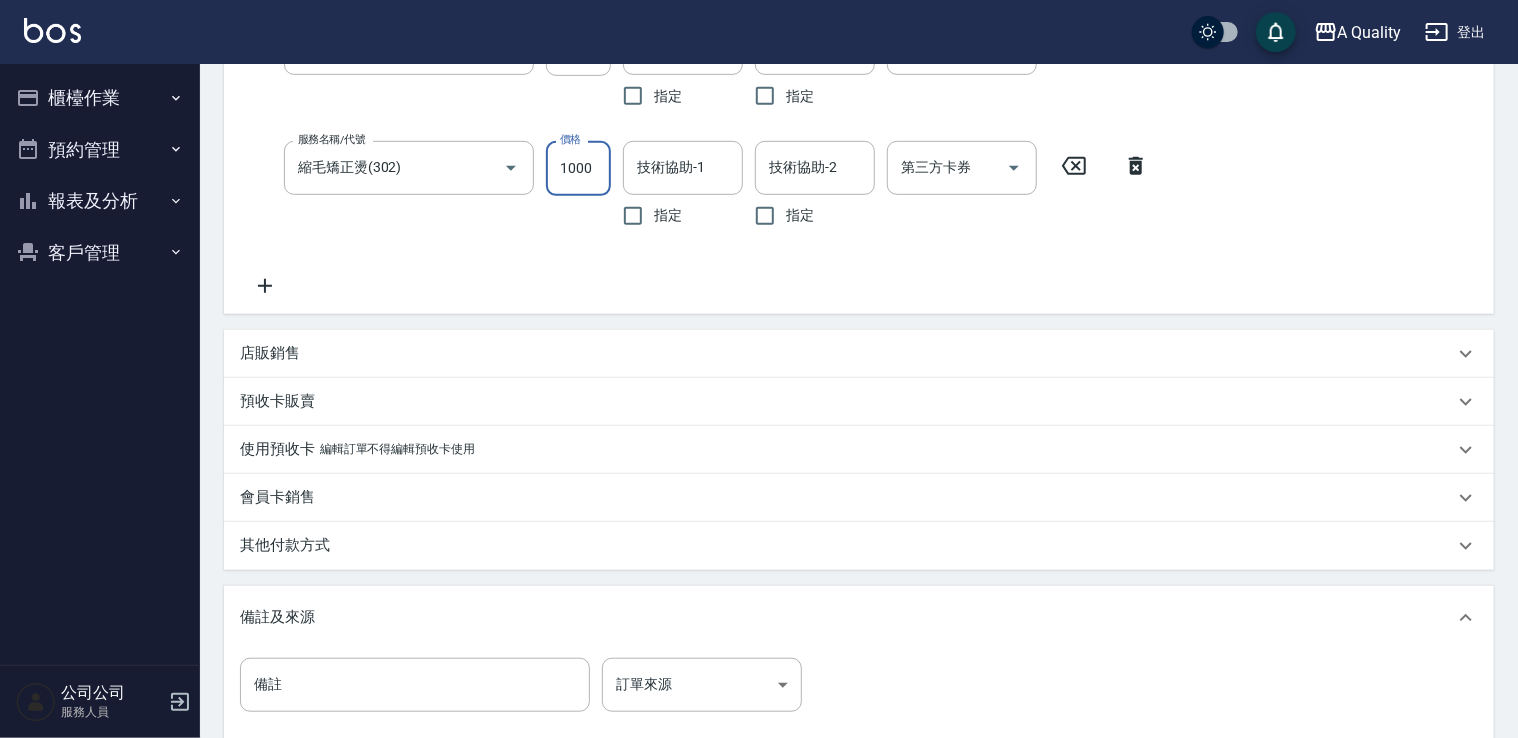 scroll, scrollTop: 324, scrollLeft: 0, axis: vertical 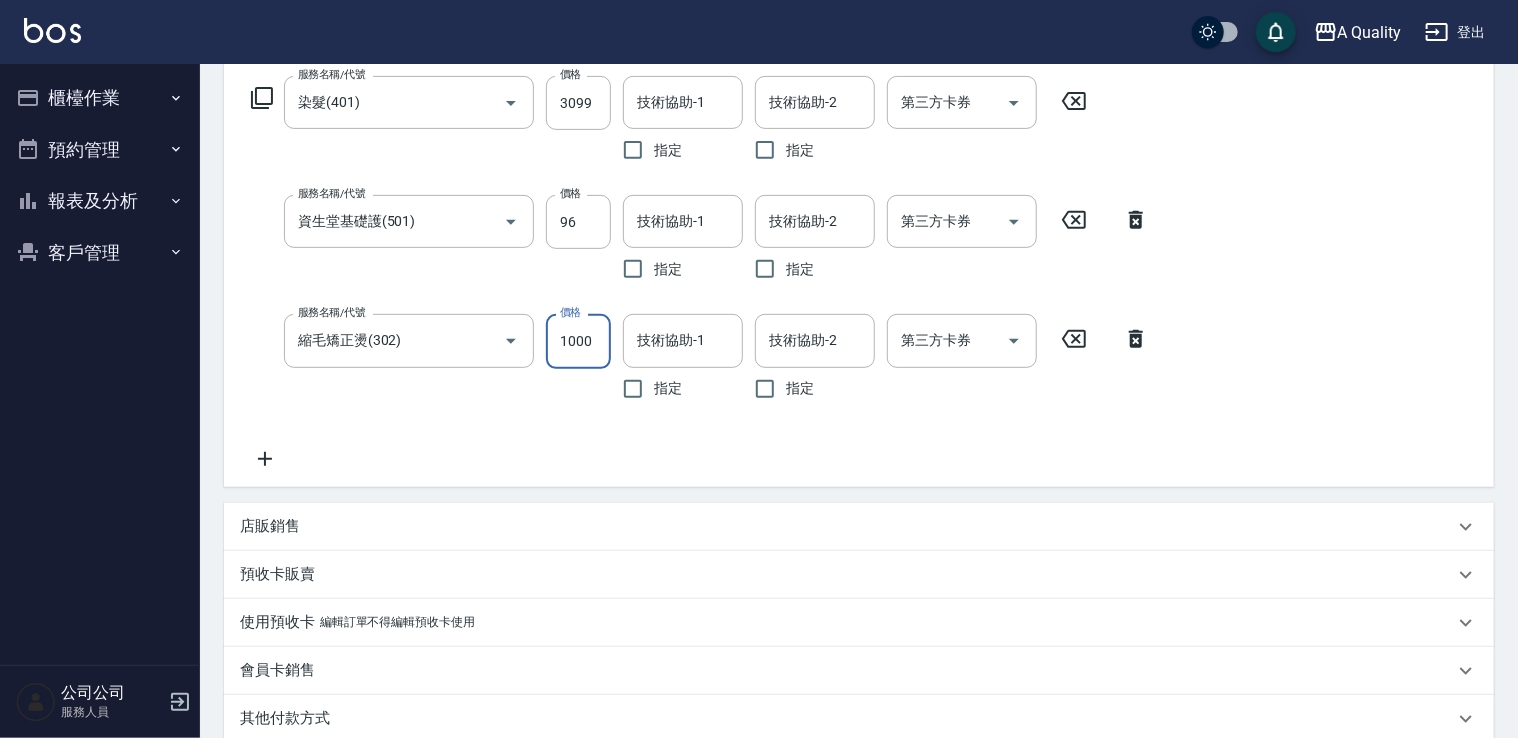 type on "1000" 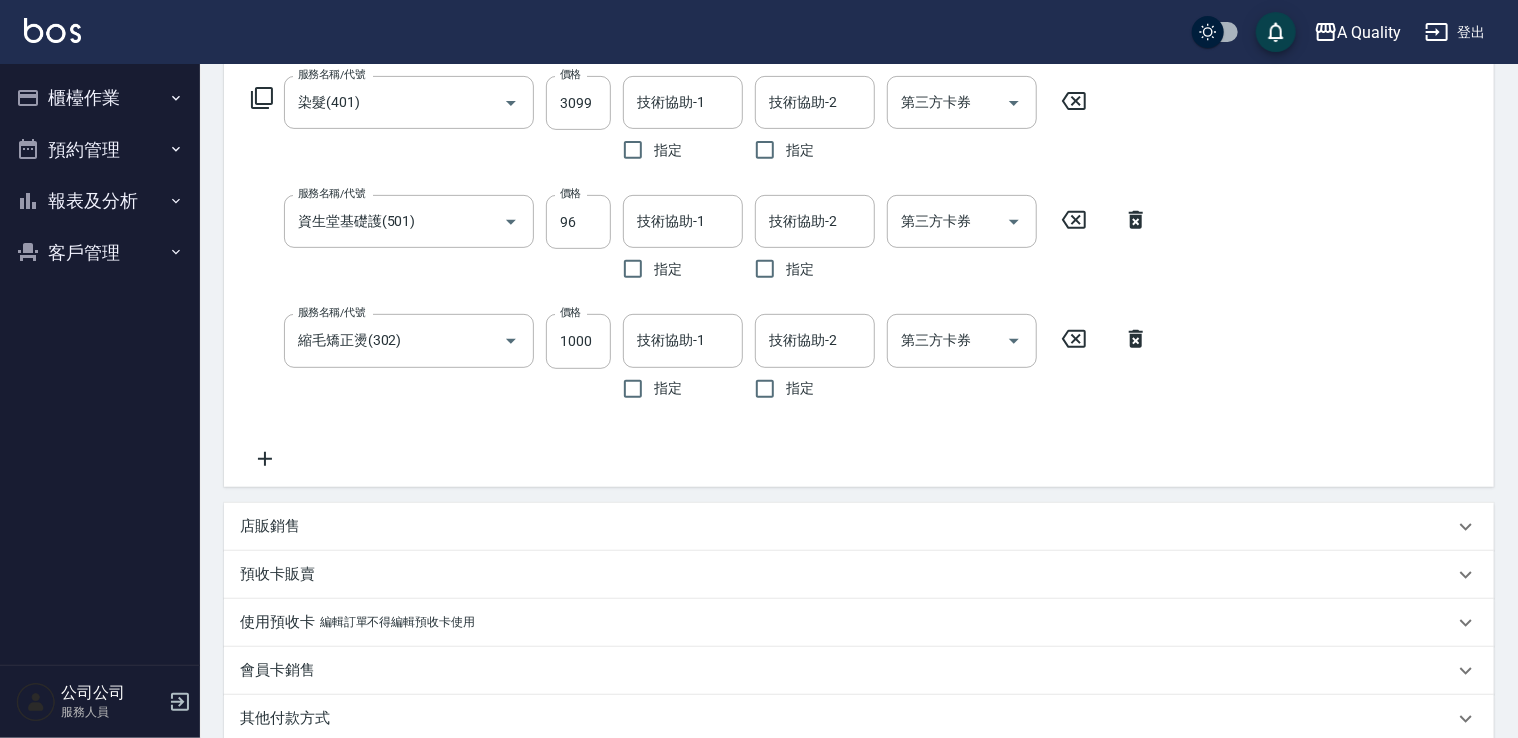 click on "服務名稱/代號 資生堂基礎護(501) 服務名稱/代號 價格 96 價格 技術協助-1 技術協助-1 指定 技術協助-2 技術協助-2 指定 第三方卡券 第三方卡券" 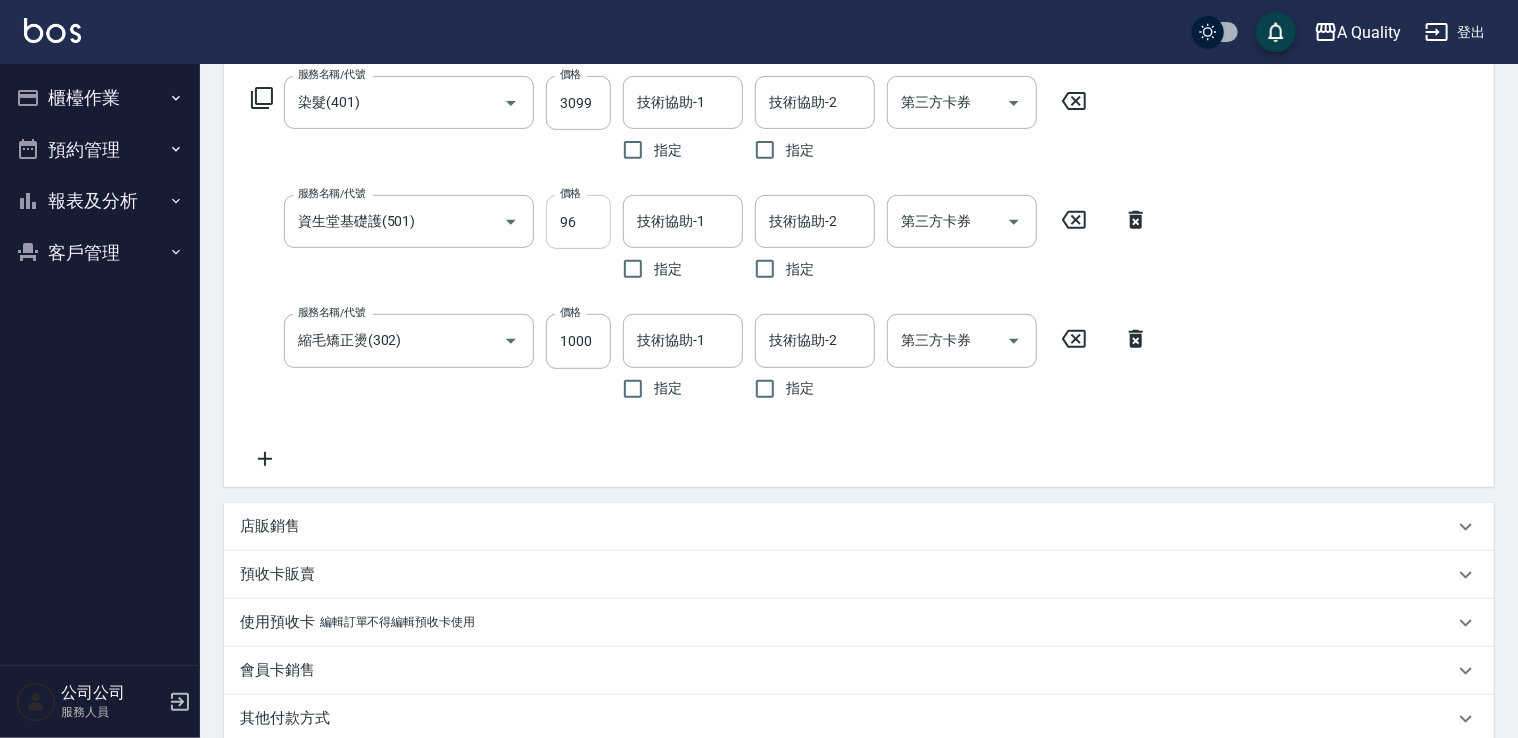 click on "96" at bounding box center [578, 222] 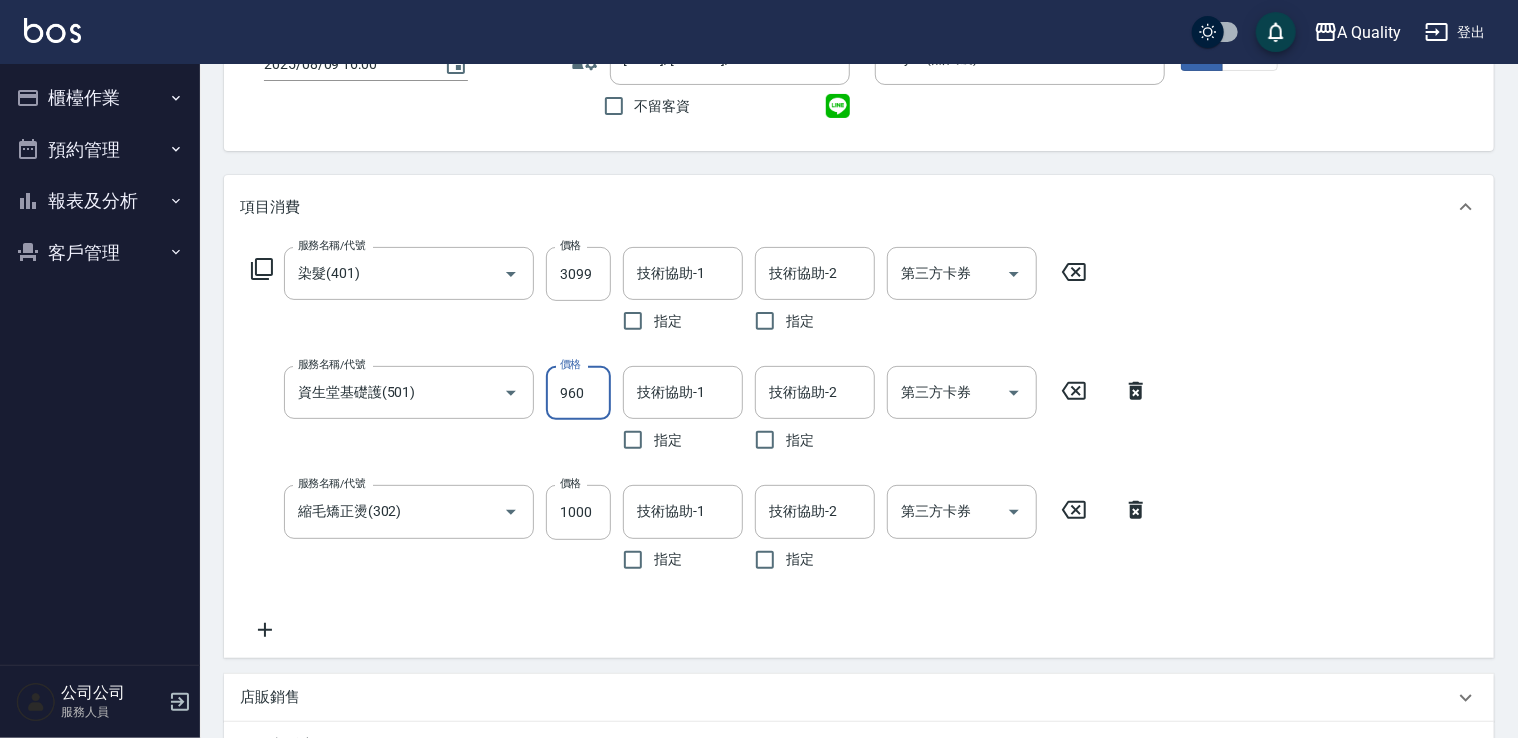 scroll, scrollTop: 124, scrollLeft: 0, axis: vertical 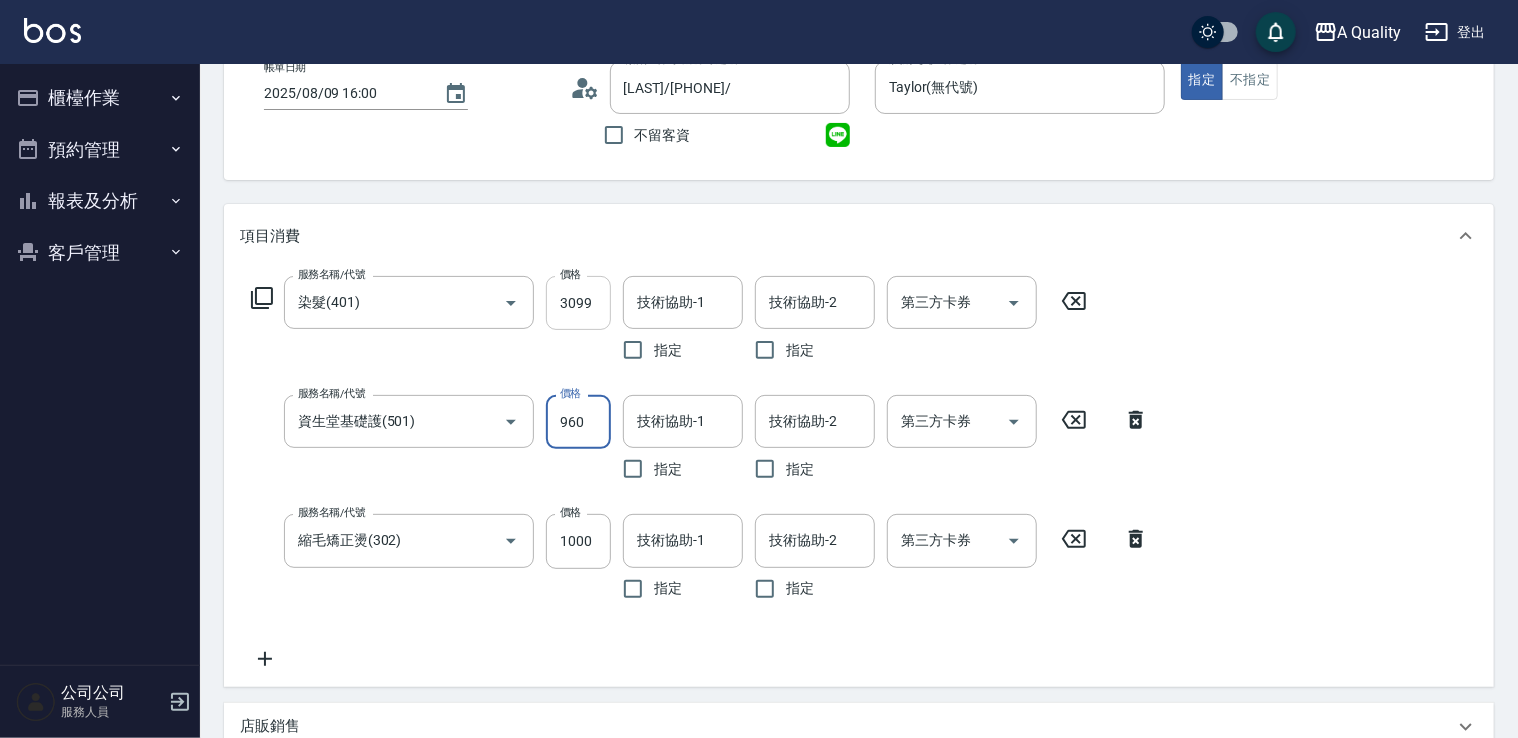 type on "960" 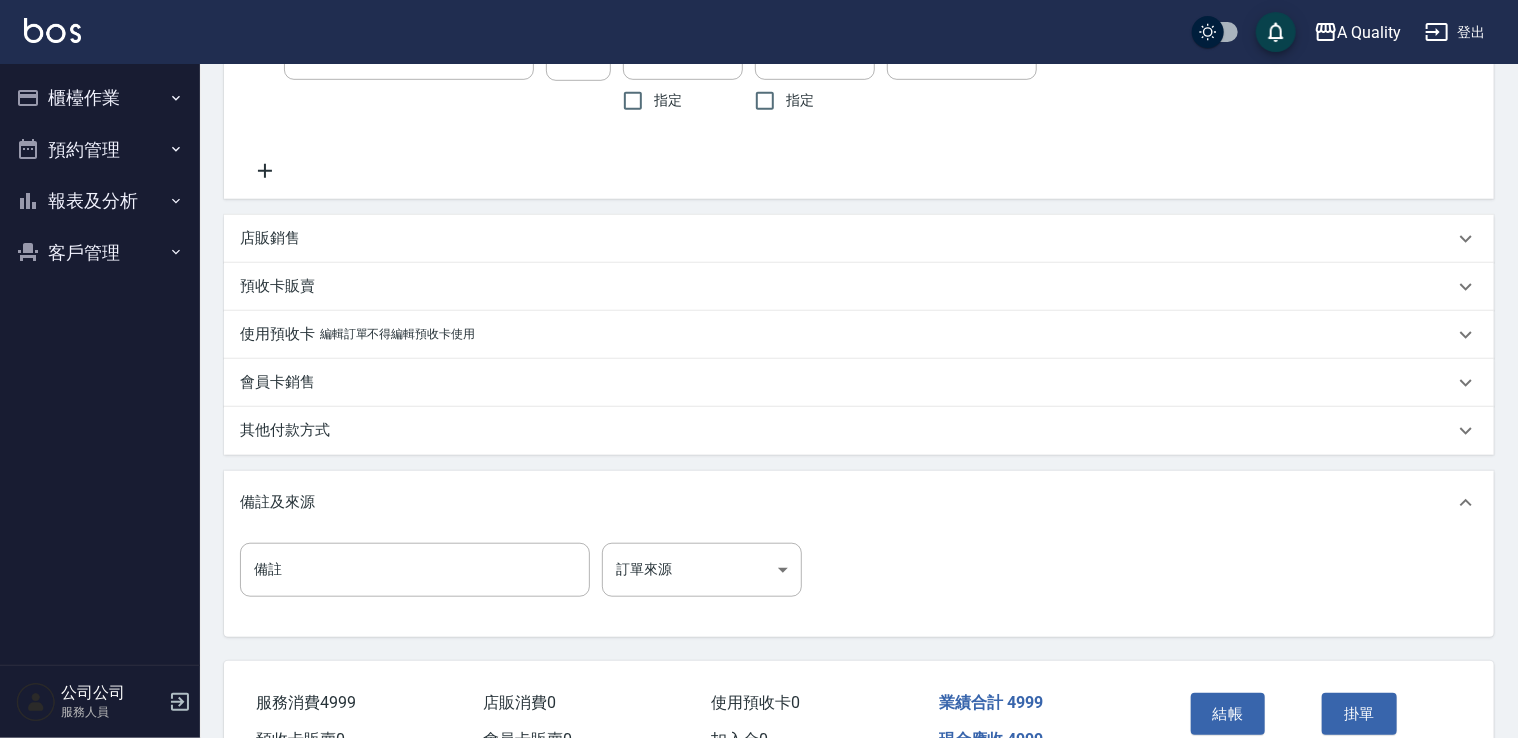 scroll, scrollTop: 724, scrollLeft: 0, axis: vertical 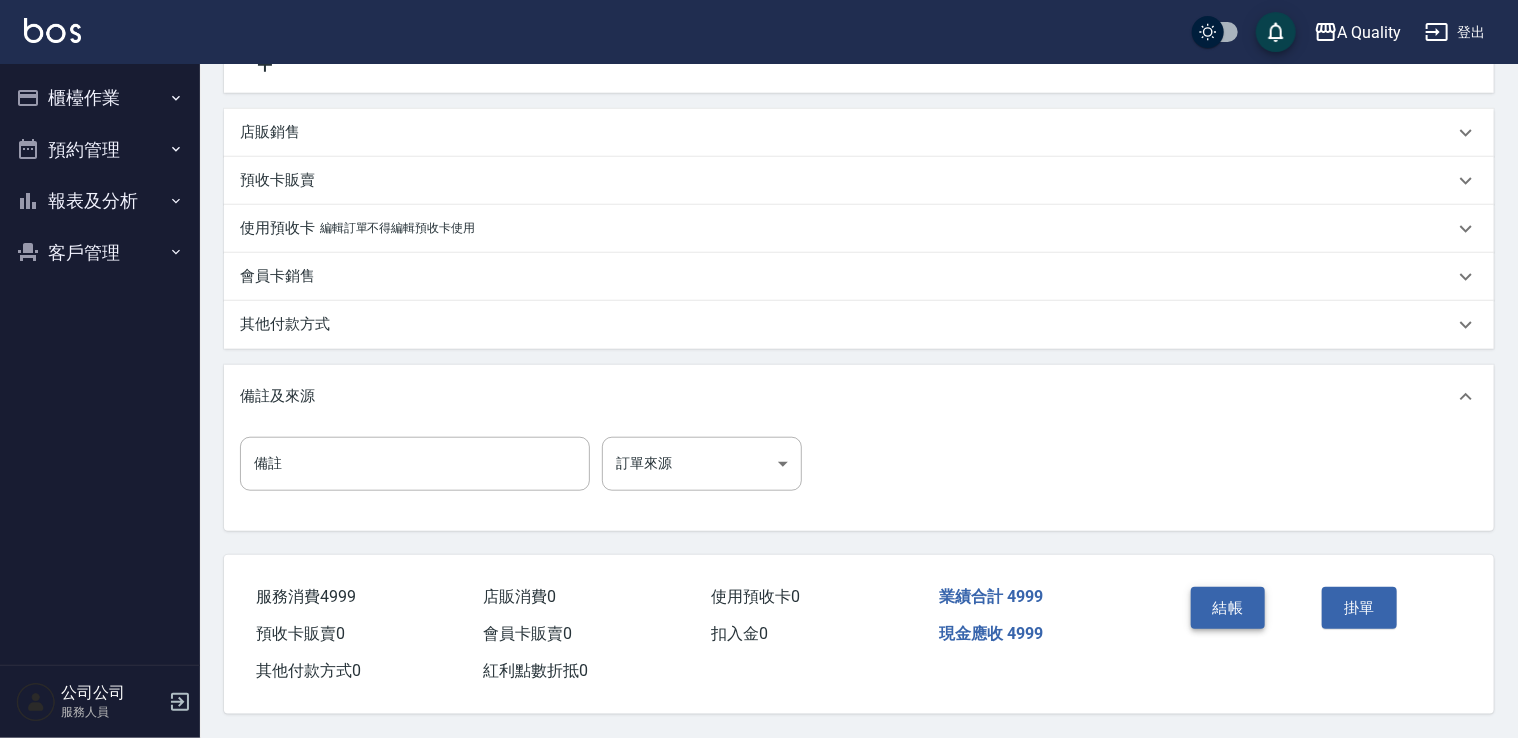 type on "3039" 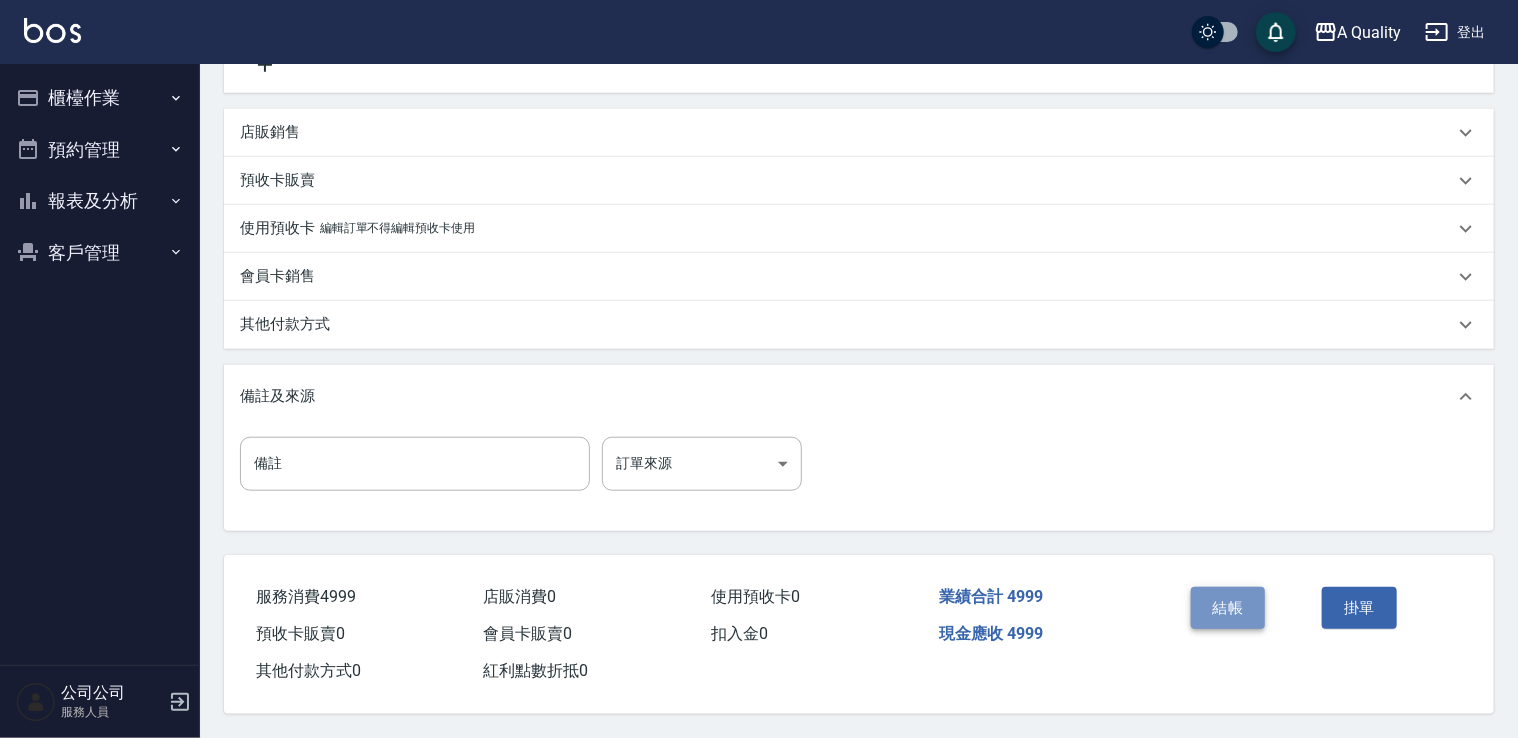 click on "結帳" at bounding box center (1228, 608) 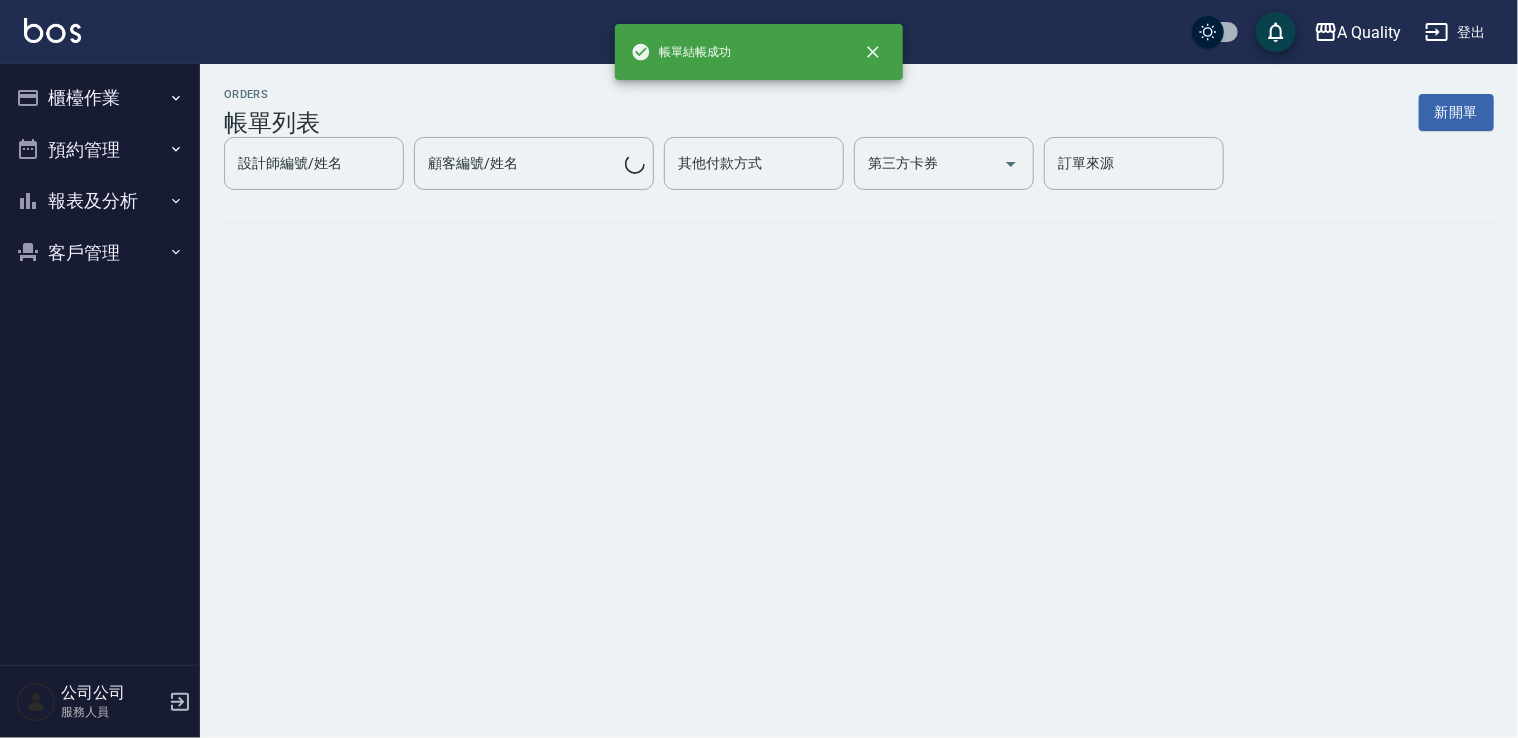 scroll, scrollTop: 0, scrollLeft: 0, axis: both 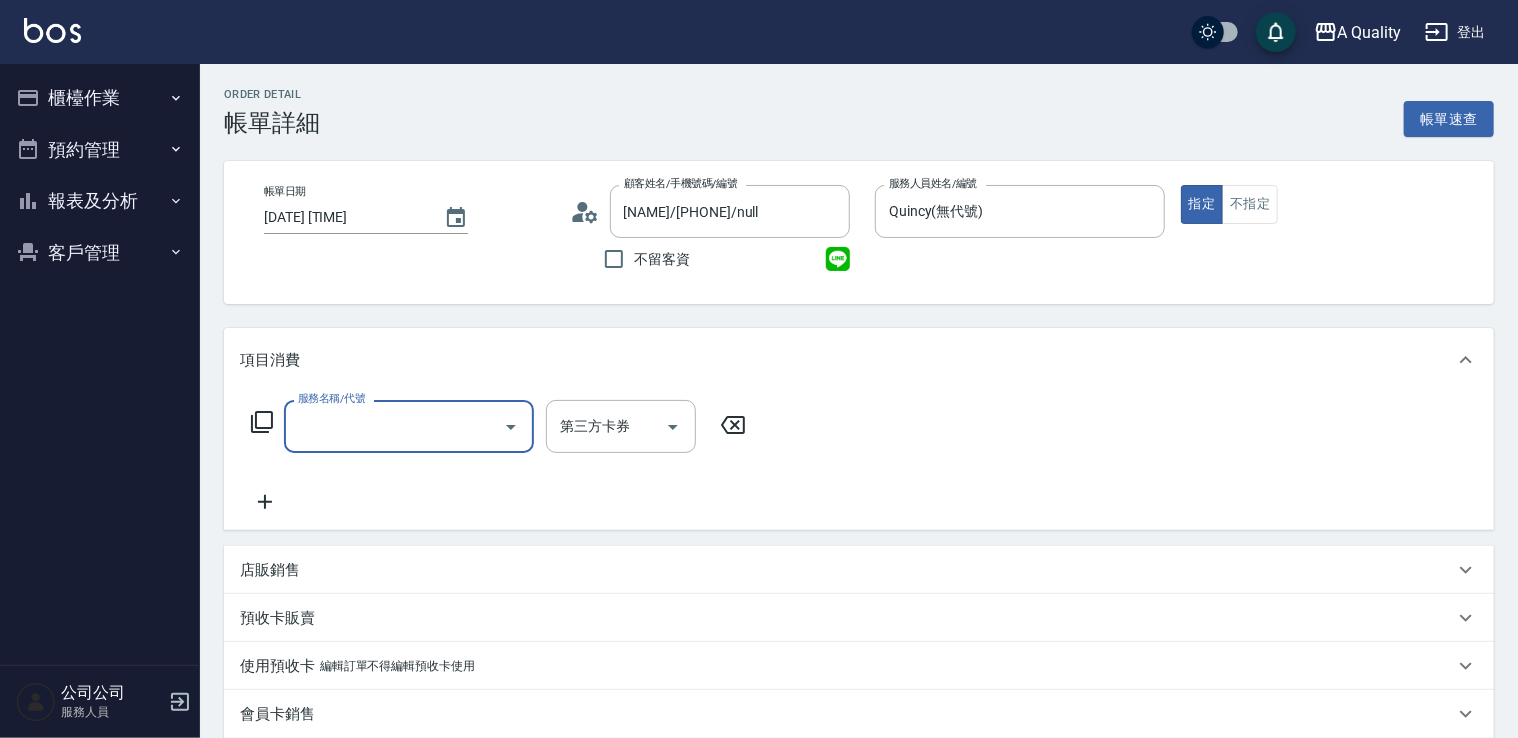 click on "服務名稱/代號" at bounding box center (394, 426) 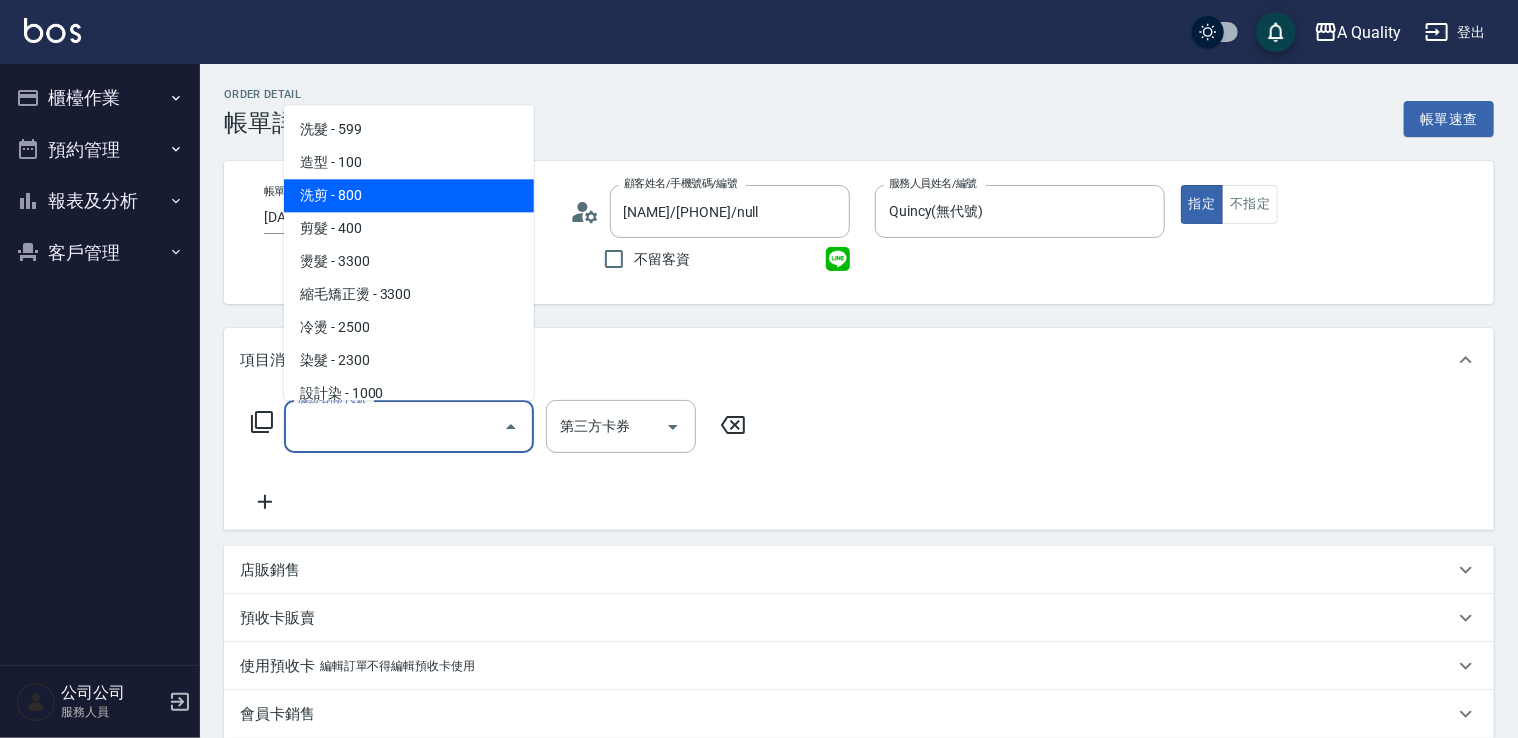 click on "洗剪 - 800" at bounding box center [409, 195] 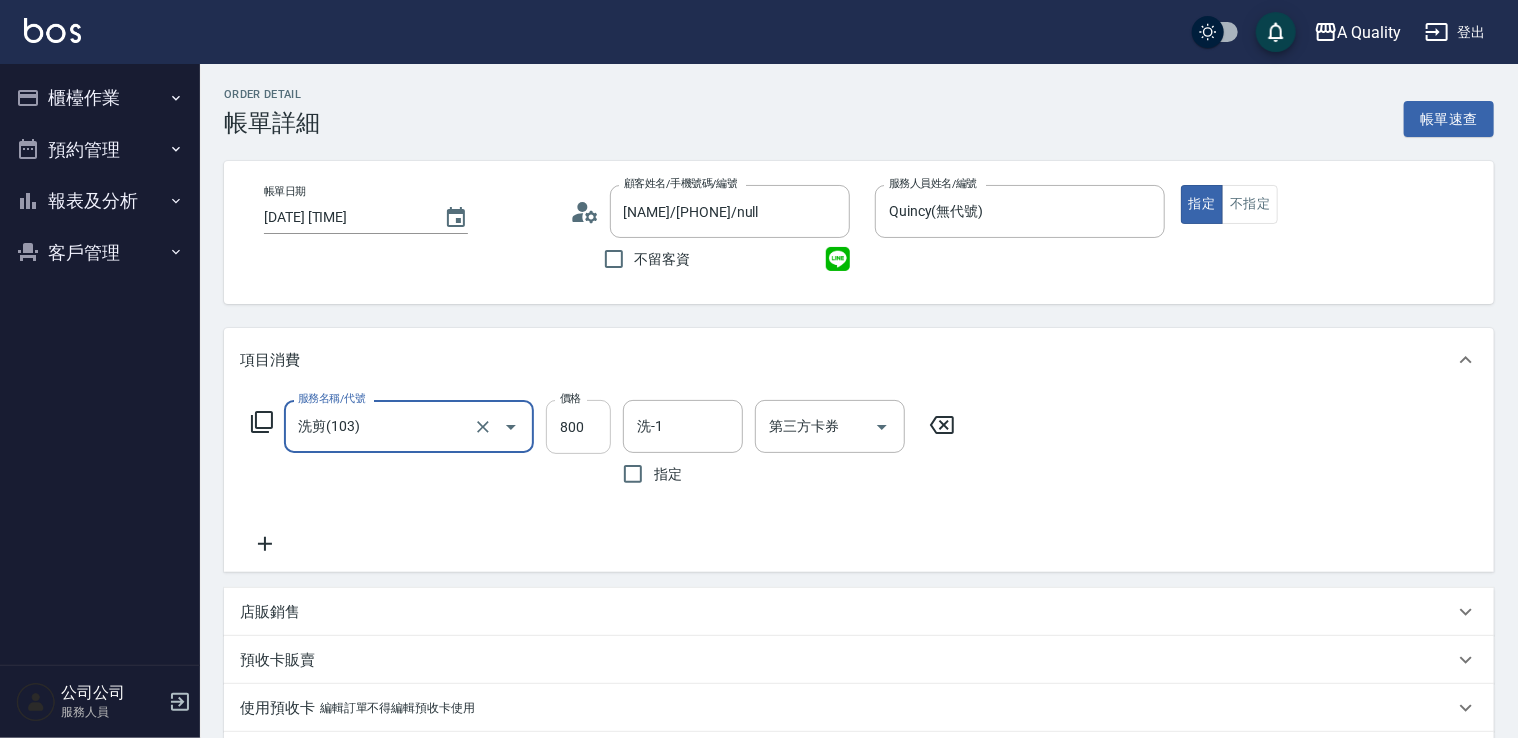 click on "800" at bounding box center (578, 427) 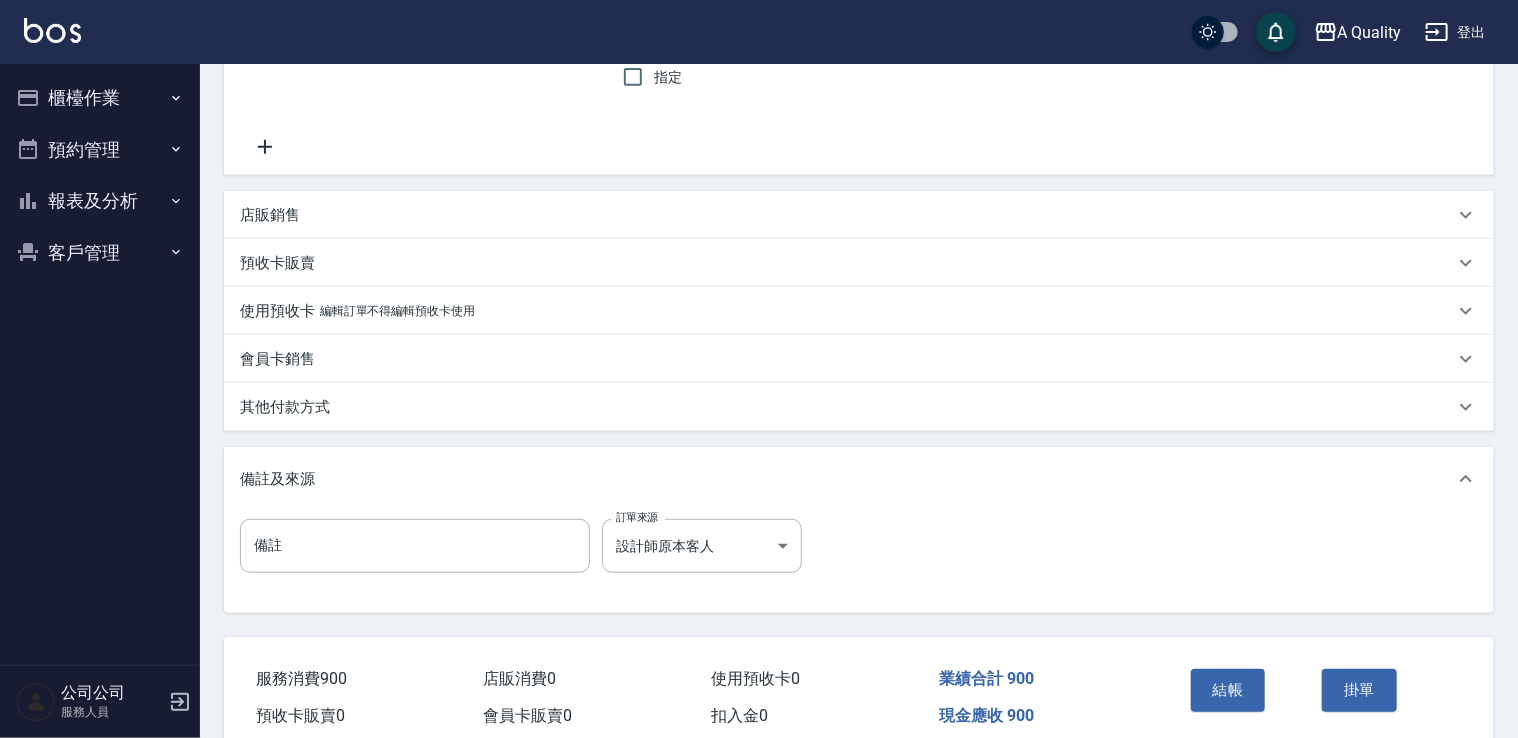 scroll, scrollTop: 485, scrollLeft: 0, axis: vertical 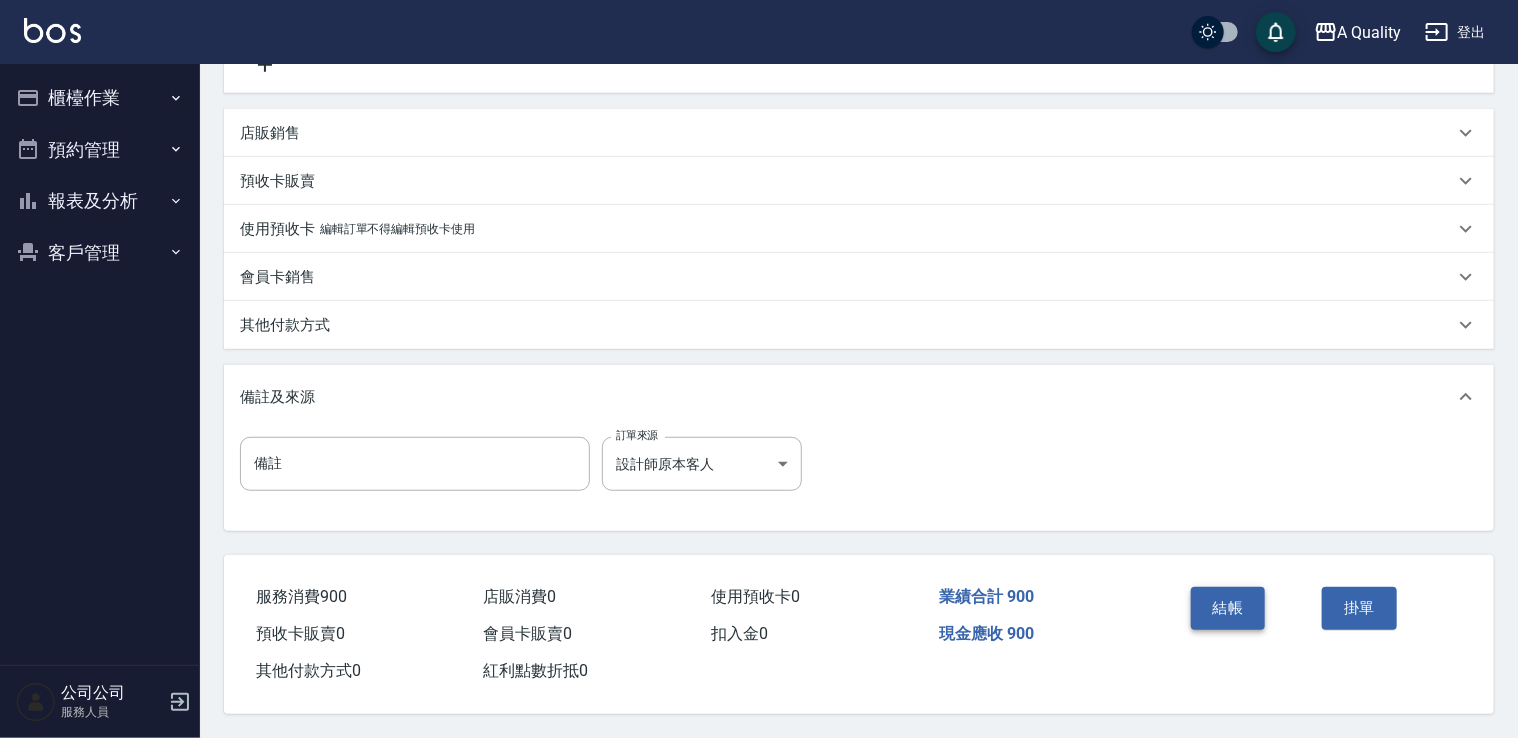 type on "900" 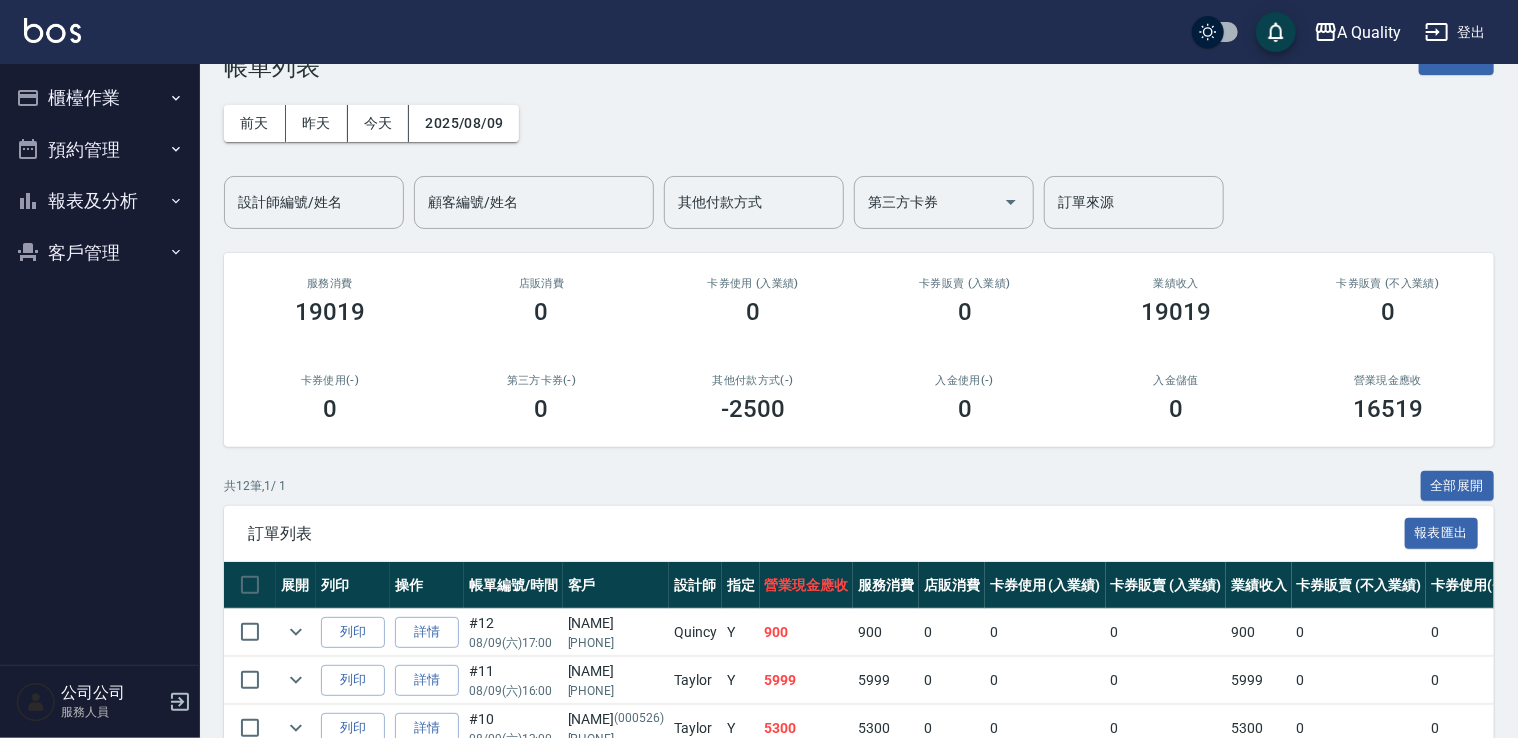 scroll, scrollTop: 100, scrollLeft: 0, axis: vertical 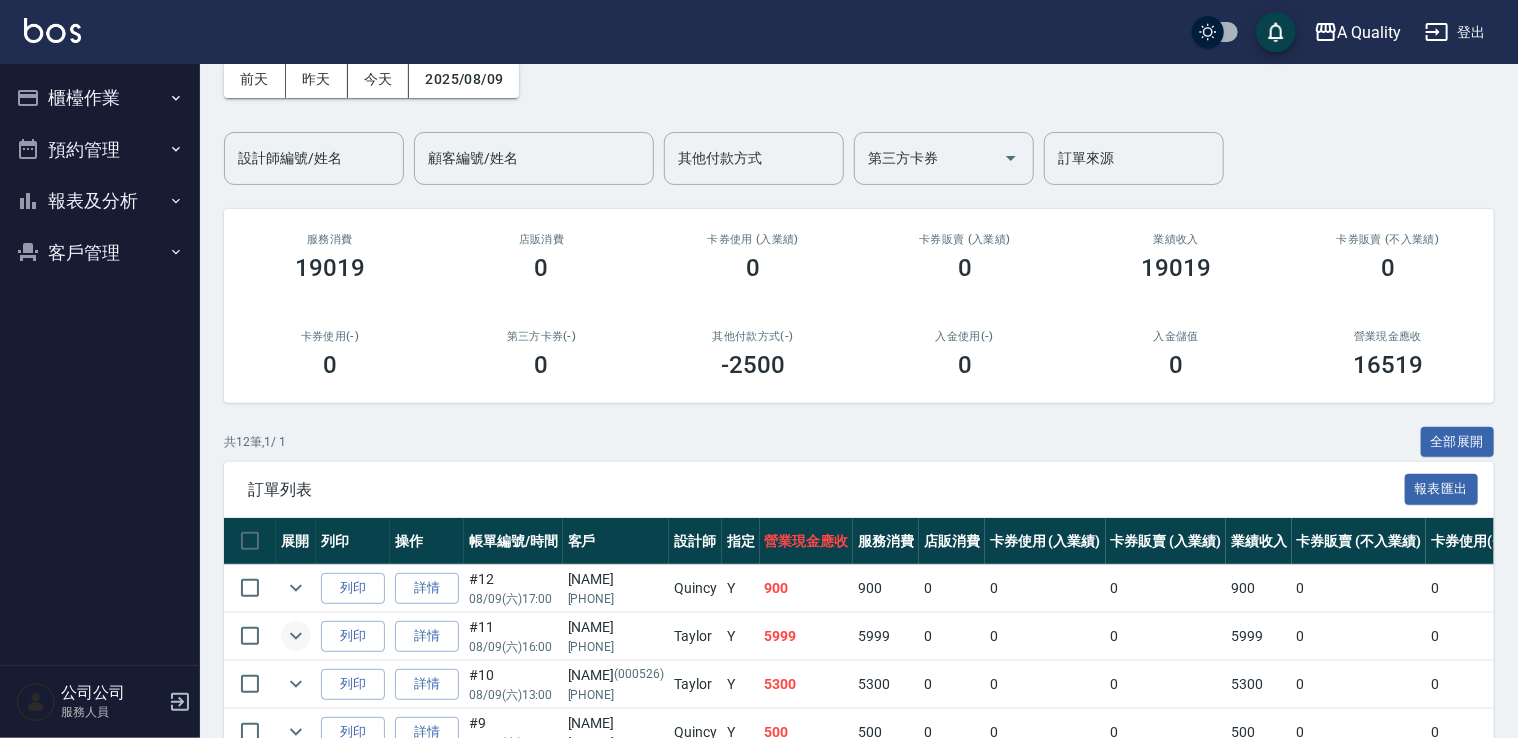click 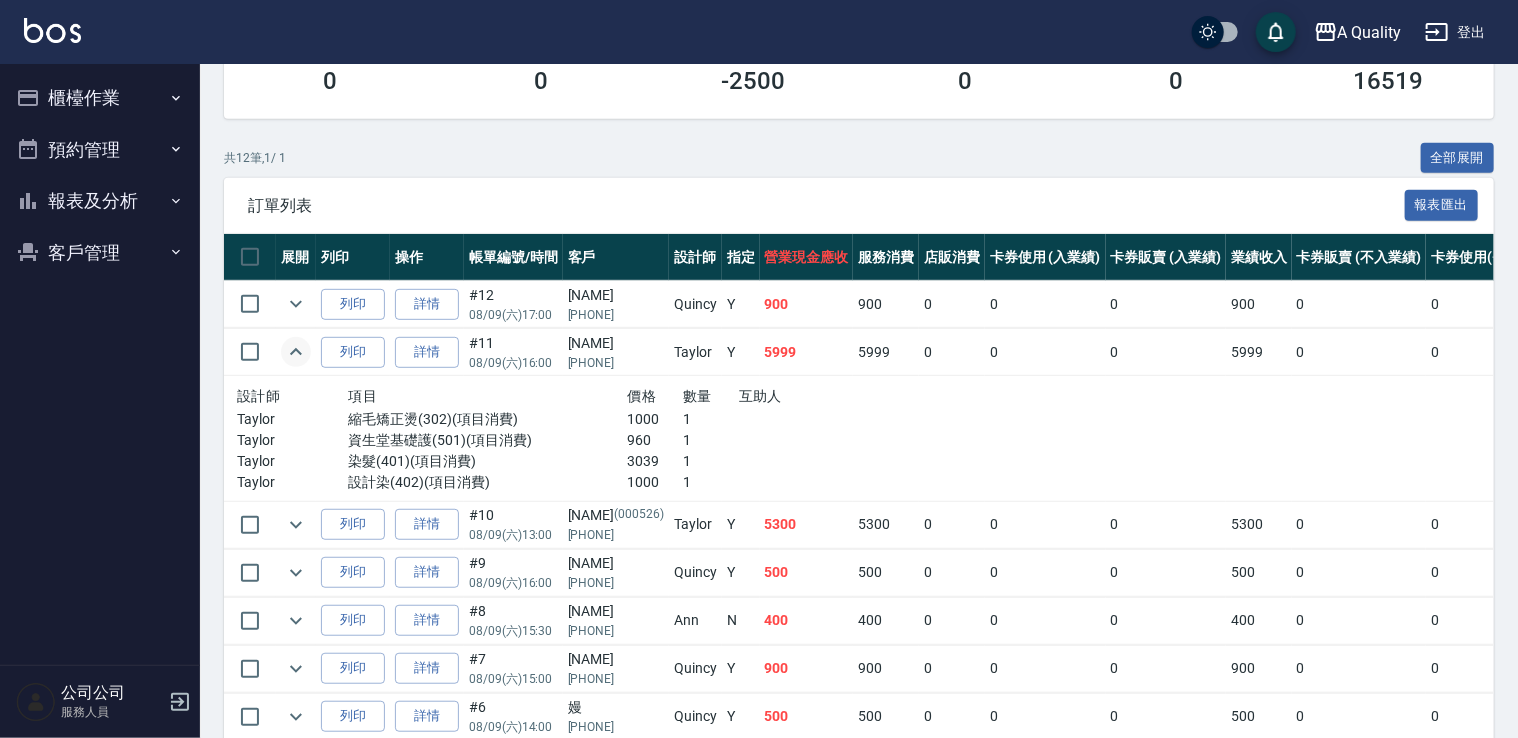 scroll, scrollTop: 400, scrollLeft: 0, axis: vertical 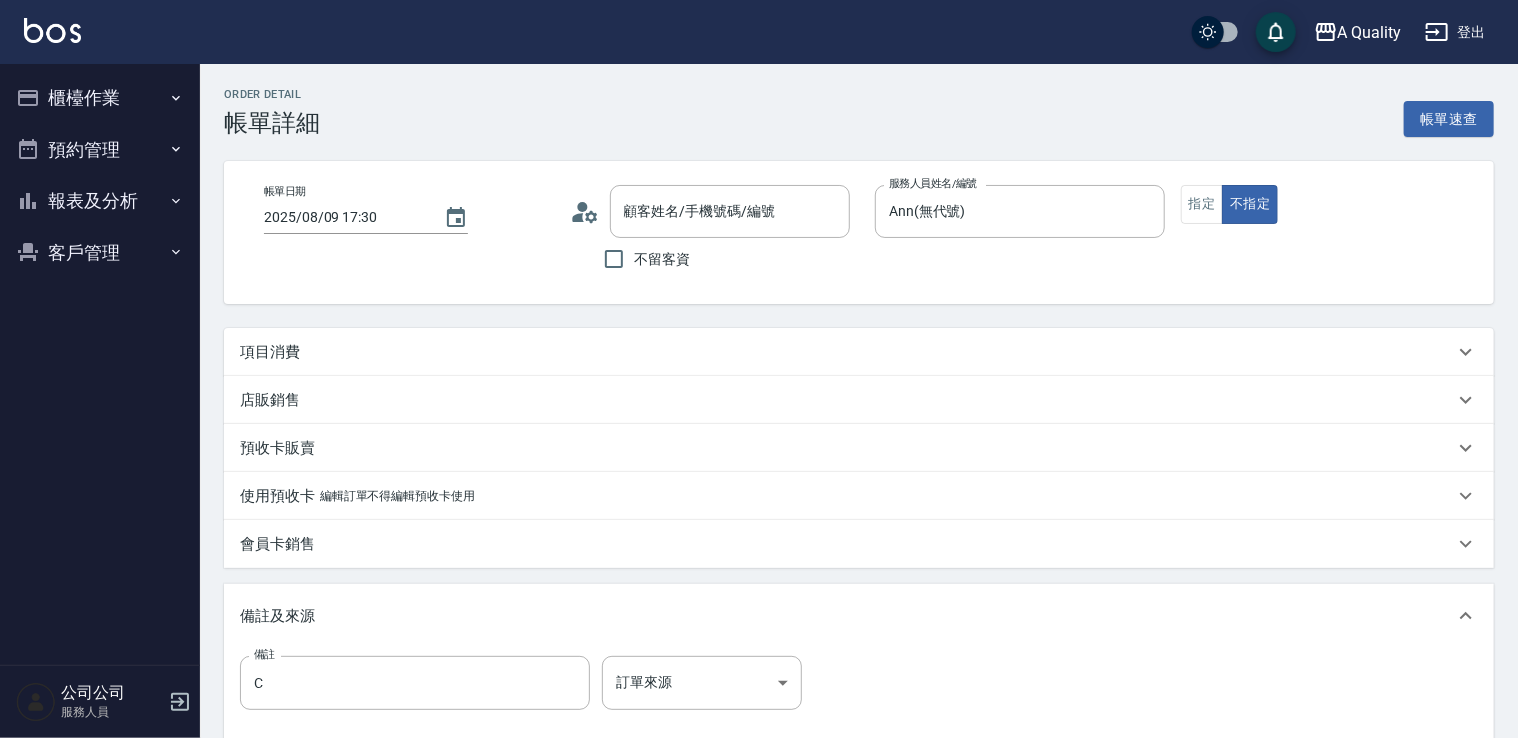 click on "項目消費" at bounding box center [847, 352] 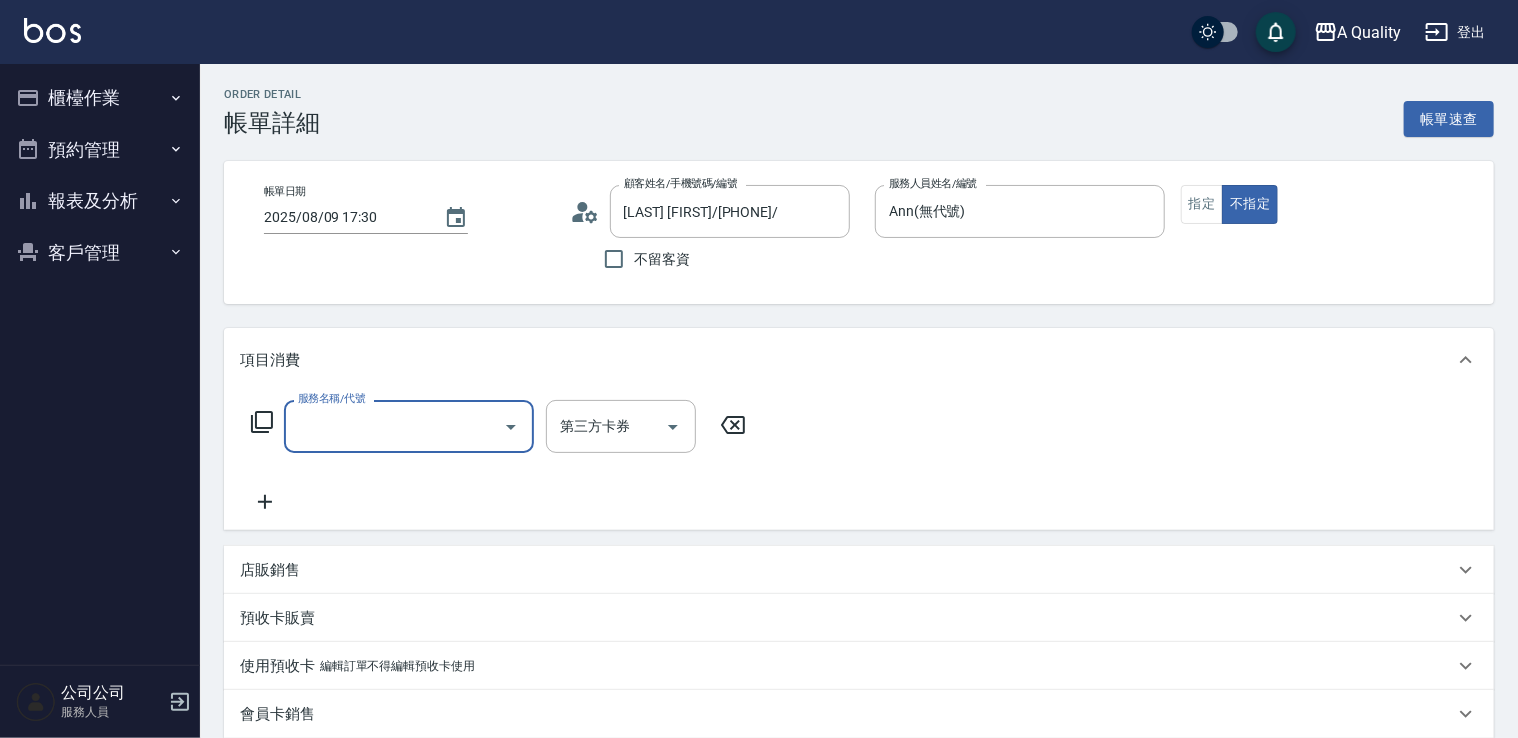 scroll, scrollTop: 0, scrollLeft: 0, axis: both 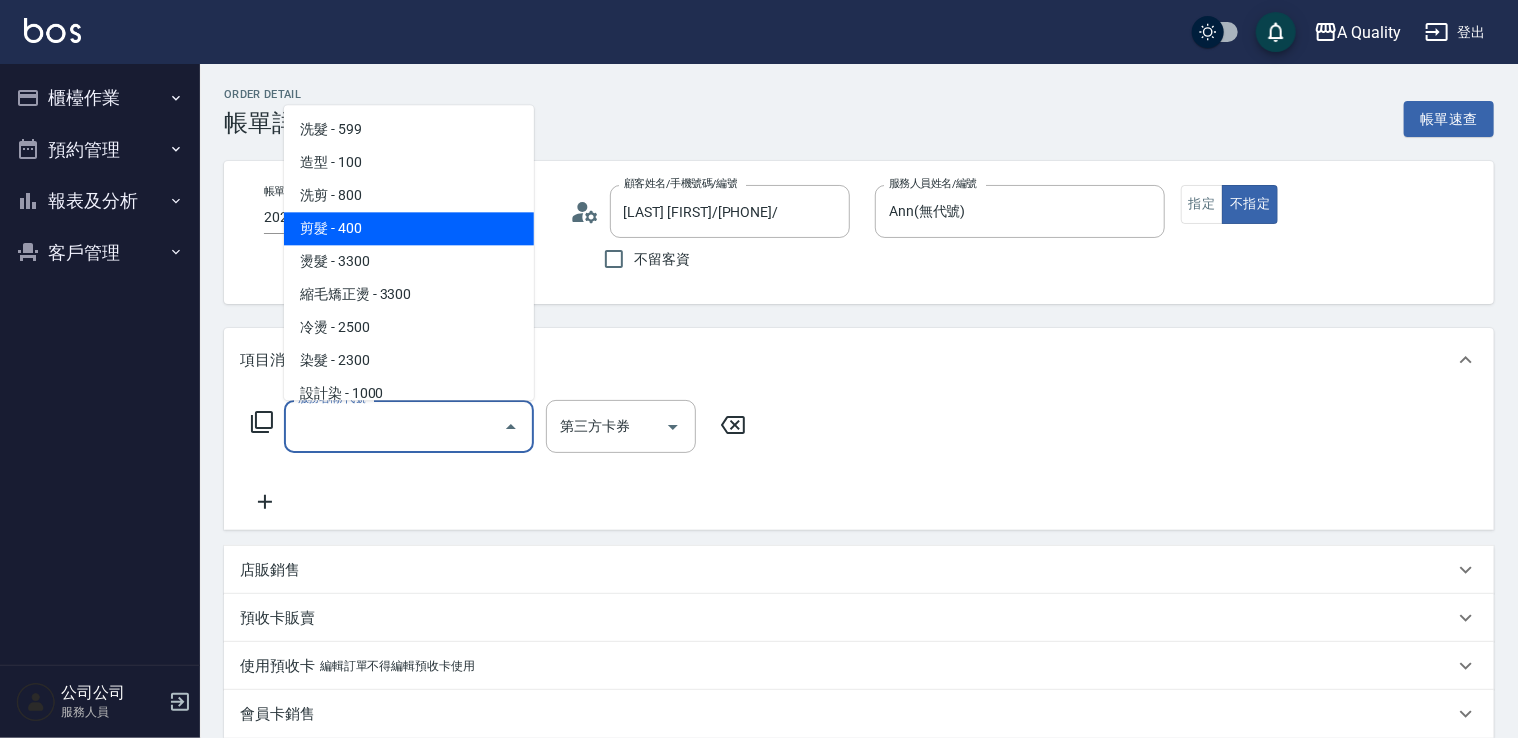 drag, startPoint x: 424, startPoint y: 231, endPoint x: 545, endPoint y: 295, distance: 136.88316 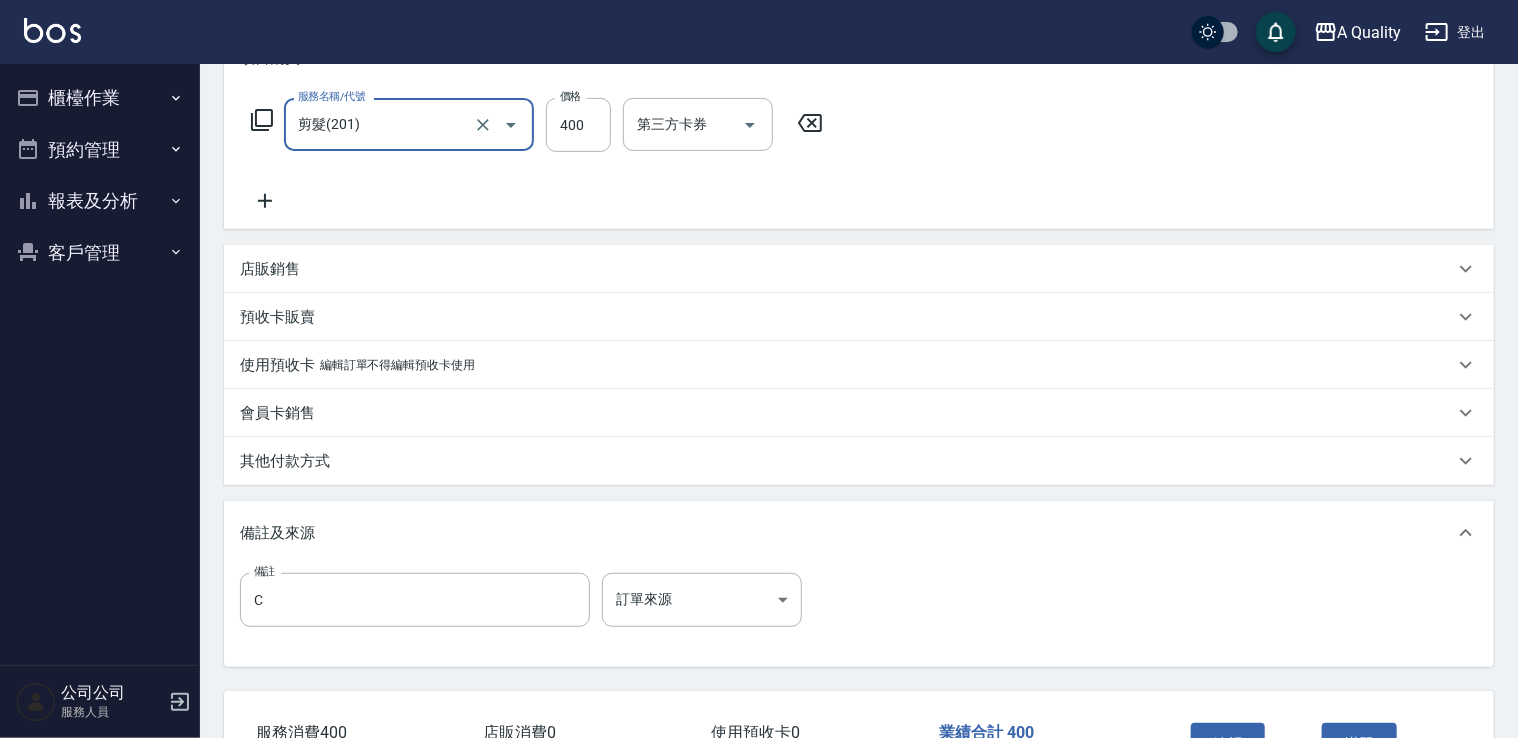 scroll, scrollTop: 444, scrollLeft: 0, axis: vertical 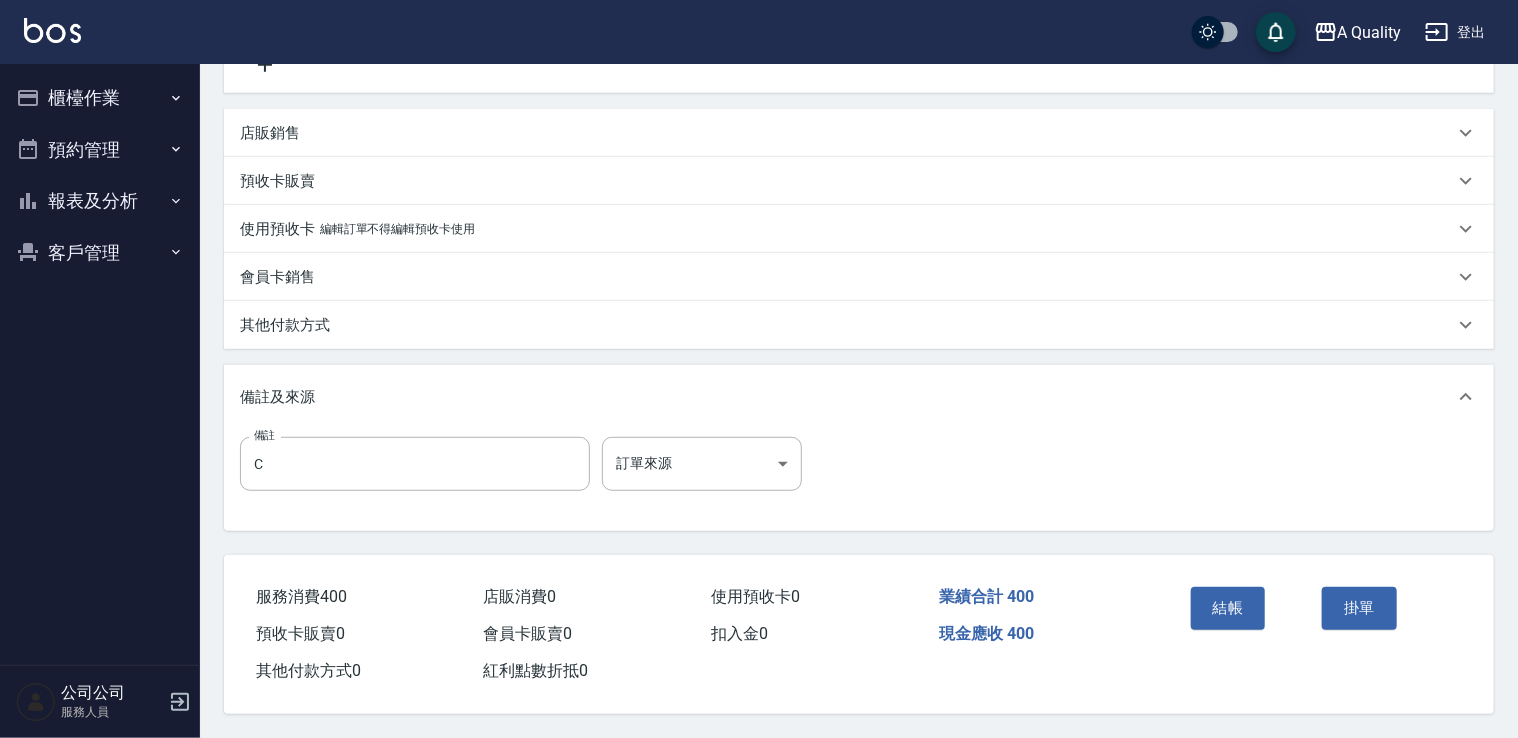 click on "結帳" at bounding box center (1249, 622) 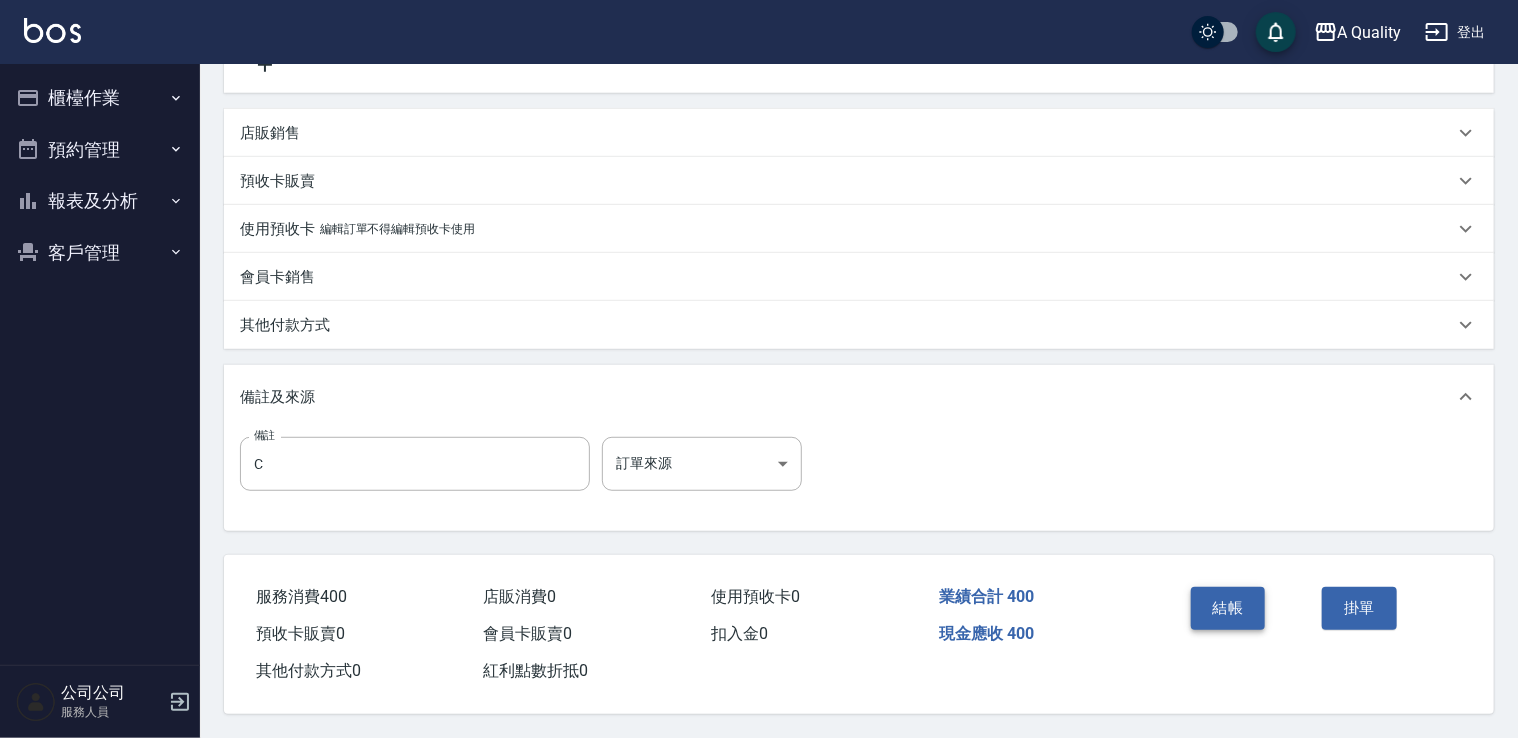 click on "結帳" at bounding box center [1228, 608] 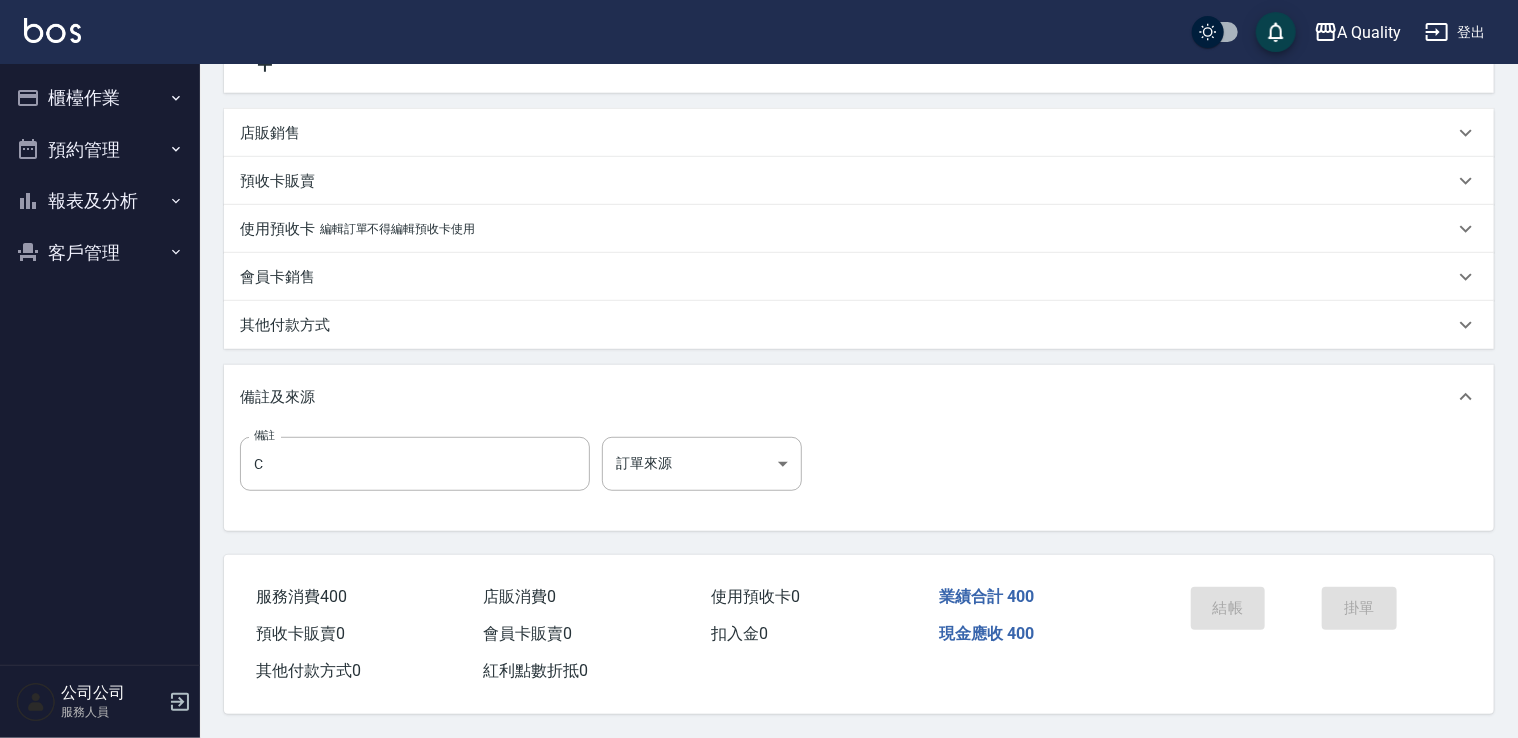 scroll, scrollTop: 0, scrollLeft: 0, axis: both 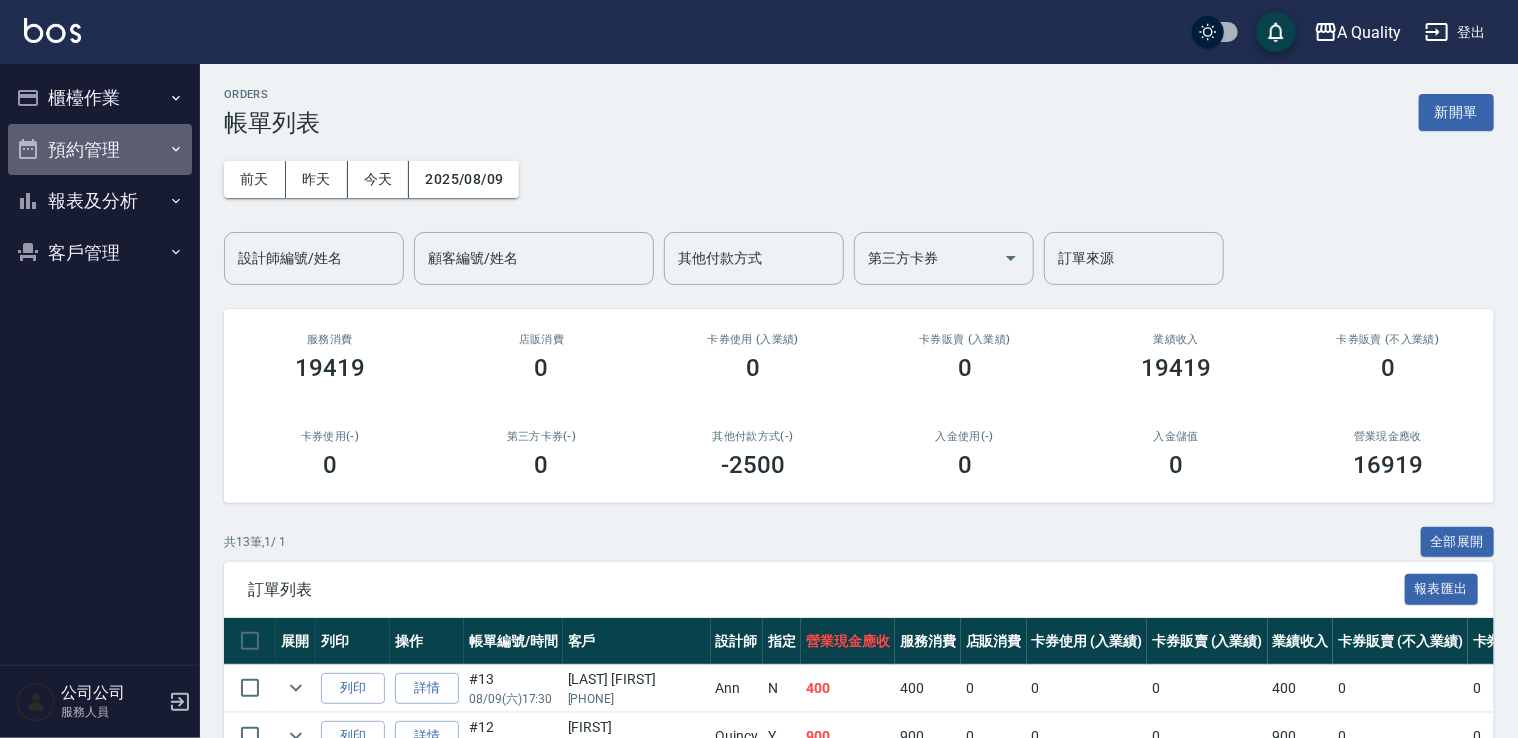 click on "預約管理" at bounding box center (100, 150) 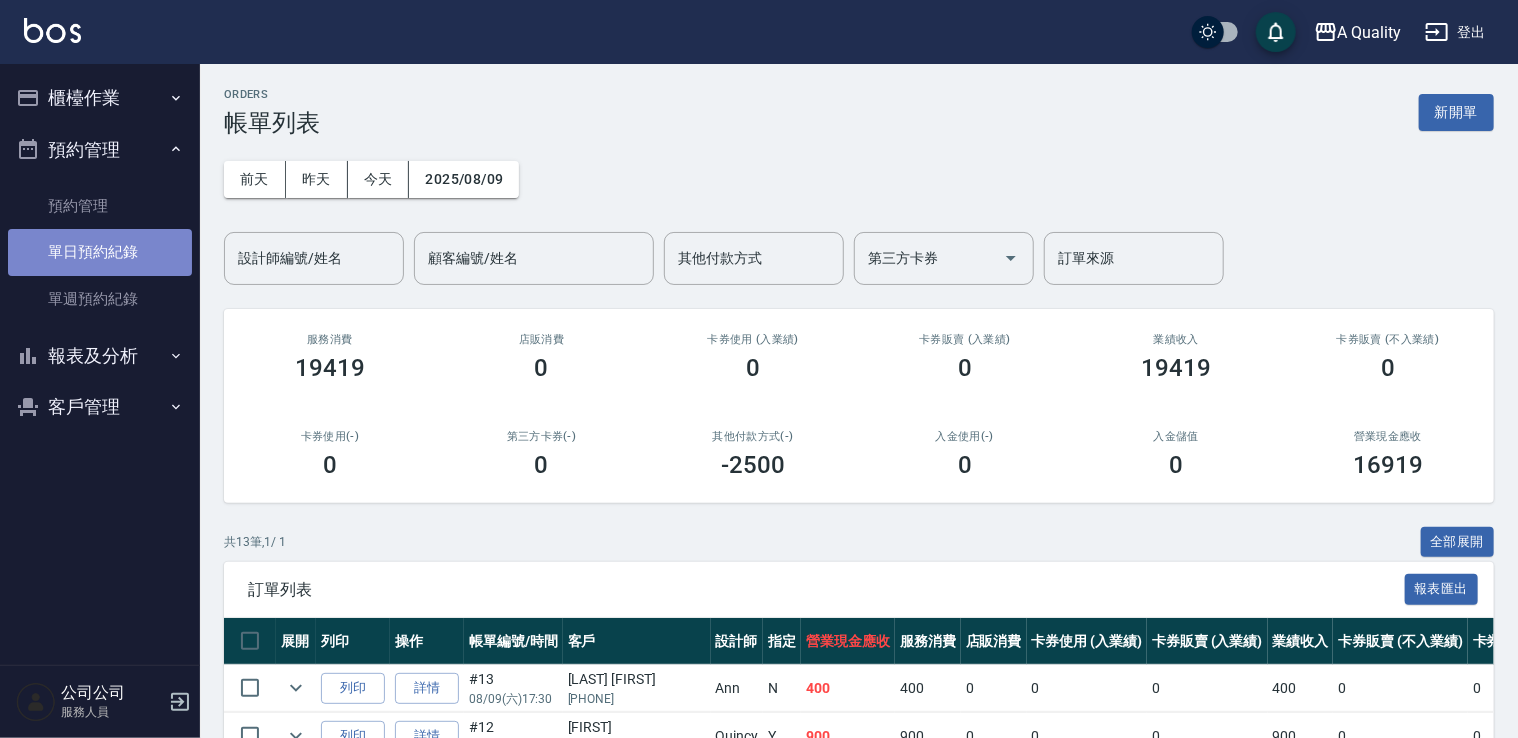 click on "單日預約紀錄" at bounding box center [100, 252] 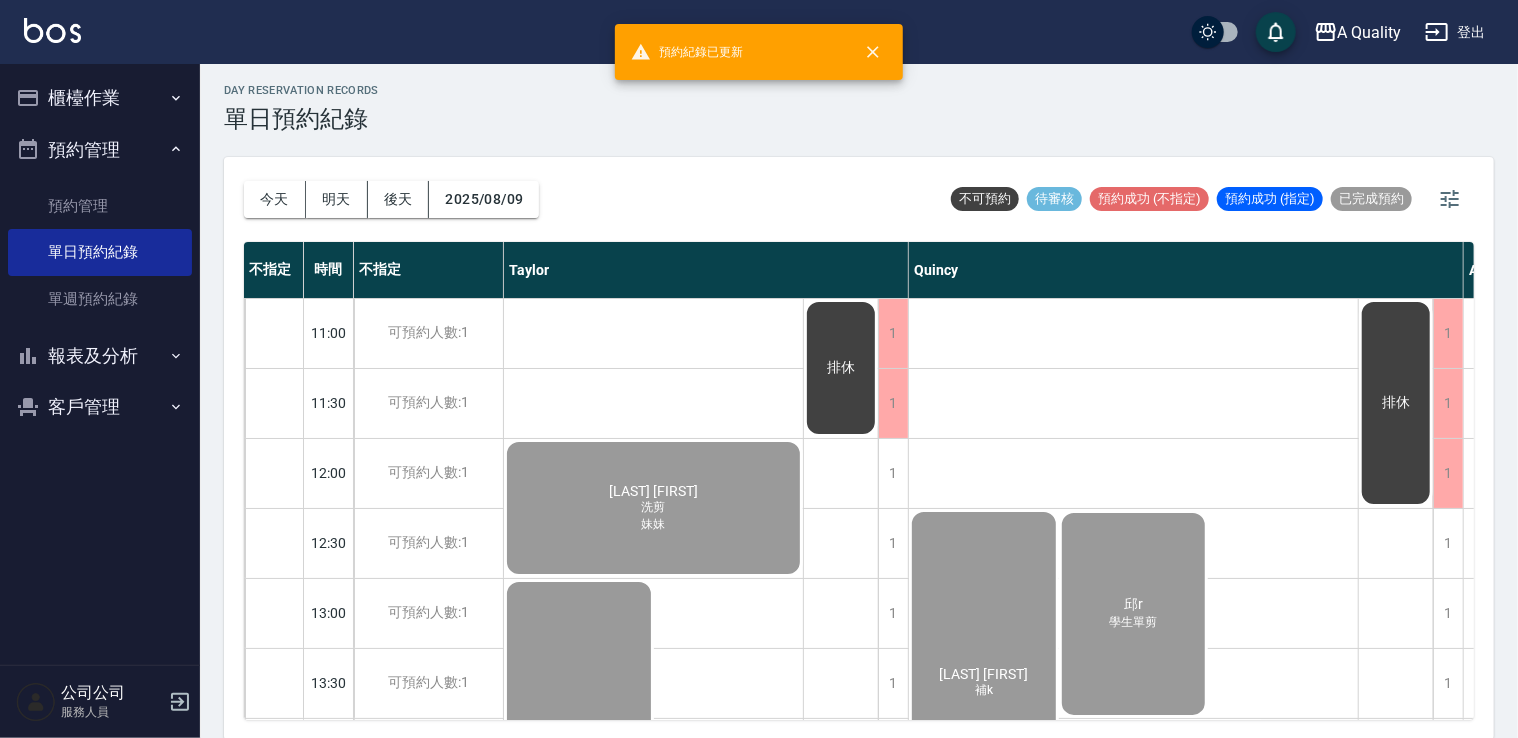 scroll, scrollTop: 5, scrollLeft: 0, axis: vertical 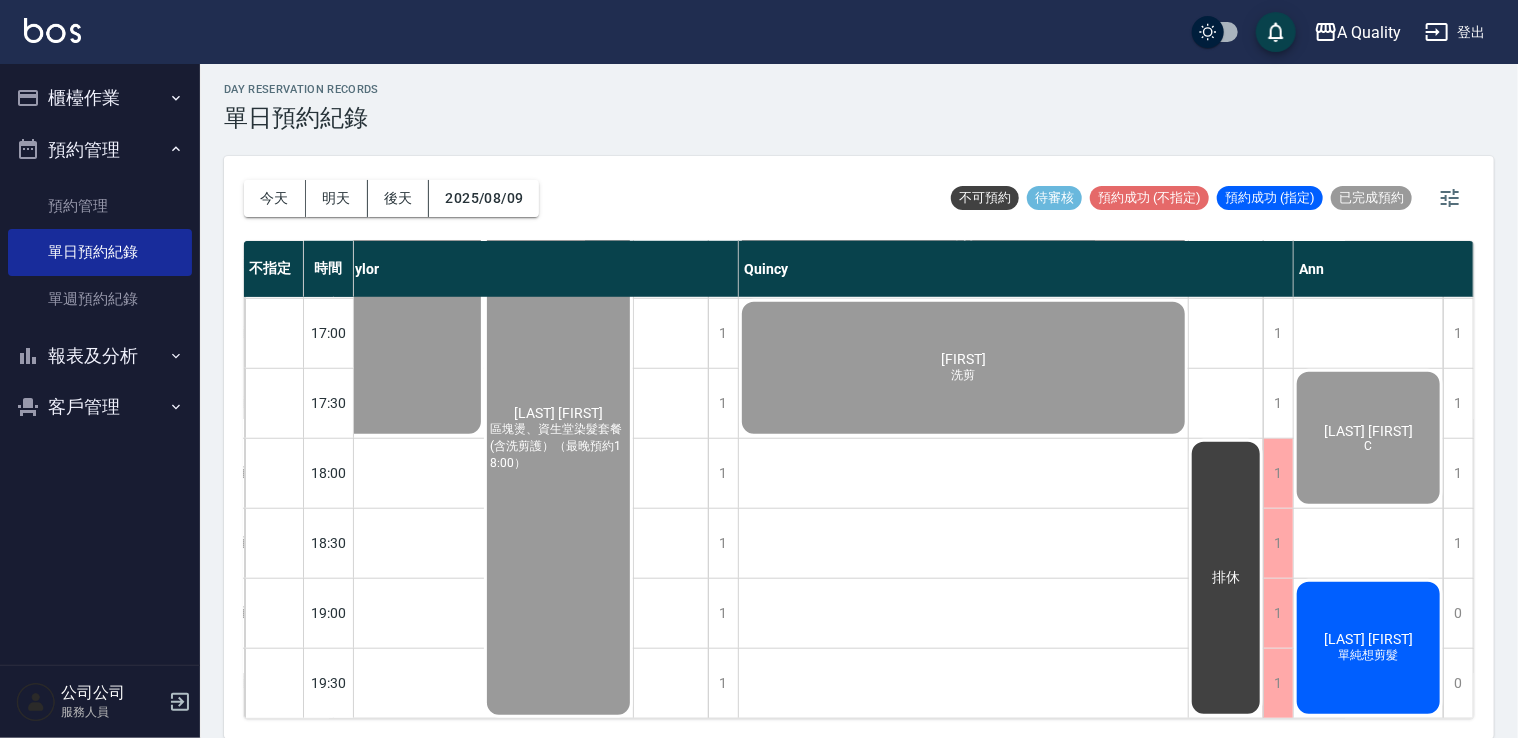 click on "陳君葦" at bounding box center (483, -349) 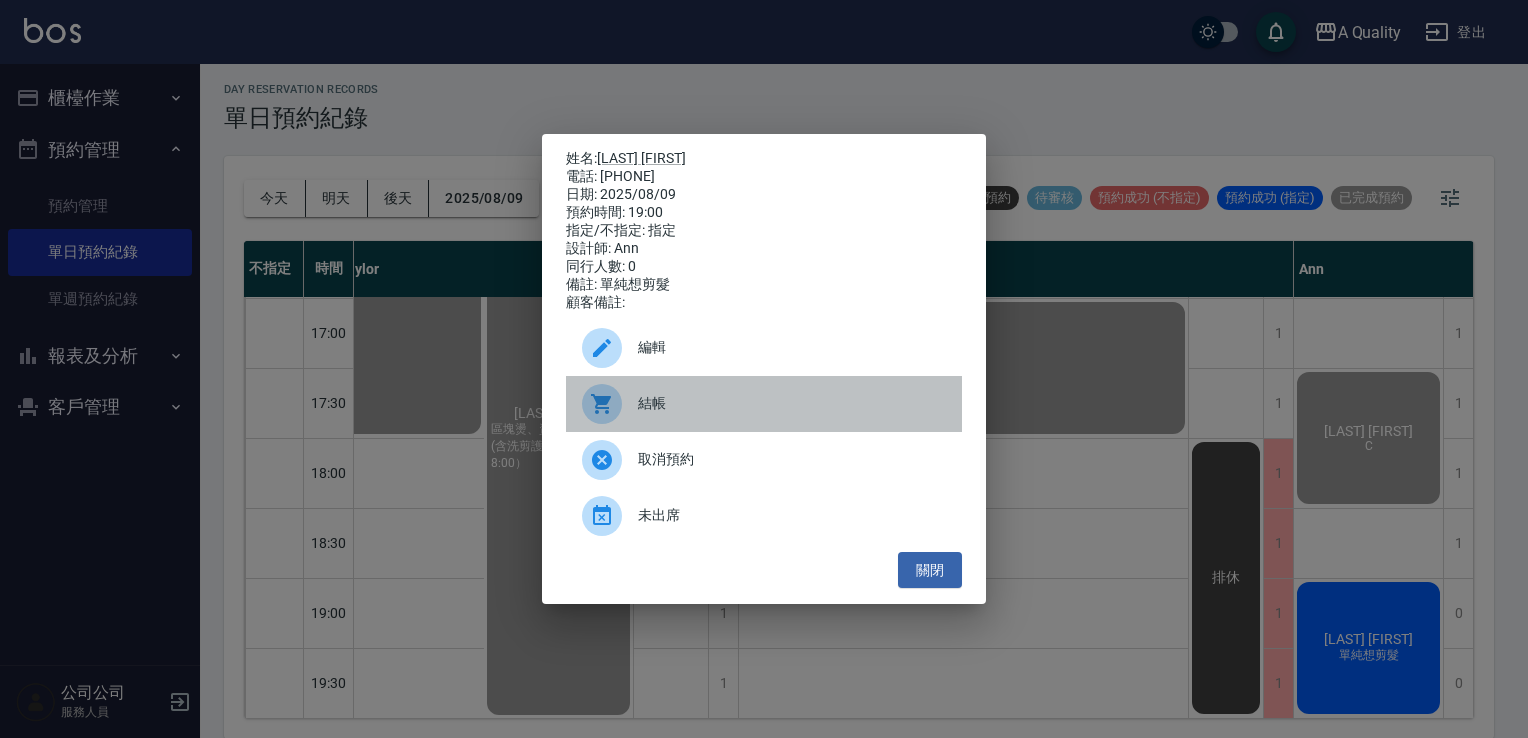click on "結帳" at bounding box center (792, 403) 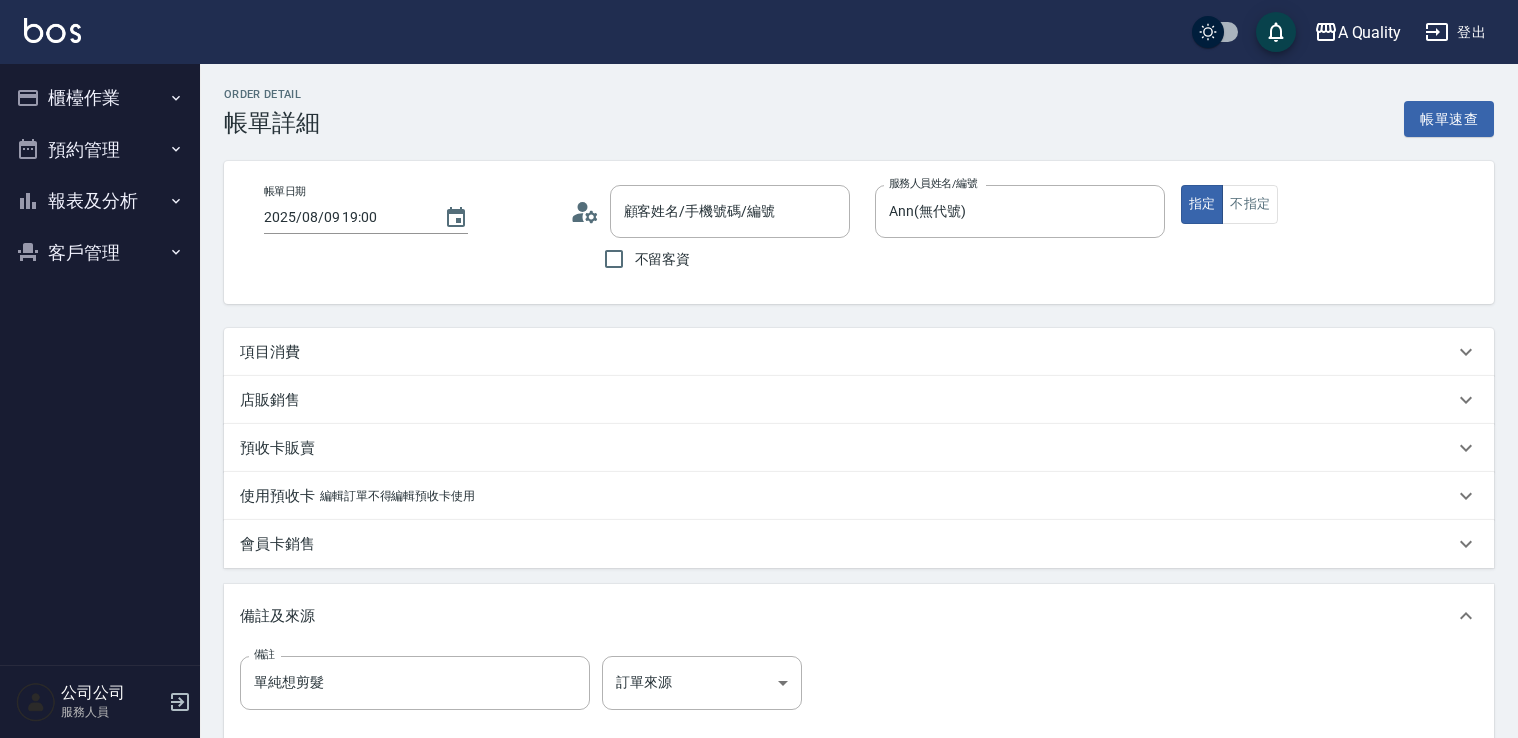 scroll, scrollTop: 0, scrollLeft: 0, axis: both 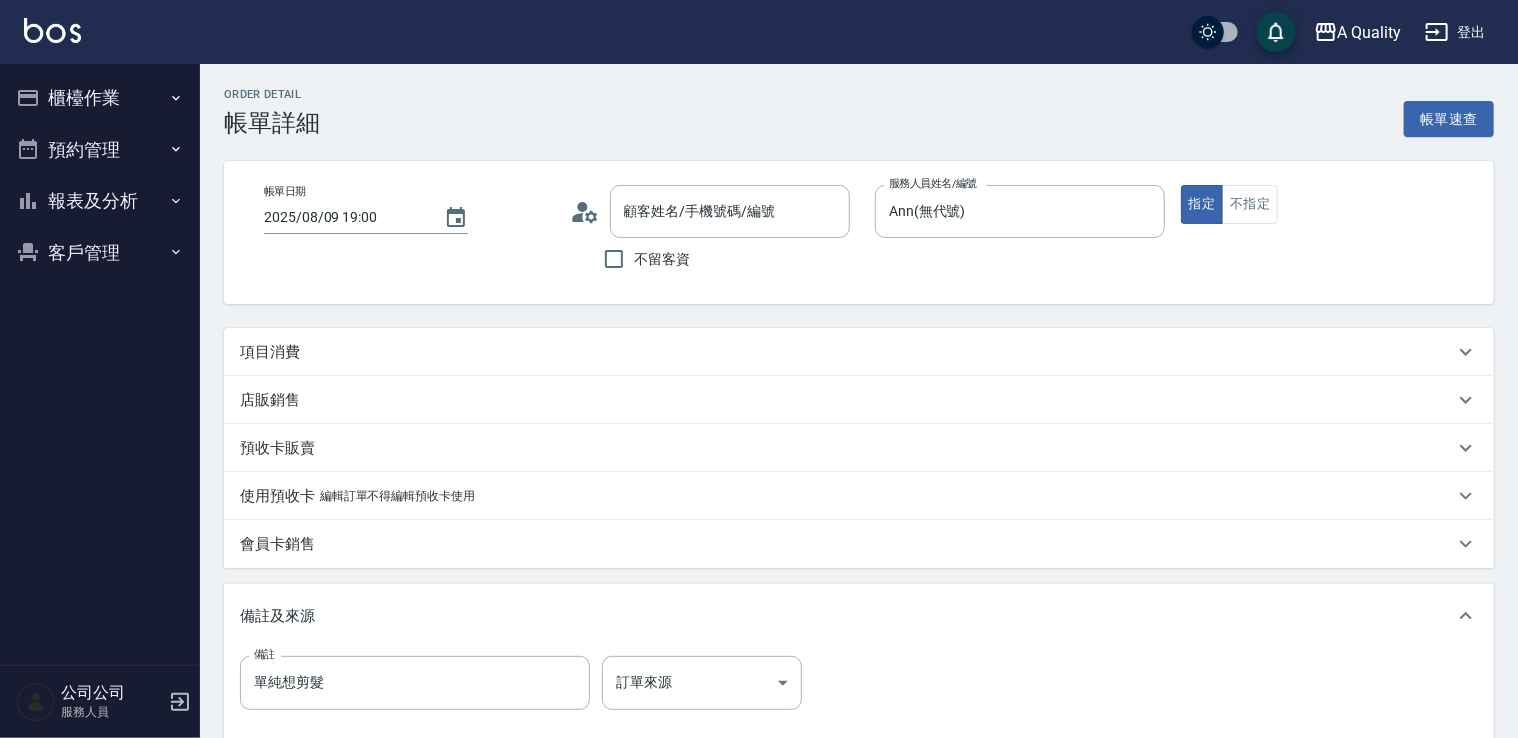 type on "[LAST] [FIRST]/[PHONE]/null" 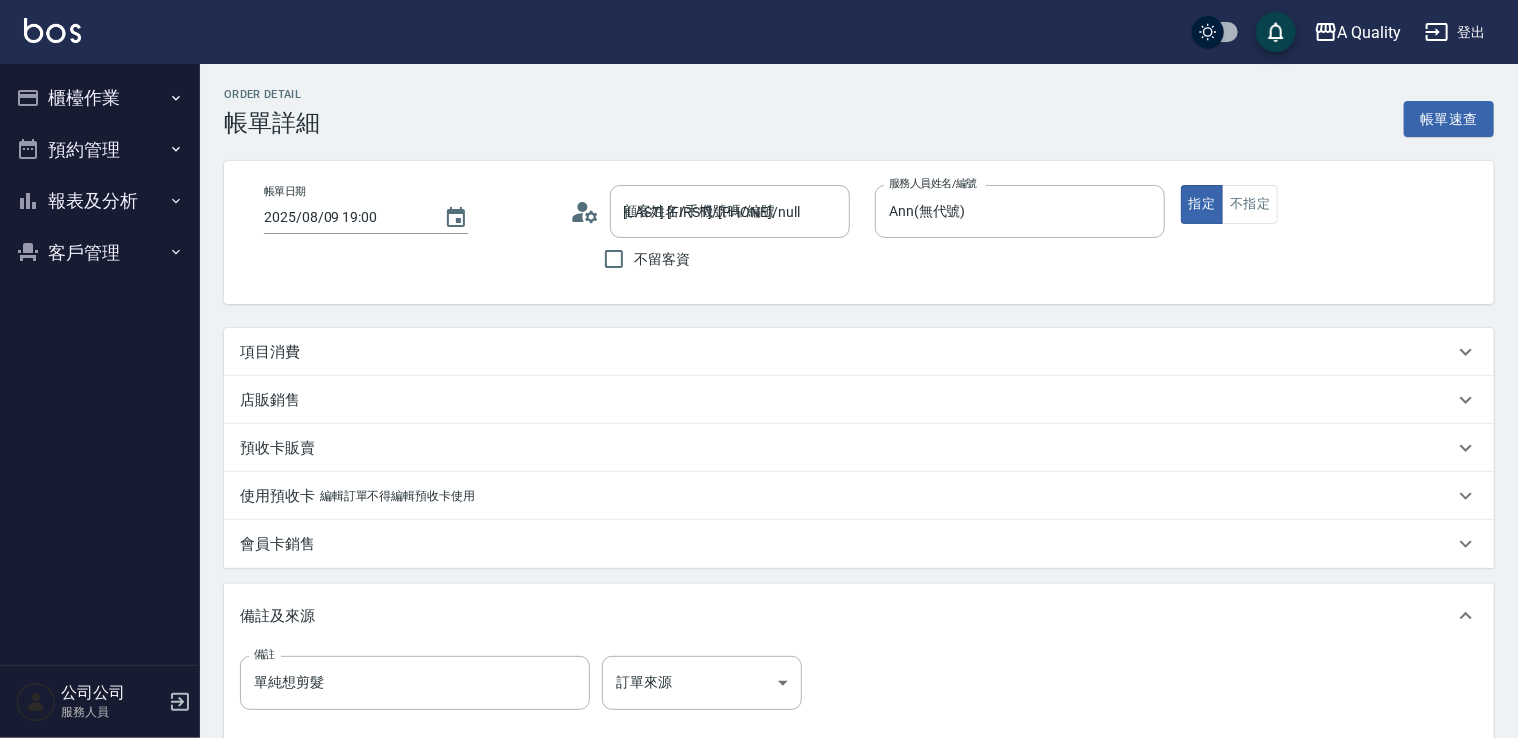 click on "項目消費" at bounding box center [847, 352] 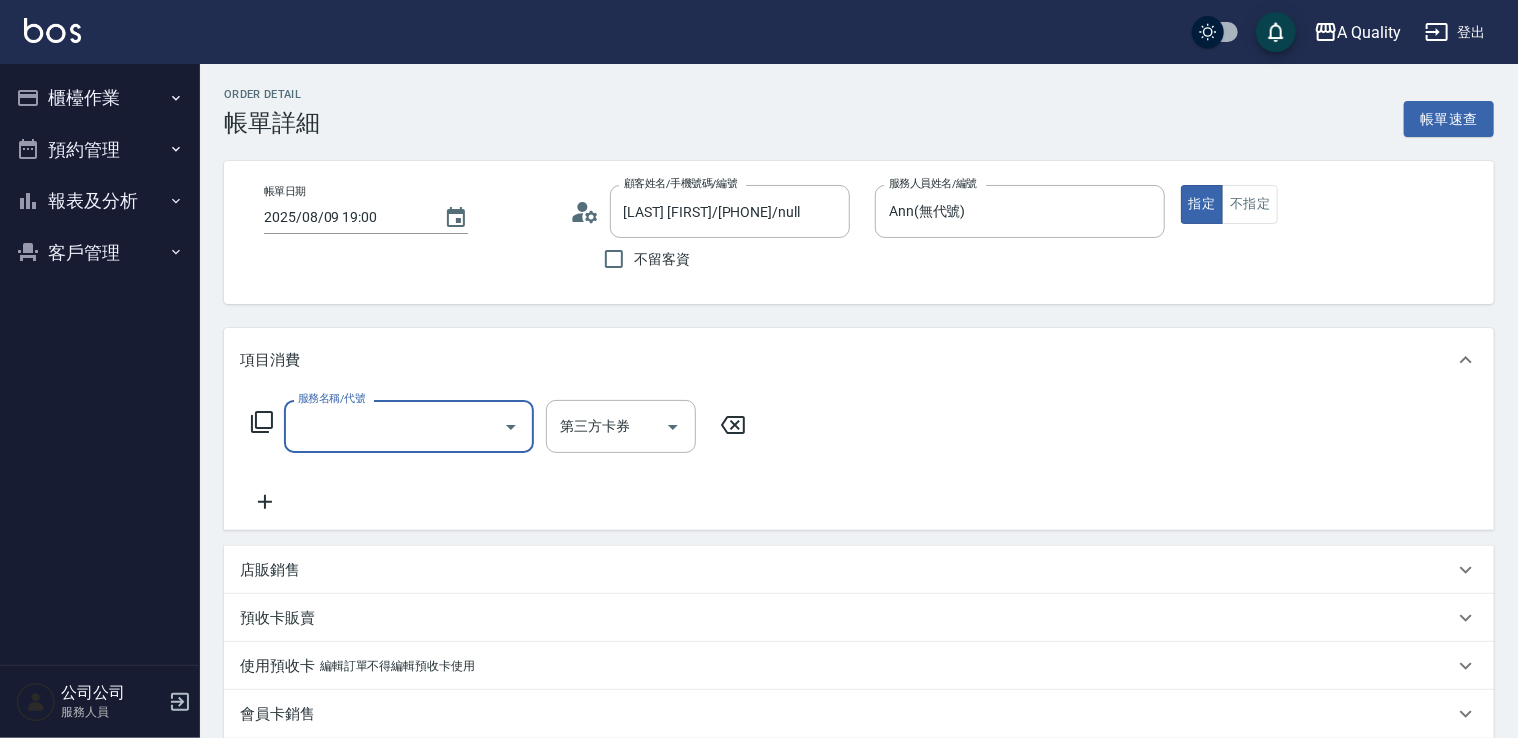 scroll, scrollTop: 0, scrollLeft: 0, axis: both 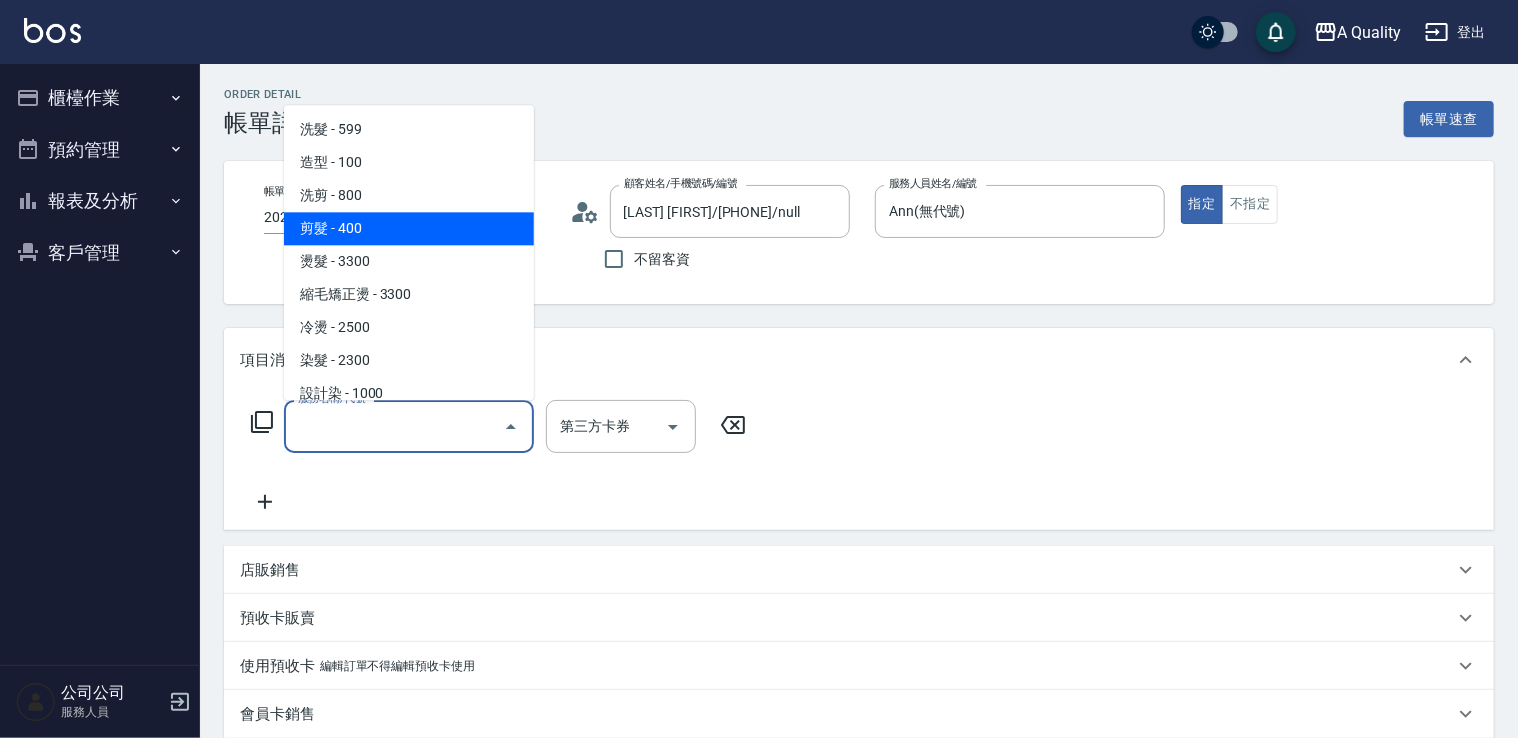 click on "剪髮 - 400" at bounding box center (409, 228) 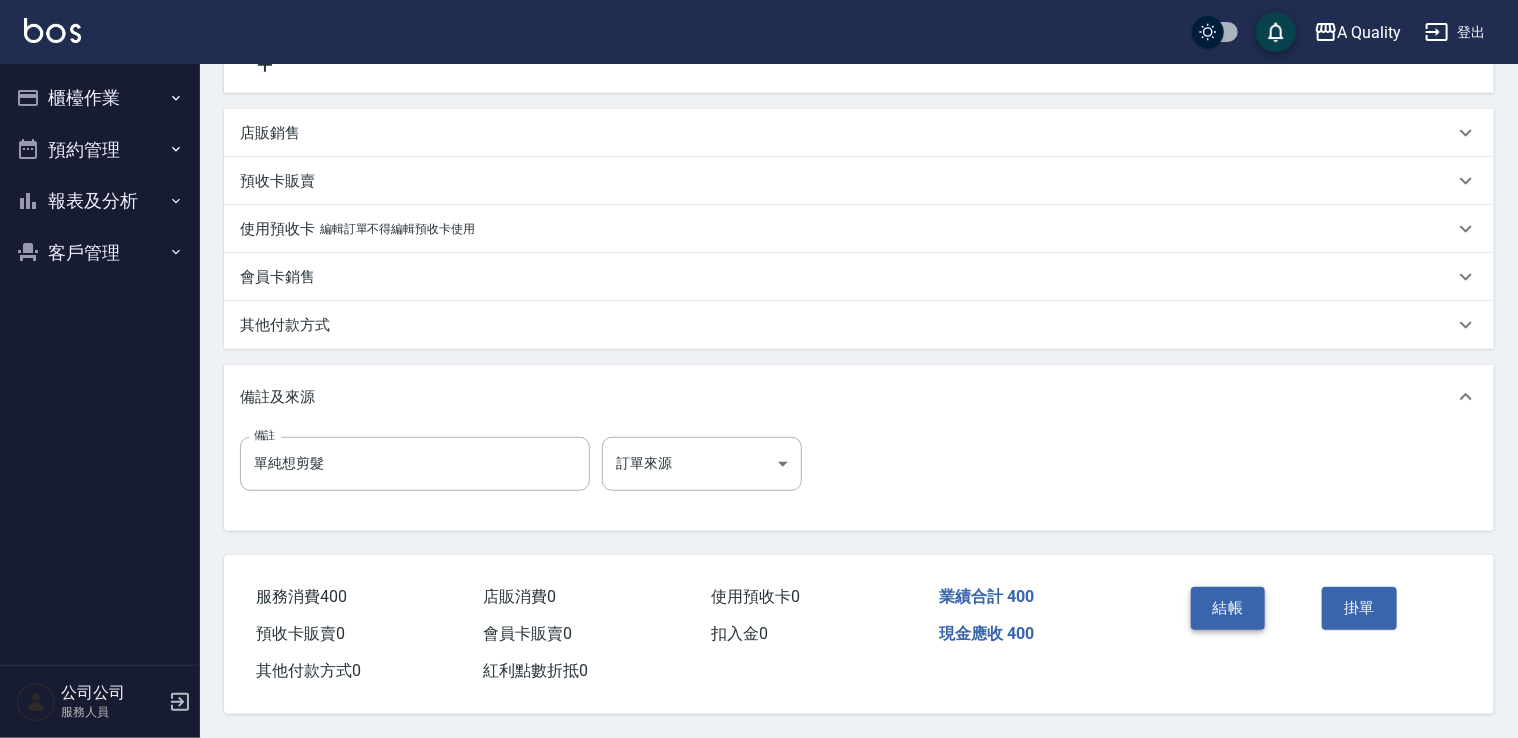 scroll, scrollTop: 444, scrollLeft: 0, axis: vertical 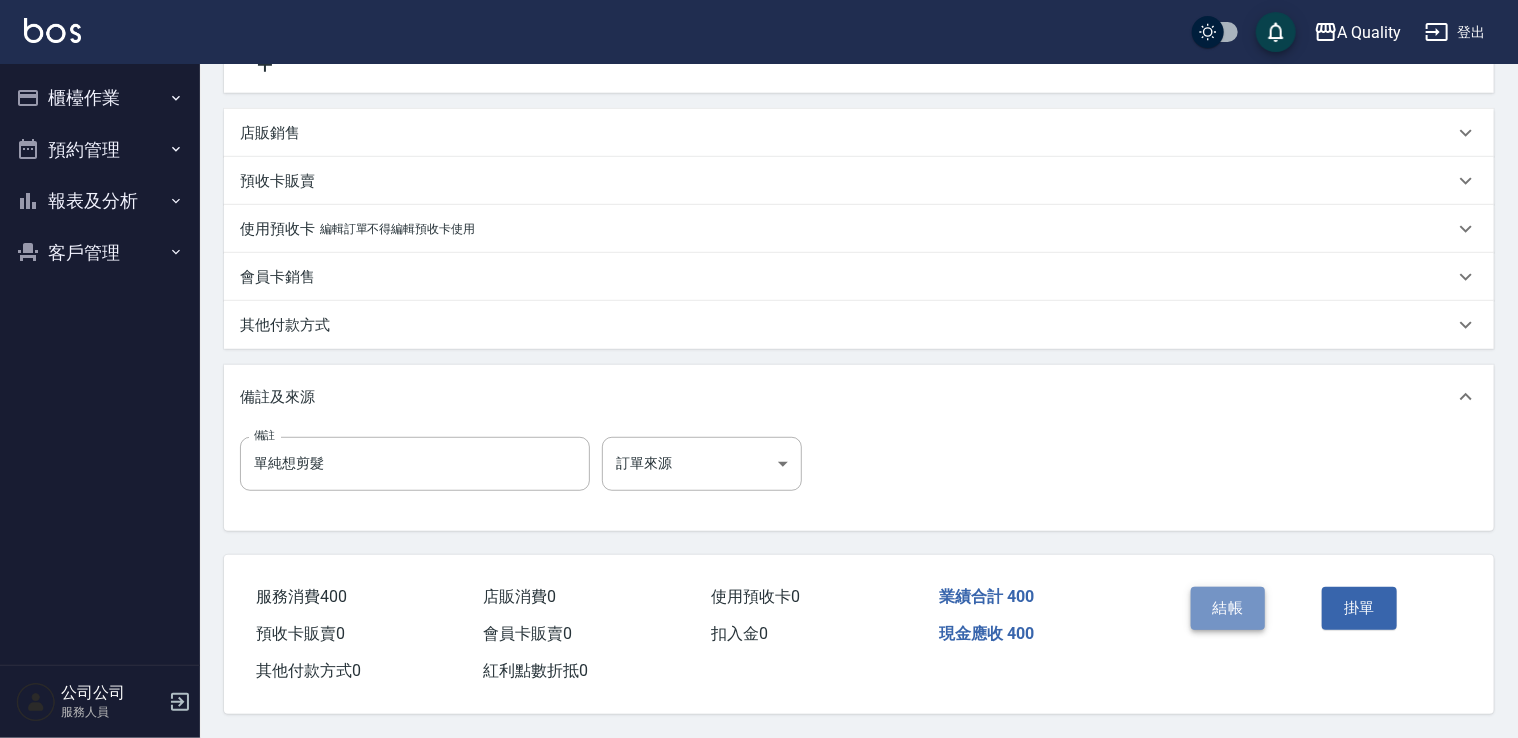 click on "結帳" at bounding box center [1228, 608] 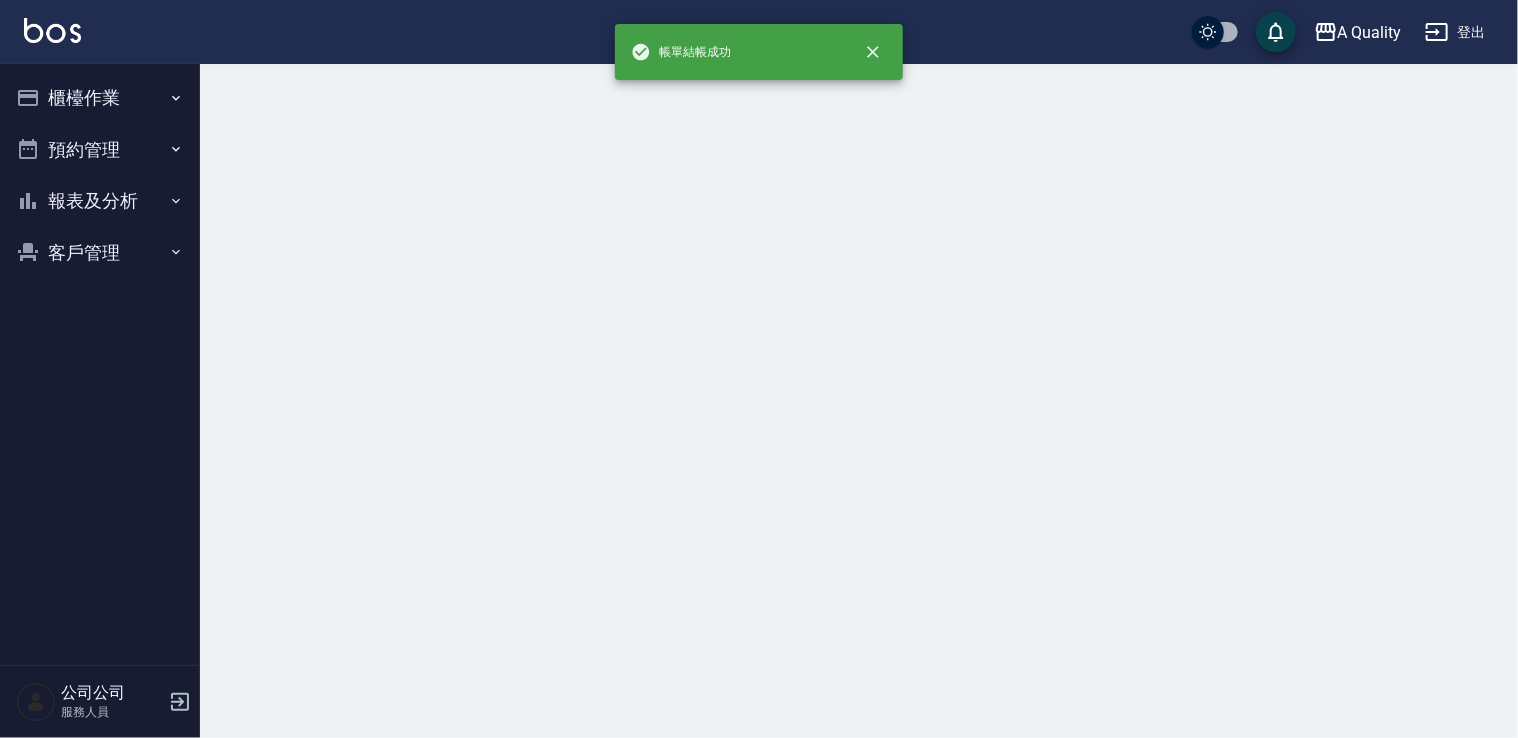 scroll, scrollTop: 0, scrollLeft: 0, axis: both 